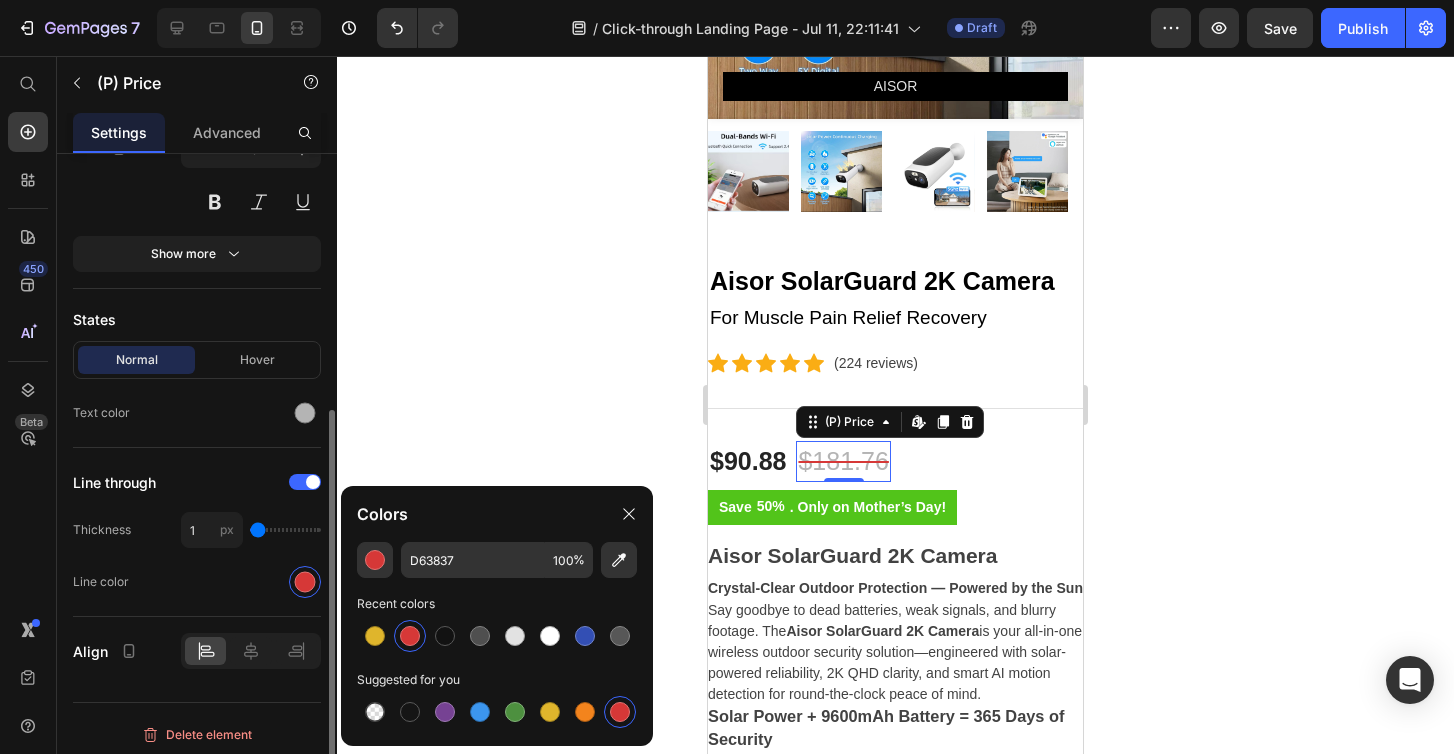 scroll, scrollTop: 428, scrollLeft: 0, axis: vertical 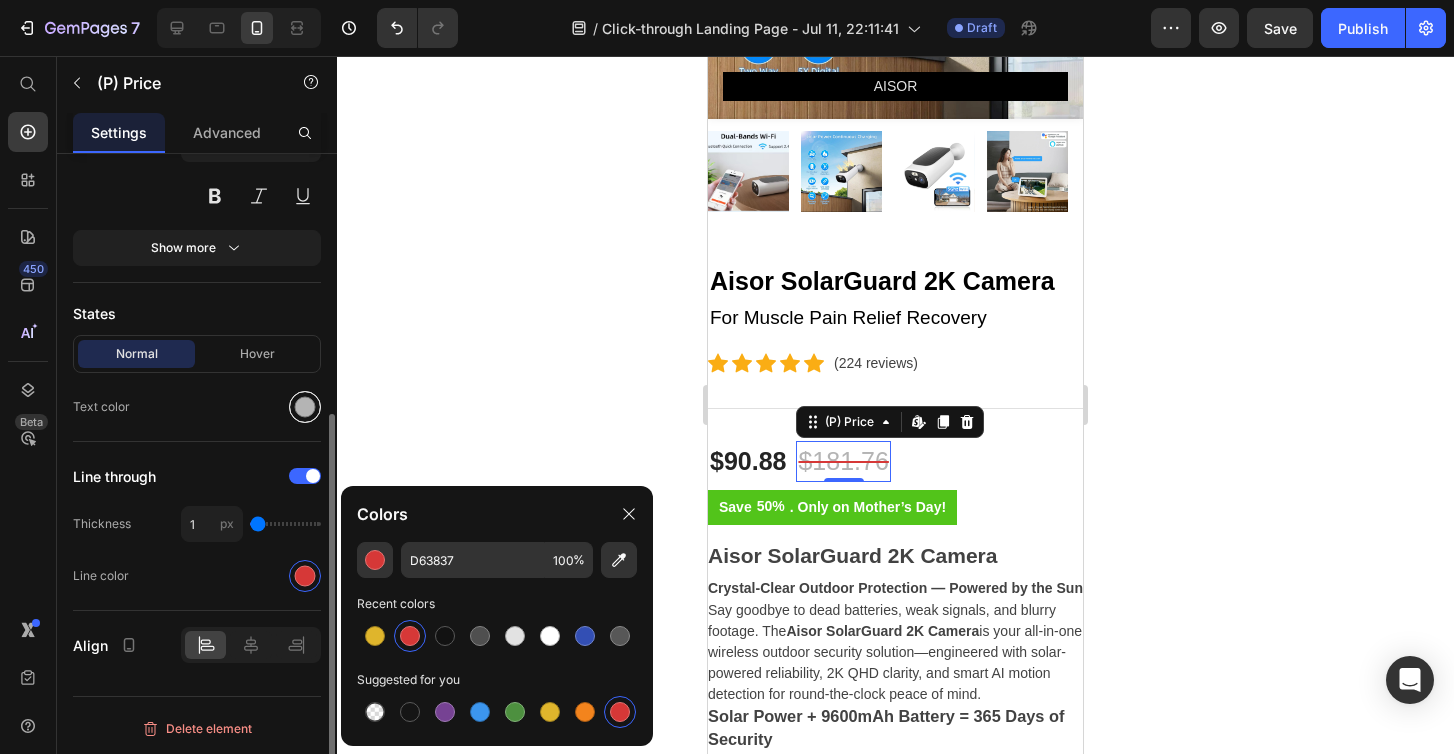 click at bounding box center [305, 407] 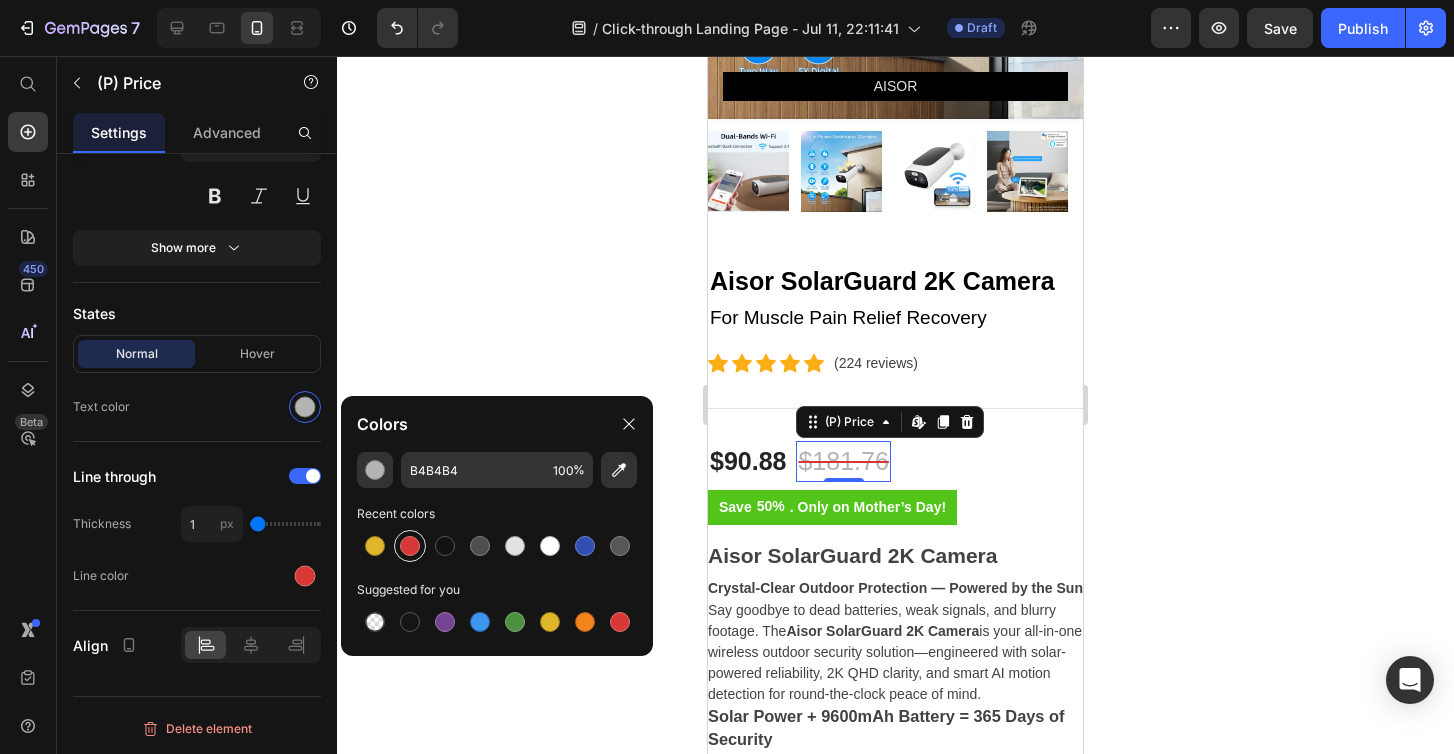 click at bounding box center (410, 546) 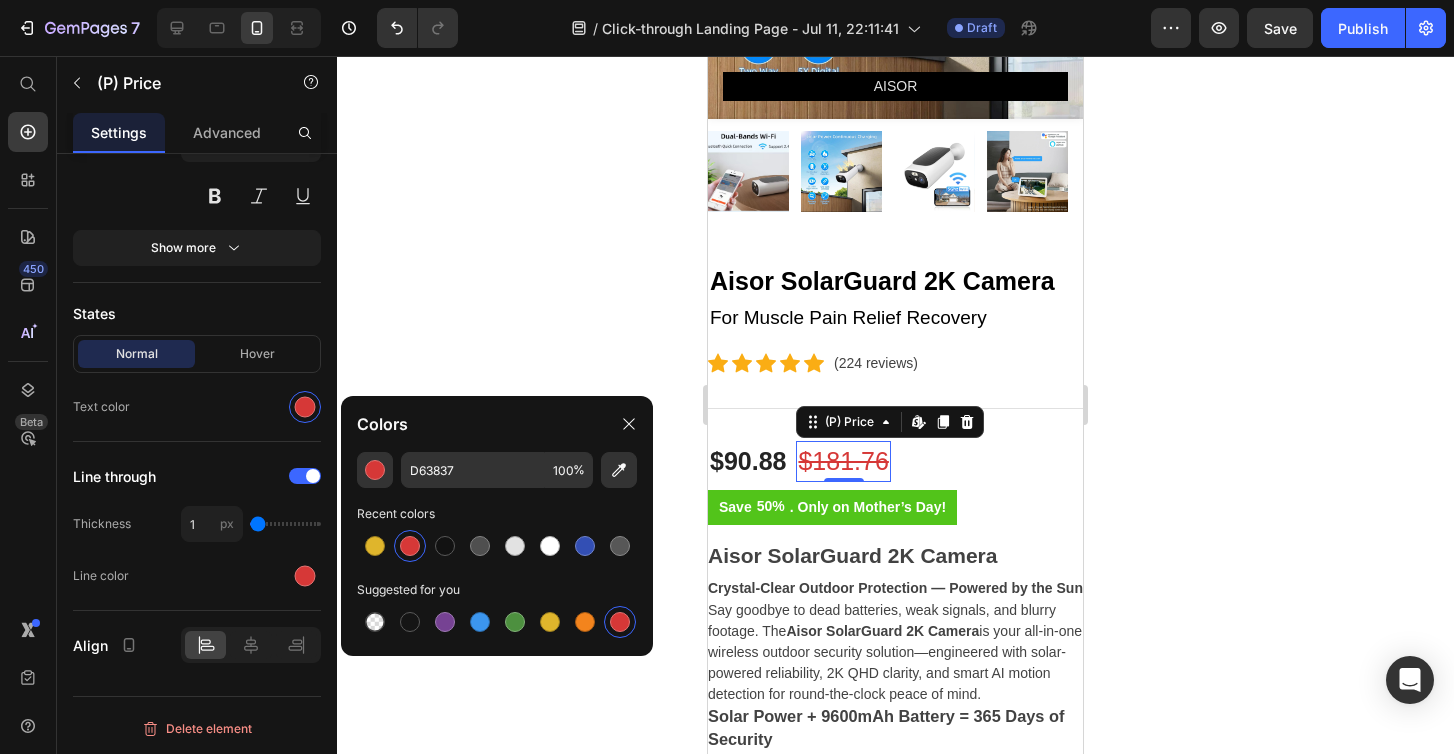 click 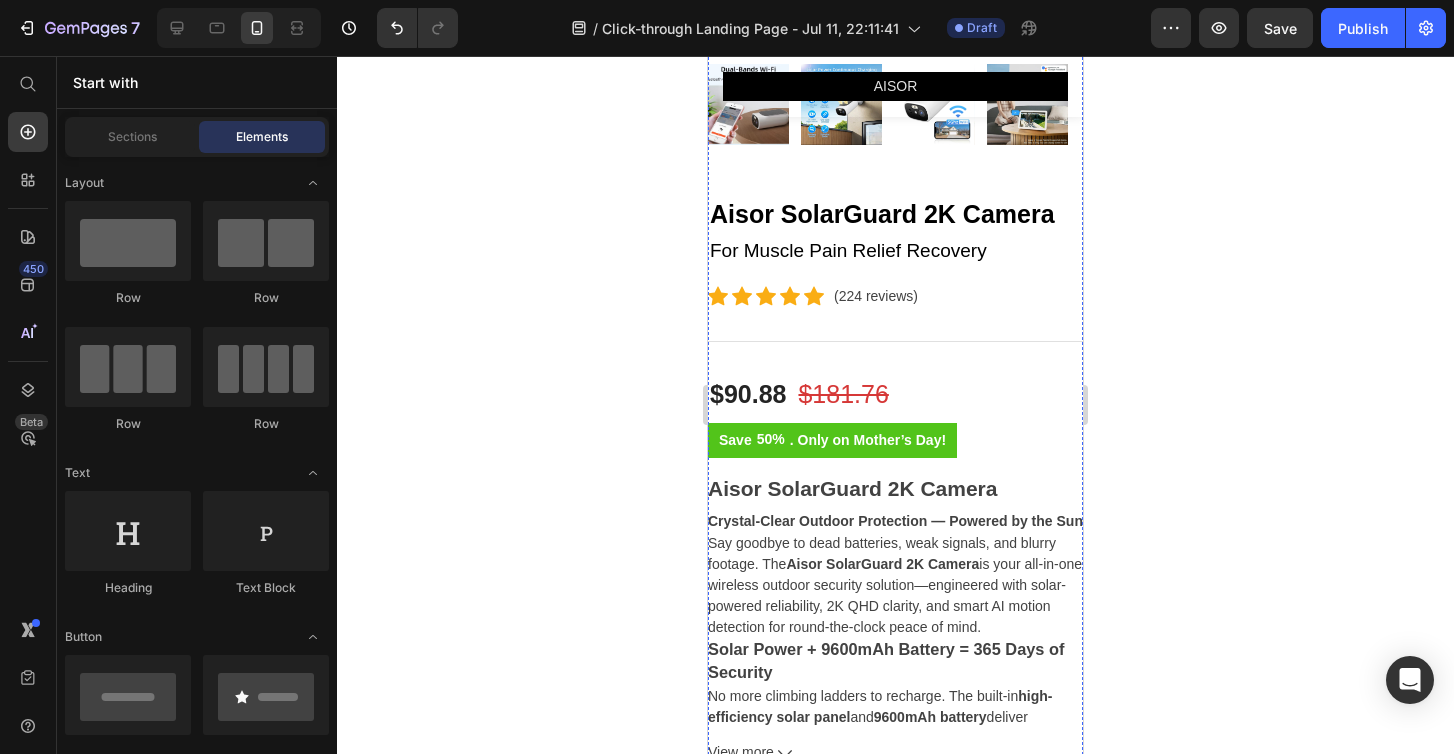 scroll, scrollTop: 515, scrollLeft: 0, axis: vertical 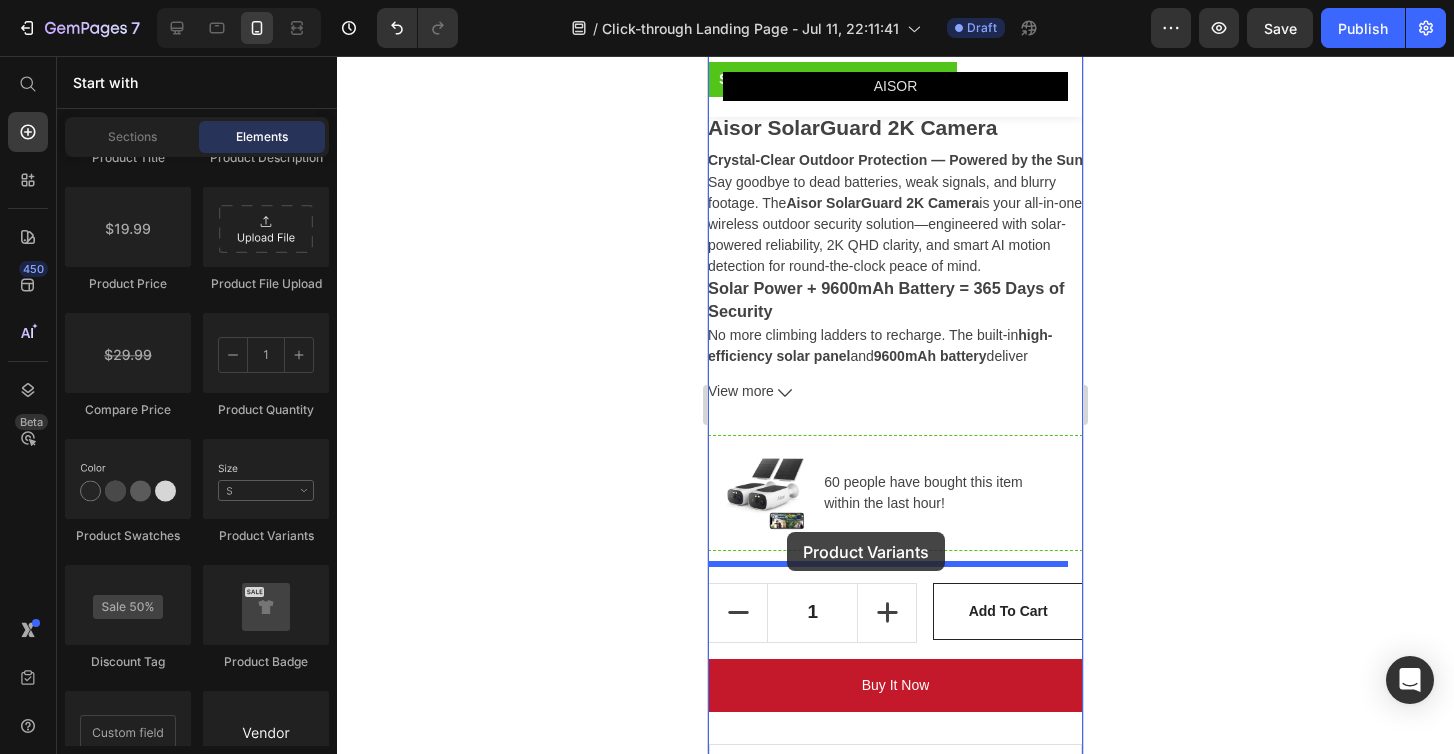 drag, startPoint x: 965, startPoint y: 535, endPoint x: 787, endPoint y: 532, distance: 178.02528 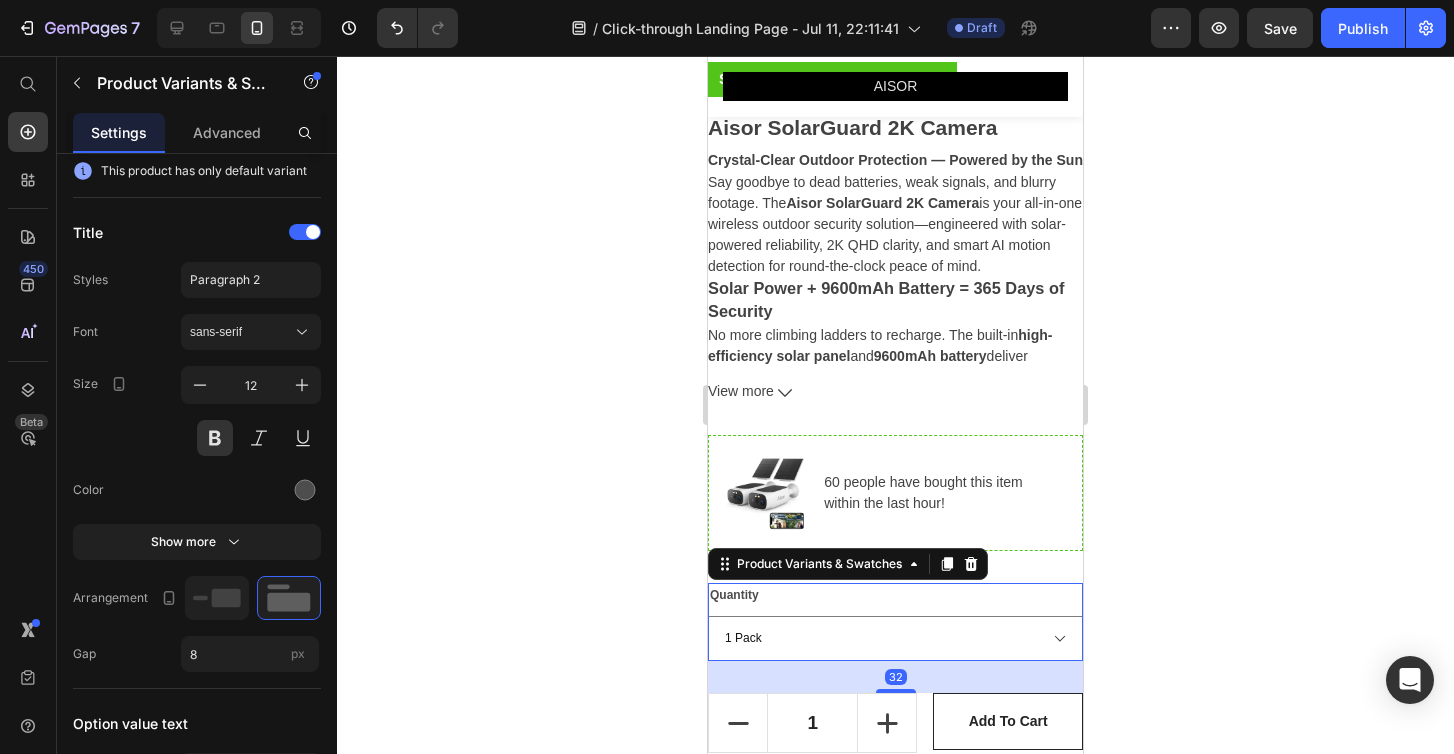 scroll, scrollTop: 0, scrollLeft: 0, axis: both 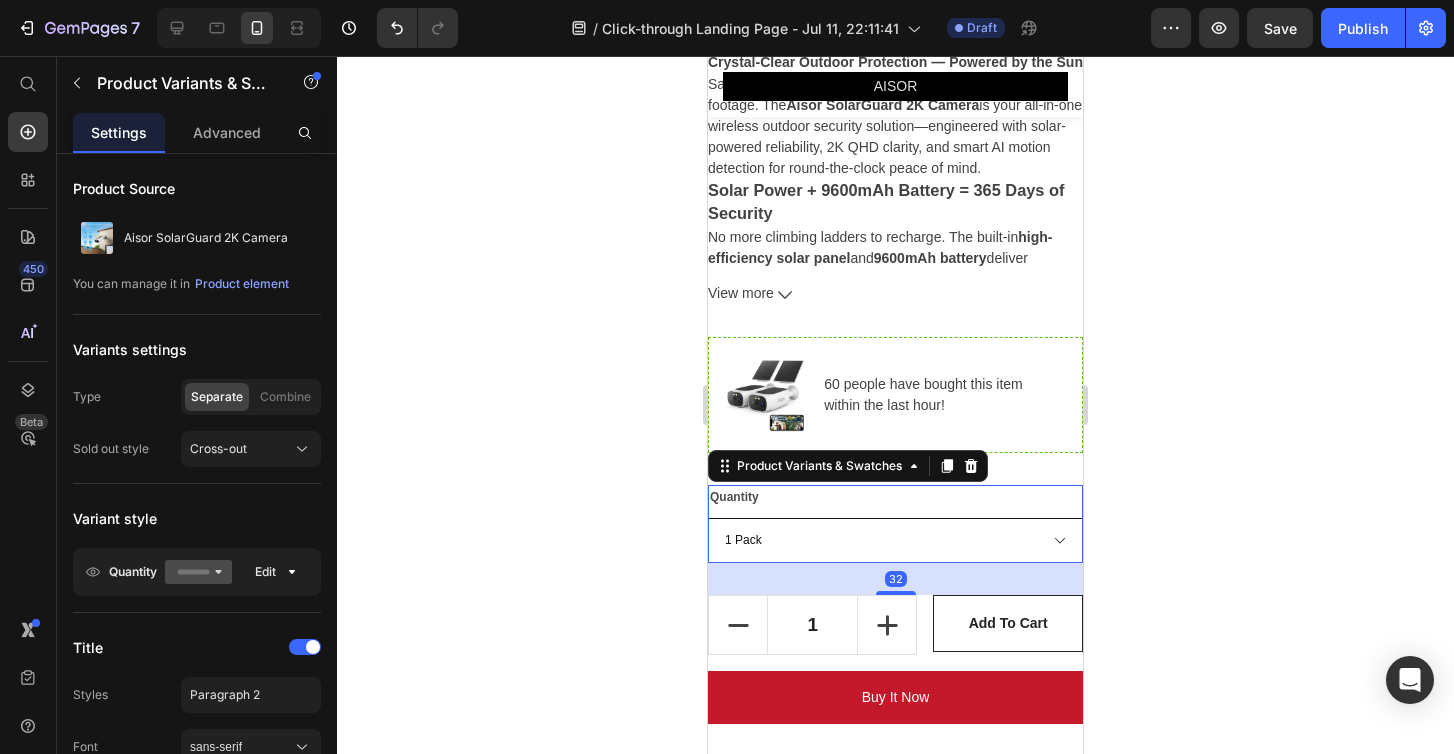 click on "1 Pack 2 Pack 3 Pack 4 Pack 1 Pack - Extra Solar 2 Pack - Extra Solar 3 Pack - Extra Solar 4 Pack - Extra Solar" at bounding box center (895, 540) 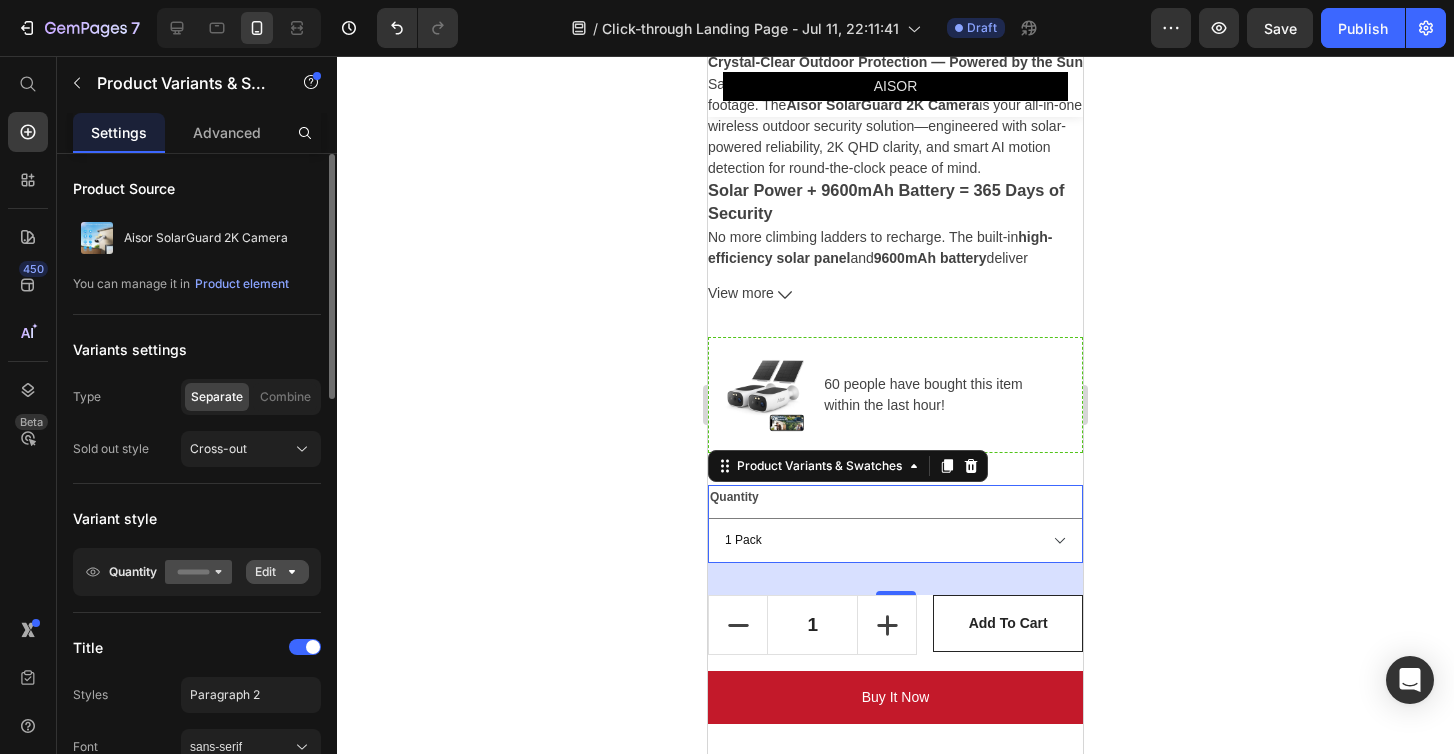 click on "Edit" at bounding box center (277, 572) 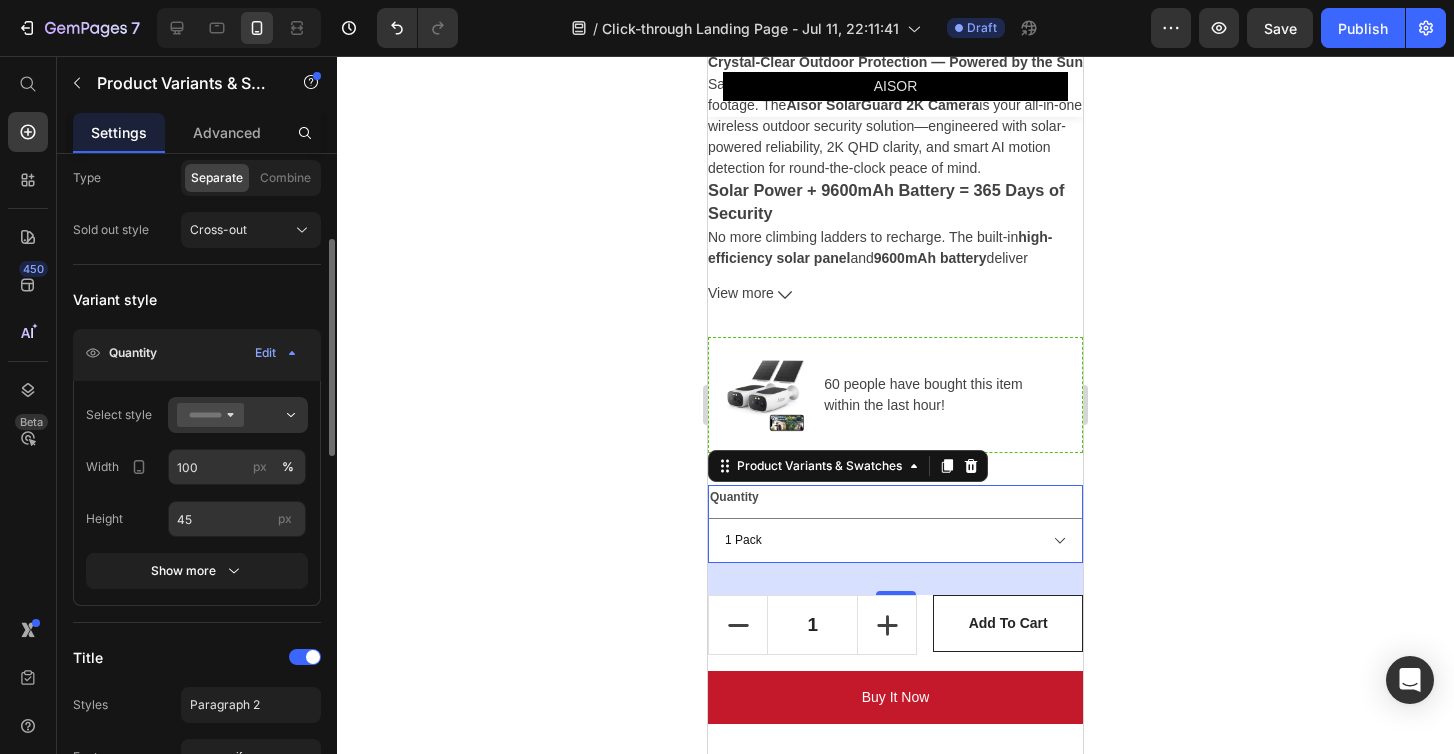 scroll, scrollTop: 229, scrollLeft: 0, axis: vertical 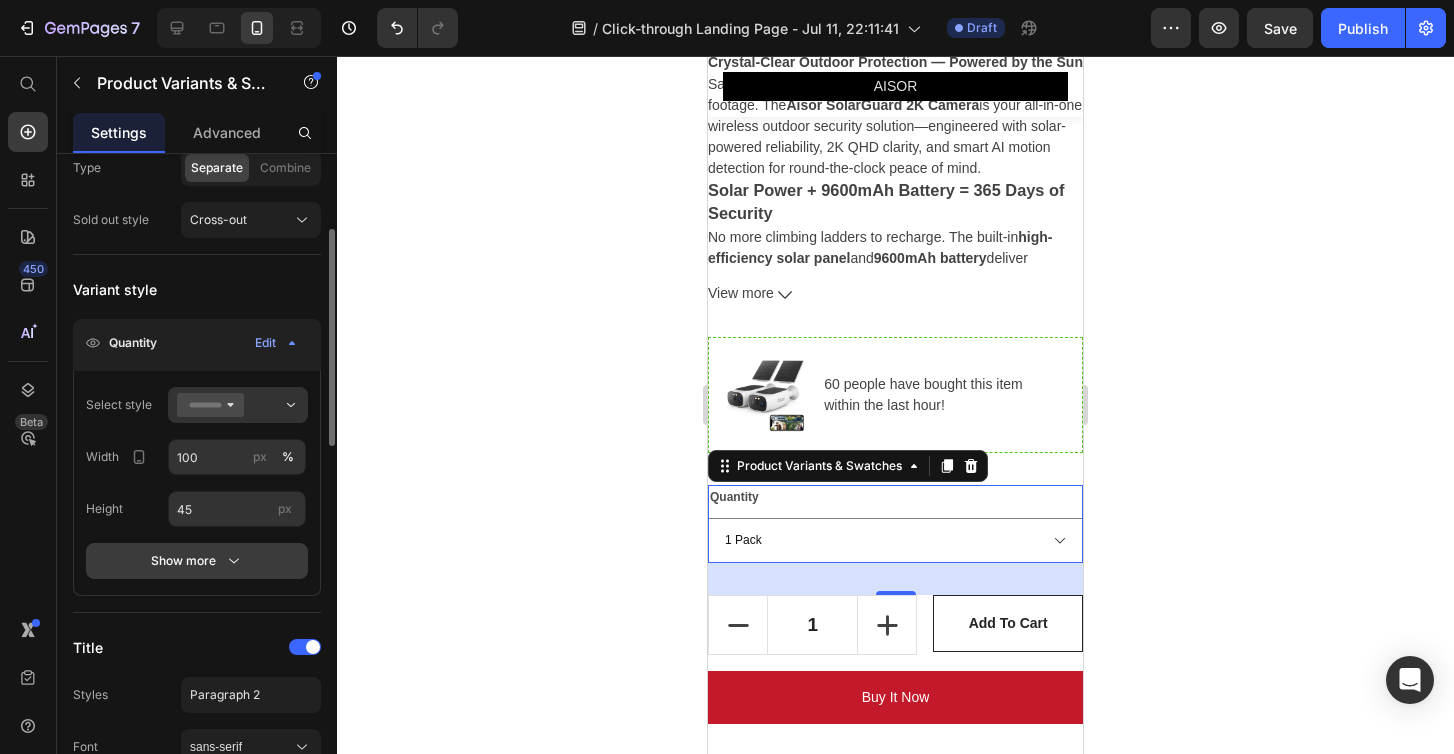 click 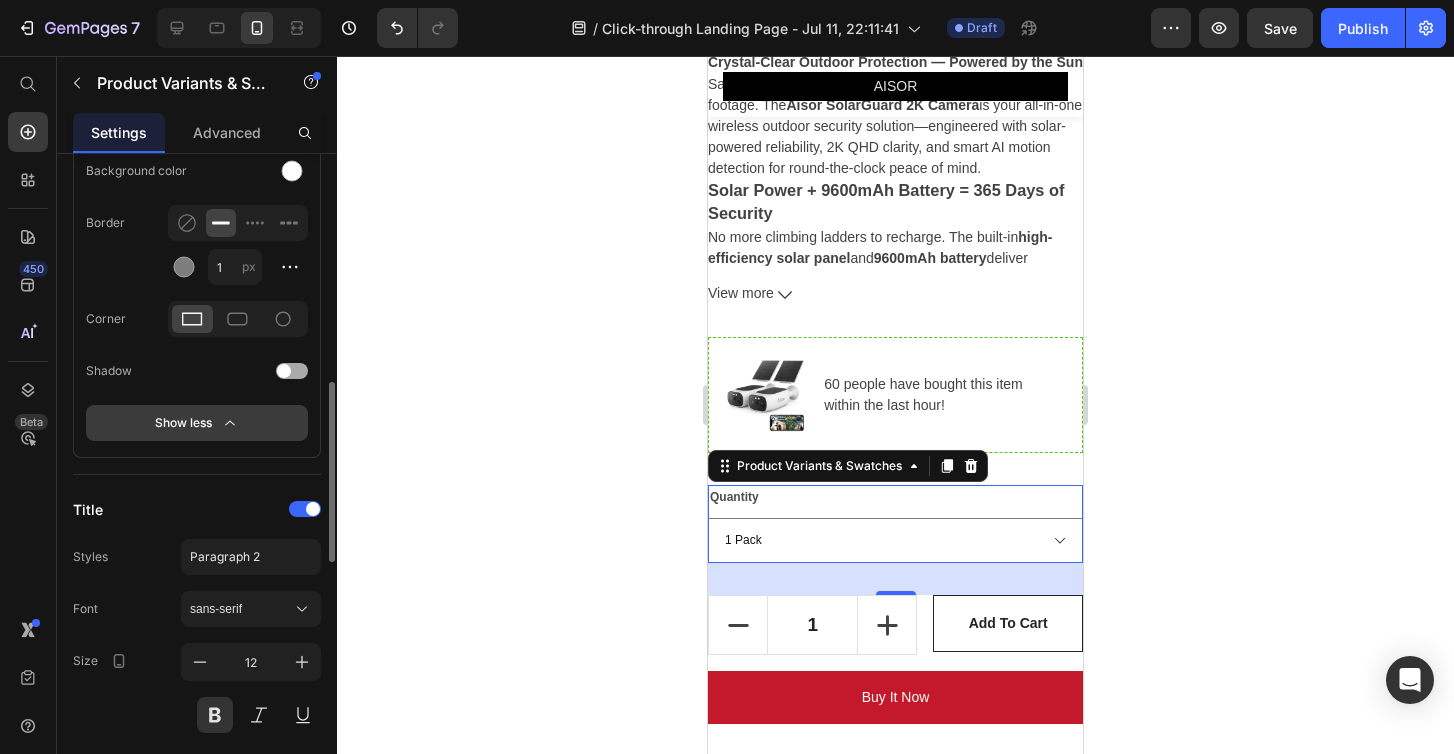 scroll, scrollTop: 781, scrollLeft: 0, axis: vertical 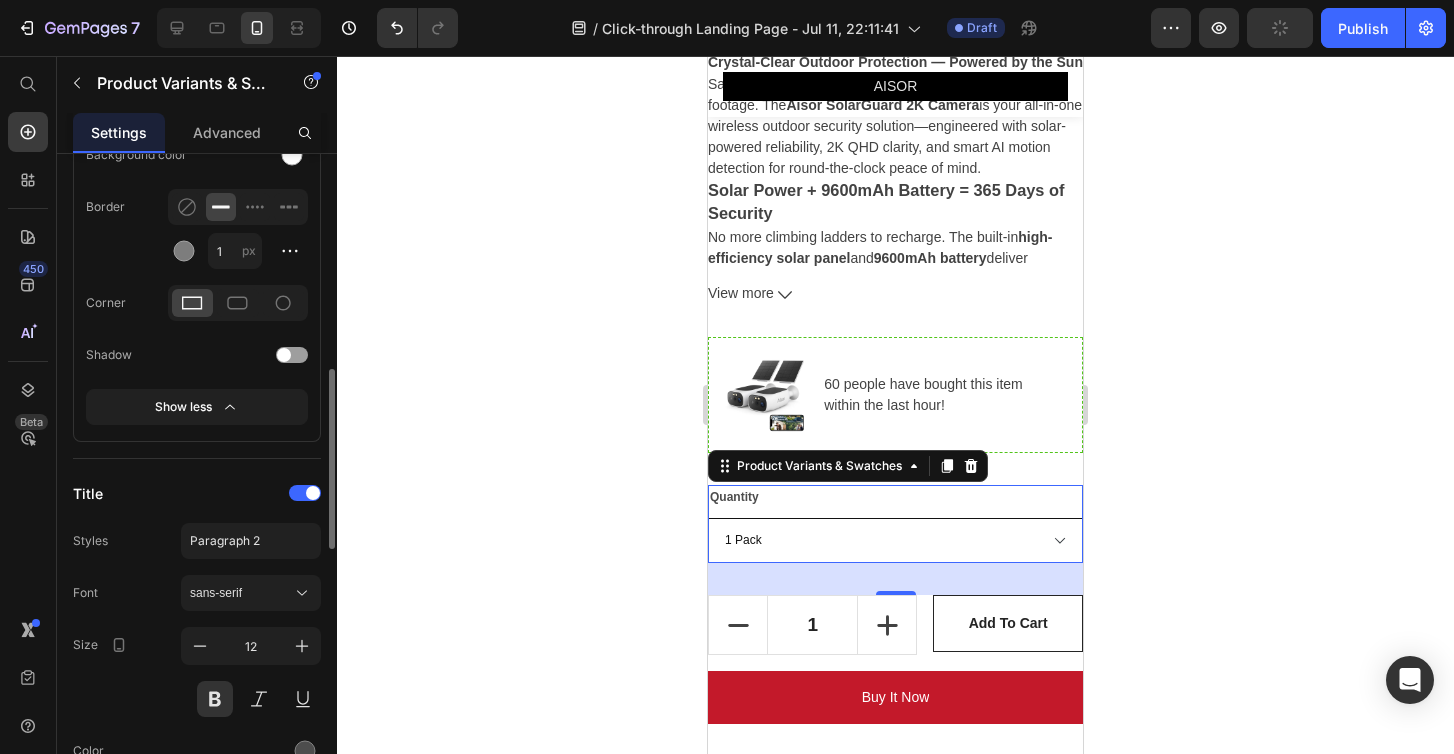 click on "1 Pack 2 Pack 3 Pack 4 Pack 1 Pack - Extra Solar 2 Pack - Extra Solar 3 Pack - Extra Solar 4 Pack - Extra Solar" at bounding box center [895, 540] 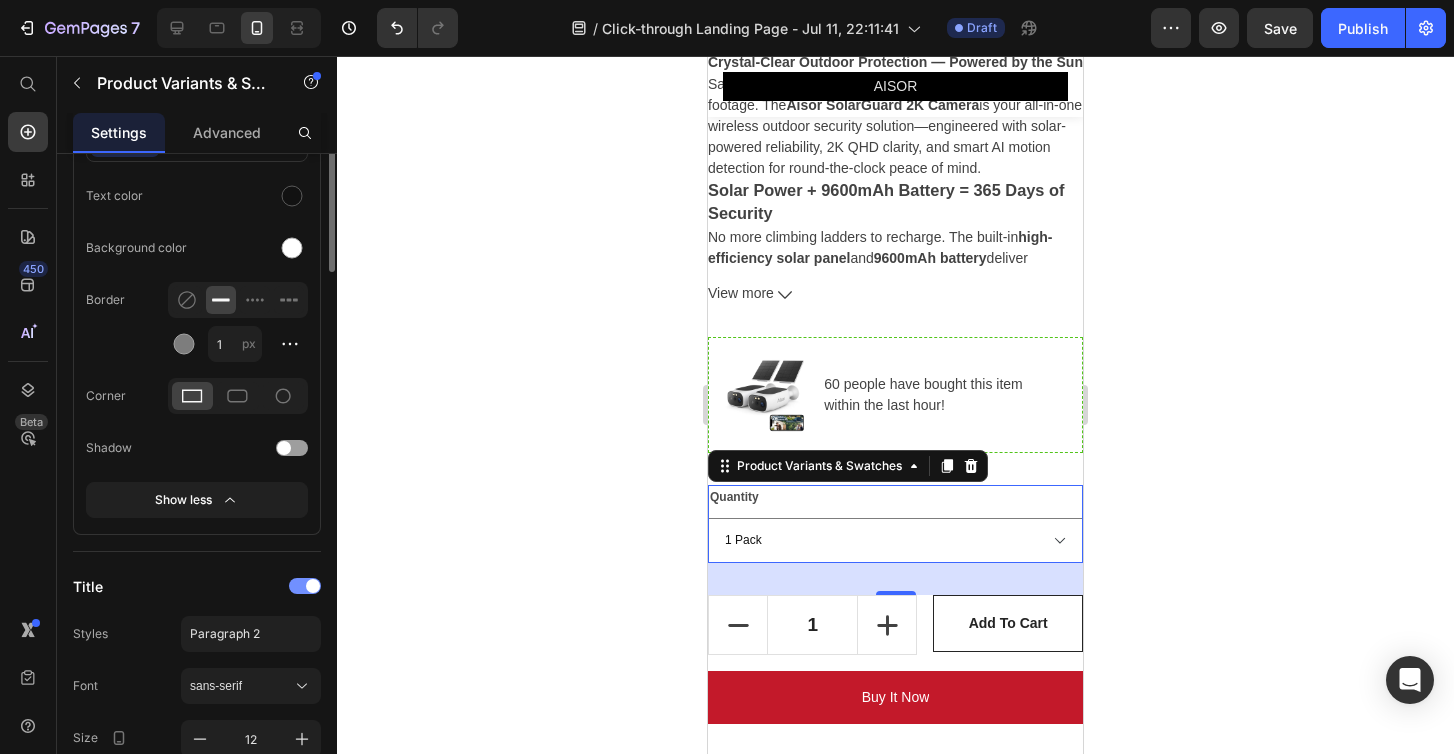 scroll, scrollTop: 0, scrollLeft: 0, axis: both 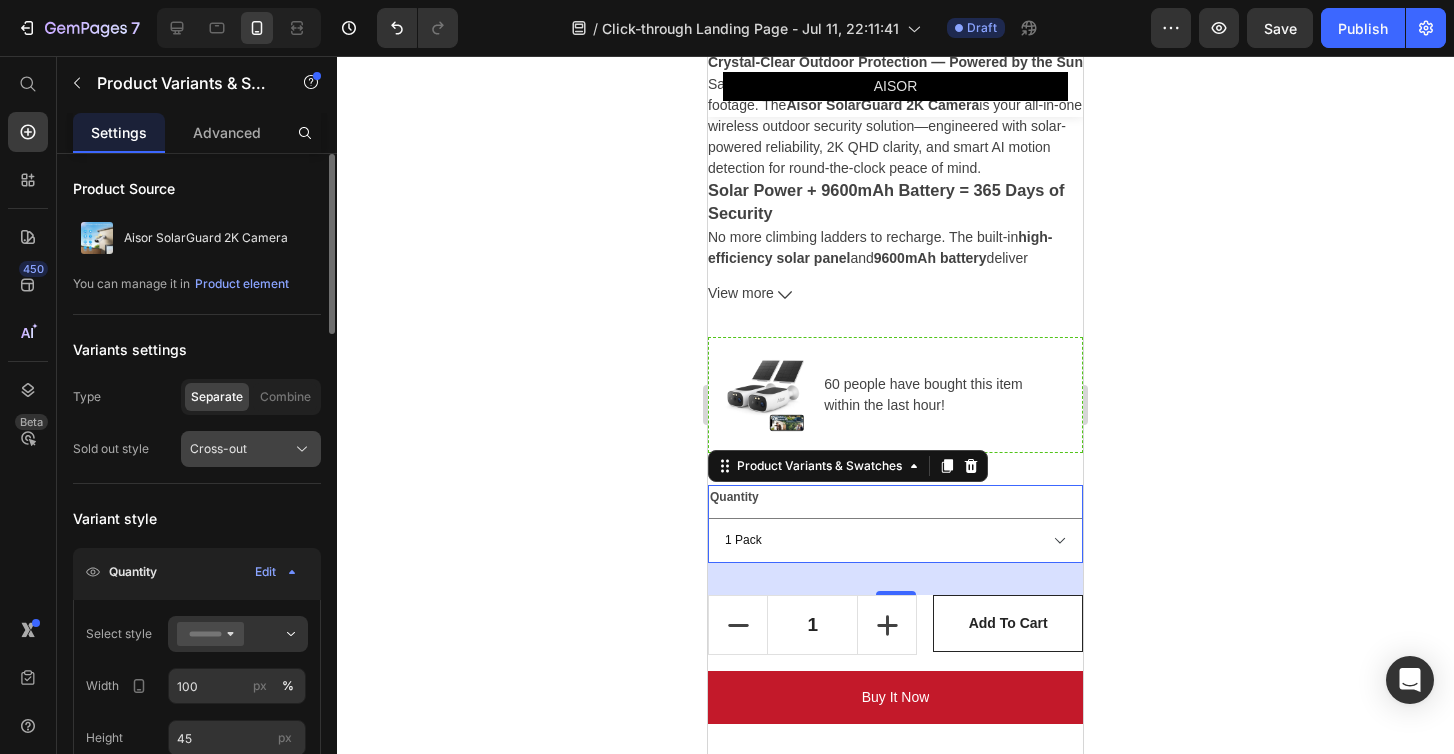 click on "Cross-out" 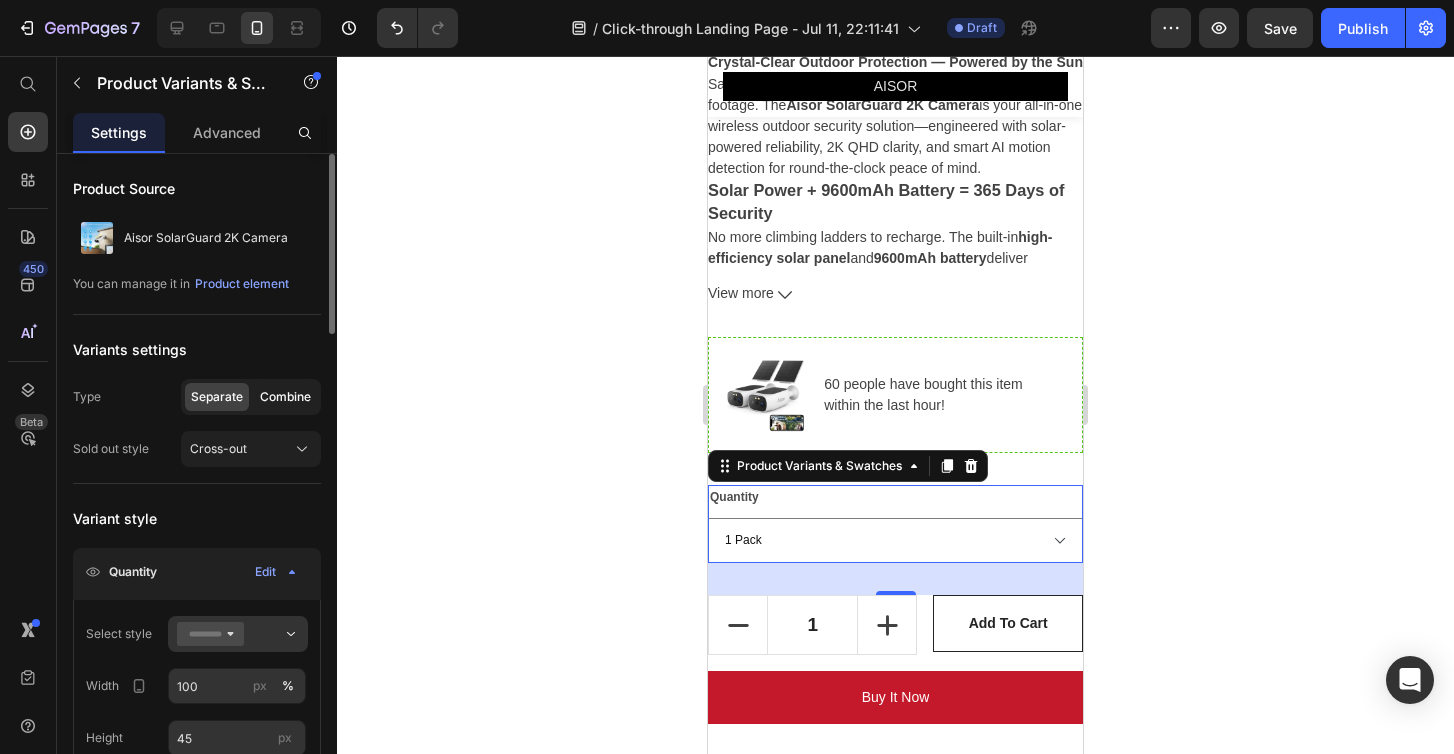 click on "Combine" 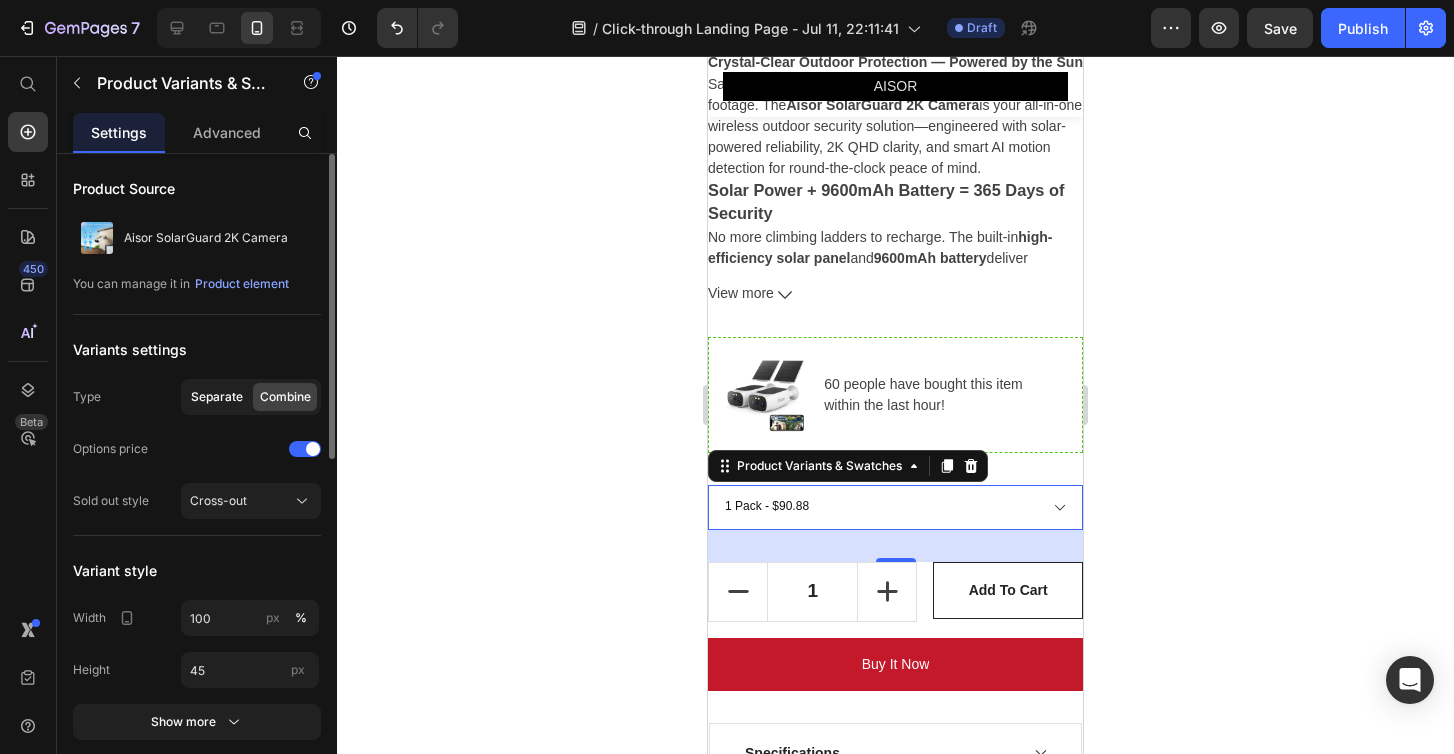 click on "Separate" 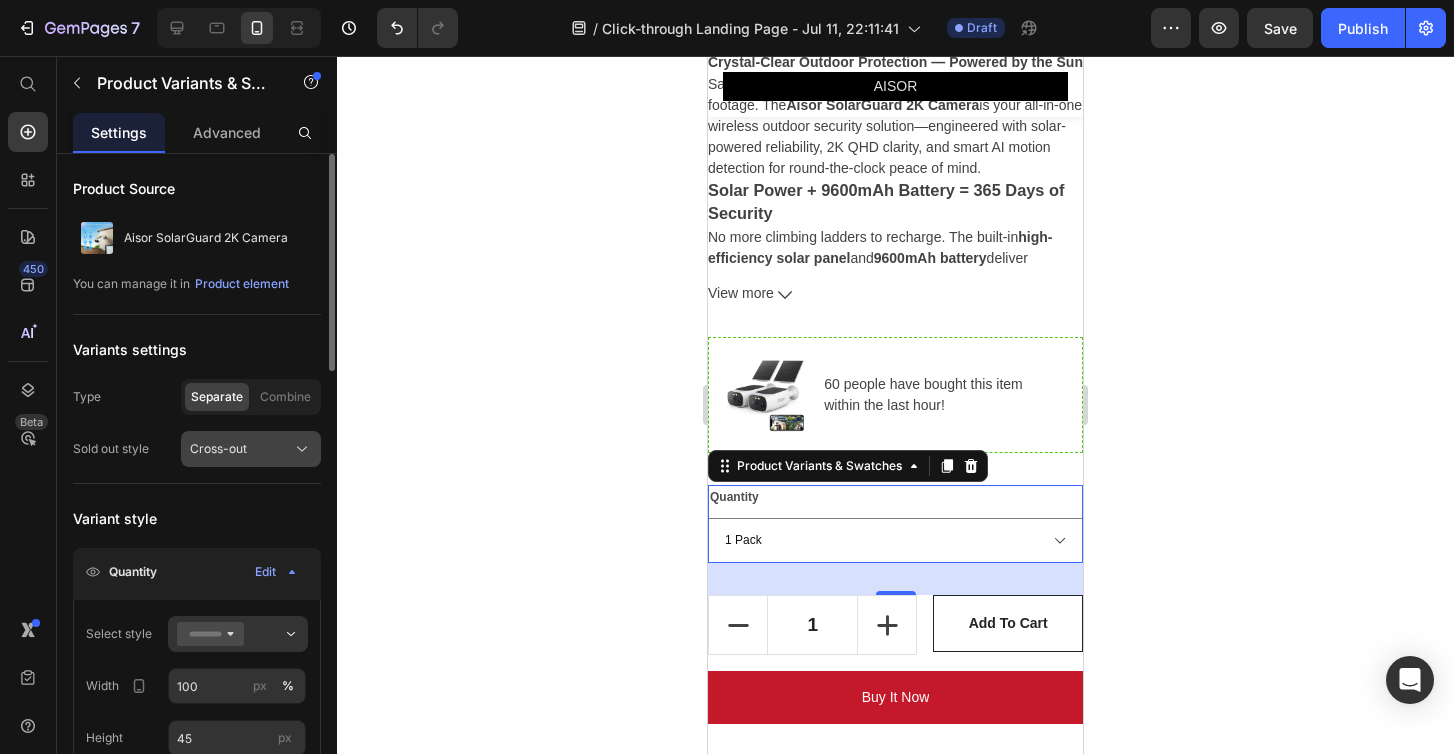 click 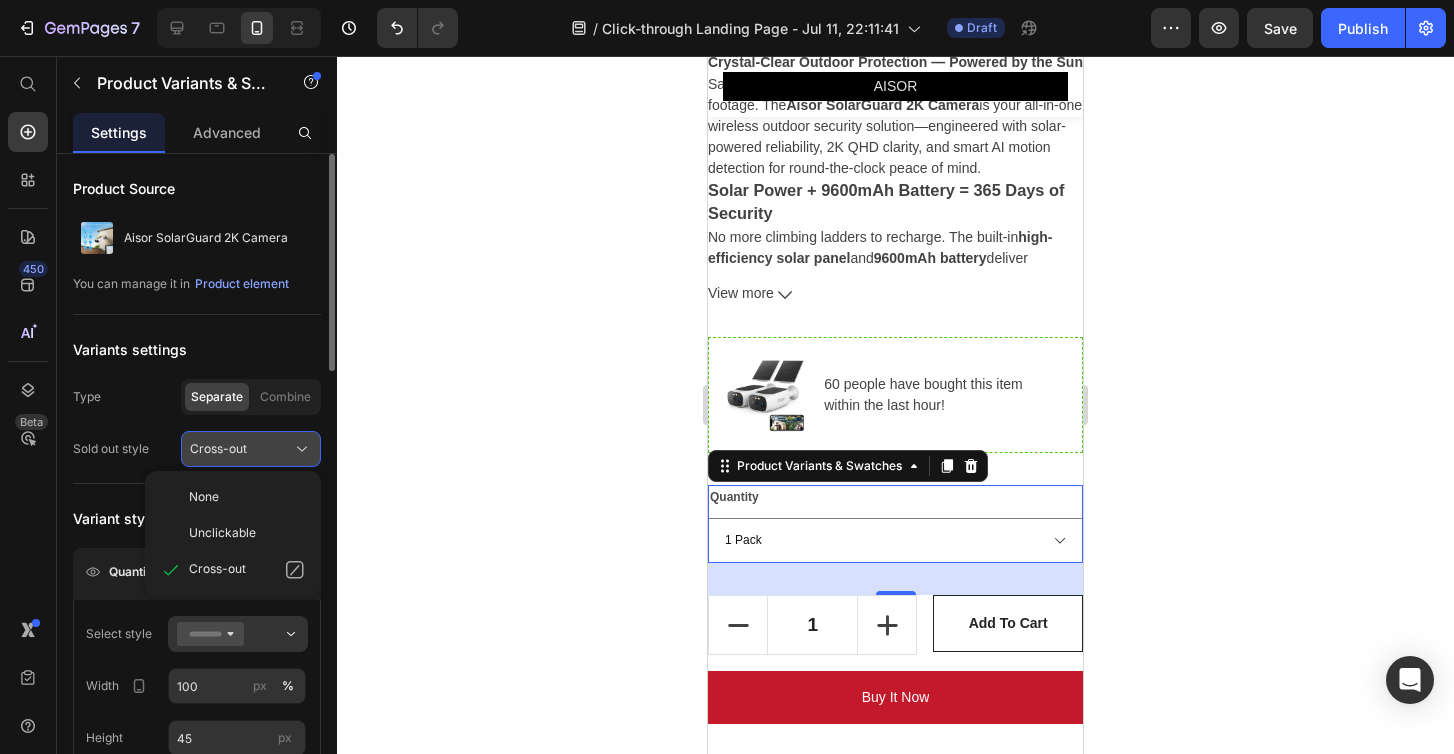 click 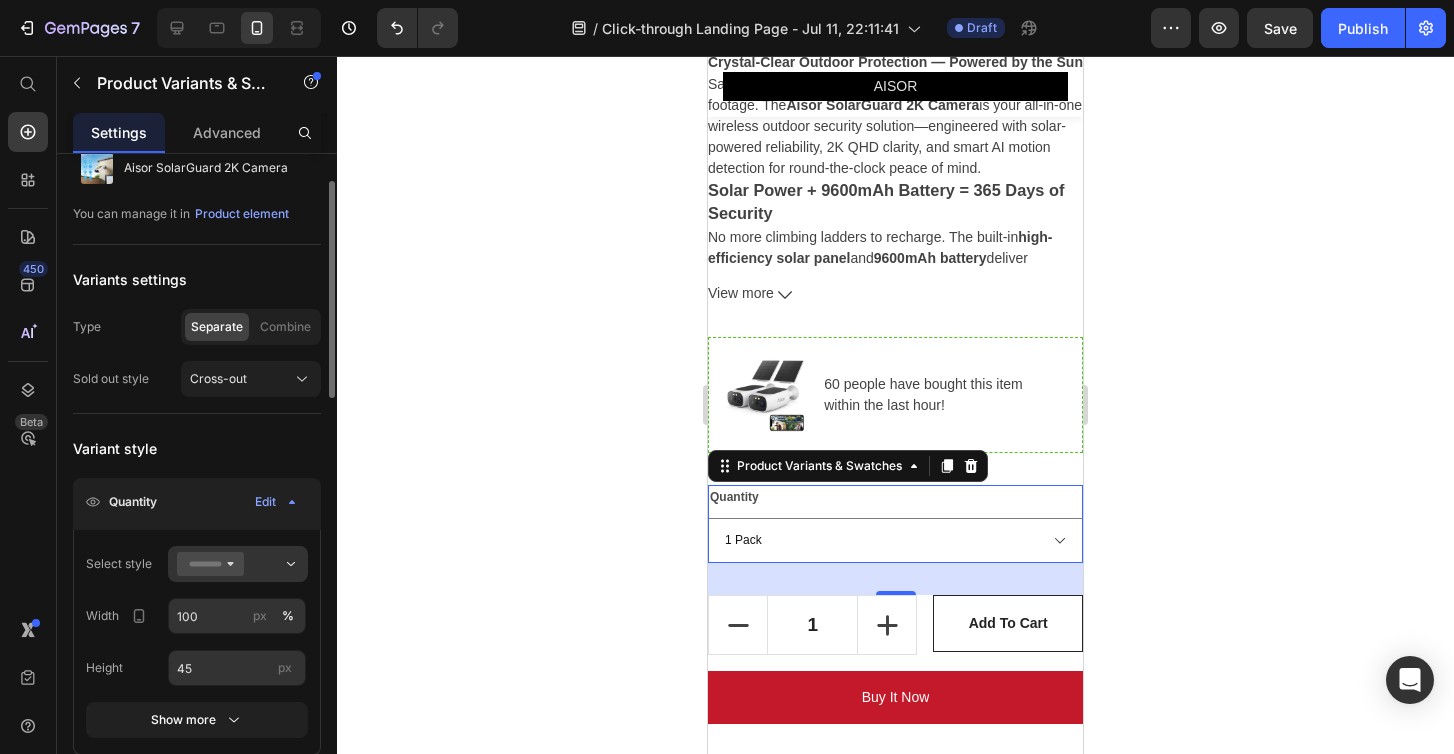 scroll, scrollTop: 77, scrollLeft: 0, axis: vertical 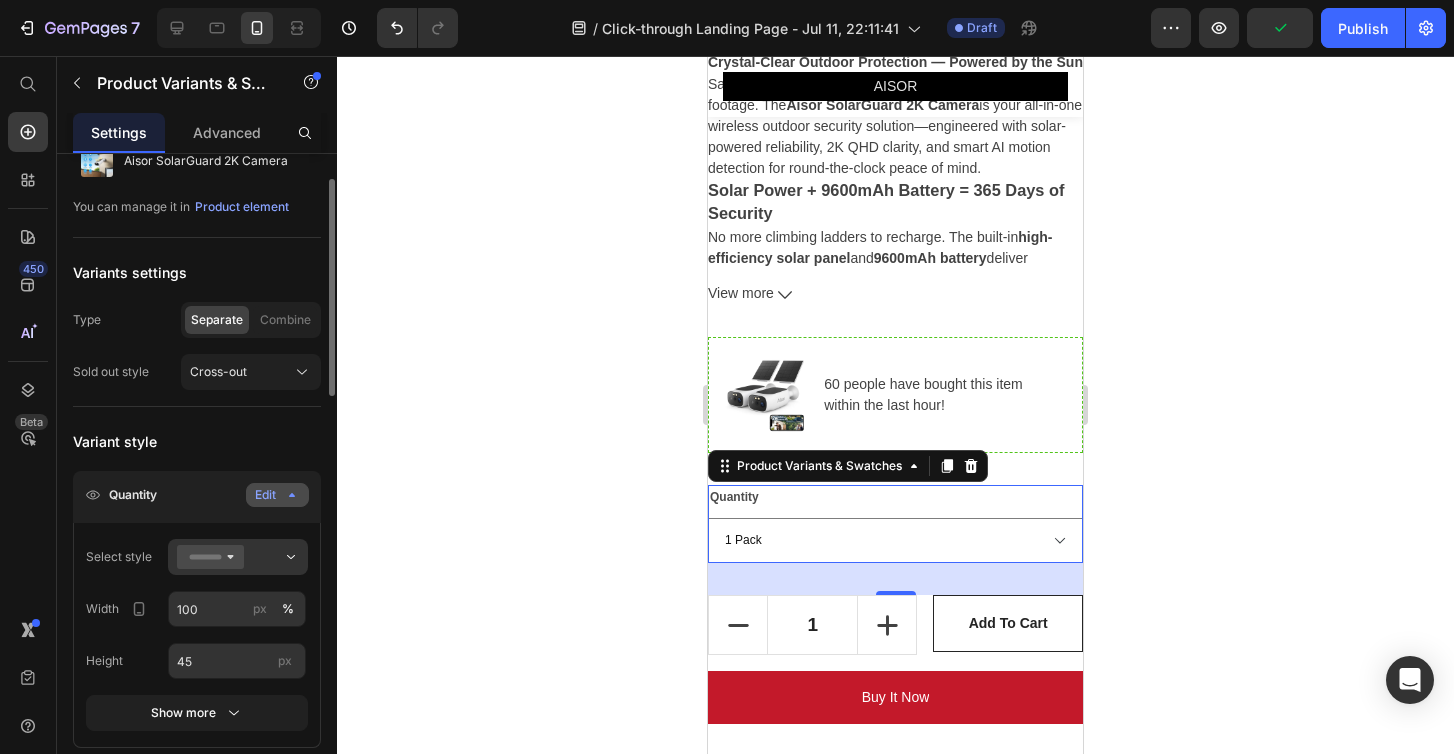 click on "Edit" 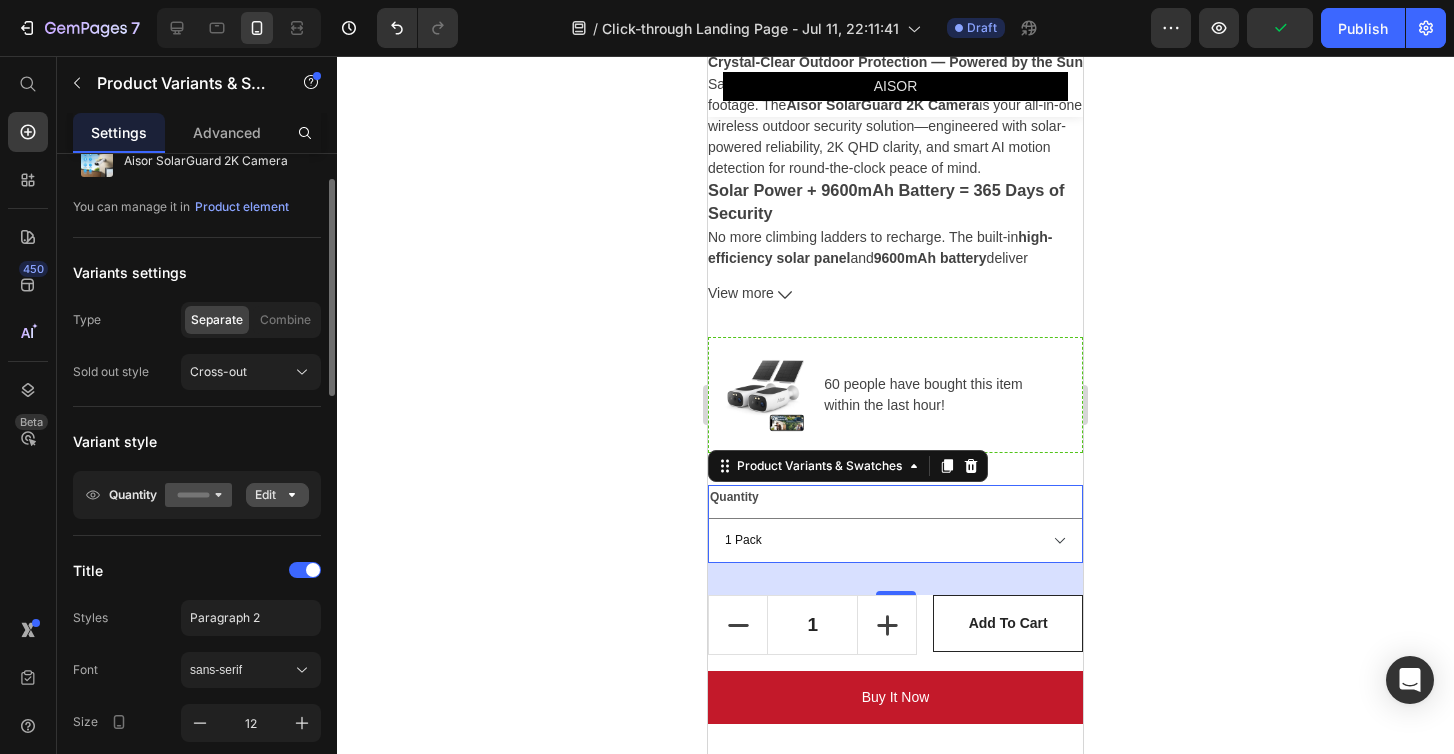 click on "Edit" 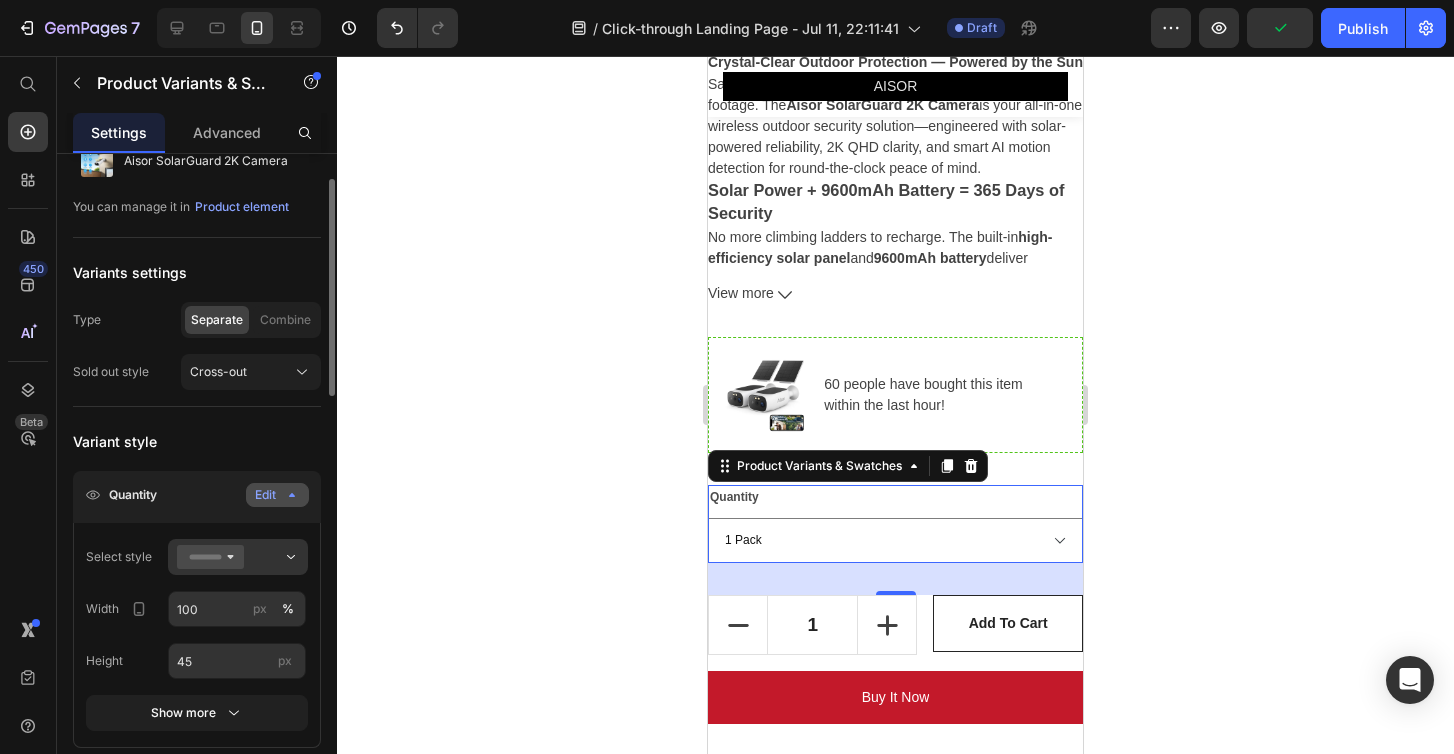 click on "Edit" 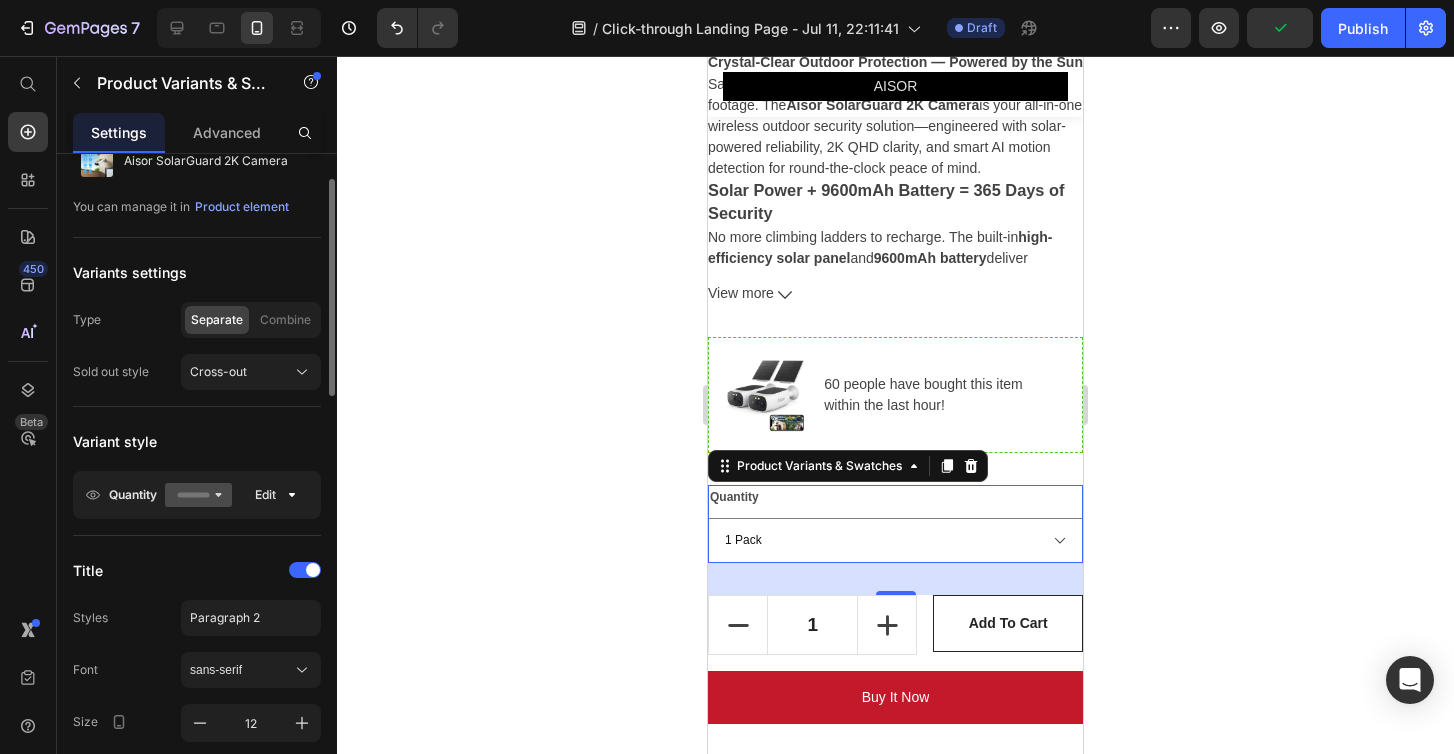 click 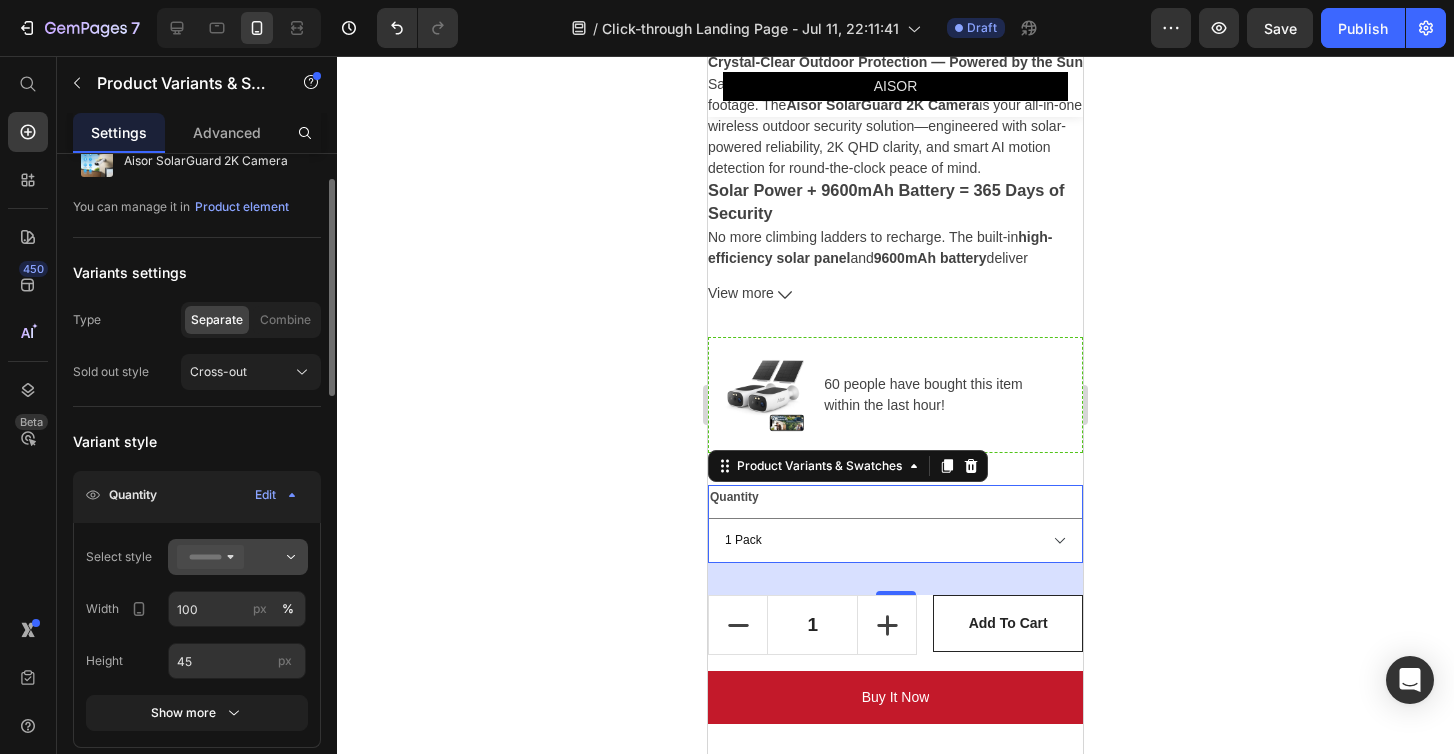 click at bounding box center [238, 557] 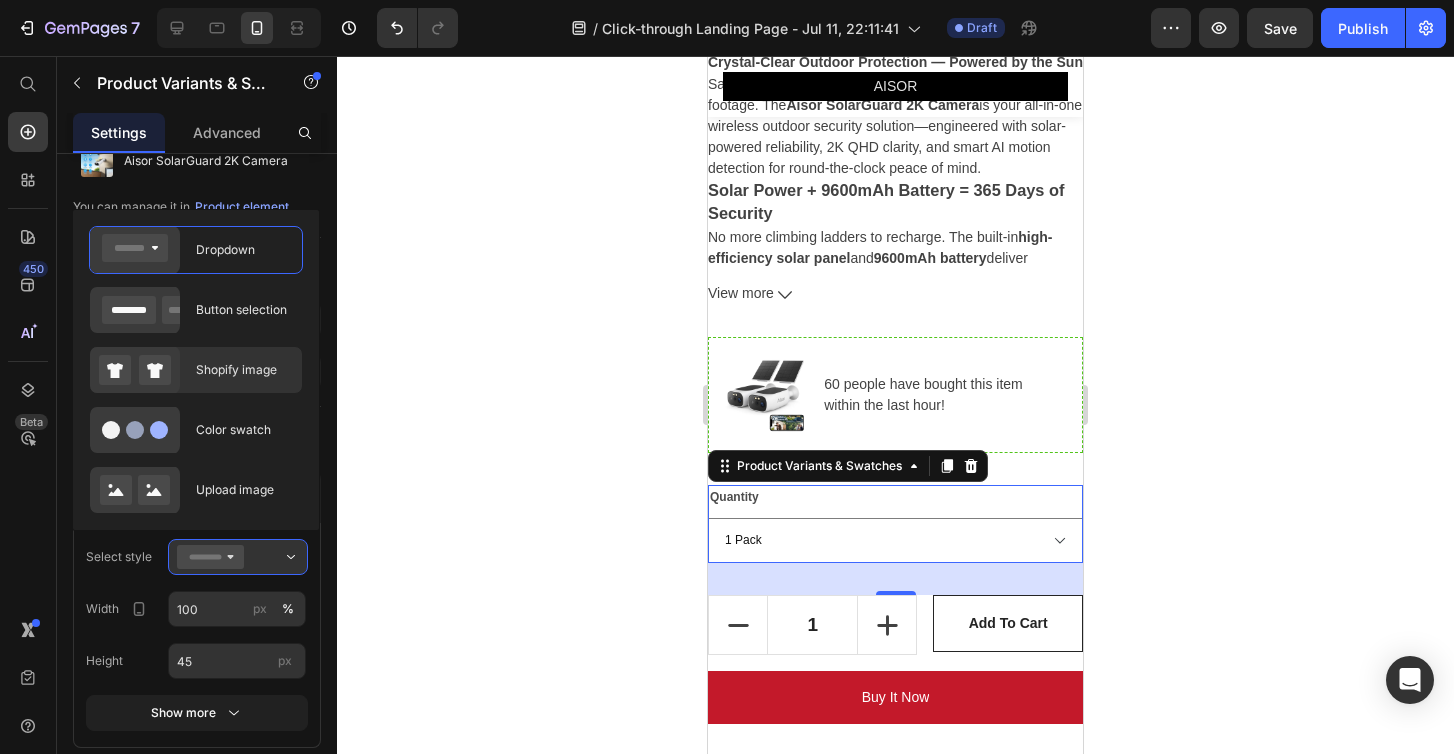 click on "Shopify image" at bounding box center [243, 370] 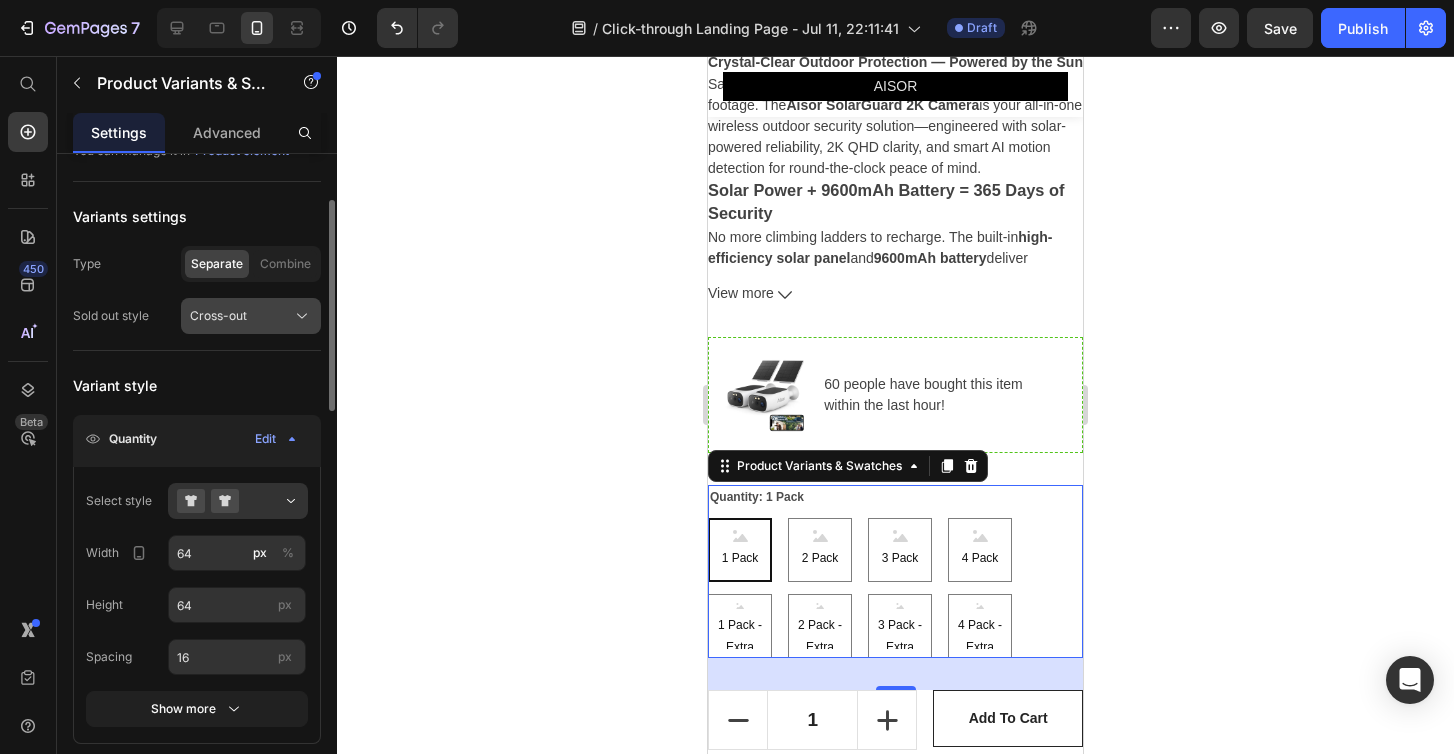 scroll, scrollTop: 141, scrollLeft: 0, axis: vertical 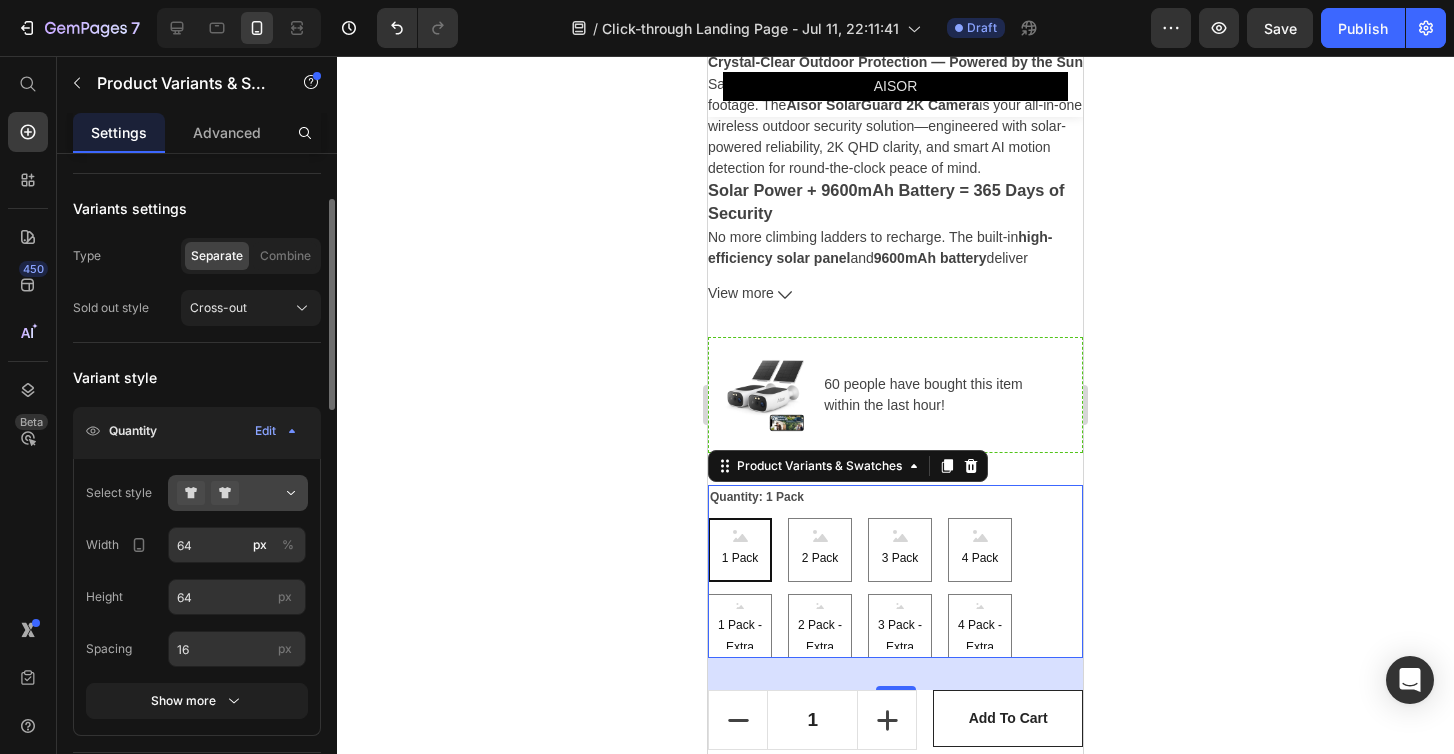 click at bounding box center (238, 493) 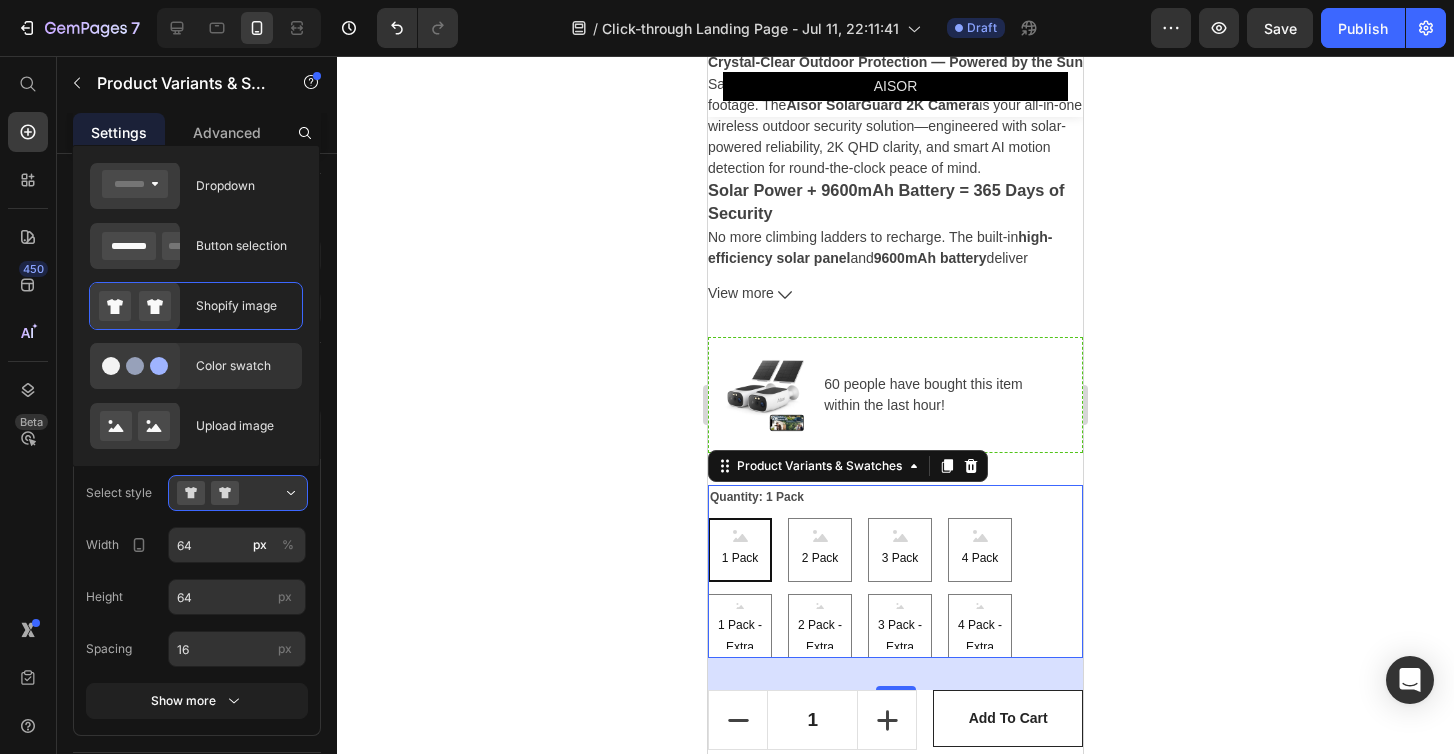 click on "Color swatch" at bounding box center [243, 366] 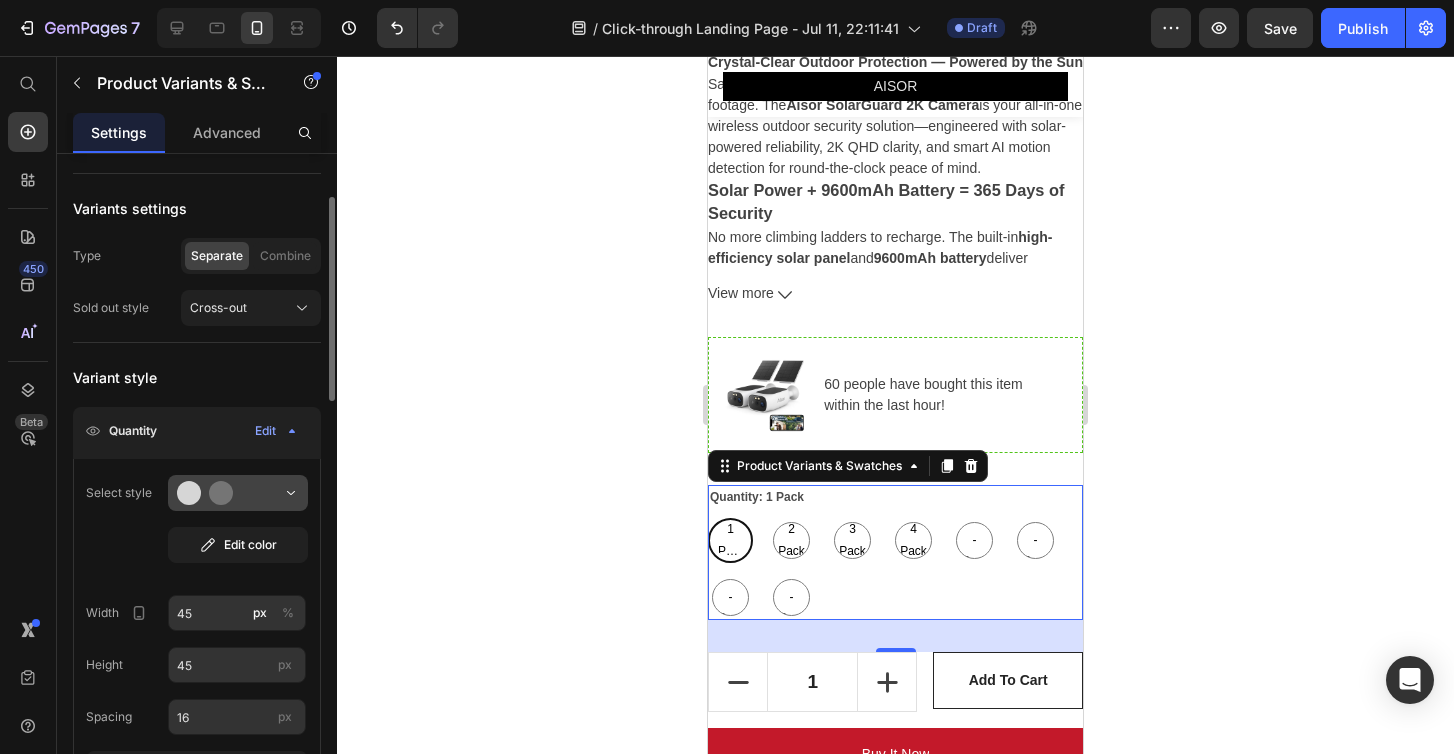 click at bounding box center [238, 493] 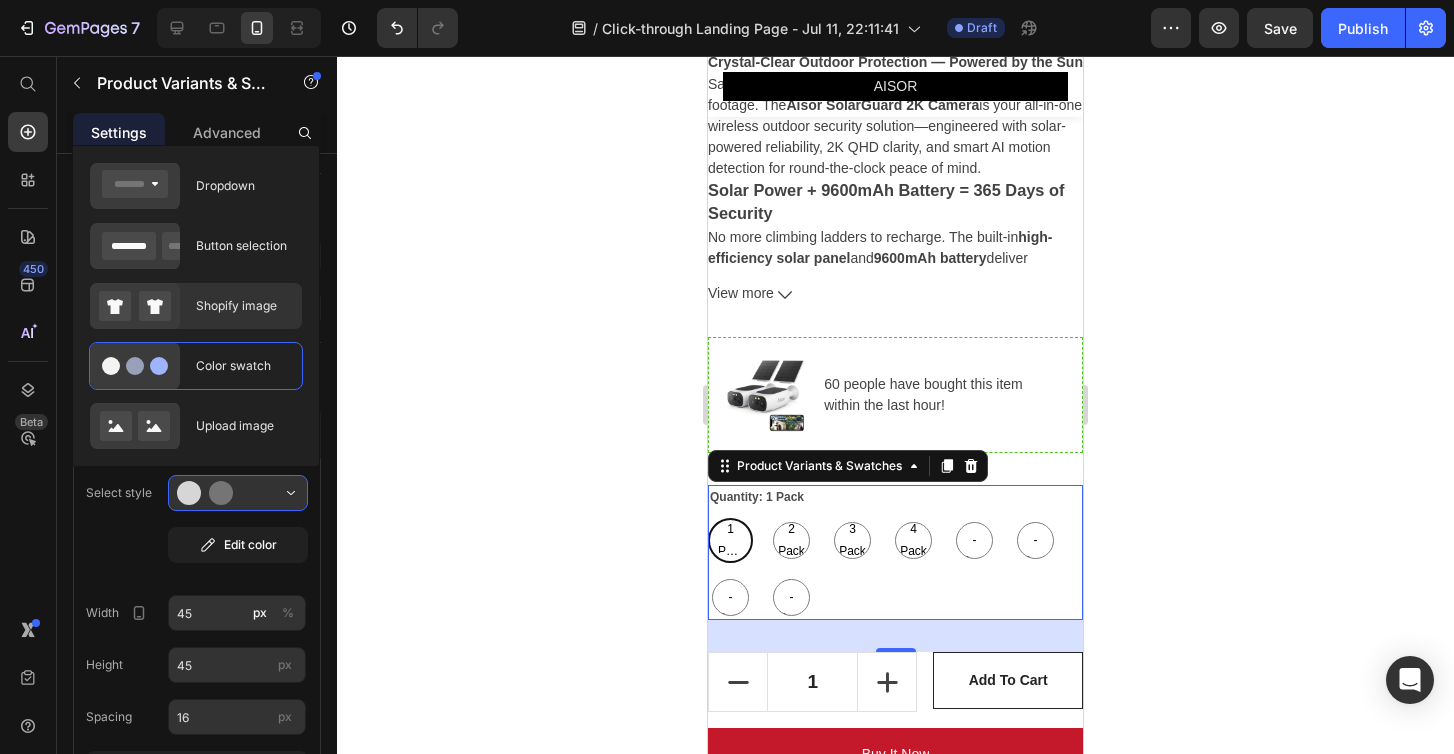 click on "Shopify image" 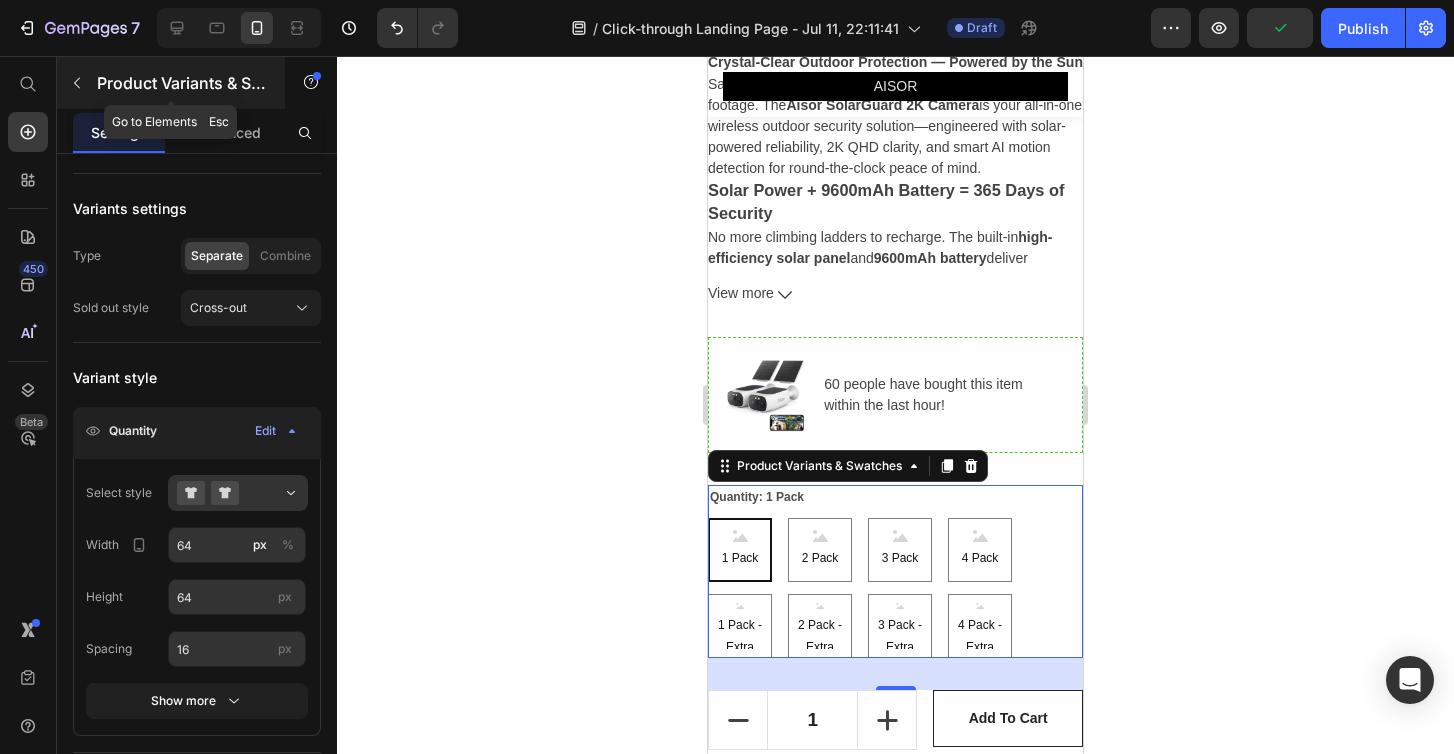 click 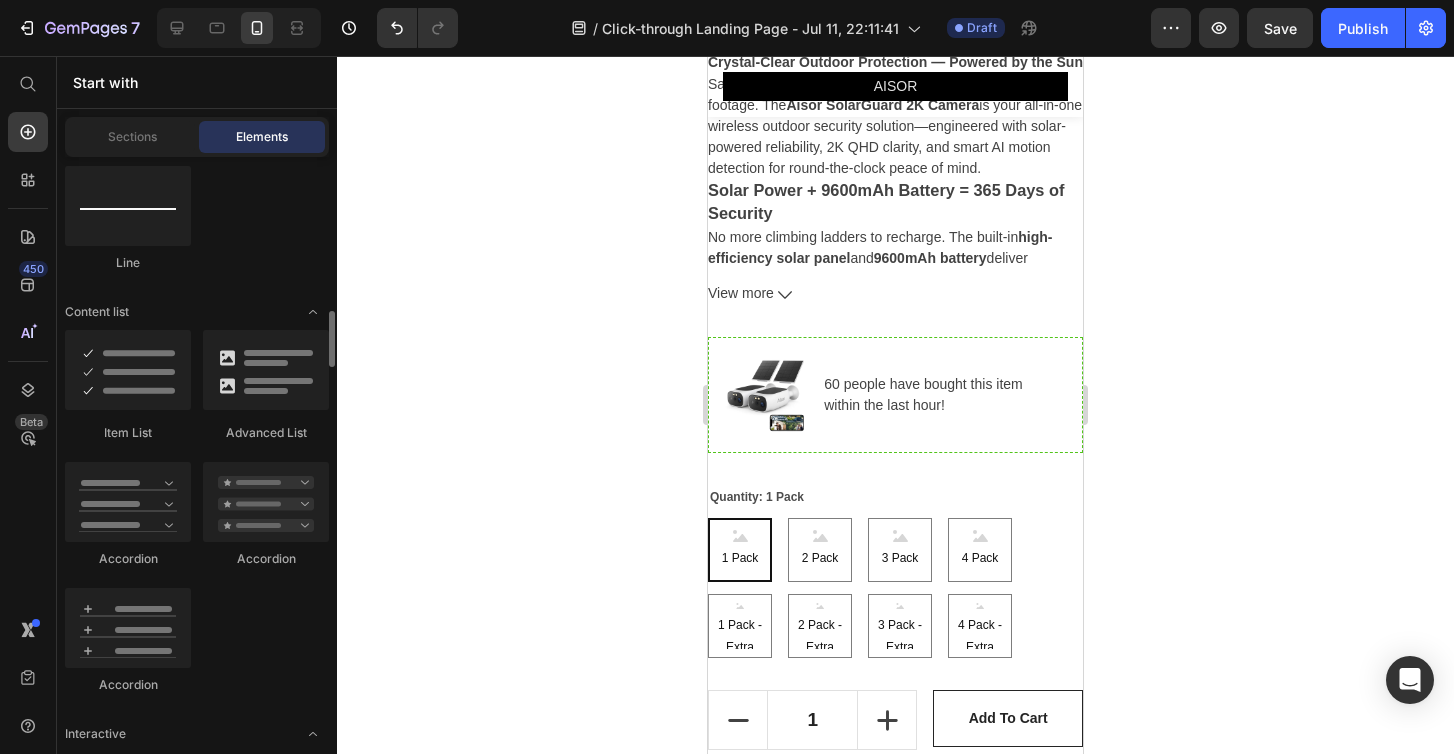 scroll, scrollTop: 1531, scrollLeft: 0, axis: vertical 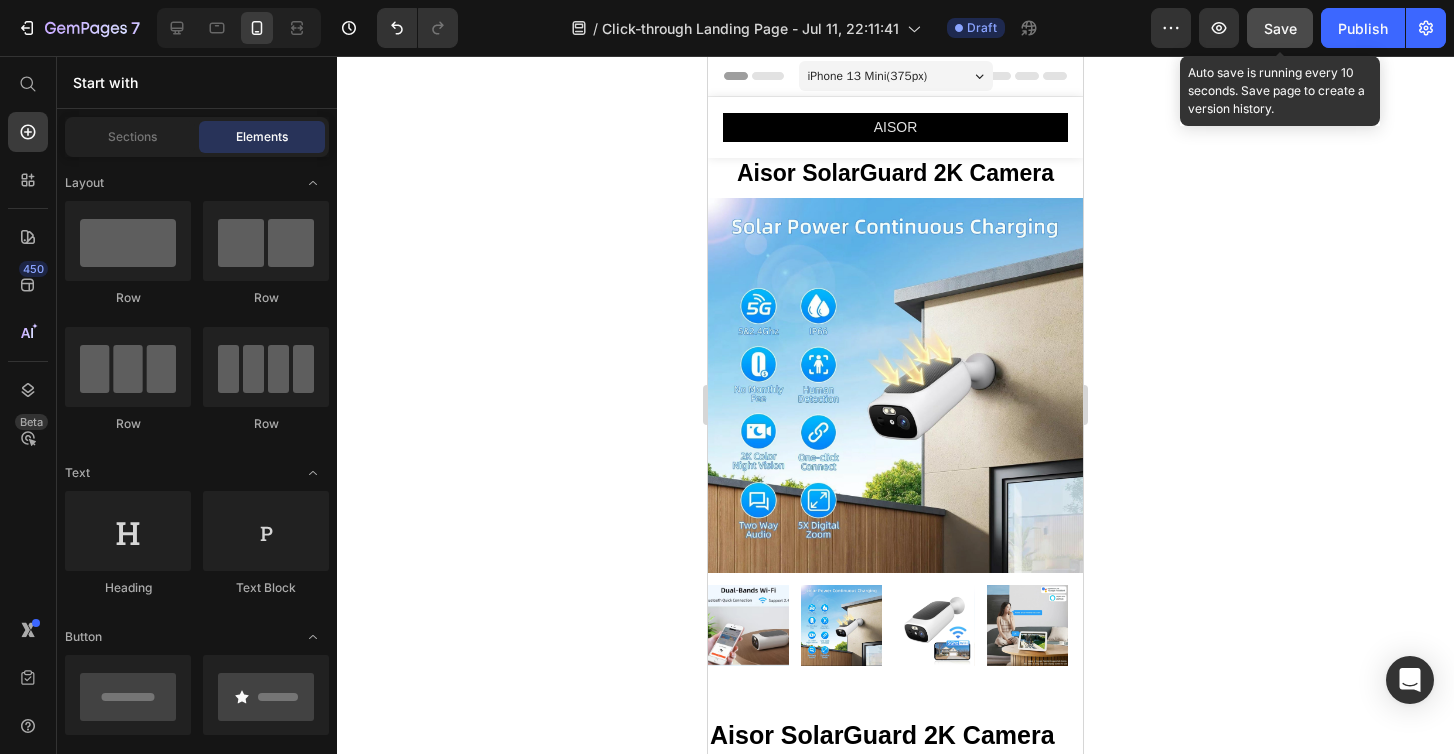 click on "Save" 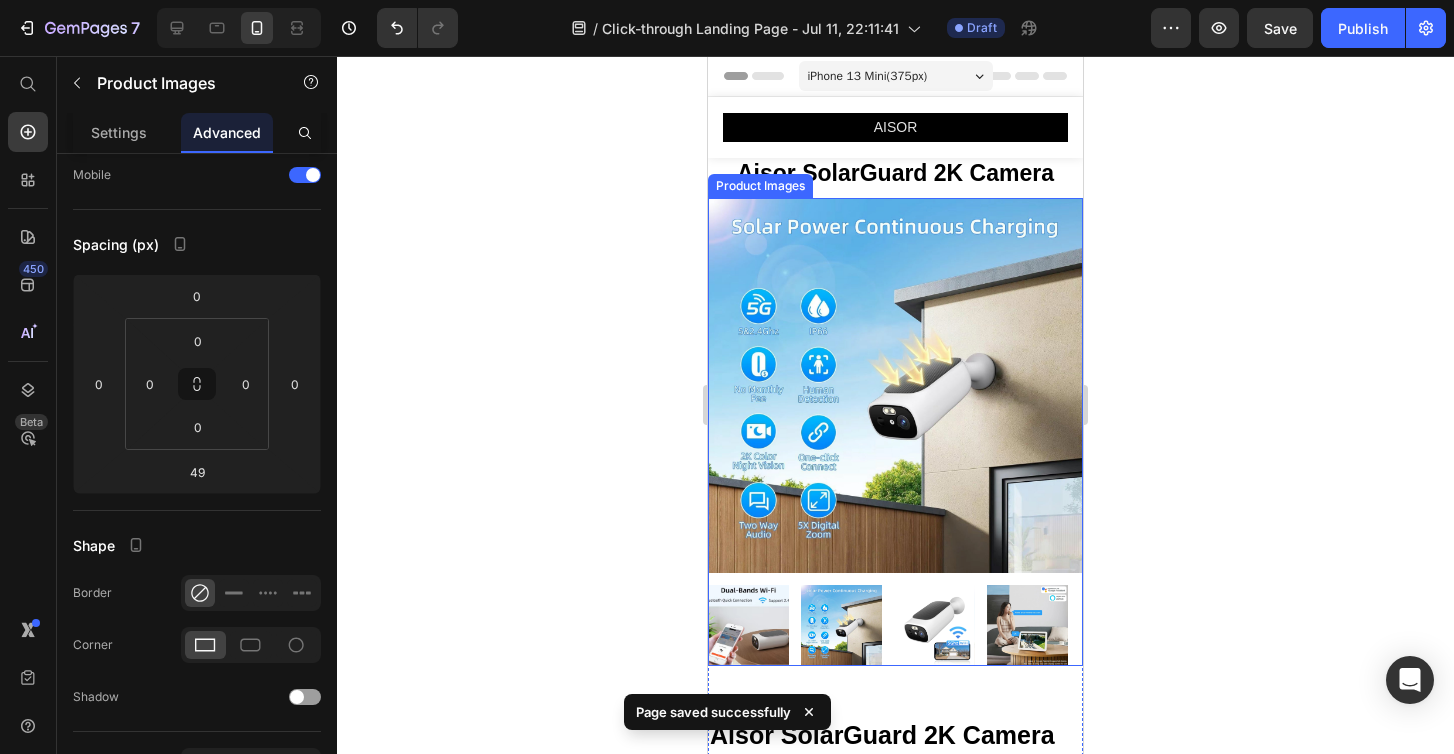 click at bounding box center (895, 385) 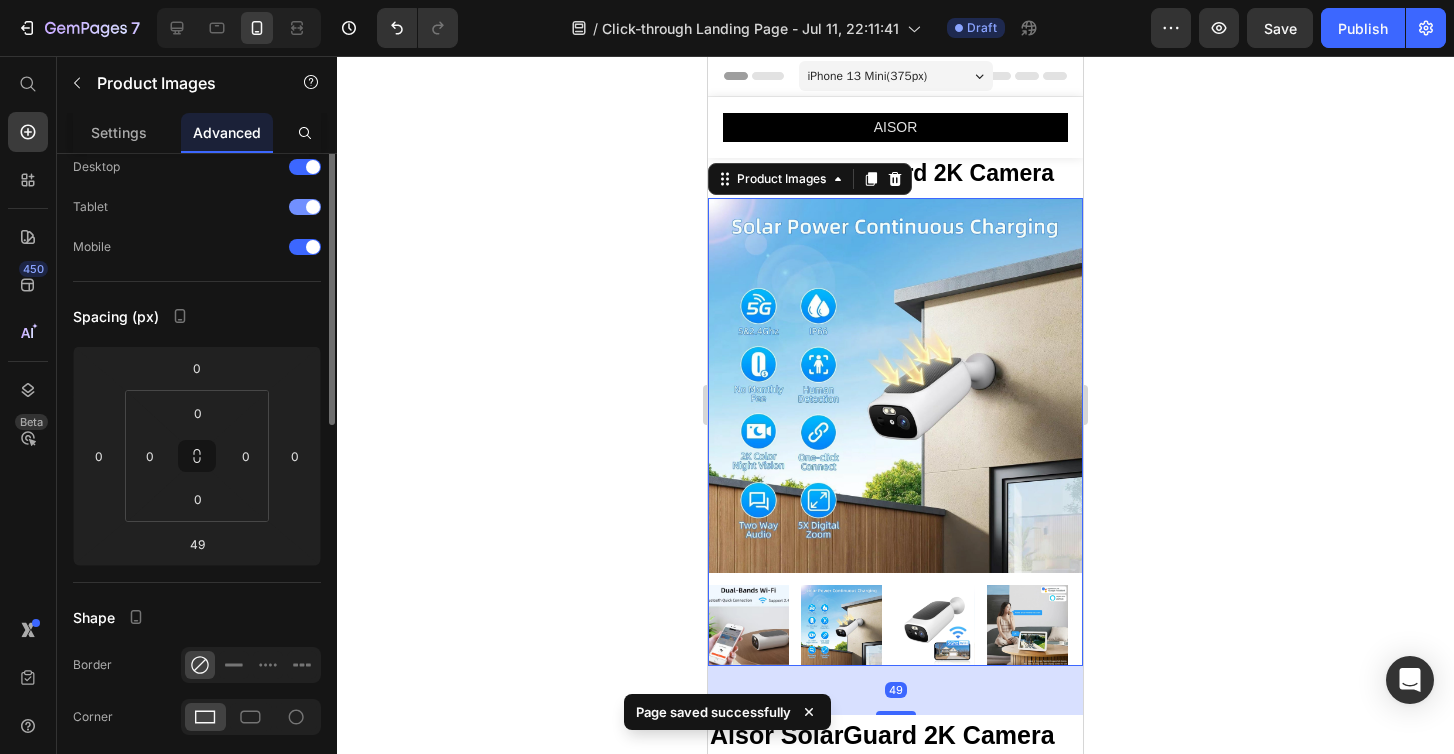 scroll, scrollTop: 0, scrollLeft: 0, axis: both 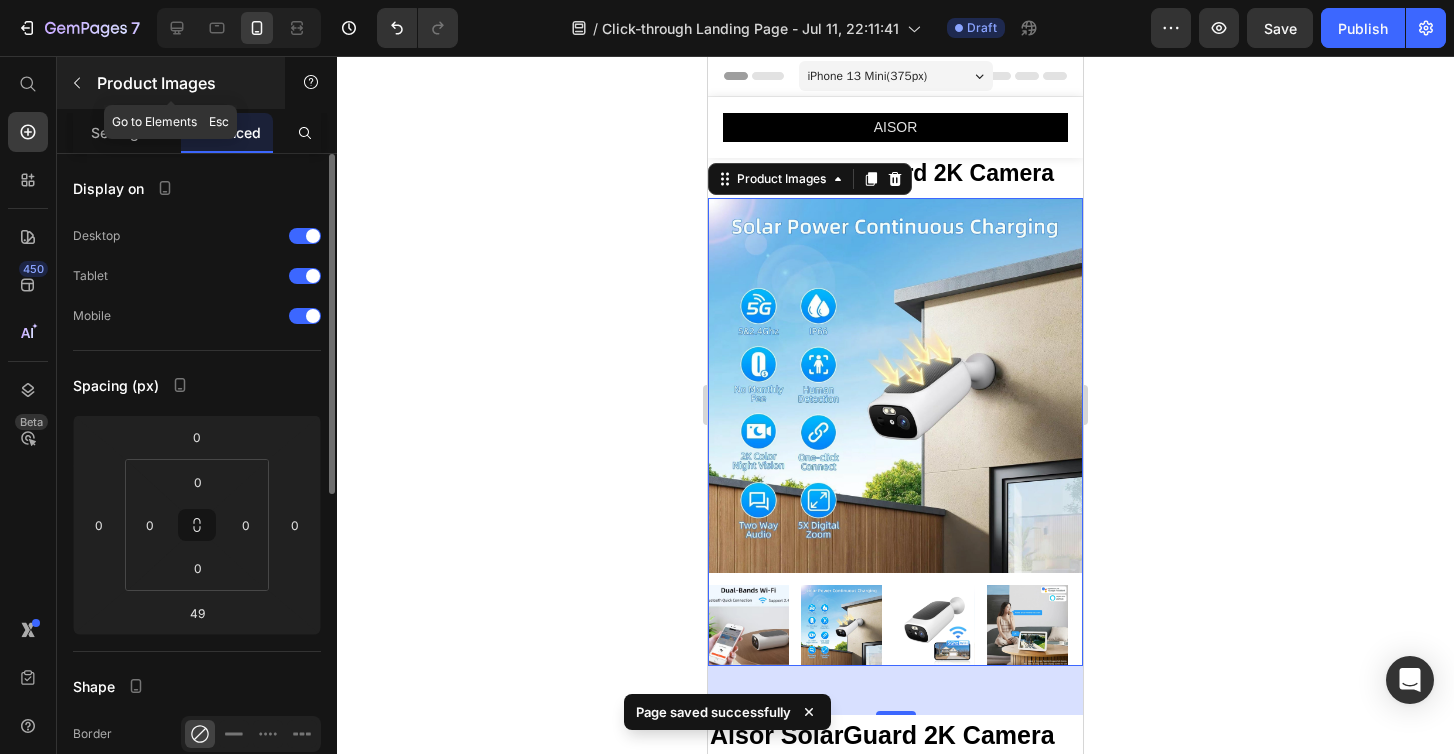 click 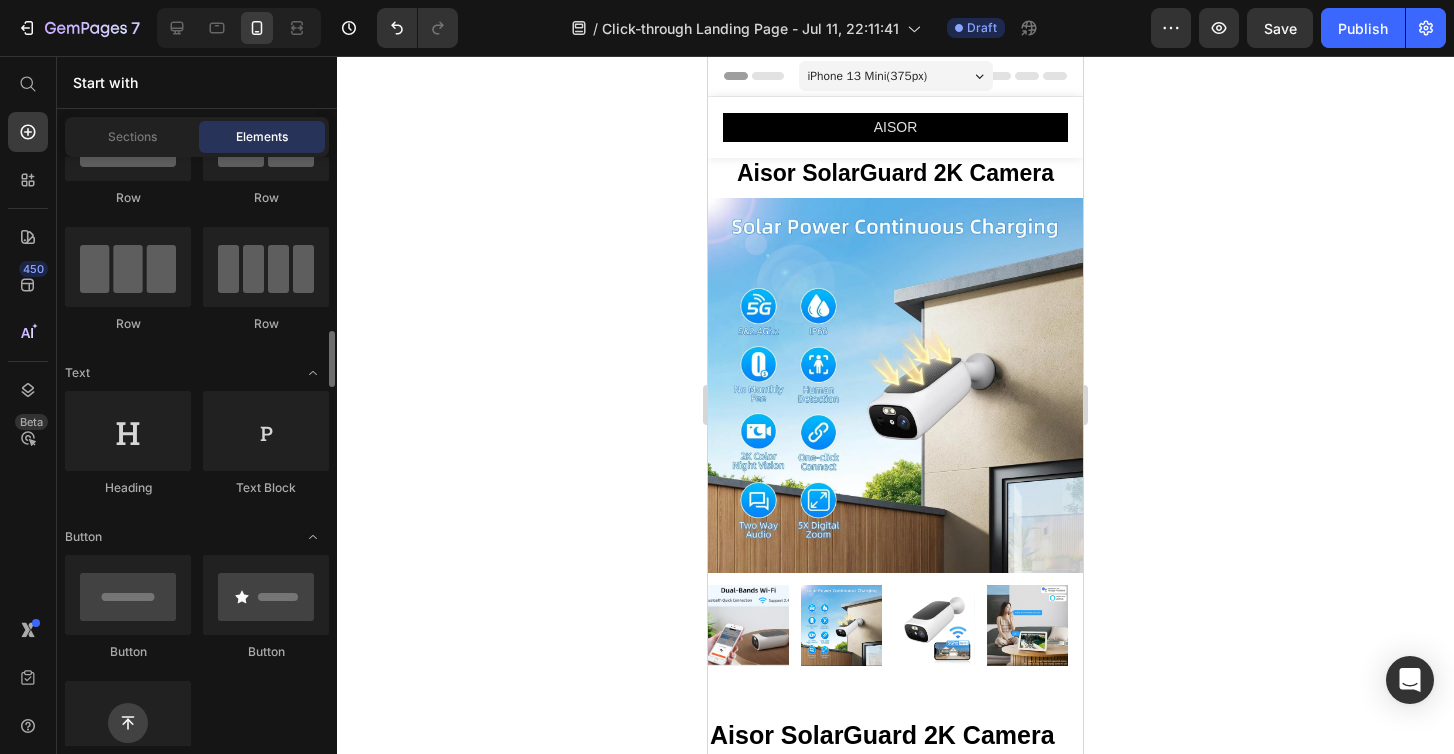 scroll, scrollTop: 0, scrollLeft: 0, axis: both 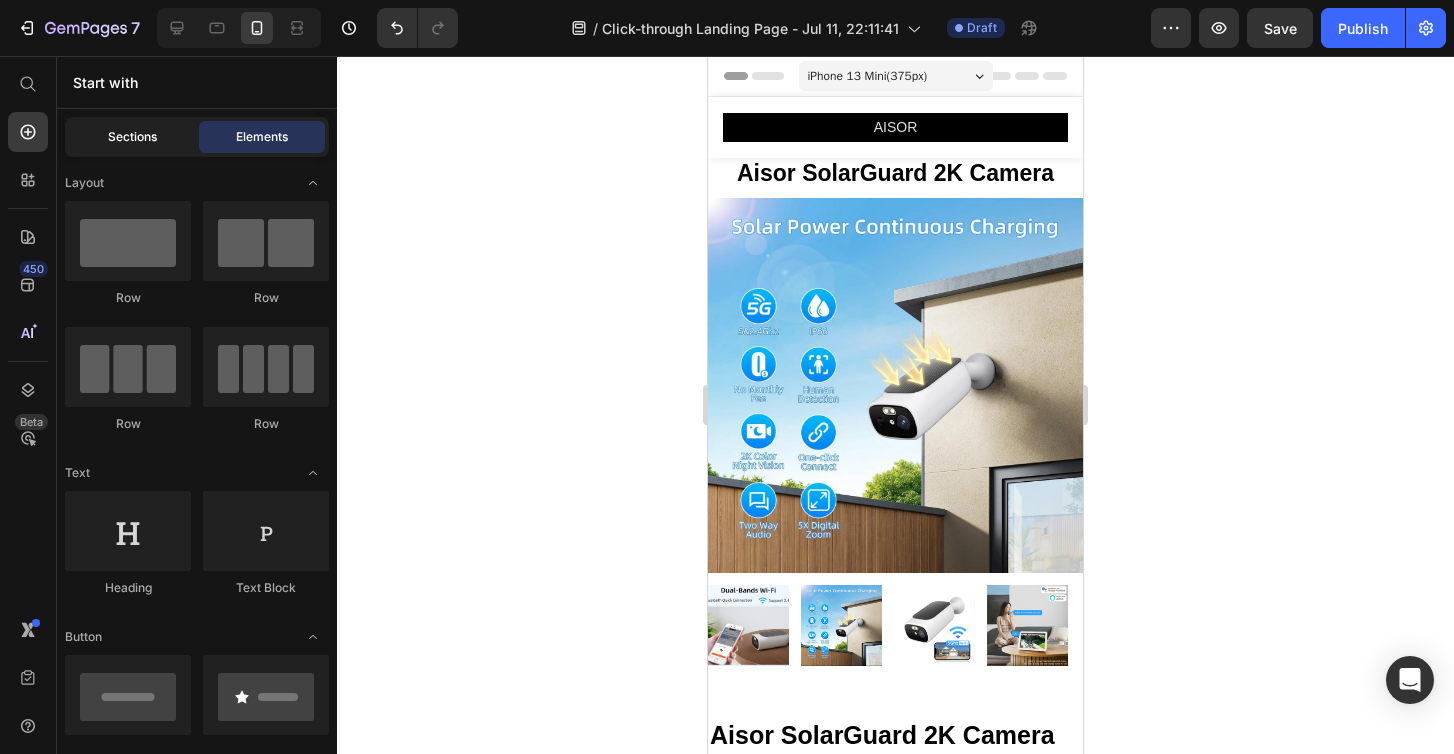 click on "Sections" 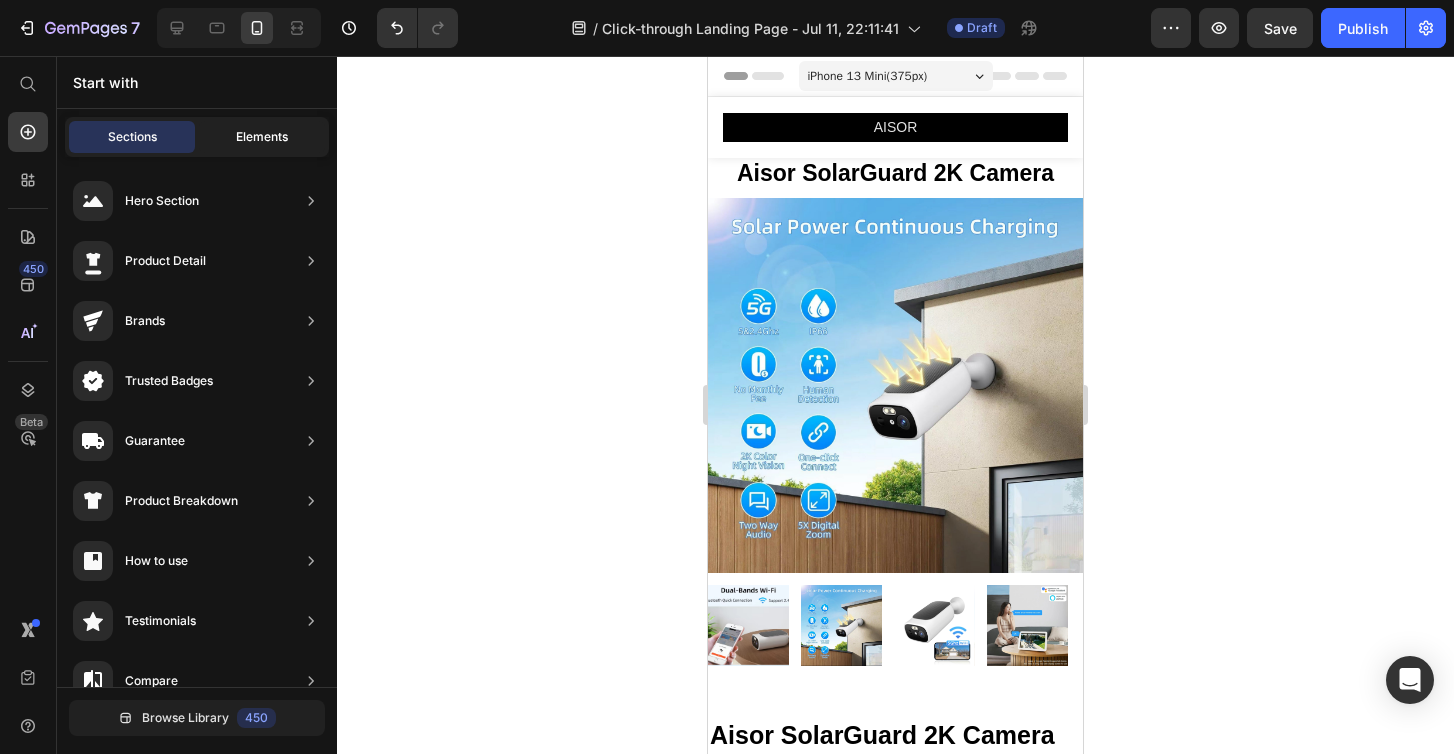 click on "Elements" at bounding box center (262, 137) 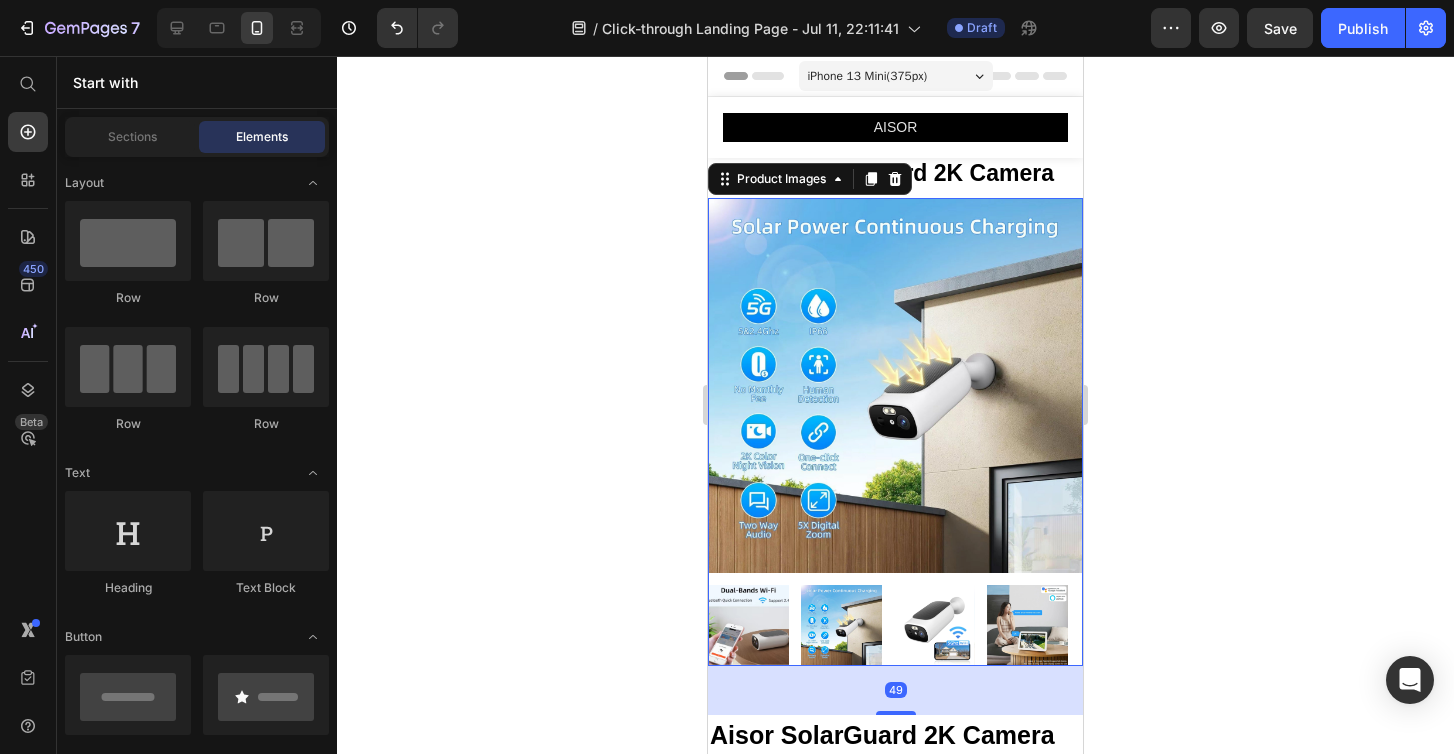 click at bounding box center (895, 385) 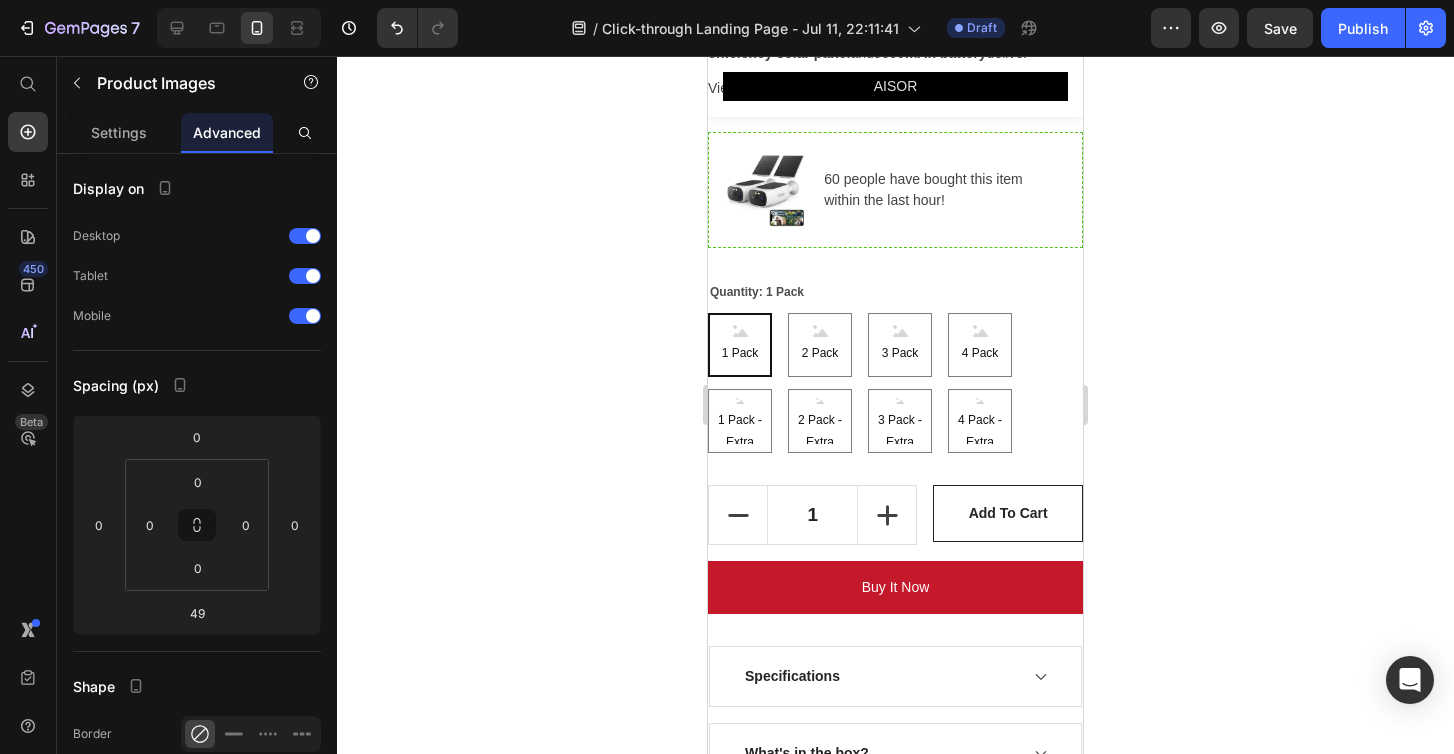 scroll, scrollTop: 1188, scrollLeft: 0, axis: vertical 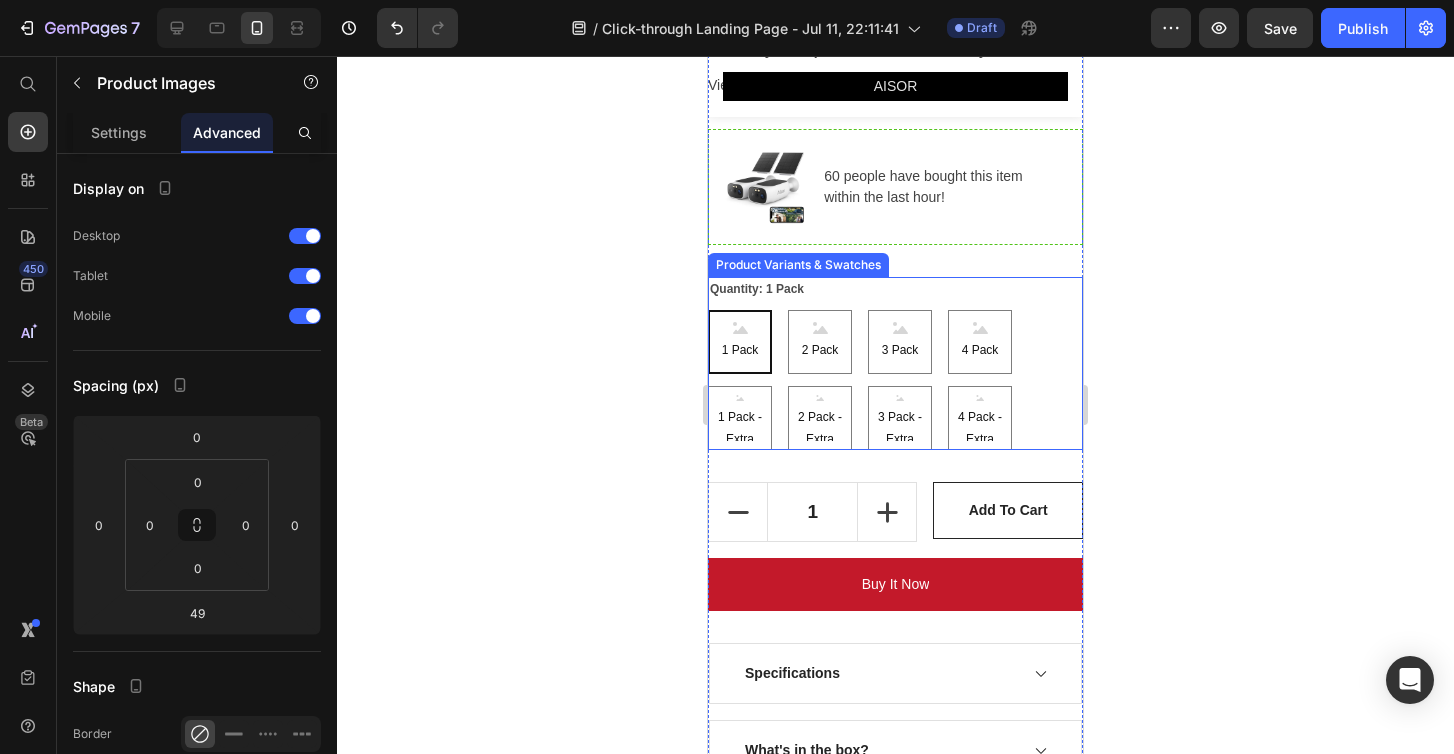 click on "1 Pack 1 Pack 1 Pack 2 Pack 2 Pack 2 Pack 3 Pack 3 Pack 3 Pack 4 Pack 4 Pack 4 Pack 1 Pack - Extra Solar 1 Pack - Extra Solar 1 Pack - Extra Solar 2 Pack - Extra Solar 2 Pack - Extra Solar 2 Pack - Extra Solar 3 Pack - Extra Solar 3 Pack - Extra Solar 3 Pack - Extra Solar 4 Pack - Extra Solar 4 Pack - Extra Solar 4 Pack - Extra Solar" at bounding box center [895, 380] 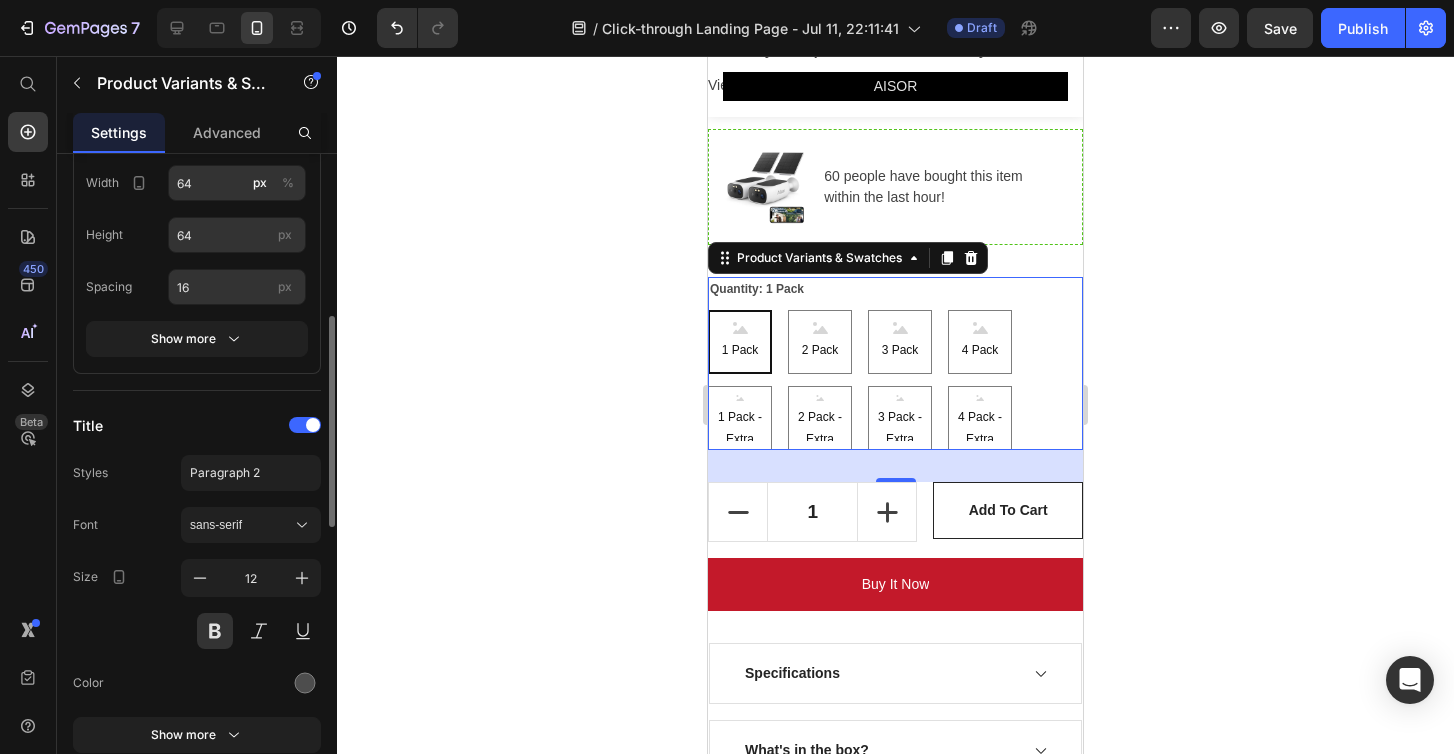 scroll, scrollTop: 573, scrollLeft: 0, axis: vertical 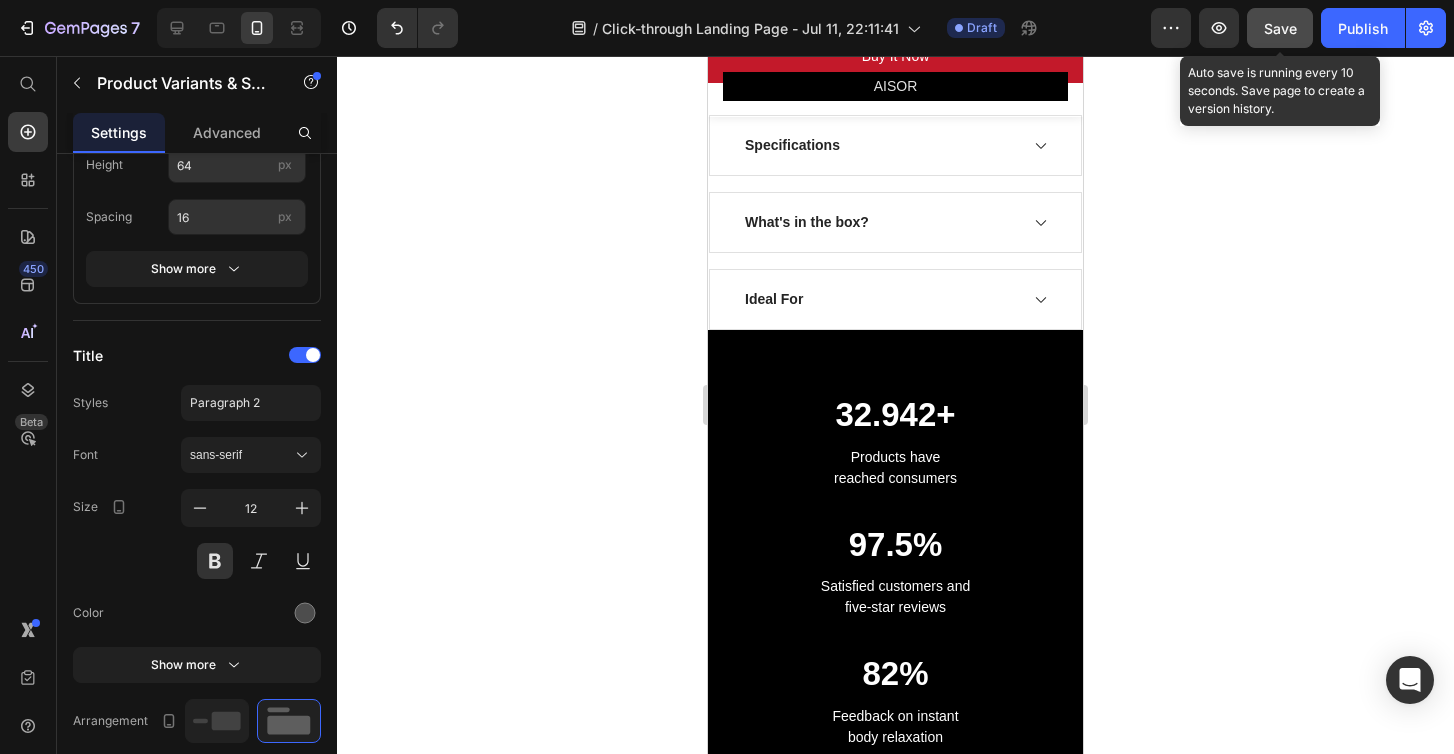click on "Save" at bounding box center (1280, 28) 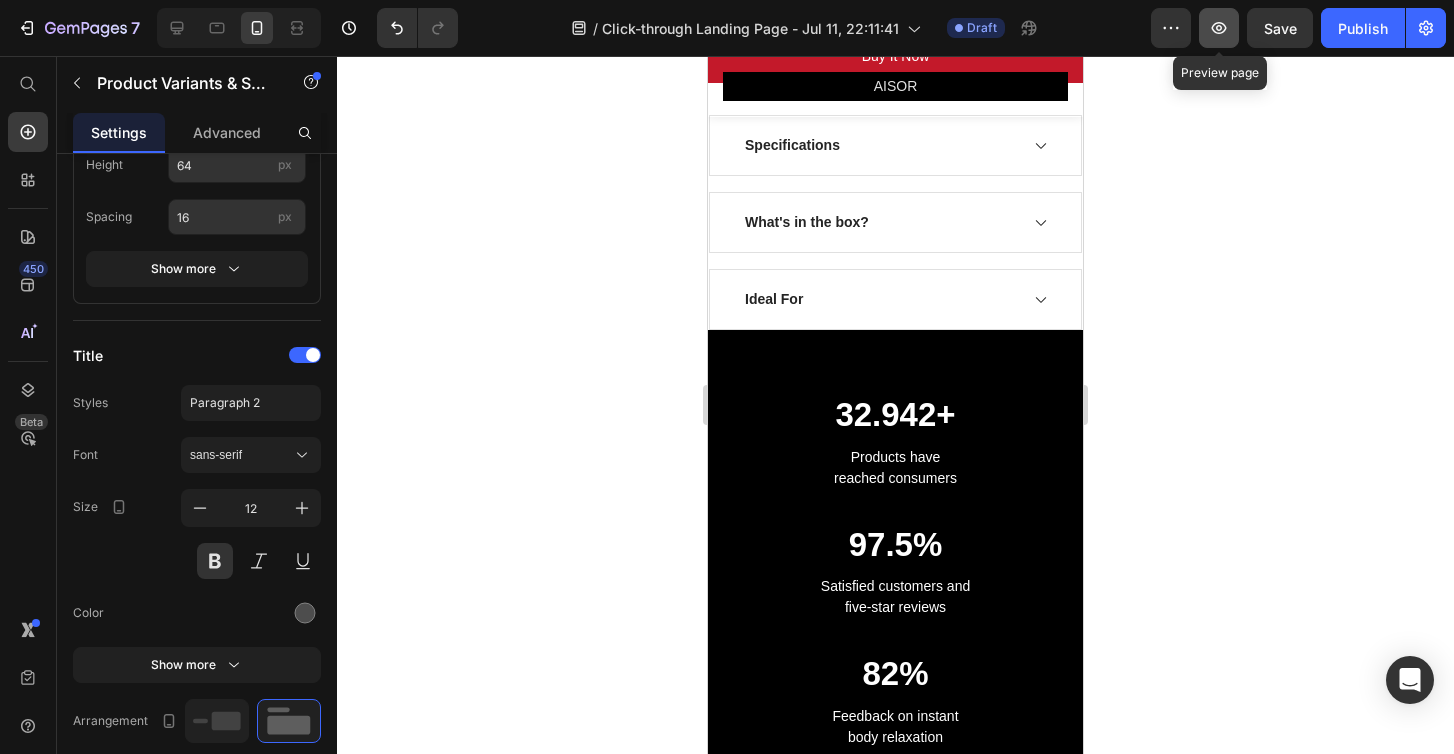 click 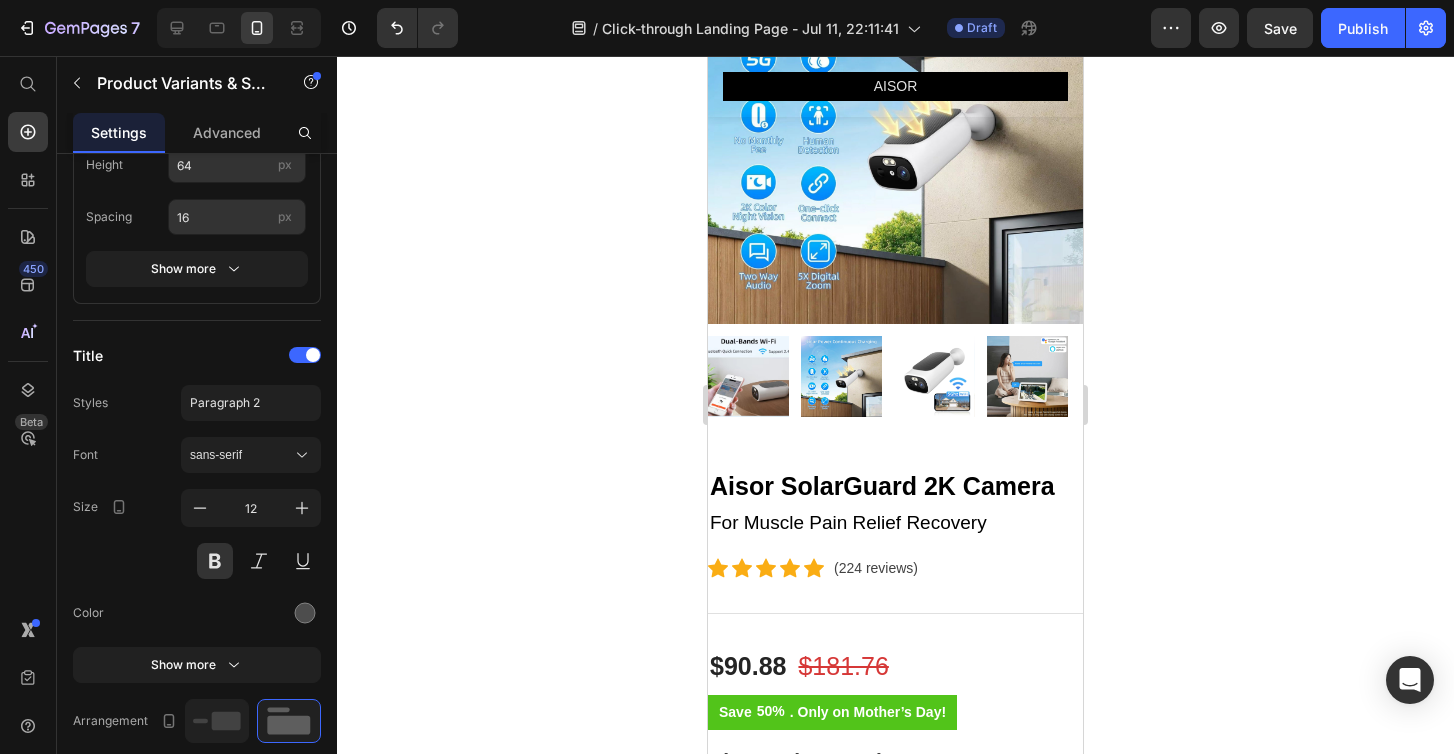 scroll, scrollTop: 0, scrollLeft: 0, axis: both 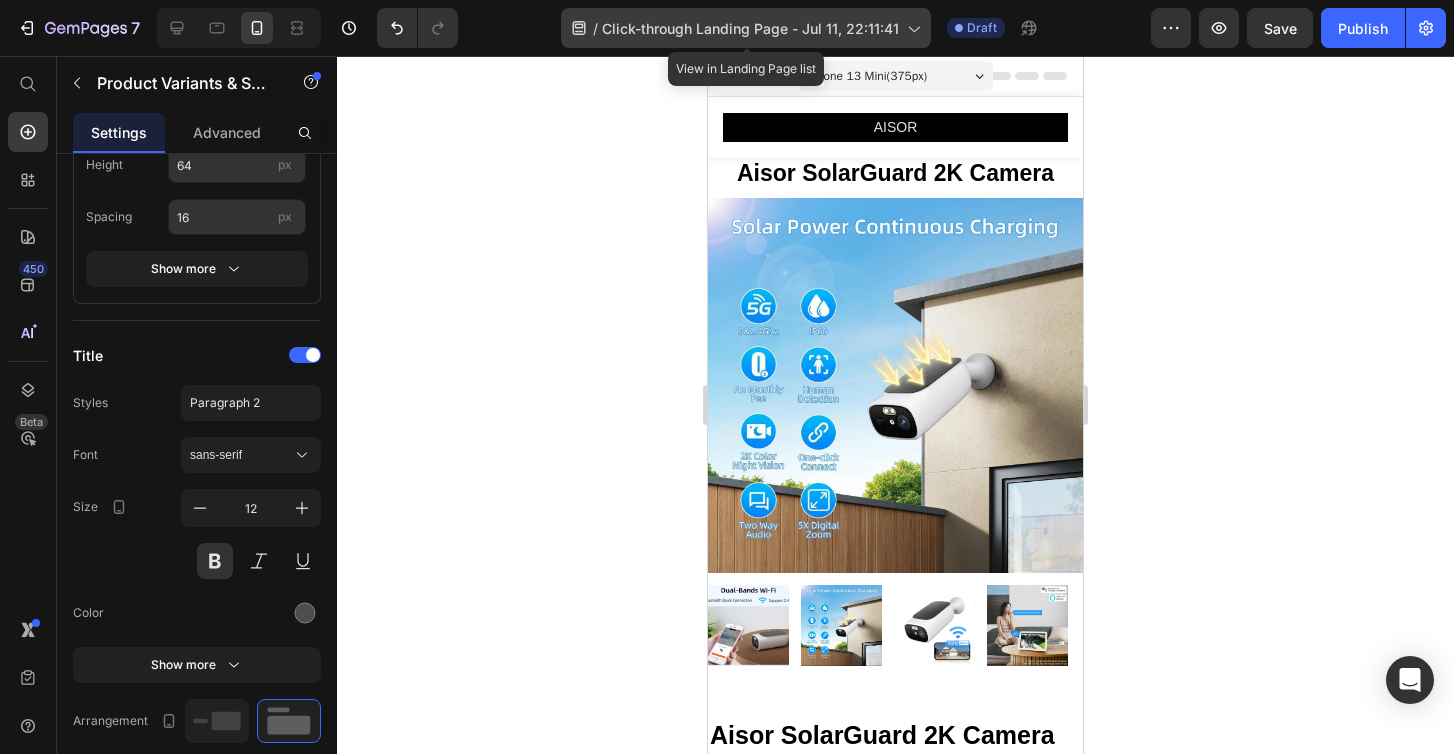 click on "/  Click-through Landing Page - Jul 11, 22:11:41" 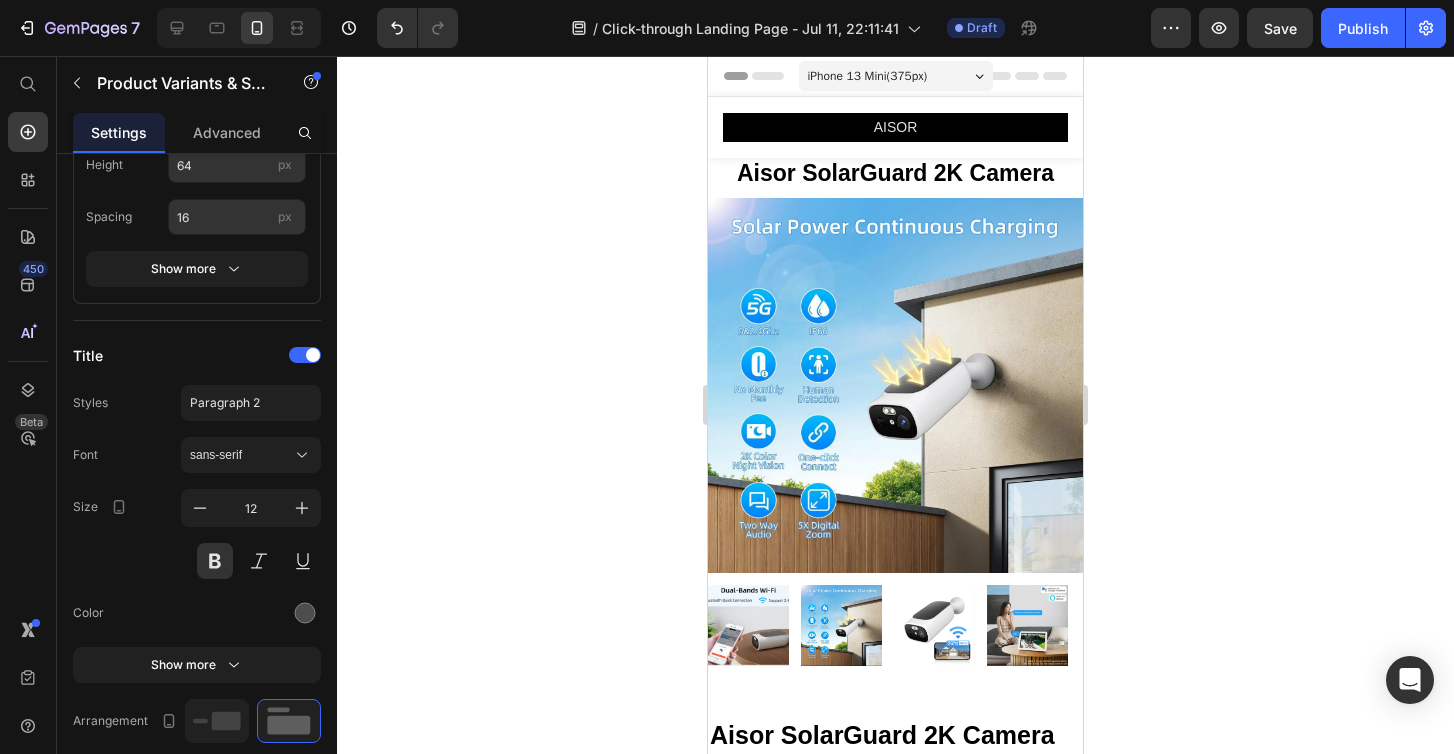 click 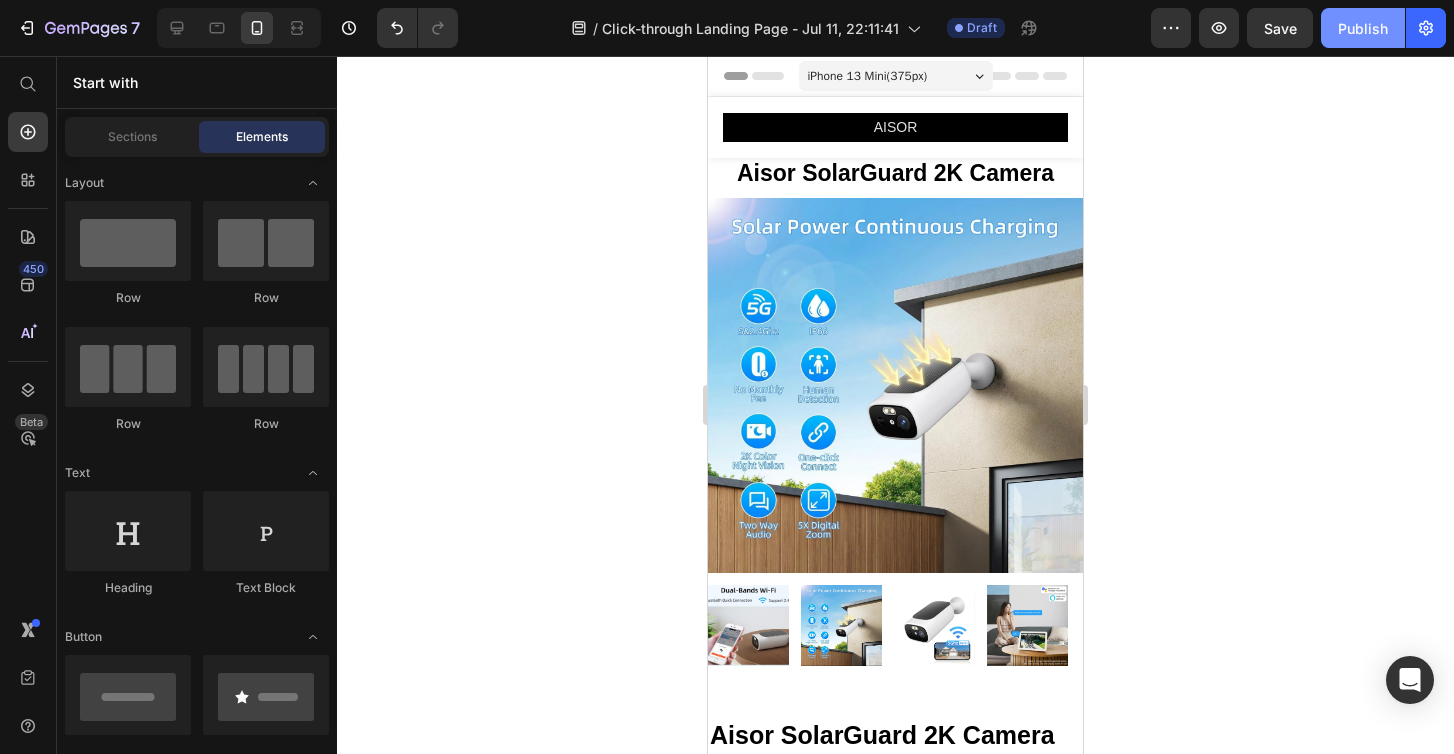 click on "Publish" at bounding box center [1363, 28] 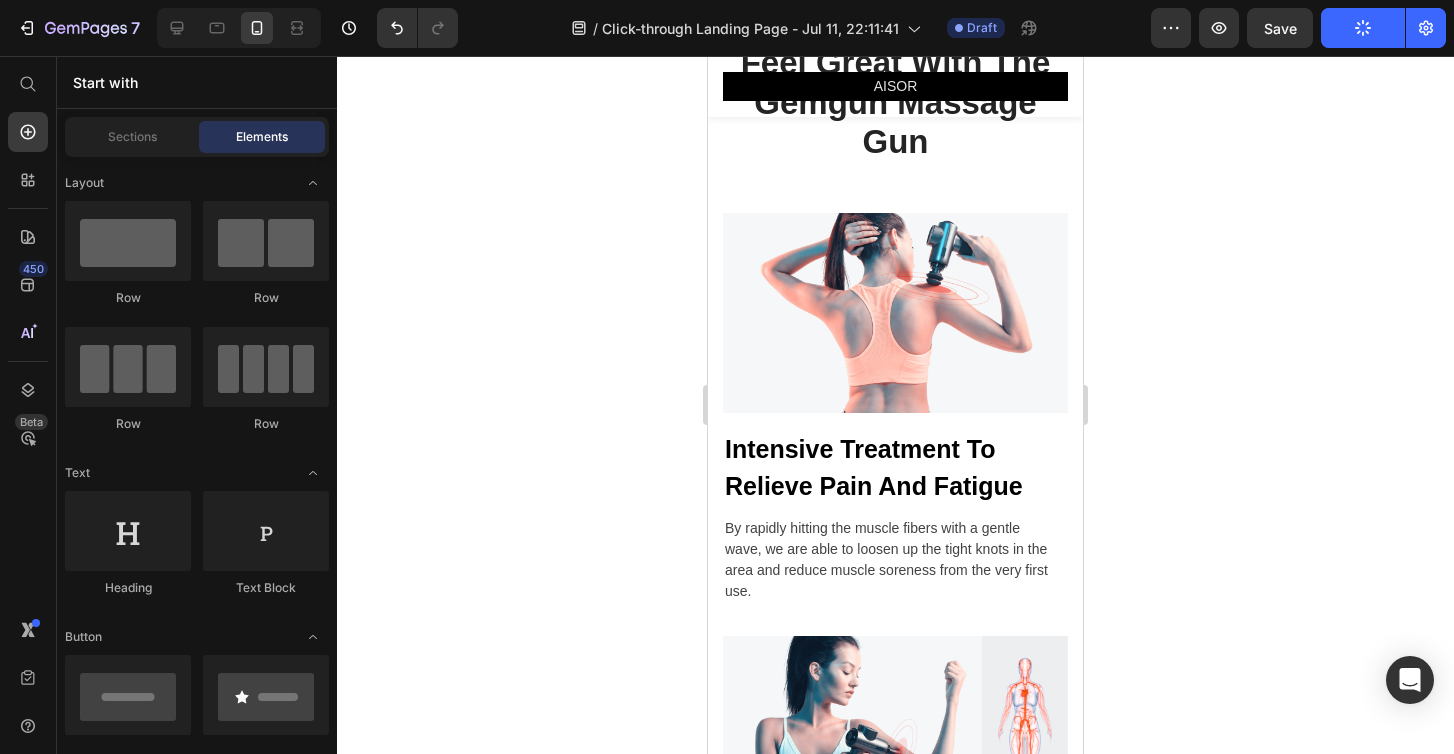 scroll, scrollTop: 0, scrollLeft: 0, axis: both 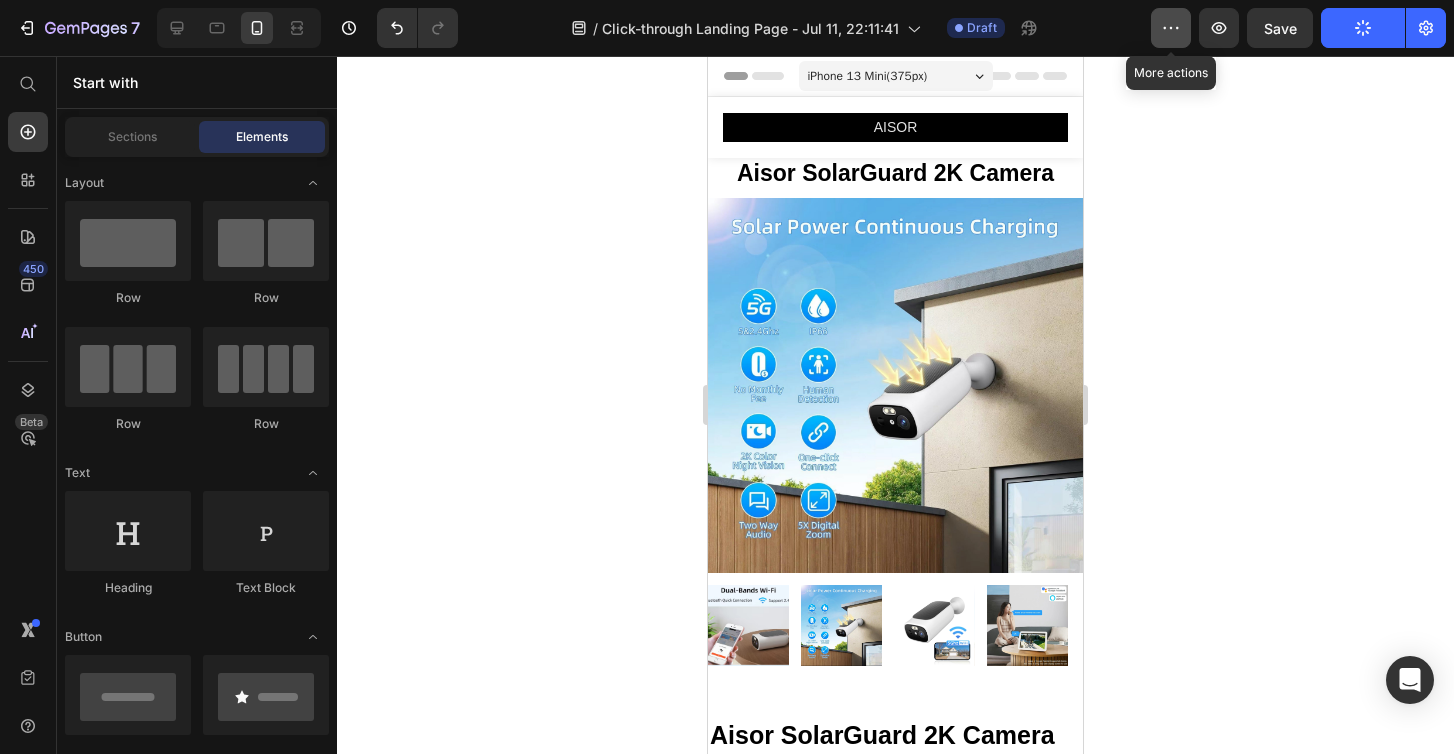 click 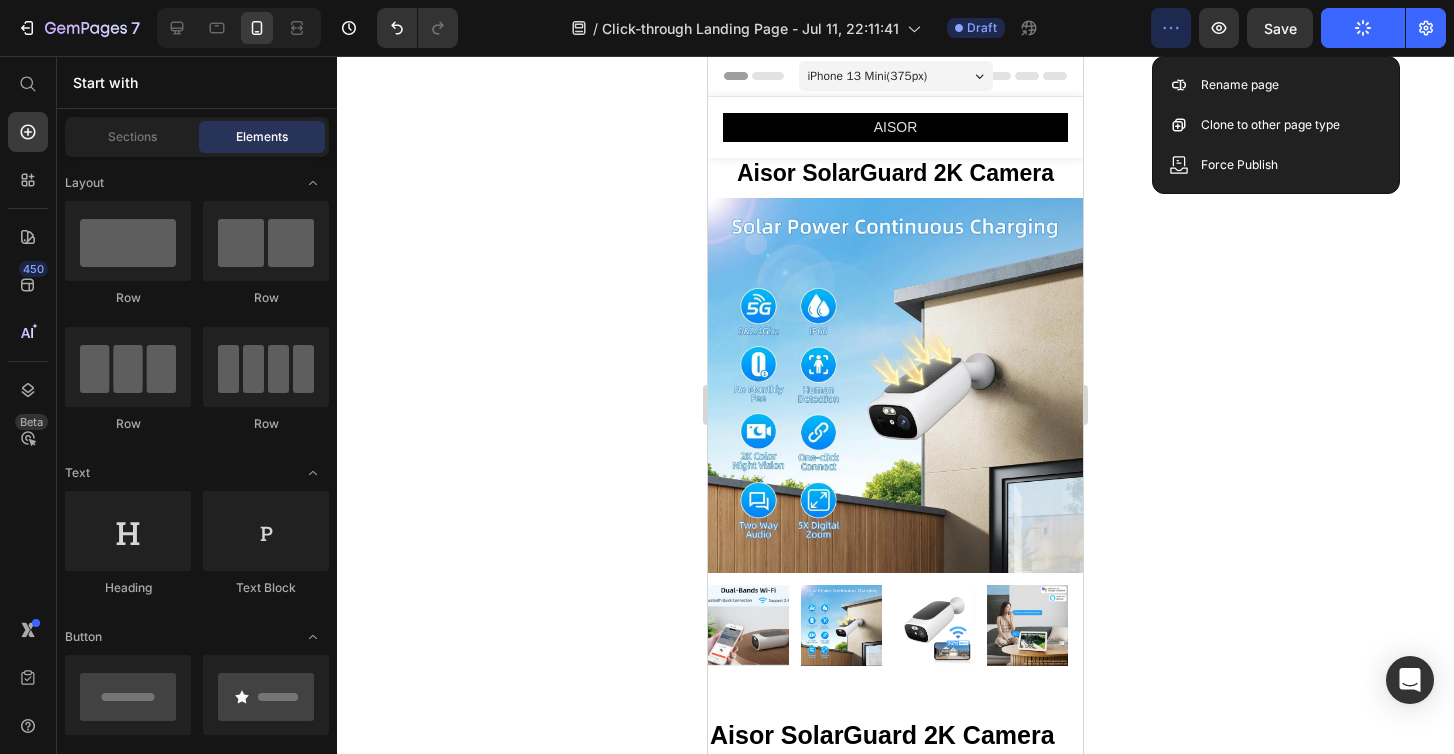 click 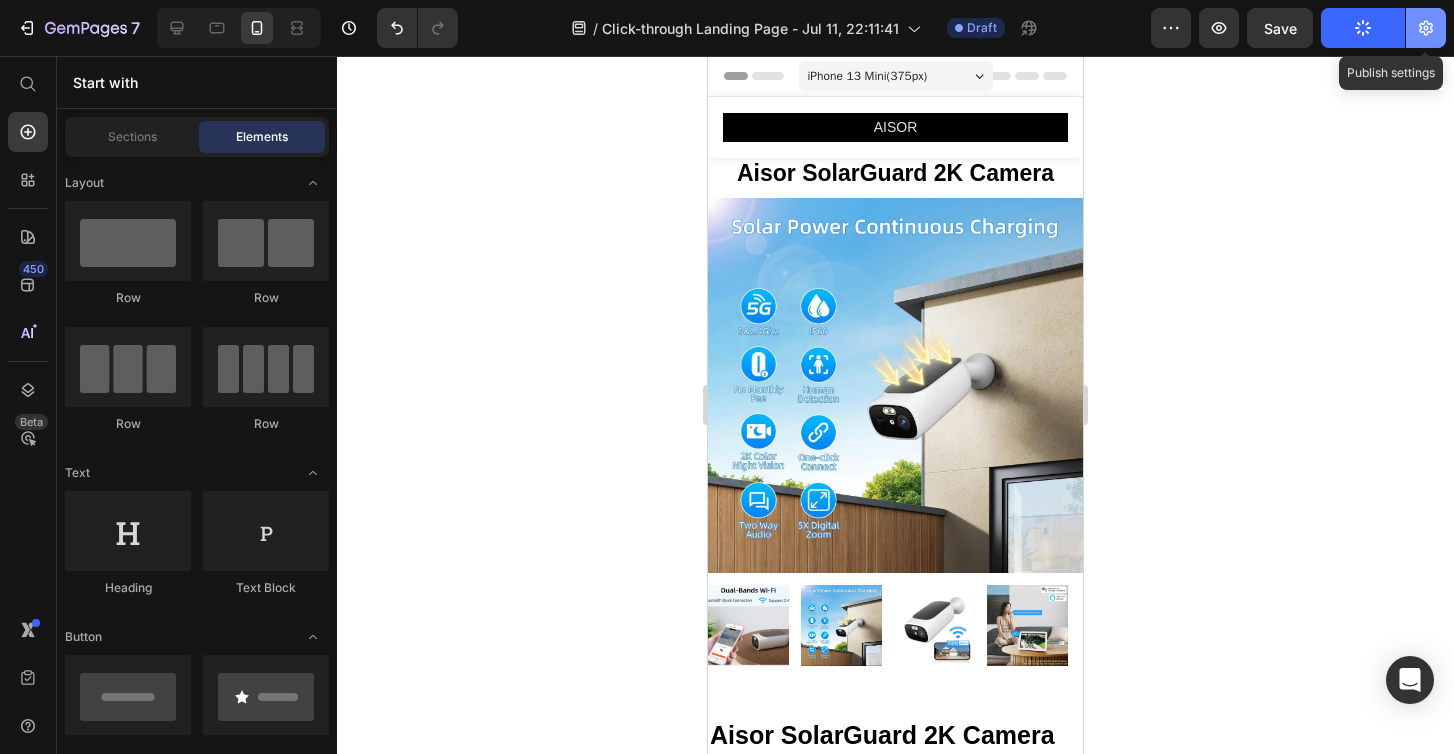 click 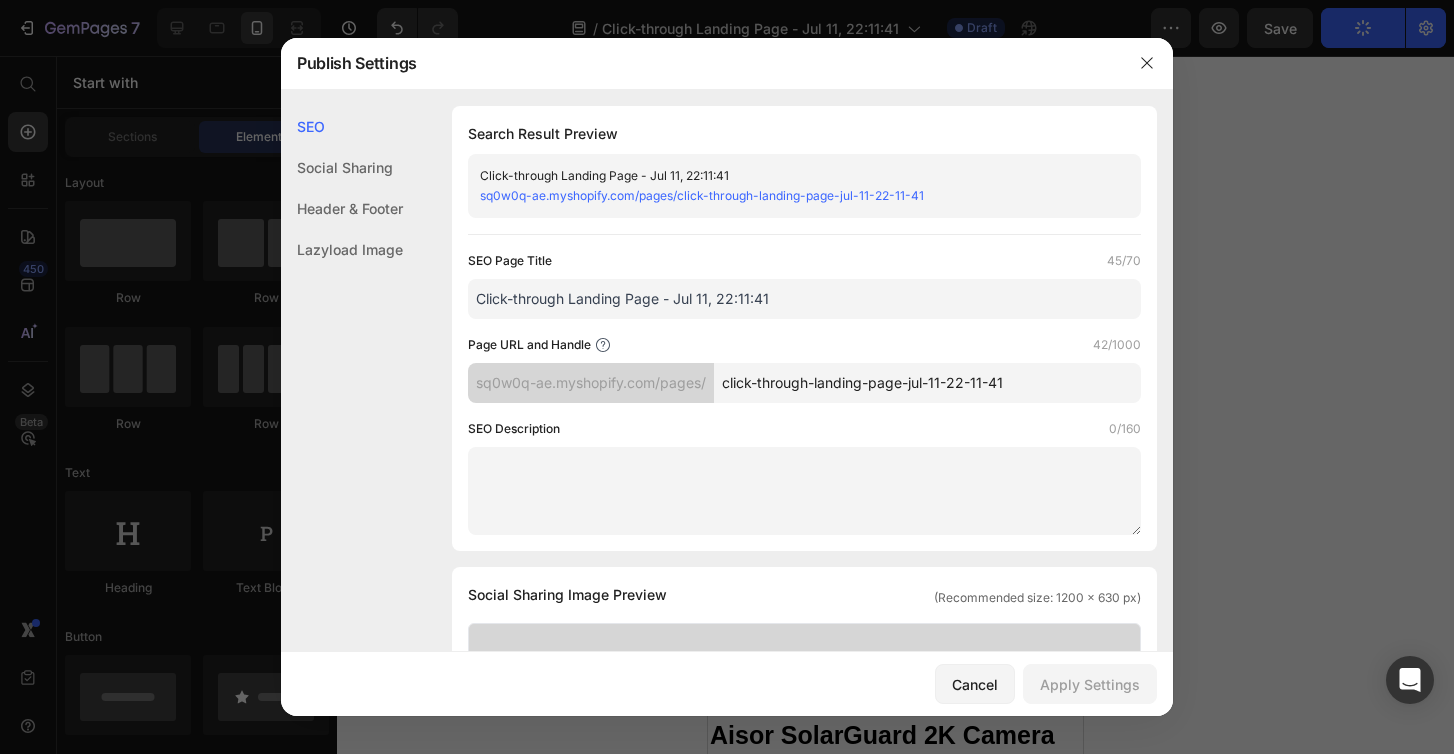 click on "sq0w0q-ae.myshopify.com/pages/click-through-landing-page-jul-11-22-11-41" at bounding box center (702, 195) 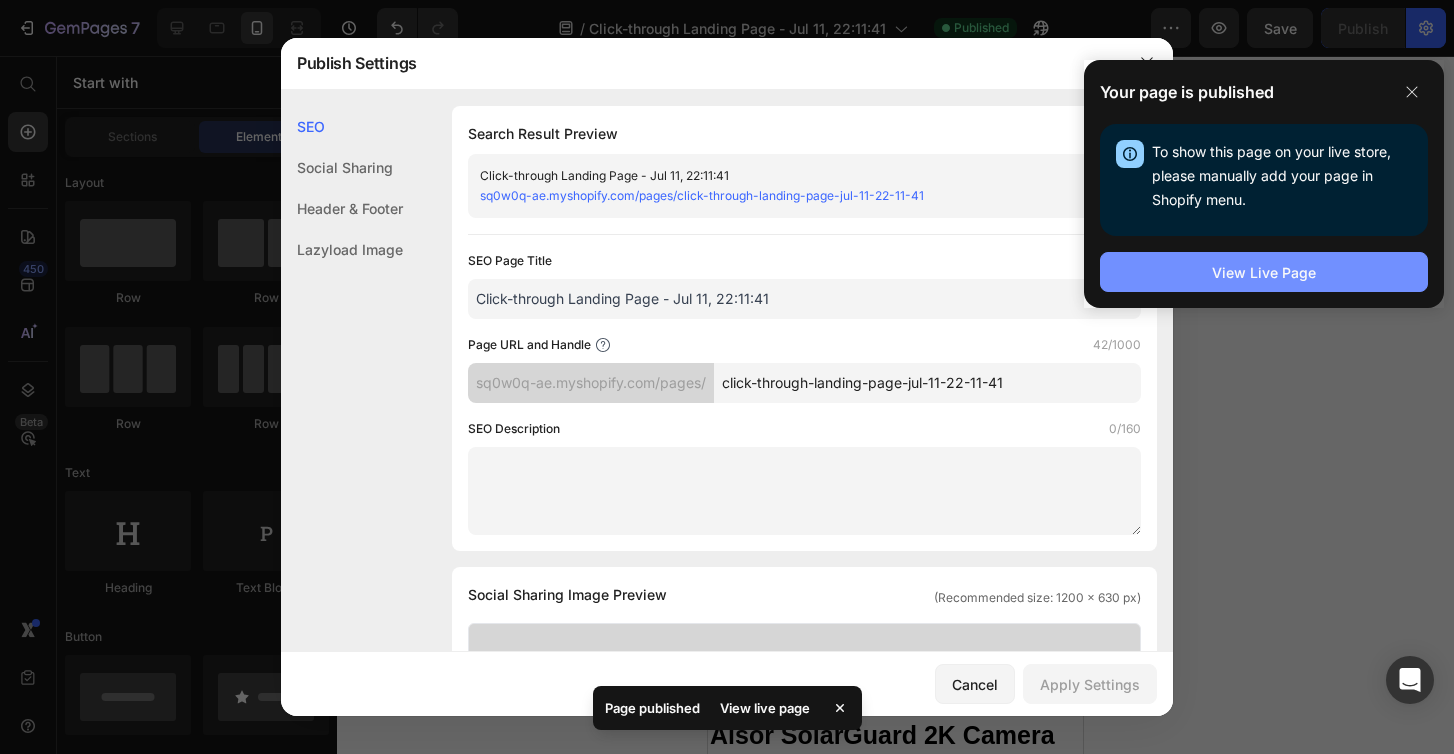 click on "View Live Page" at bounding box center [1264, 272] 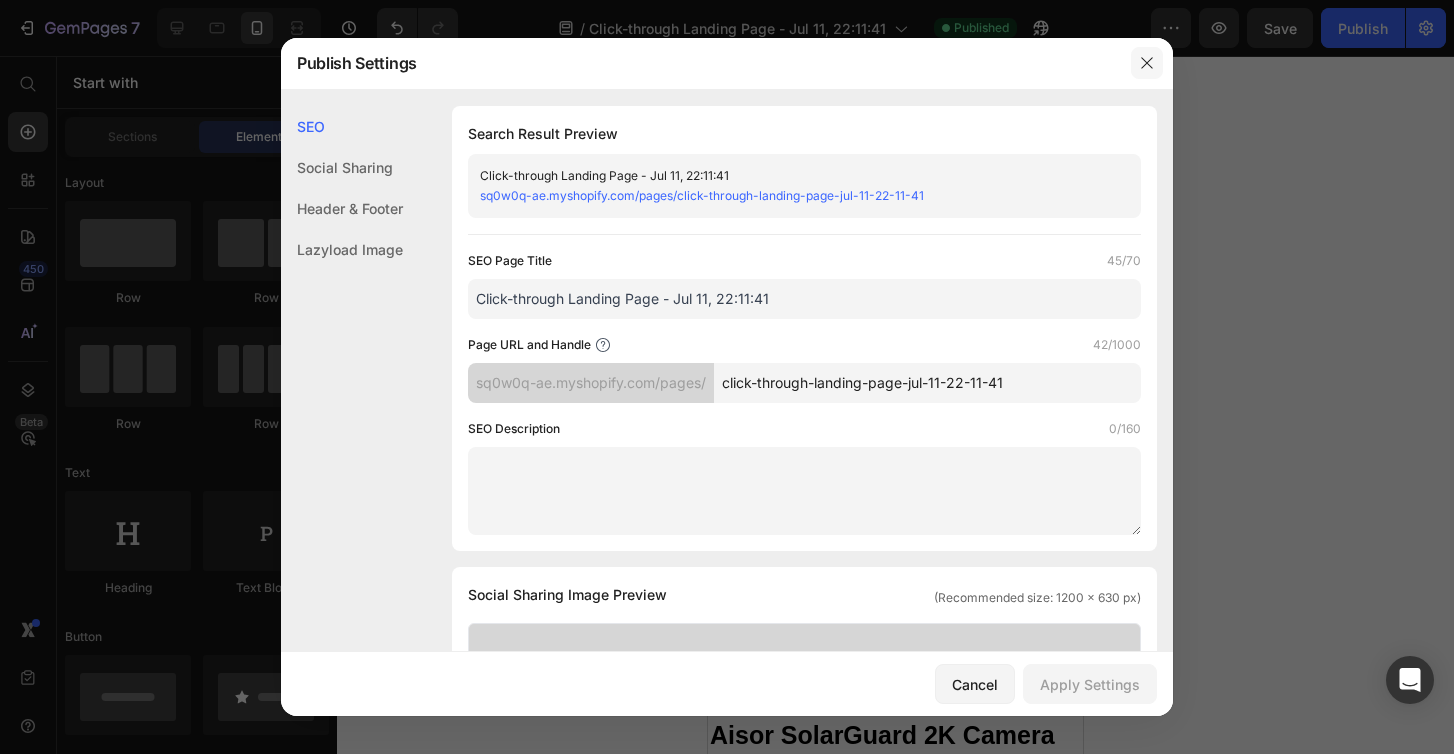 click 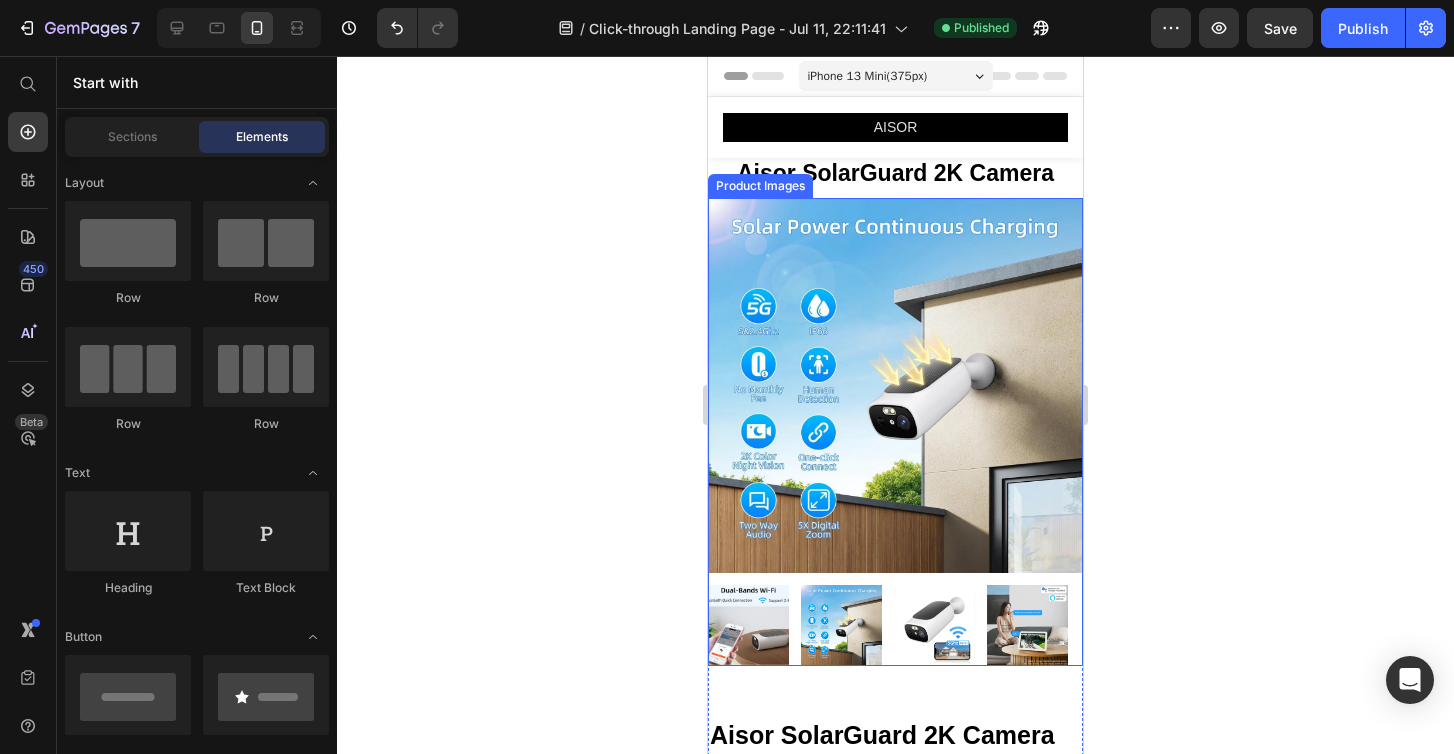click at bounding box center (895, 385) 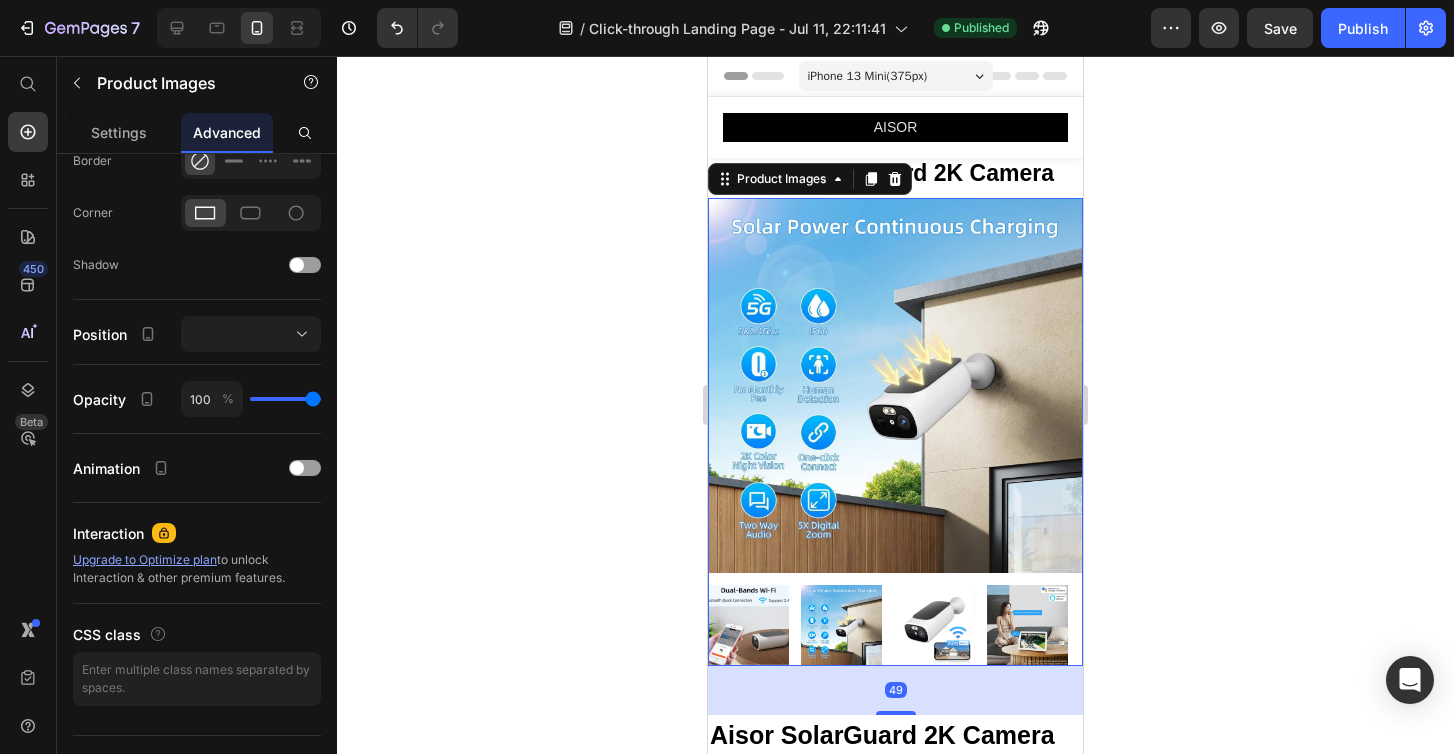 scroll, scrollTop: 0, scrollLeft: 0, axis: both 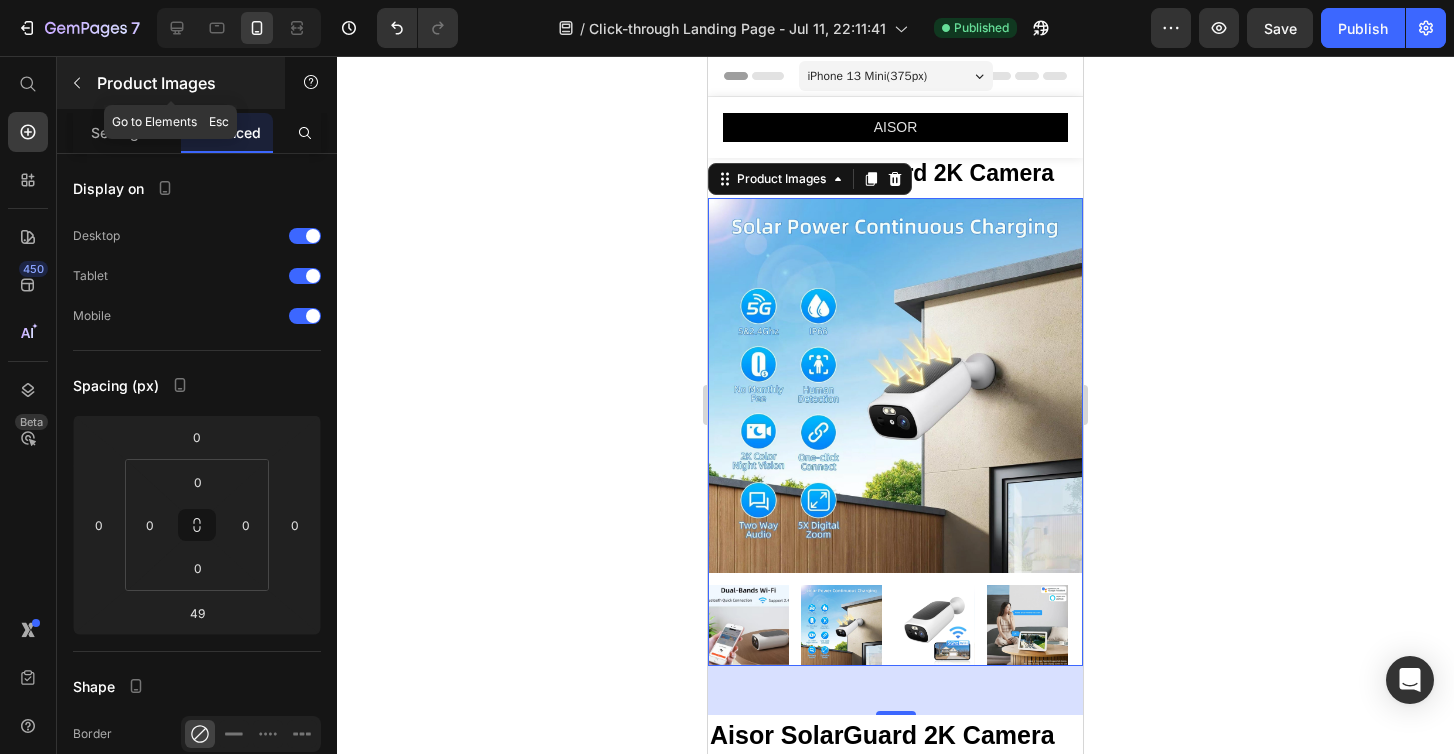 click 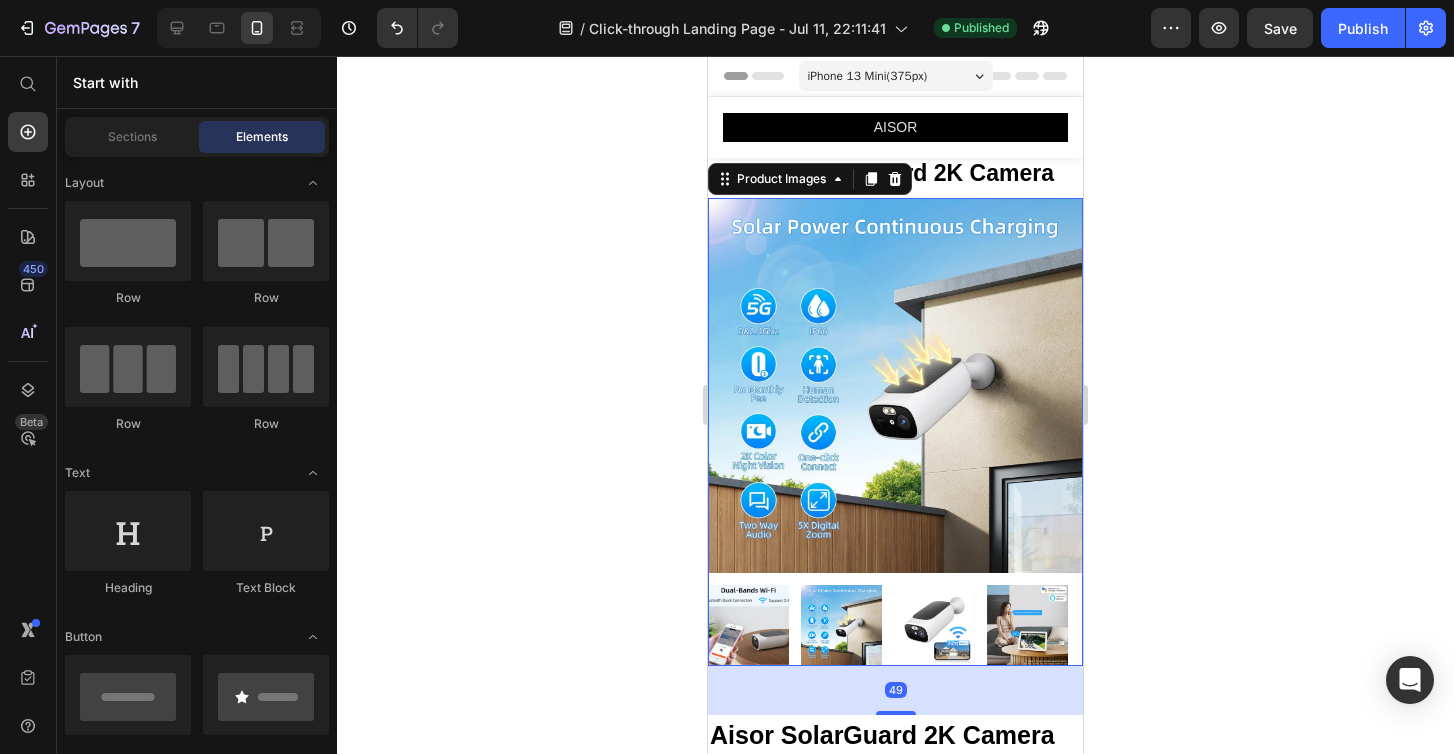 click at bounding box center (895, 385) 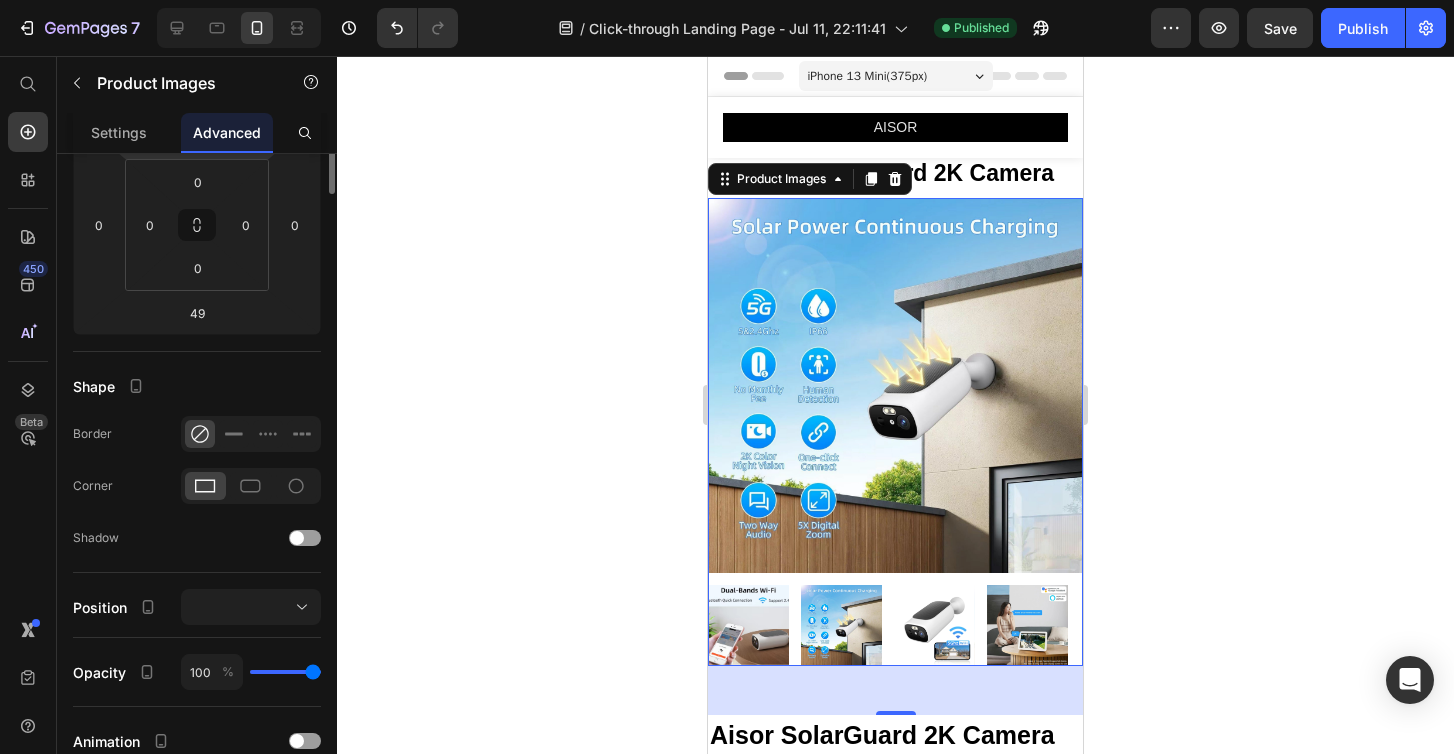 scroll, scrollTop: 0, scrollLeft: 0, axis: both 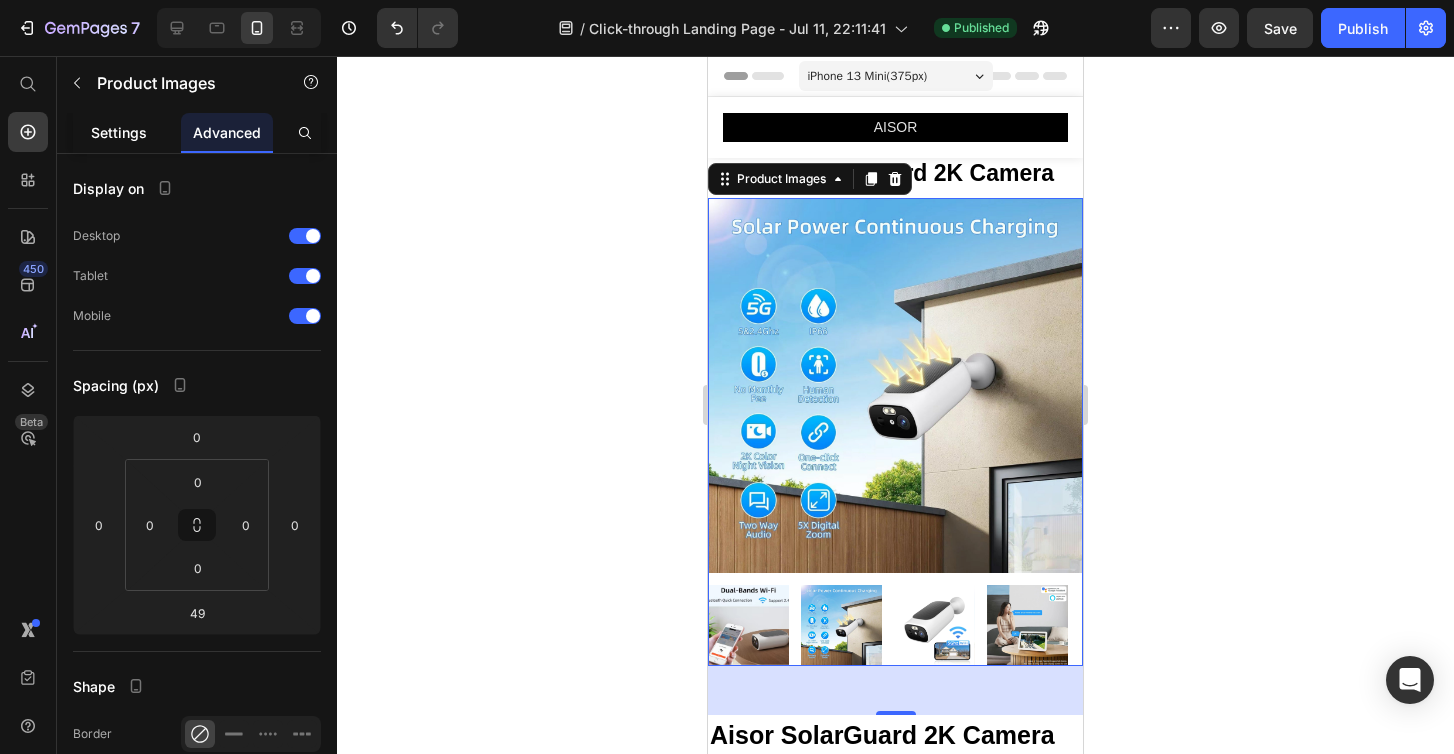 click on "Settings" at bounding box center [119, 132] 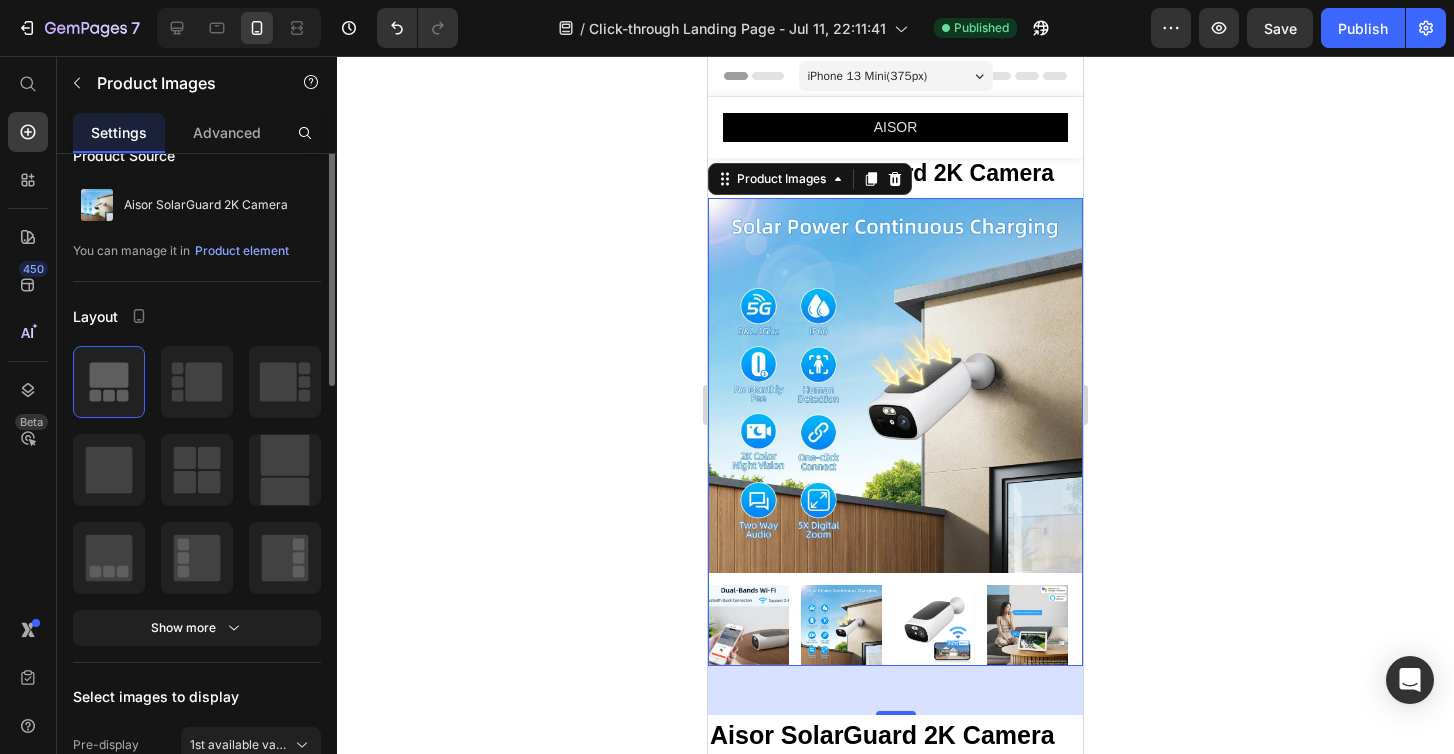 scroll, scrollTop: 0, scrollLeft: 0, axis: both 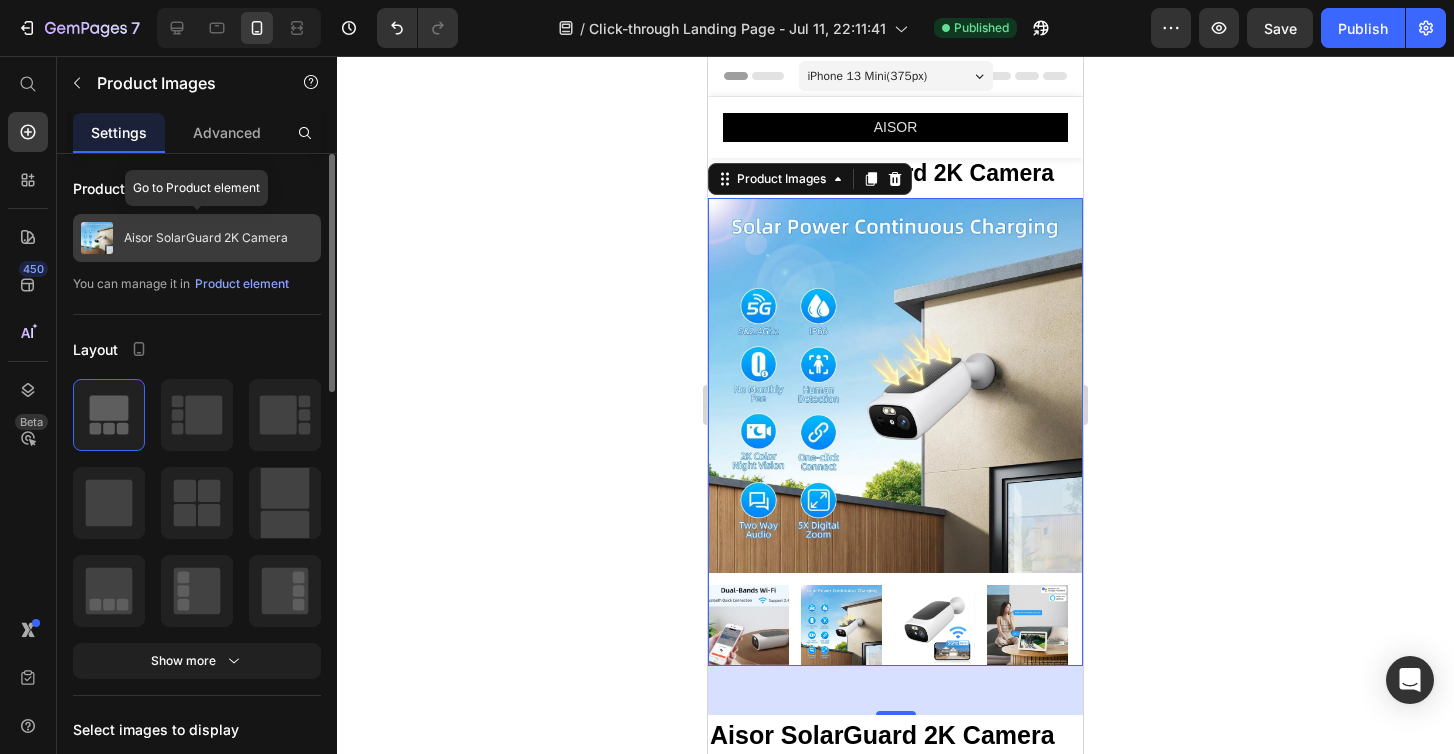 click on "Aisor SolarGuard 2K Camera" at bounding box center [197, 238] 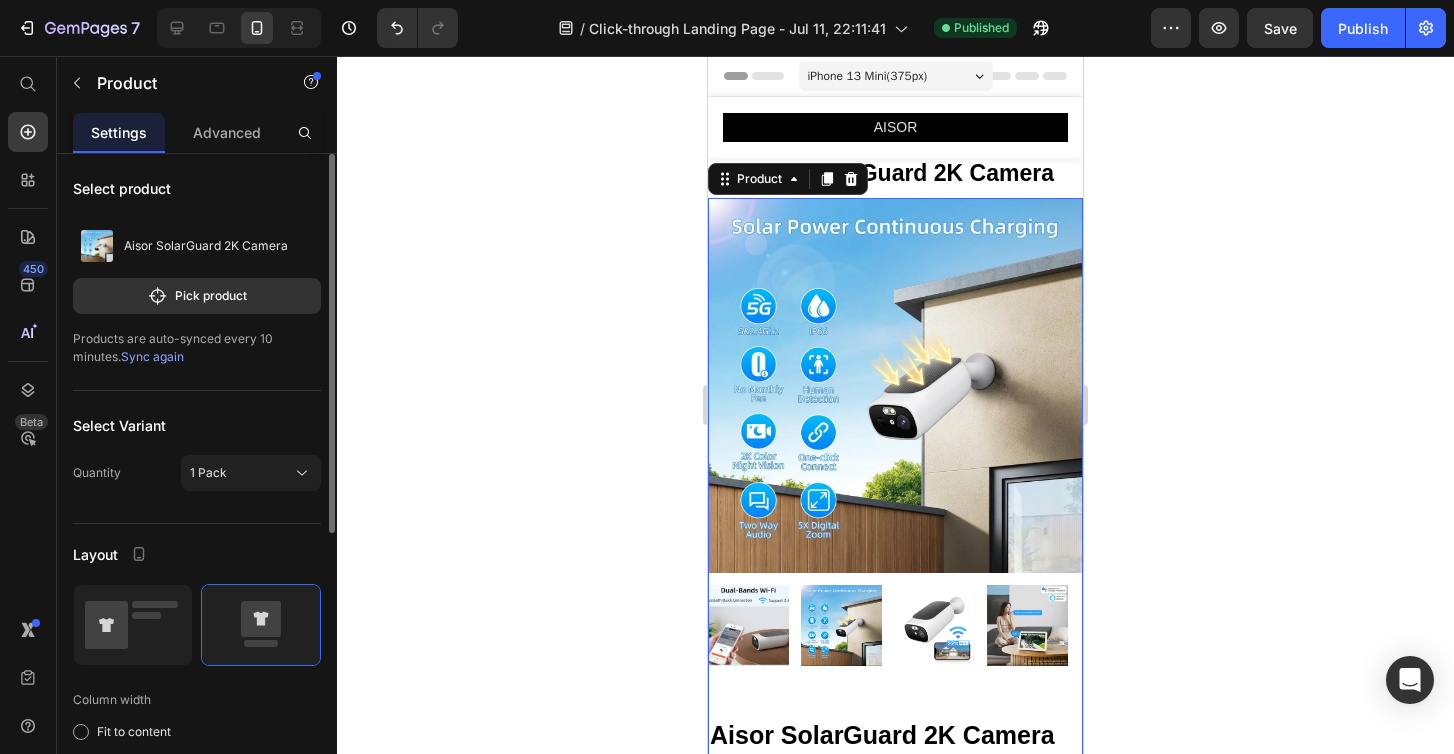 click 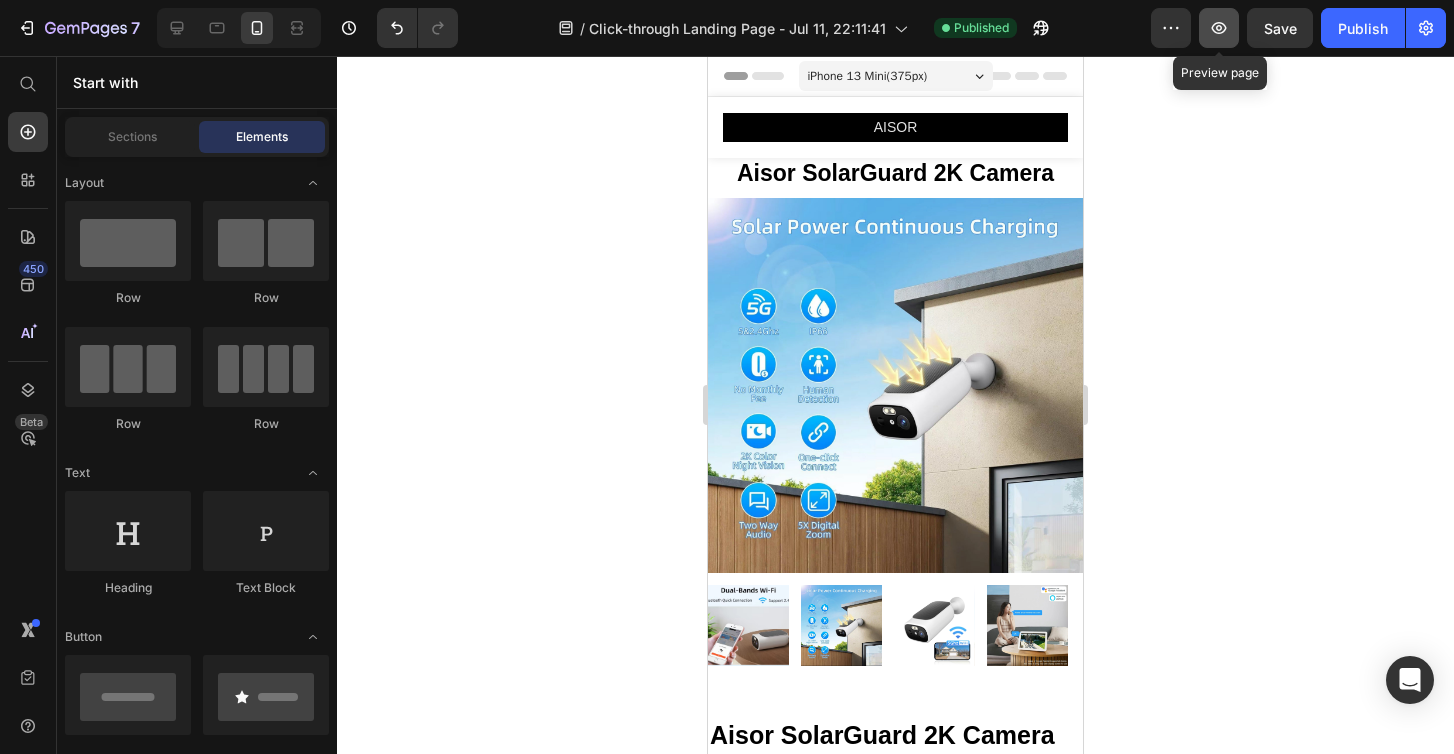 click 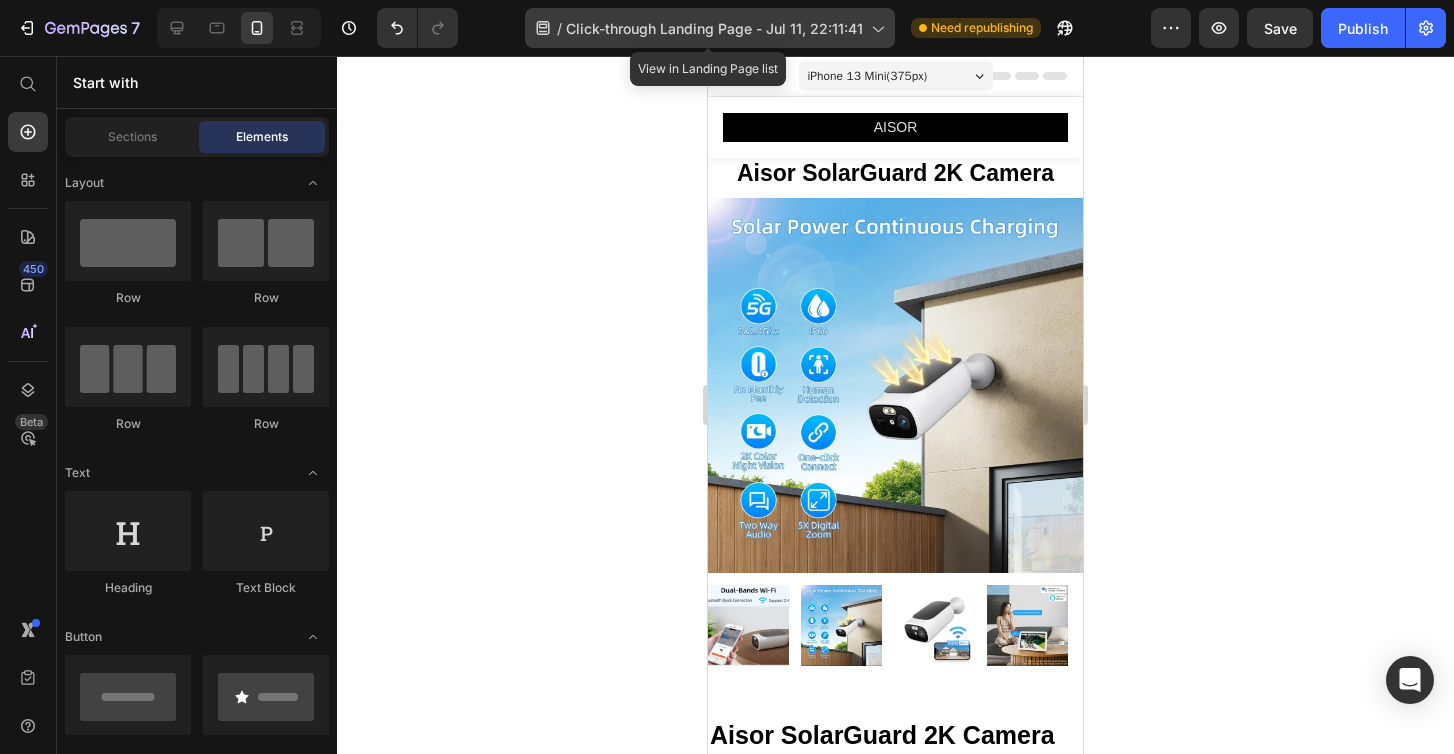 click 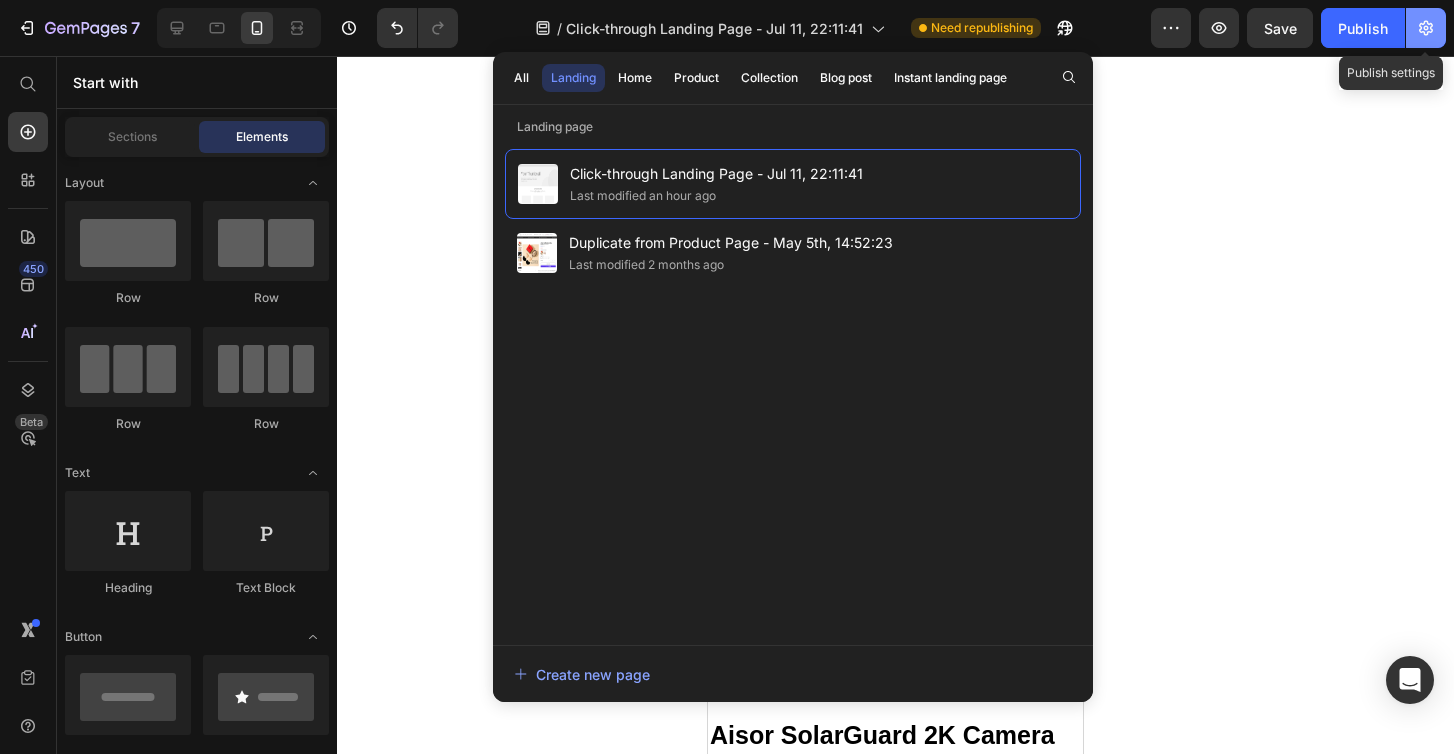 click 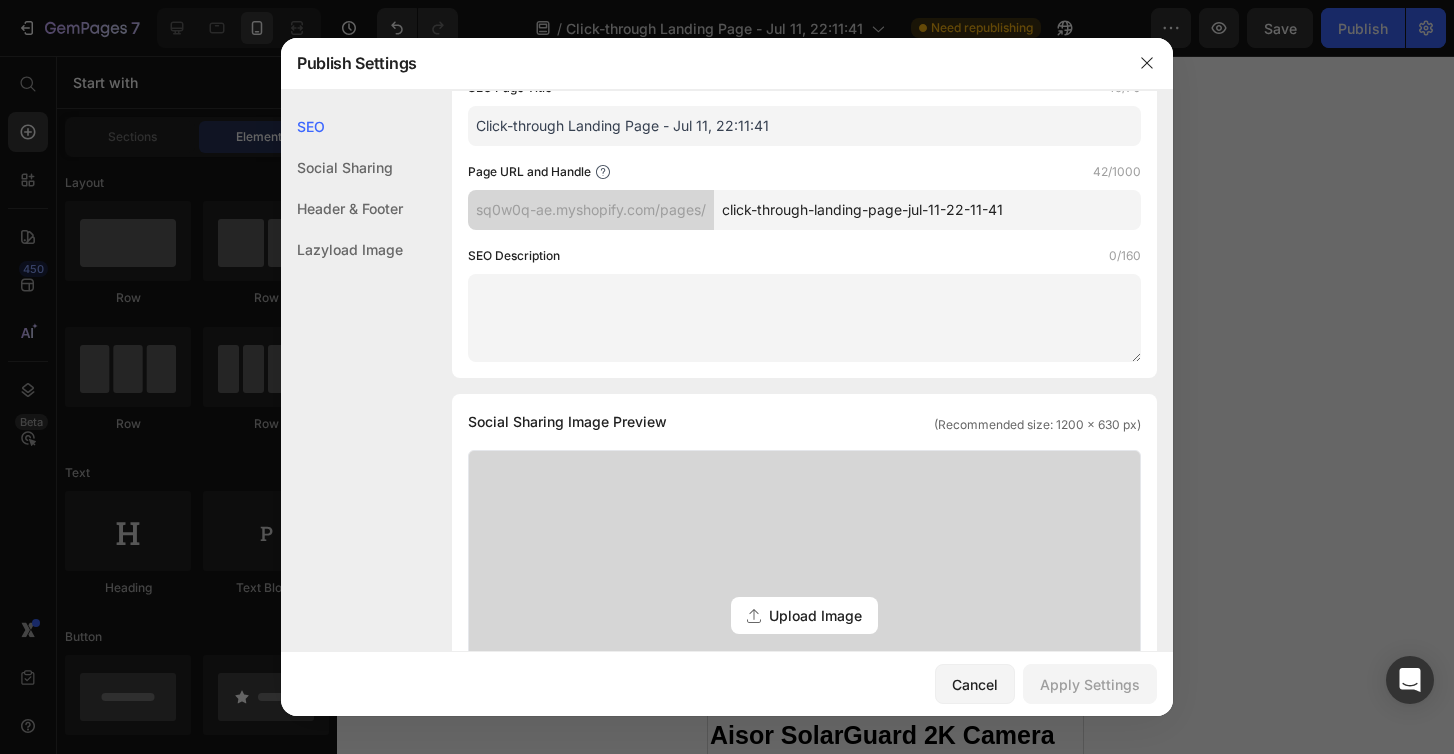 scroll, scrollTop: 0, scrollLeft: 0, axis: both 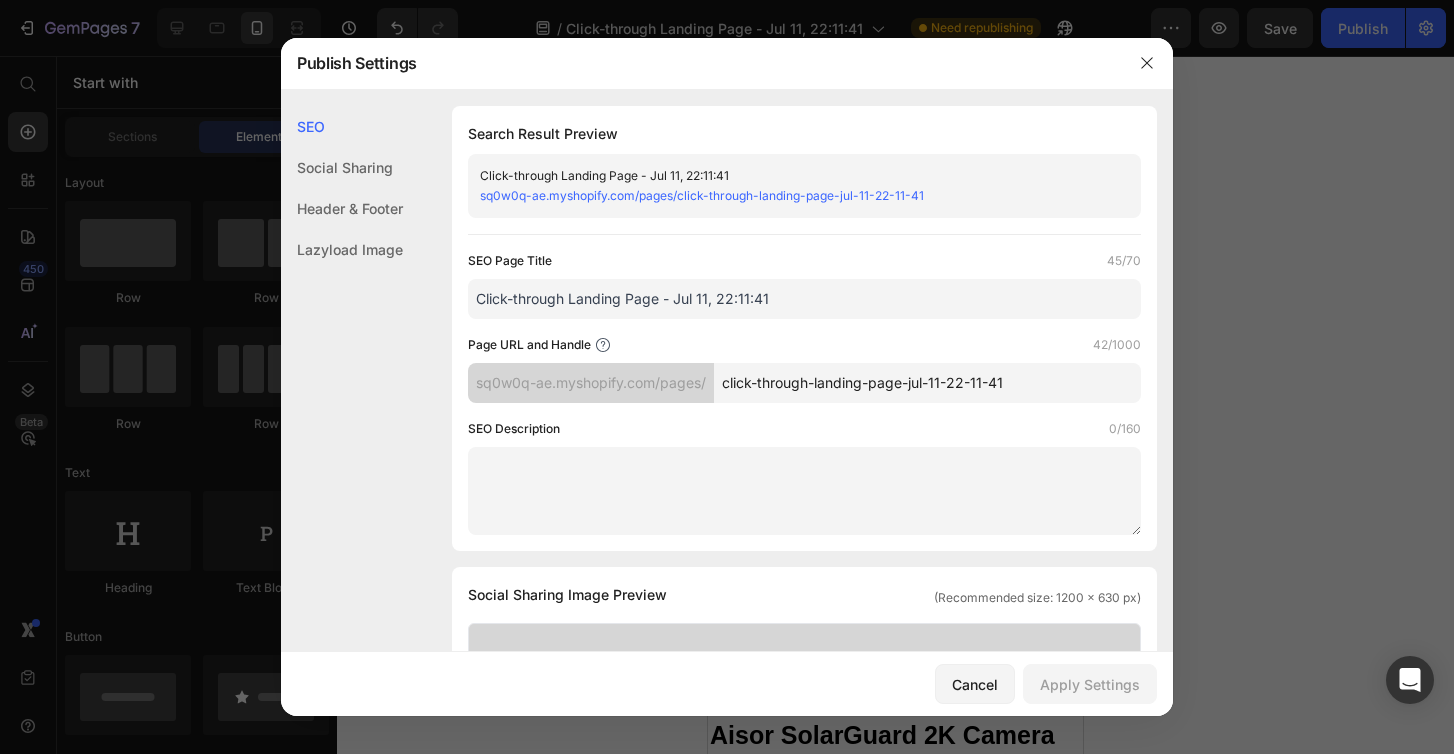 click at bounding box center [727, 377] 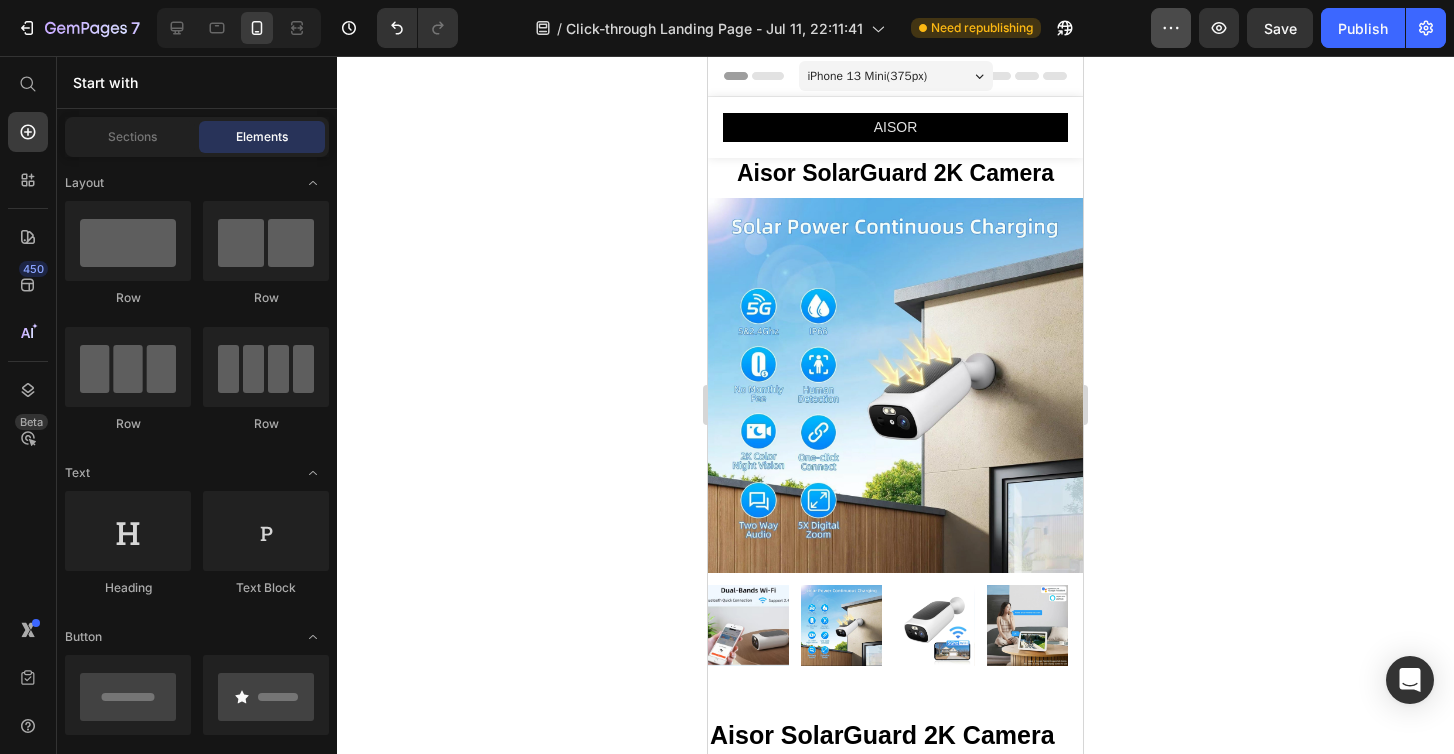 click 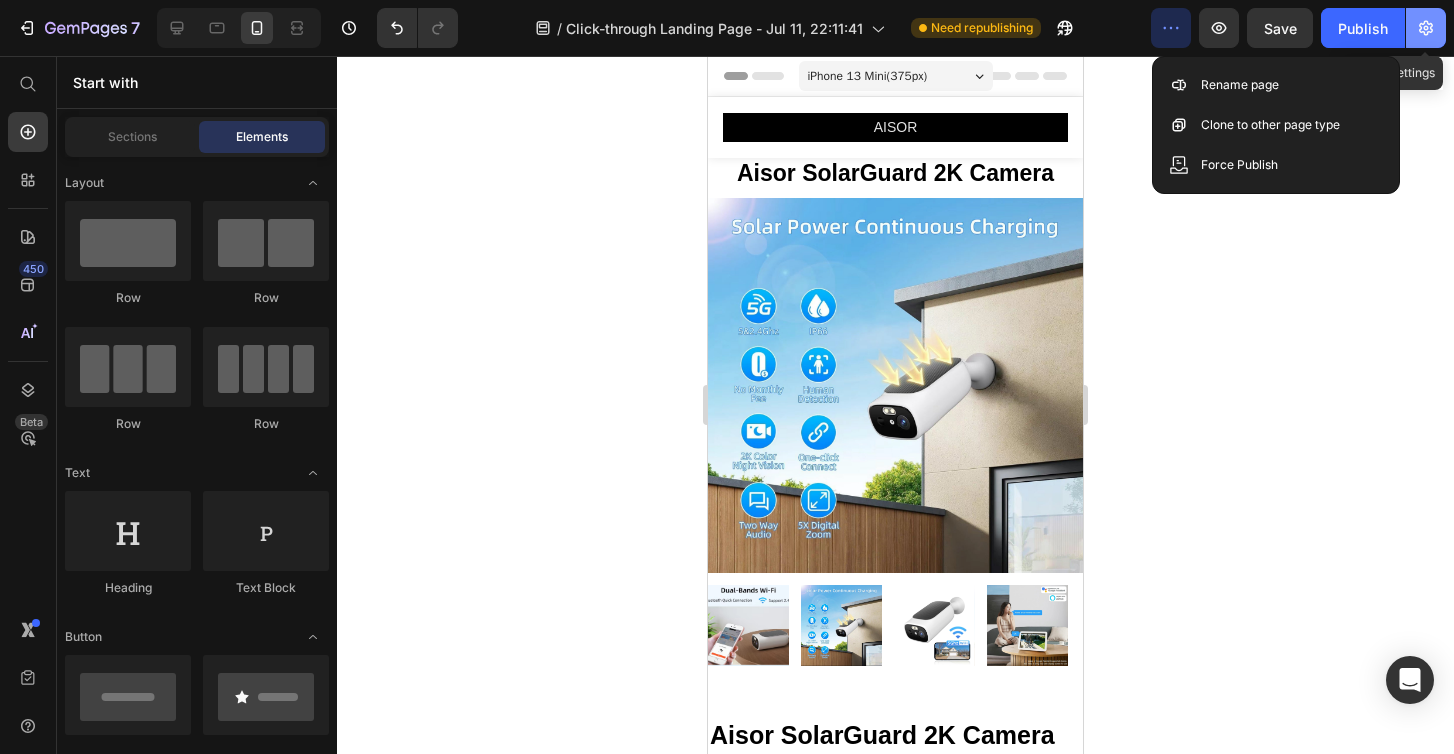 click 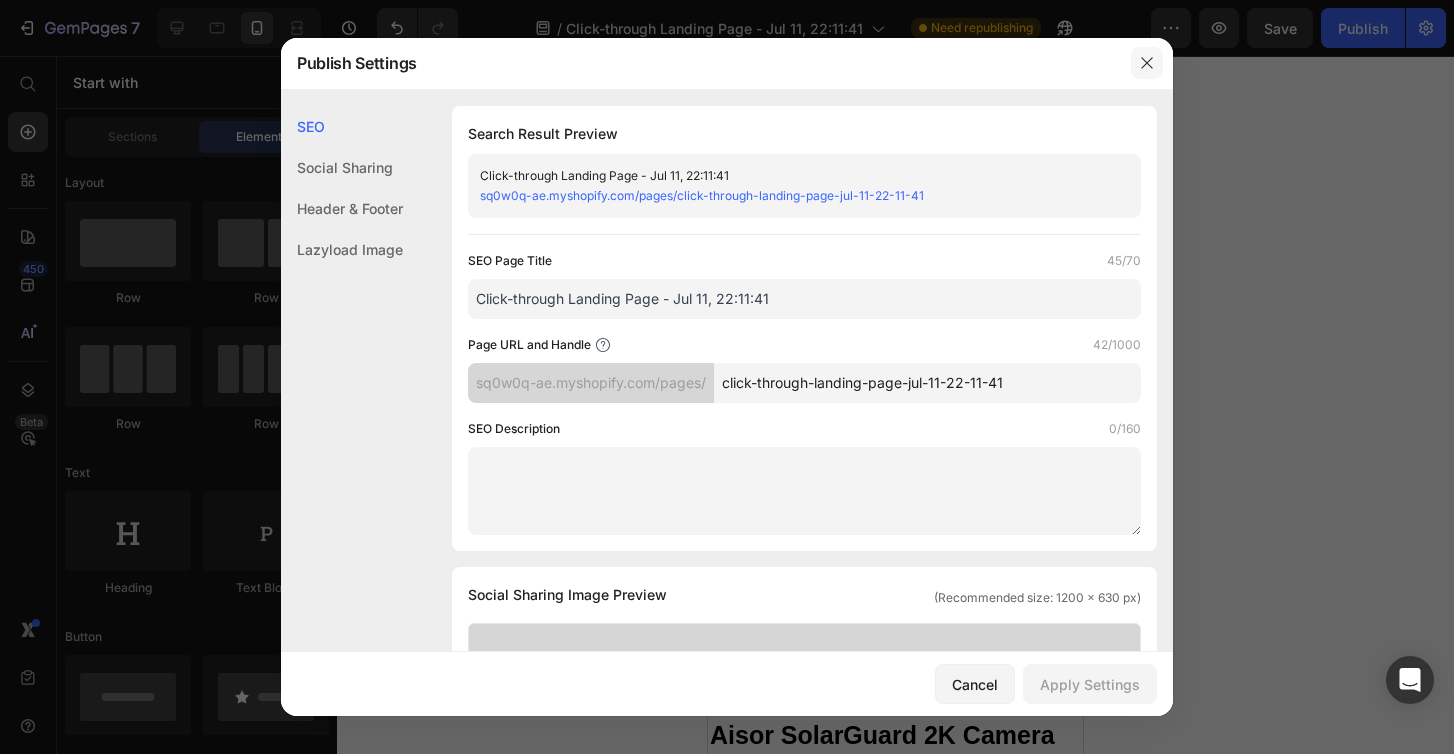 click 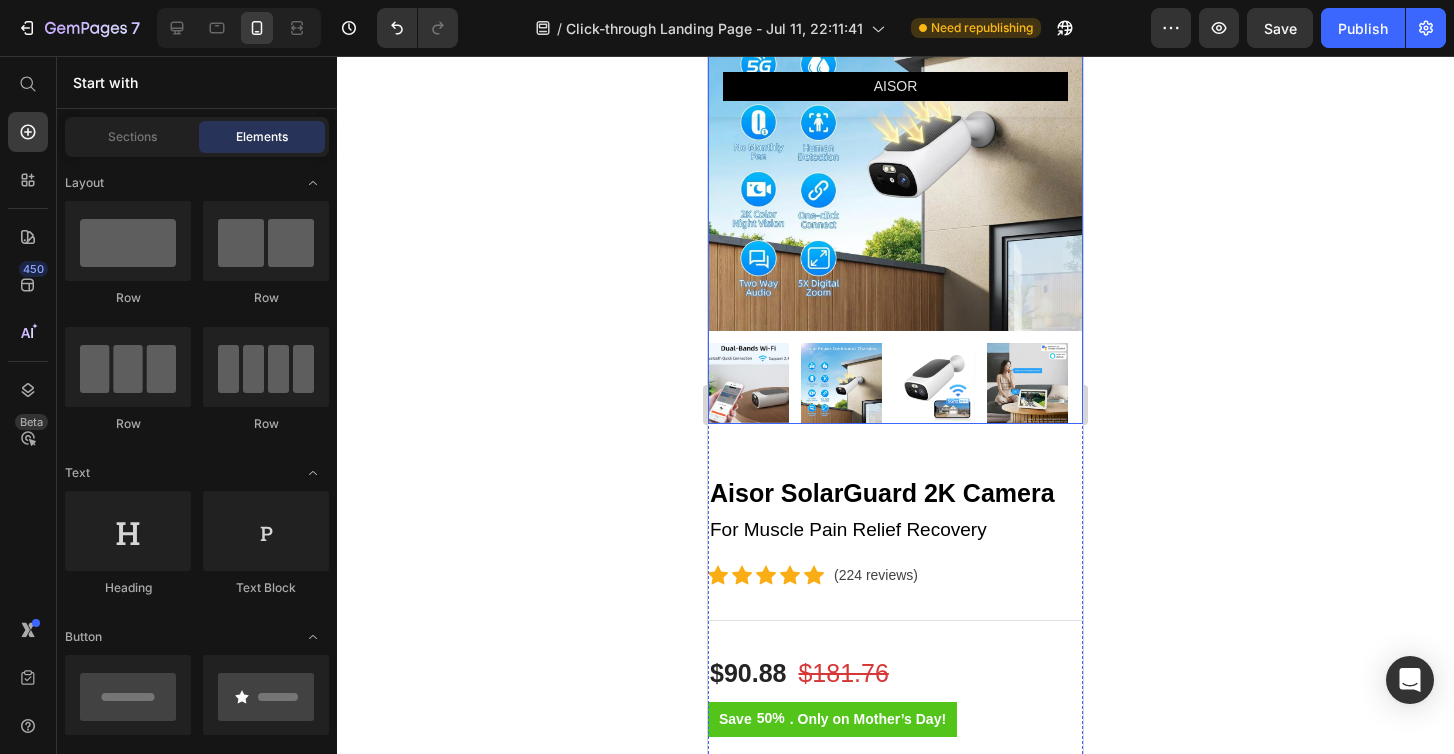 scroll, scrollTop: 0, scrollLeft: 0, axis: both 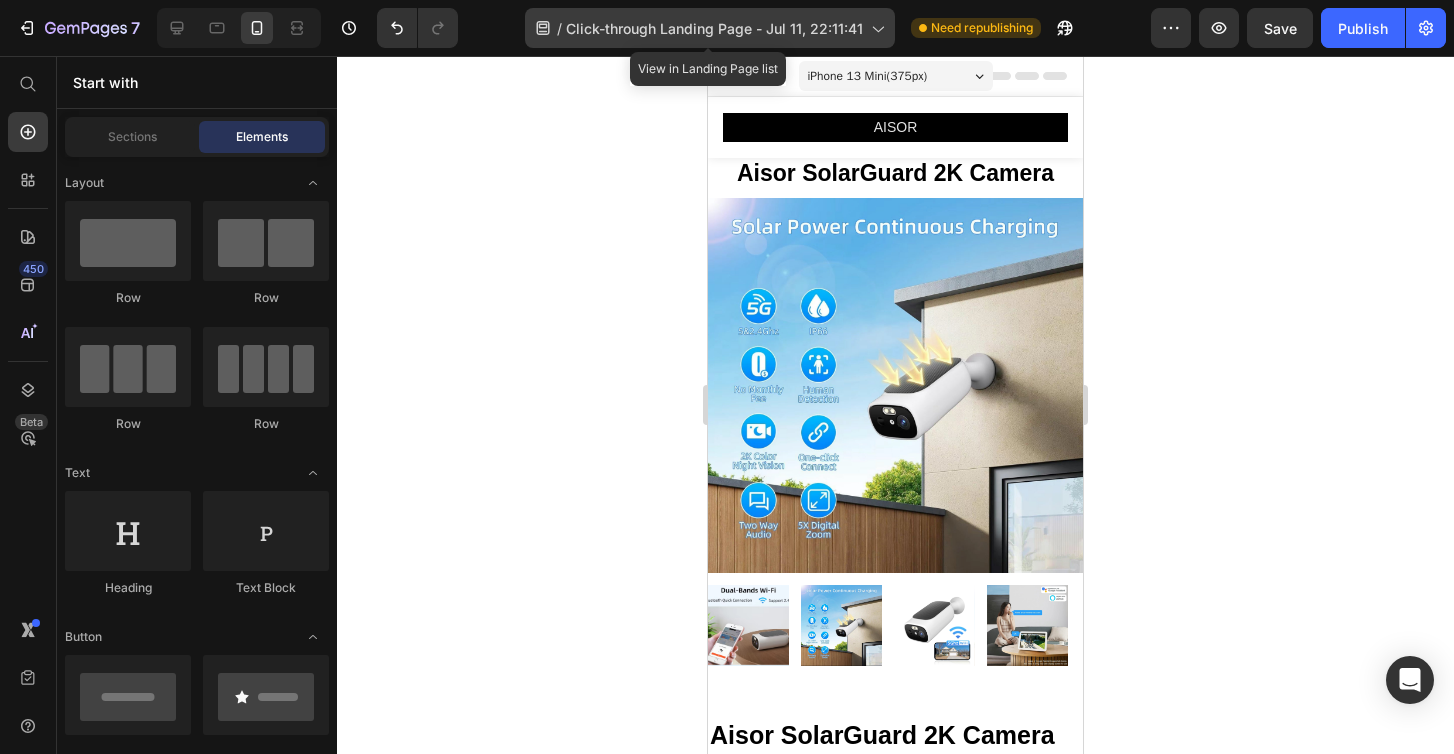click on "Click-through Landing Page - Jul 11, 22:11:41" at bounding box center (714, 28) 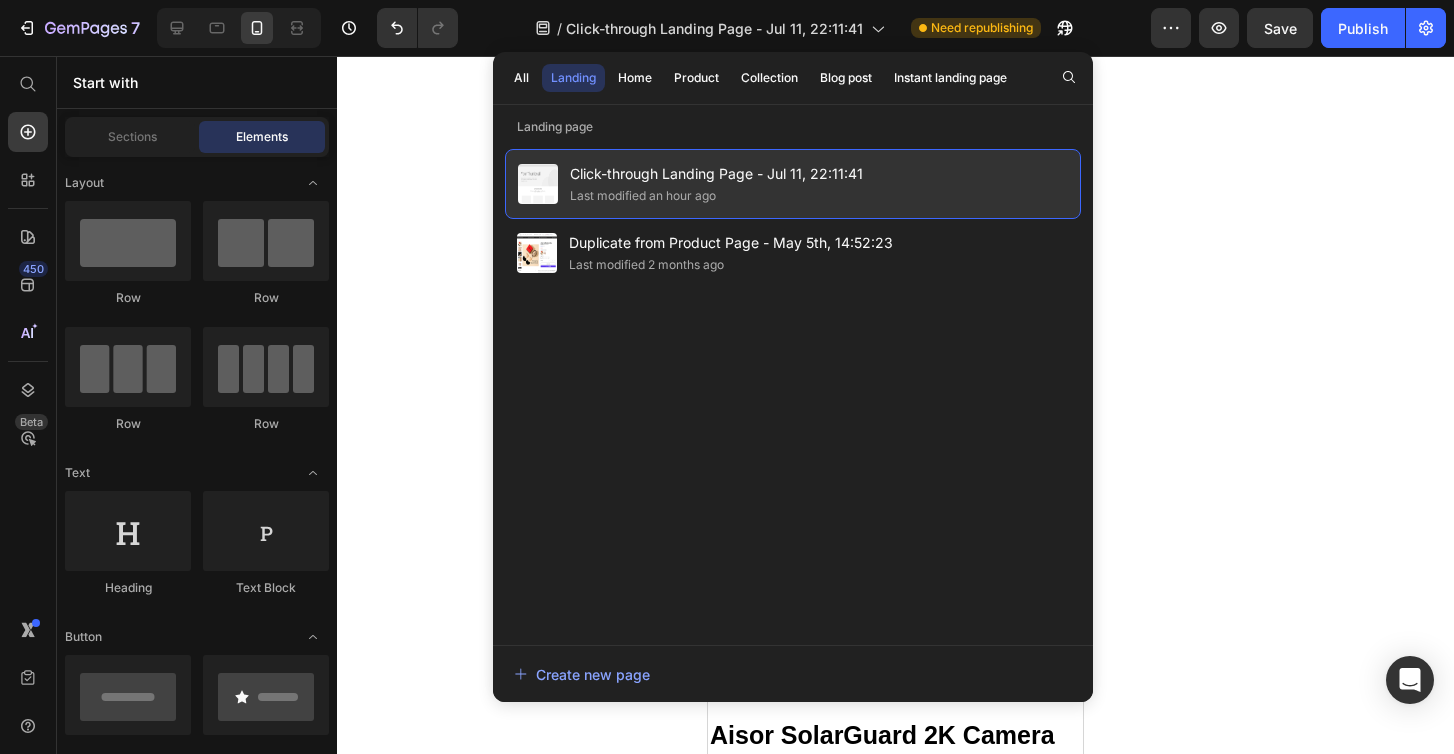 click on "Click-through Landing Page - Jul 11, 22:11:41" at bounding box center (716, 174) 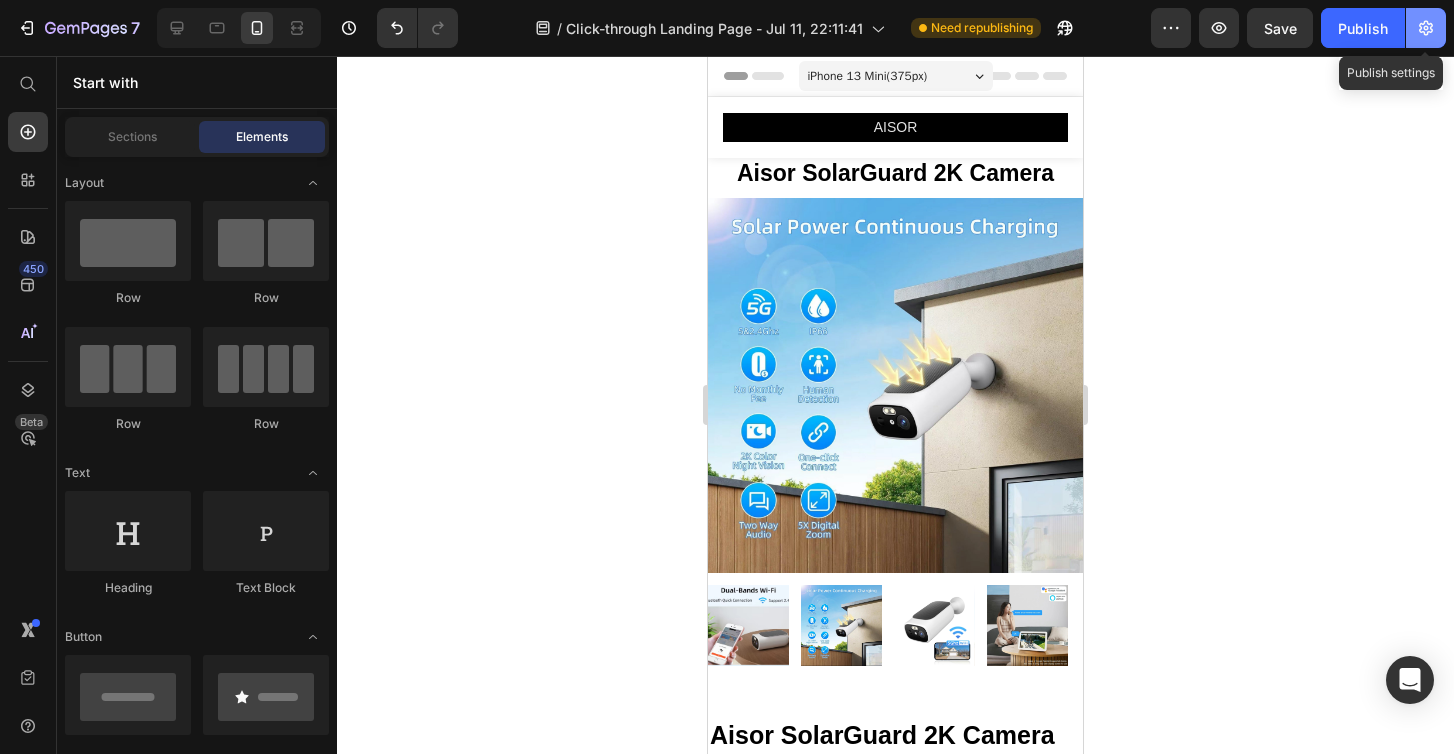 click 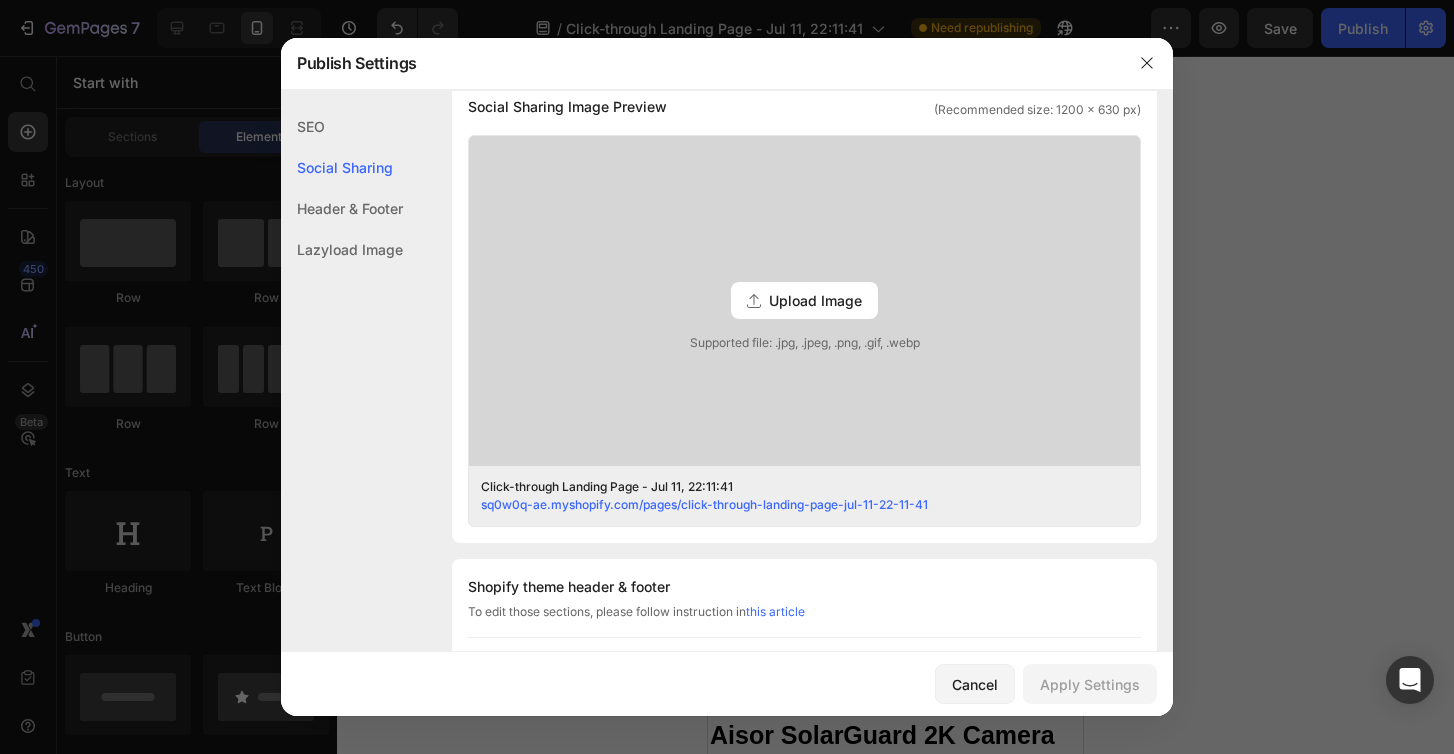 scroll, scrollTop: 0, scrollLeft: 0, axis: both 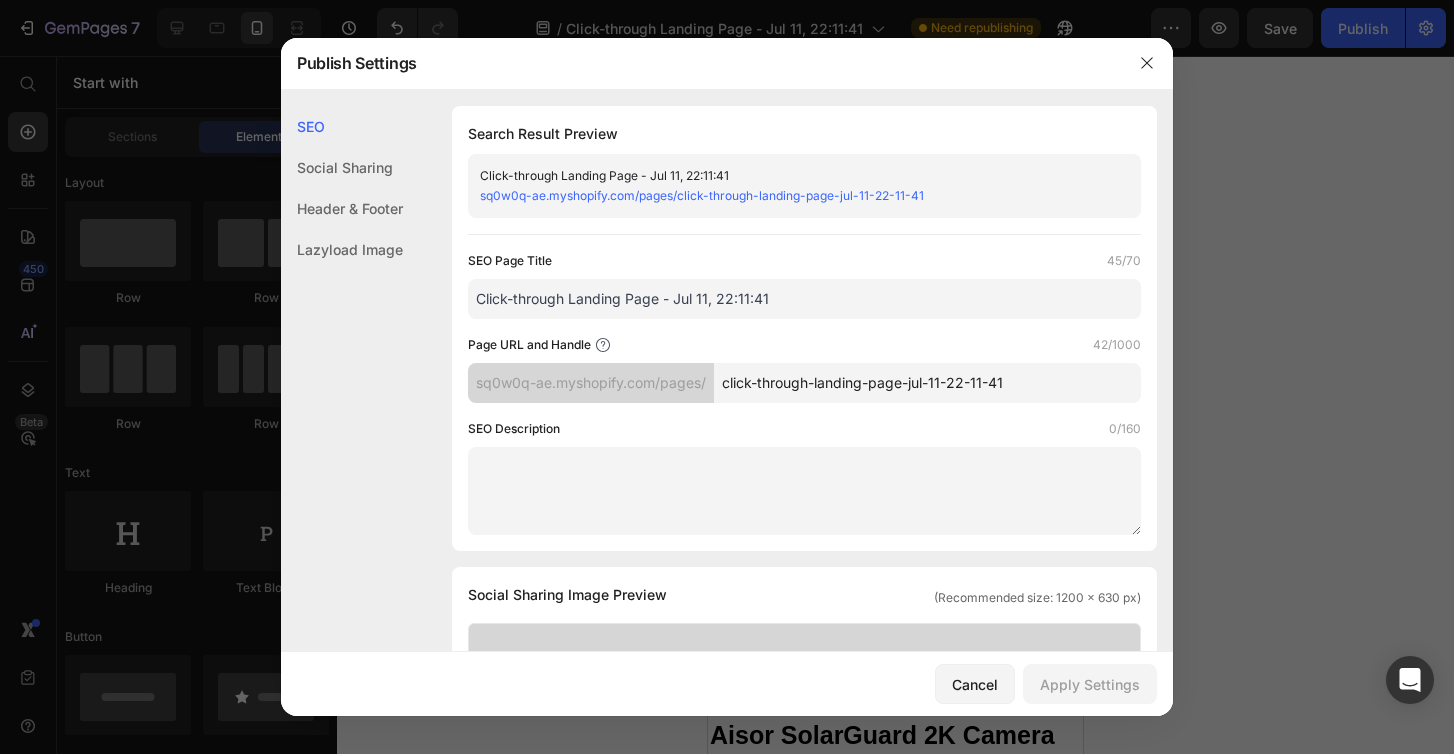 click on "Social Sharing" 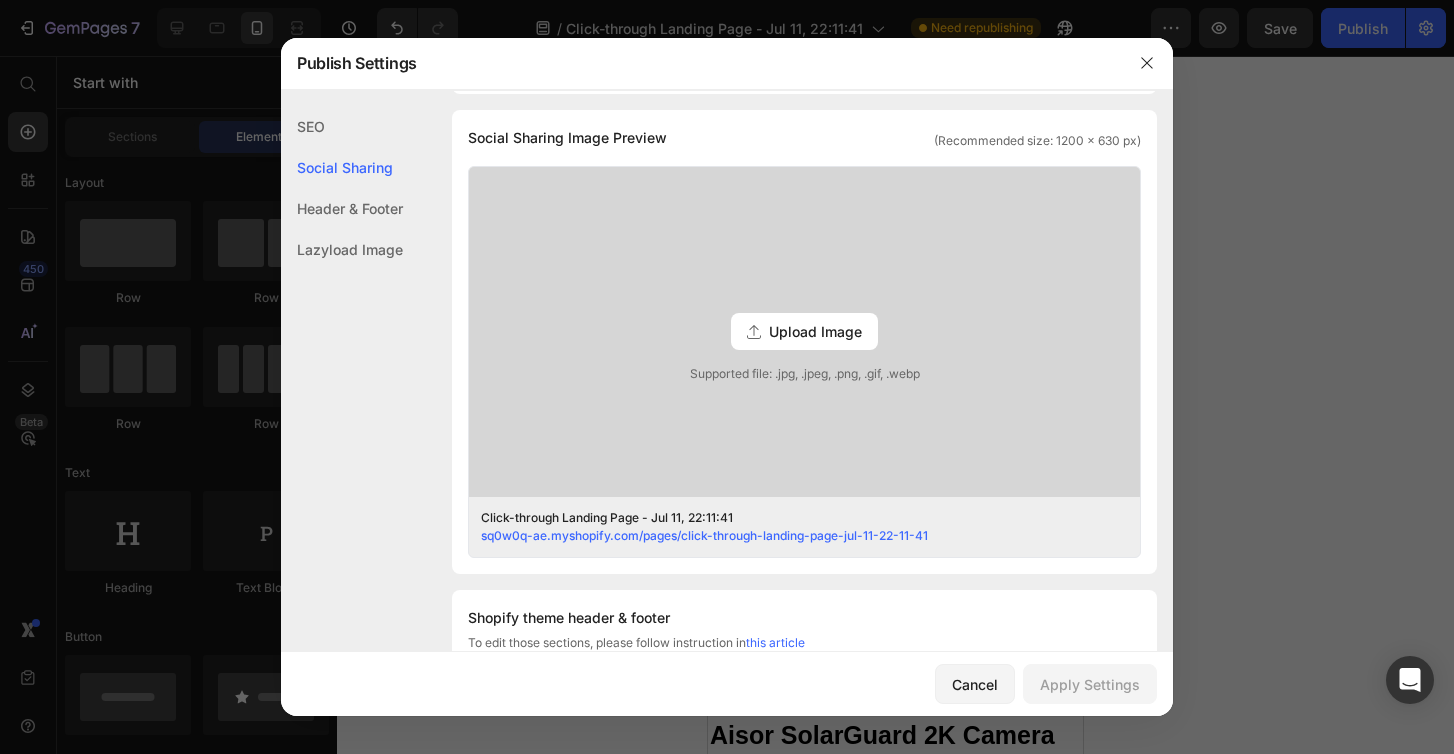 click on "Header & Footer" 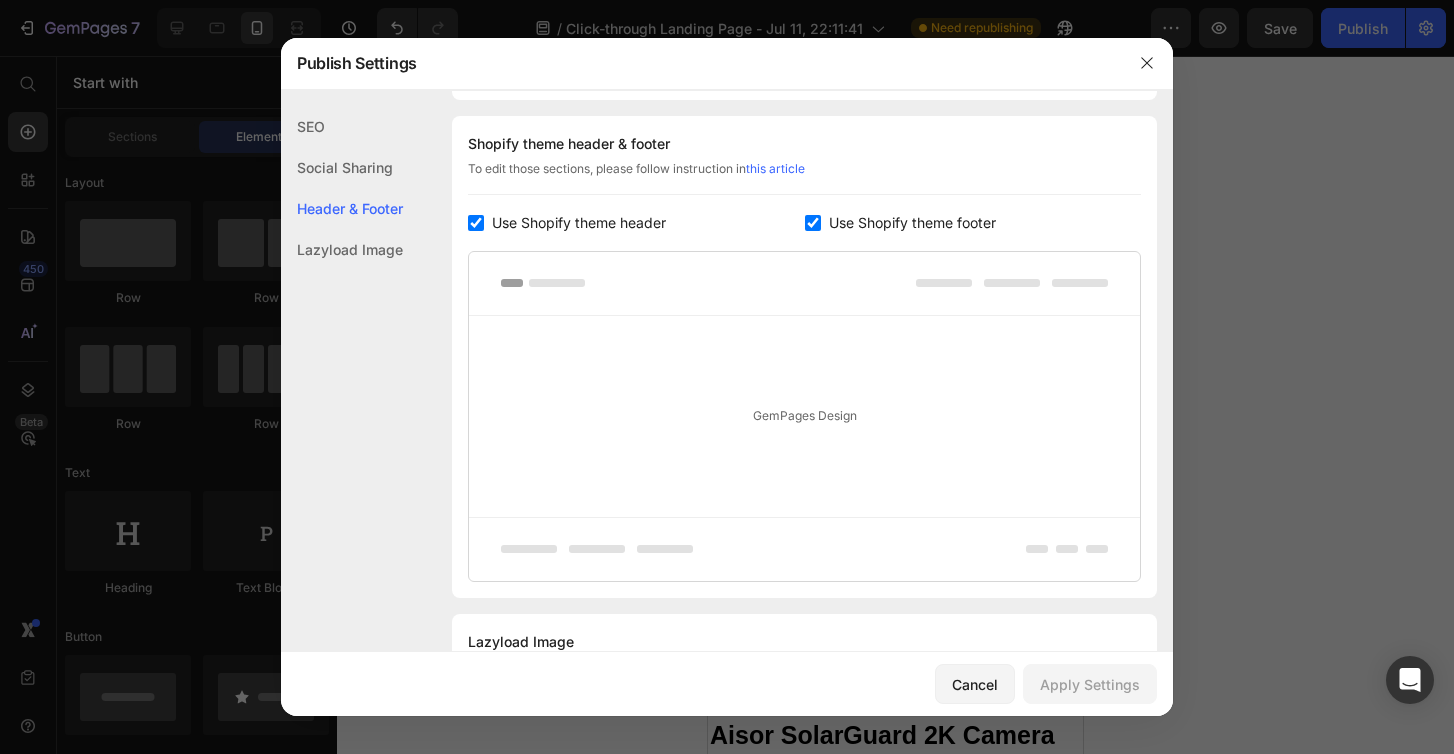 click on "Lazyload Image" 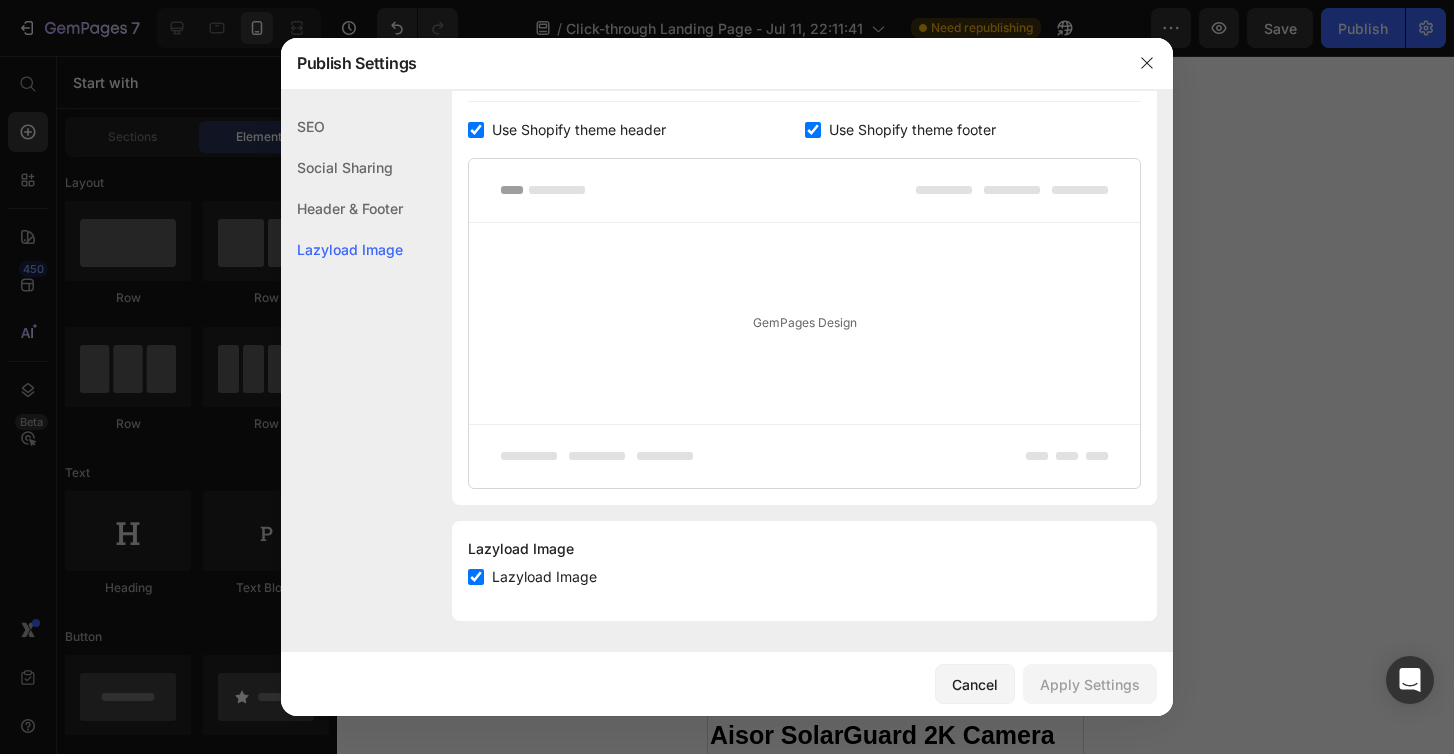 click on "SEO" 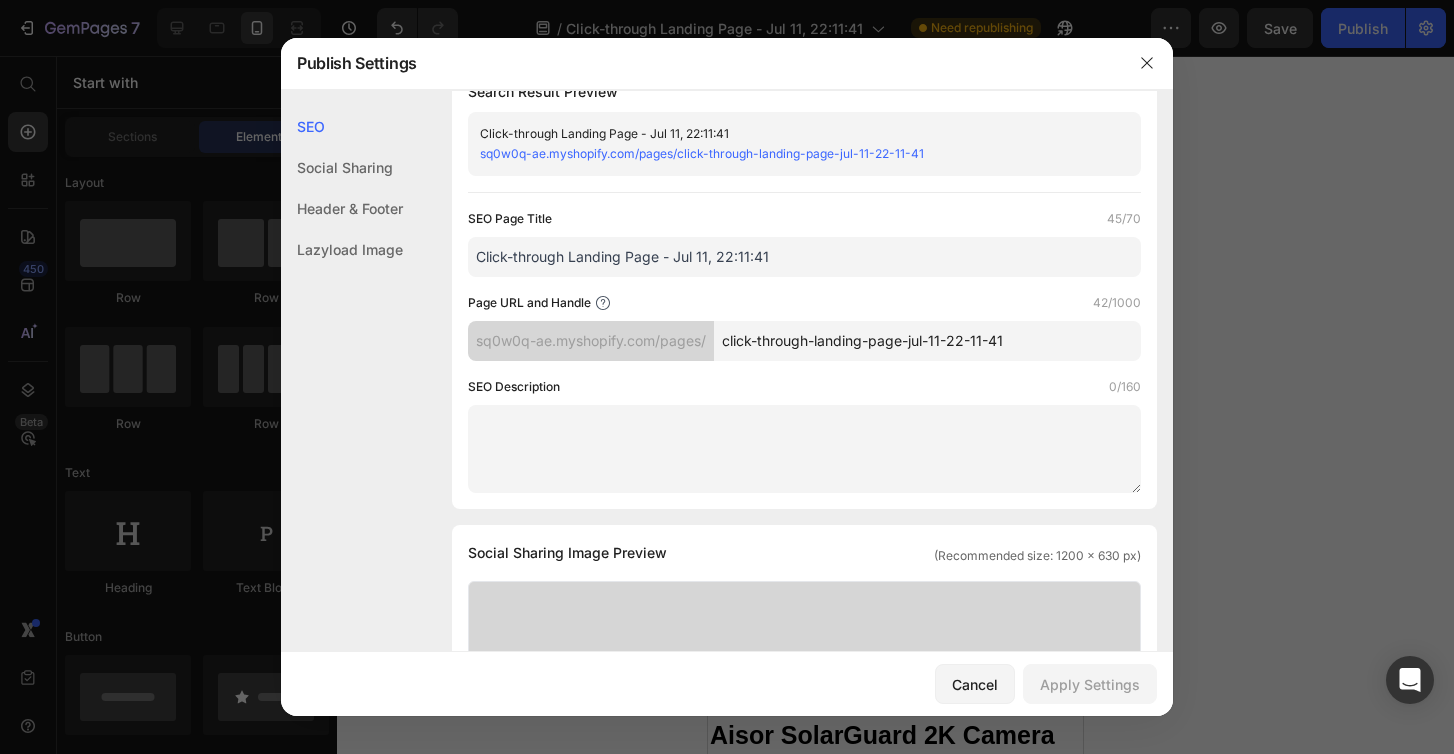 scroll, scrollTop: 0, scrollLeft: 0, axis: both 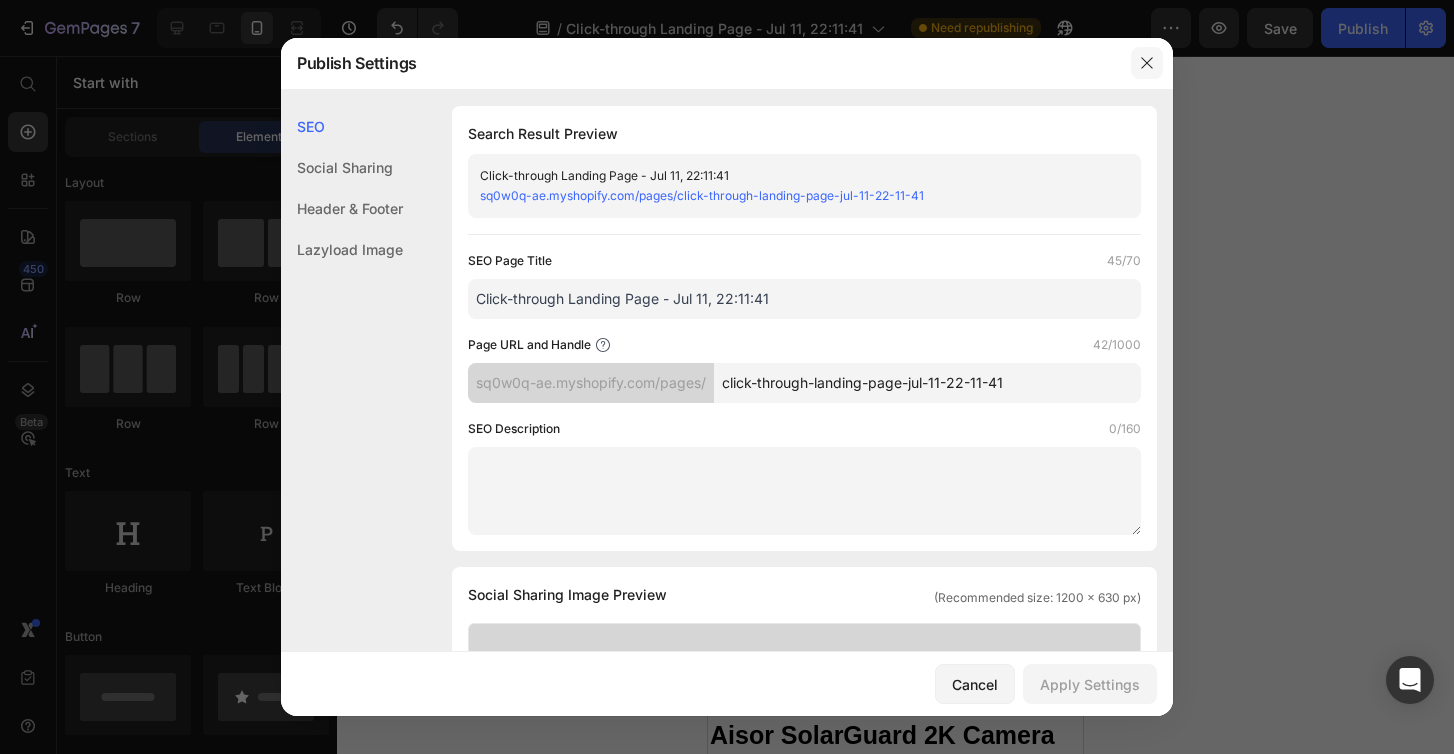 click at bounding box center (1147, 63) 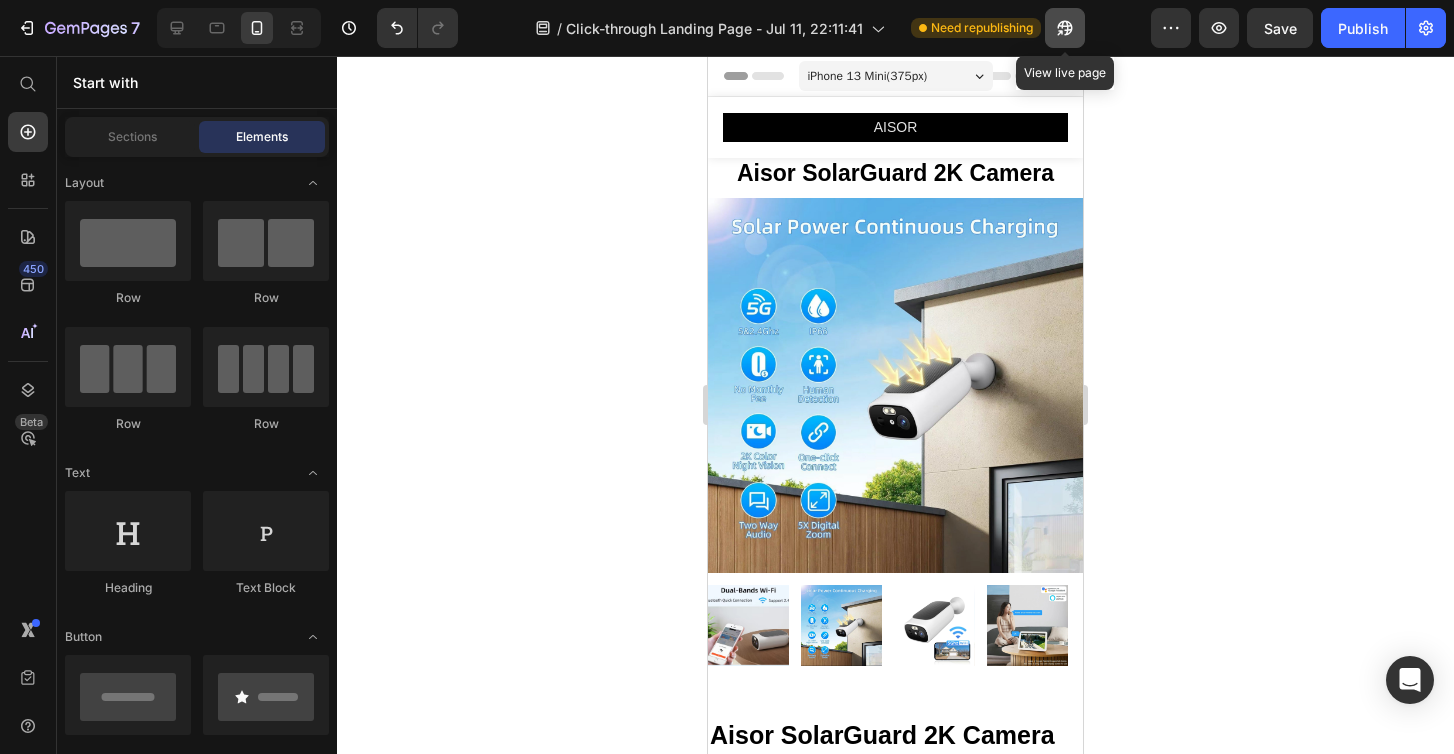 click 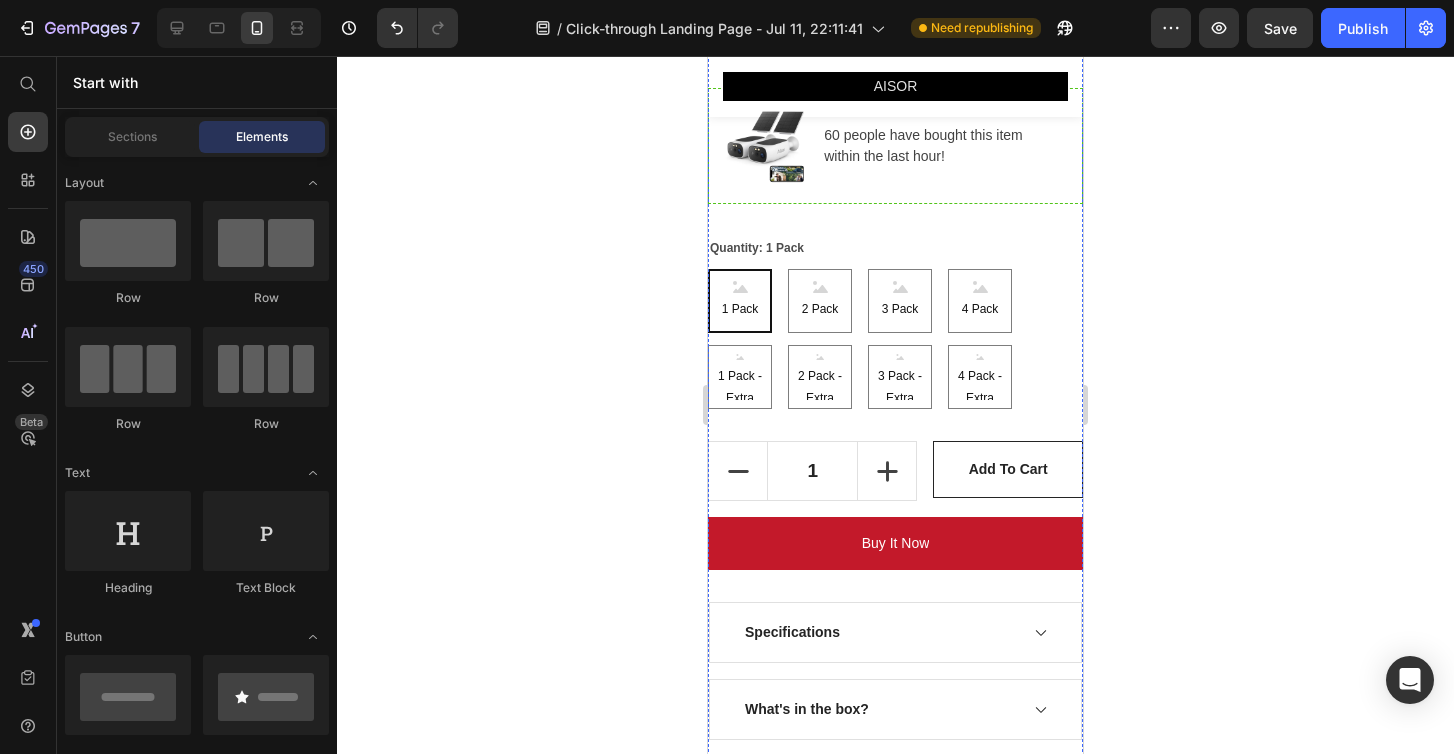 scroll, scrollTop: 1230, scrollLeft: 0, axis: vertical 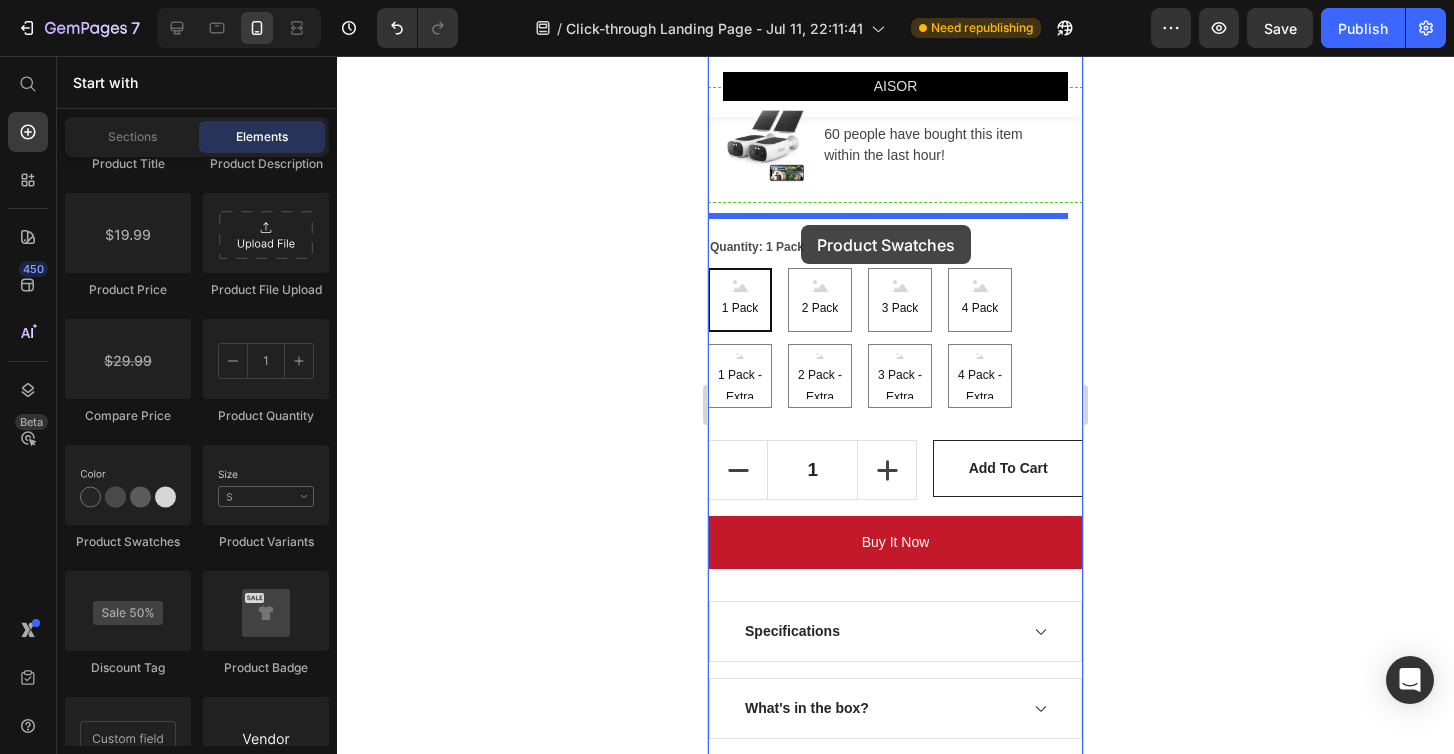 drag, startPoint x: 835, startPoint y: 564, endPoint x: 801, endPoint y: 225, distance: 340.70074 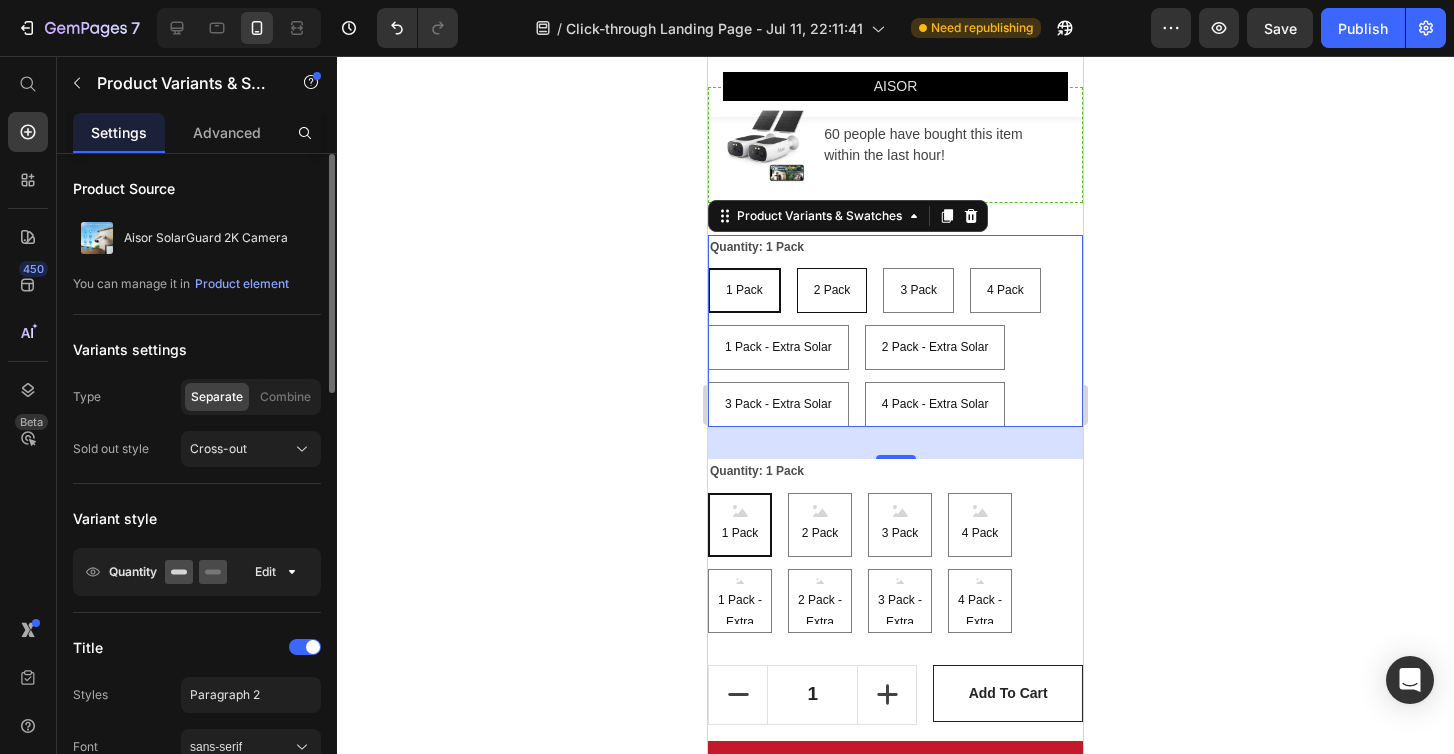 click on "2 Pack" at bounding box center [832, 291] 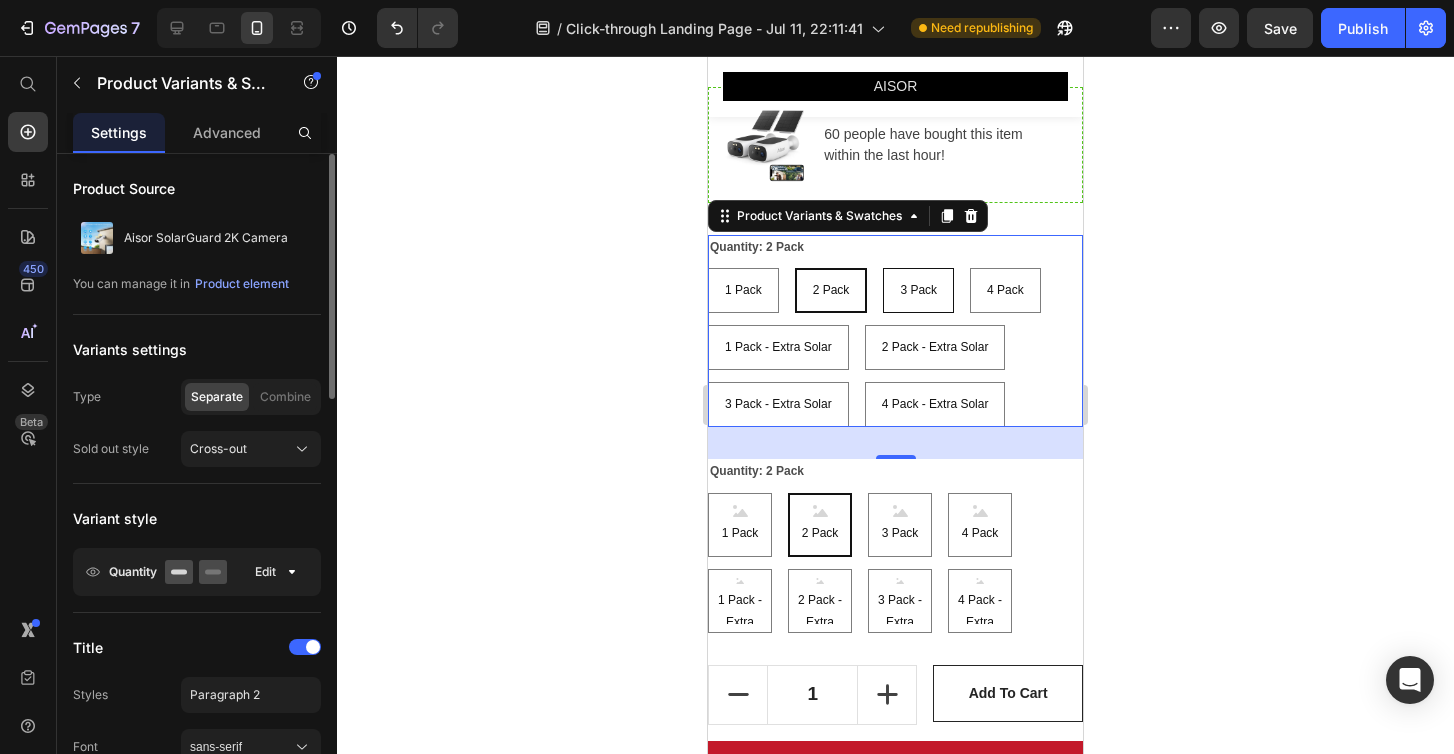 click on "3 Pack" at bounding box center (918, 291) 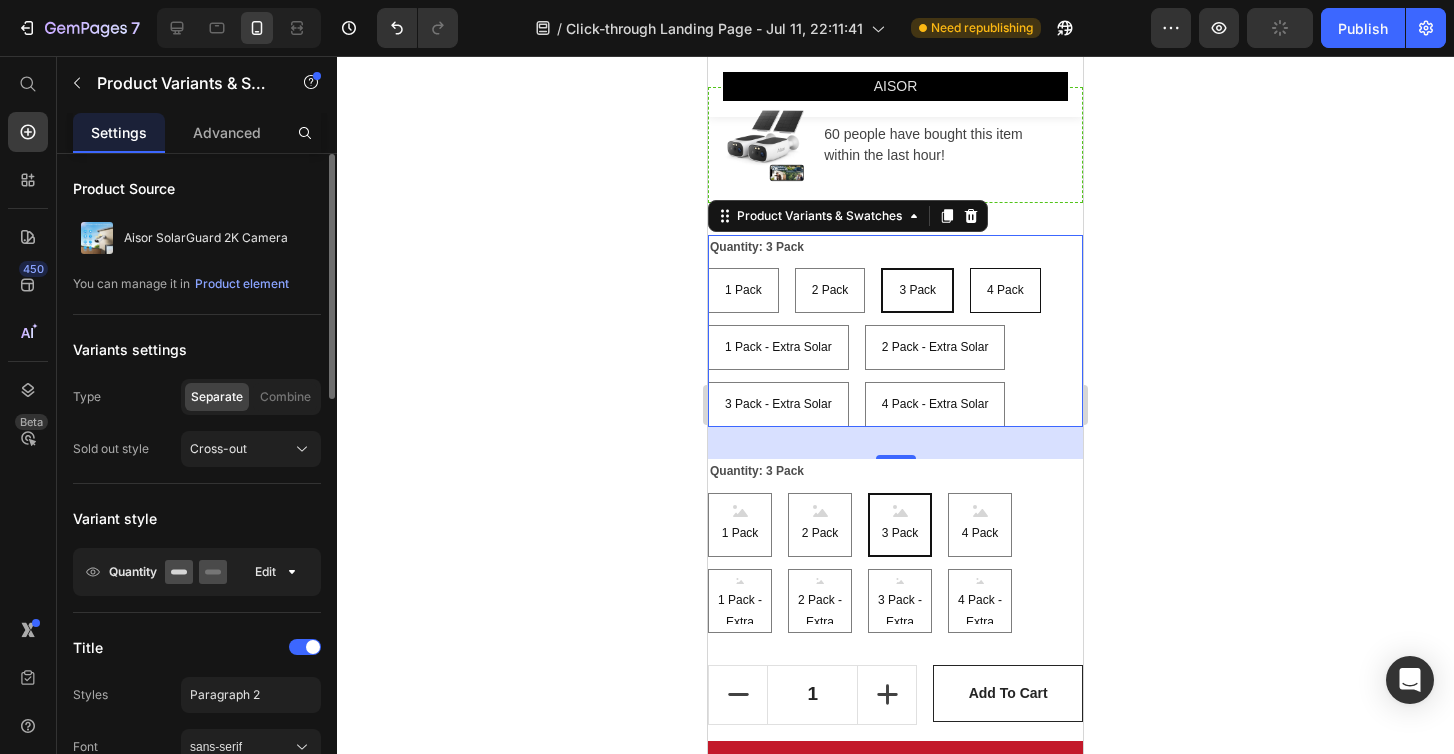 click on "4 Pack" at bounding box center [1005, 290] 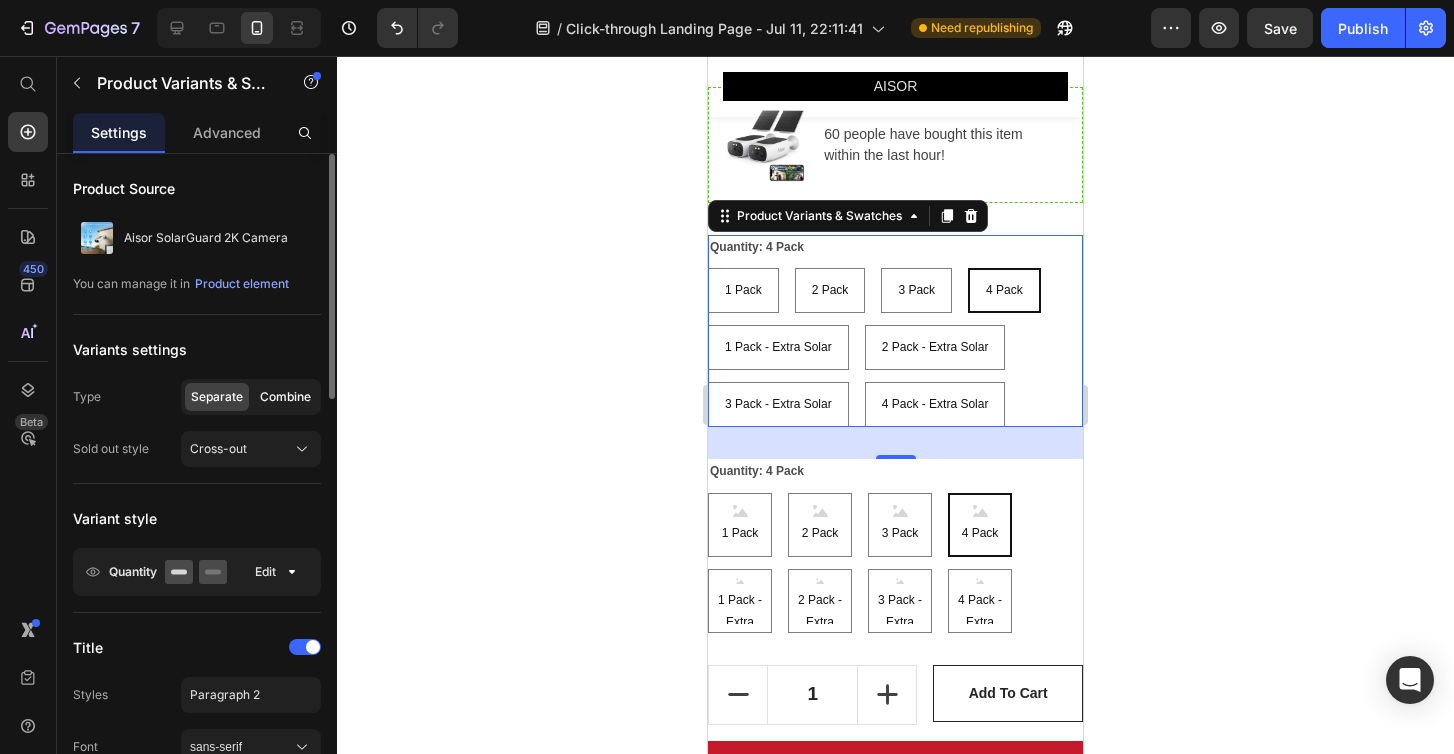 click on "Combine" 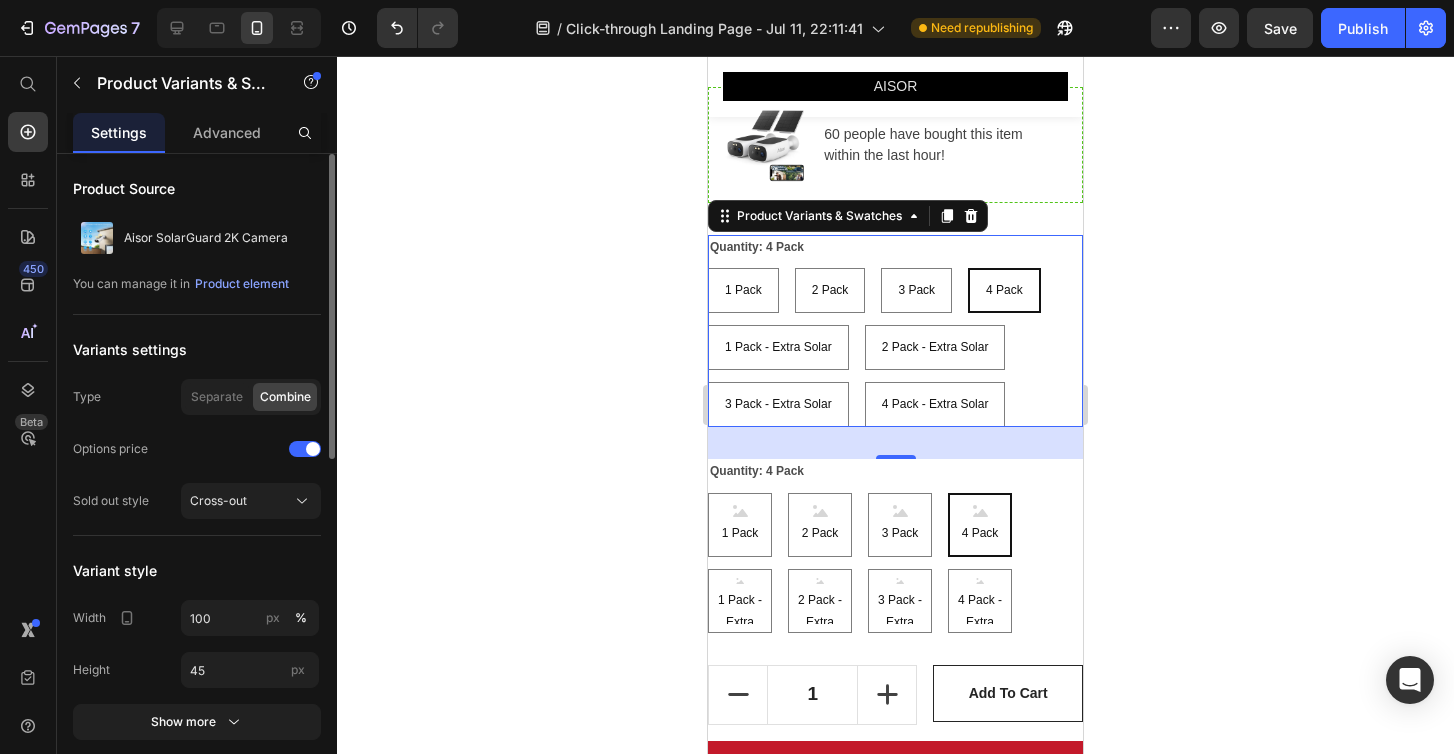 select on "574949522980078669" 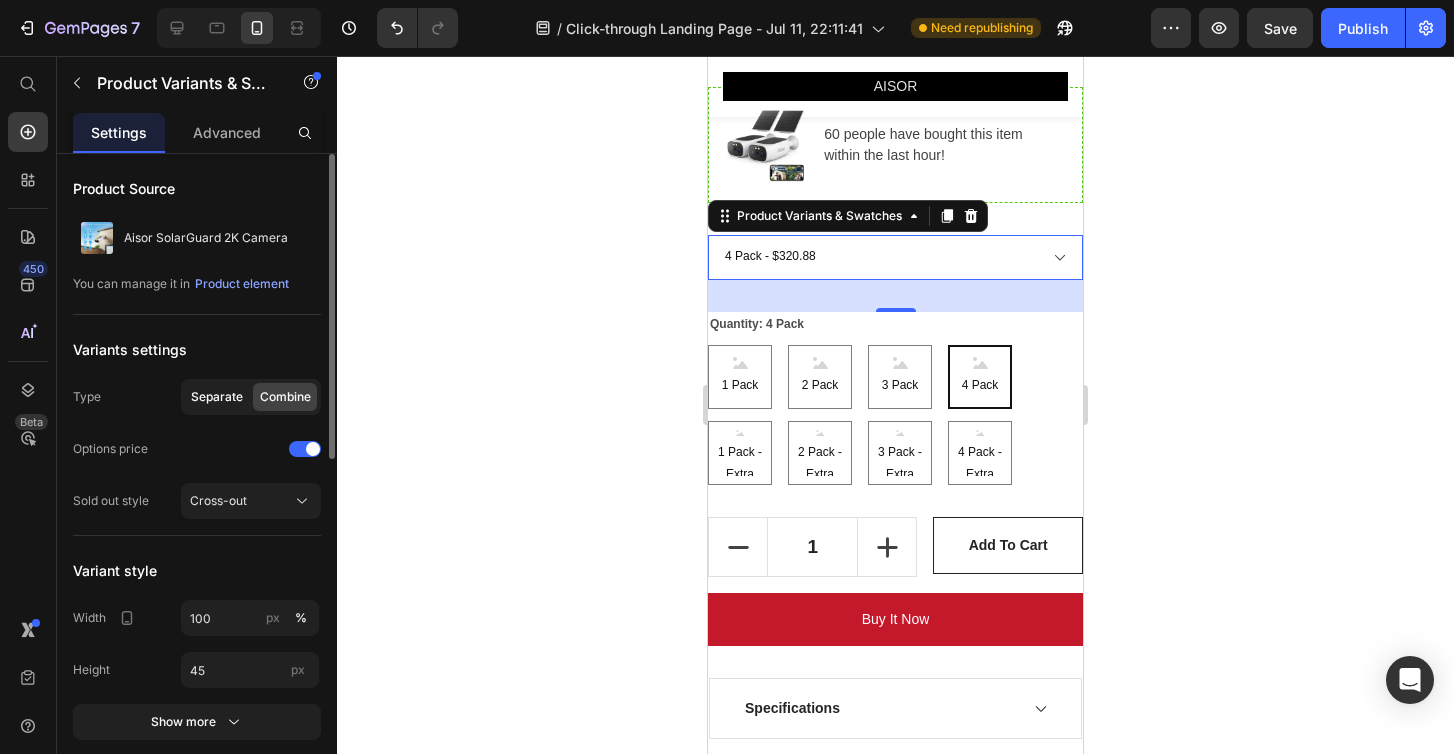 click on "Separate" 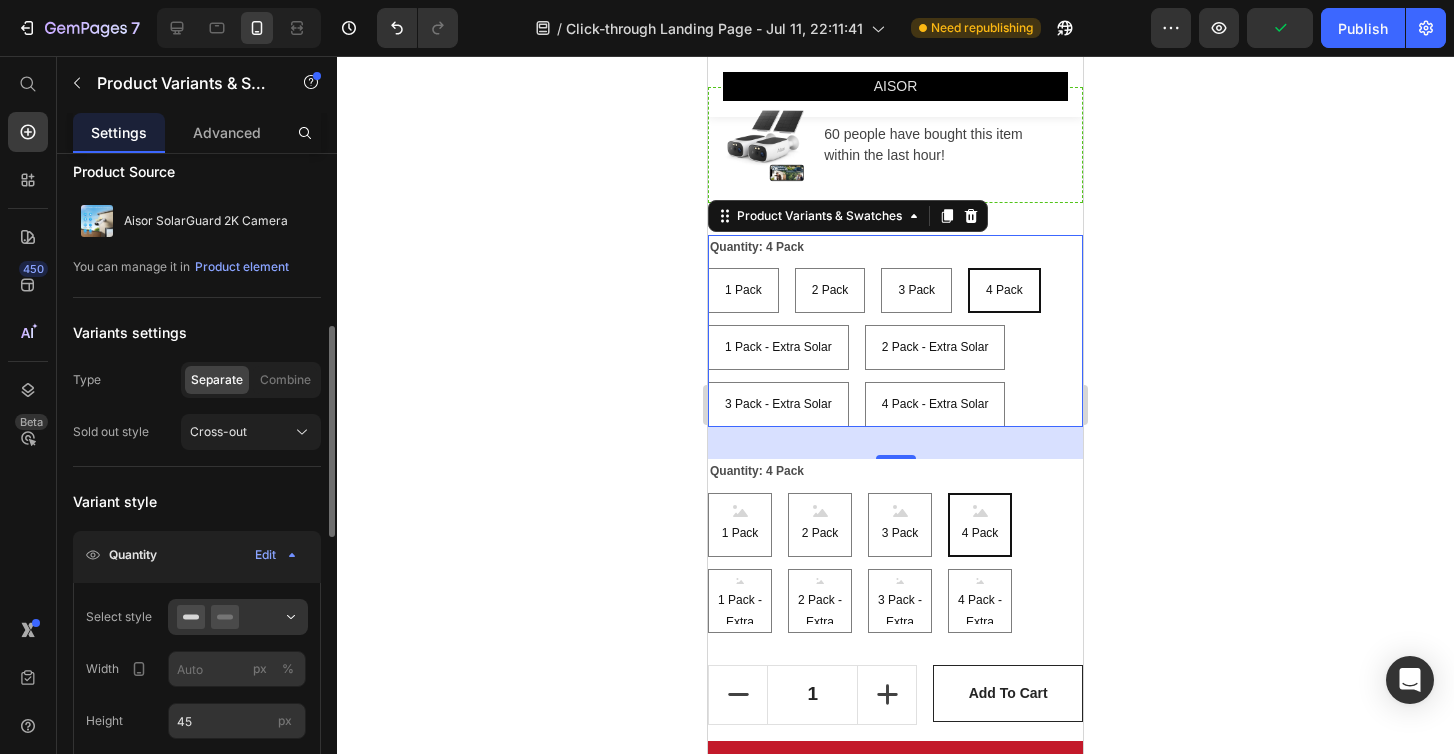 scroll, scrollTop: 143, scrollLeft: 0, axis: vertical 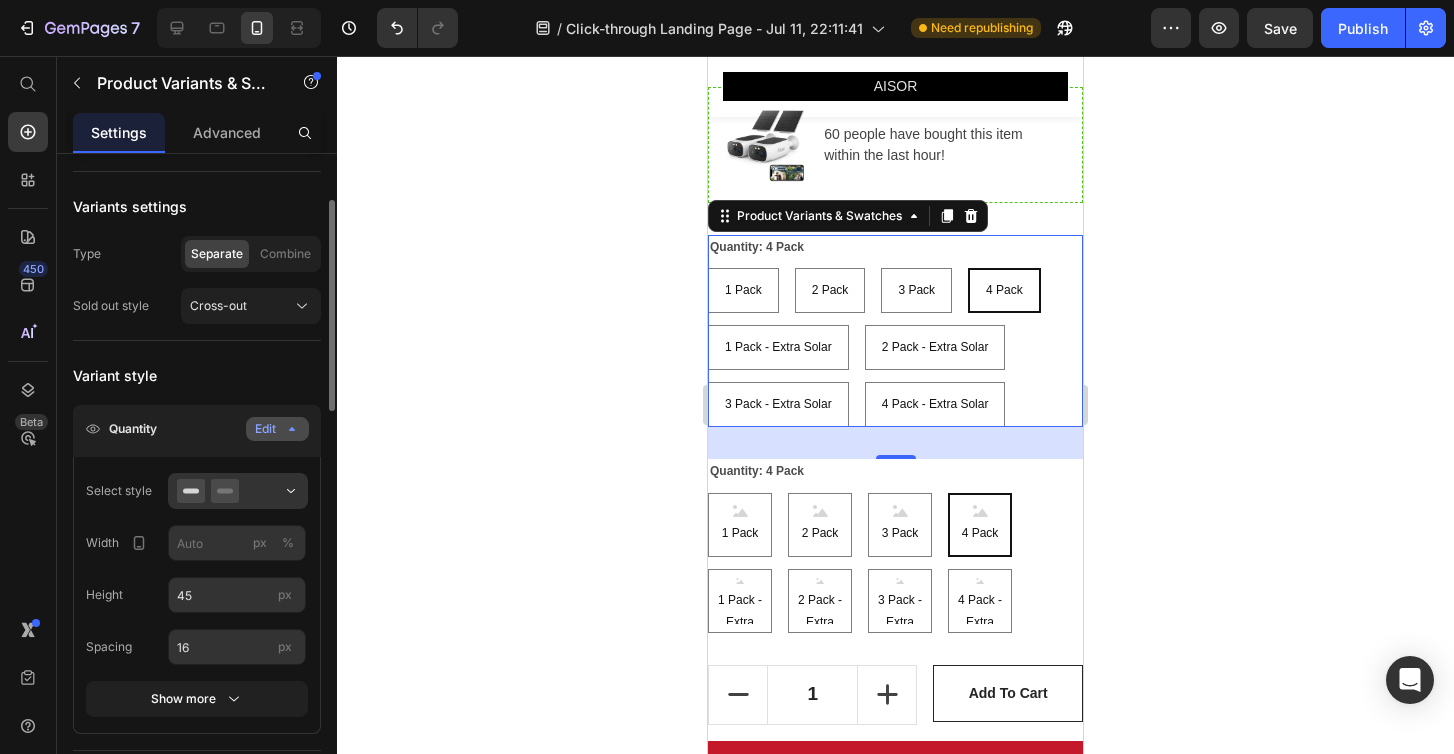 click 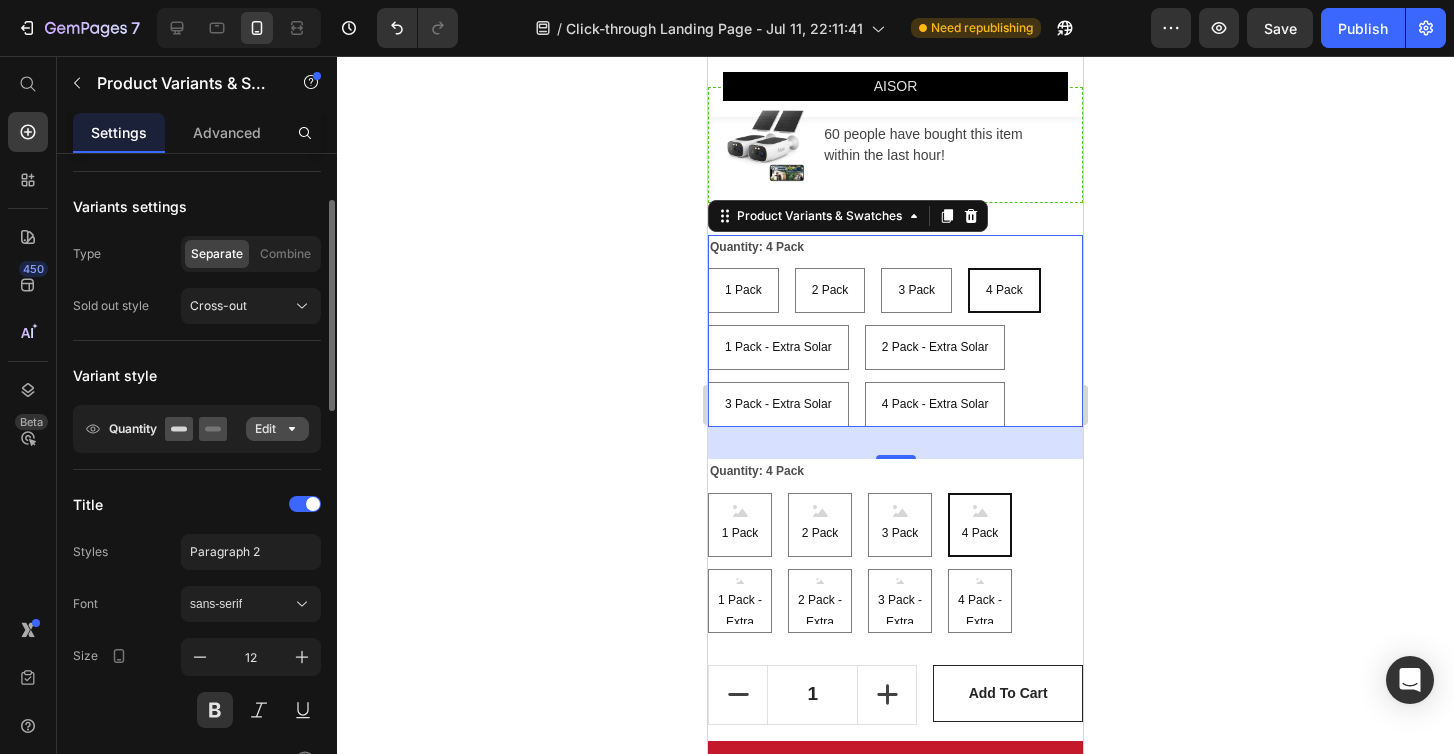 click 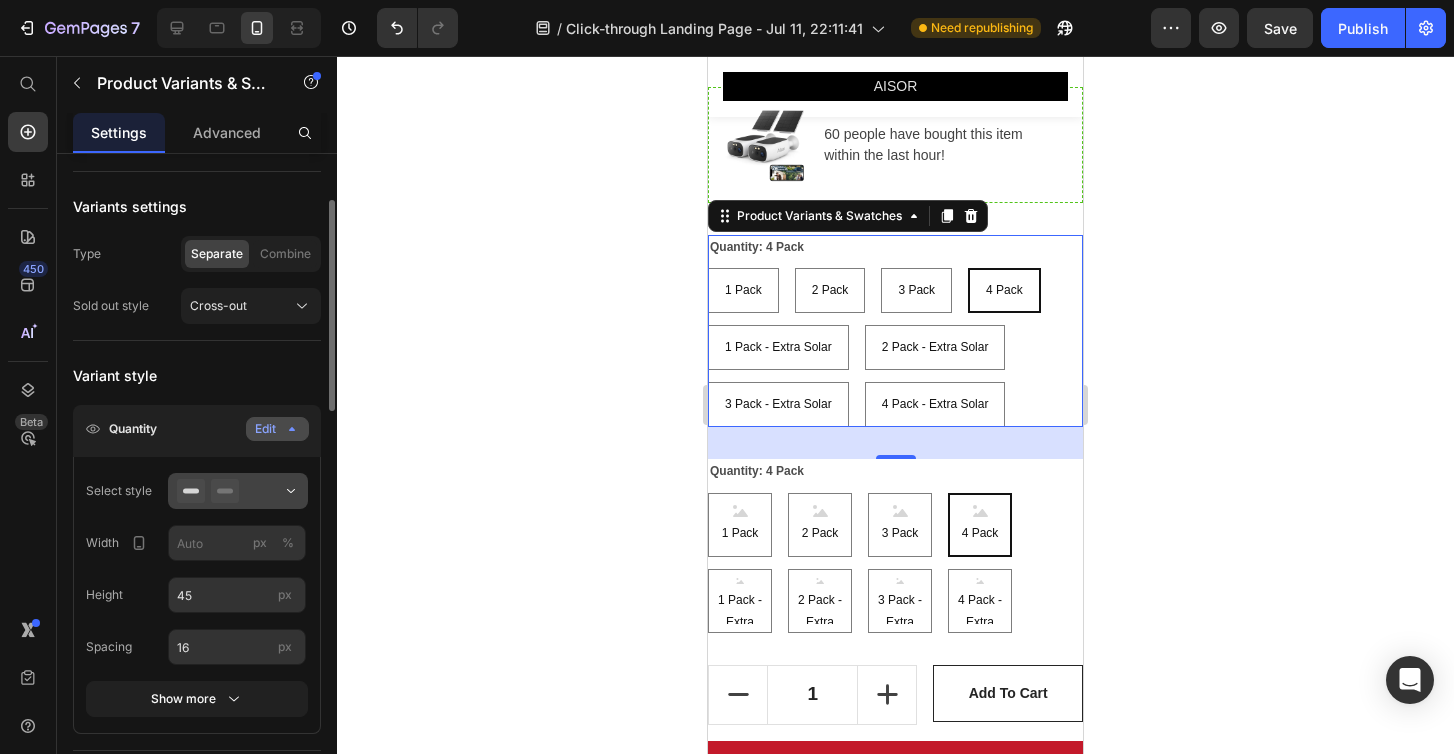 click at bounding box center (238, 491) 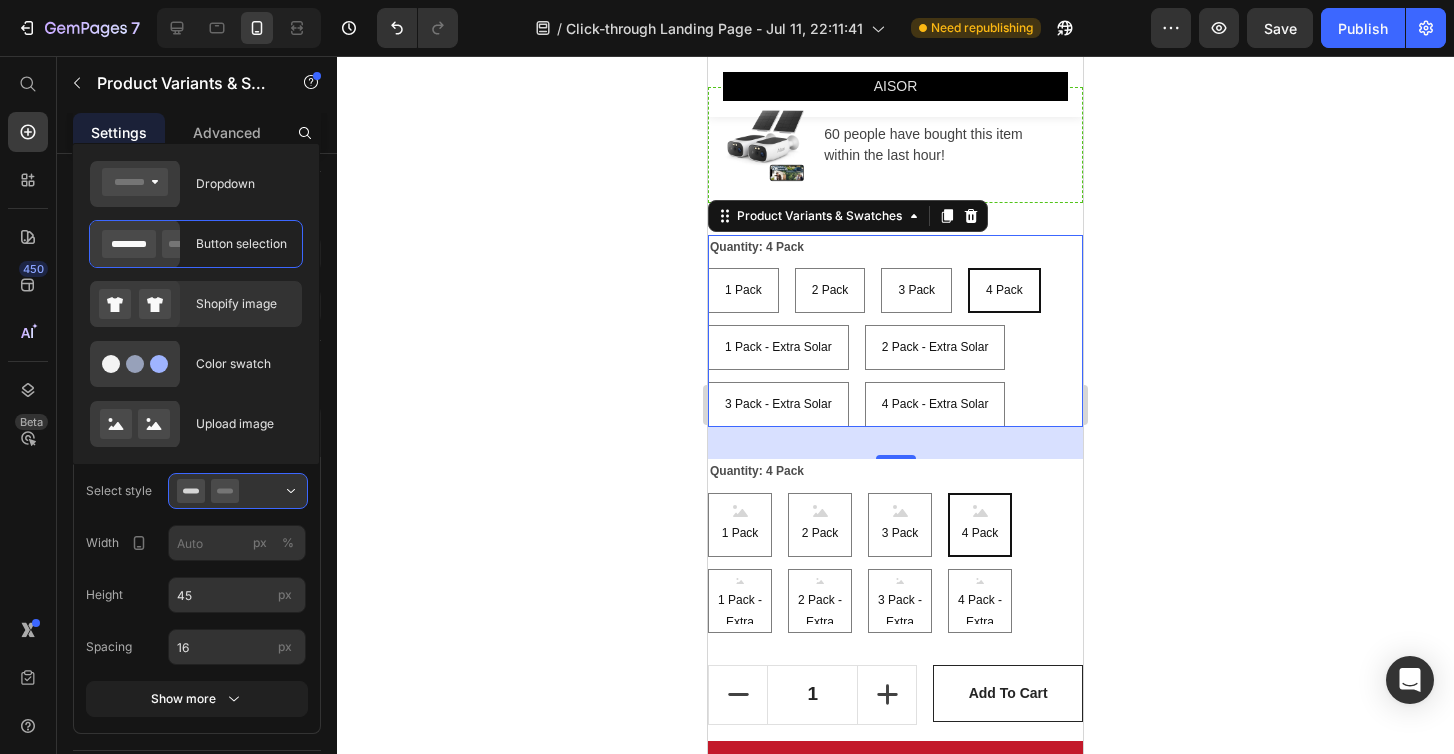 click on "Shopify image" at bounding box center (243, 304) 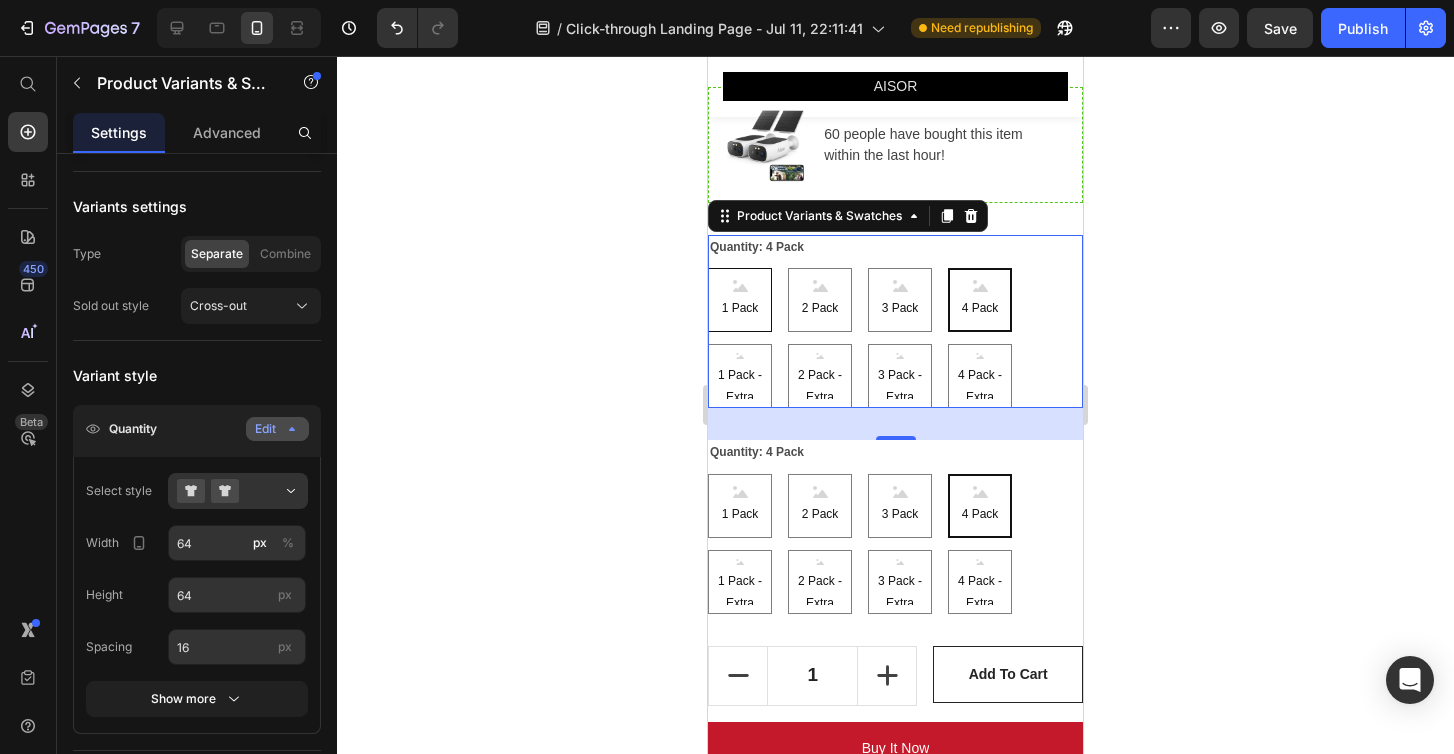 click on "1 Pack" at bounding box center (740, 300) 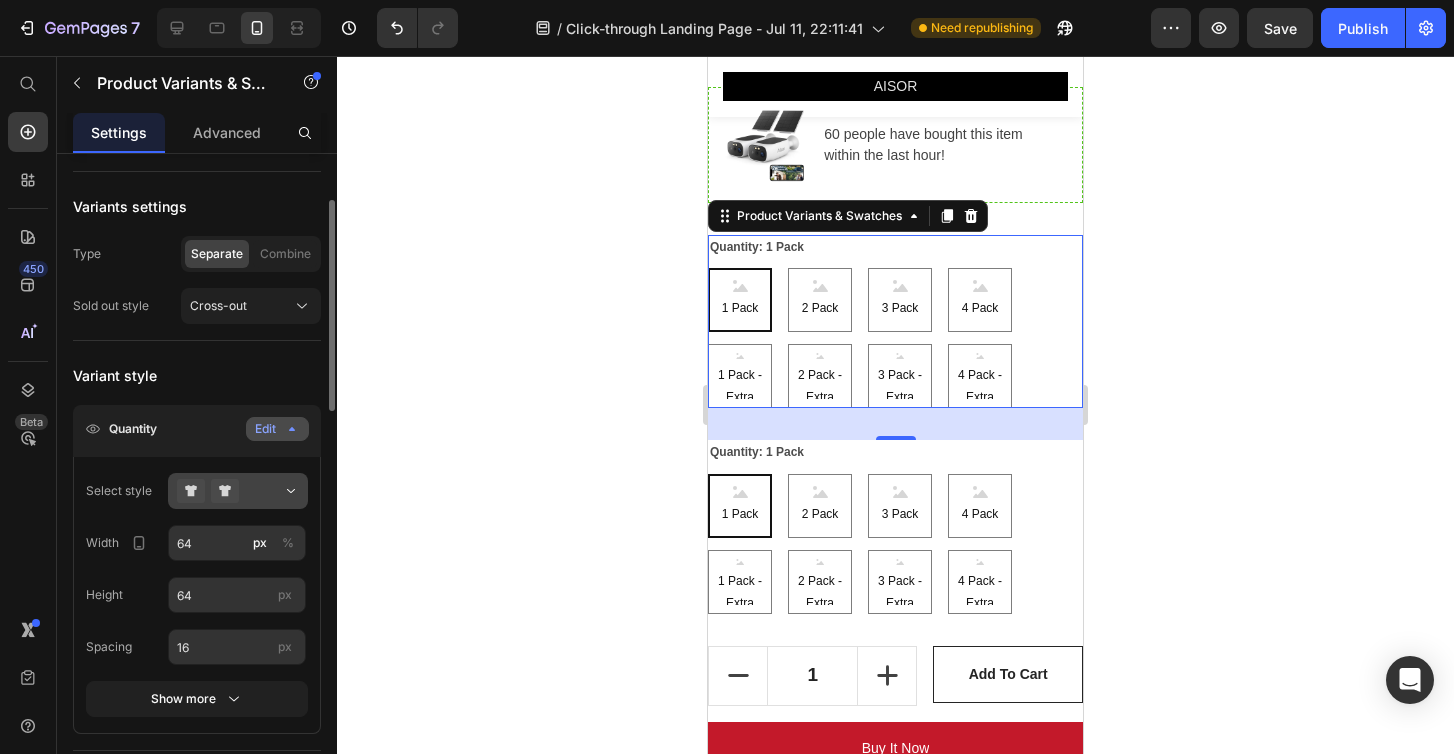 click at bounding box center [238, 491] 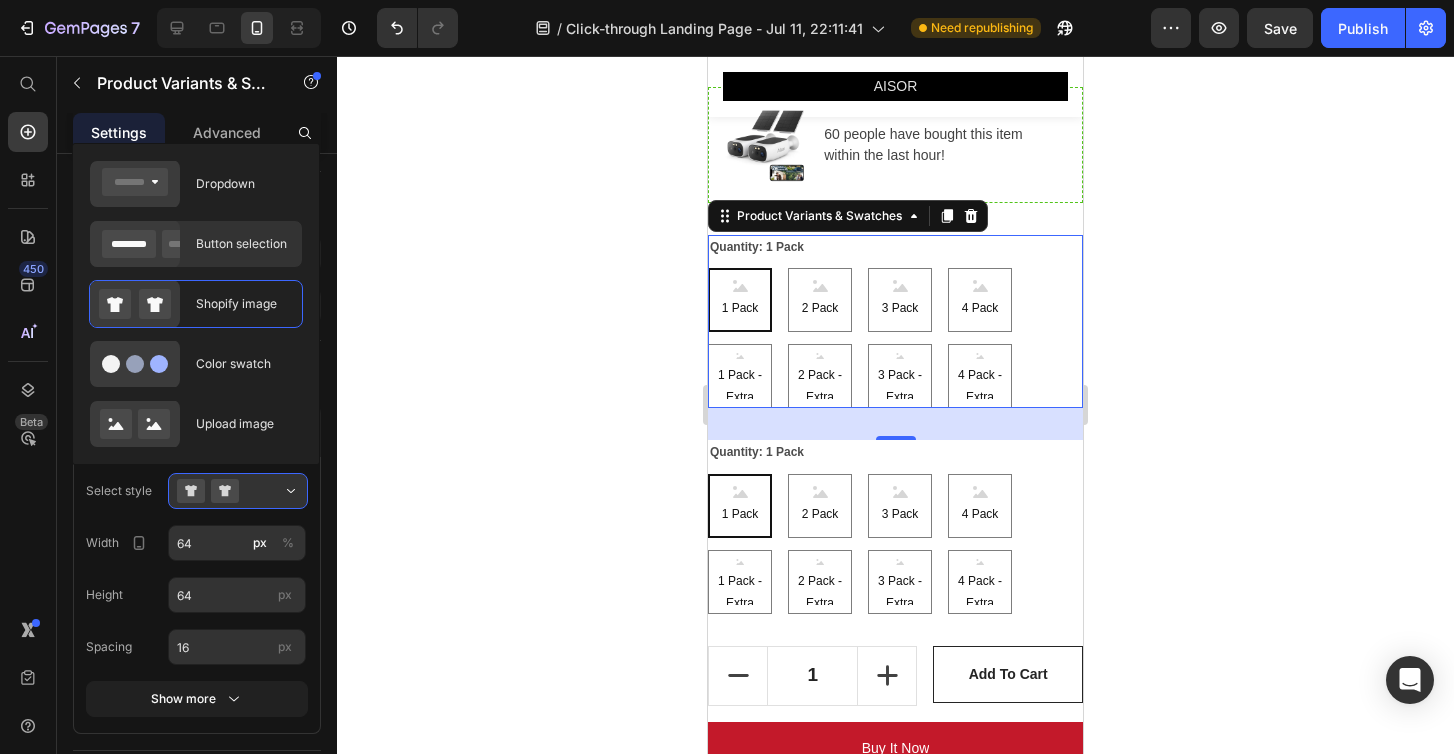 click on "Button selection" at bounding box center [243, 244] 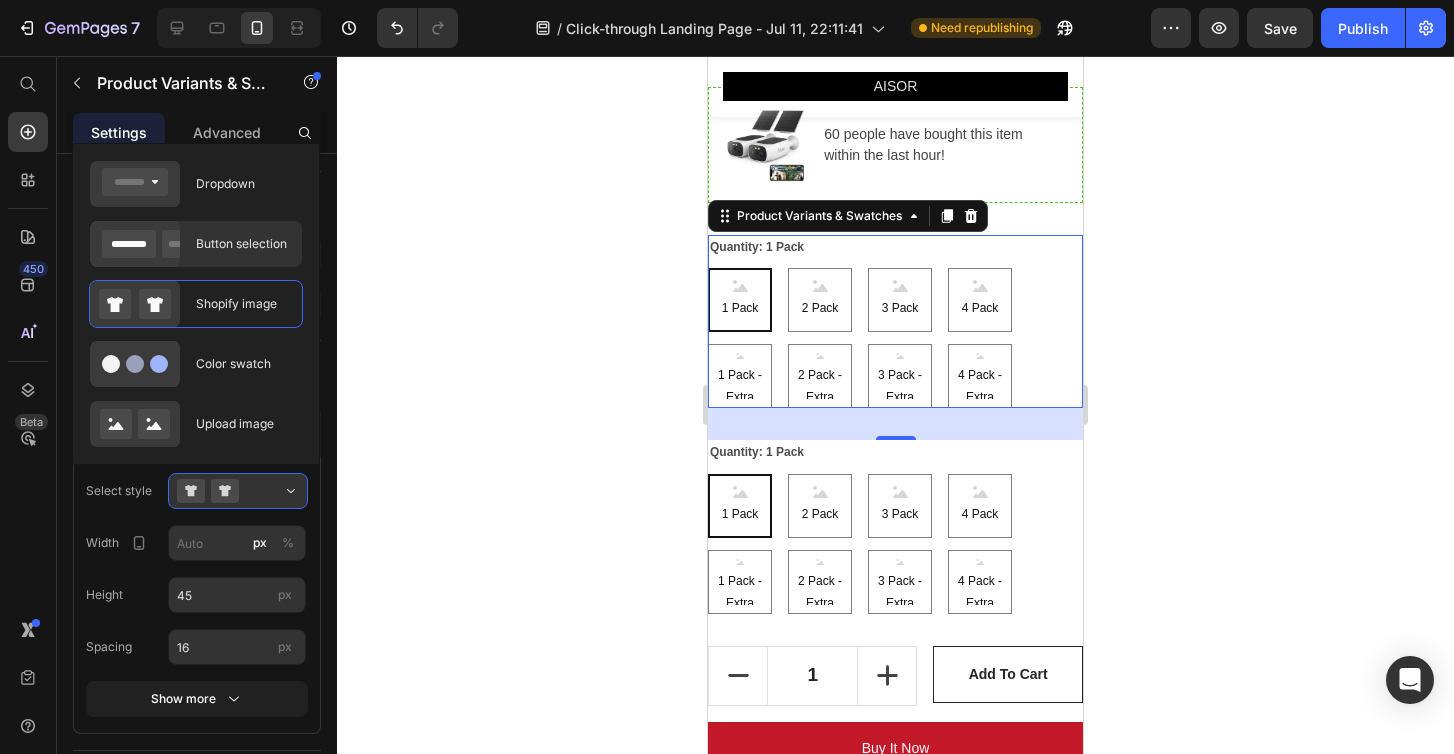 radio on "true" 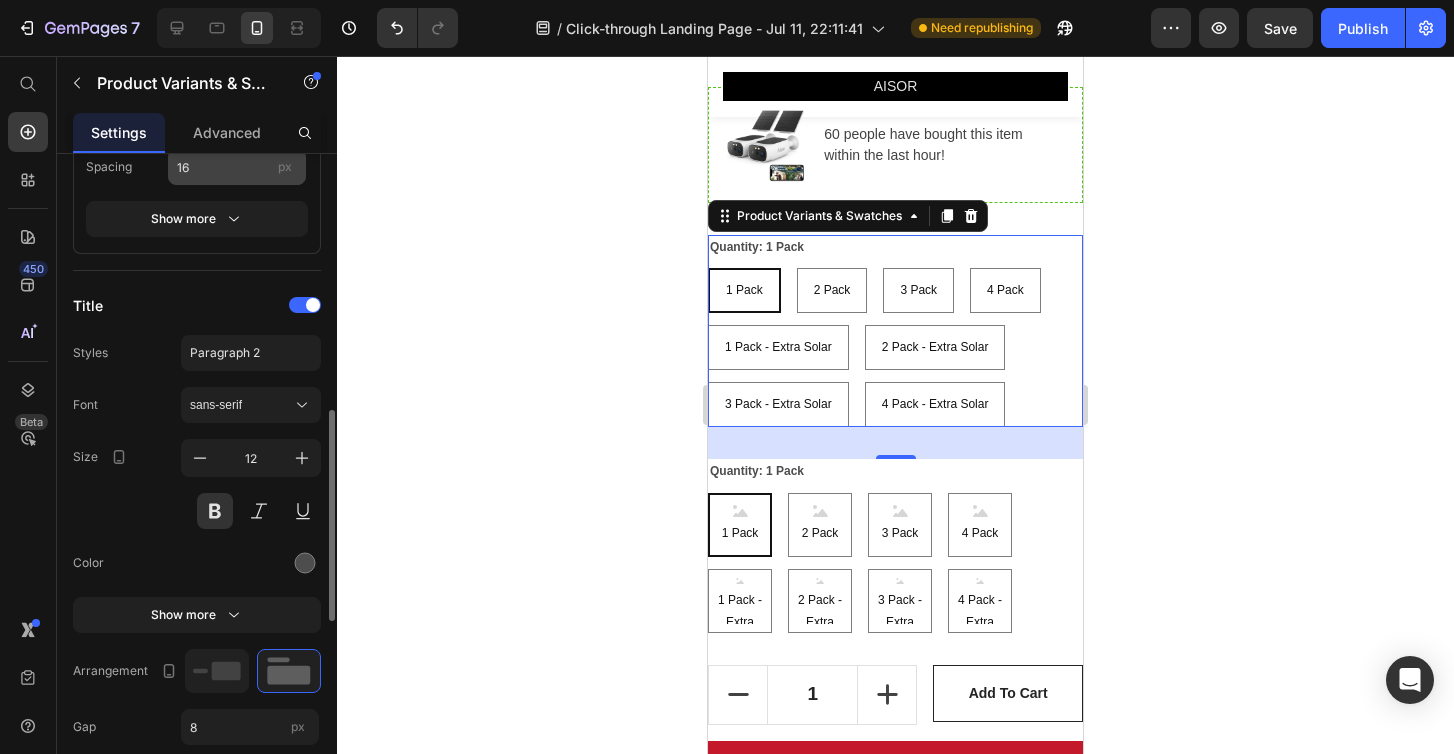 scroll, scrollTop: 667, scrollLeft: 0, axis: vertical 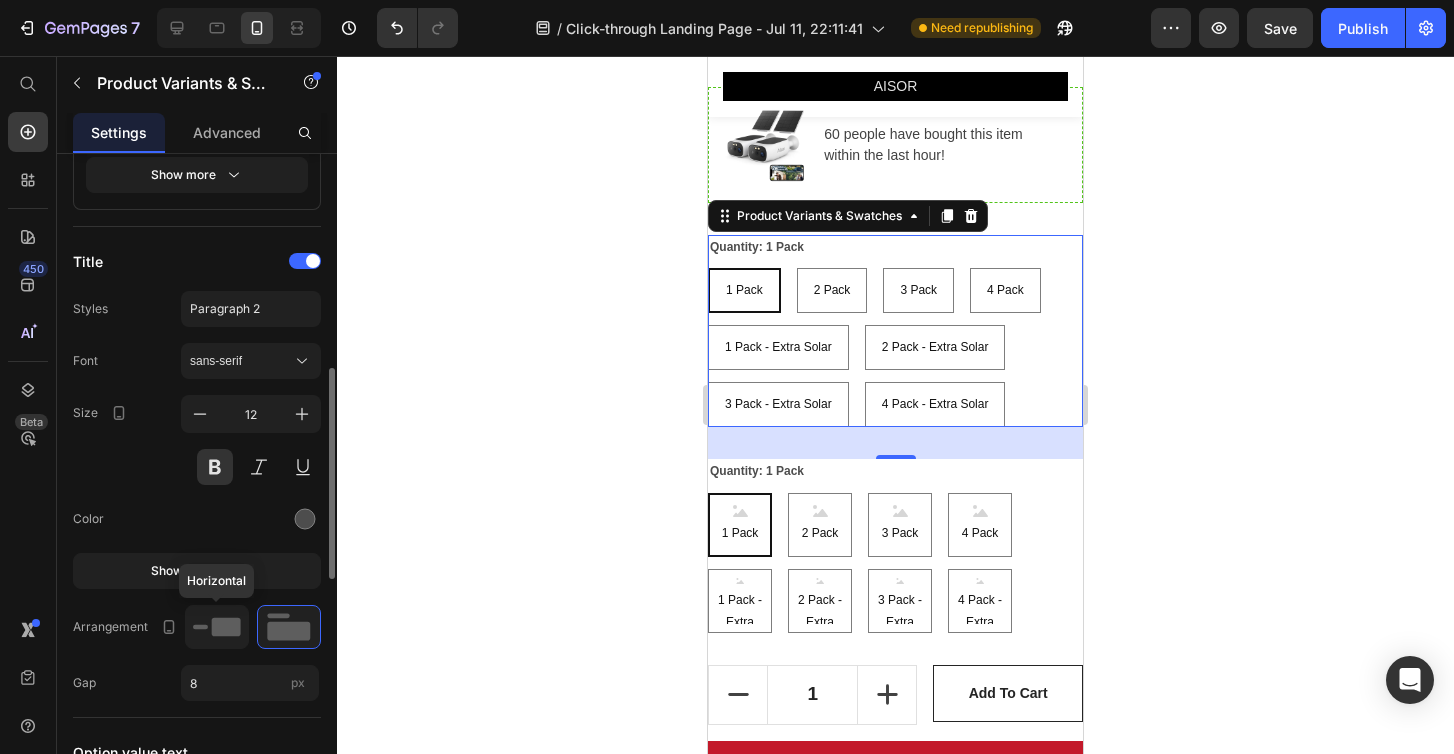 click 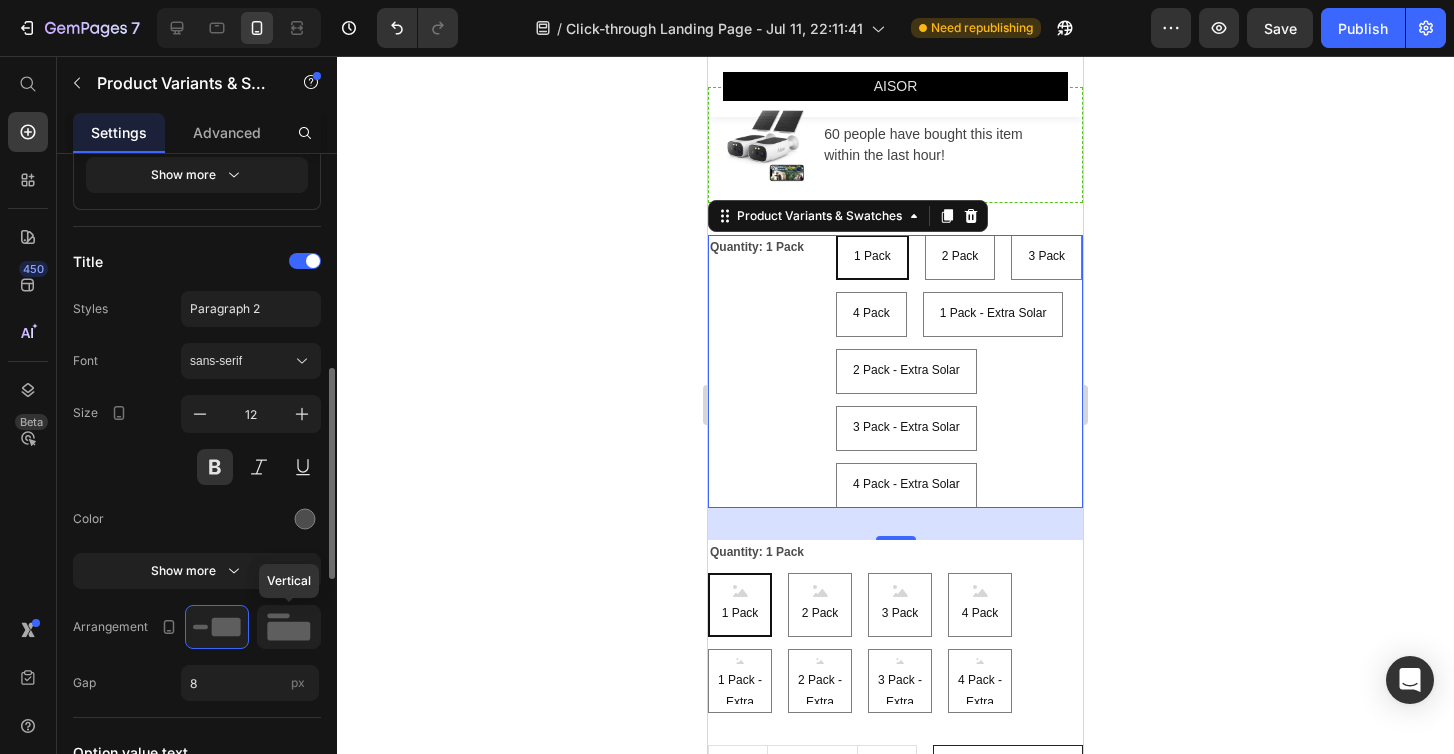 click 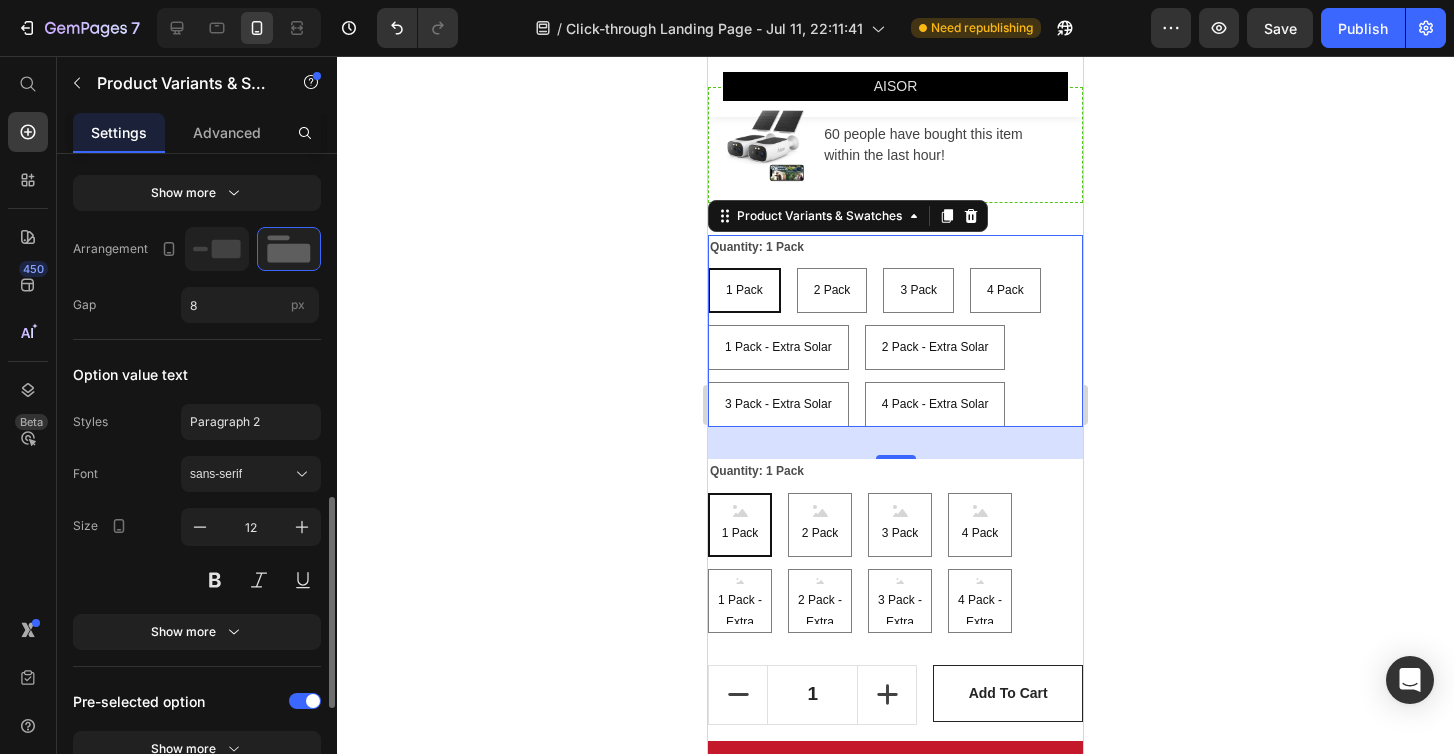 scroll, scrollTop: 1050, scrollLeft: 0, axis: vertical 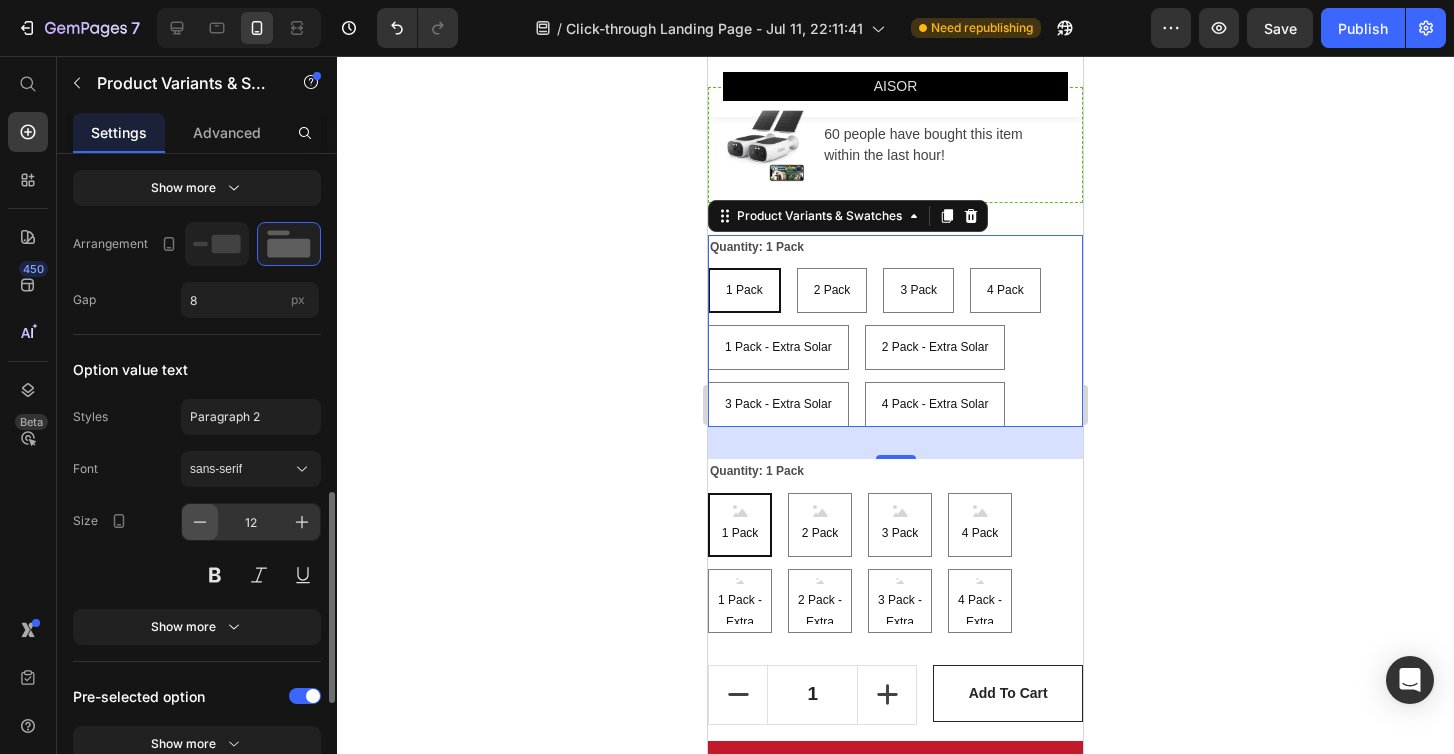 click 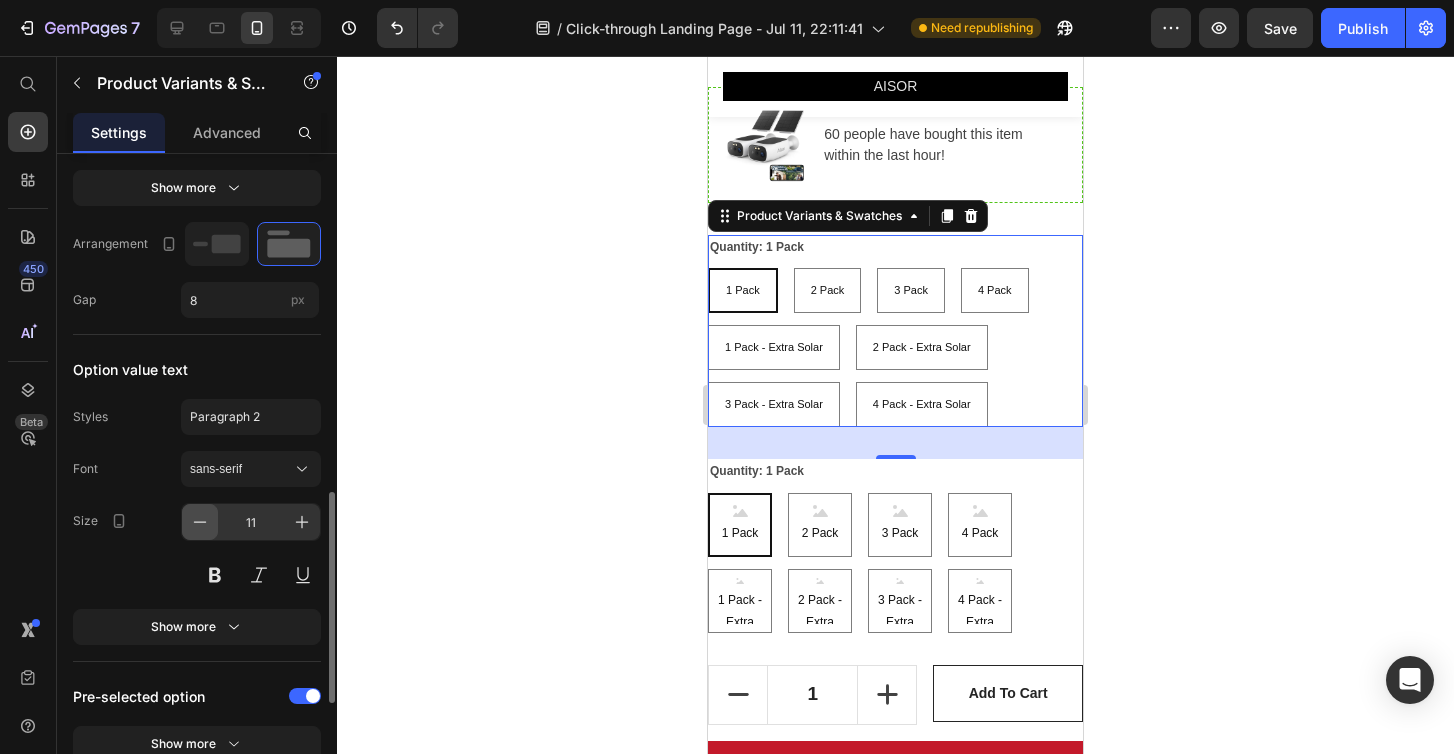 click 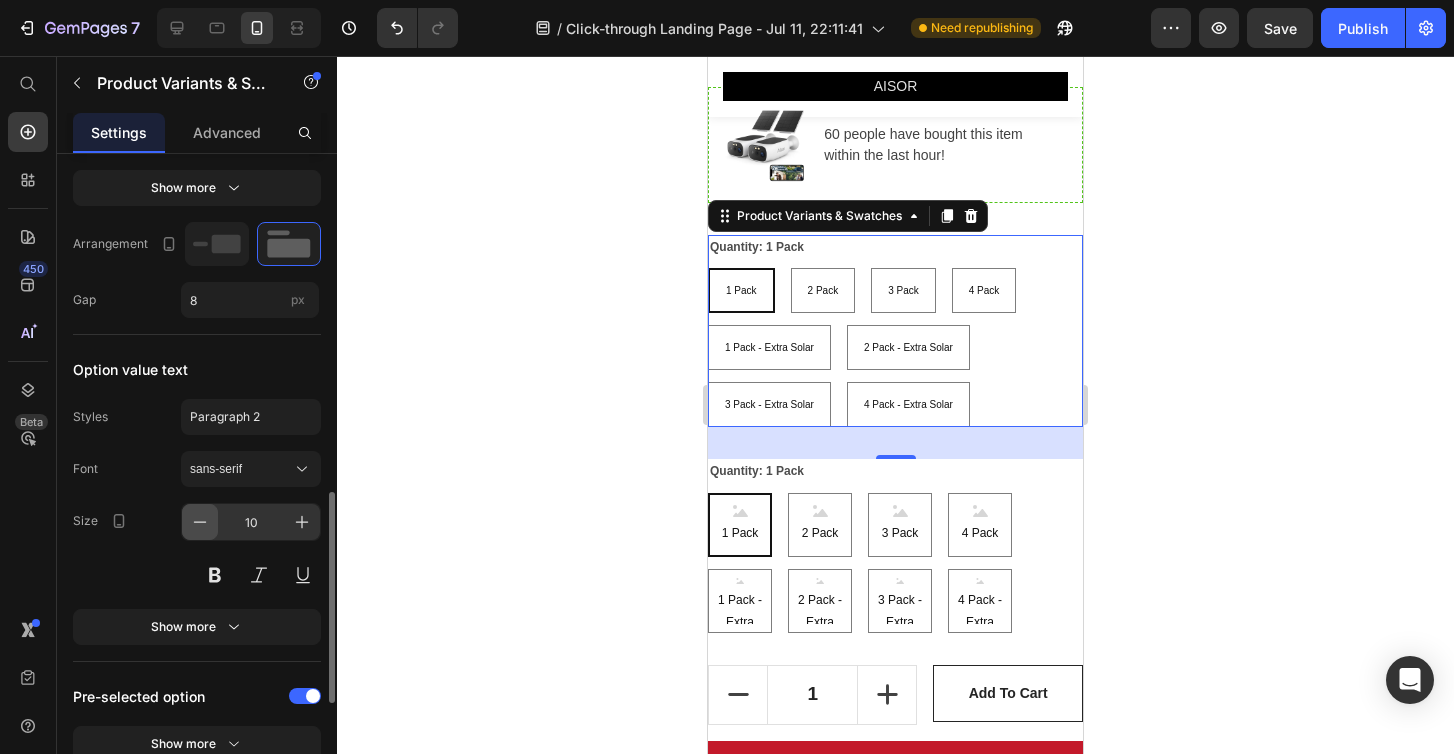 click 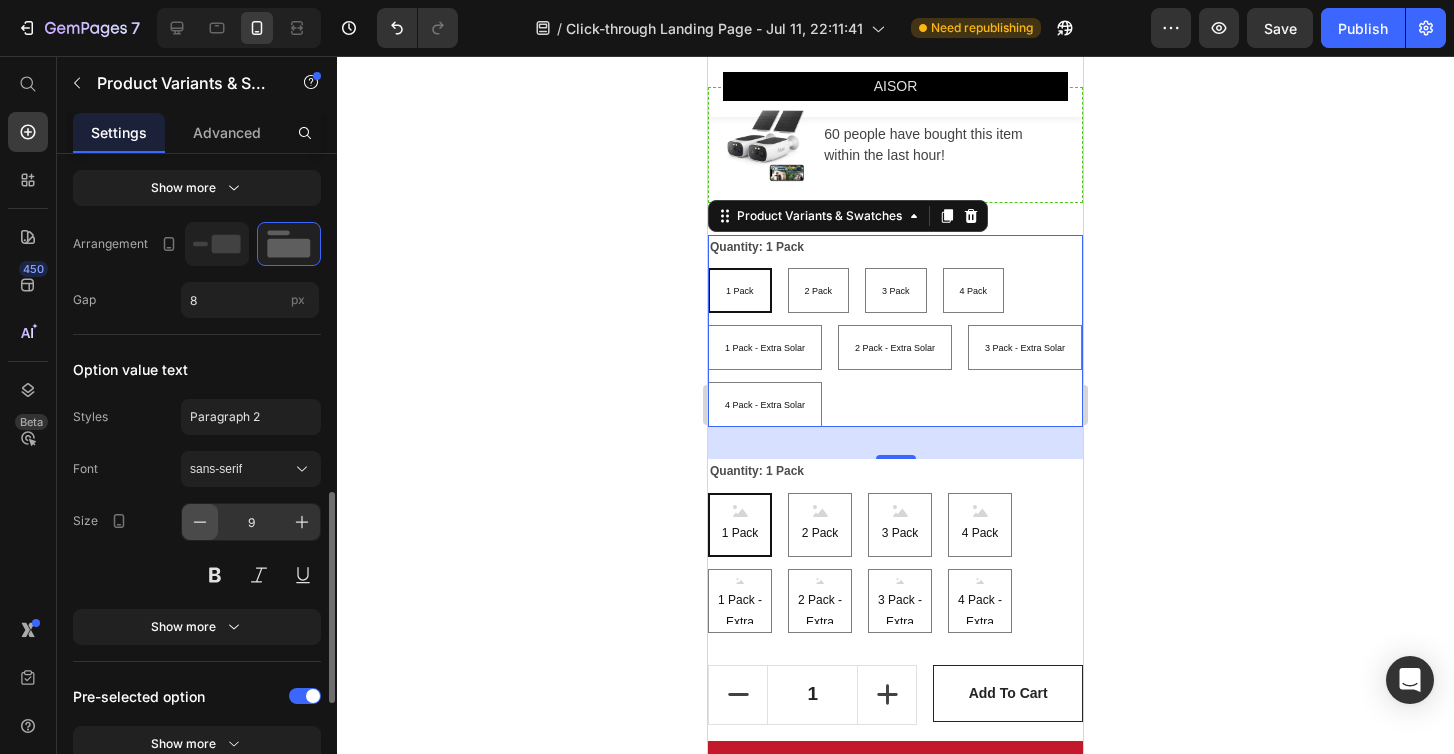click 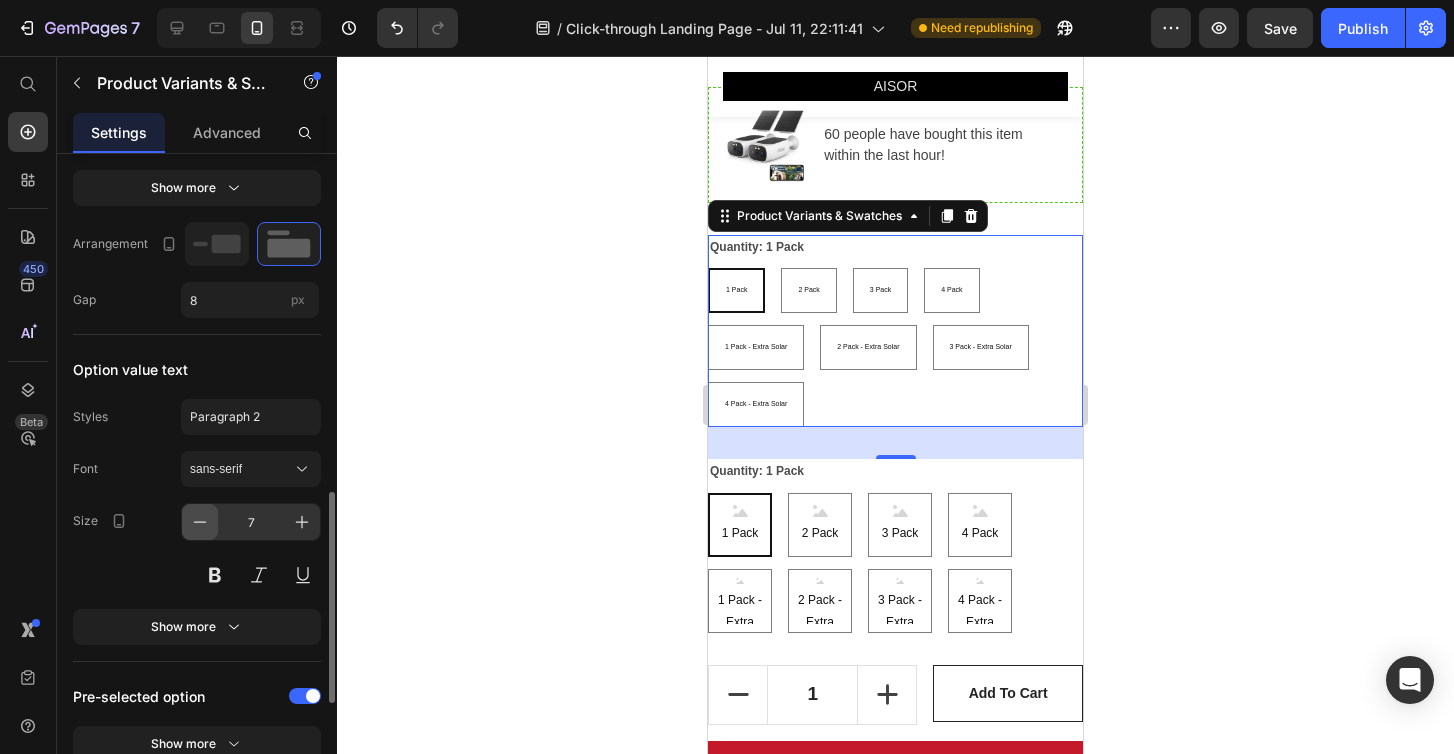click 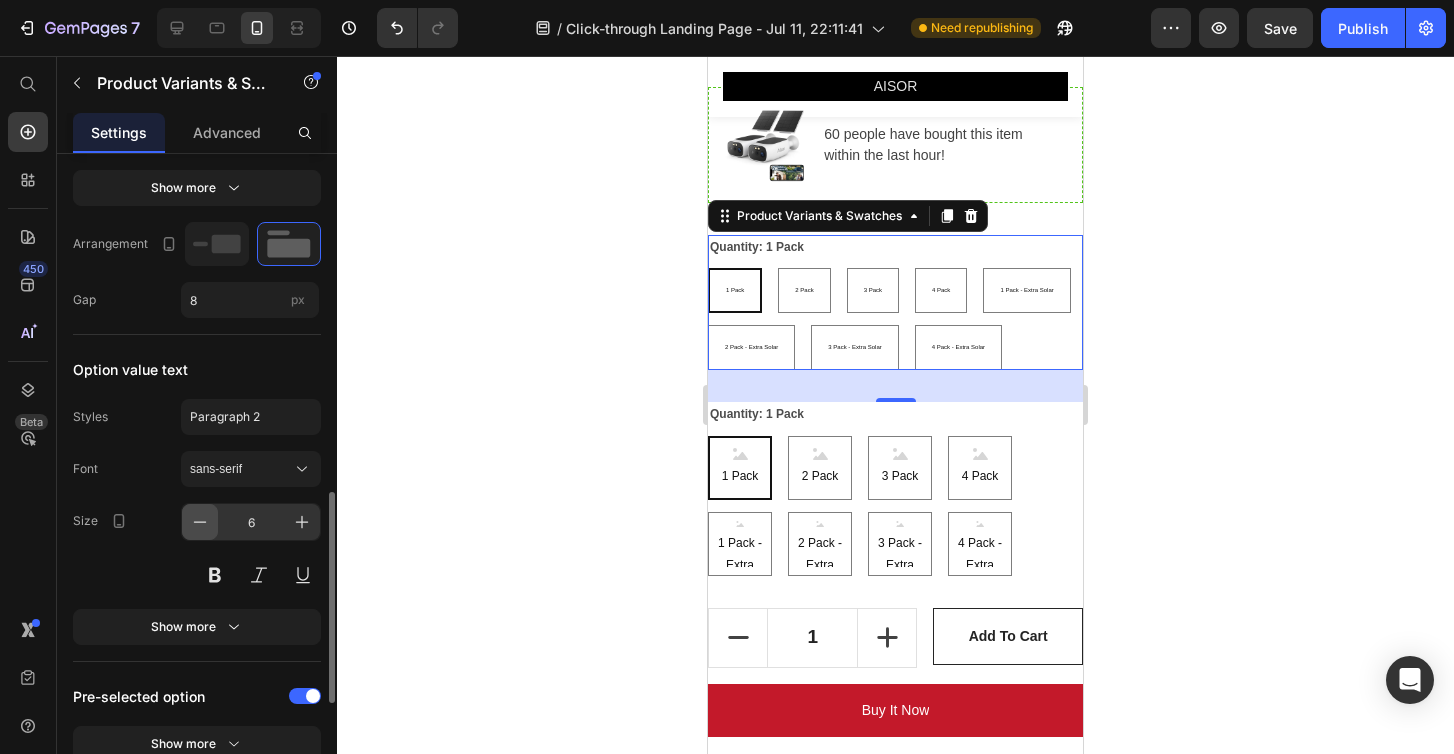 click 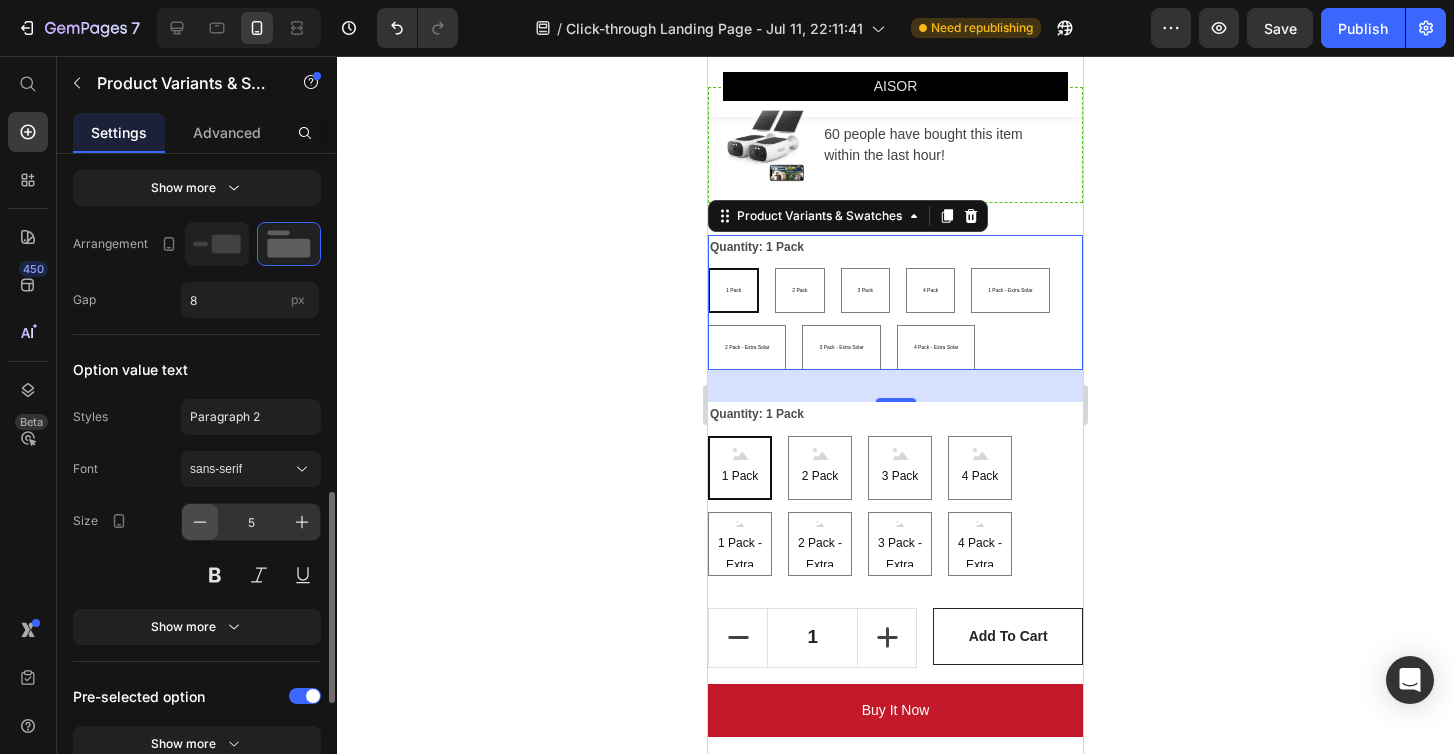click 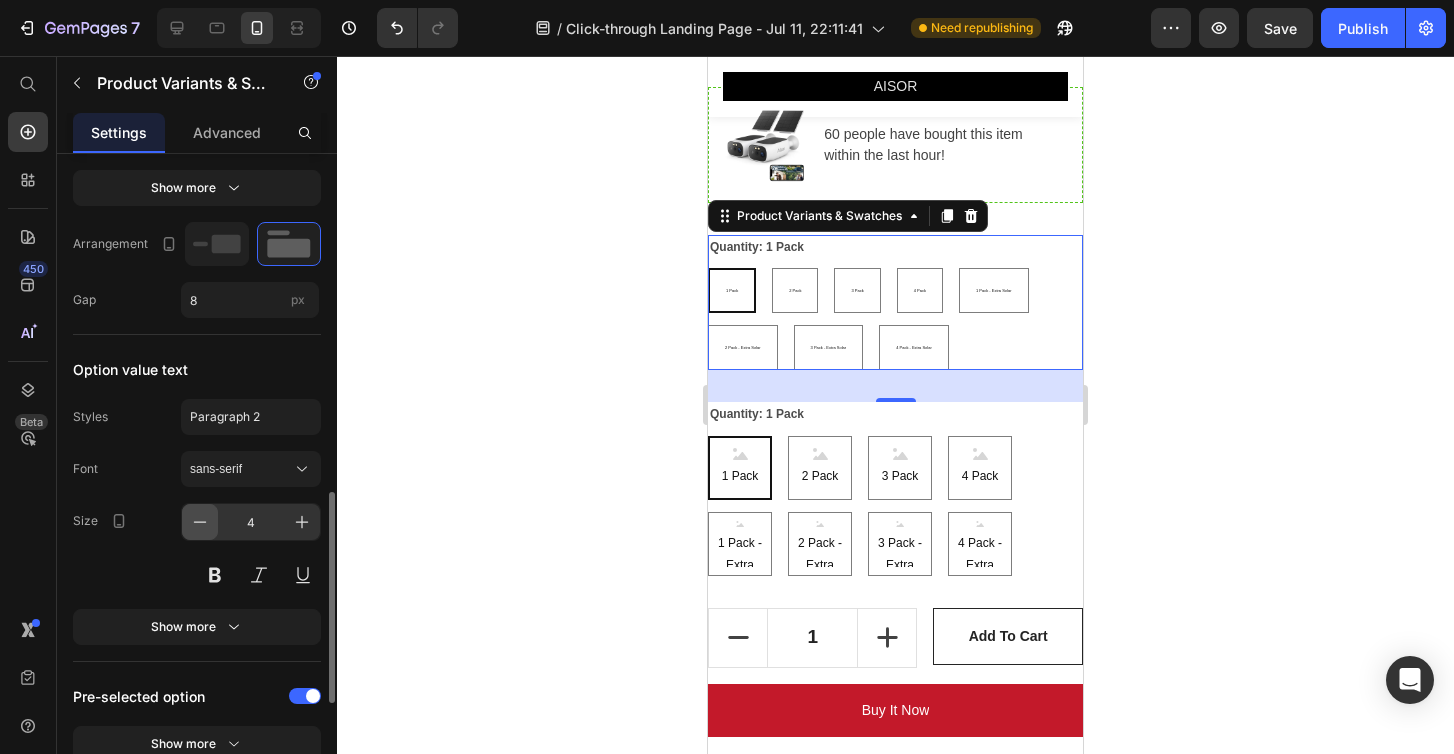 click 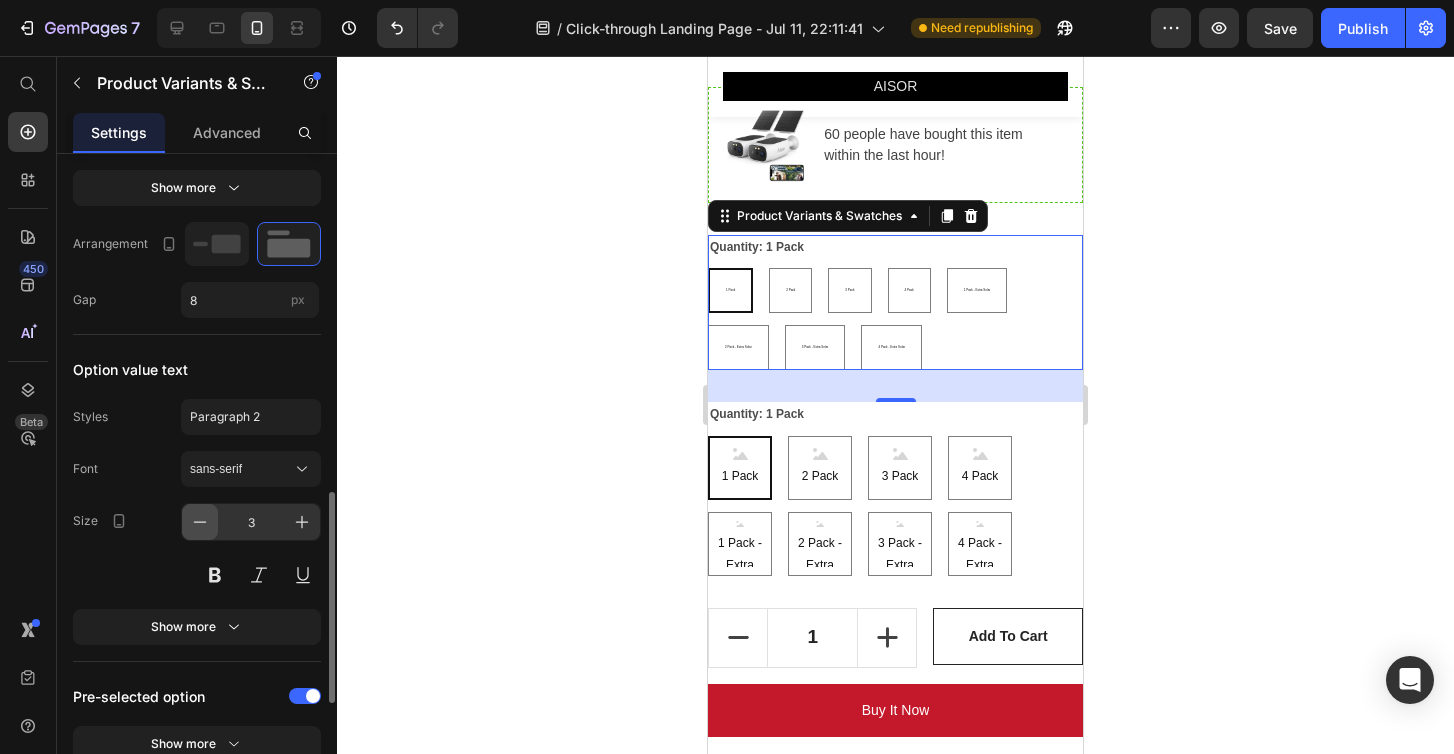 click 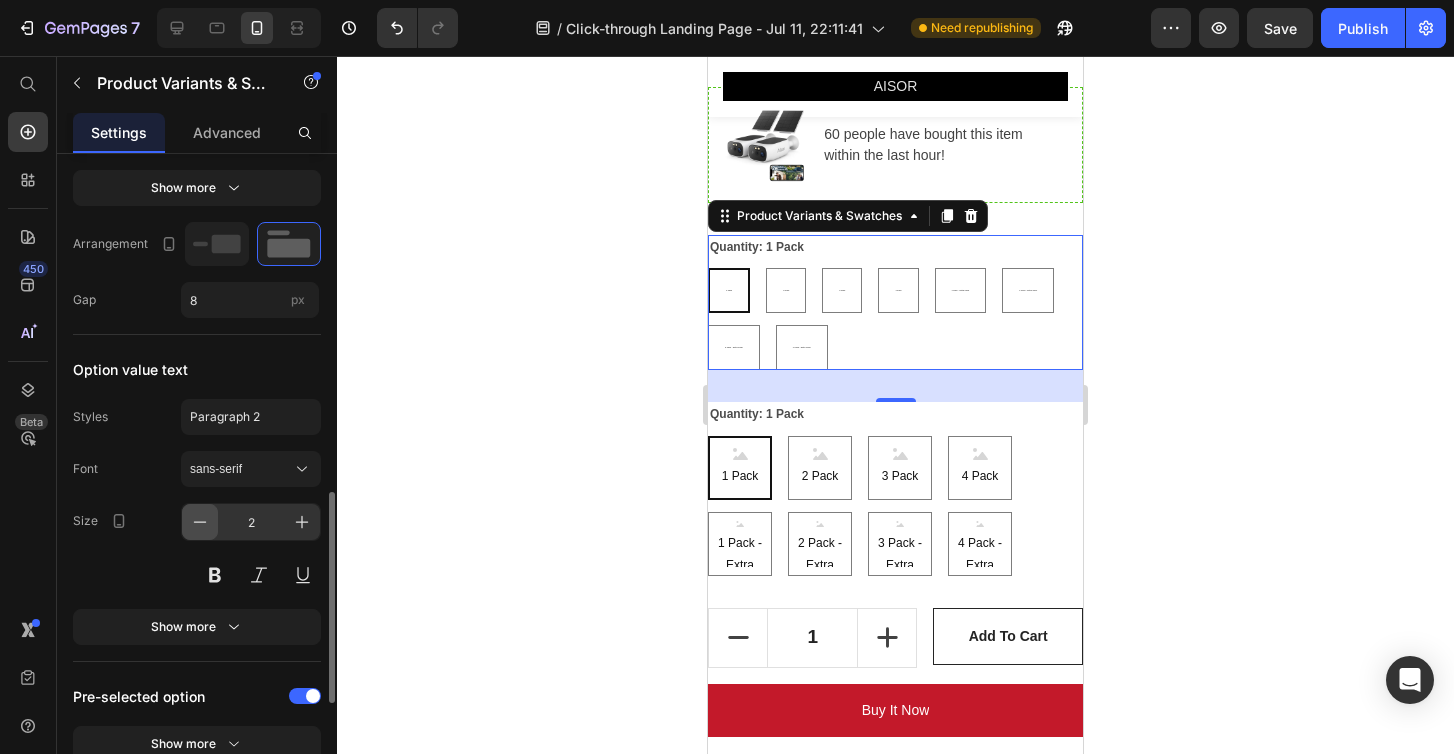 click 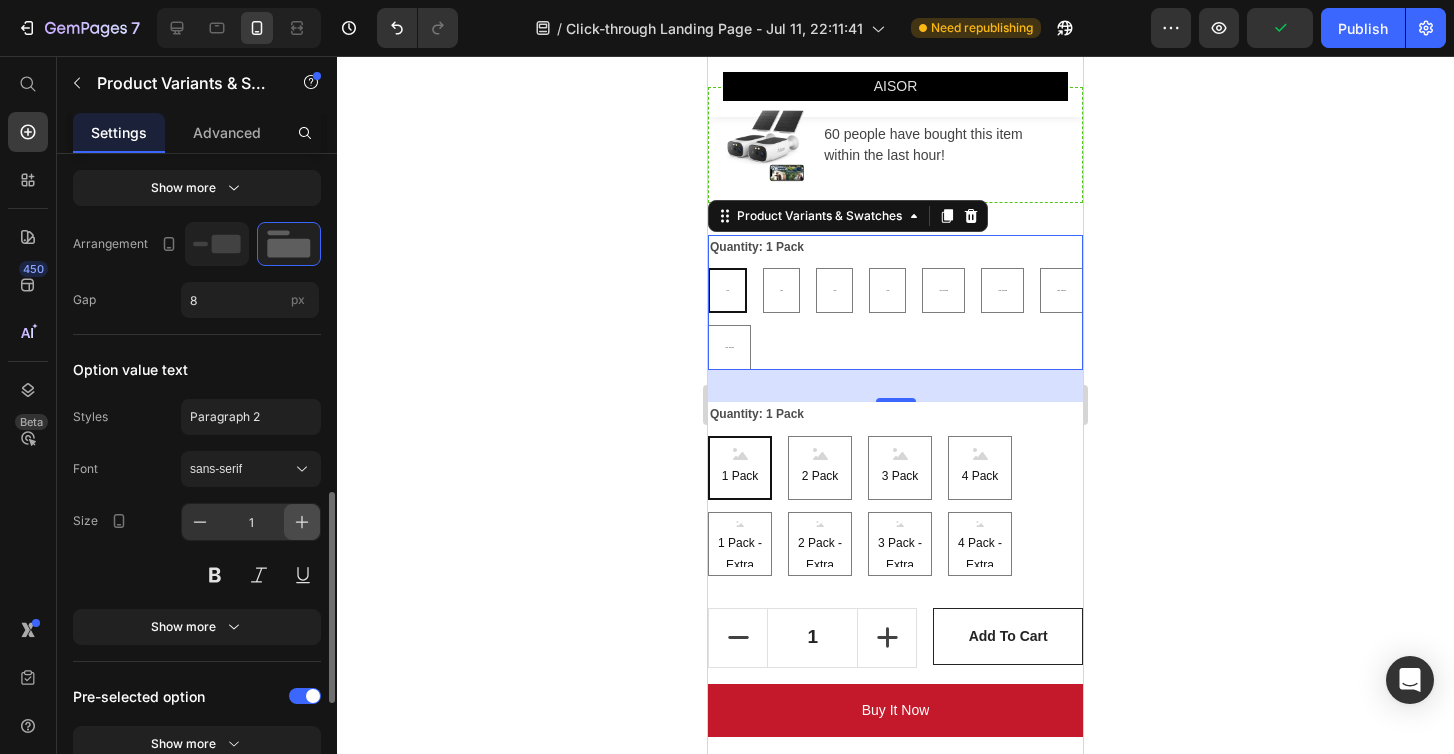 click 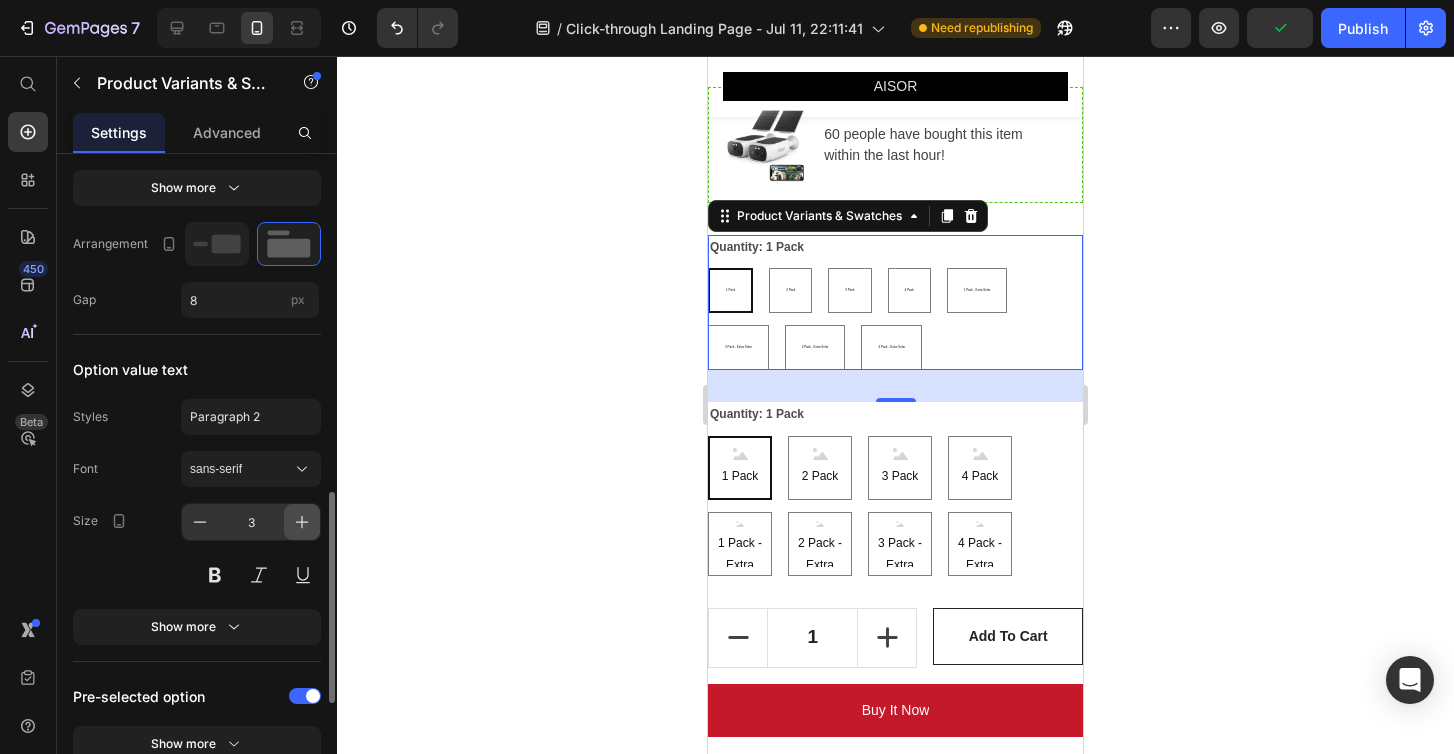click 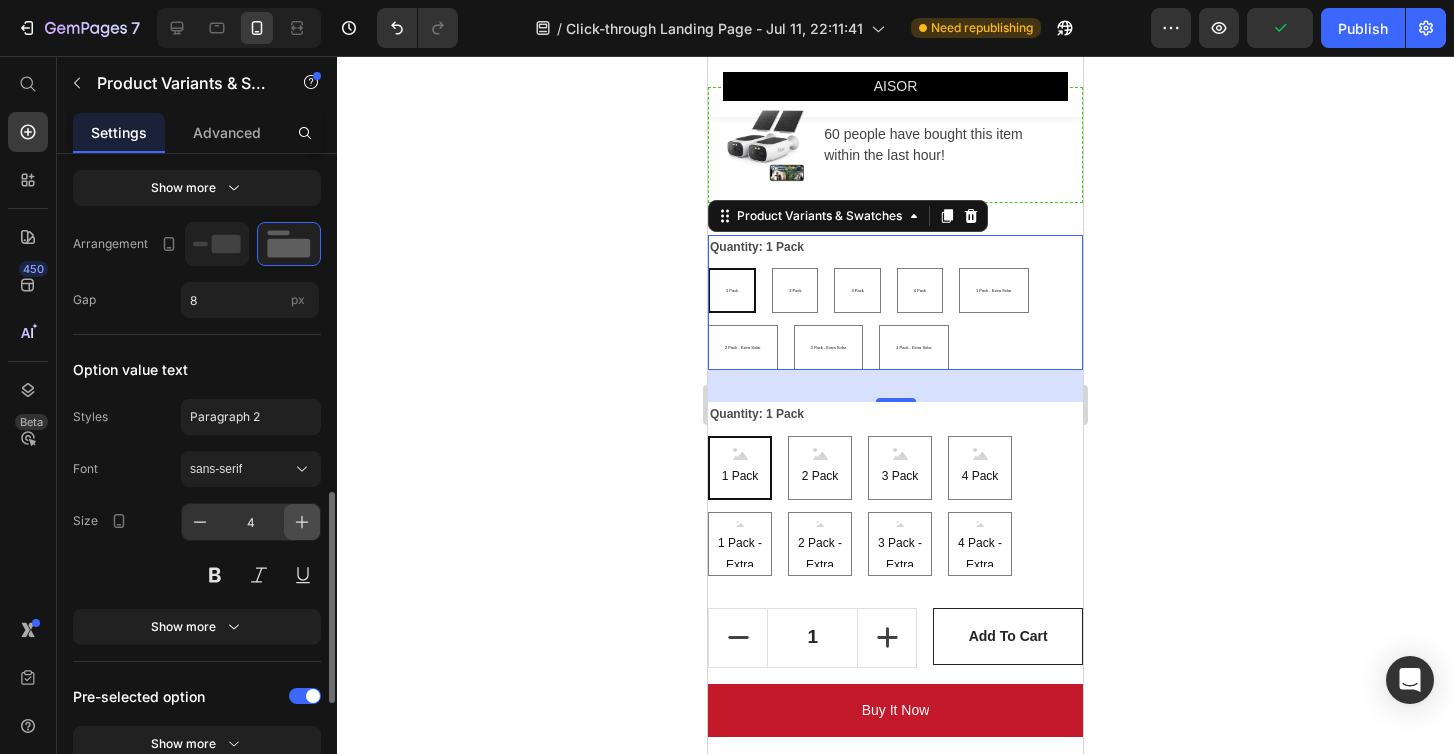 click 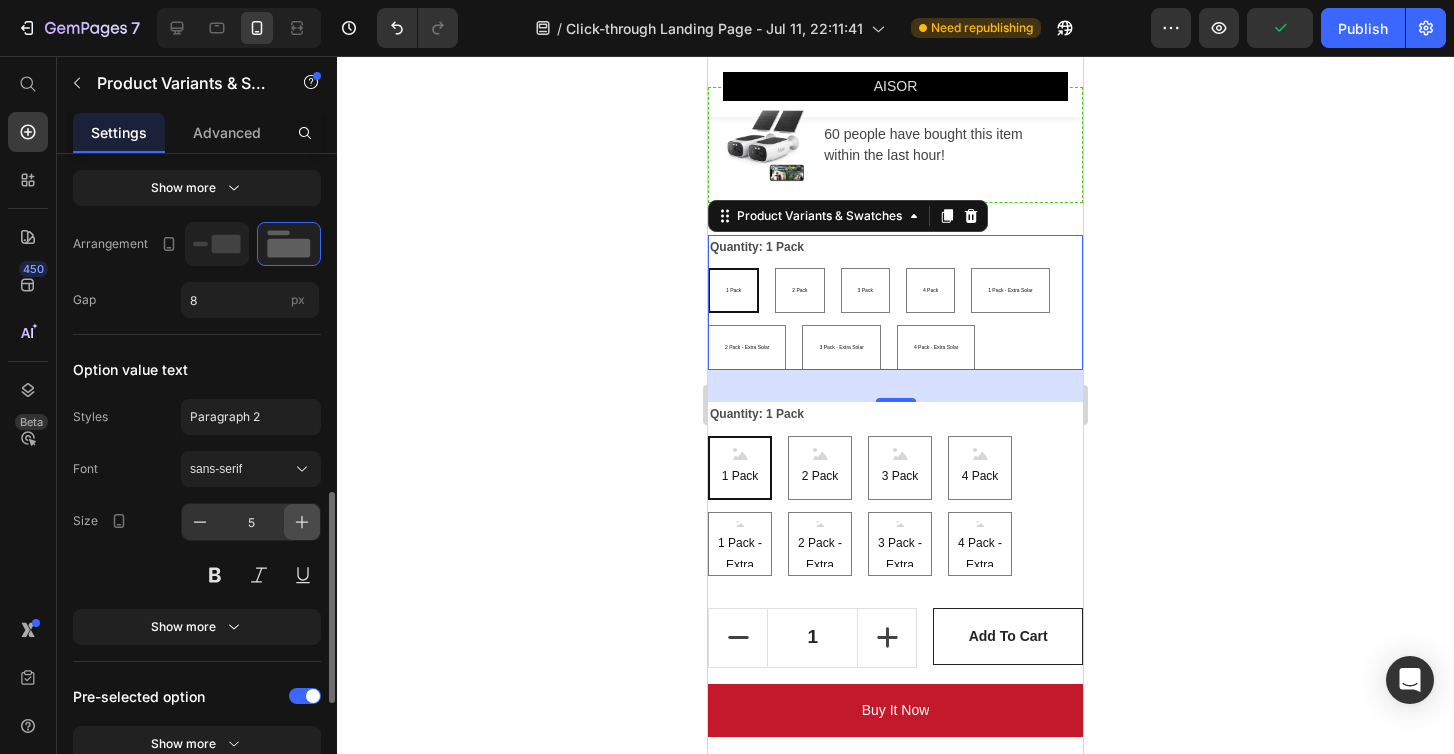 click 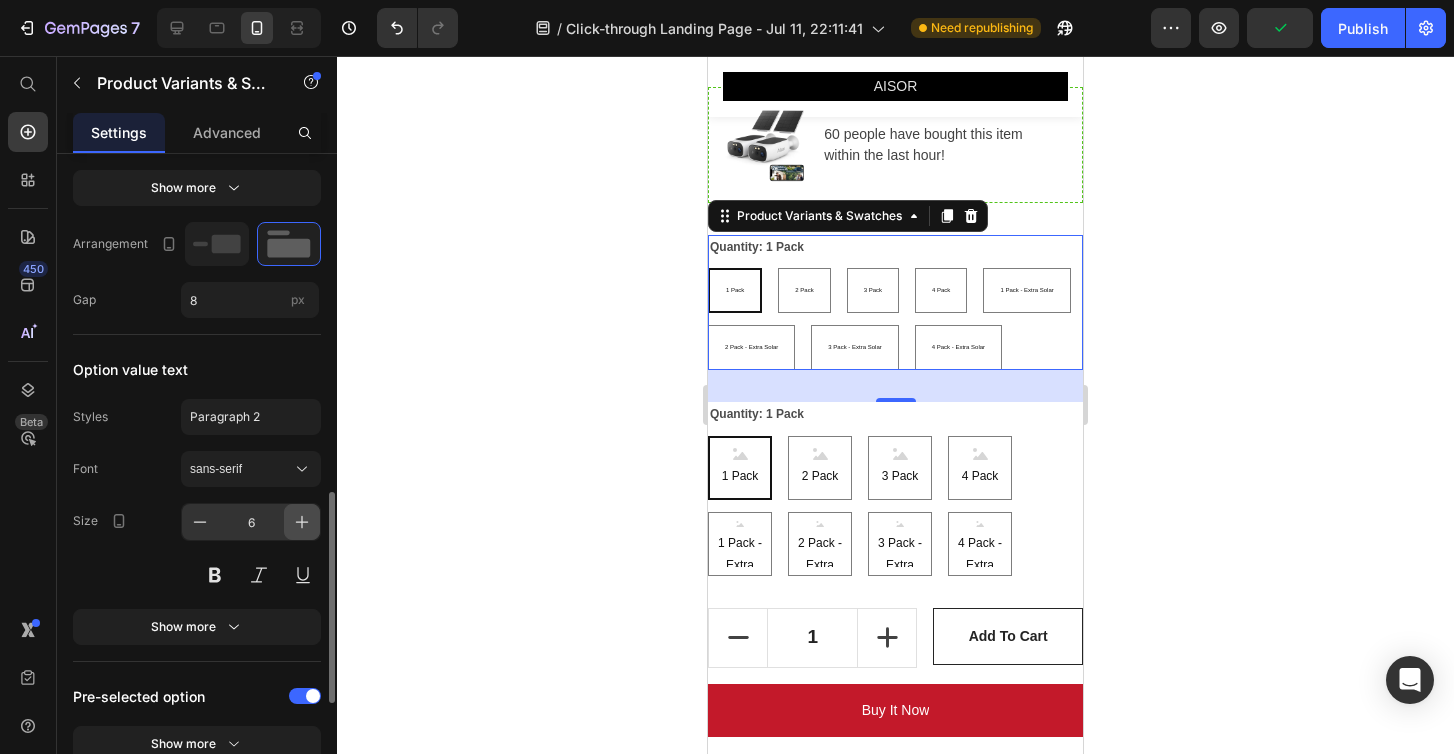 click 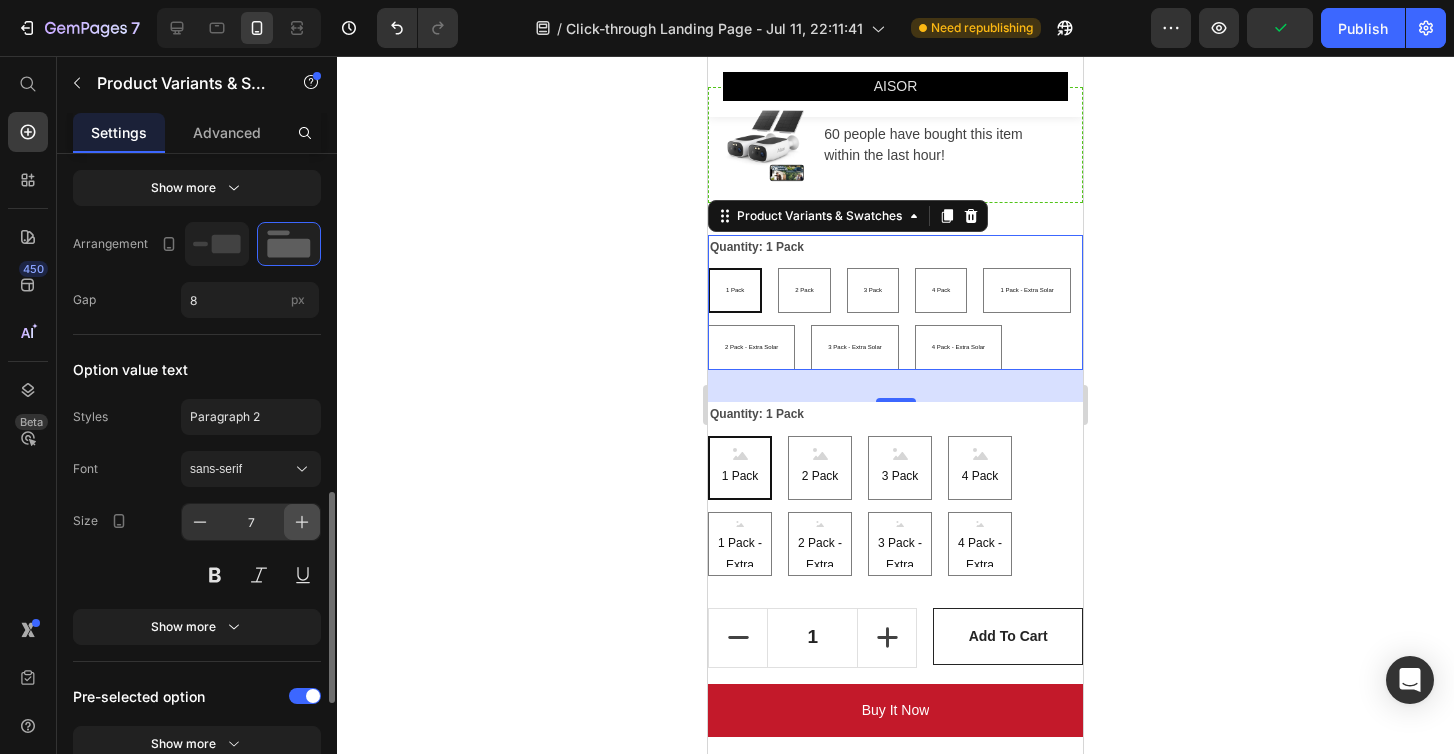 click 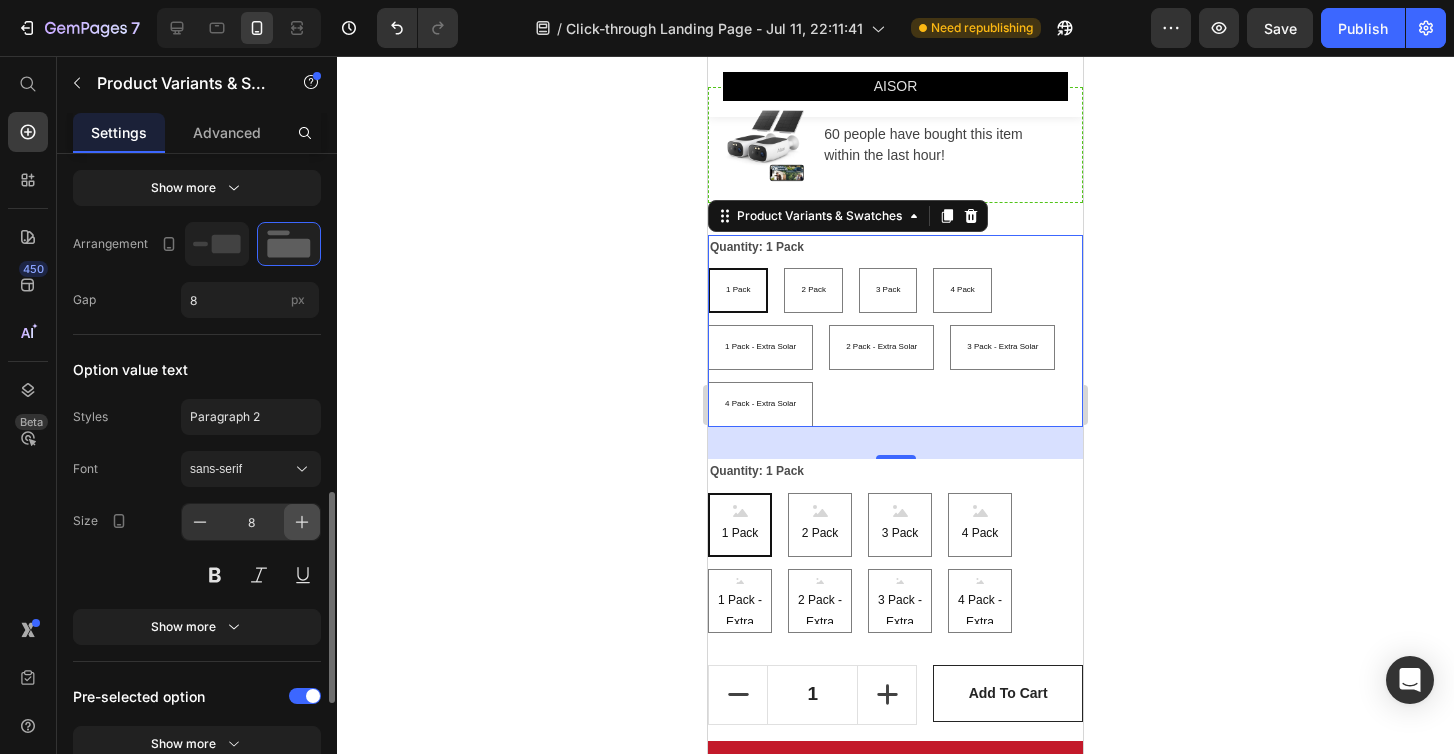 click 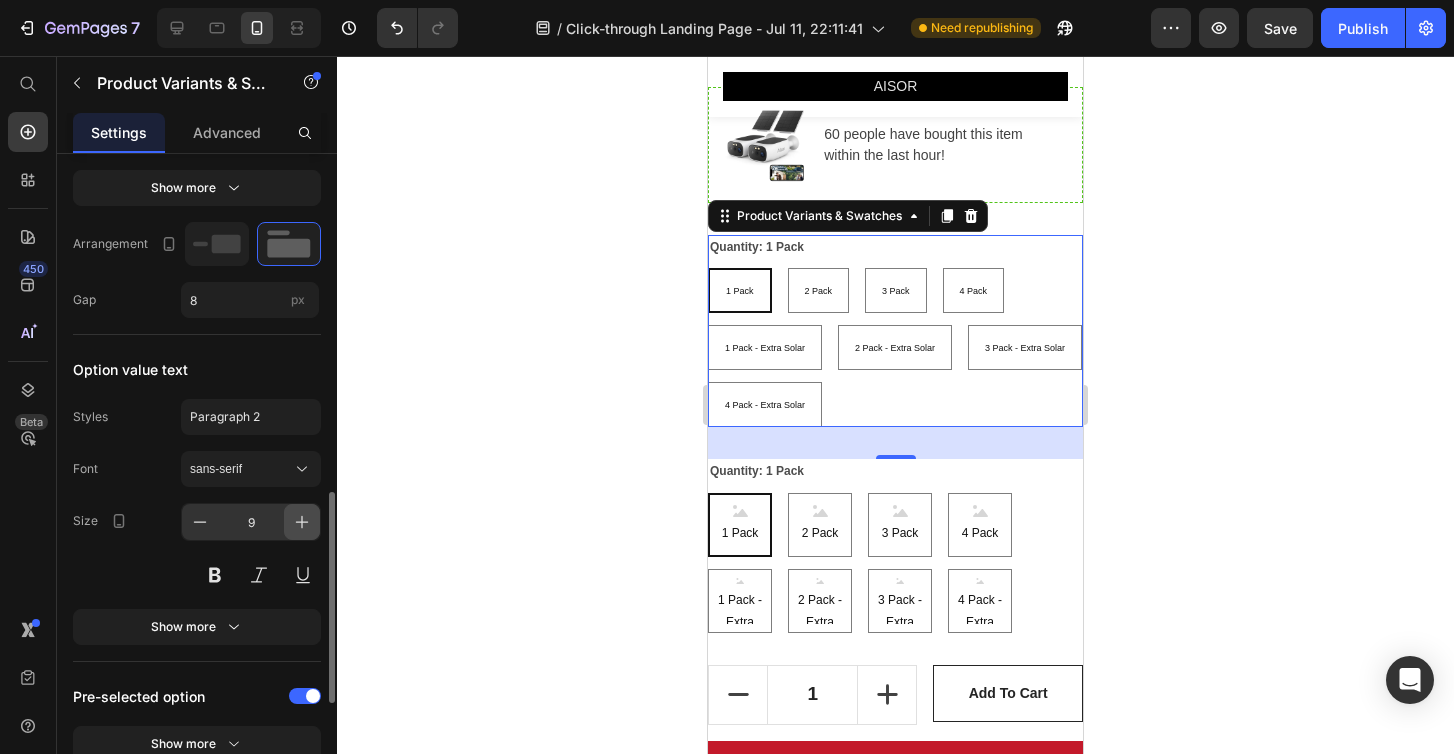 click 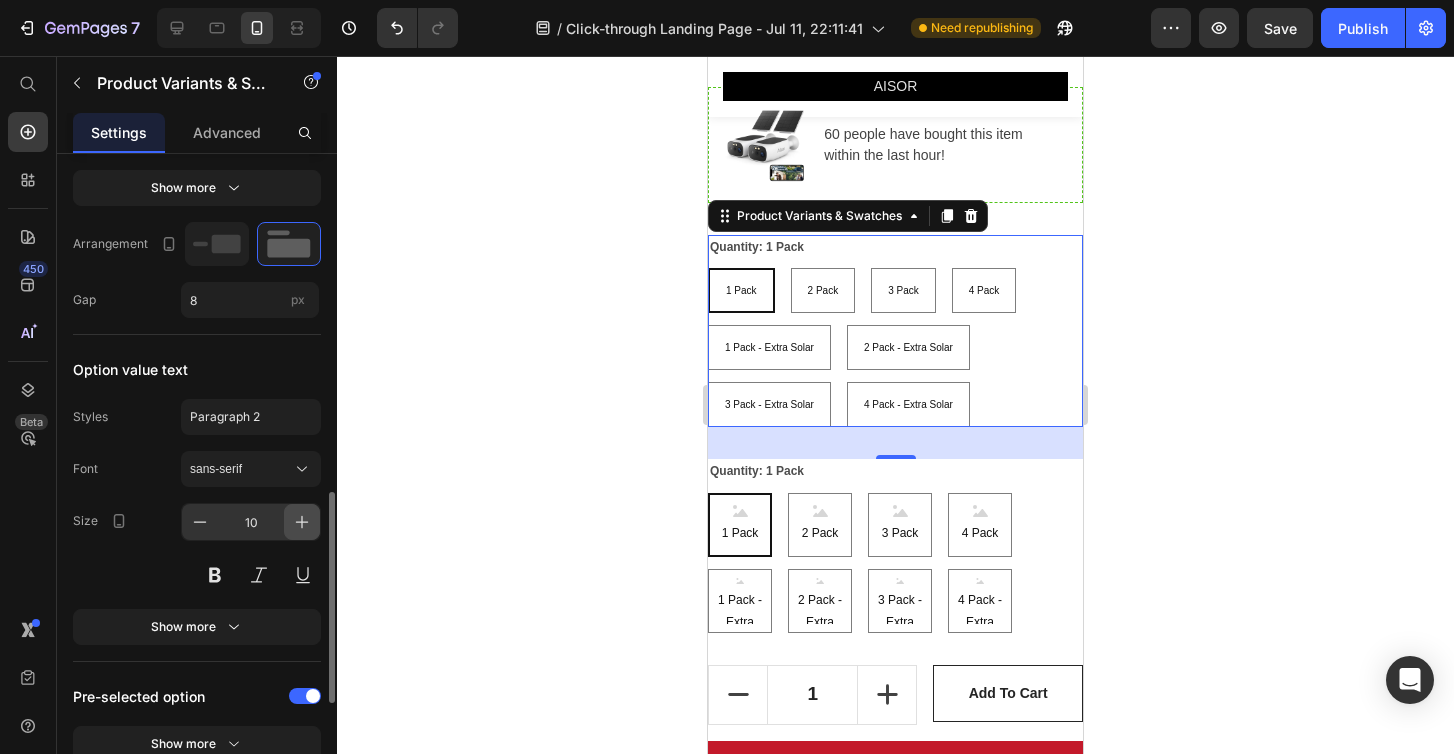 click 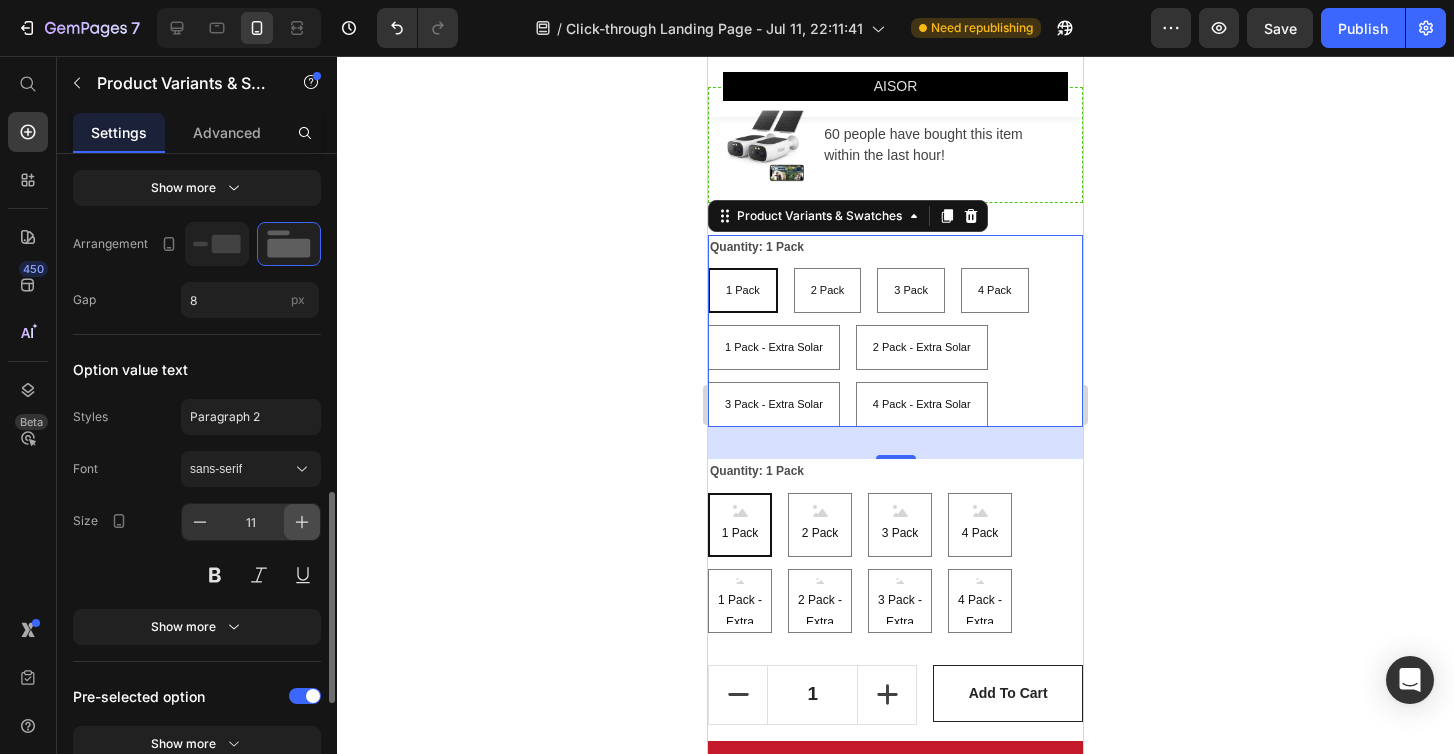 click 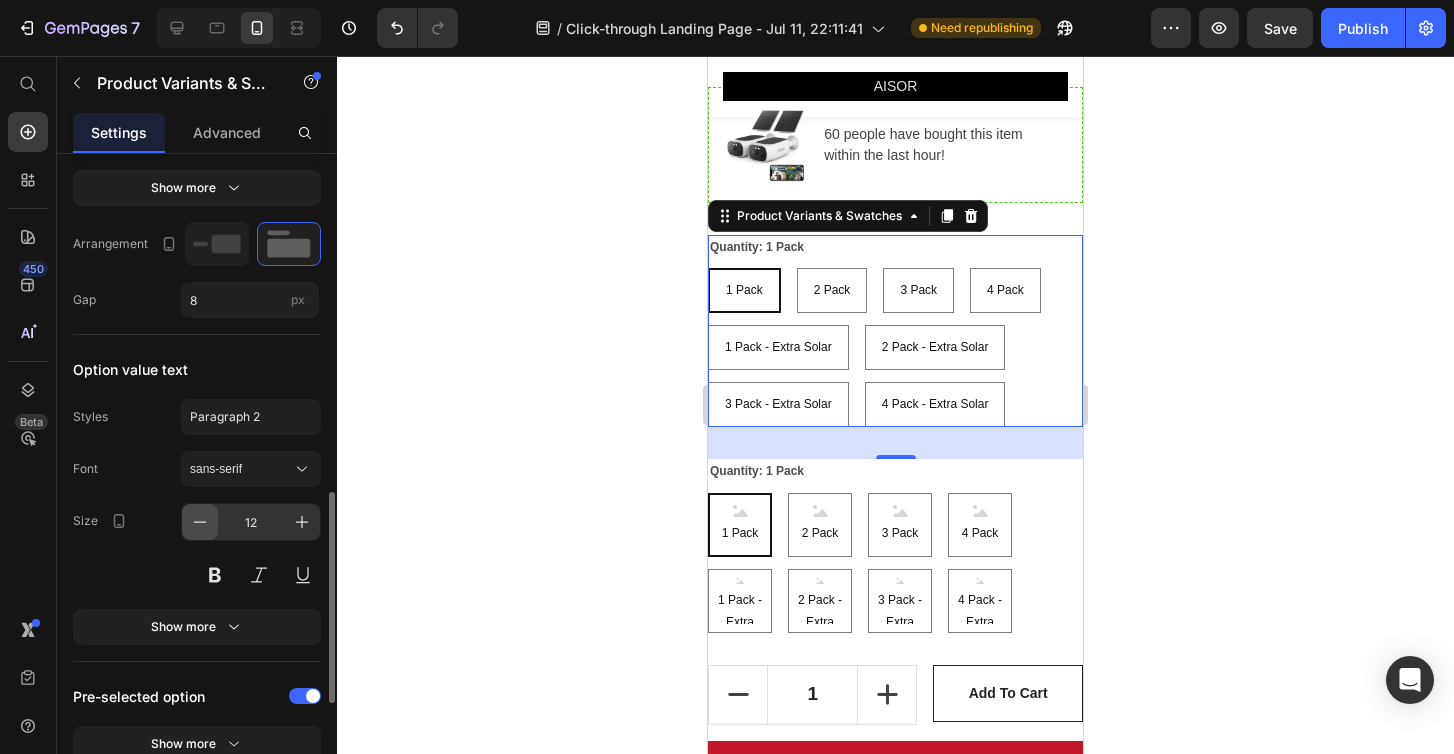 click 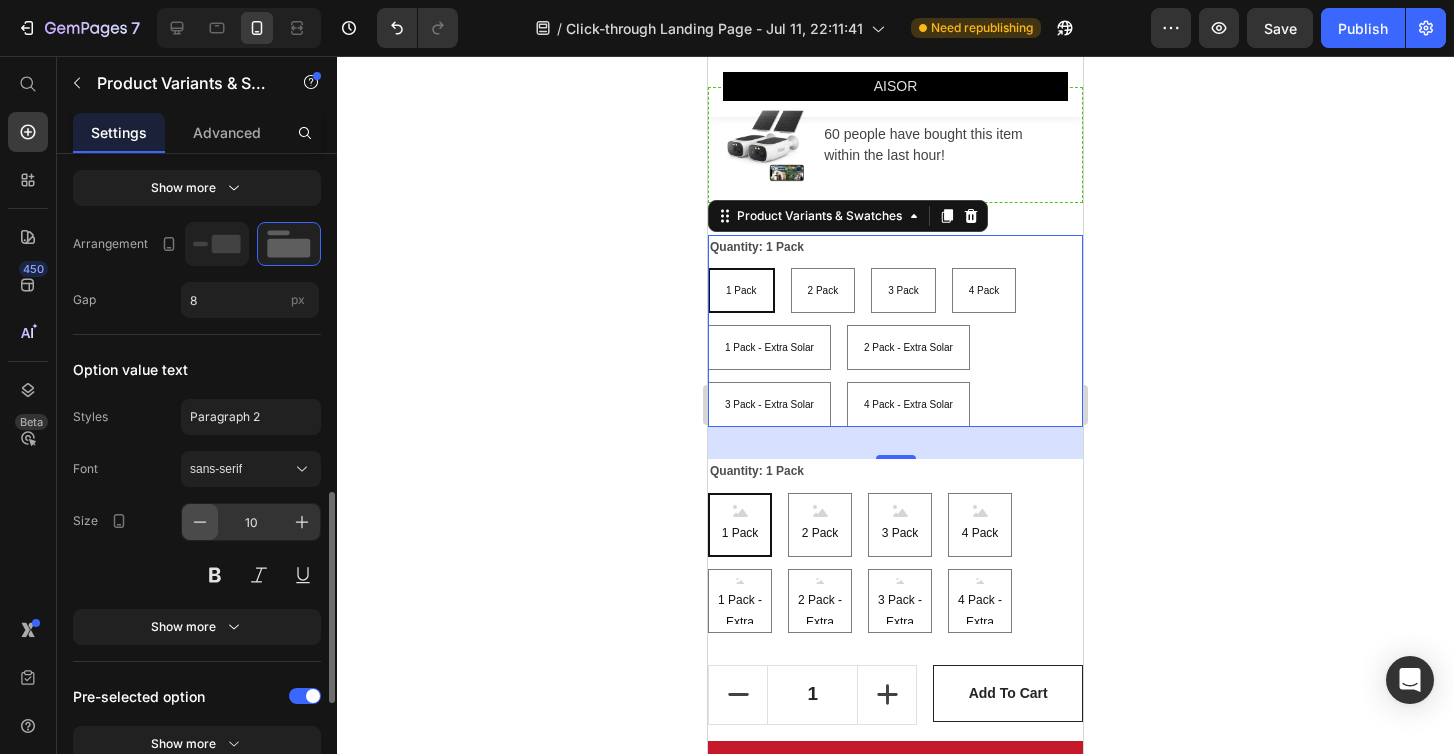 click 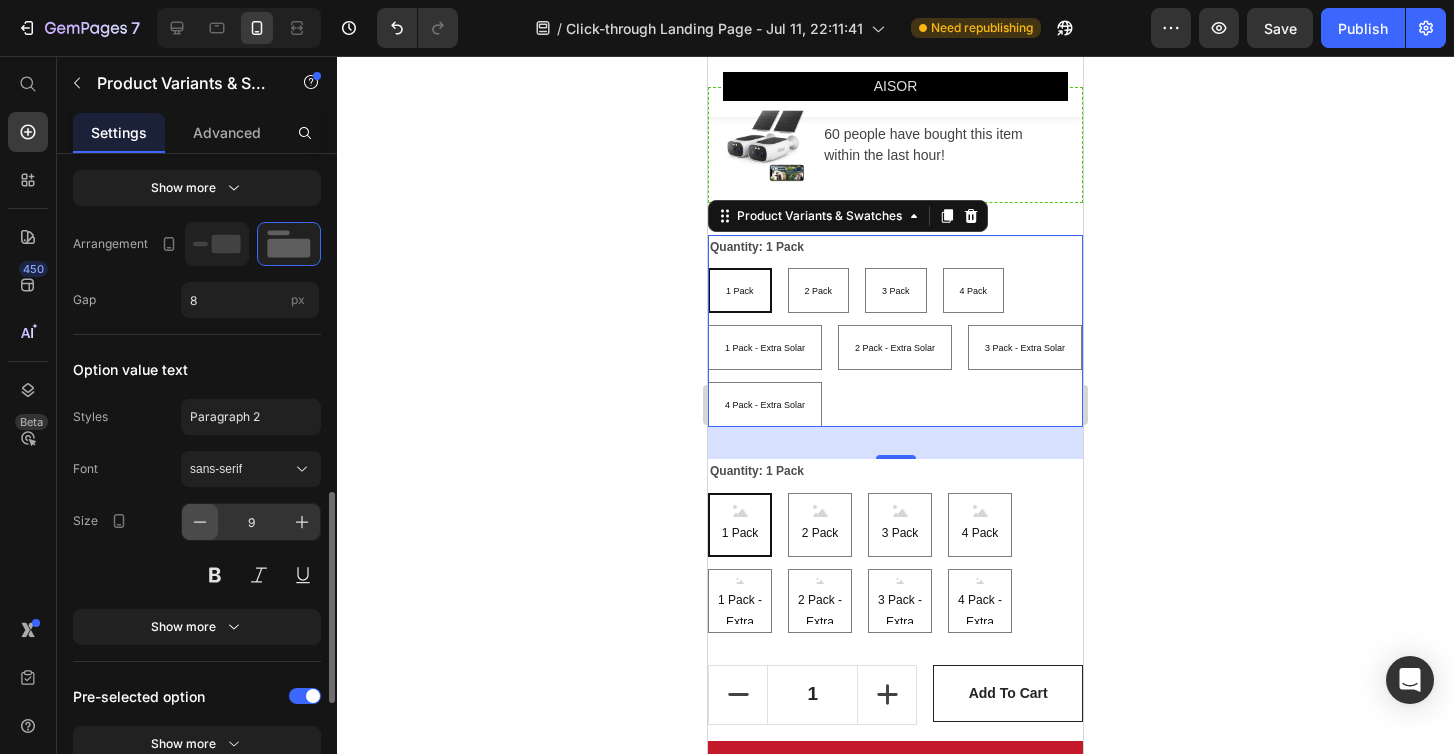 click 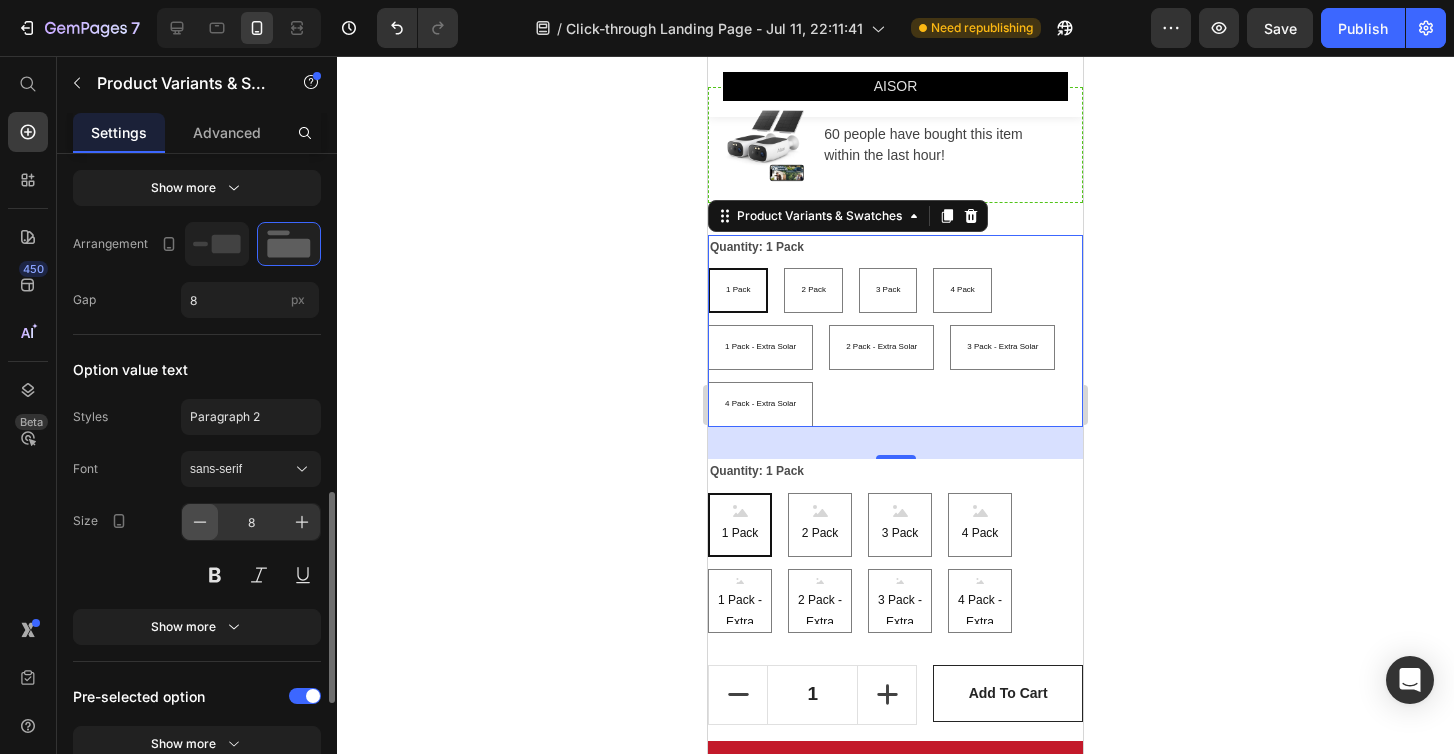 click 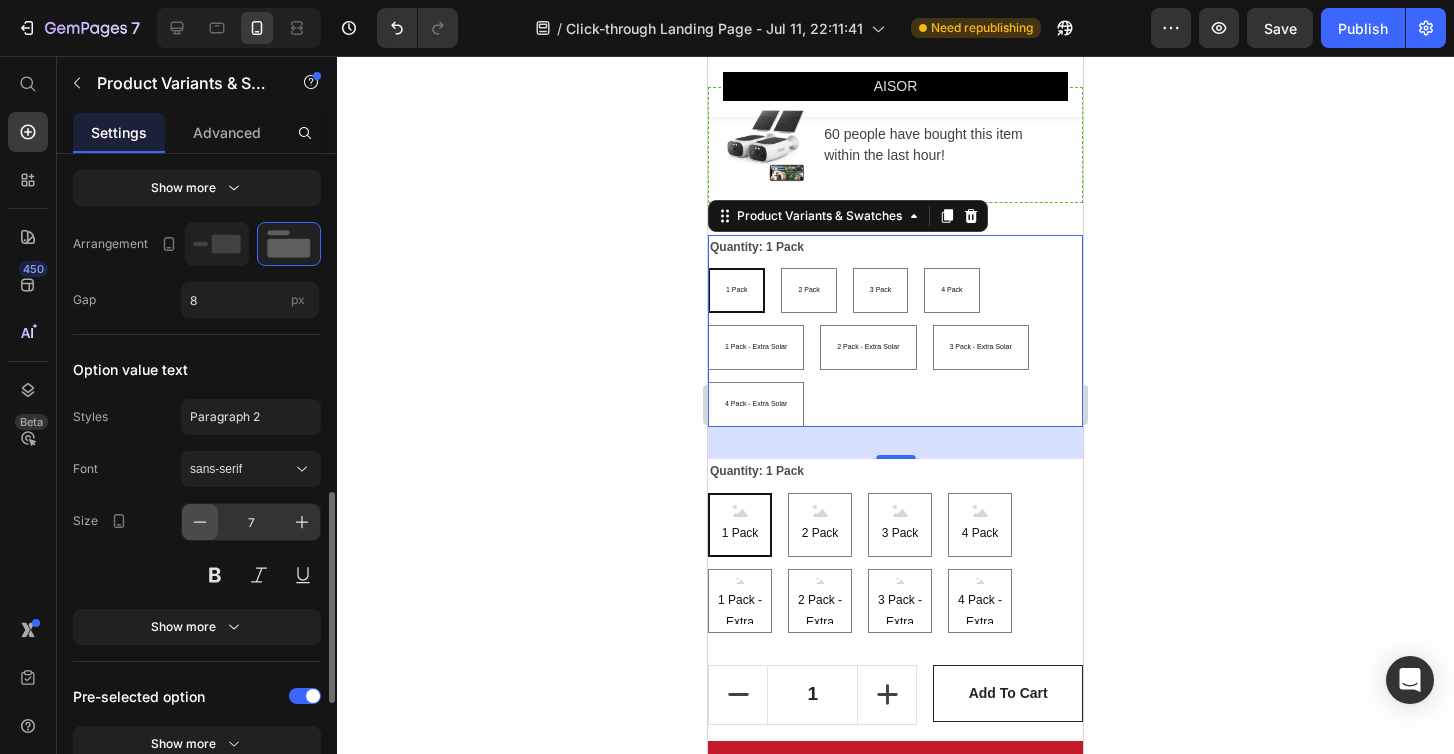 click 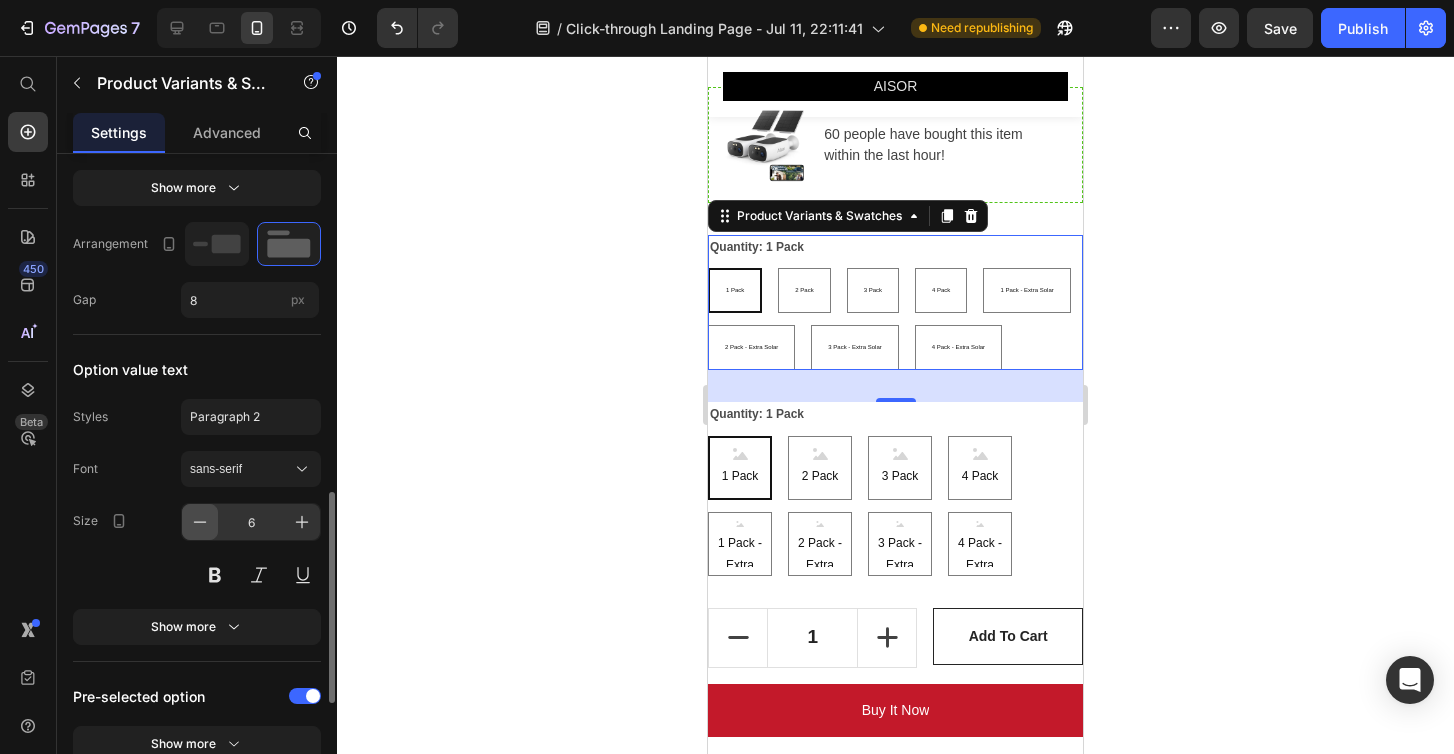 click 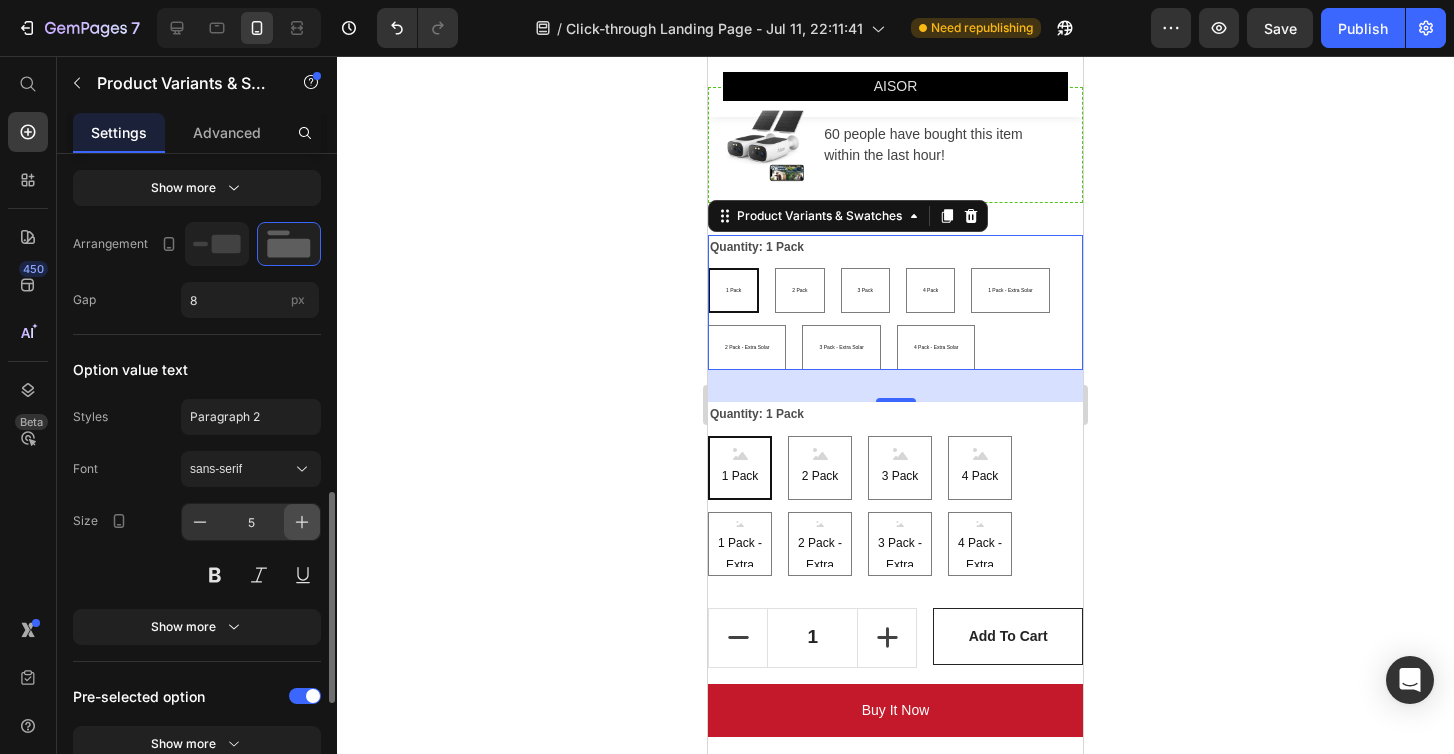 click 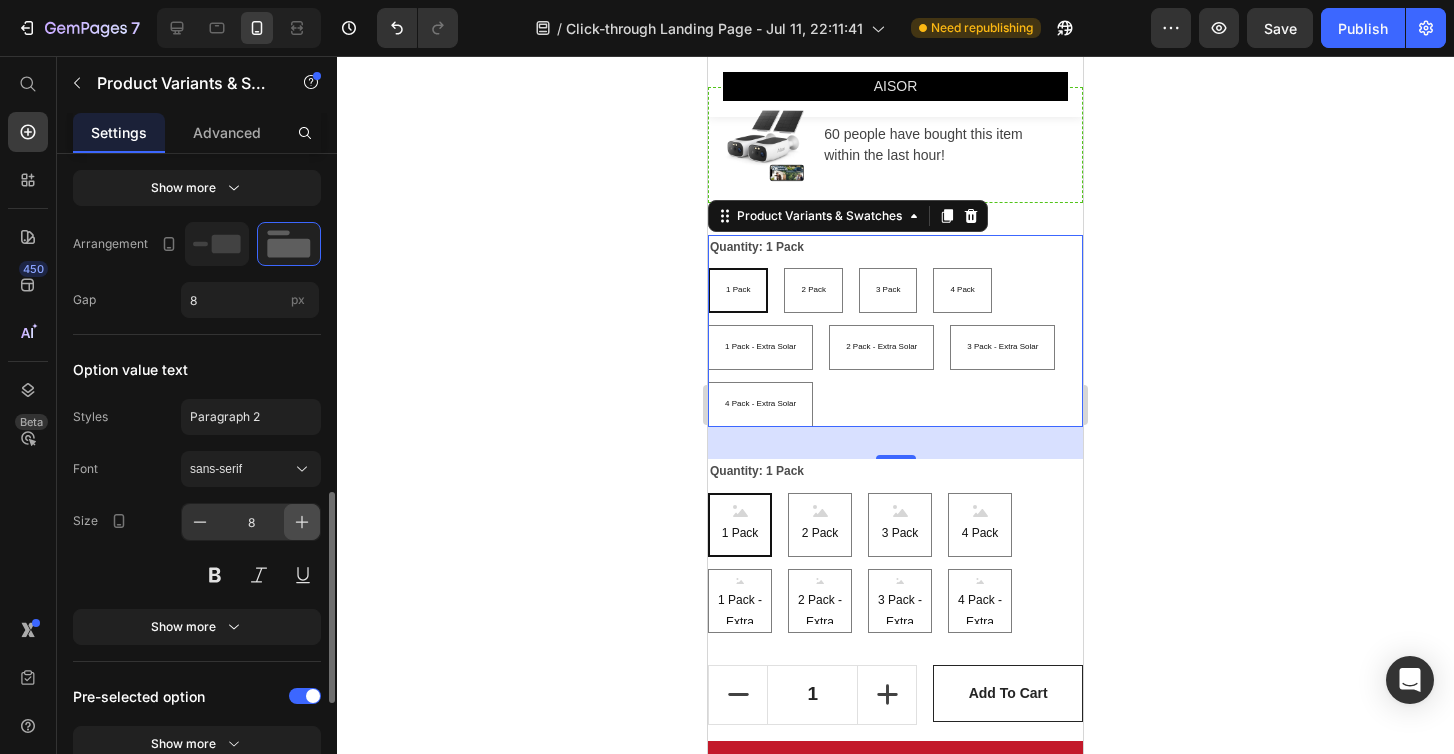 click 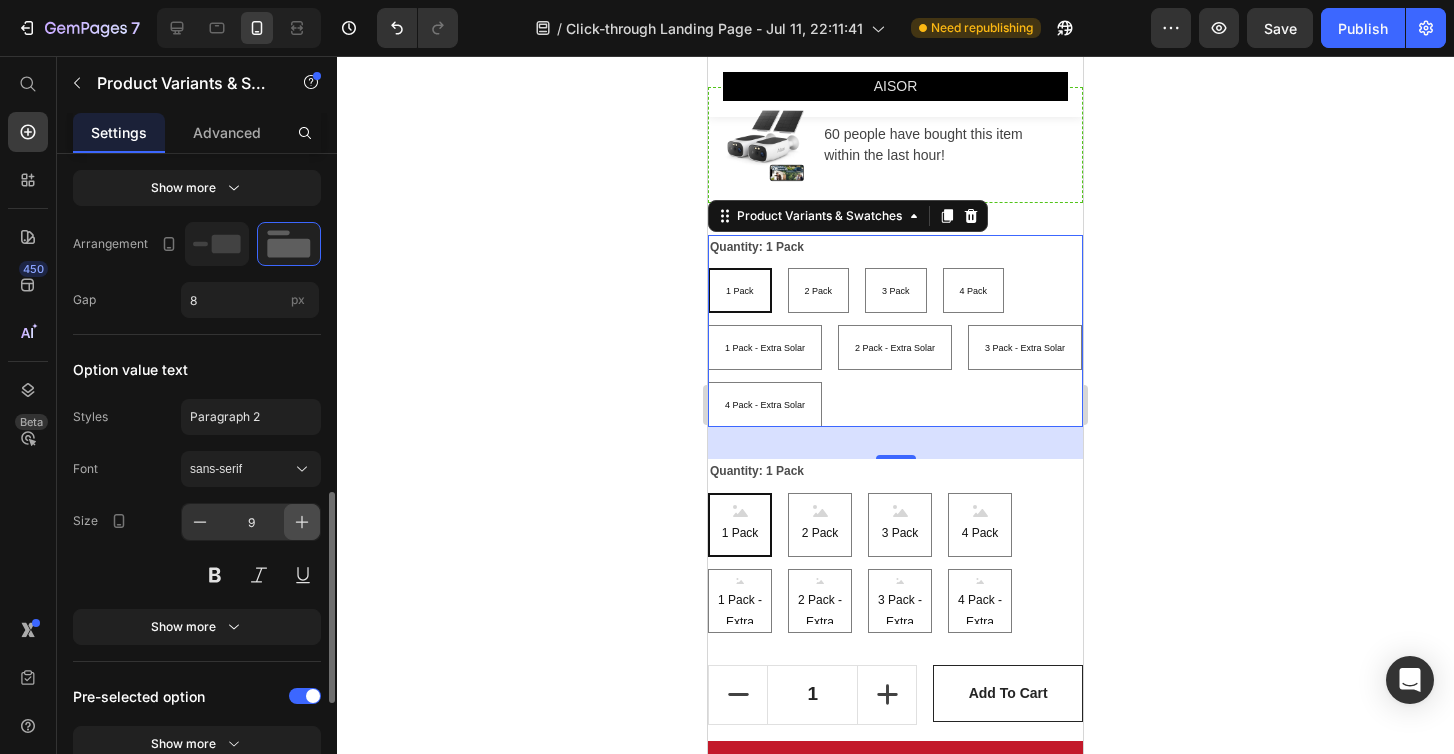 click 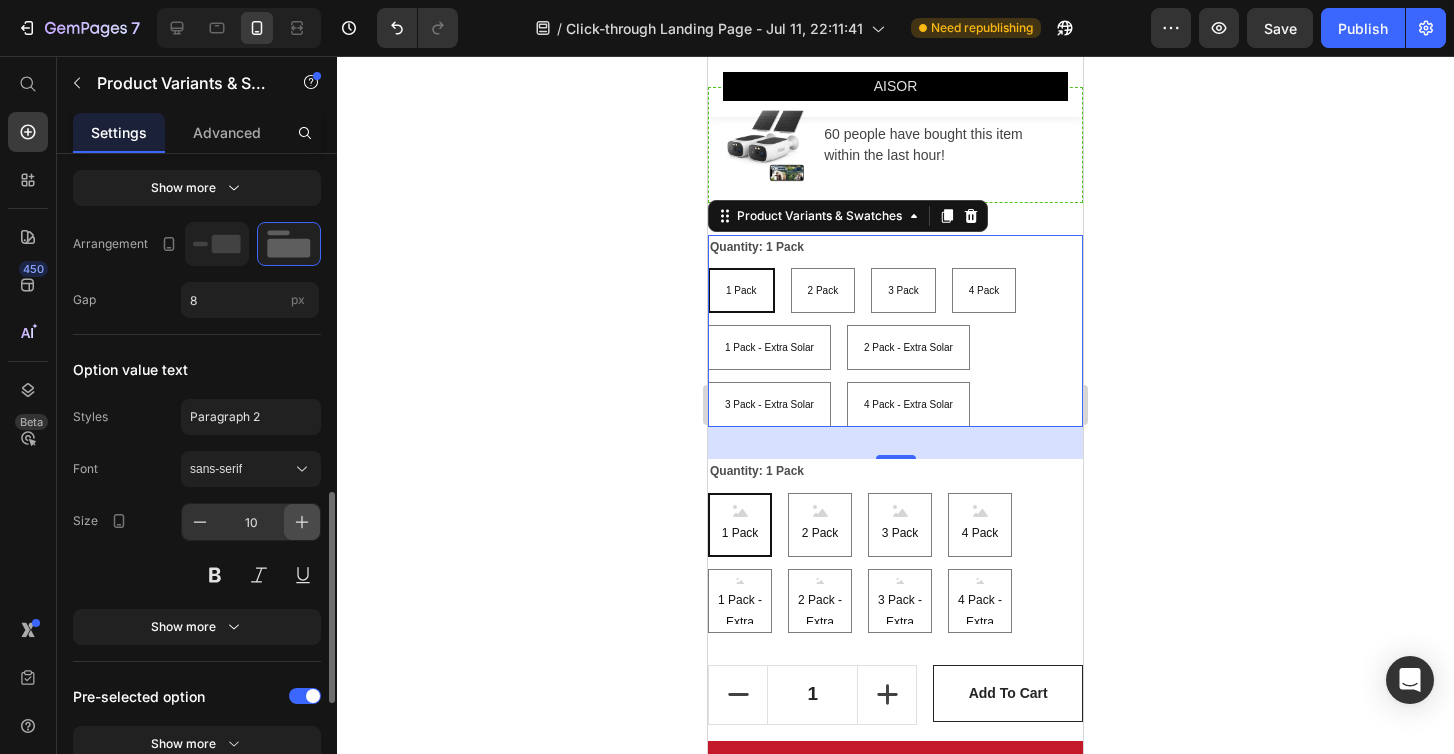 click 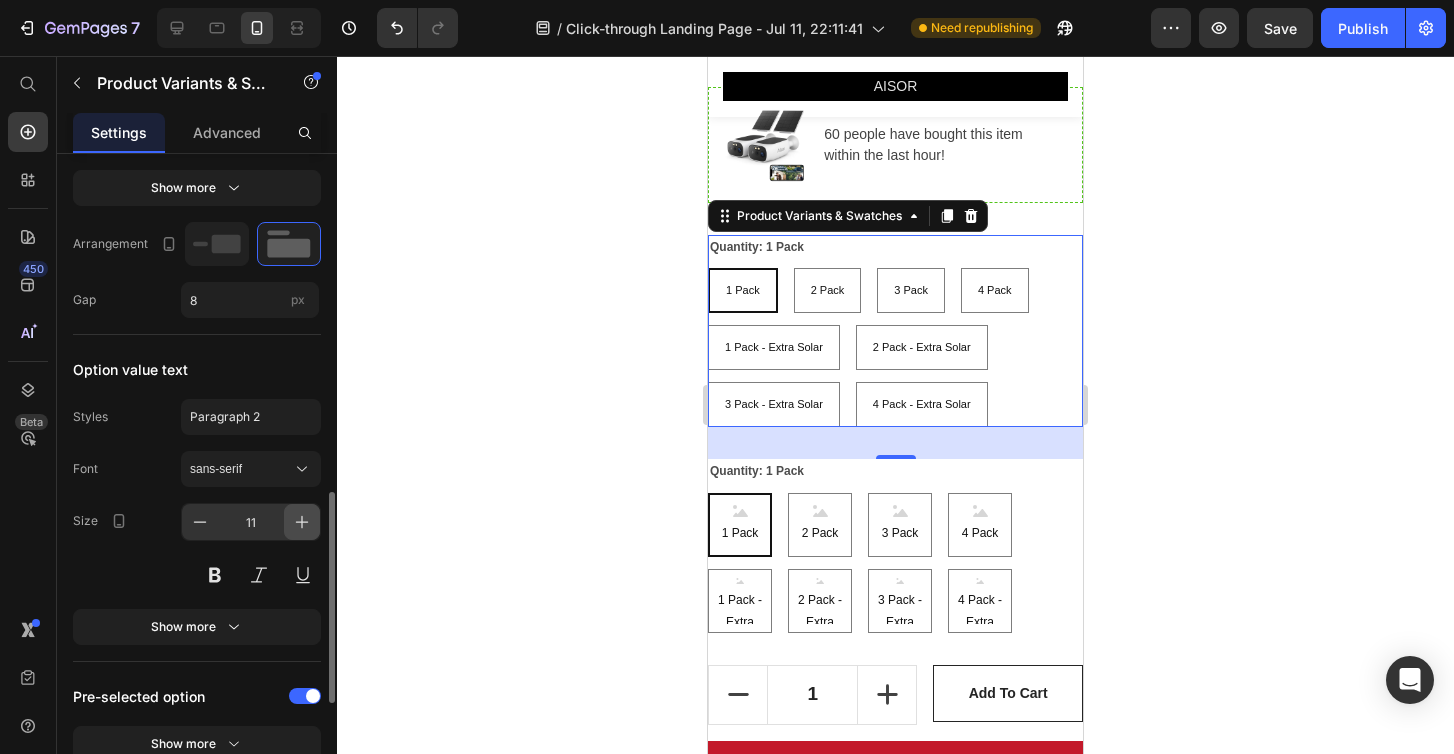 click 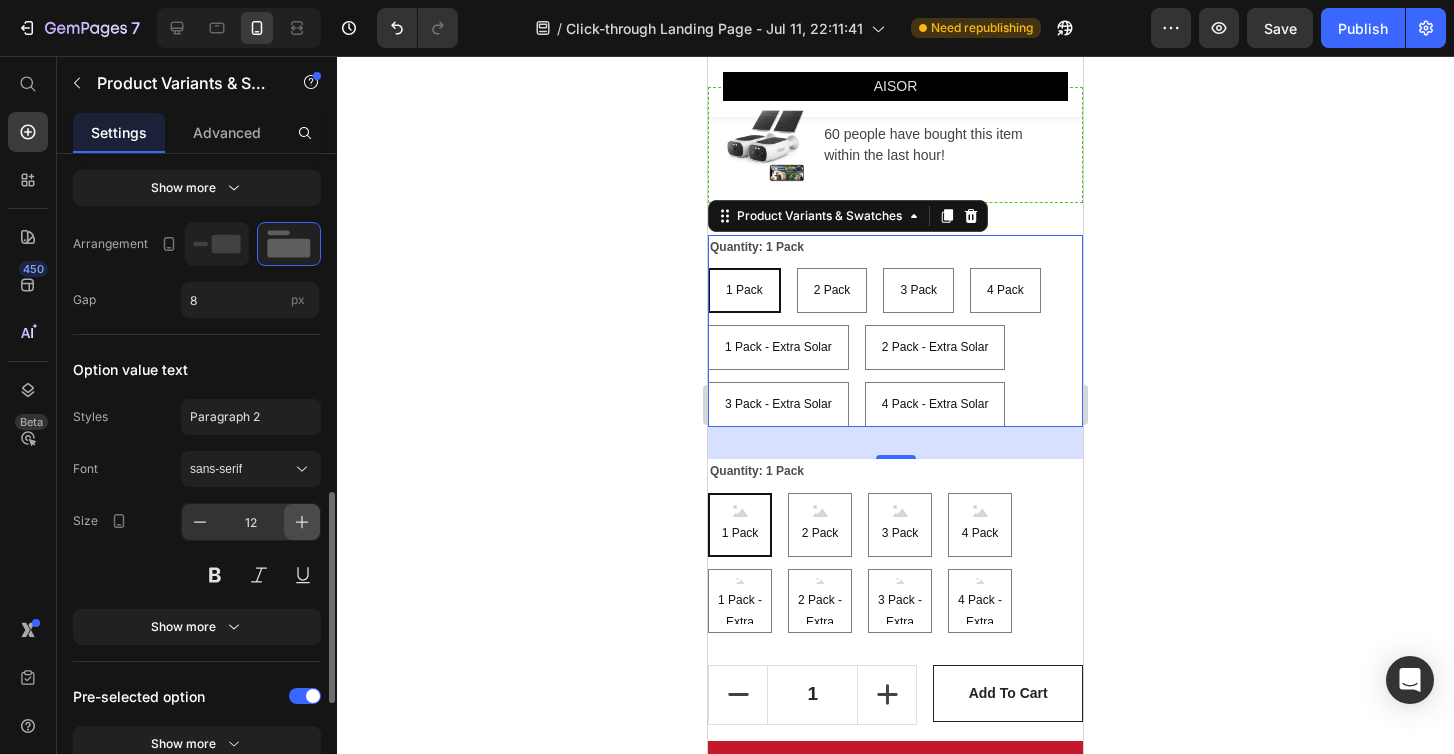 click 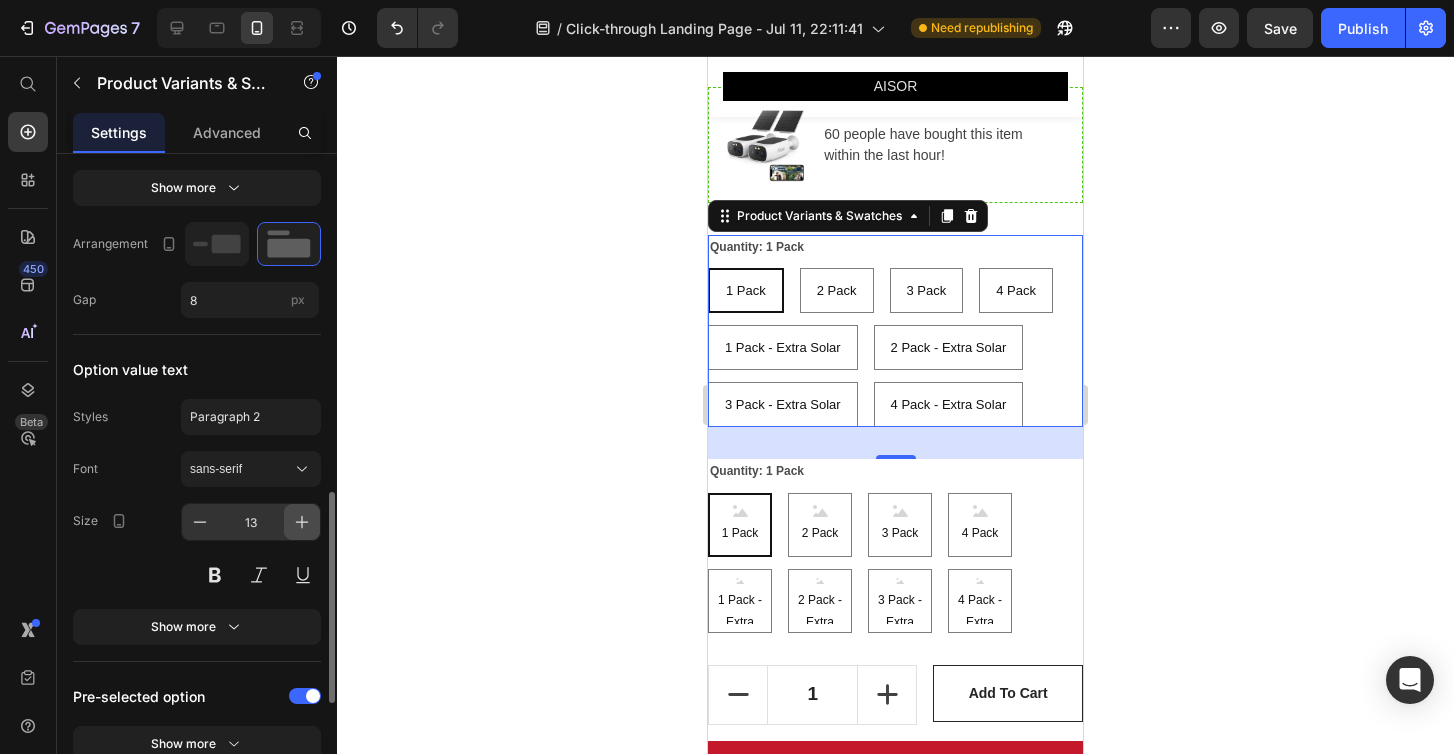click 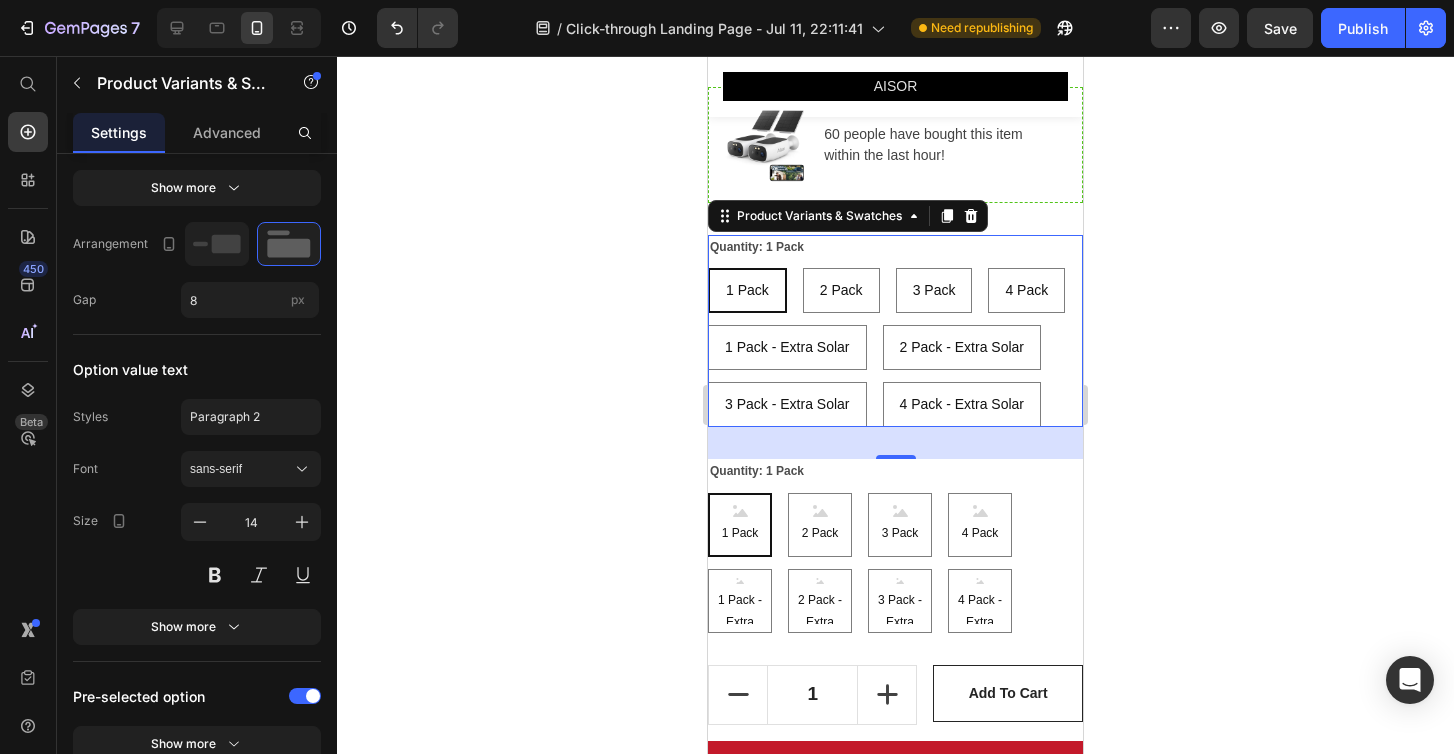 click 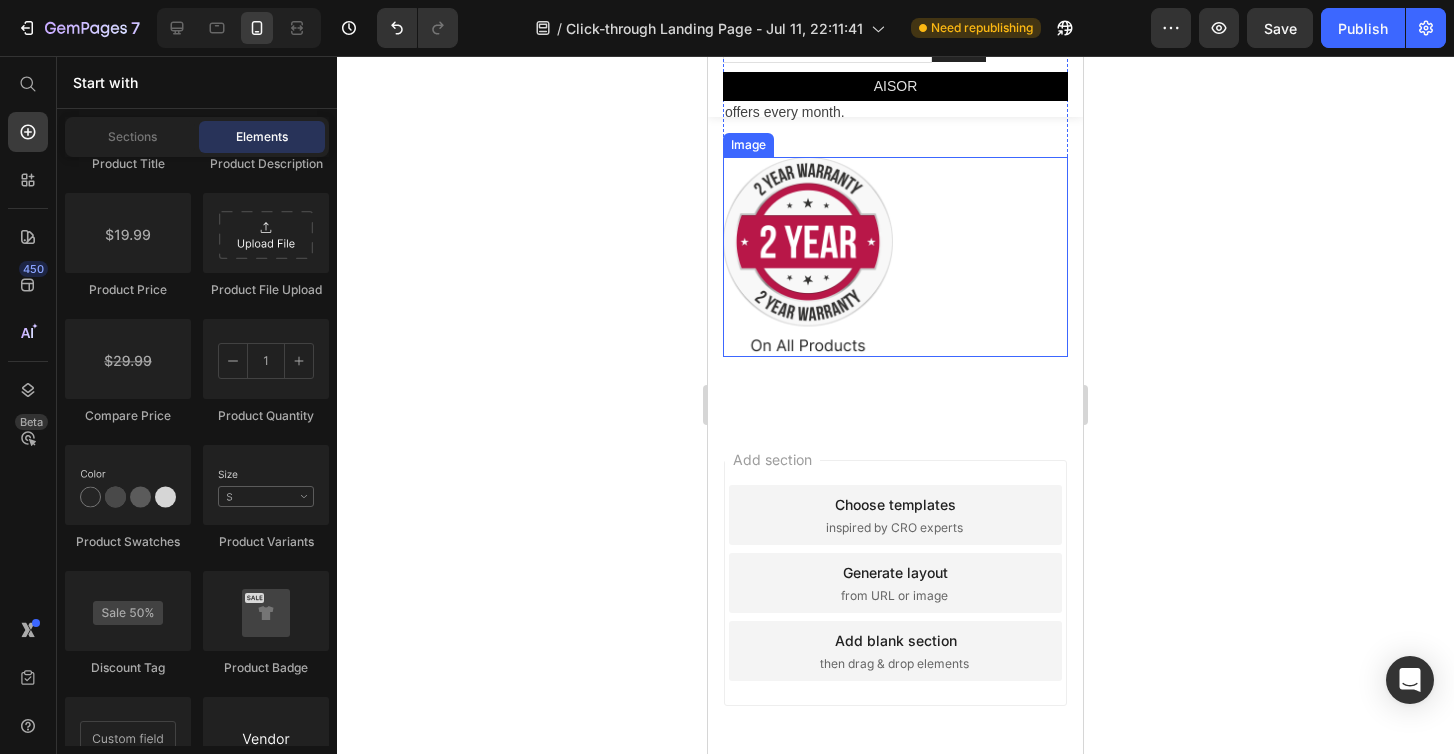 scroll, scrollTop: 11797, scrollLeft: 0, axis: vertical 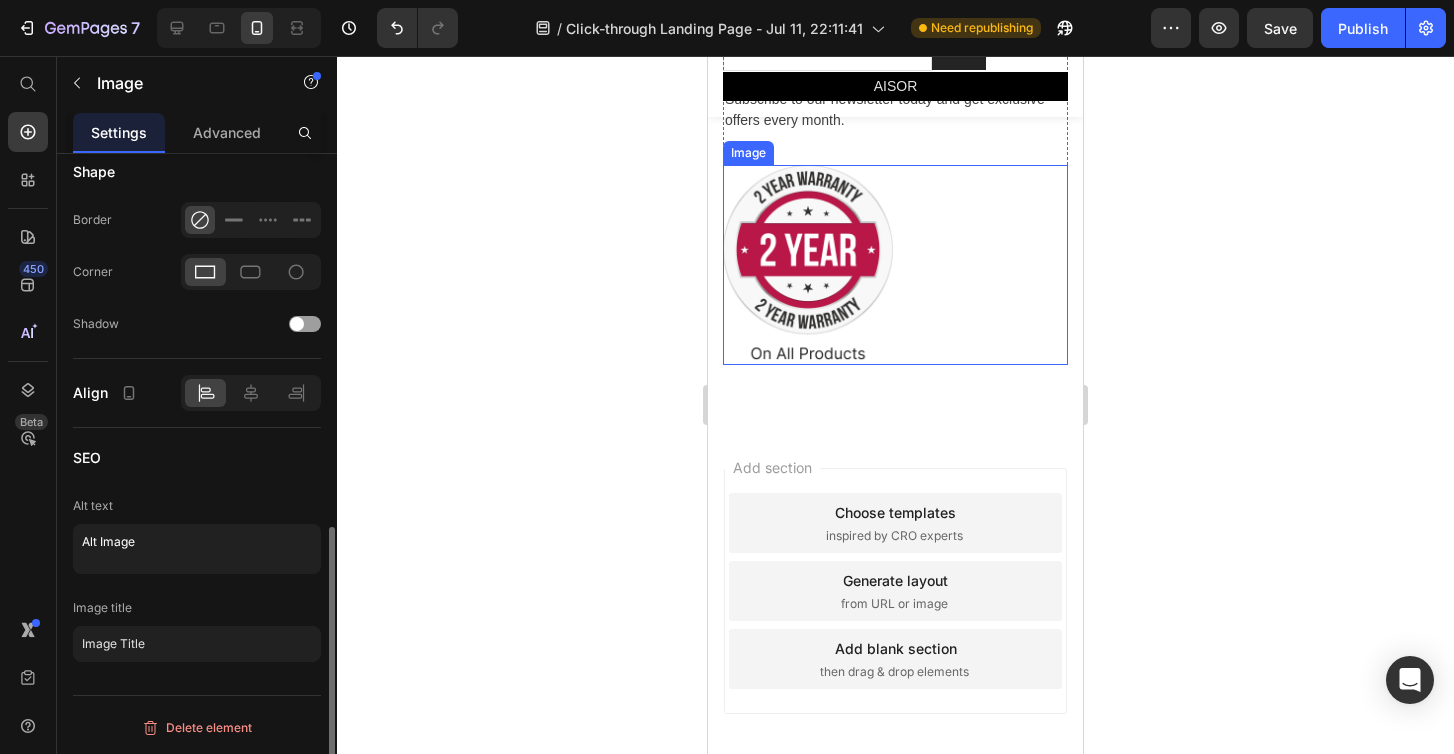 click at bounding box center [895, 265] 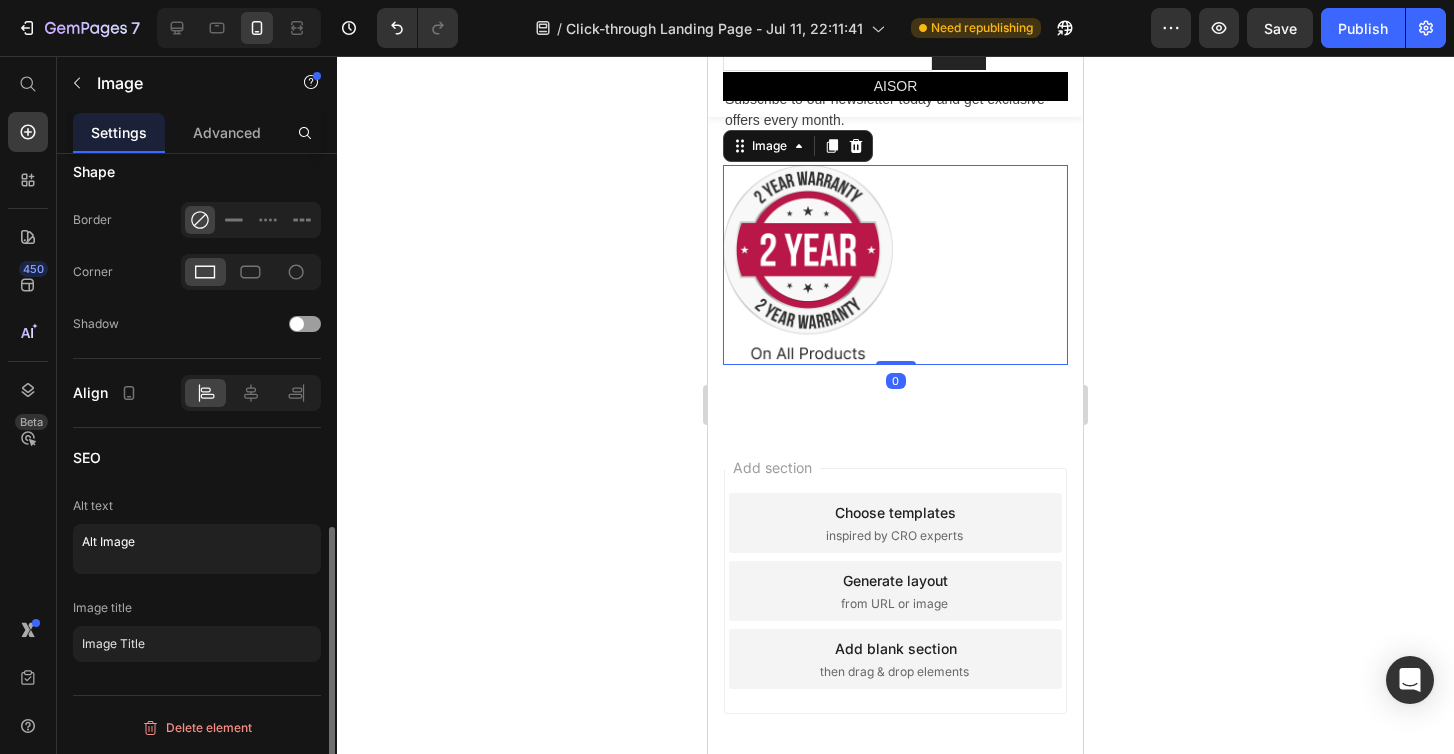 scroll, scrollTop: 0, scrollLeft: 0, axis: both 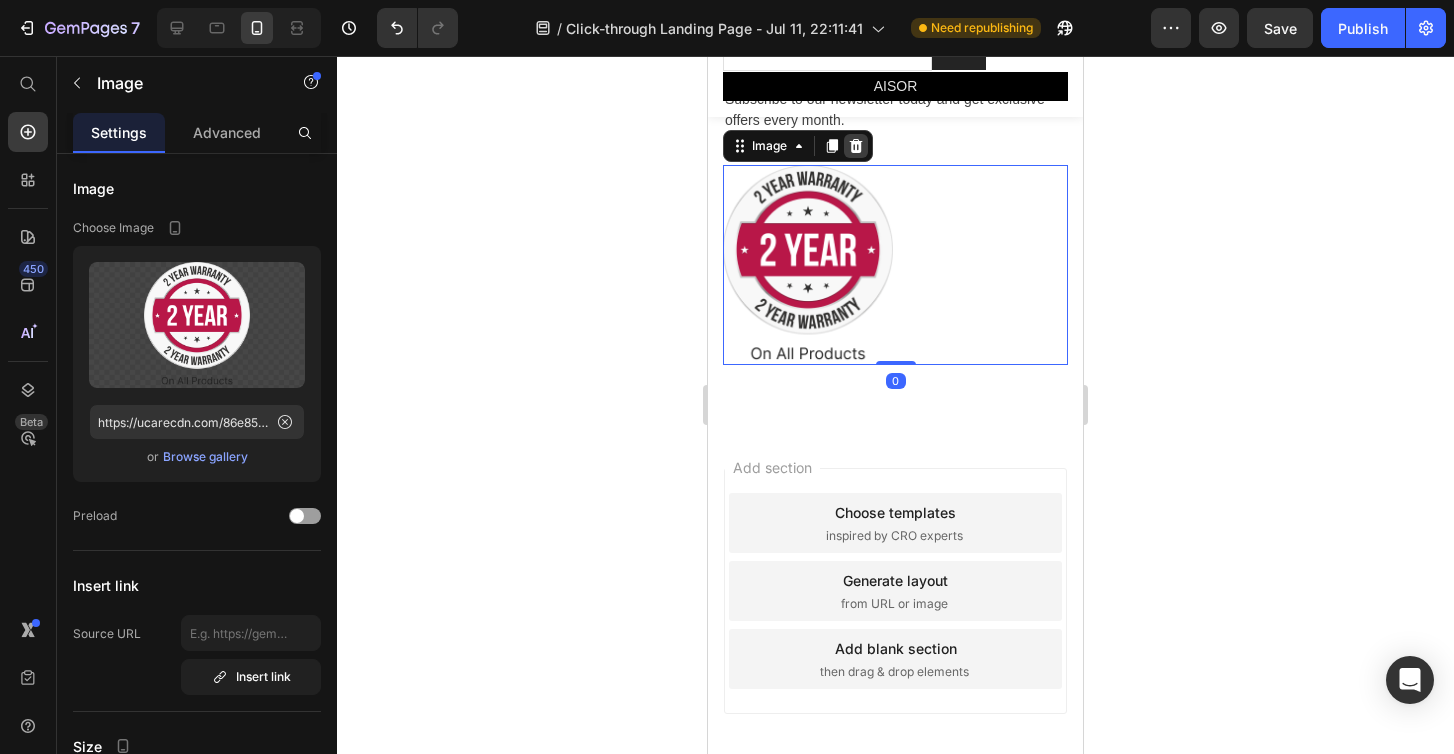 click 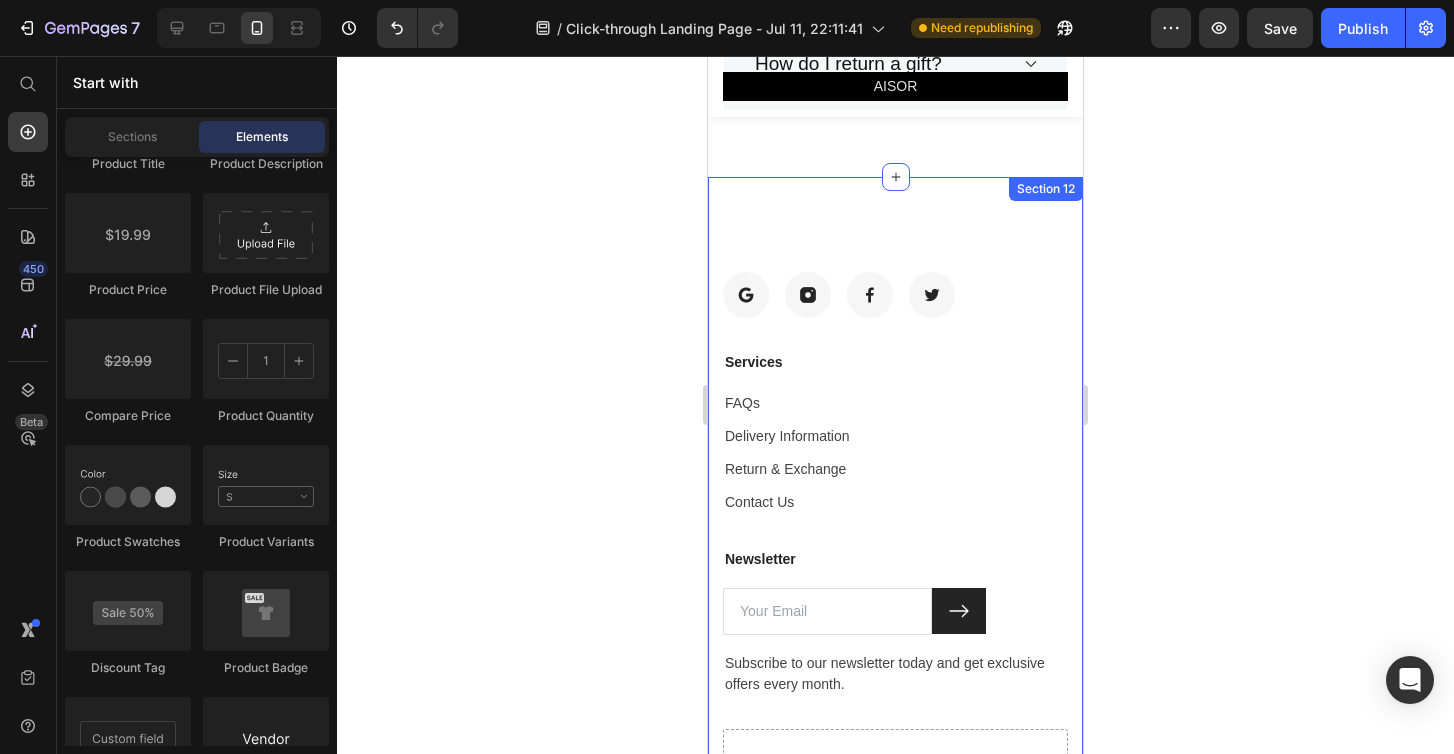 scroll, scrollTop: 11252, scrollLeft: 0, axis: vertical 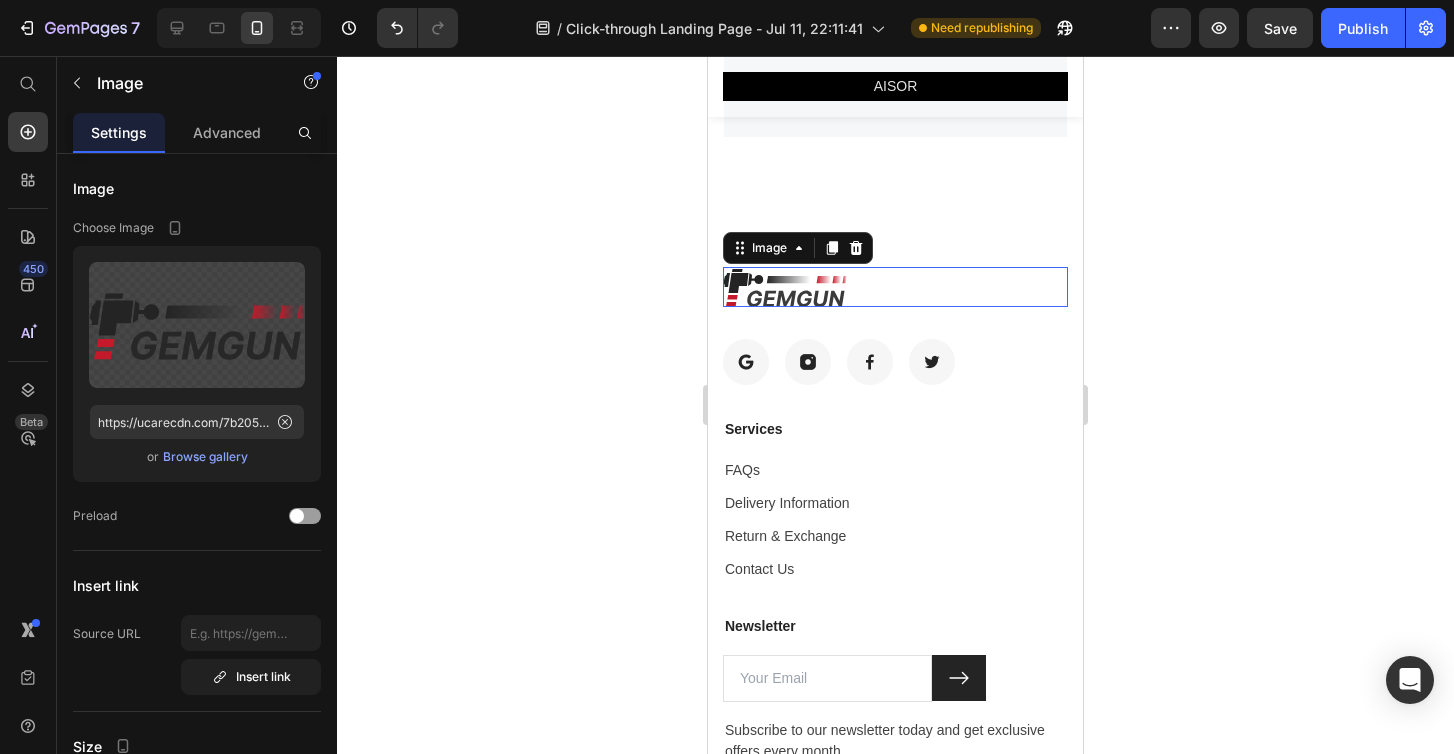 click at bounding box center [895, 287] 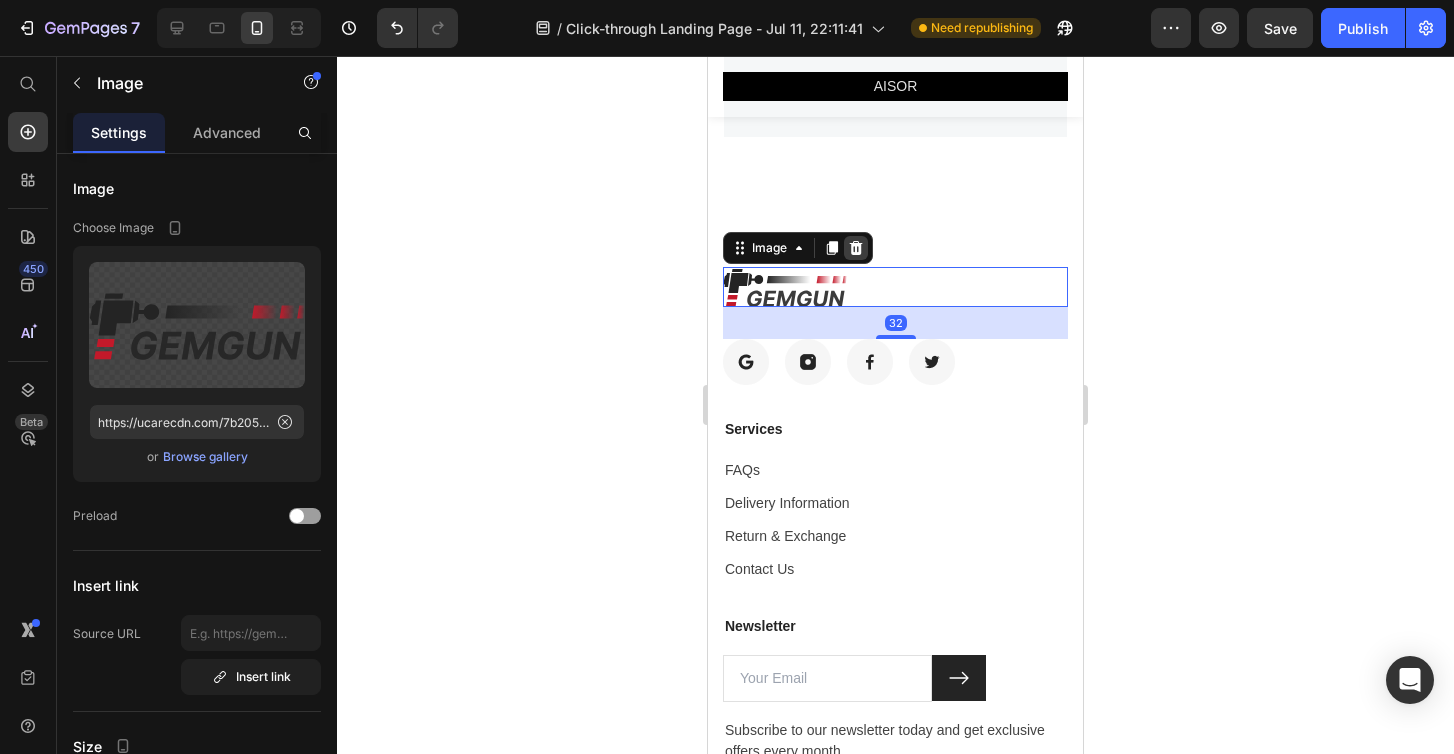 click 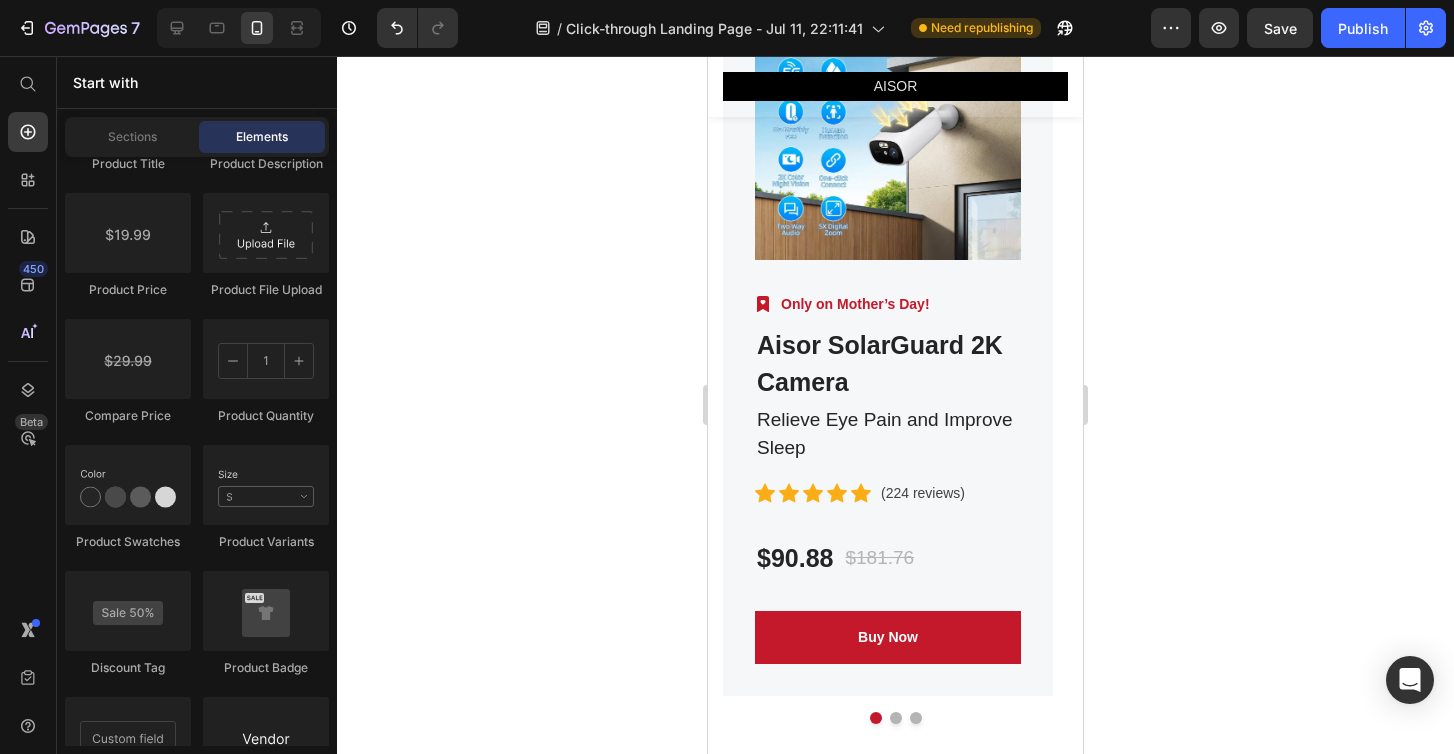 scroll, scrollTop: 9007, scrollLeft: 0, axis: vertical 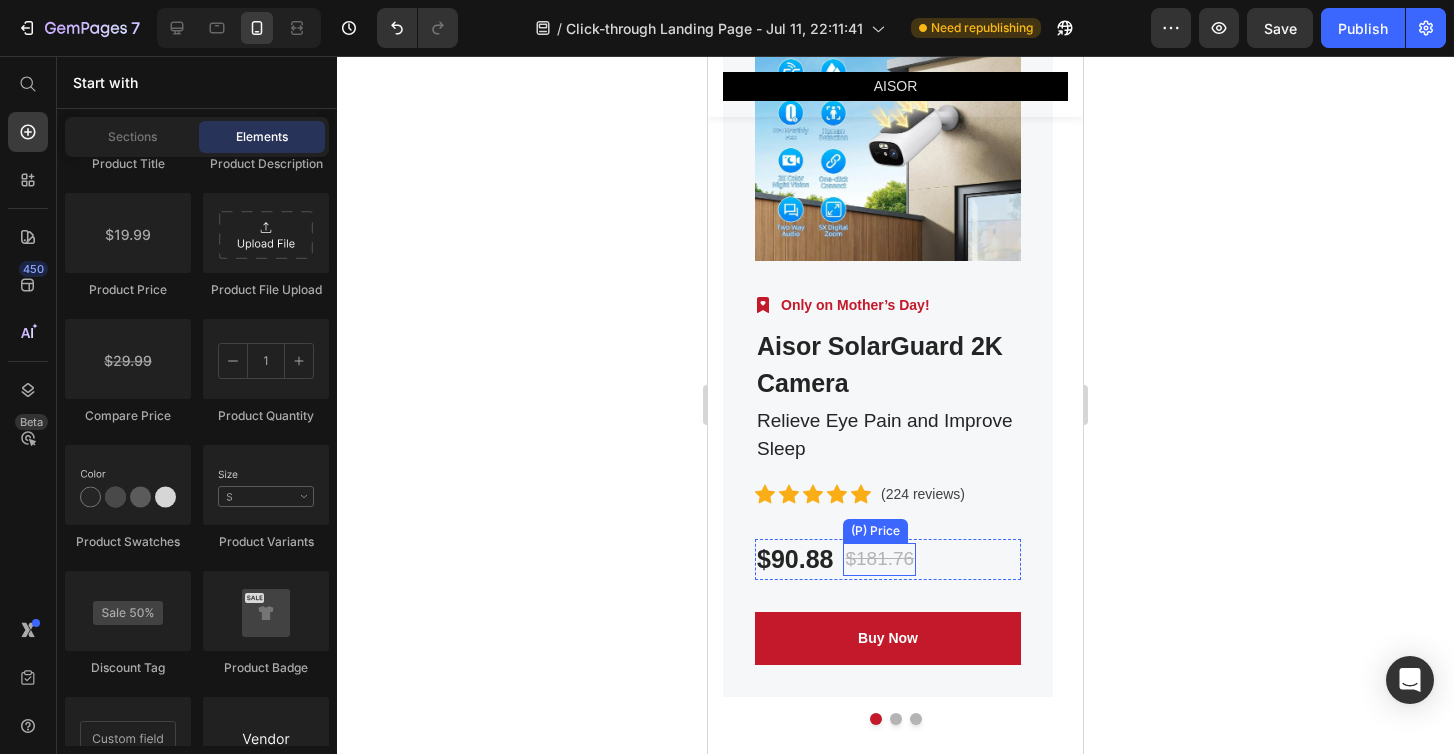 click on "$181.76" at bounding box center (879, 559) 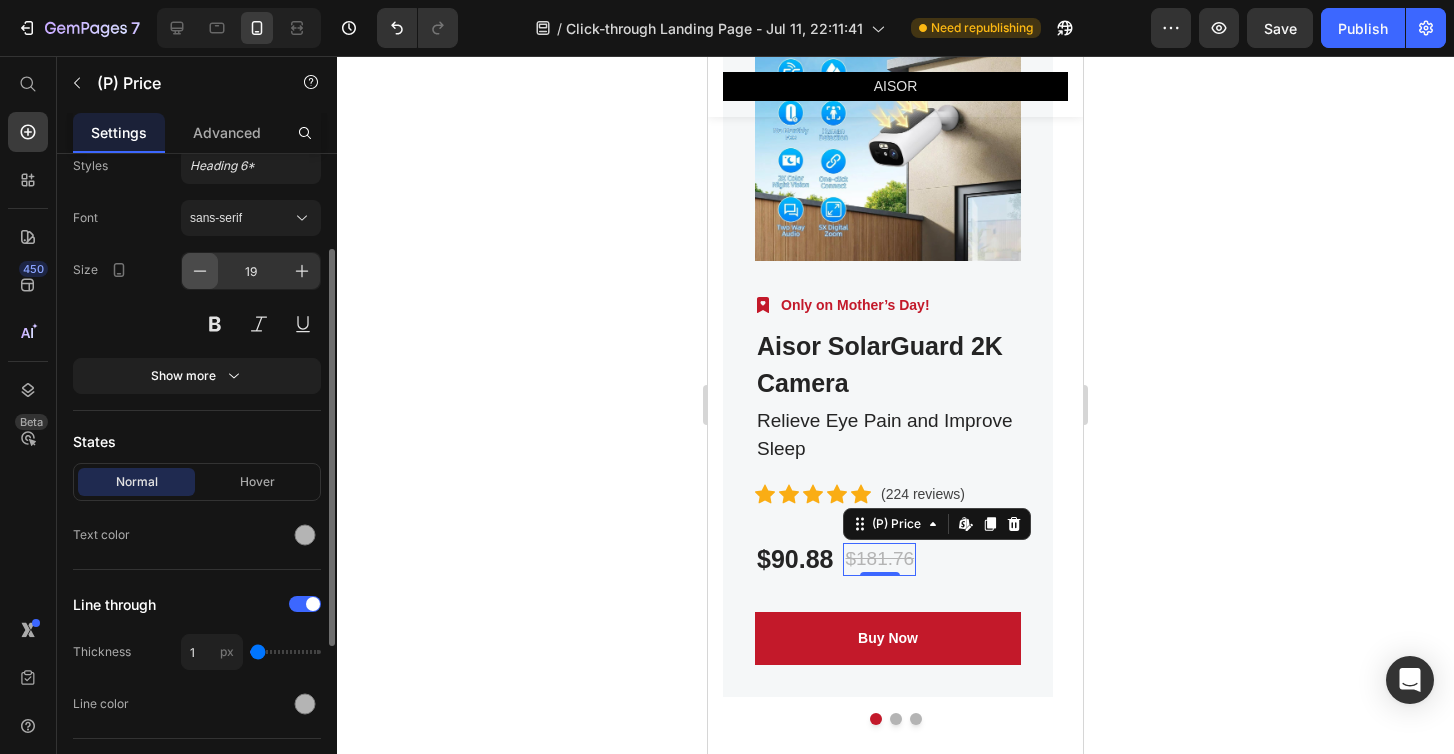 scroll, scrollTop: 428, scrollLeft: 0, axis: vertical 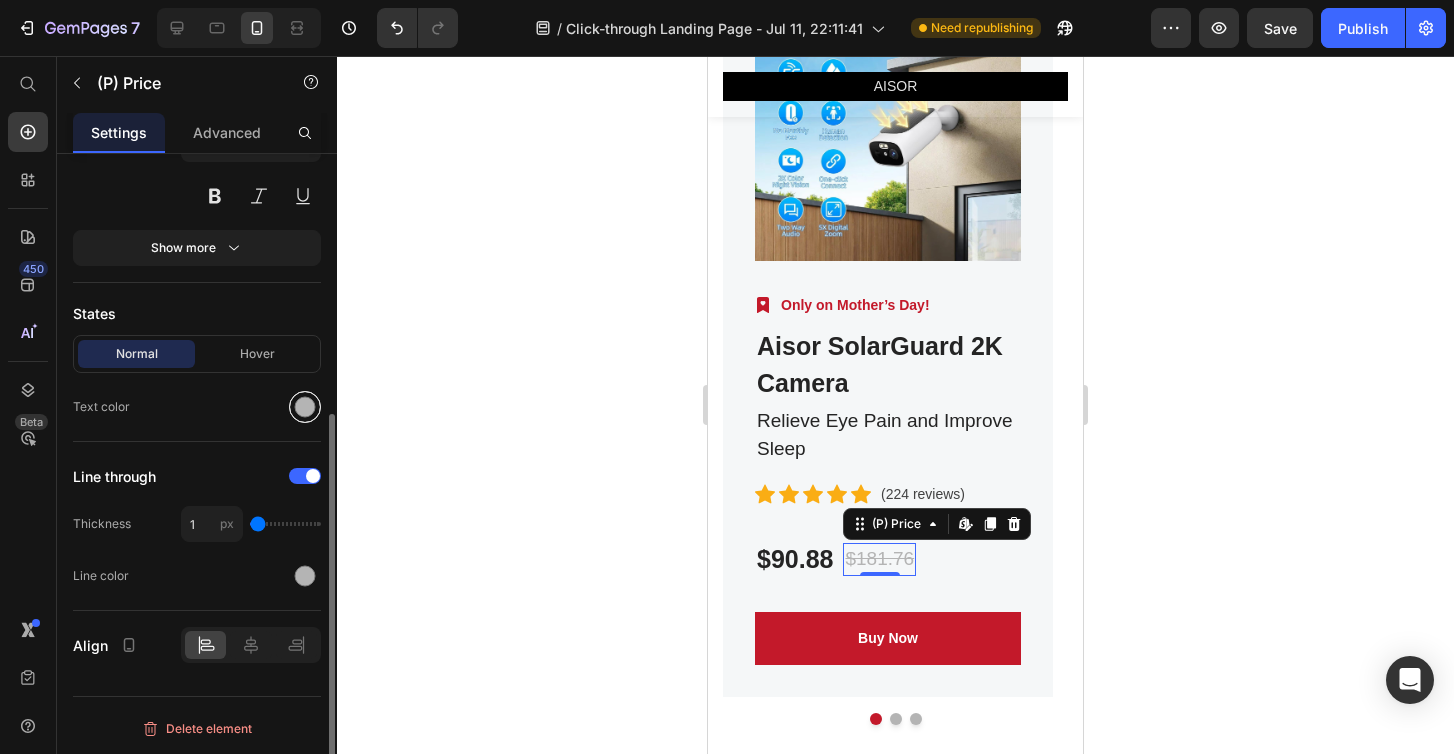 click at bounding box center (305, 407) 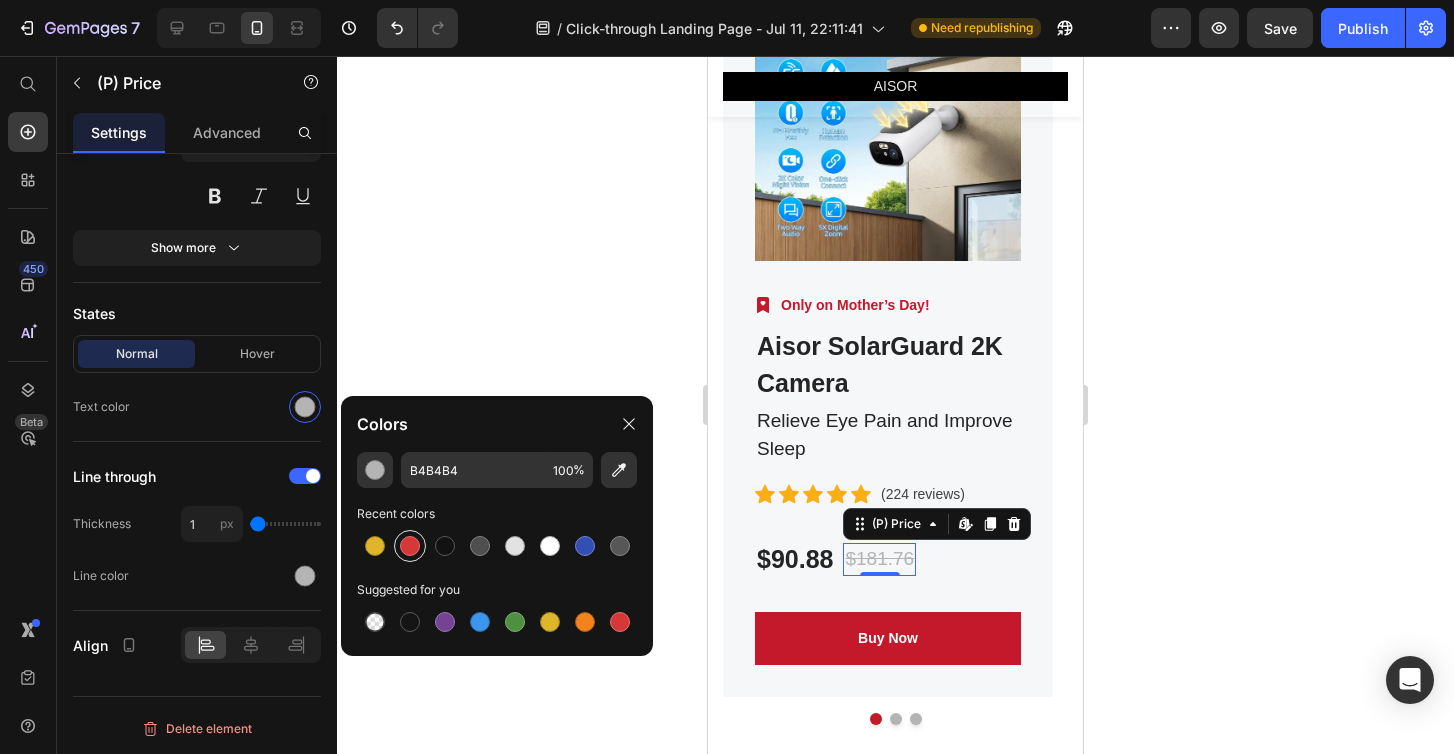 click at bounding box center (410, 546) 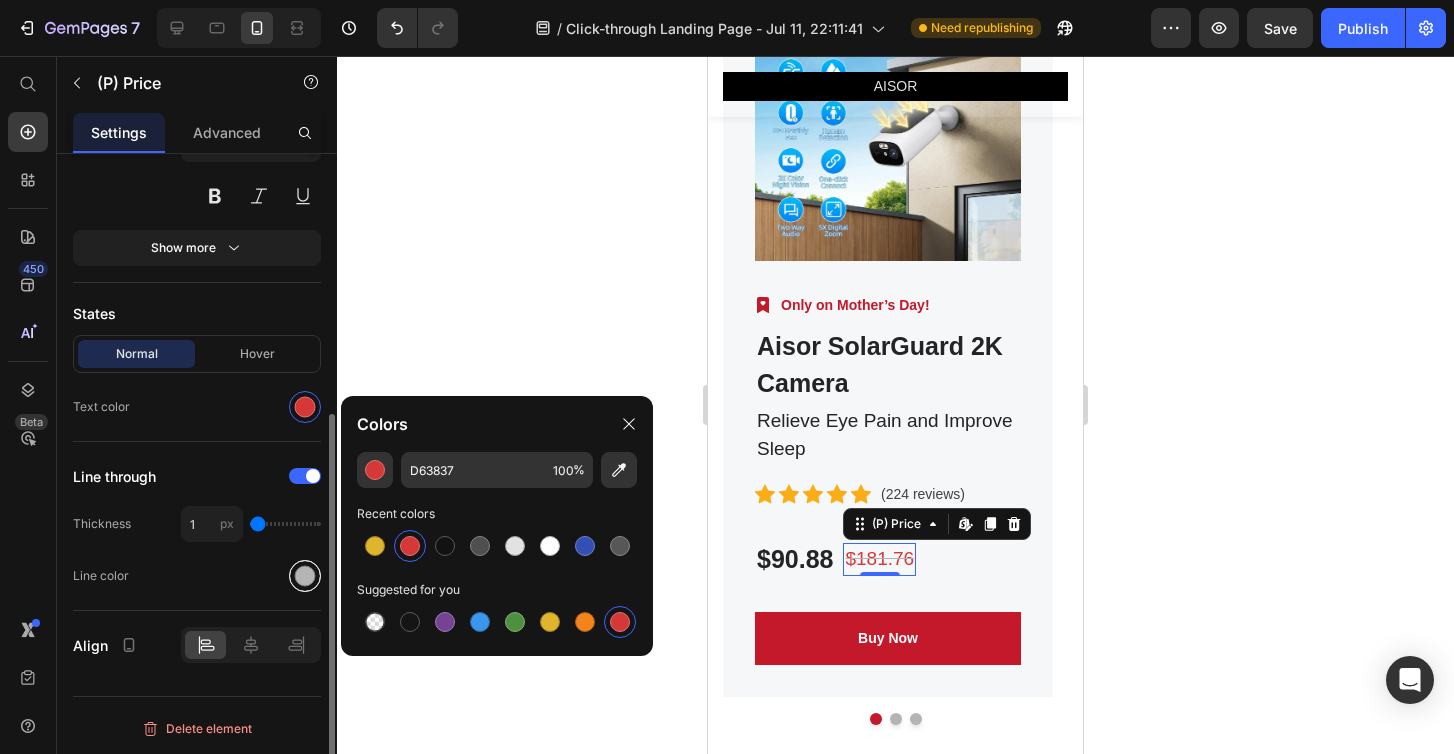 click at bounding box center (305, 576) 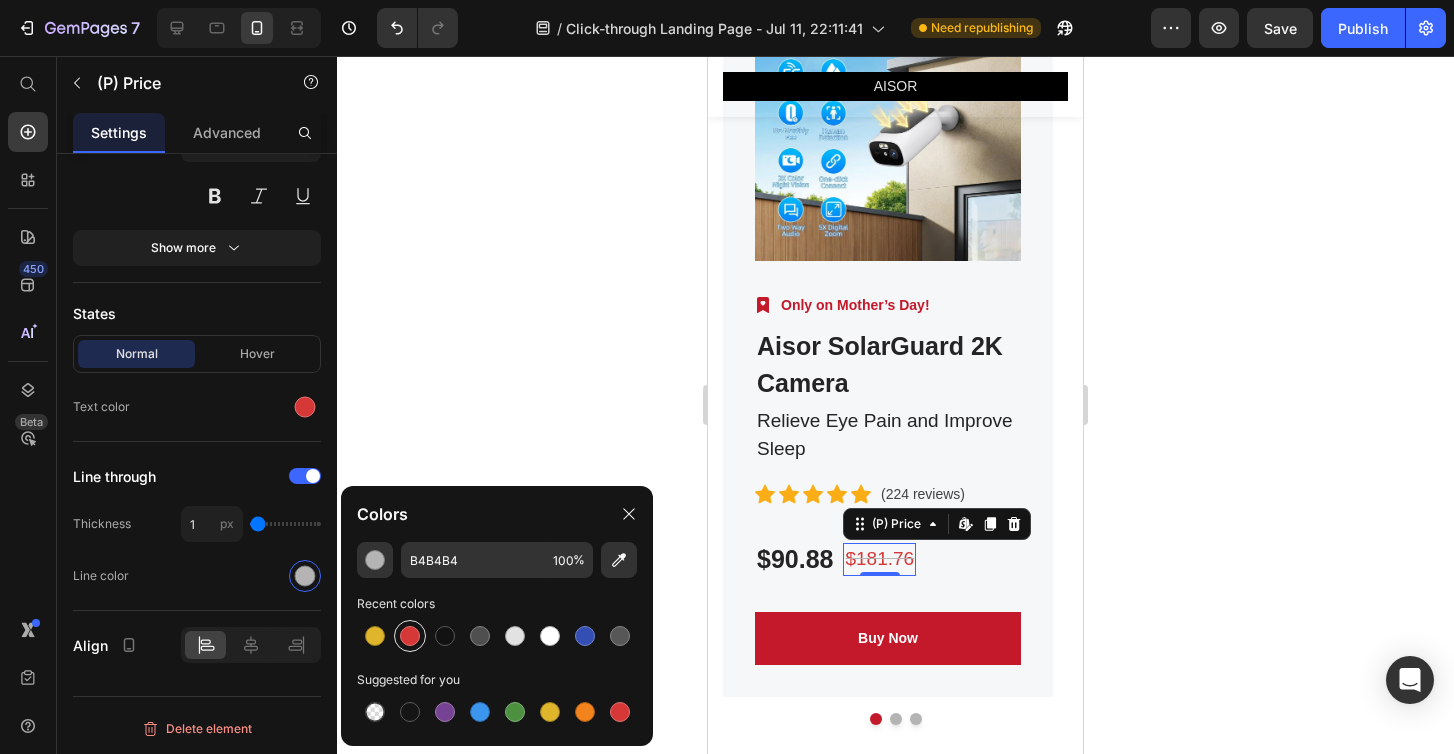 click at bounding box center [410, 636] 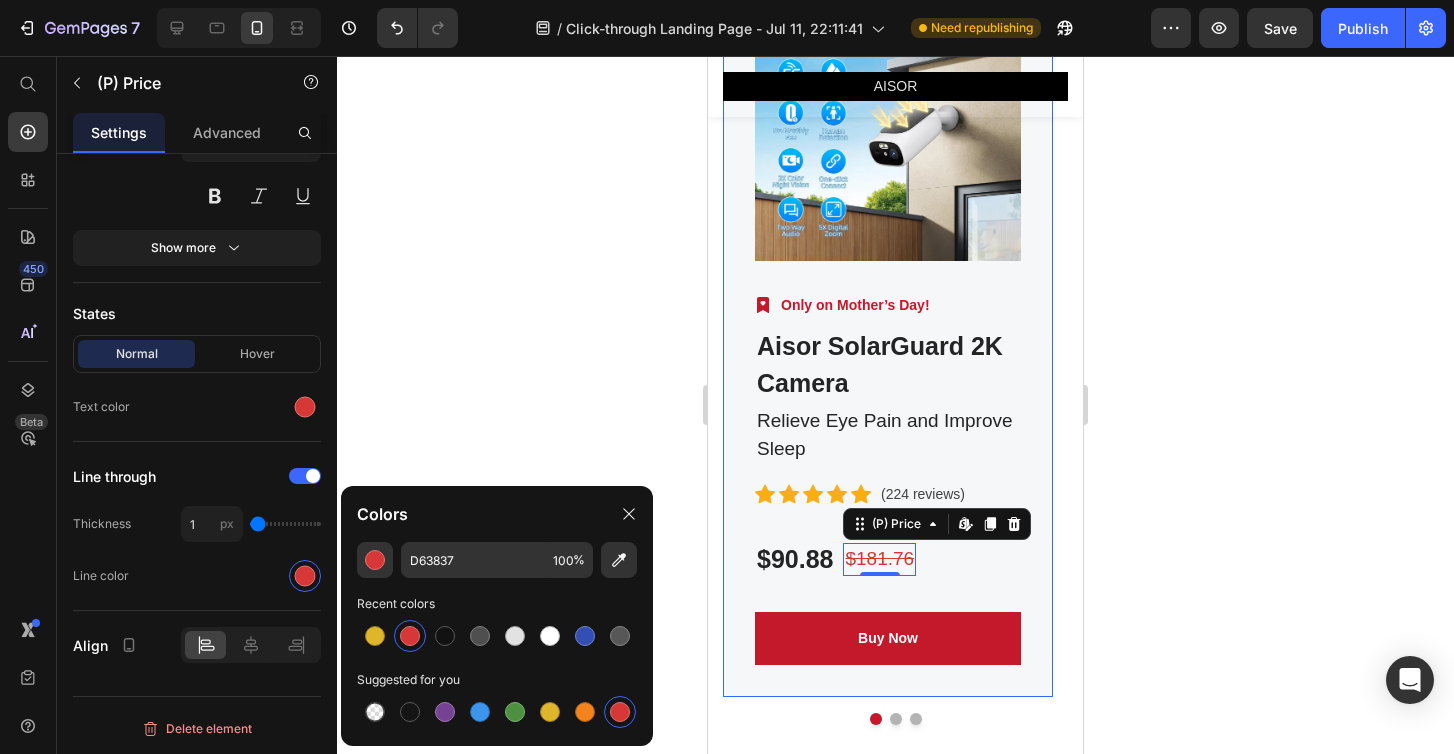 click 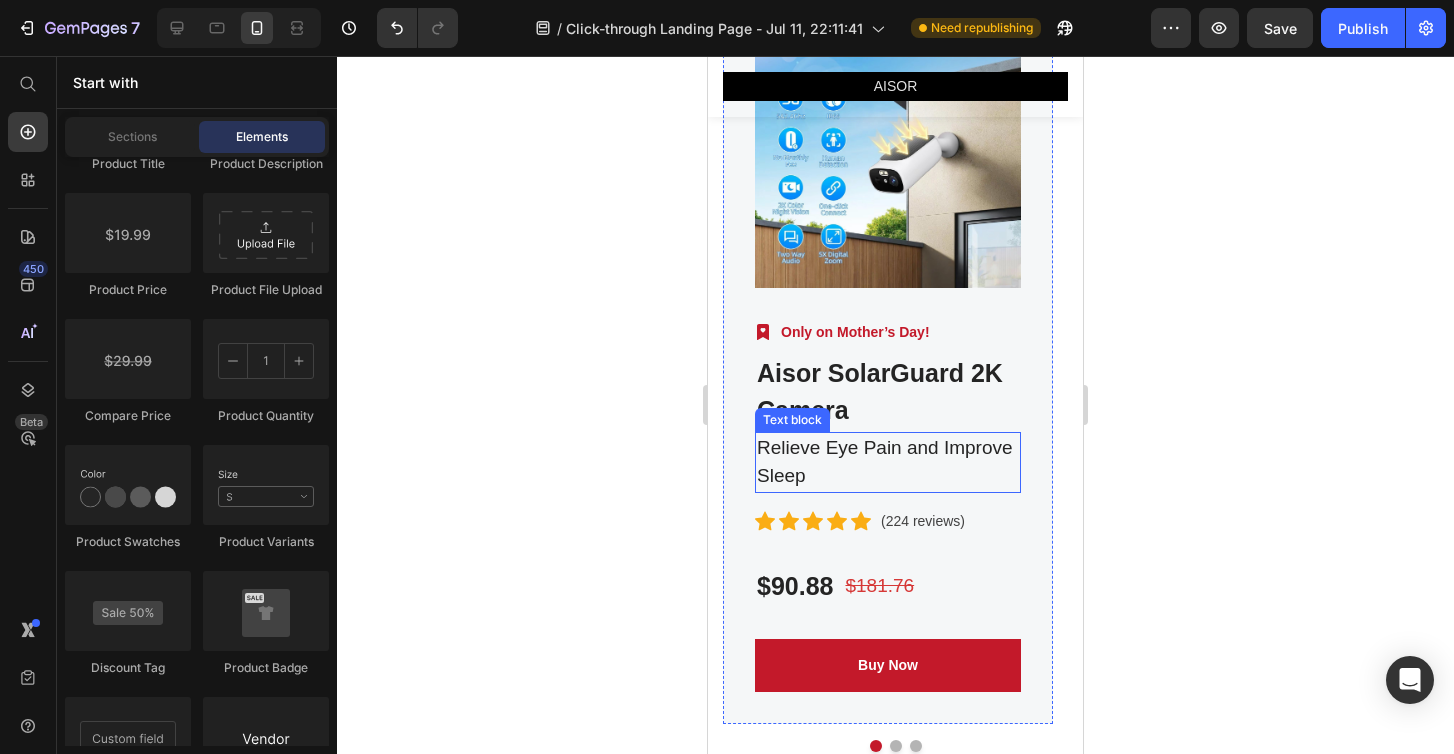 scroll, scrollTop: 8950, scrollLeft: 0, axis: vertical 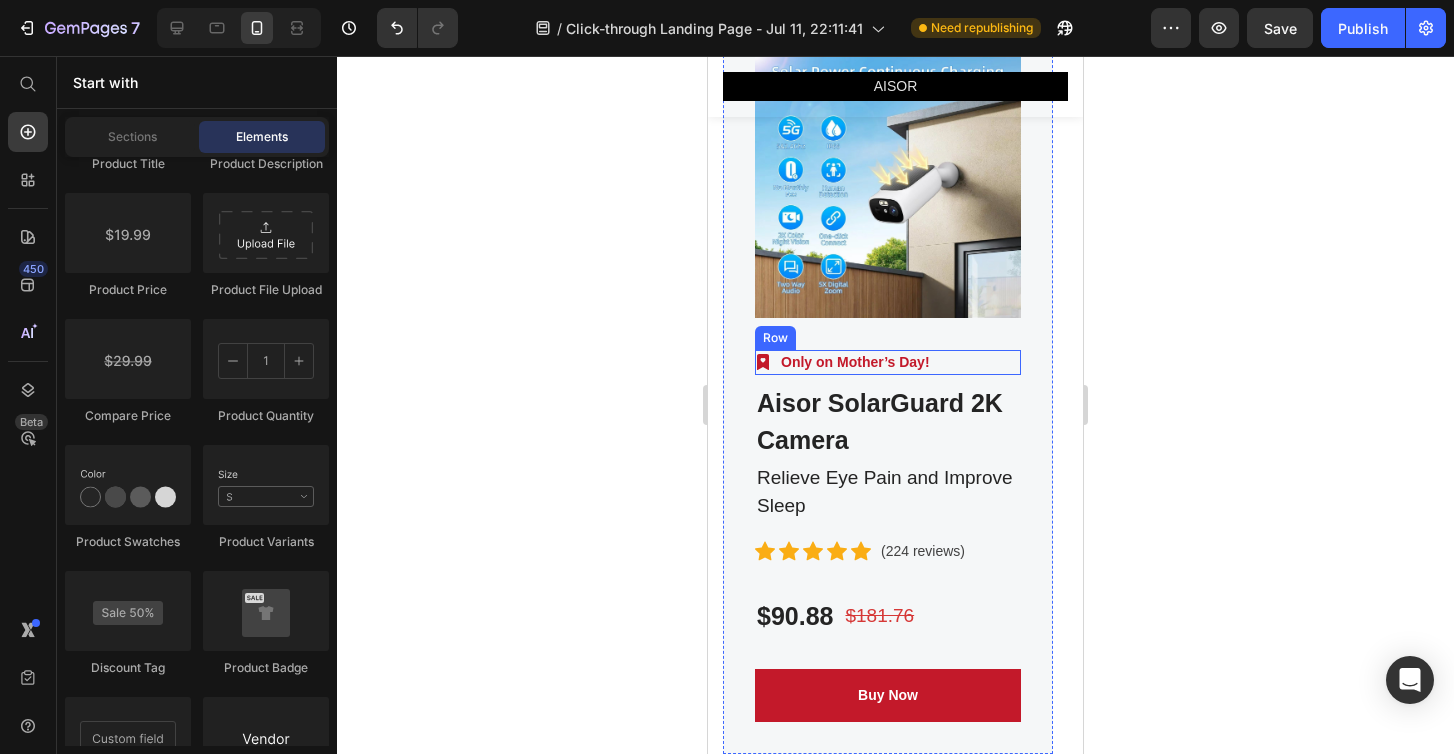 click on "Image Only on Mother’s Day! Text block Row" at bounding box center [888, 362] 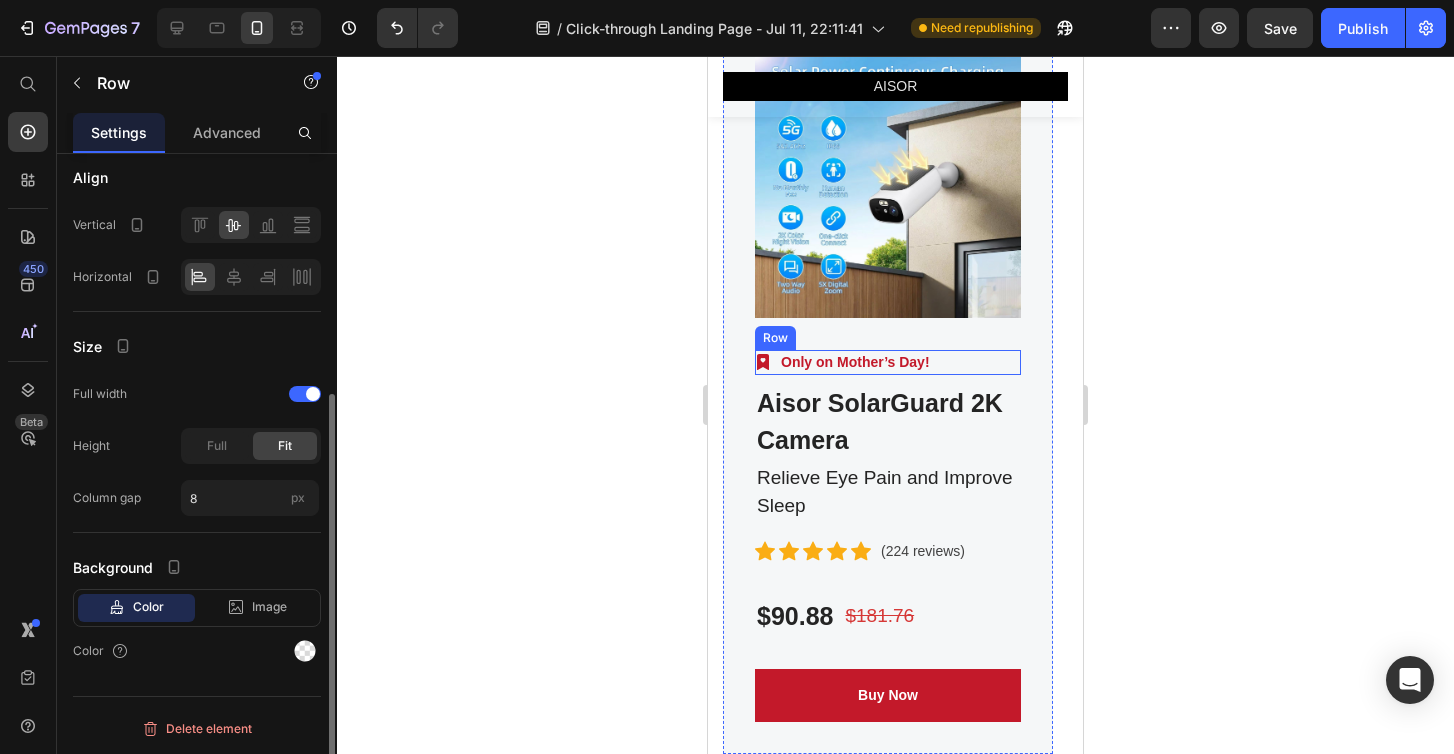 scroll, scrollTop: 0, scrollLeft: 0, axis: both 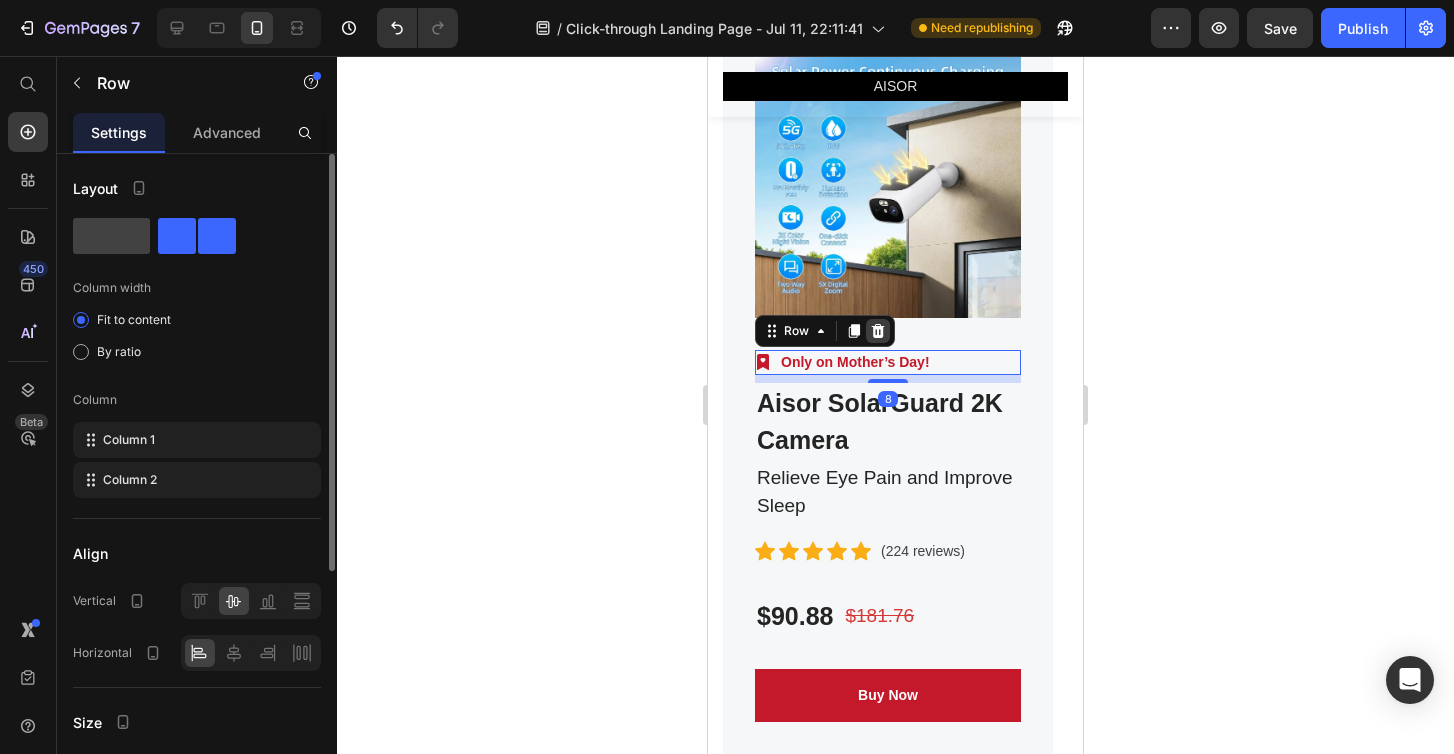 click 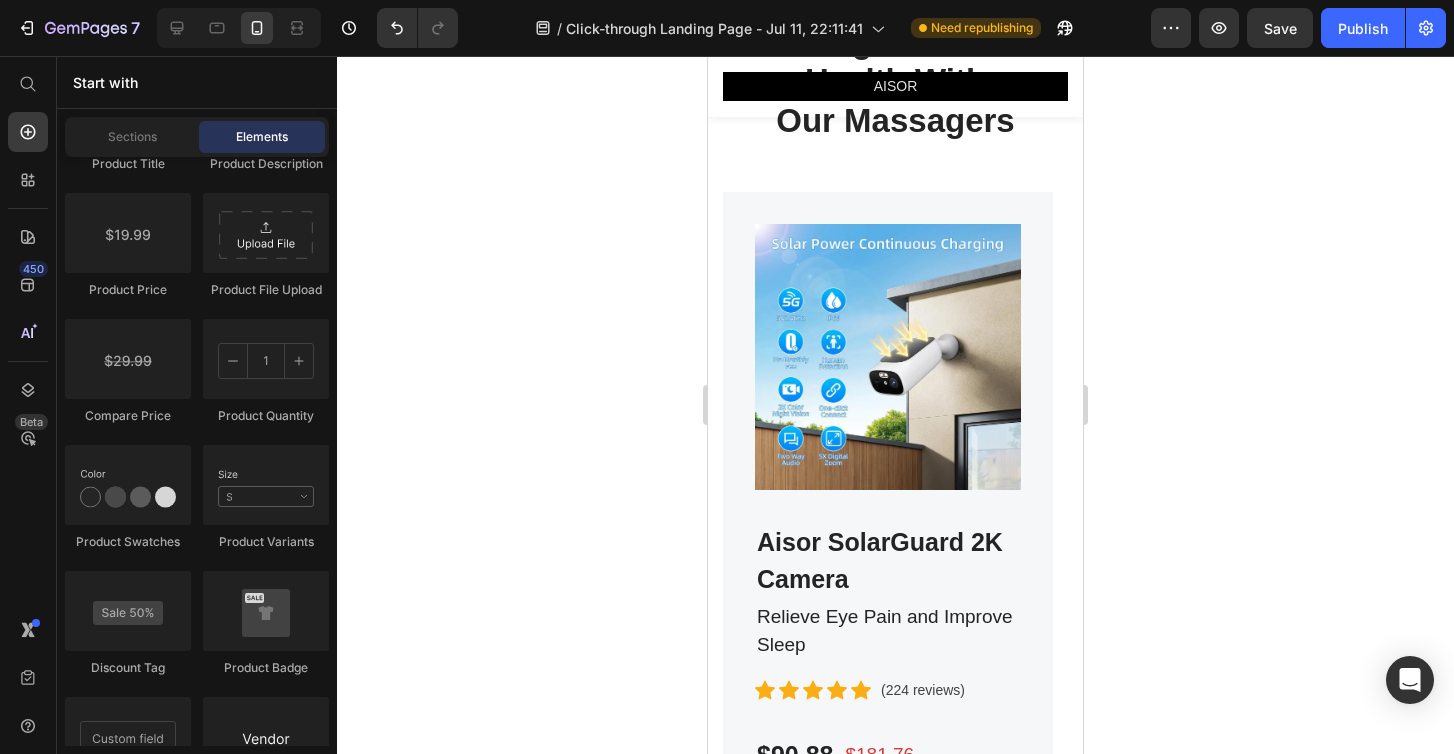 scroll, scrollTop: 8477, scrollLeft: 0, axis: vertical 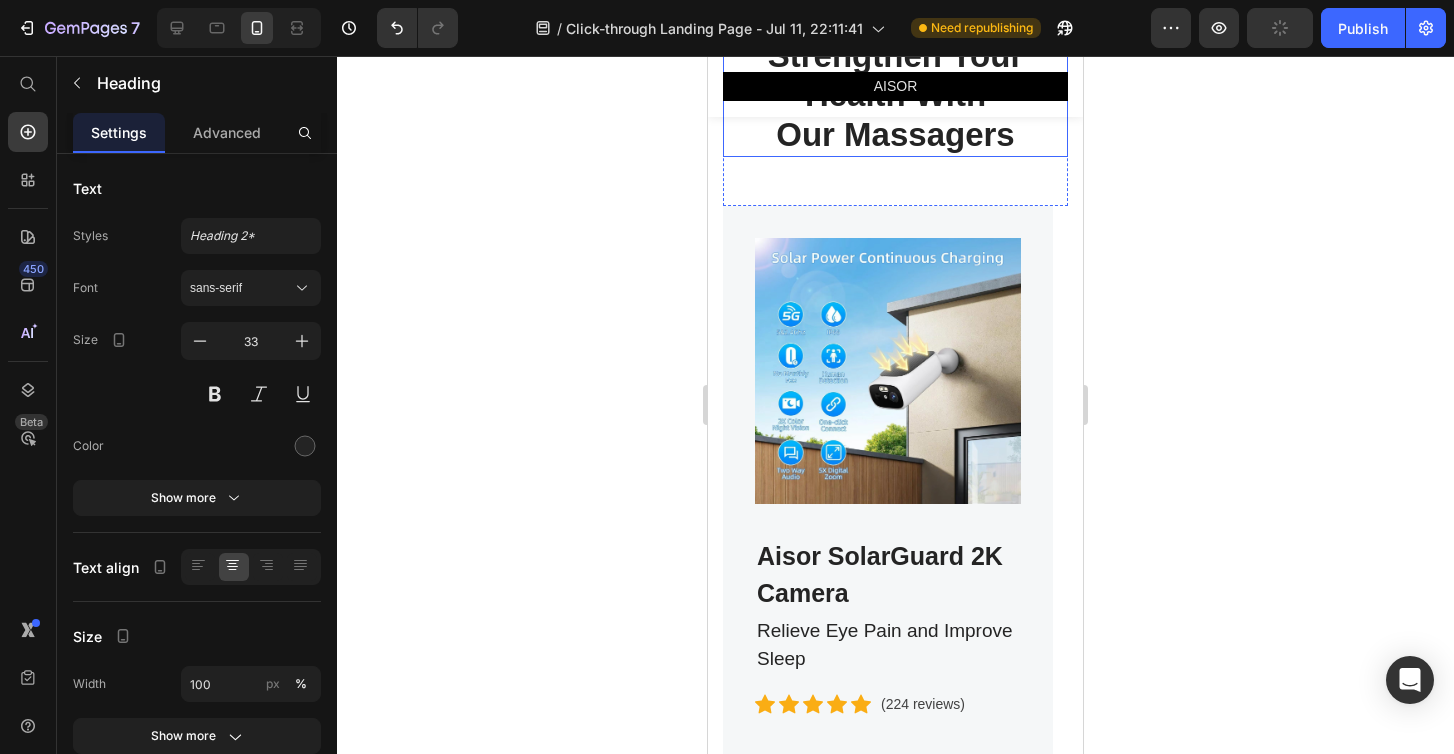 click on "Strengthen Your Health With  Our Massagers" at bounding box center (895, 95) 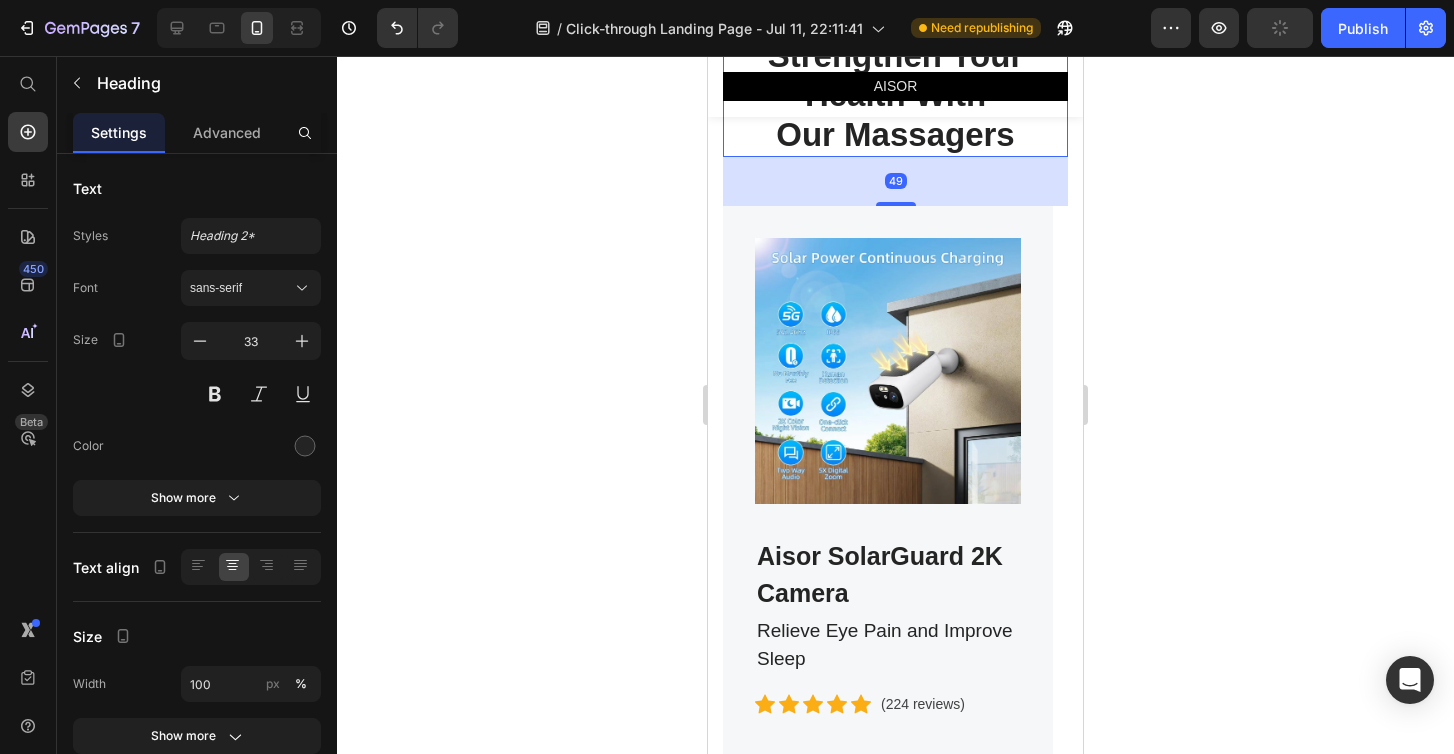 click on "Strengthen Your Health With  Our Massagers" at bounding box center (895, 95) 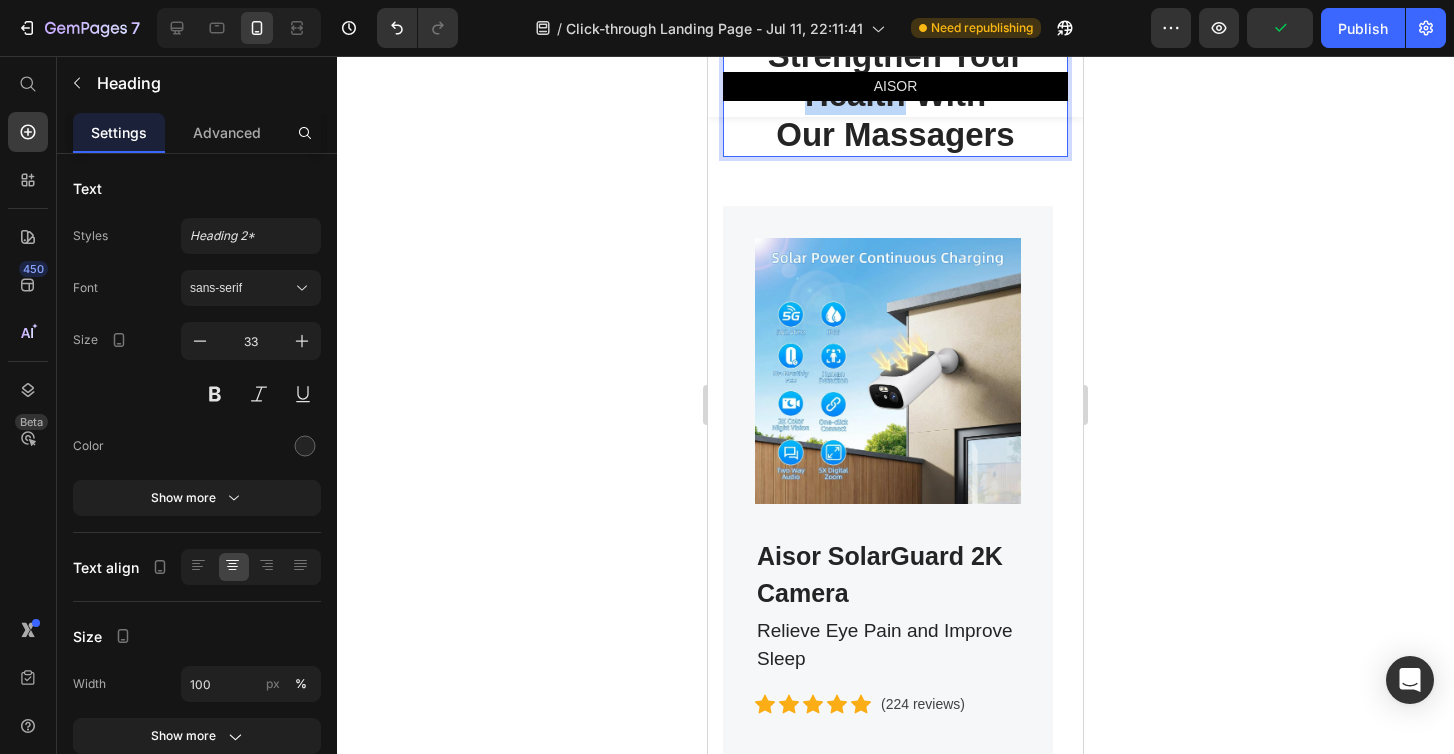 click on "Strengthen Your Health With  Our Massagers" at bounding box center (895, 95) 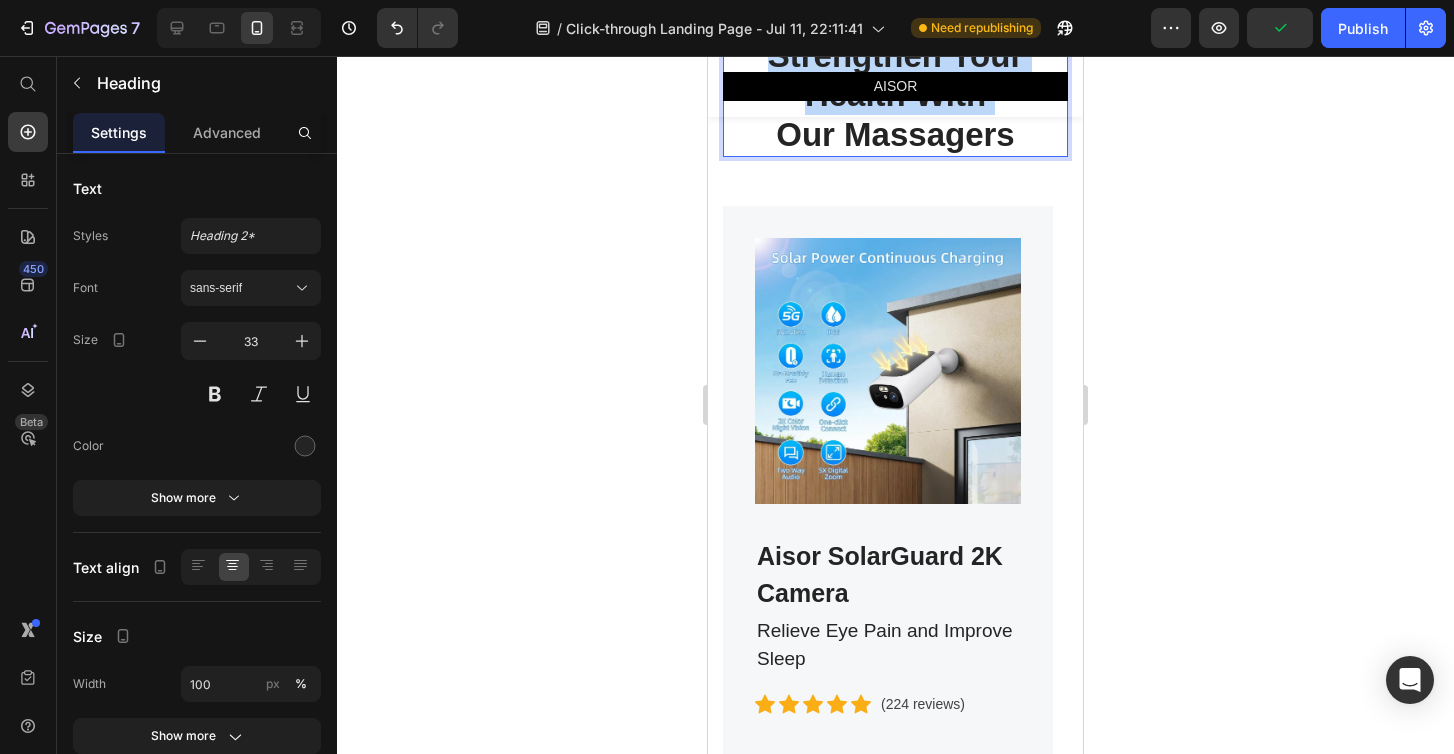 click on "Strengthen Your Health With  Our Massagers" at bounding box center (895, 95) 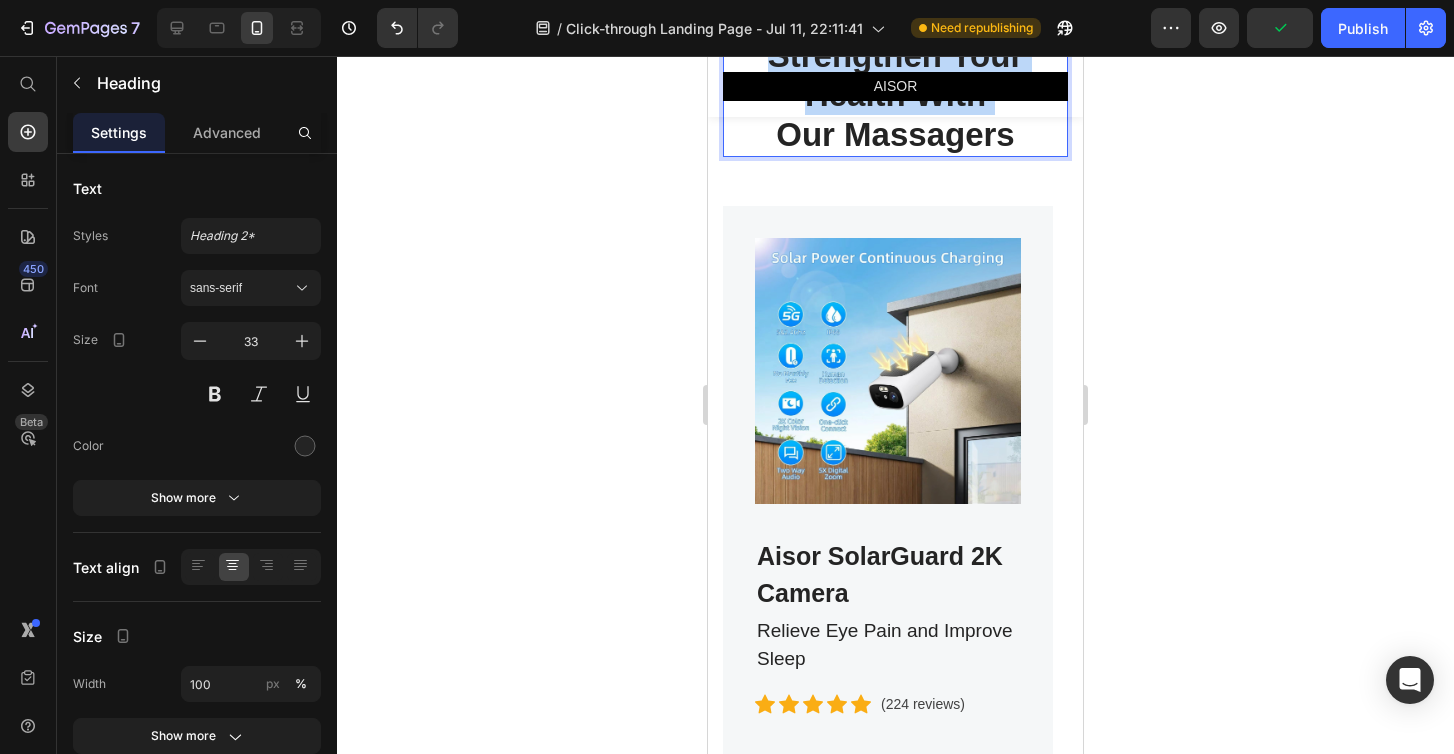 click on "Strengthen Your Health With  Our Massagers" at bounding box center (895, 95) 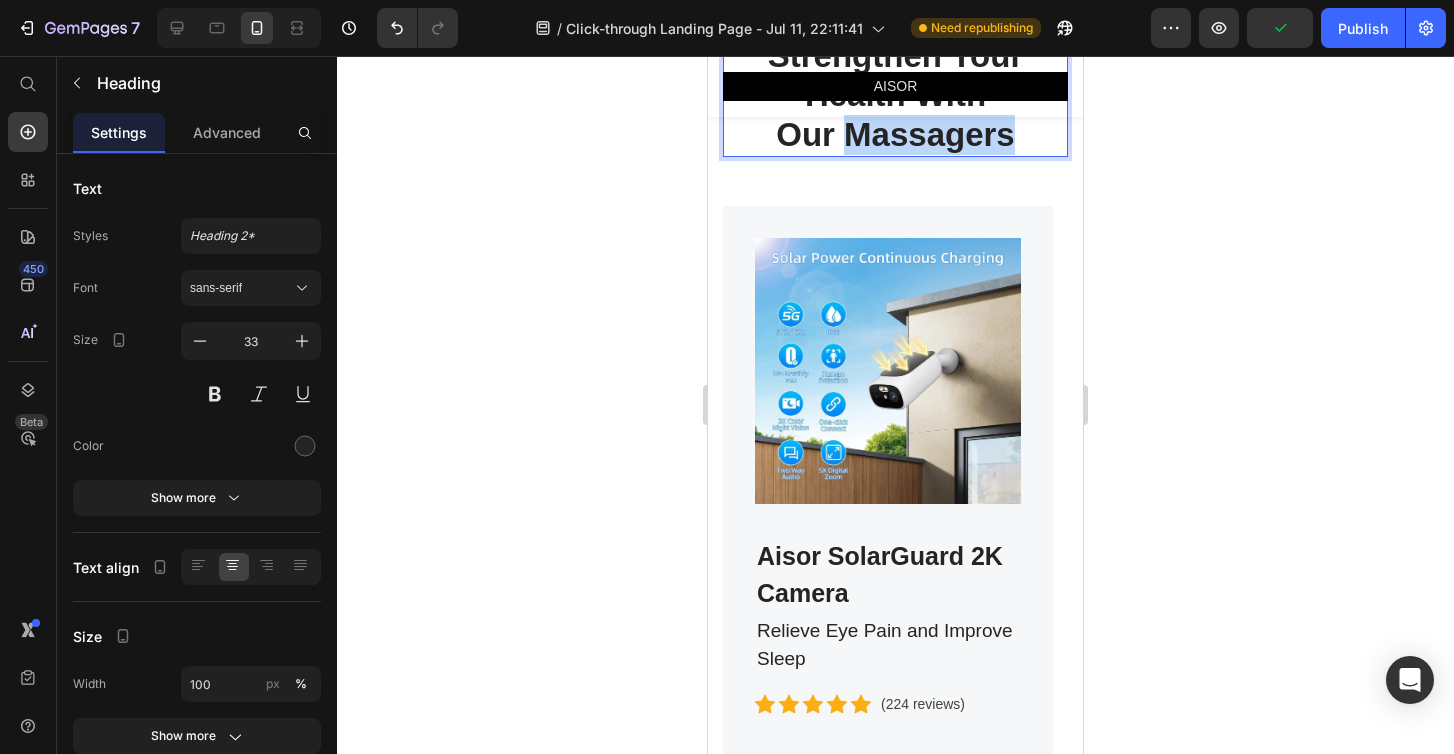 click on "Strengthen Your Health With  Our Massagers" at bounding box center [895, 95] 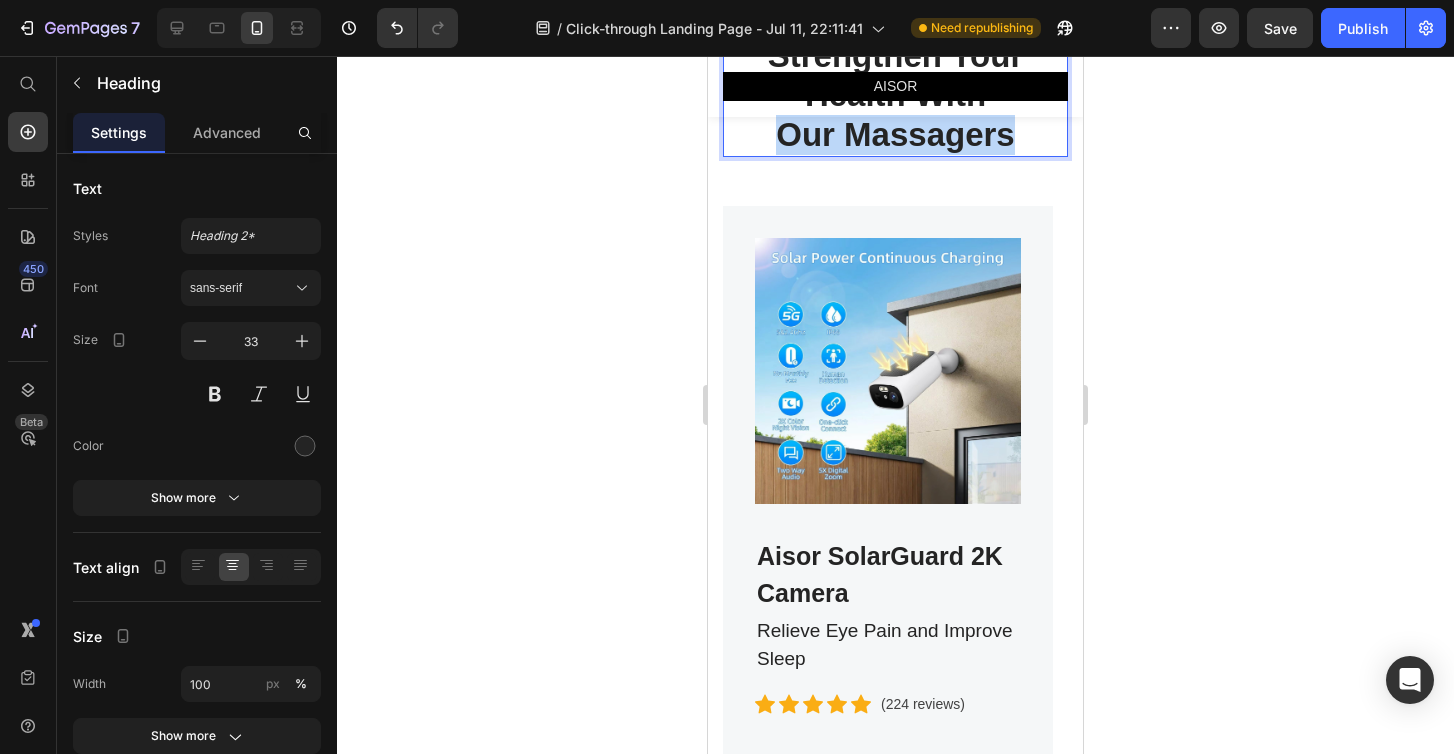 click on "Strengthen Your Health With  Our Massagers" at bounding box center [895, 95] 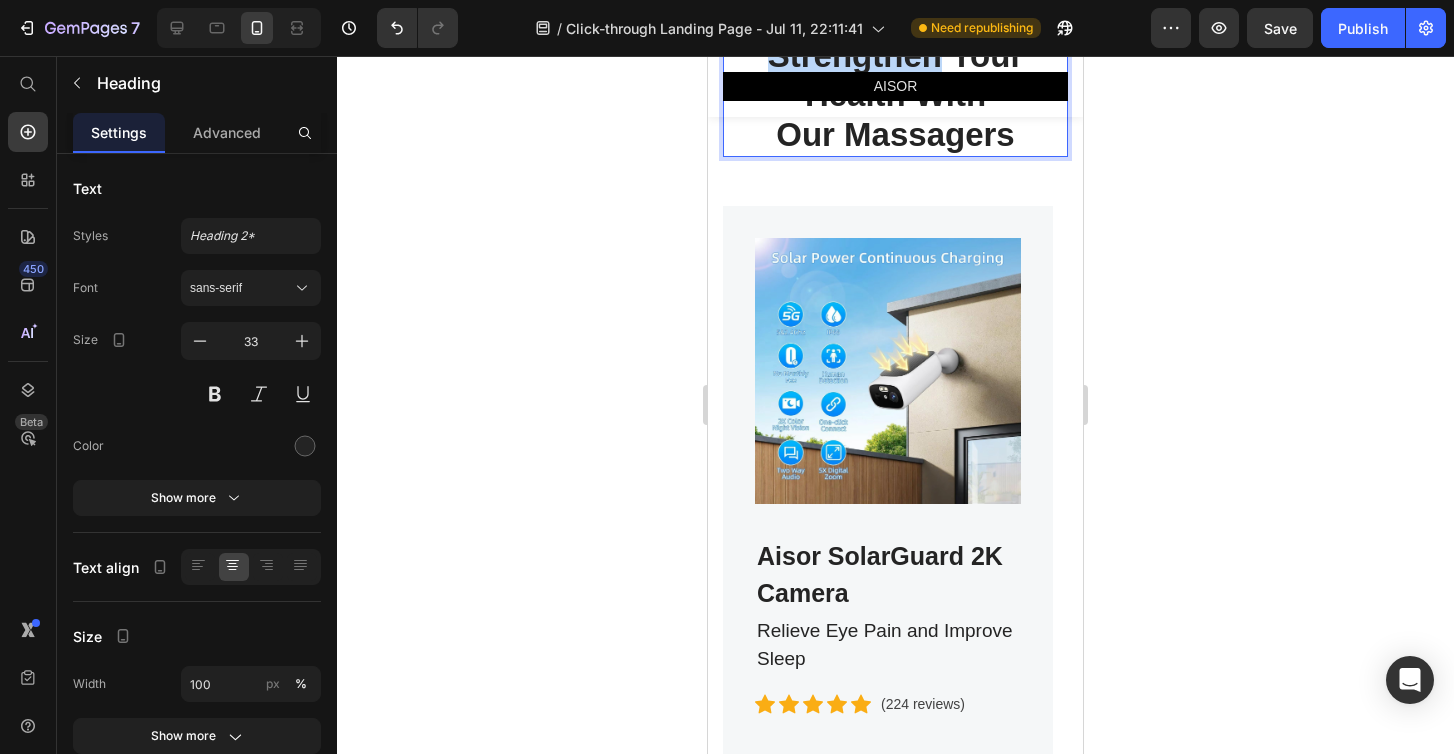 click on "Strengthen Your Health With  Our Massagers" at bounding box center [895, 95] 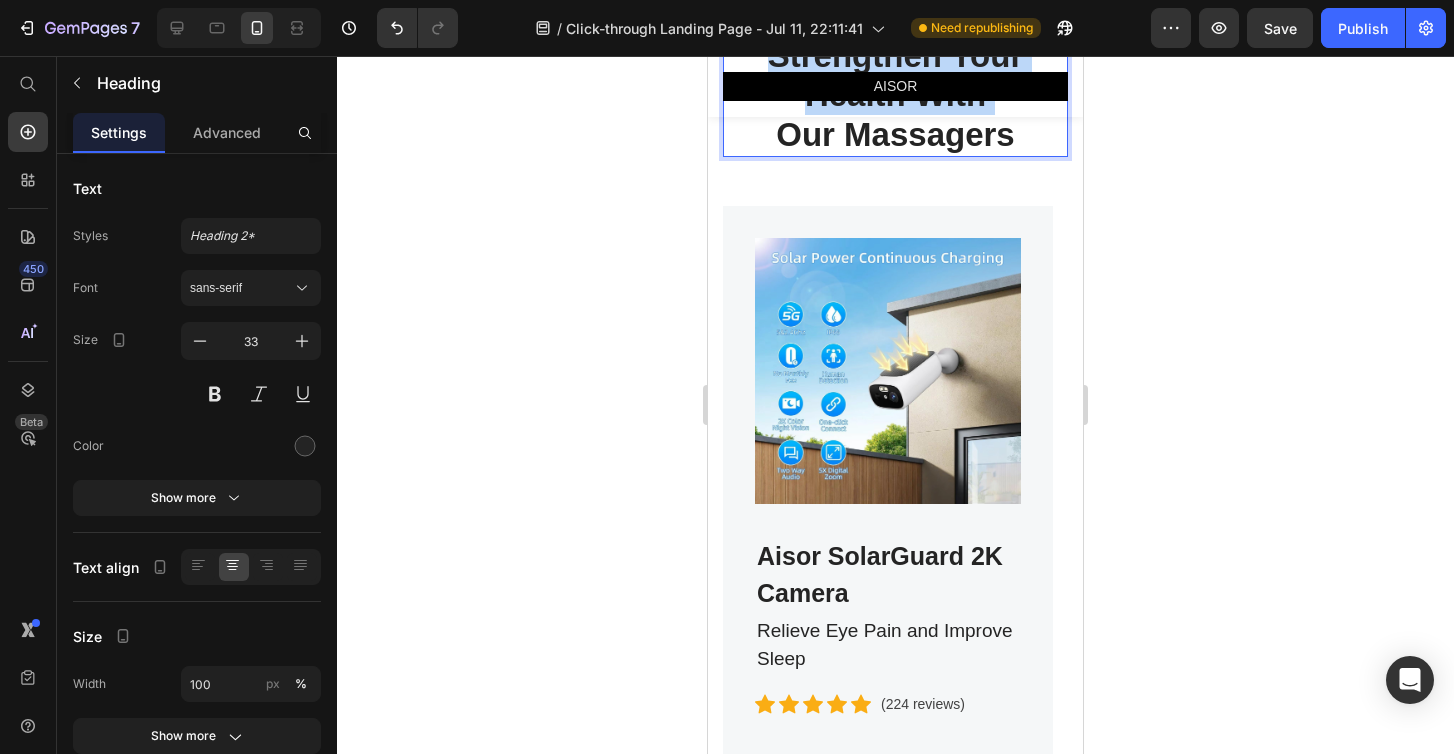 click on "Strengthen Your Health With  Our Massagers" at bounding box center [895, 95] 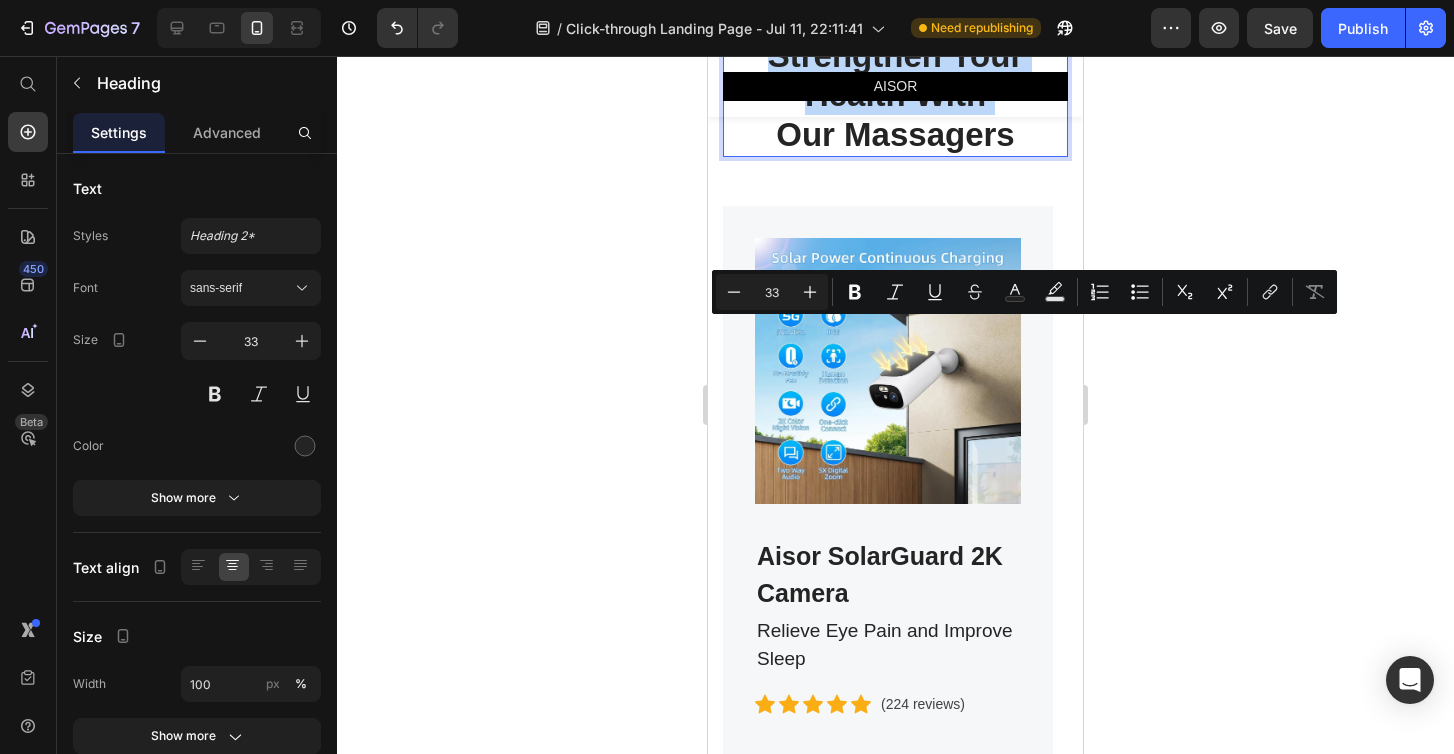click on "Strengthen Your Health With  Our Massagers" at bounding box center [895, 95] 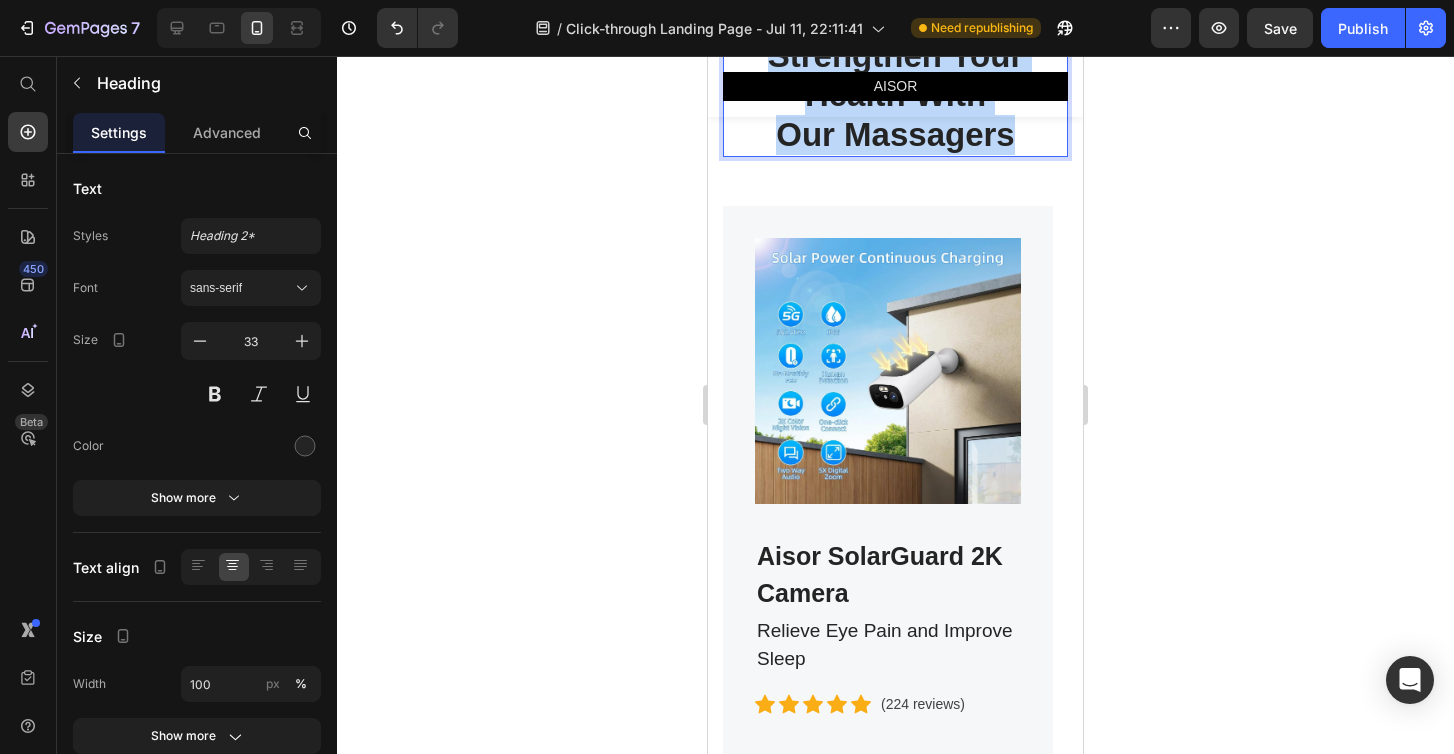 drag, startPoint x: 754, startPoint y: 341, endPoint x: 1011, endPoint y: 415, distance: 267.4416 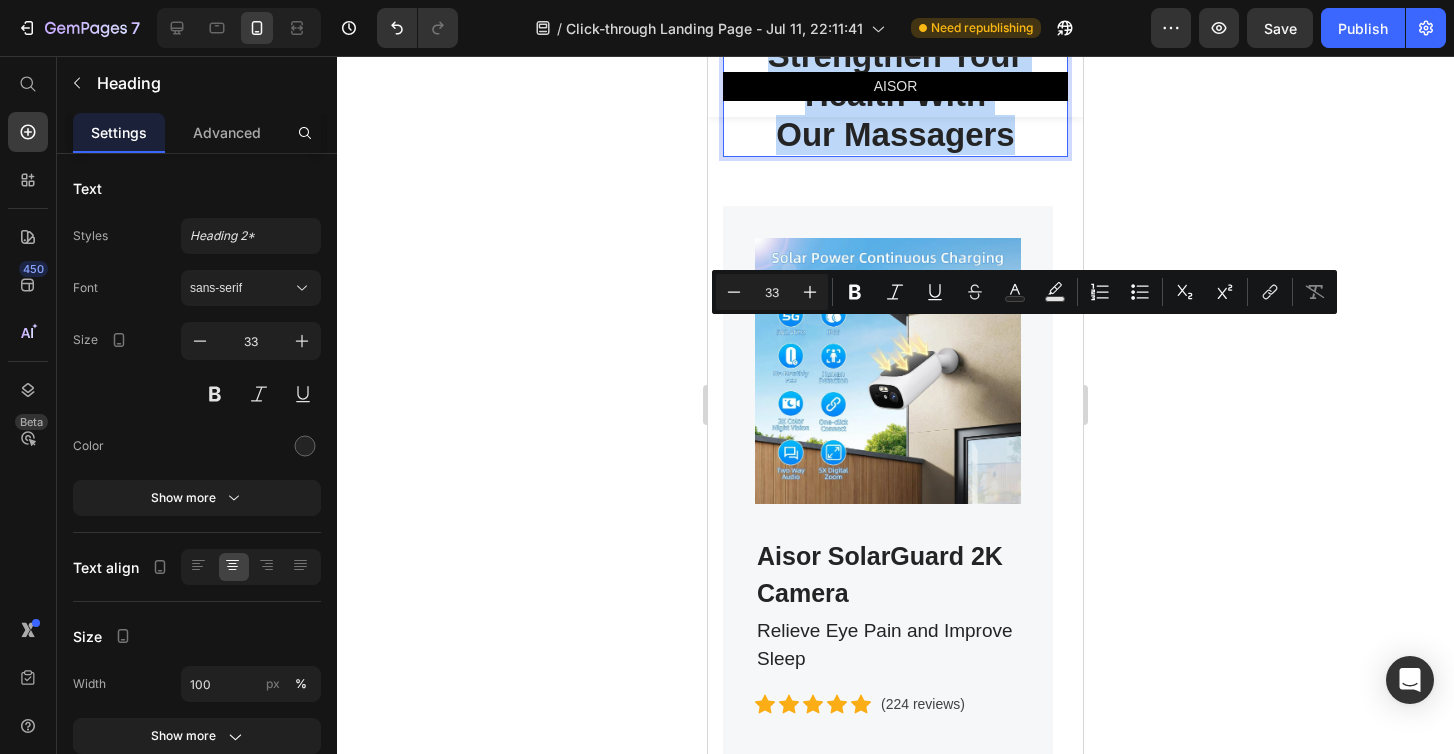 drag, startPoint x: 1008, startPoint y: 419, endPoint x: 752, endPoint y: 336, distance: 269.11893 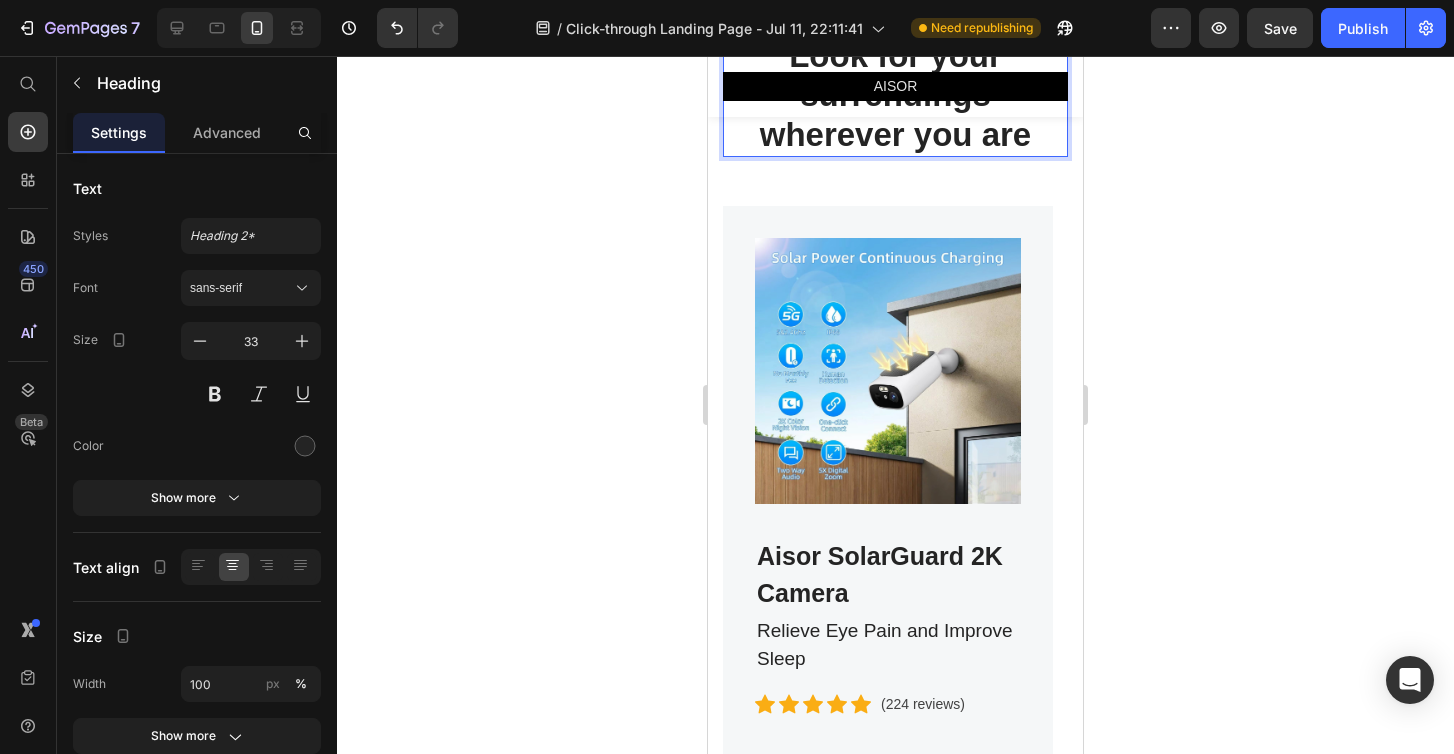 click on "Look for your surrendings wherever you are" at bounding box center (895, 95) 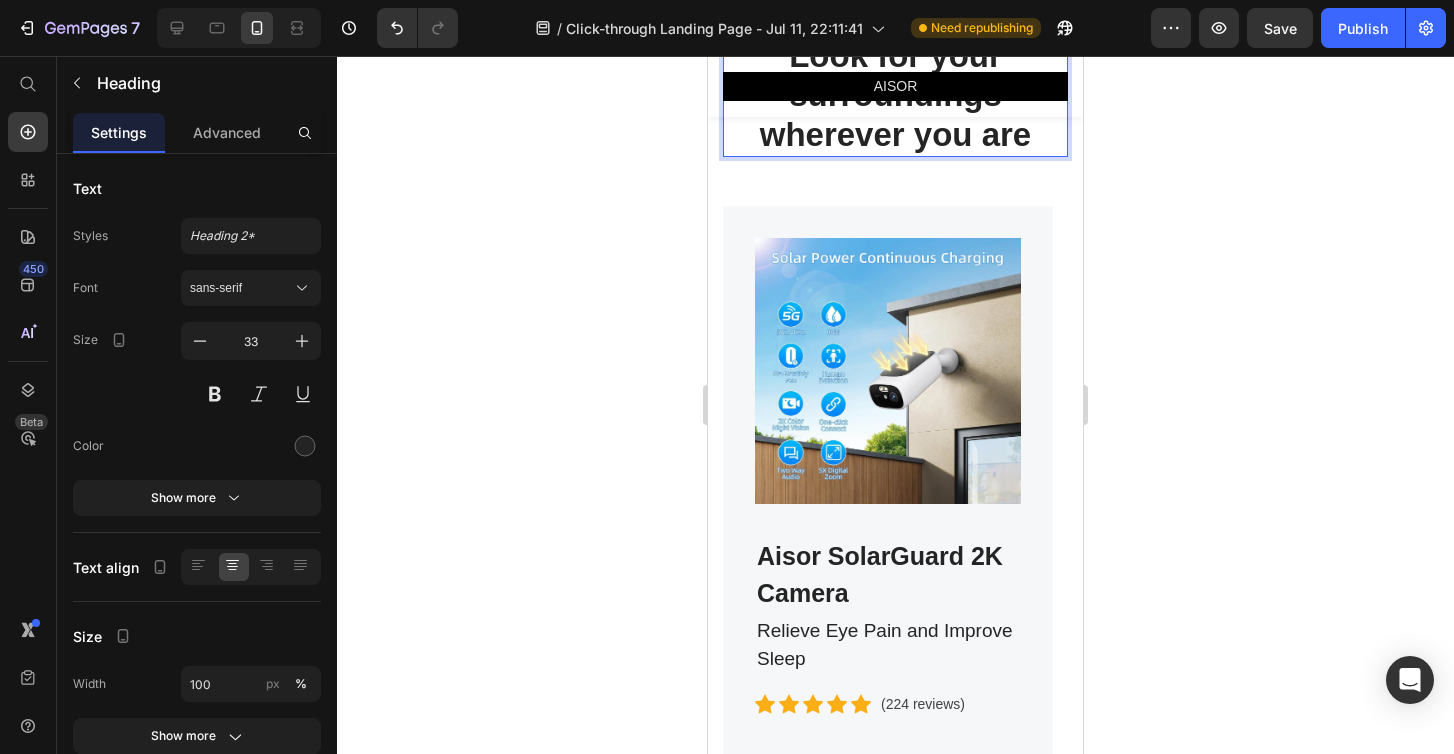 click on "Look for your surroundings wherever you are" at bounding box center [895, 95] 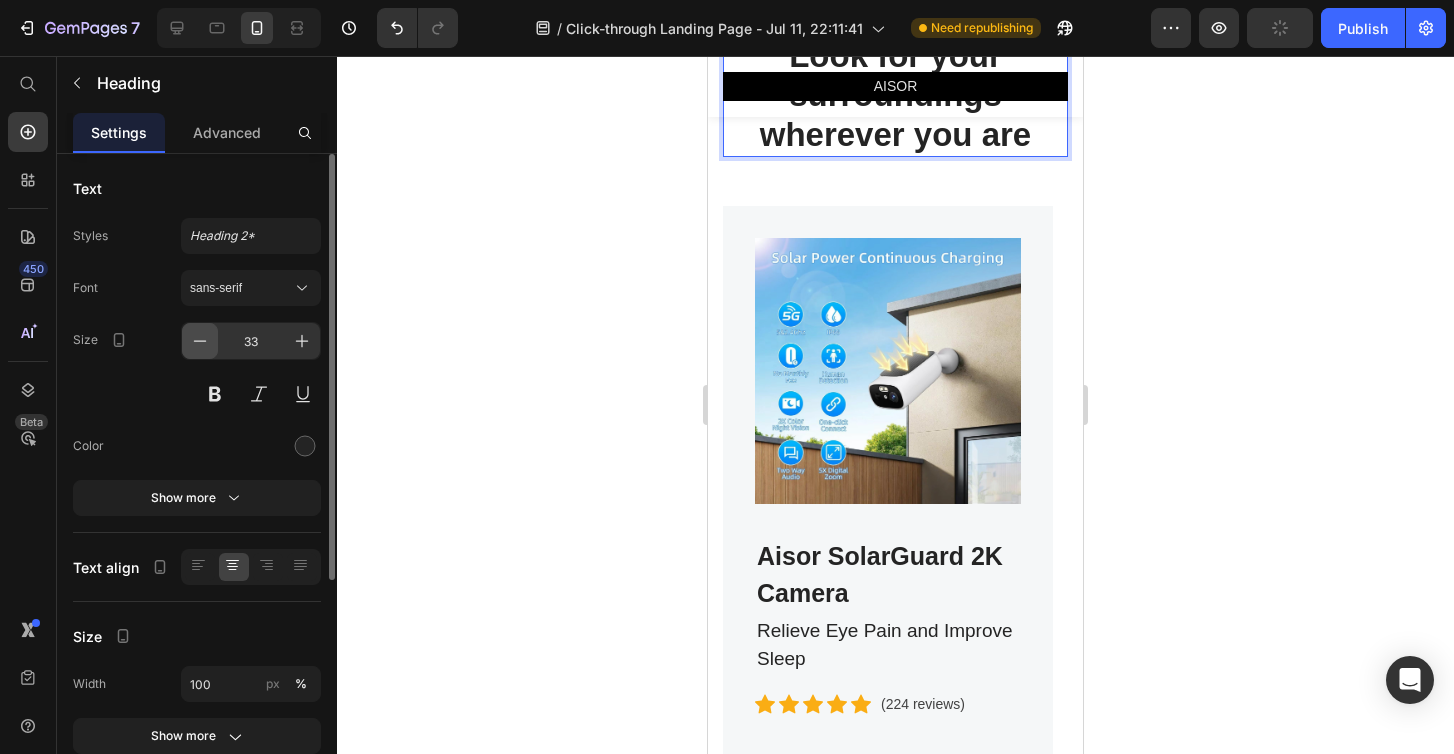 click 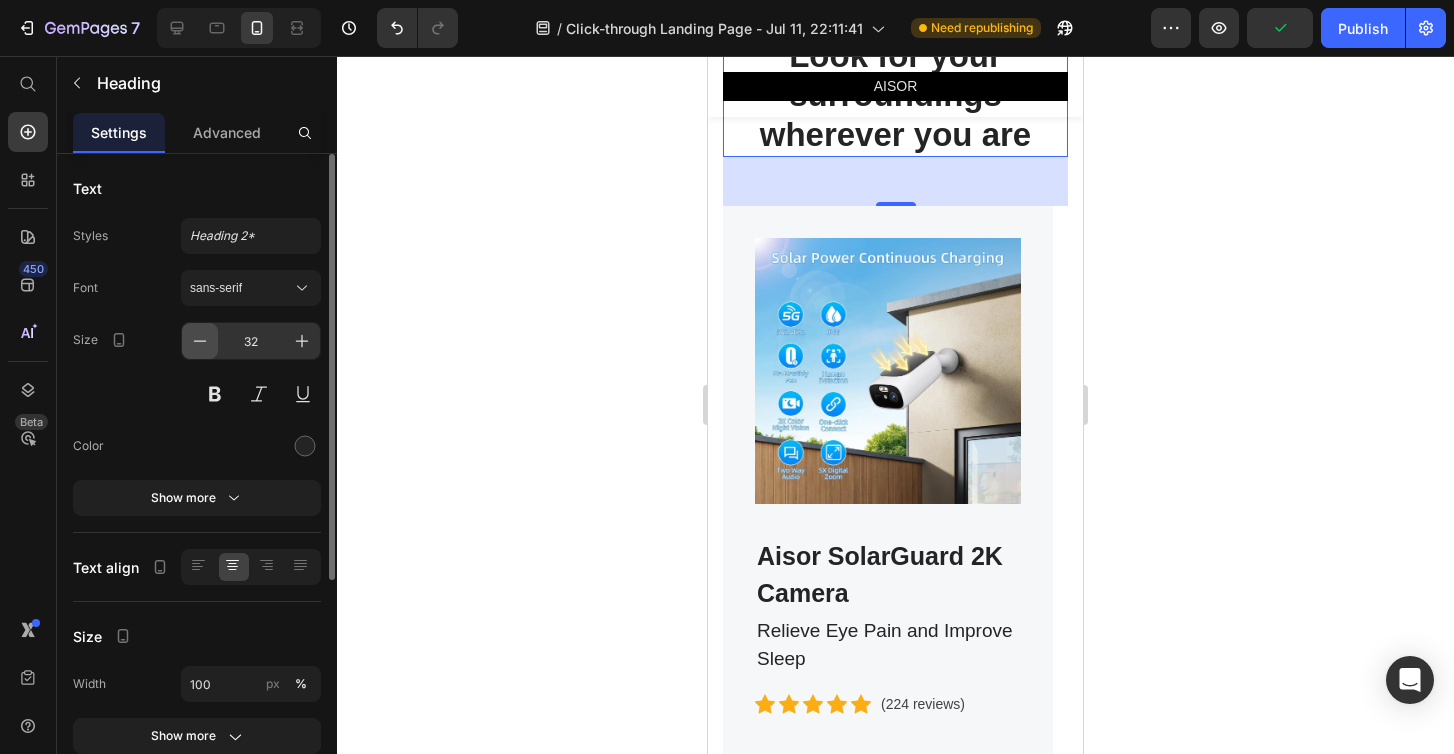 click 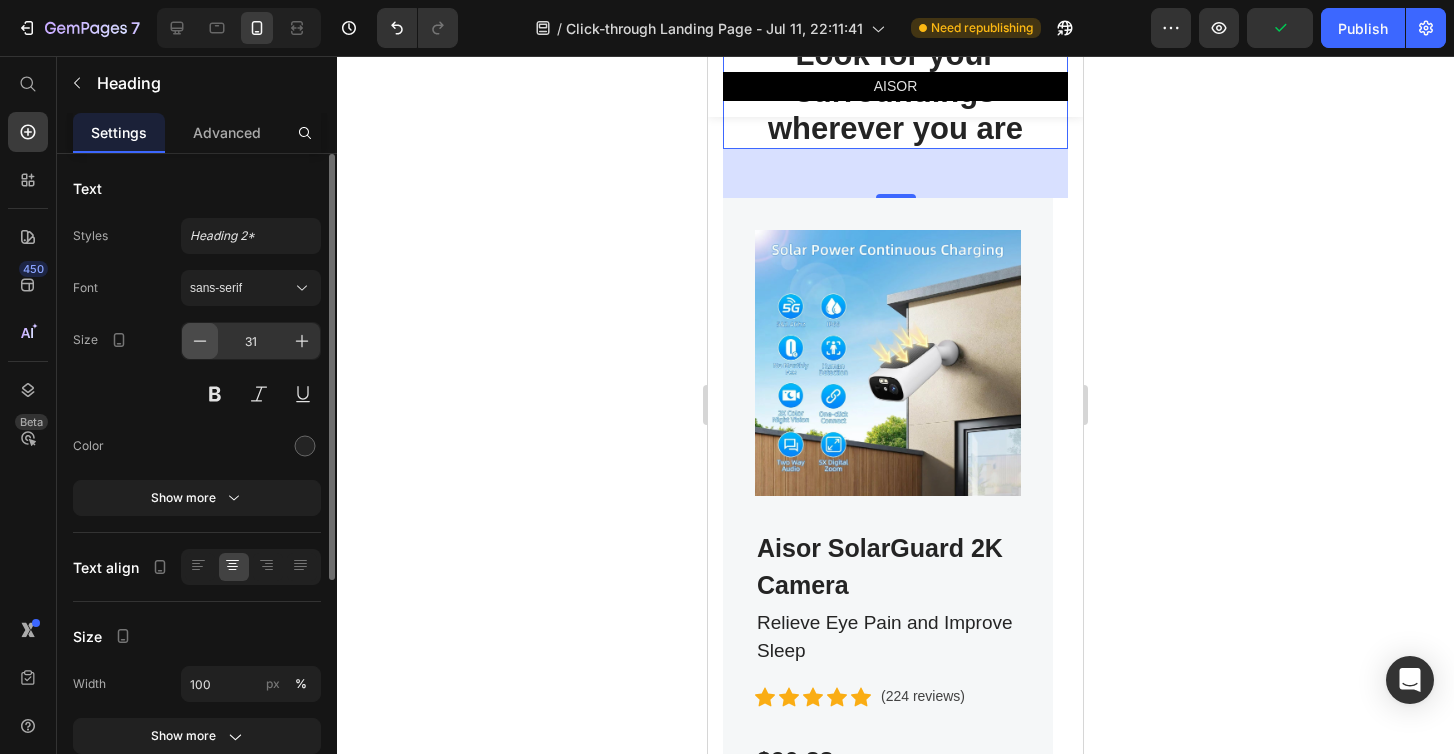 click 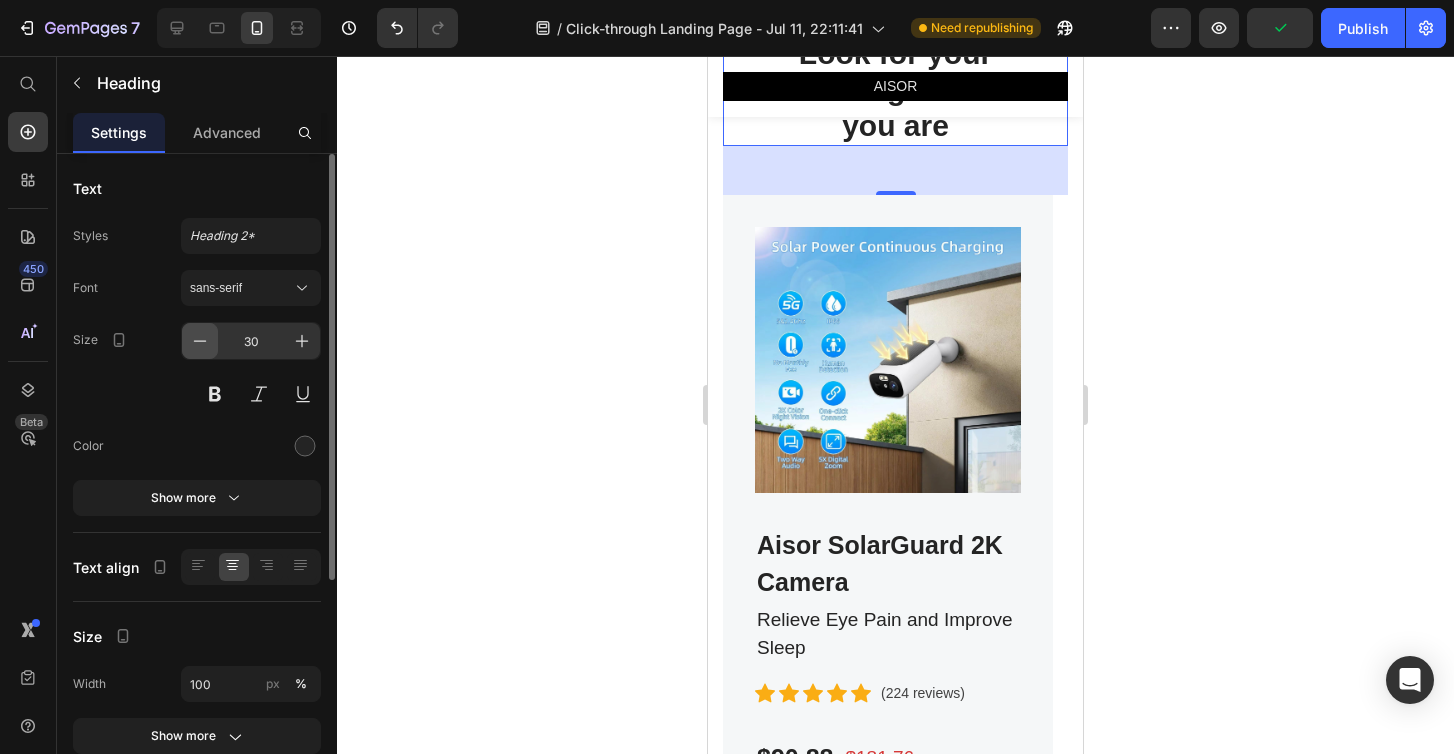 click 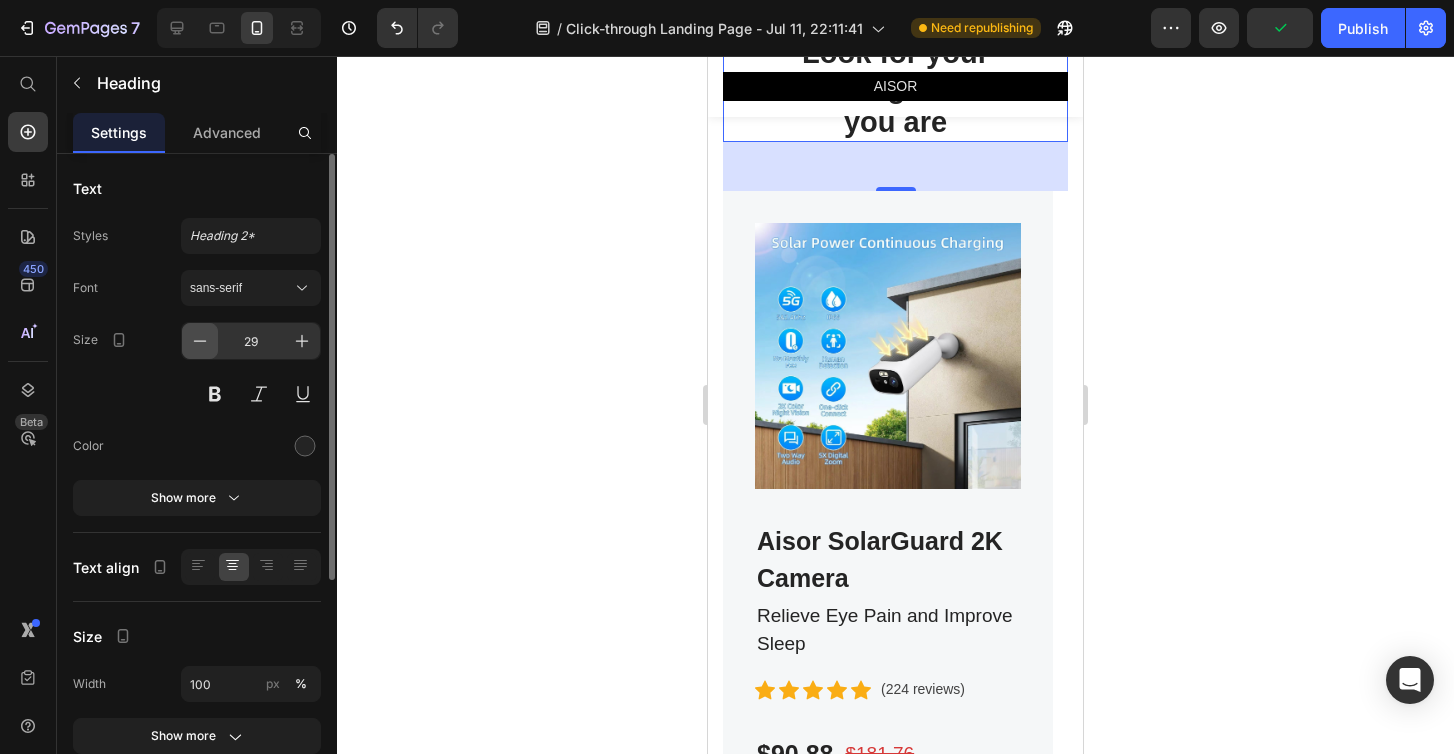 click 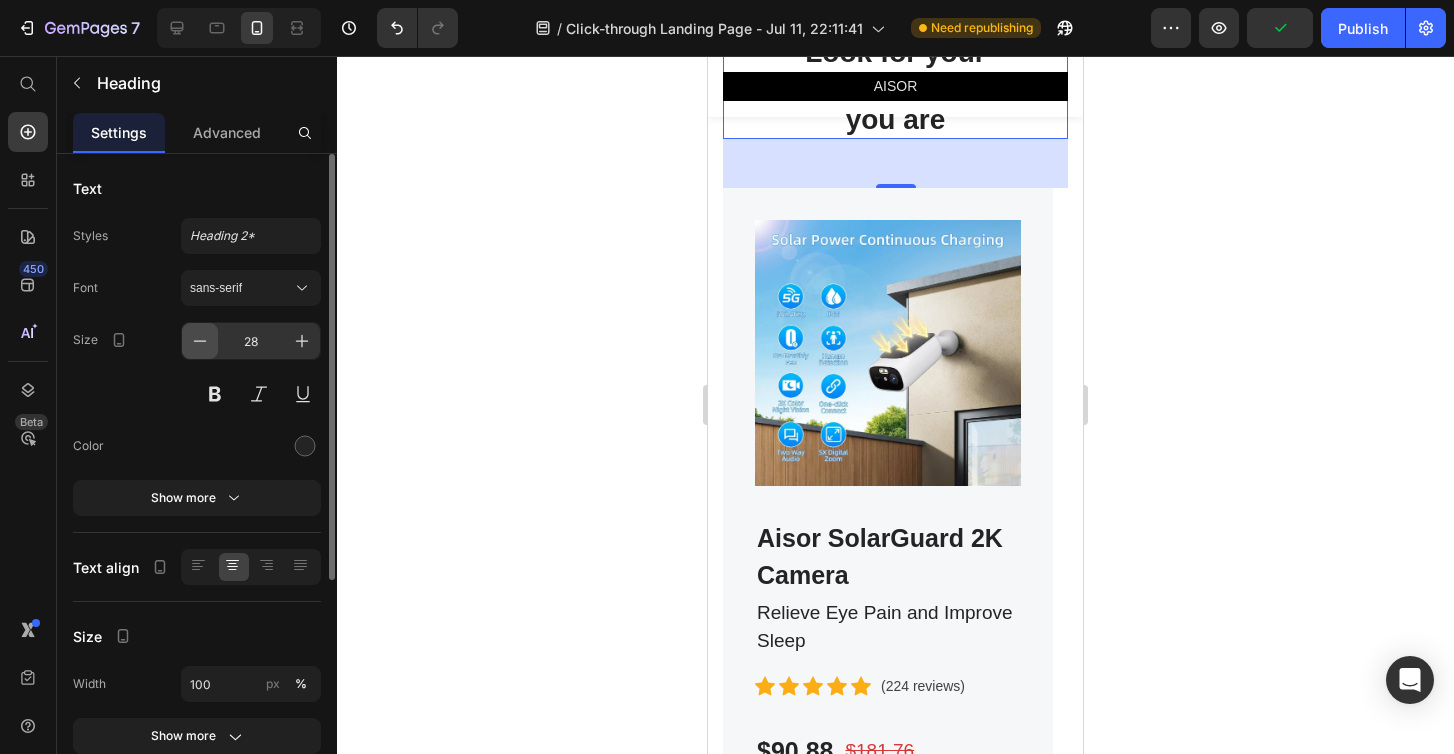 click 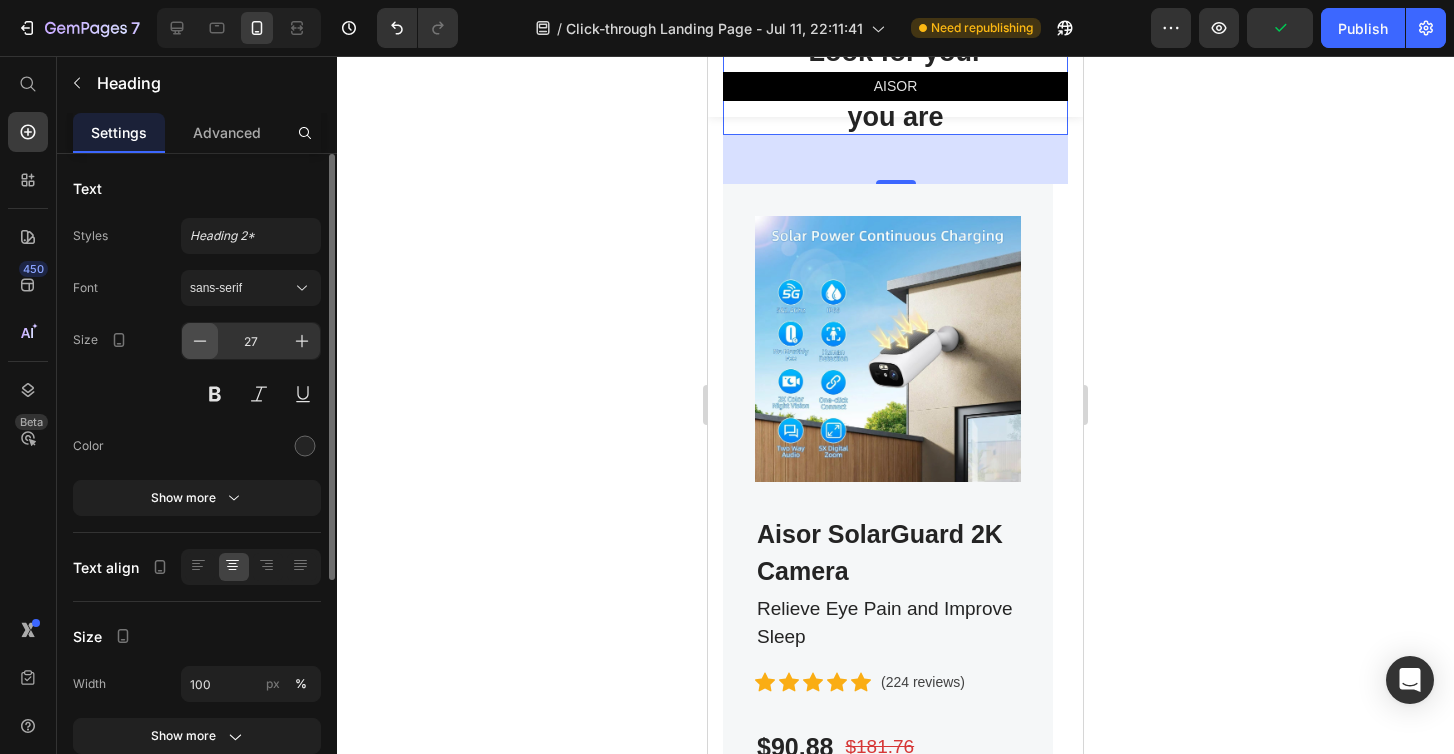 click 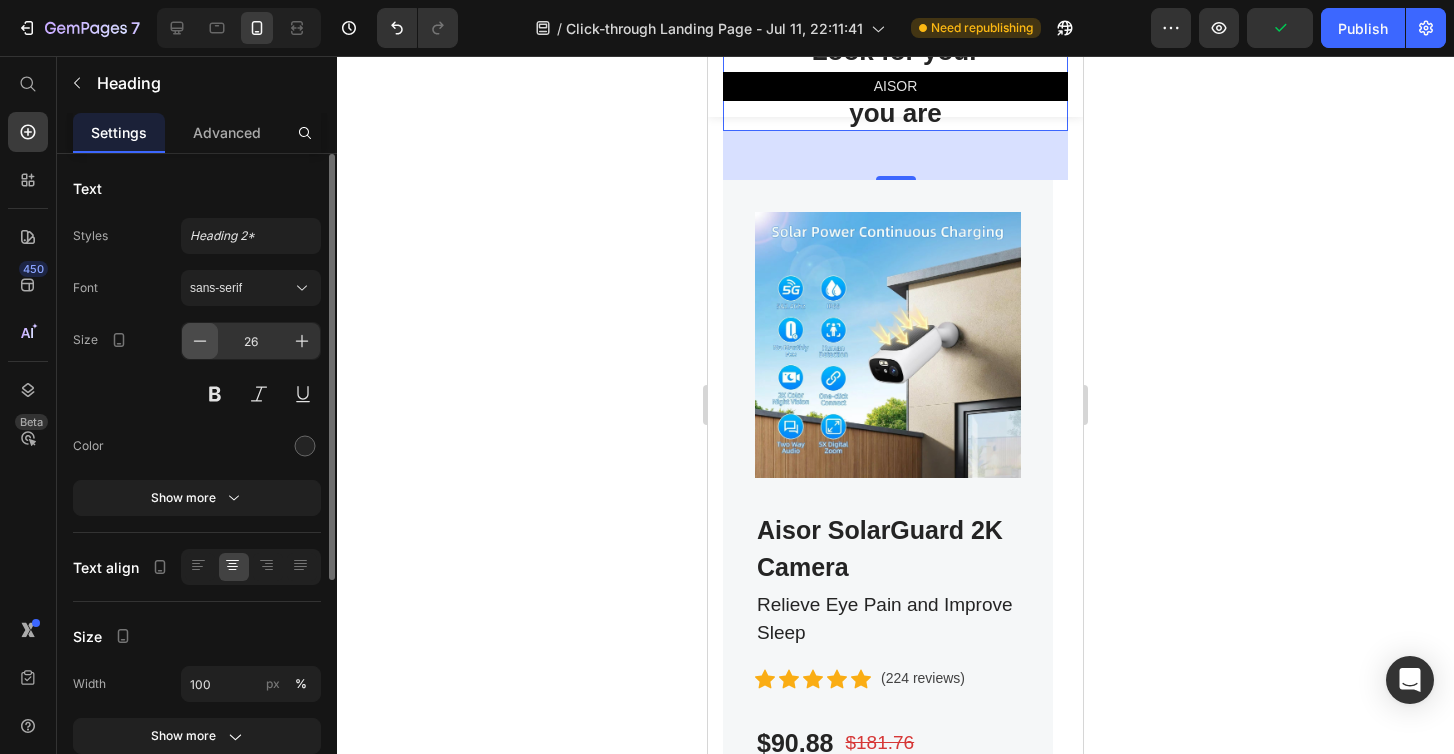 click 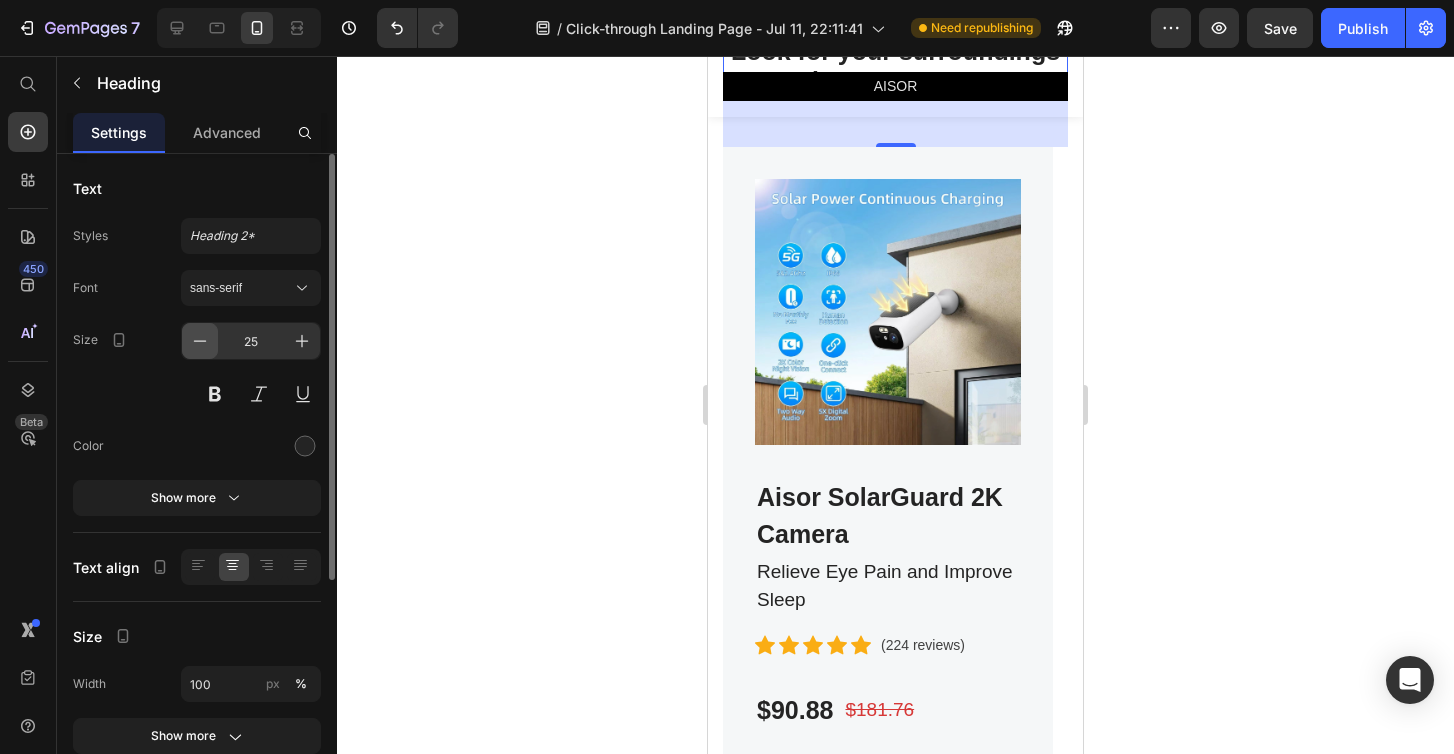 click 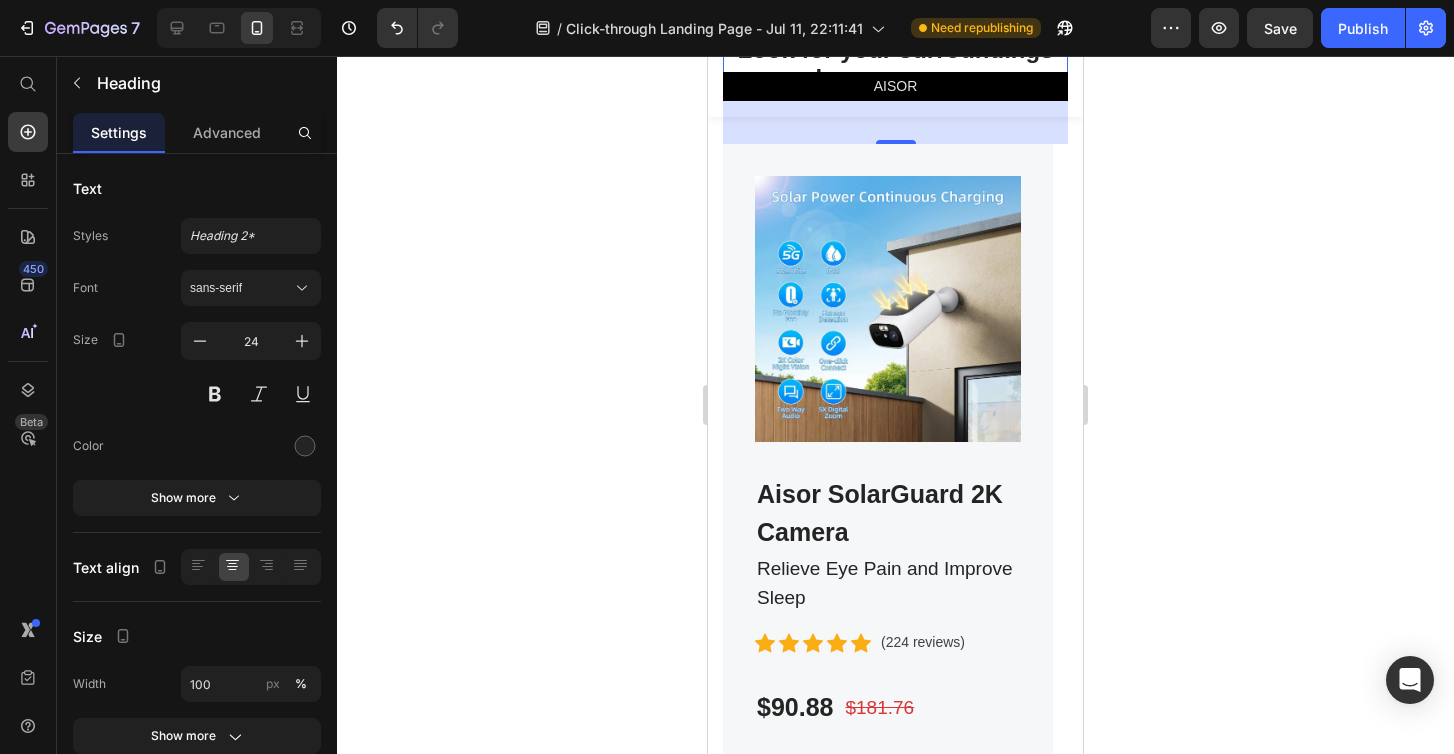 click 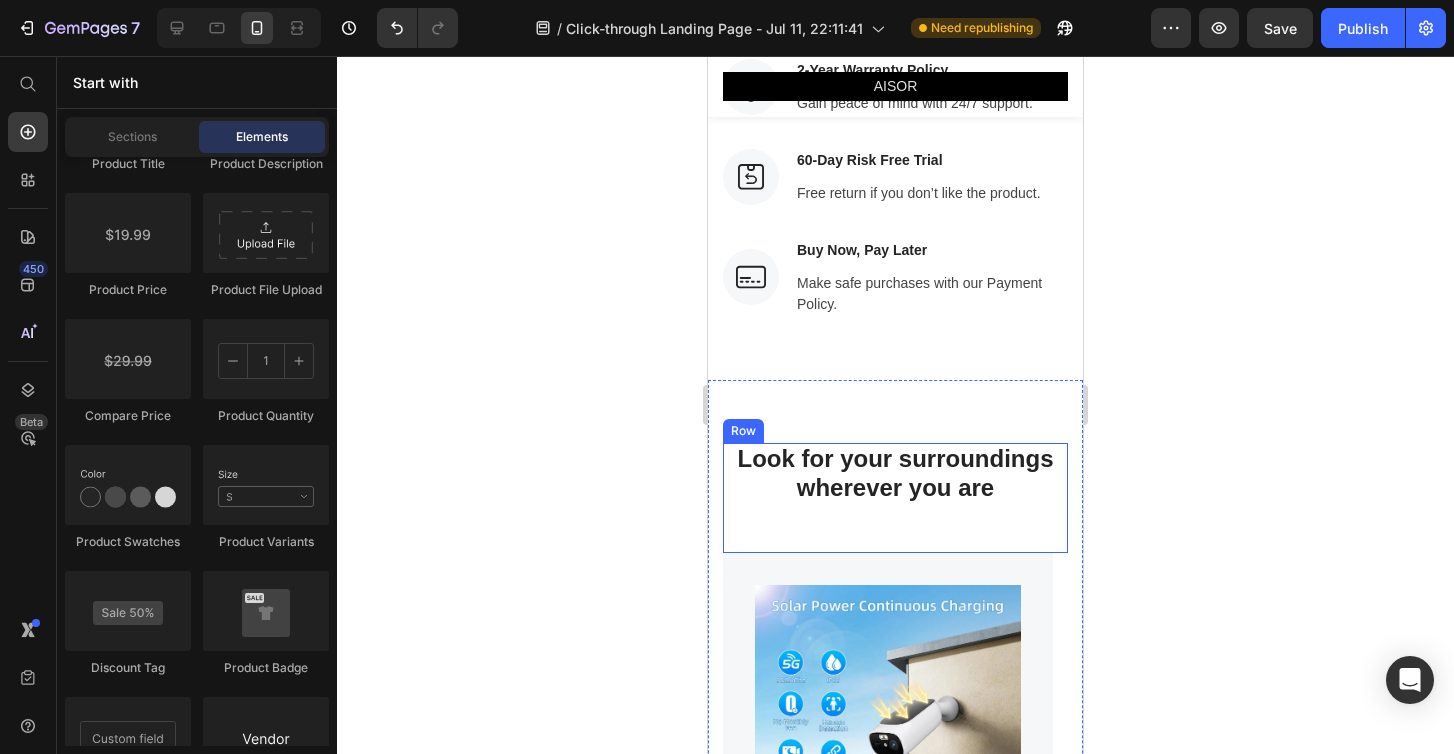 scroll, scrollTop: 8078, scrollLeft: 0, axis: vertical 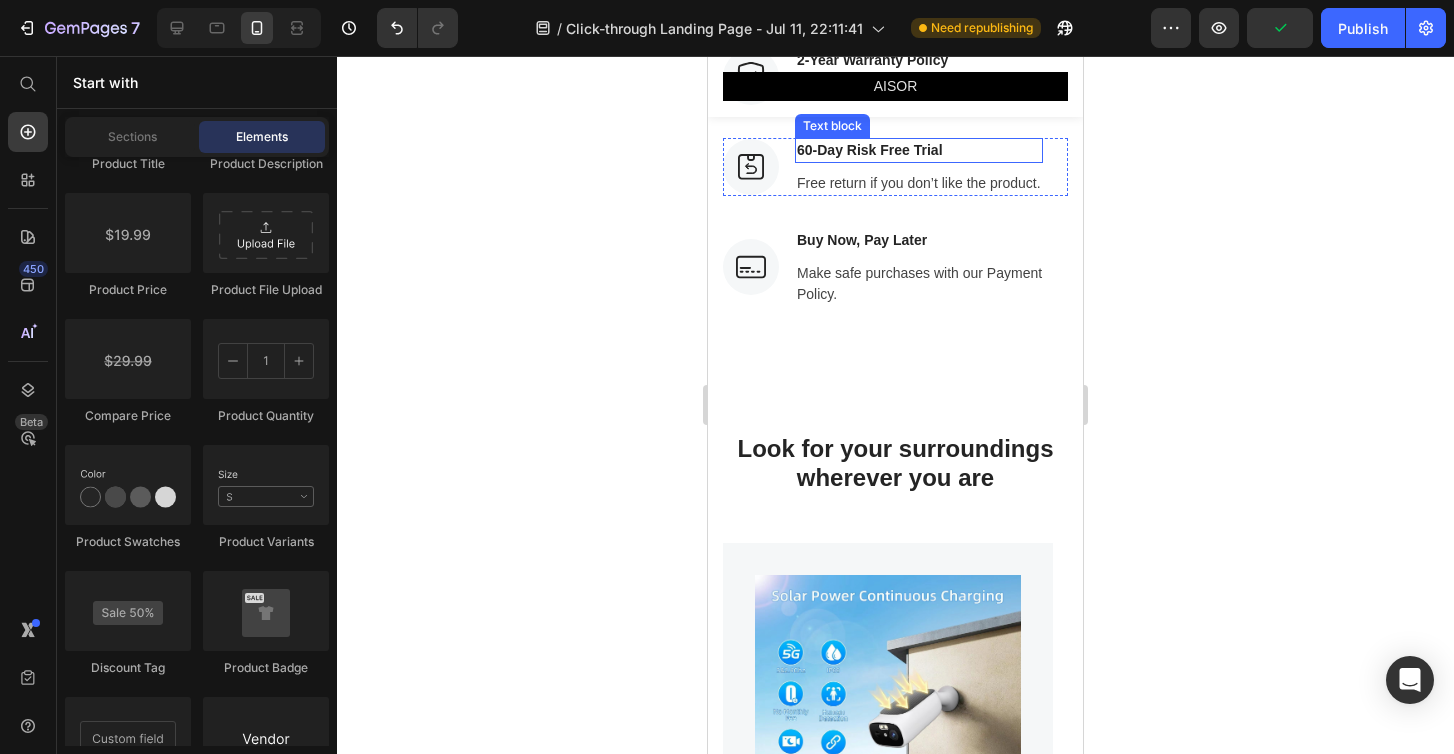 click on "60-Day Risk Free Trial" at bounding box center [919, 150] 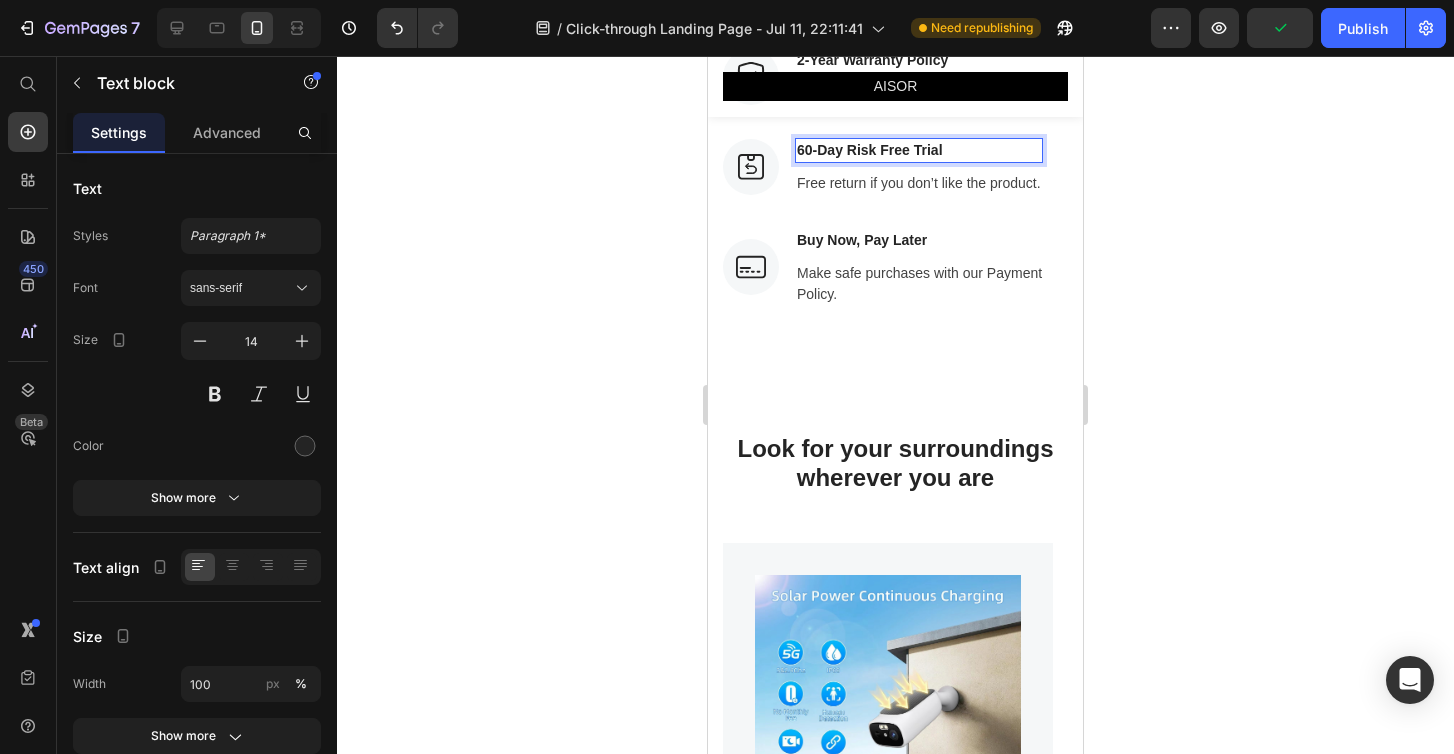 click on "60-Day Risk Free Trial" at bounding box center [919, 150] 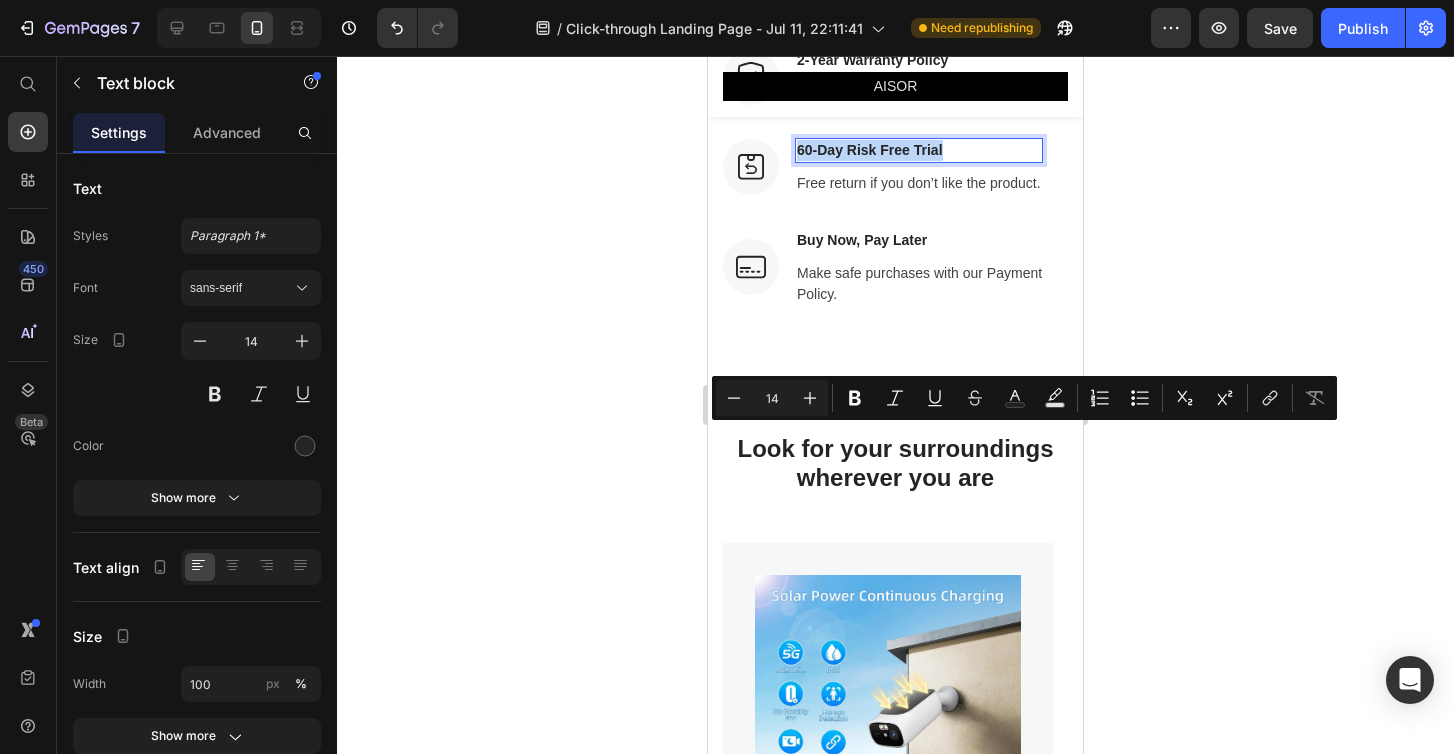 drag, startPoint x: 945, startPoint y: 435, endPoint x: 798, endPoint y: 435, distance: 147 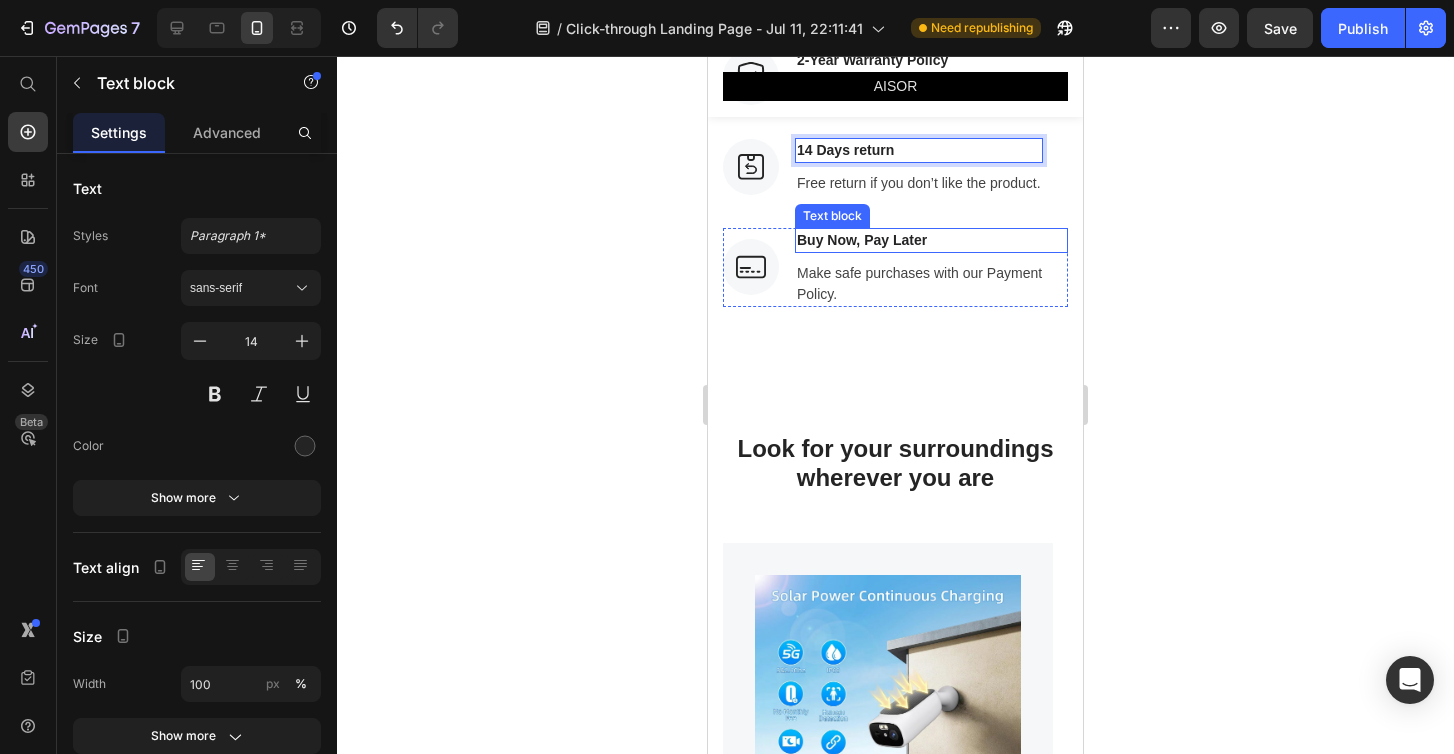 click on "Buy Now, Pay Later" at bounding box center [931, 240] 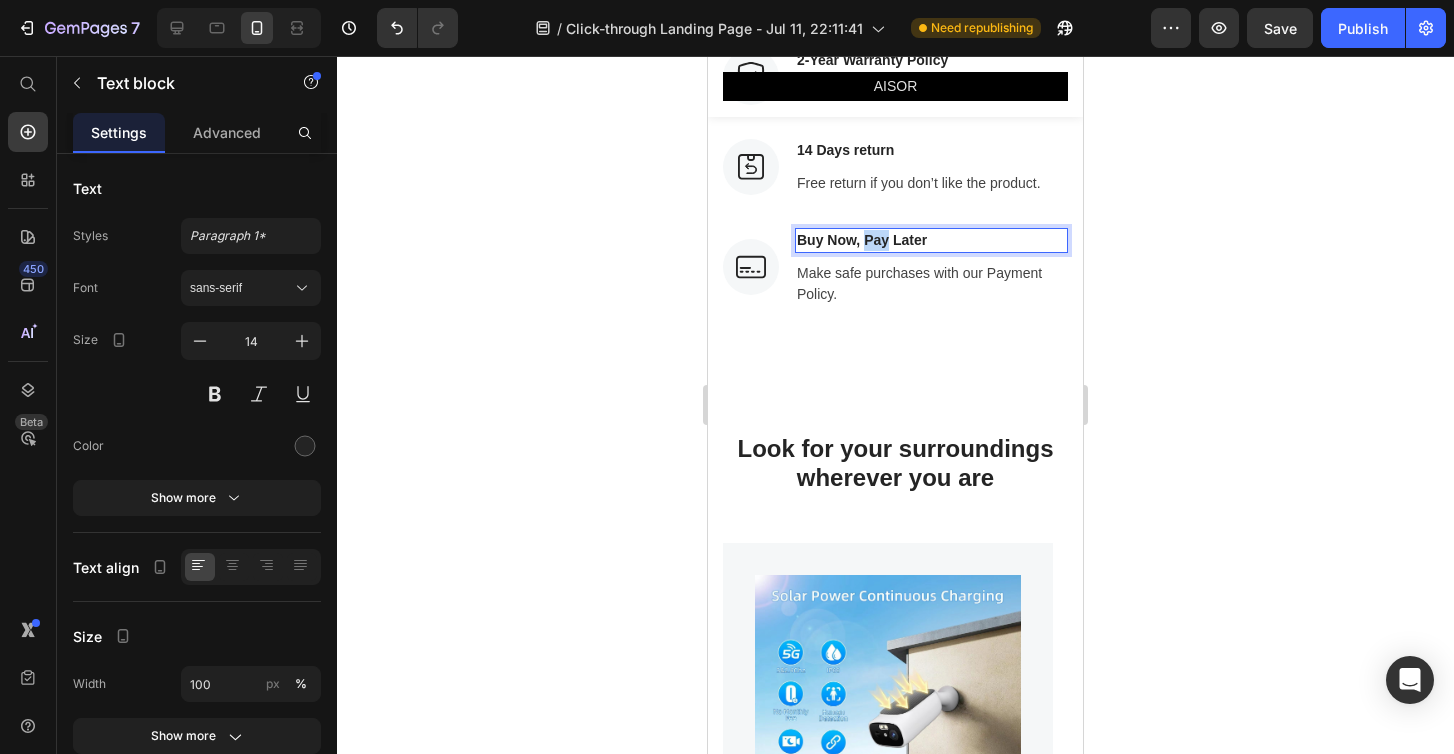 click on "Buy Now, Pay Later" at bounding box center (931, 240) 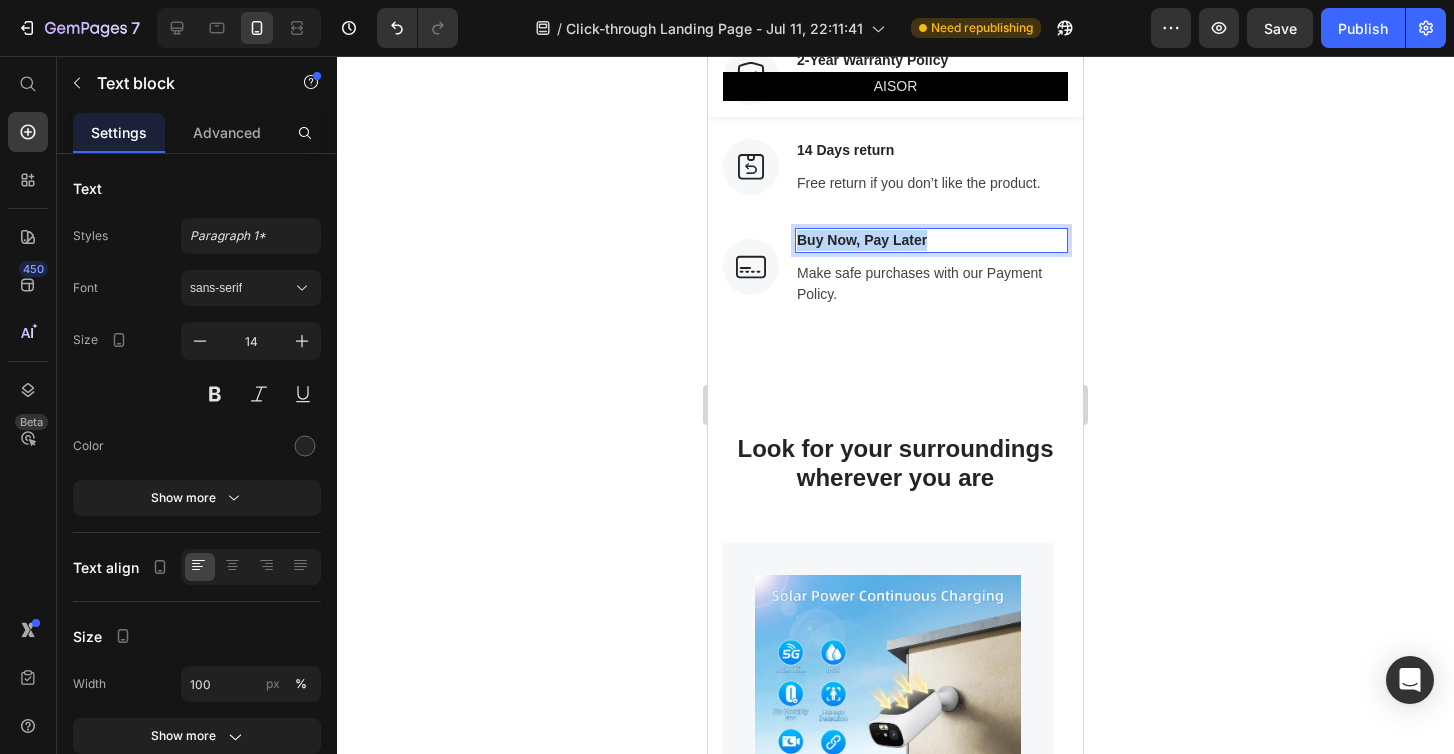 click on "Buy Now, Pay Later" at bounding box center [931, 240] 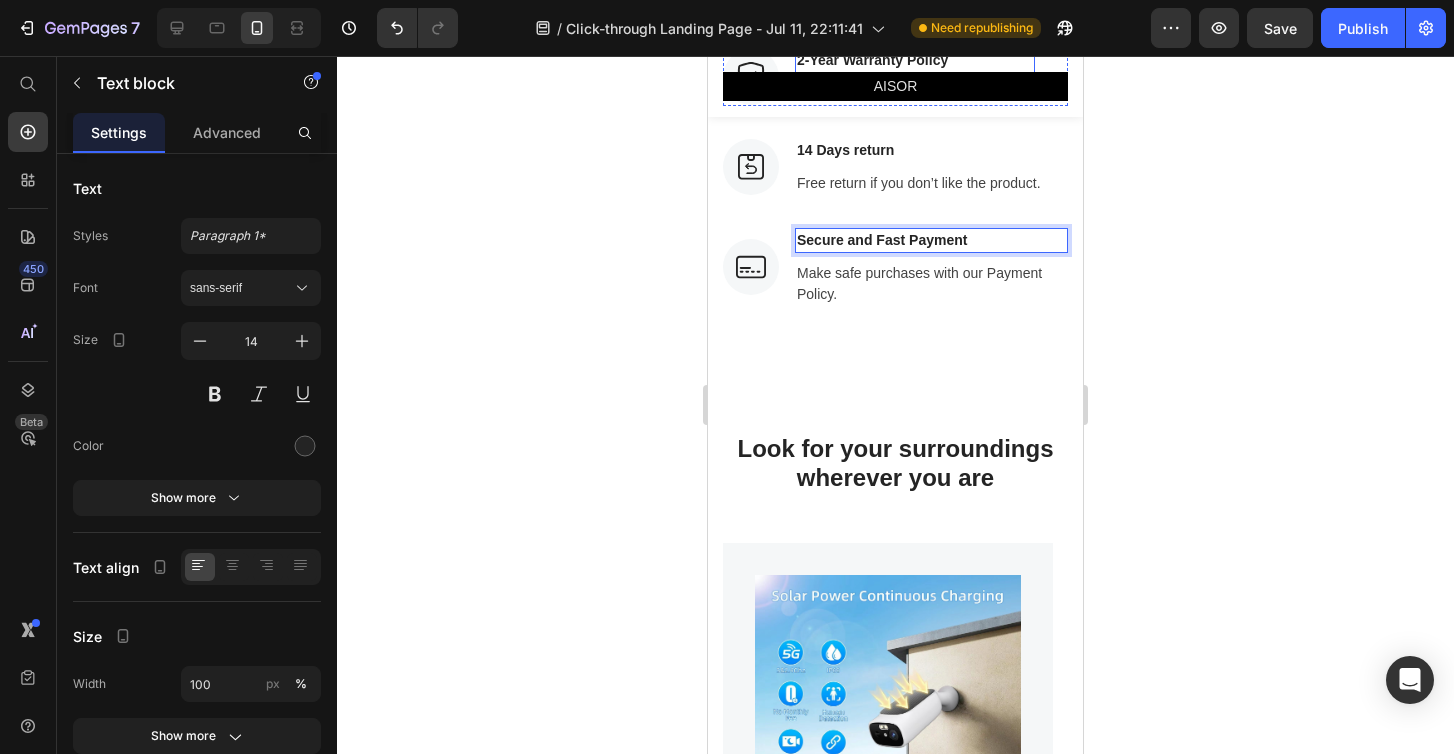 click on "2-Year Warranty Policy" at bounding box center (915, 60) 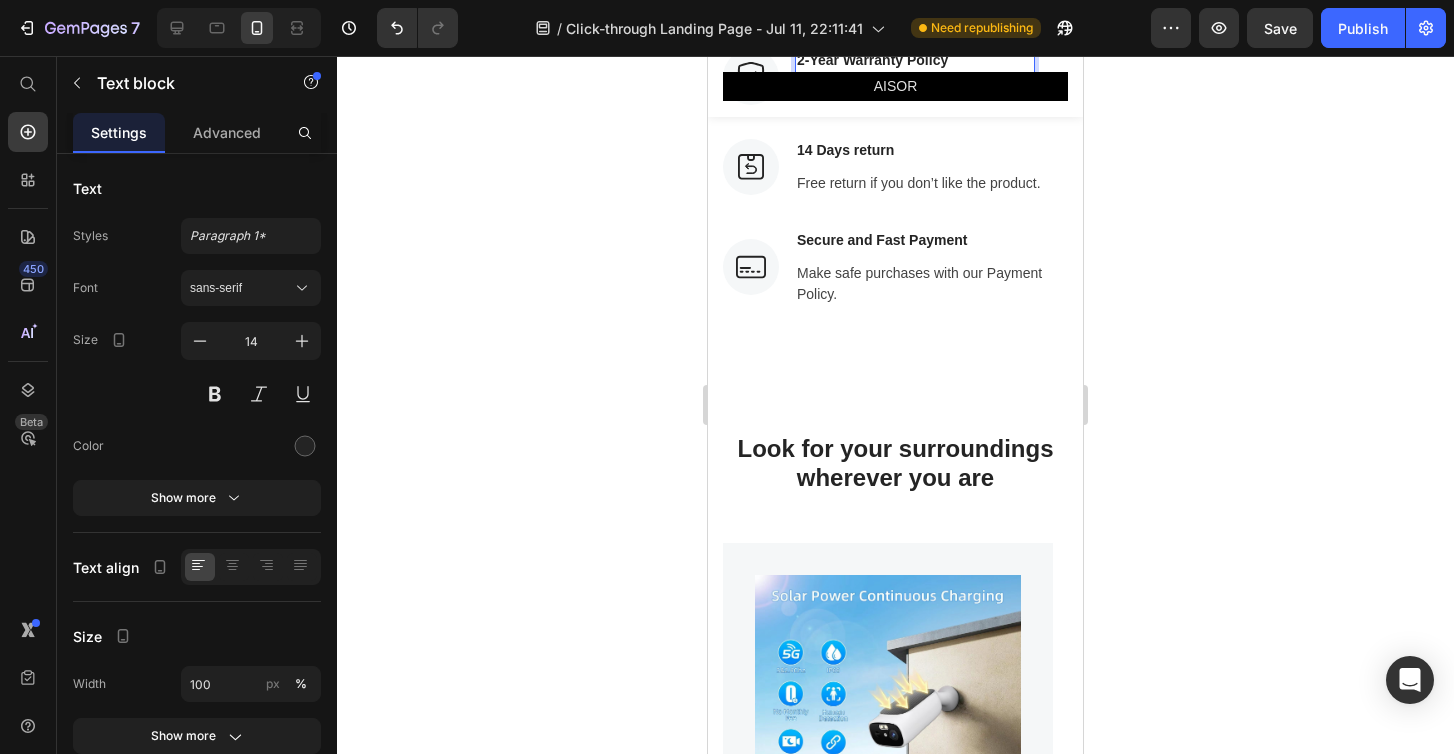 click on "2-Year Warranty Policy" at bounding box center (915, 60) 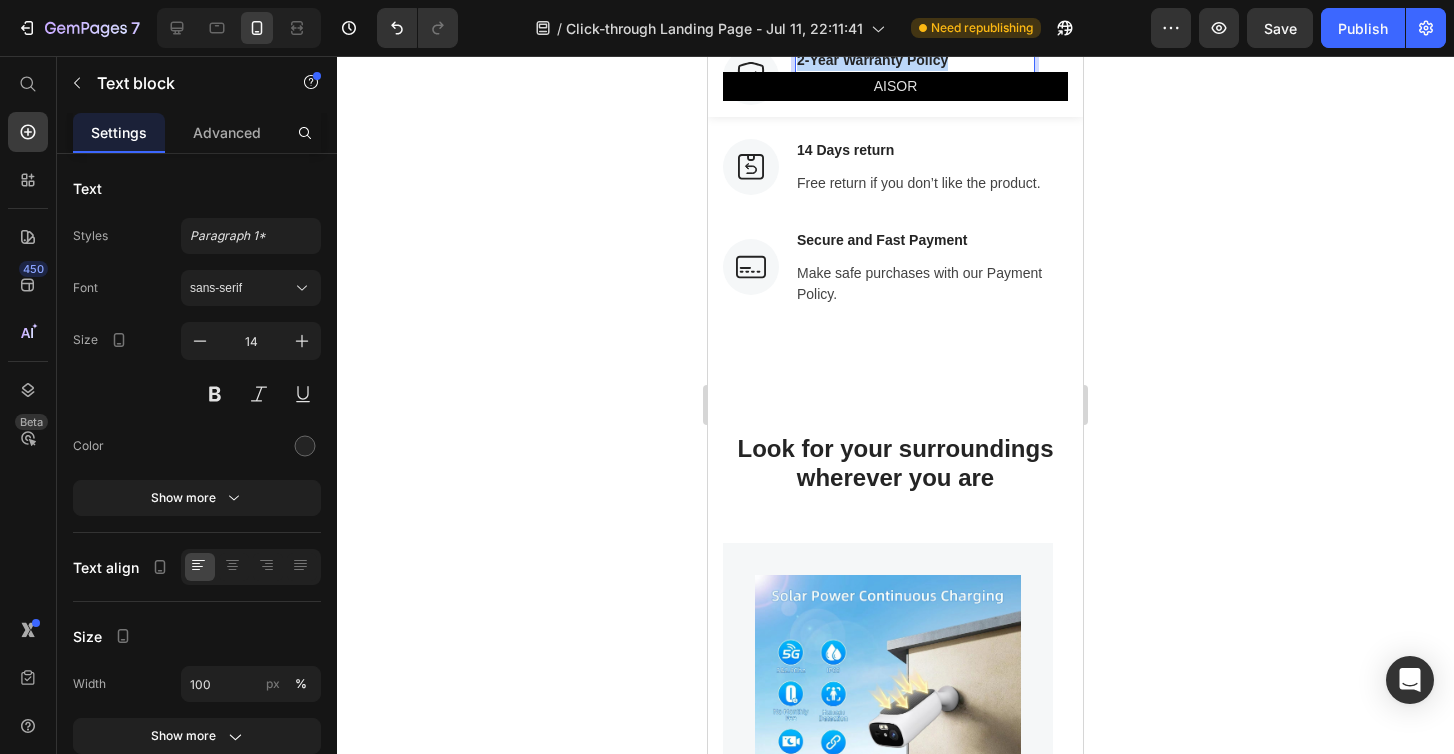 click on "2-Year Warranty Policy" at bounding box center (915, 60) 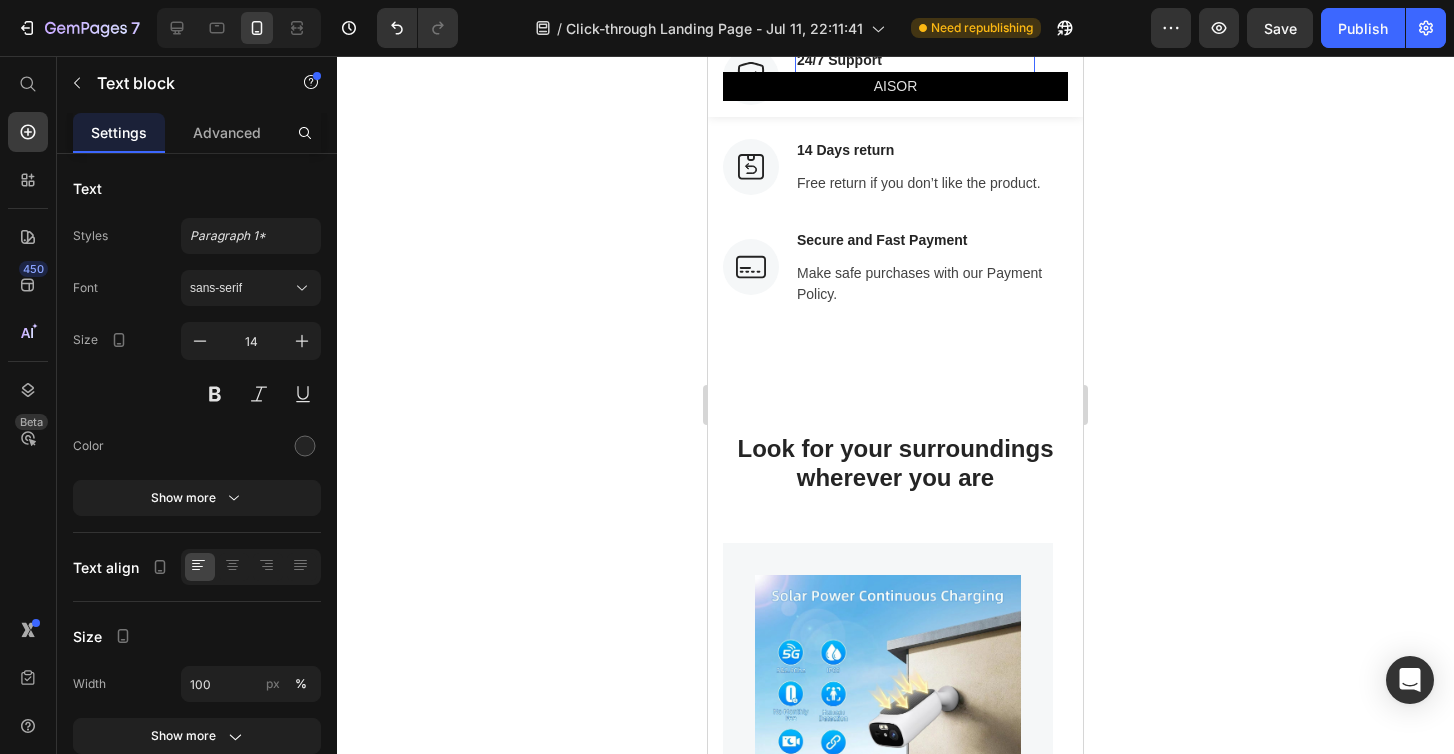 click 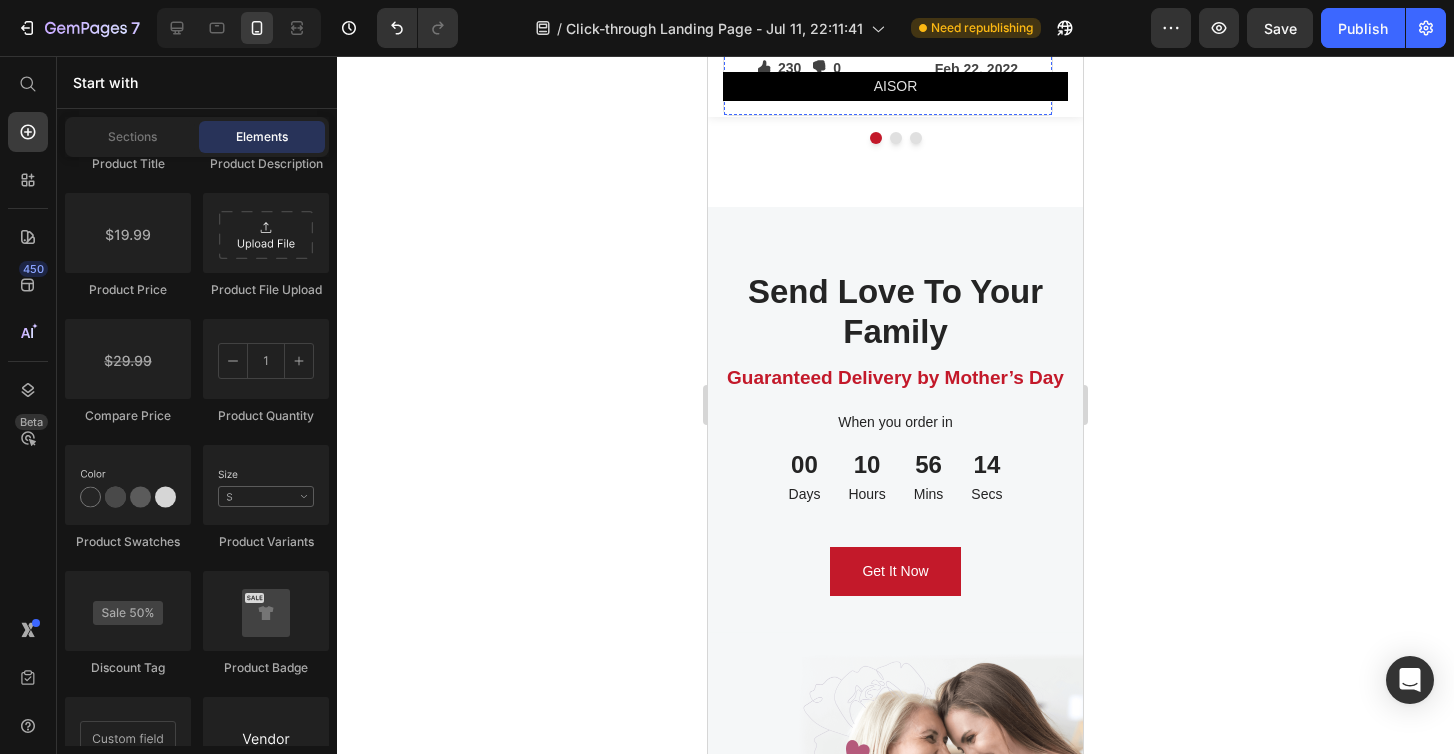 scroll, scrollTop: 6431, scrollLeft: 0, axis: vertical 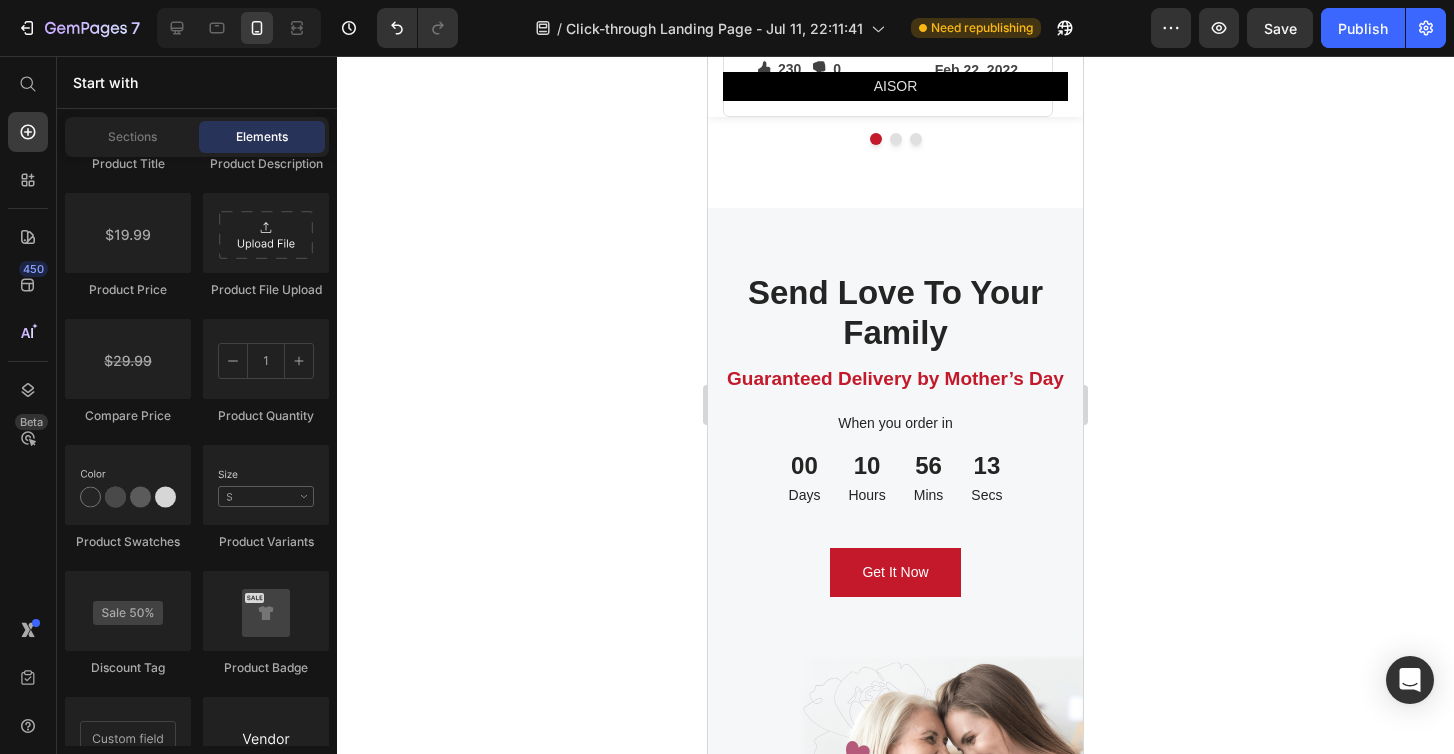 click on "Let's Hear What Our Customers Have To Say" at bounding box center [895, -274] 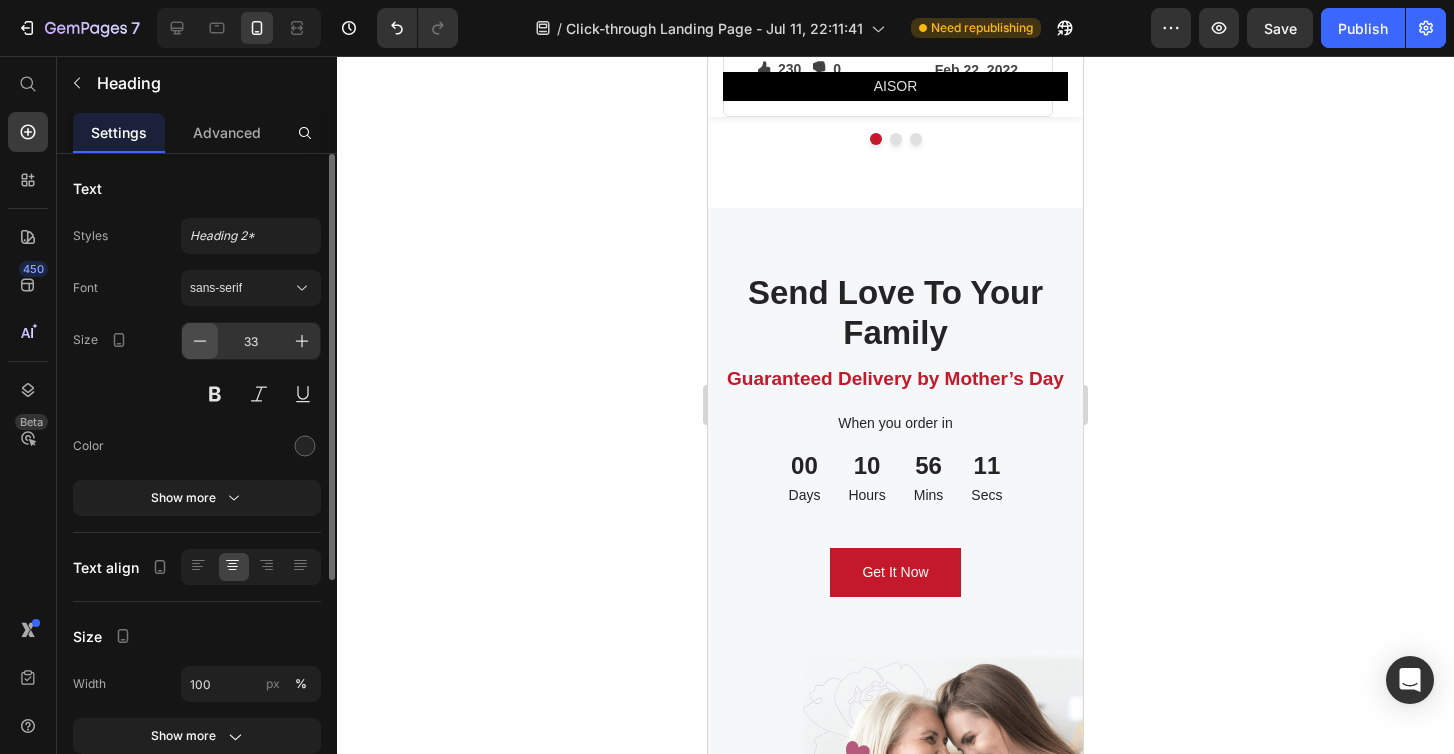 click 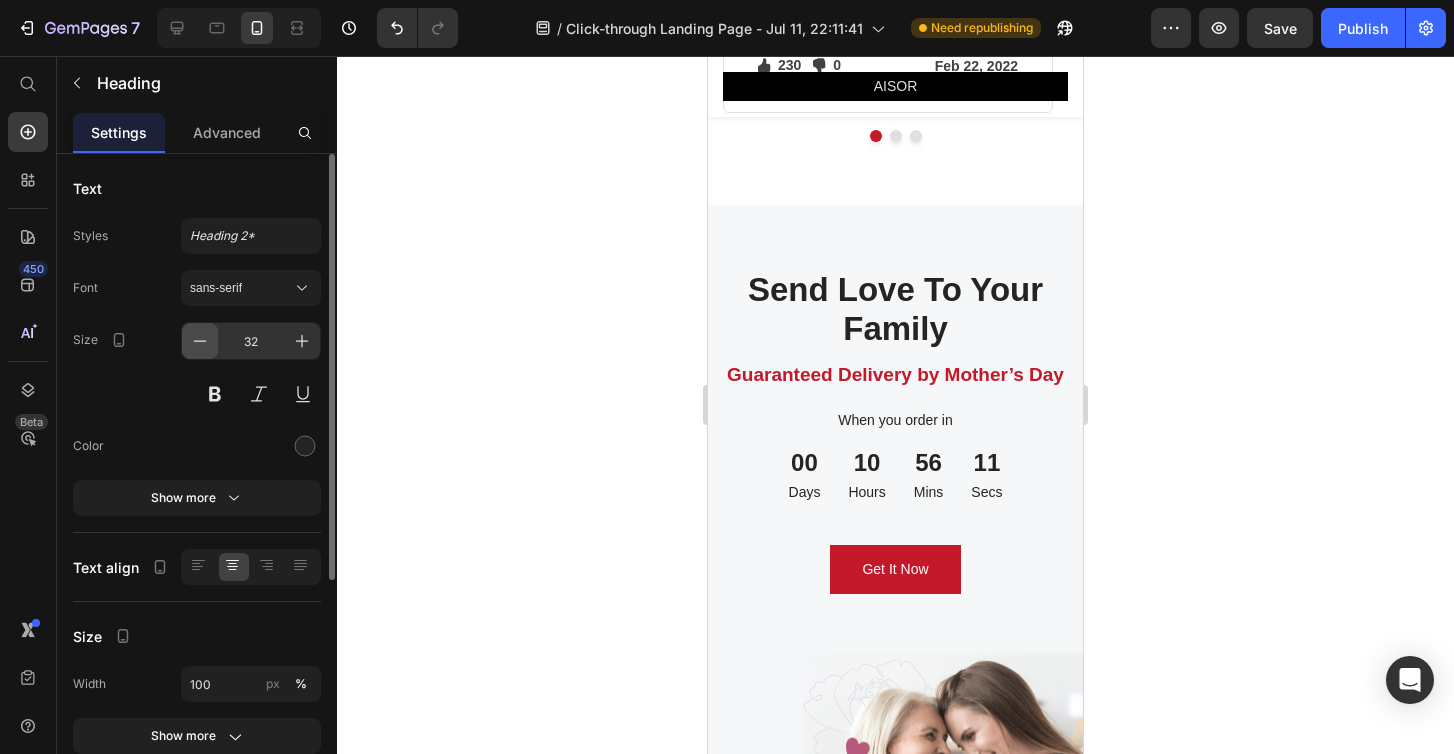 click 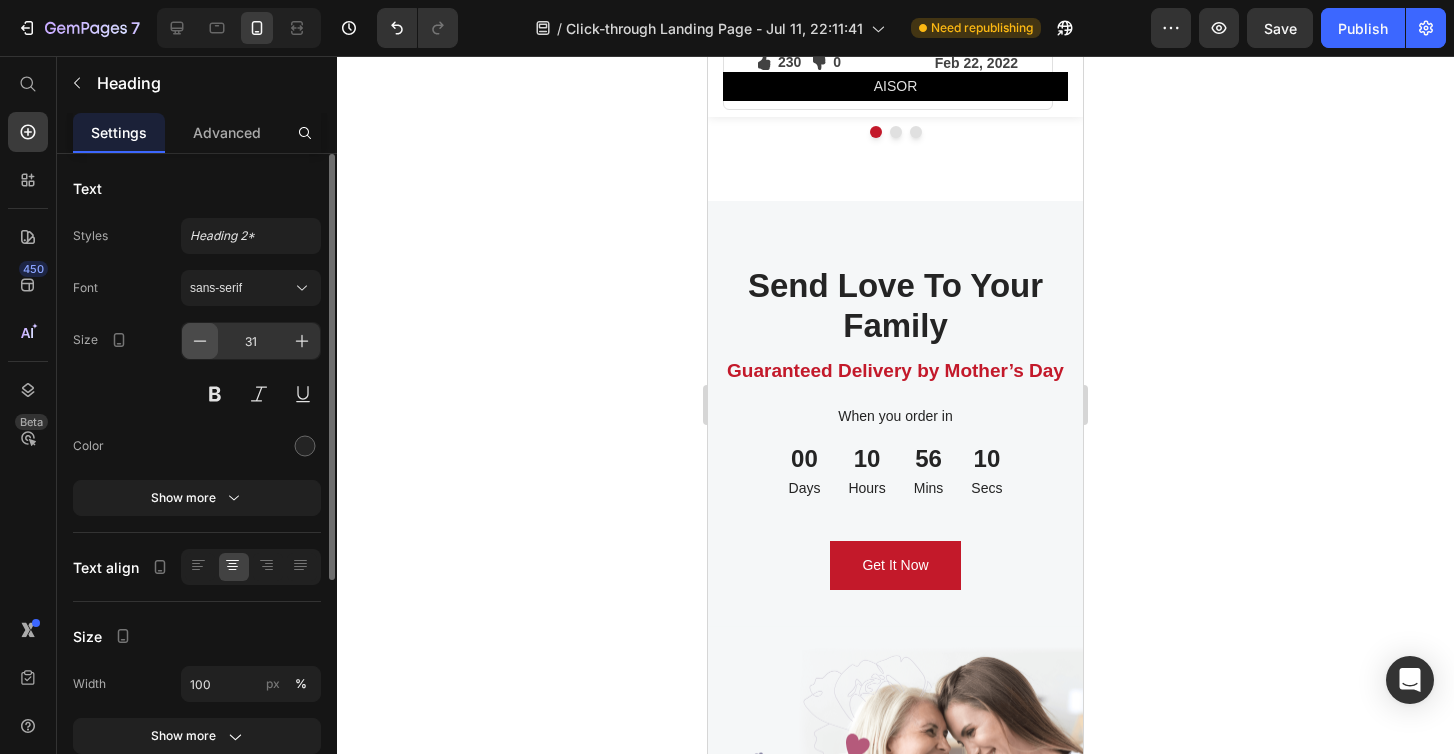 click 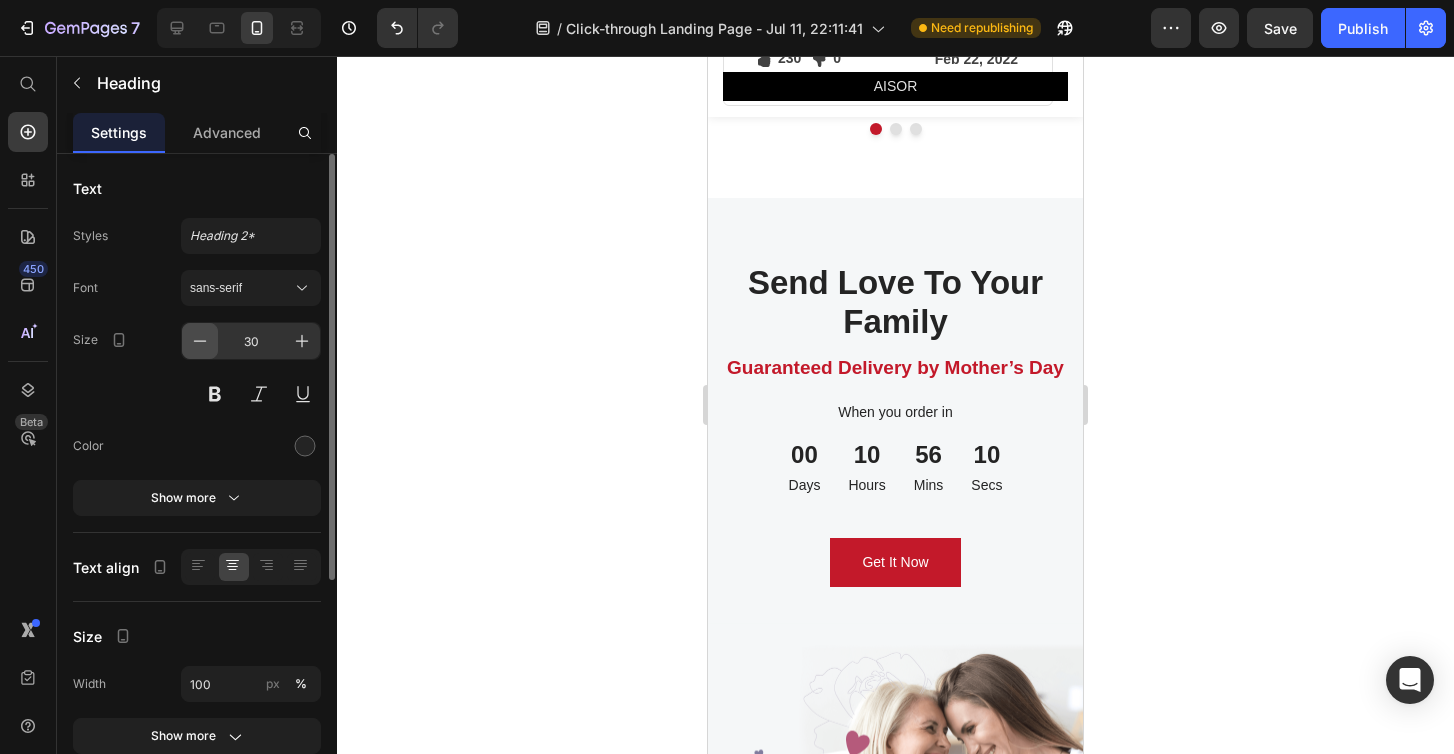 click 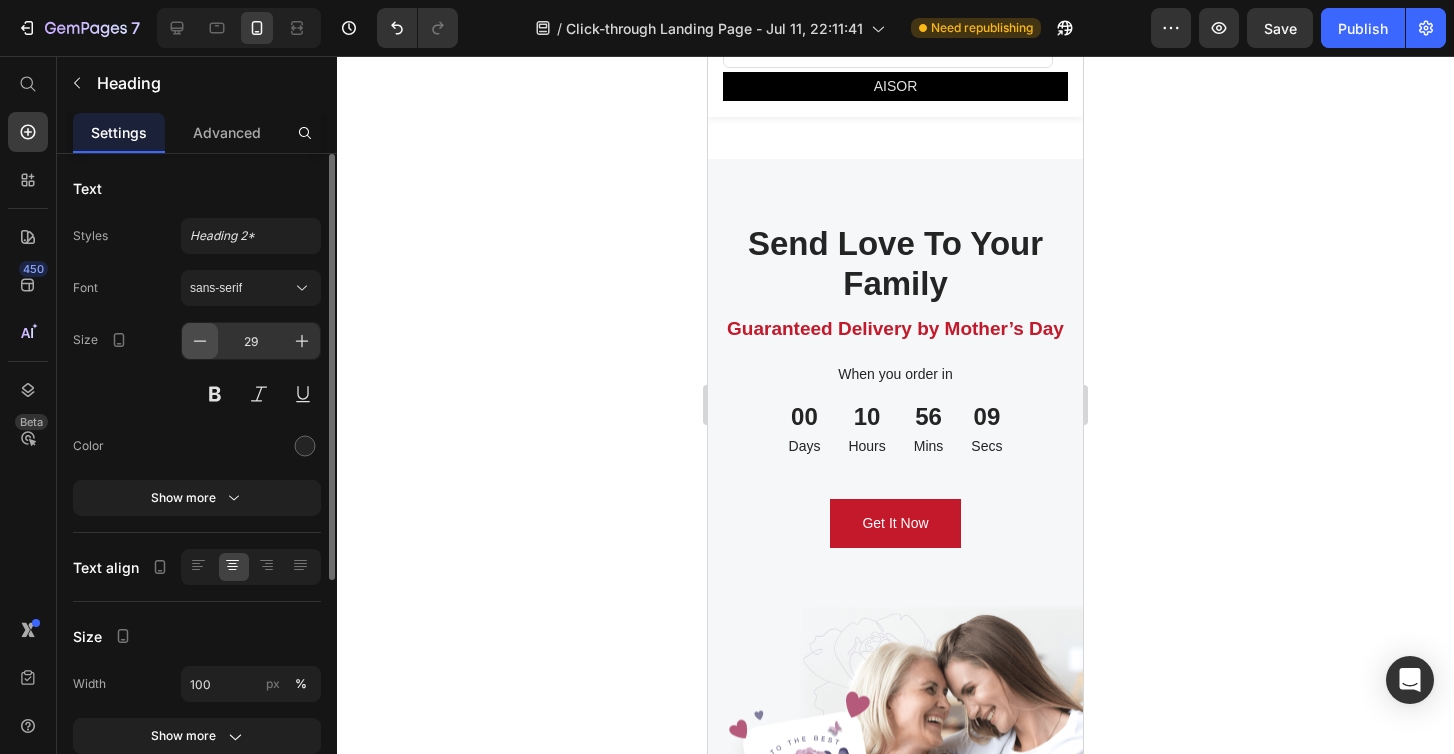 click 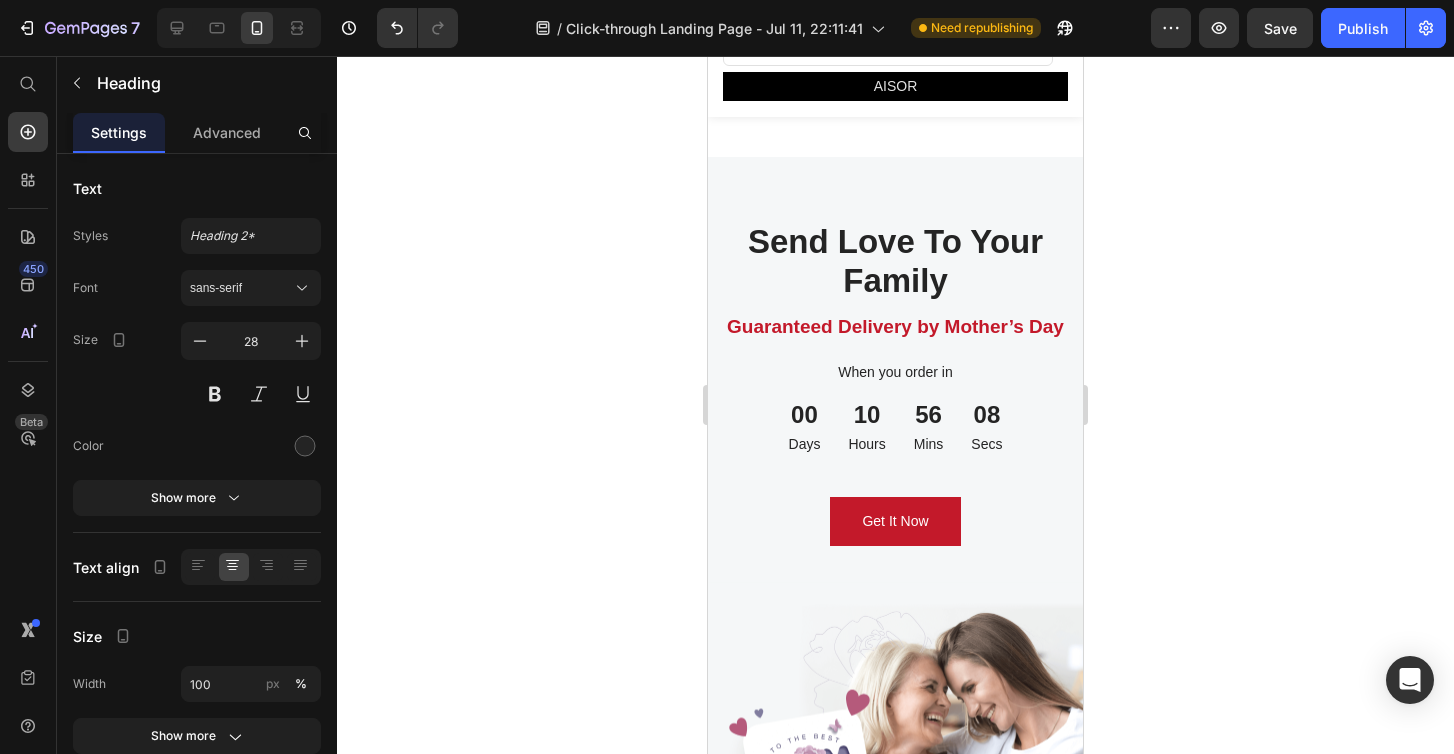click 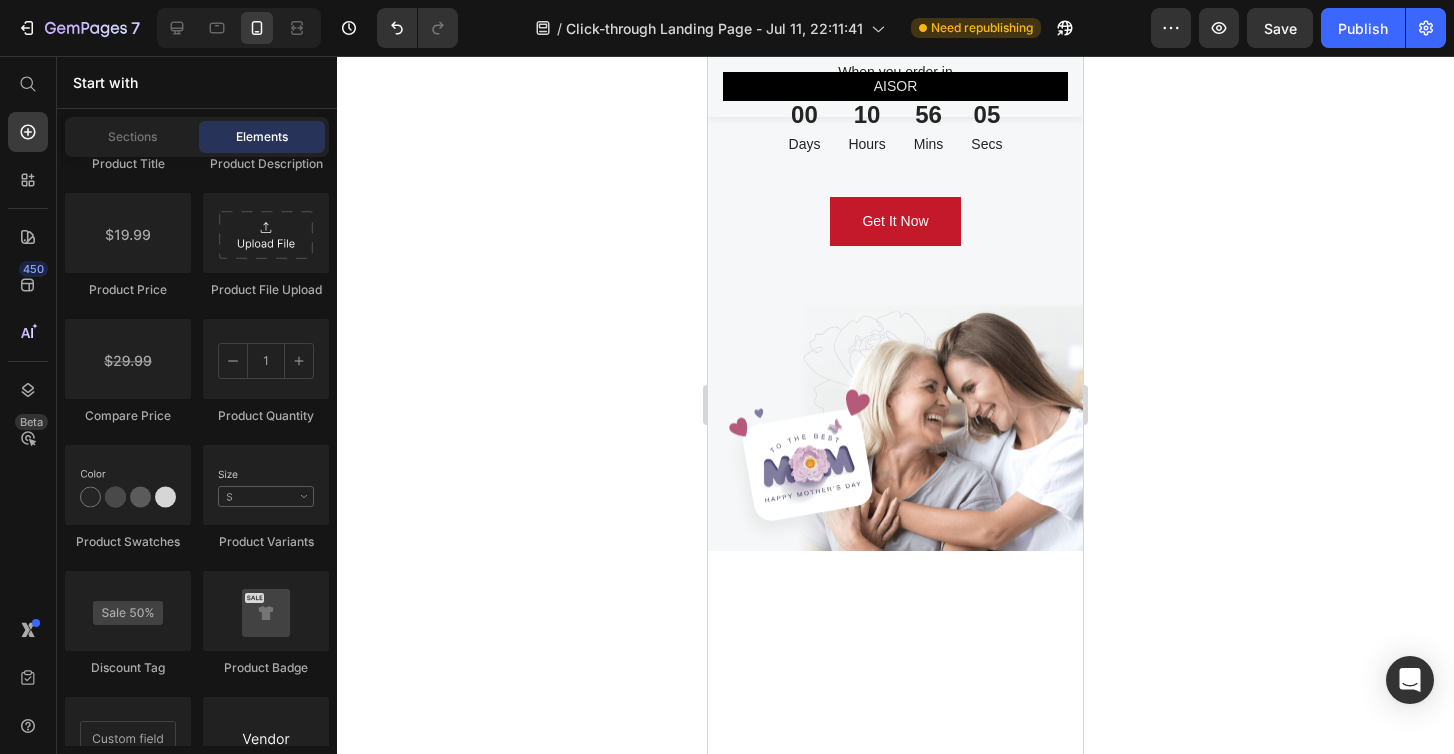 scroll, scrollTop: 6741, scrollLeft: 0, axis: vertical 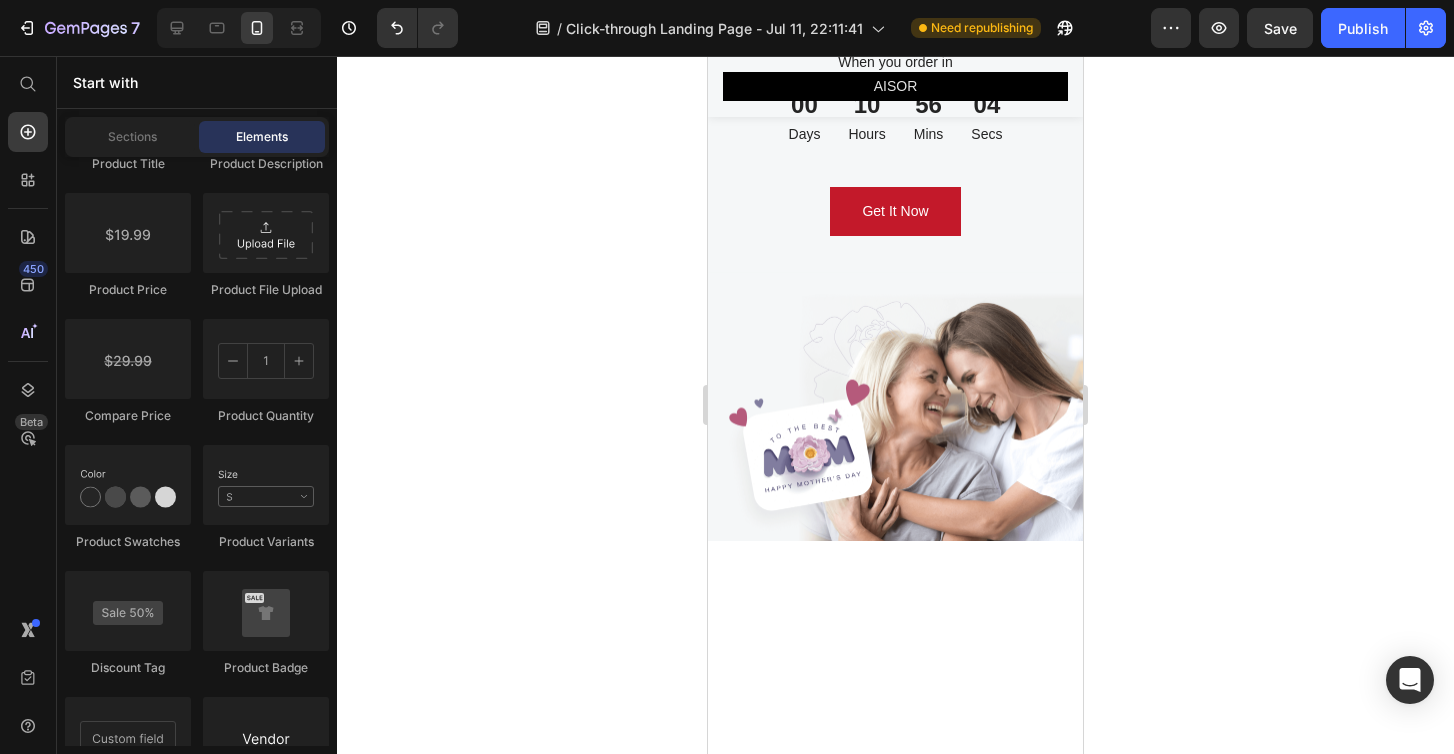 click at bounding box center [912, -479] 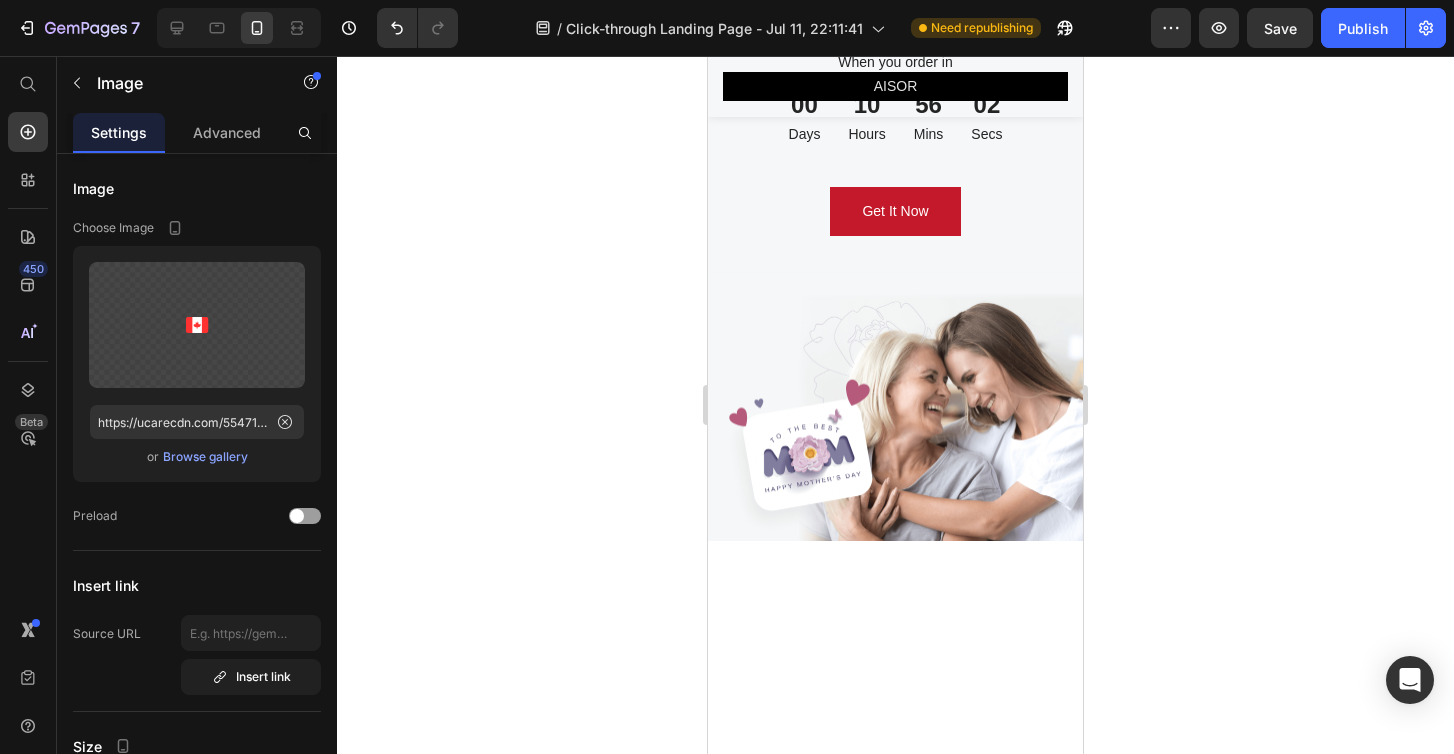 click 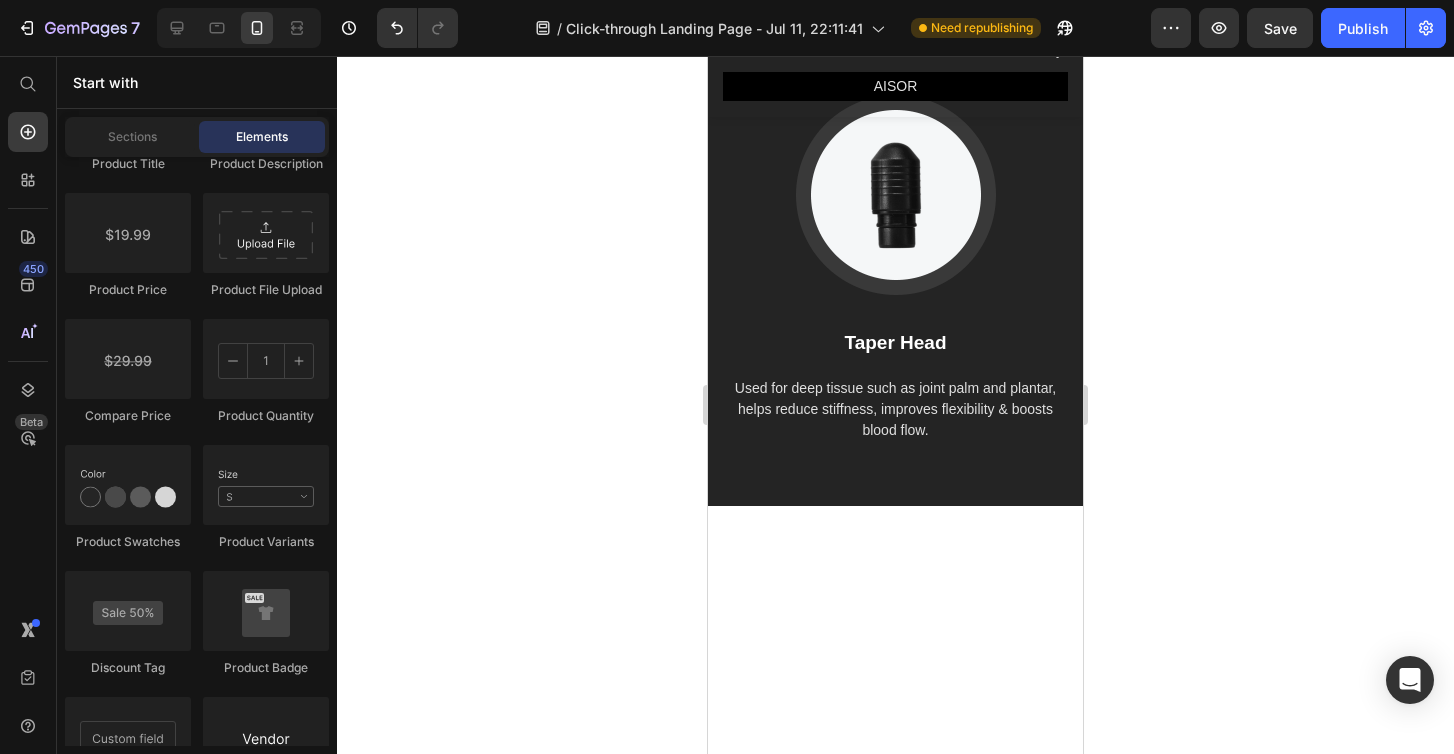 scroll, scrollTop: 5231, scrollLeft: 0, axis: vertical 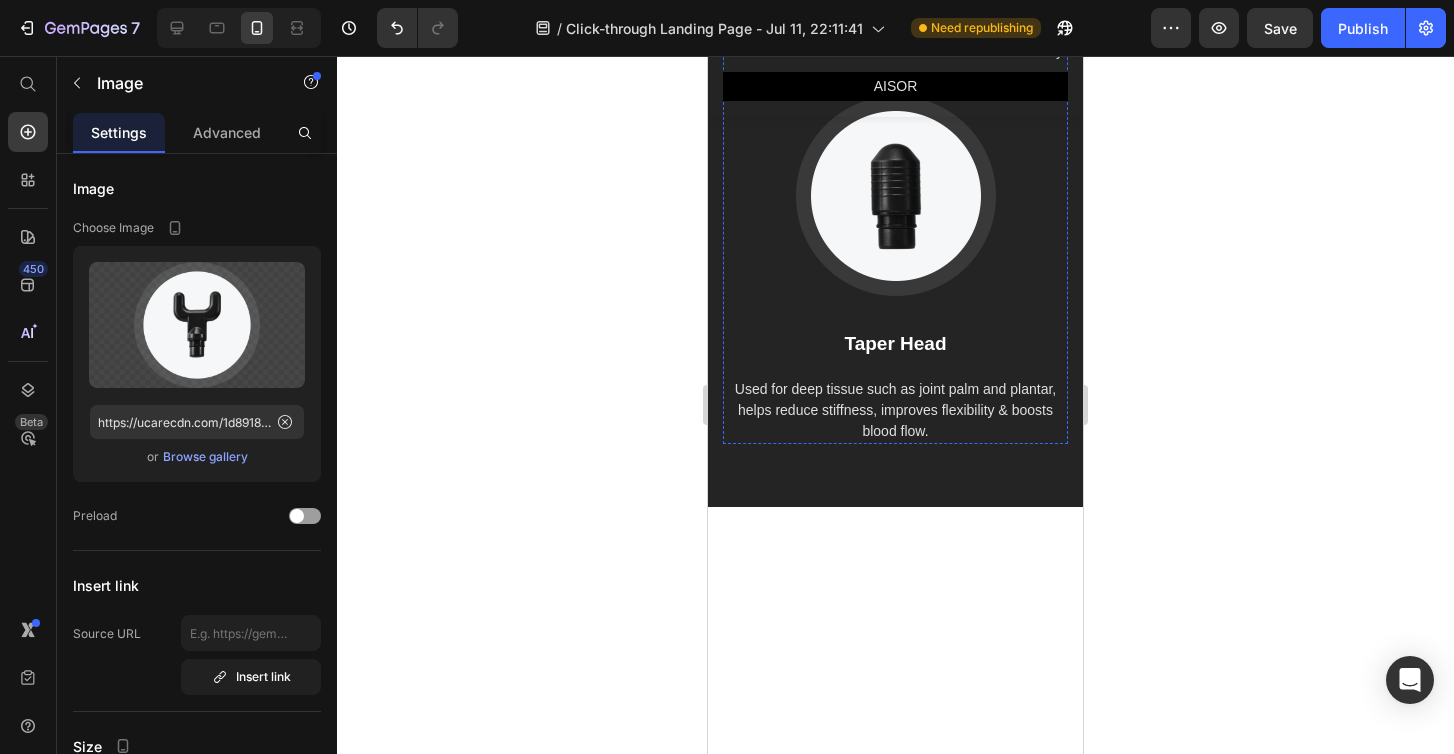 click at bounding box center (895, -242) 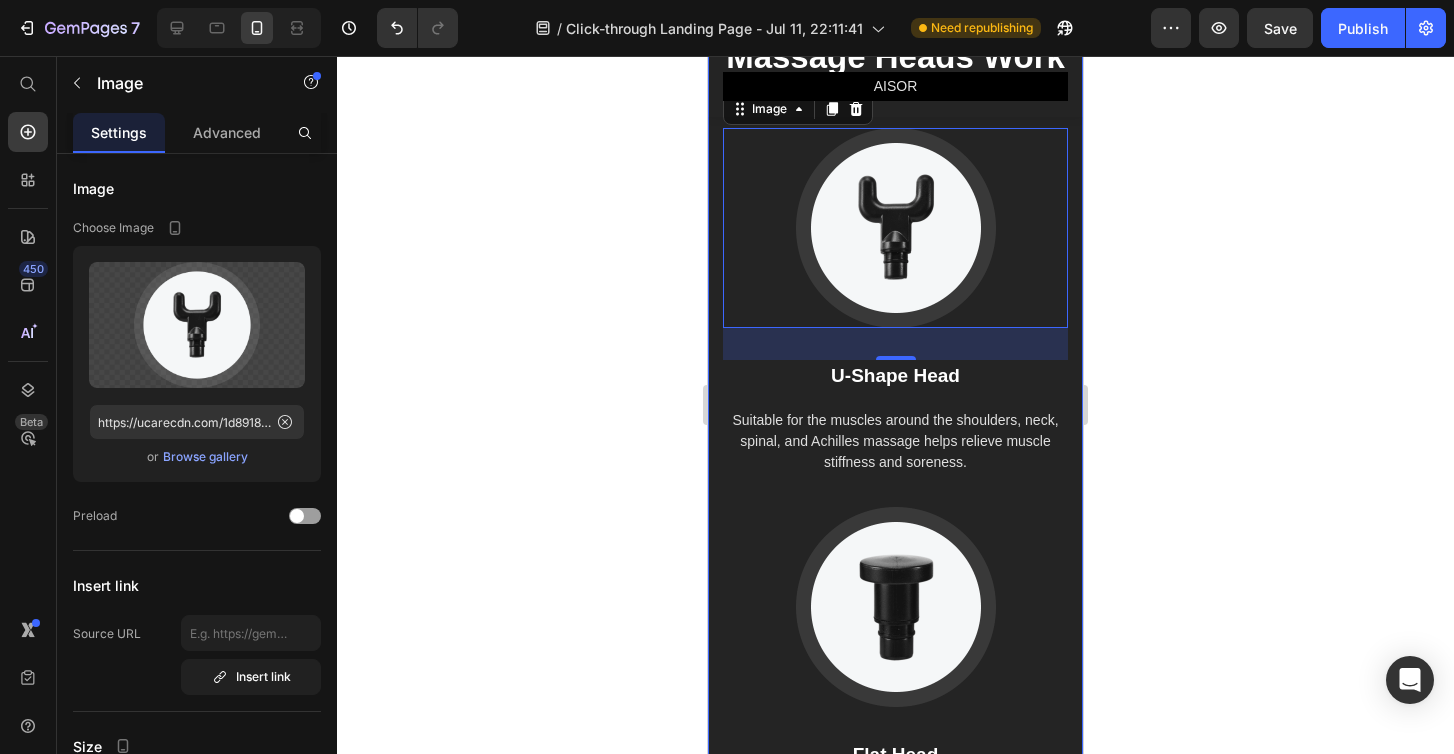 scroll, scrollTop: 6049, scrollLeft: 0, axis: vertical 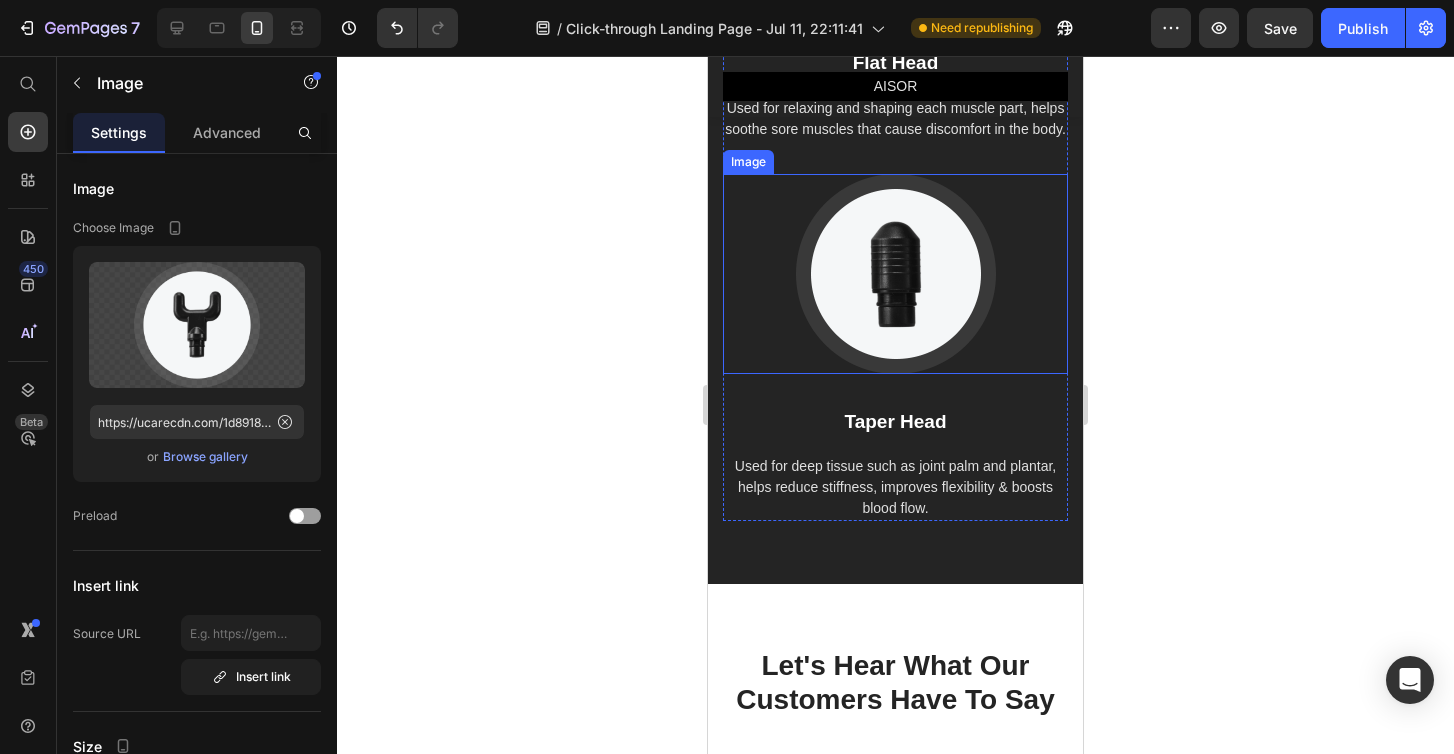 click at bounding box center (895, 274) 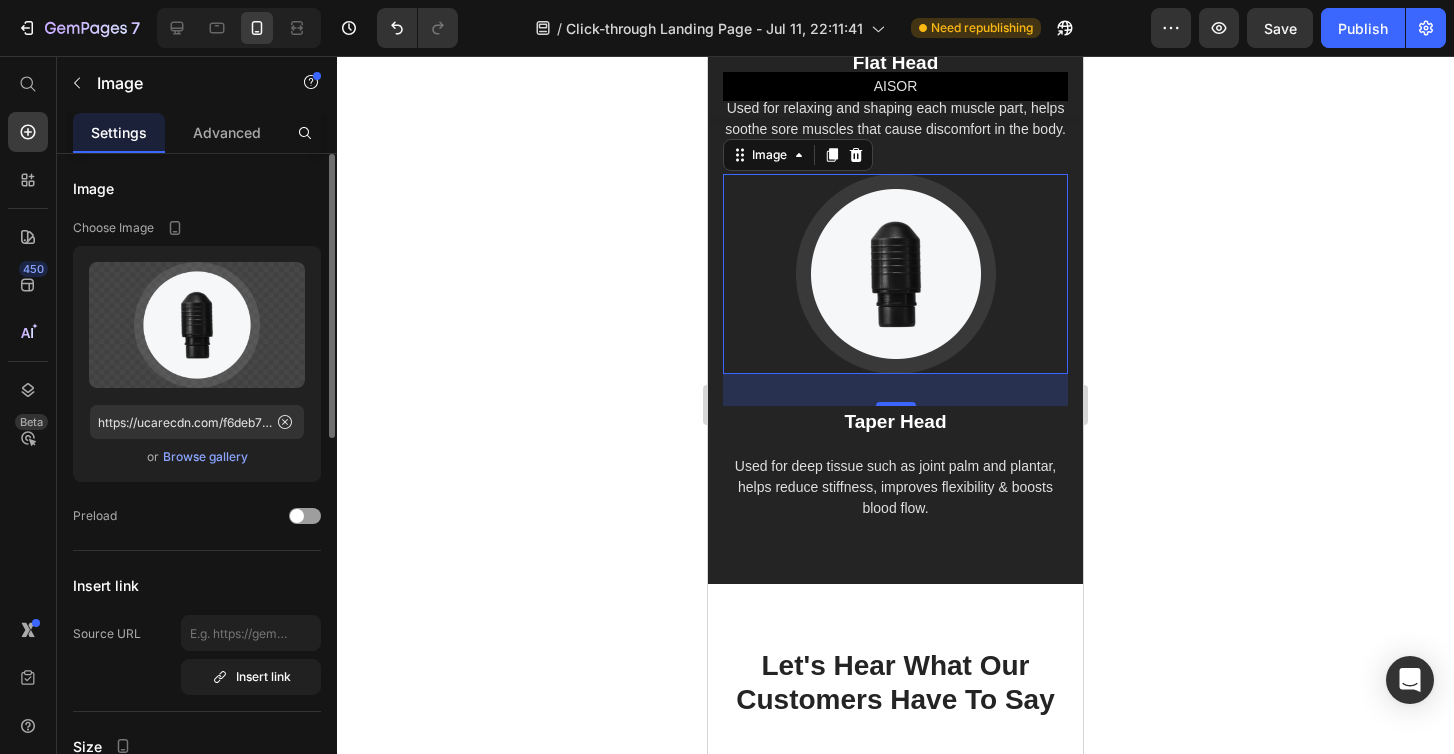 click on "Browse gallery" at bounding box center (205, 457) 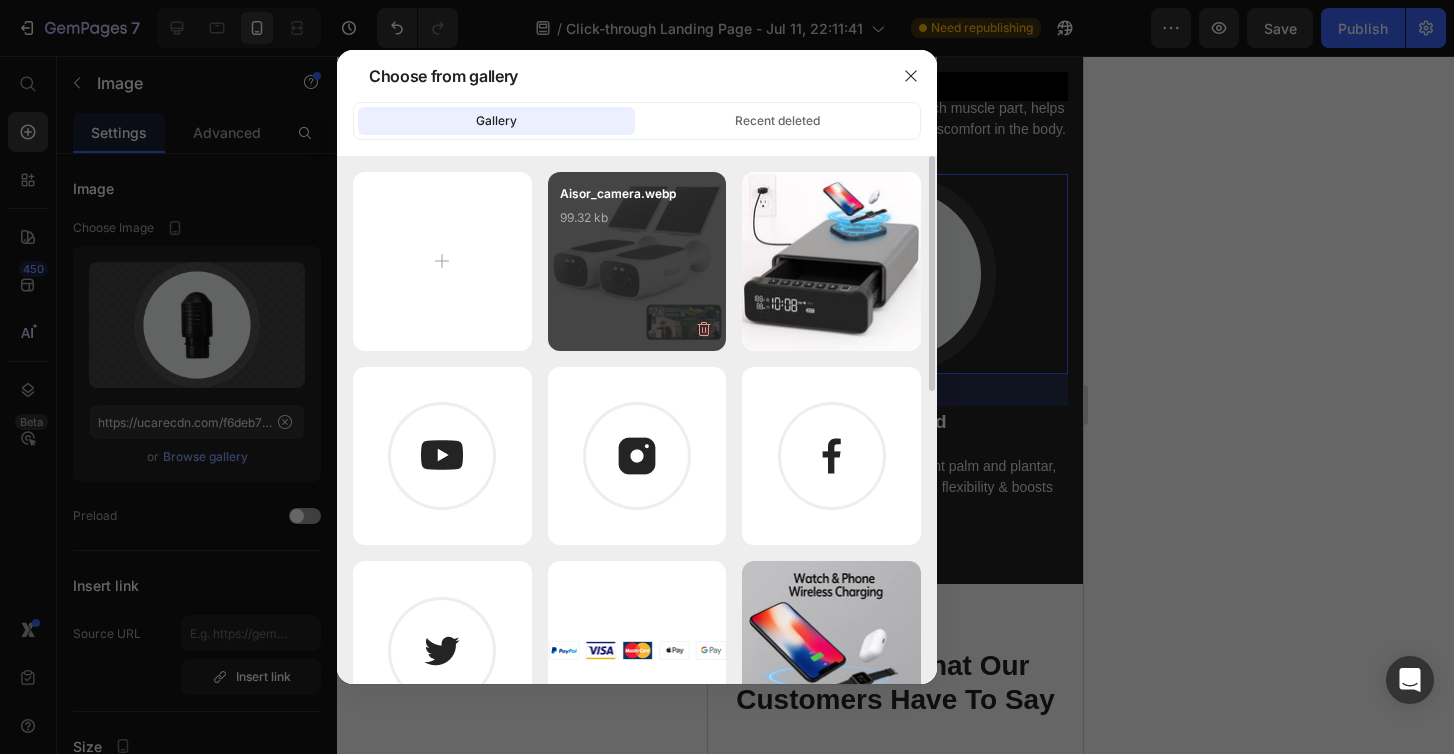 click on "Aisor_camera.webp 99.32 kb" at bounding box center (637, 224) 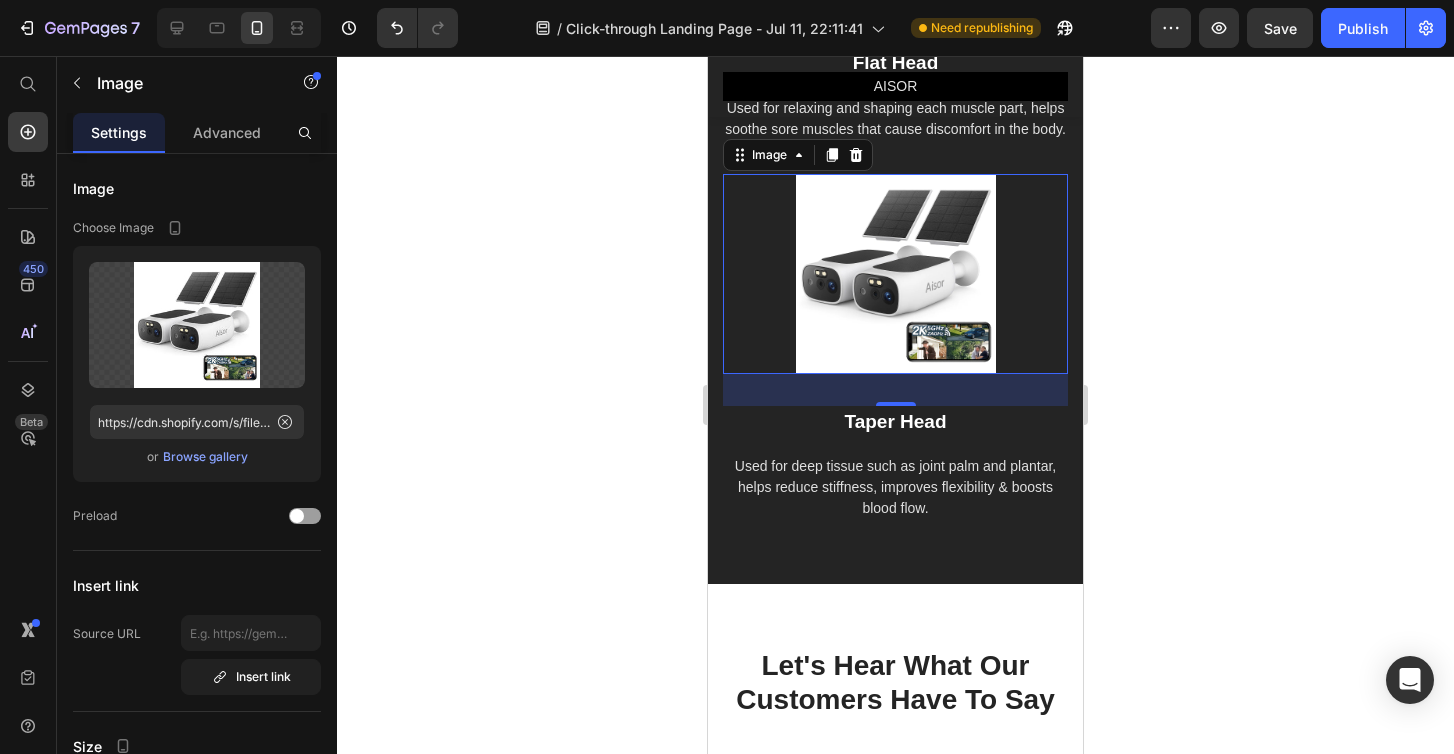 click 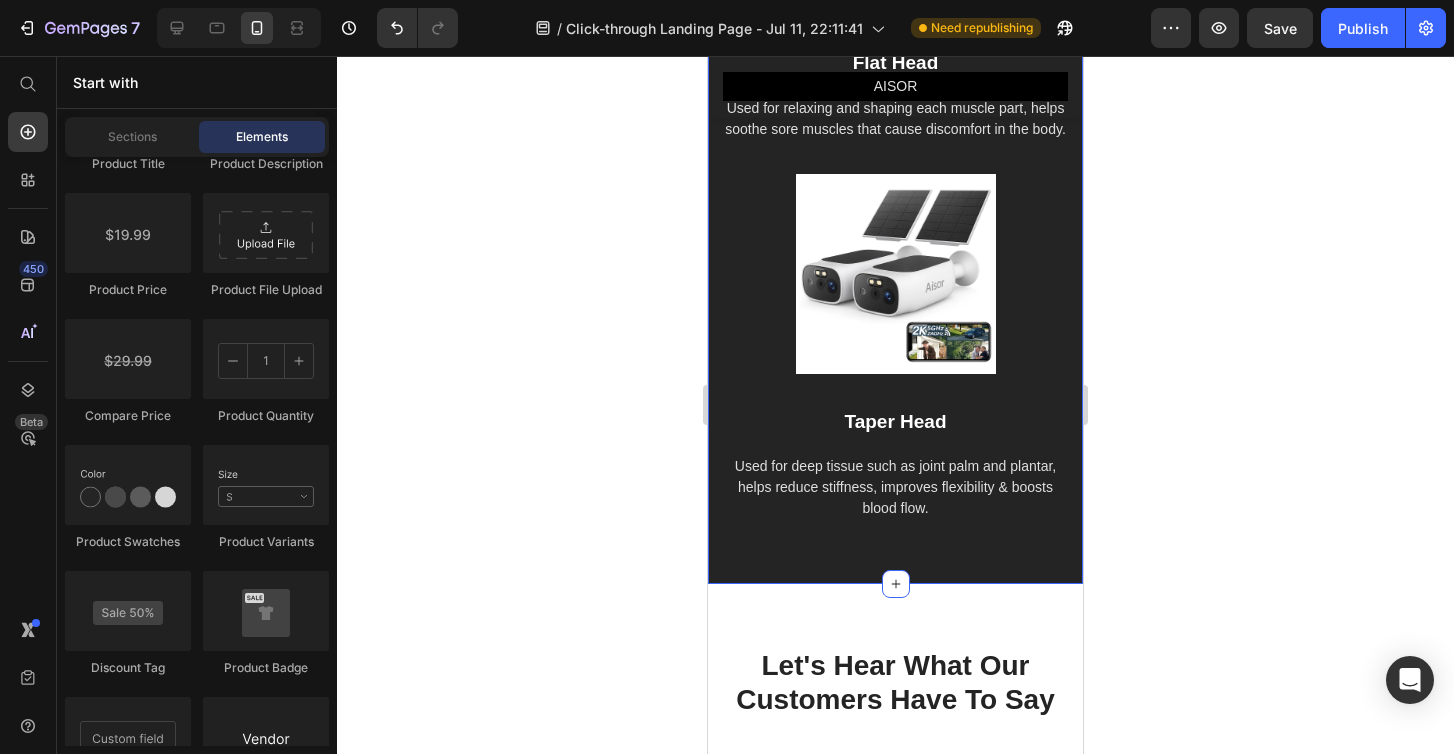 click on "How Gemgun Massage Heads Work Heading Image U-Shape Head Text block Suitable for the muscles around the shoulders, neck, spinal, and Achilles massage helps relieve muscle stiffness and soreness. Text block Image Flat Head Text block Used for relaxing and shaping each muscle part, helps soothe sore muscles that cause discomfort in the body. Text block Image Taper Head Text block Used for deep tissue such as joint palm and plantar, helps reduce stiffness, improves flexibility & boosts blood flow. Text block Row Section 6" at bounding box center [895, -88] 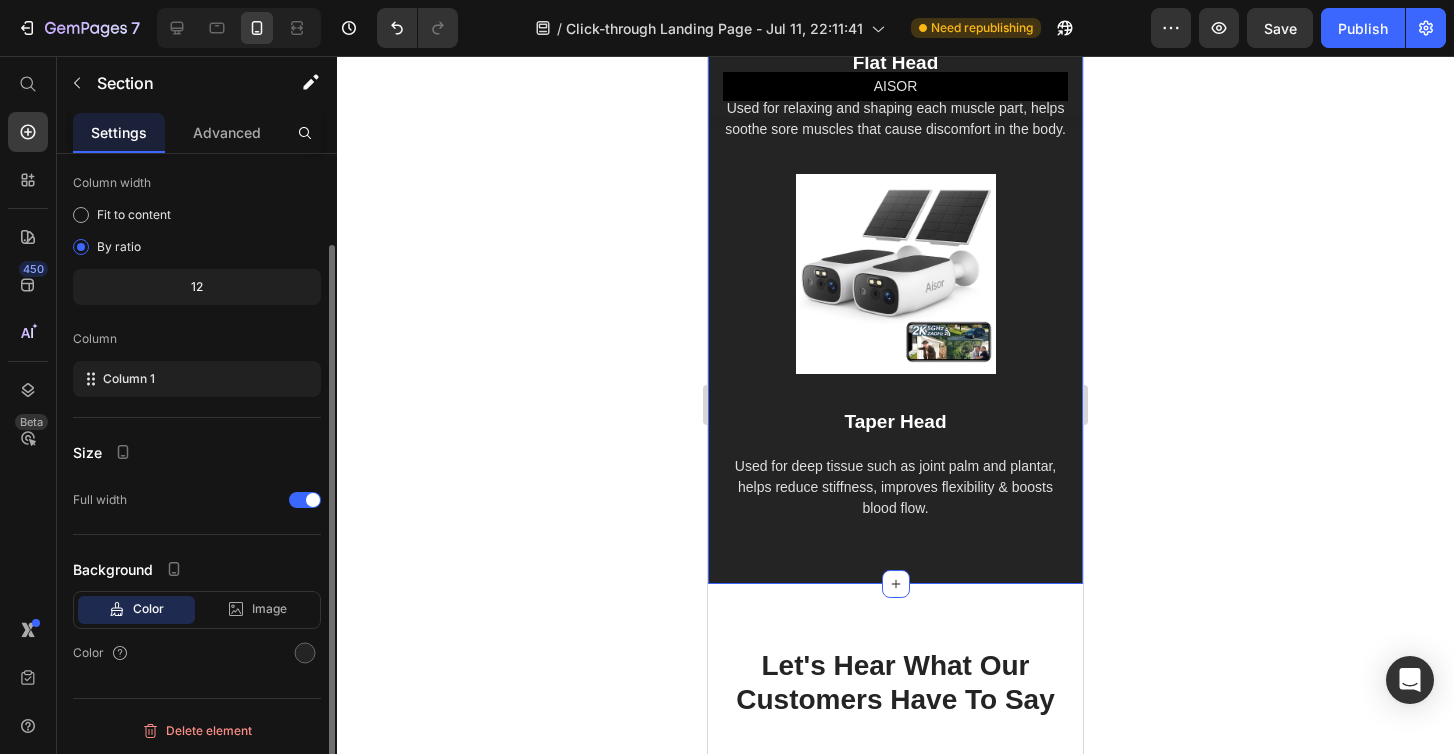 scroll, scrollTop: 107, scrollLeft: 0, axis: vertical 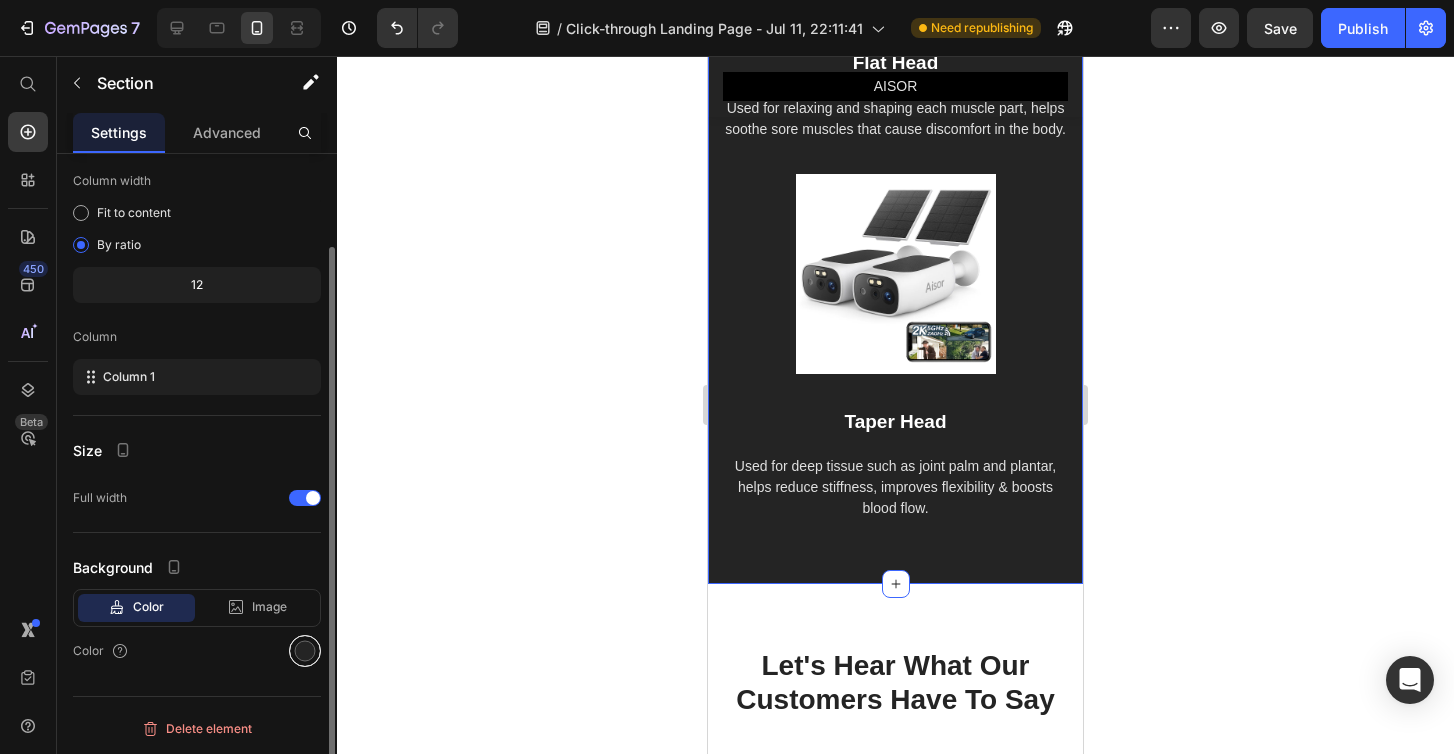 click at bounding box center (305, 651) 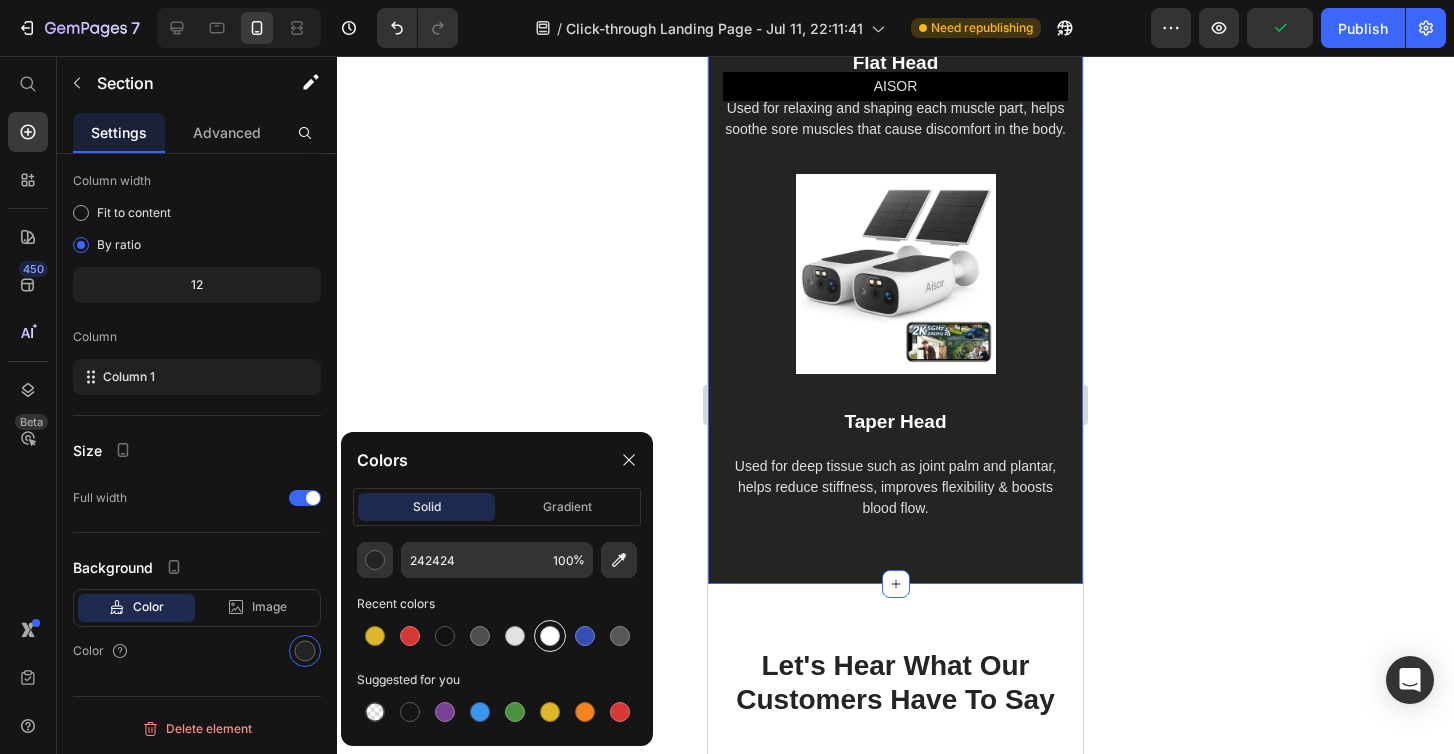 click at bounding box center [550, 636] 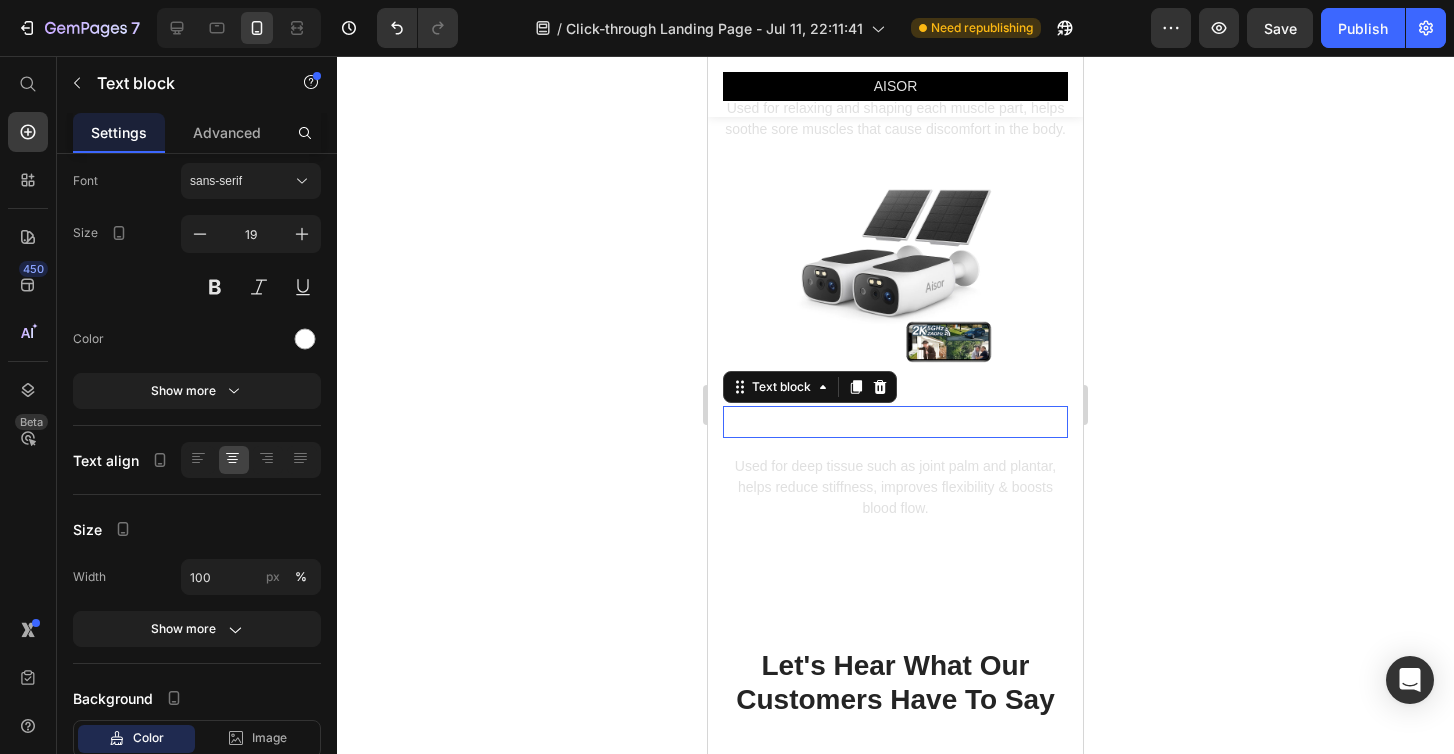 click on "Taper Head" at bounding box center (895, 422) 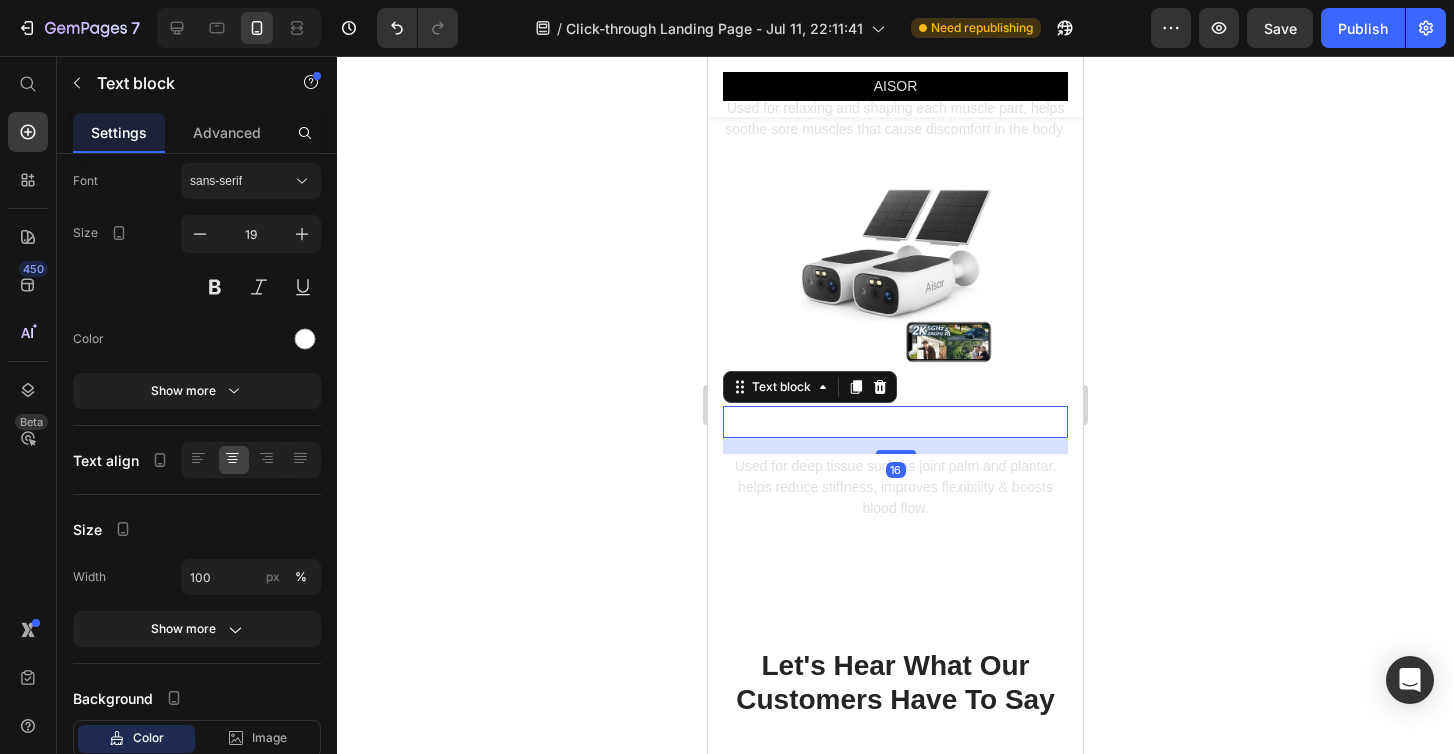 scroll, scrollTop: 0, scrollLeft: 0, axis: both 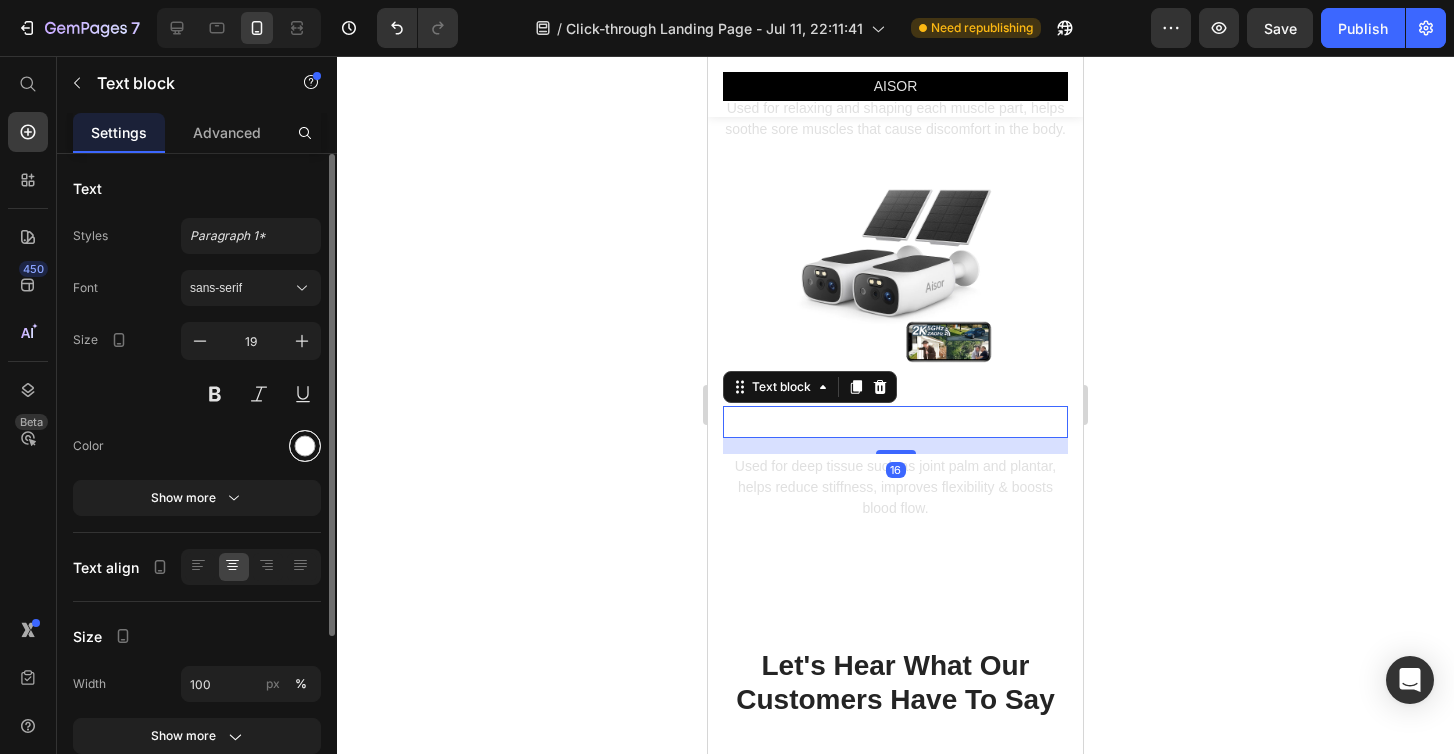 click at bounding box center [305, 446] 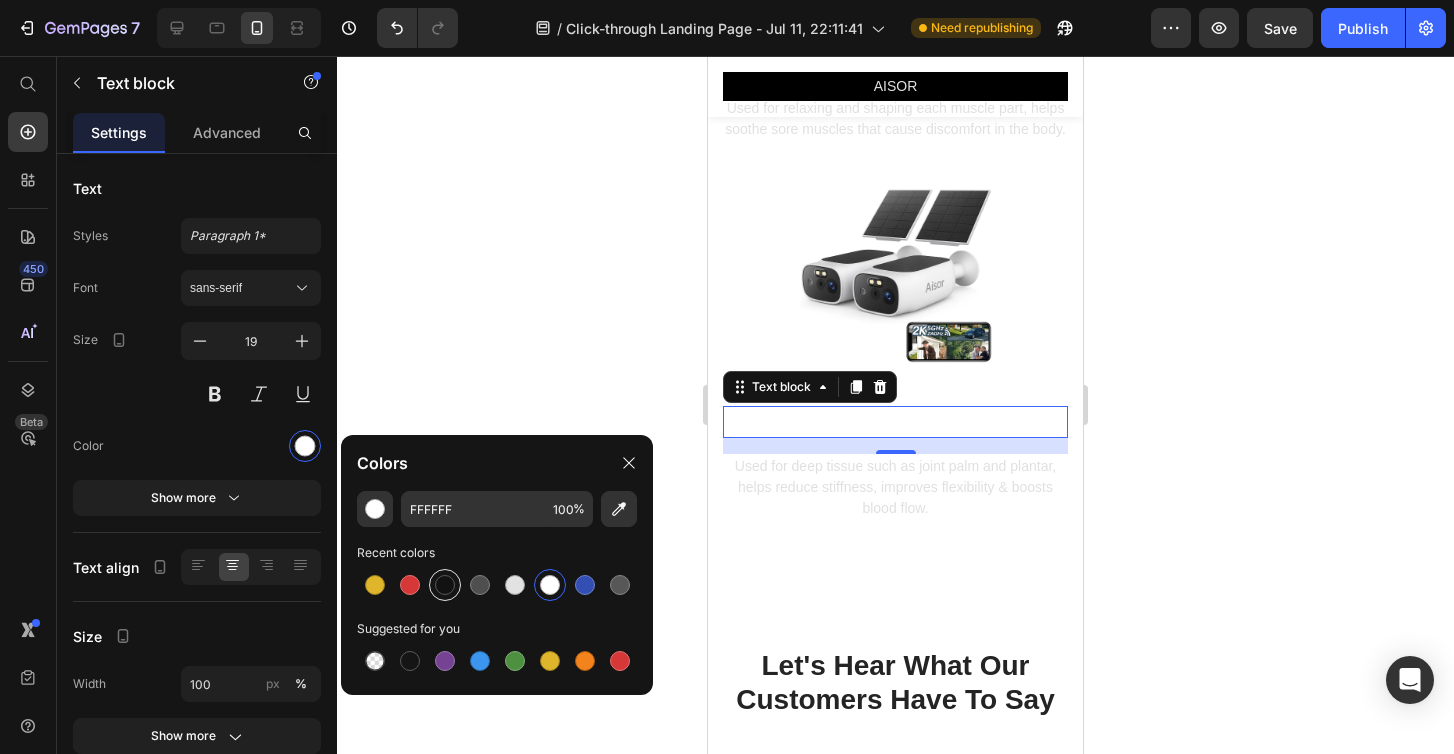 click at bounding box center [445, 585] 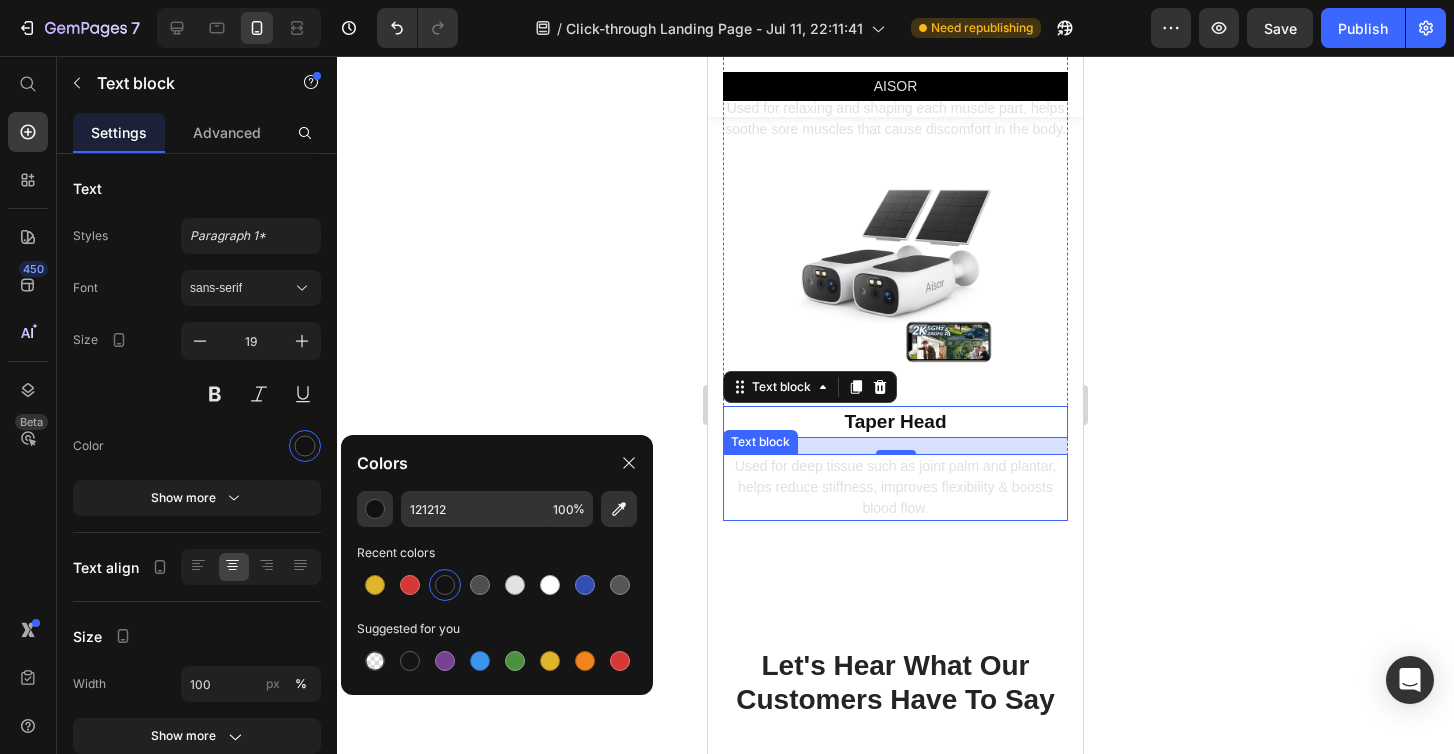 click on "Used for deep tissue such as joint palm and plantar, helps reduce stiffness, improves flexibility & boosts blood flow." at bounding box center (895, 487) 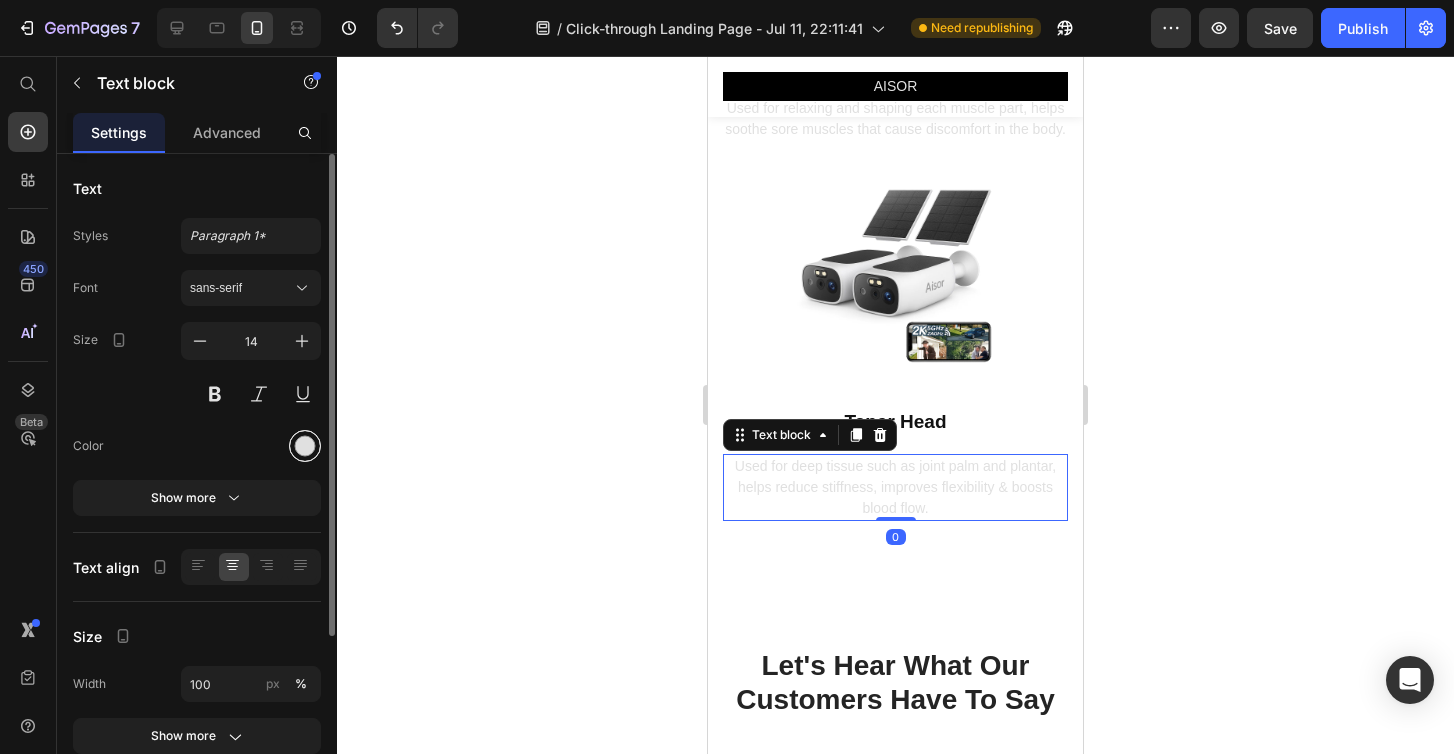 click at bounding box center (305, 446) 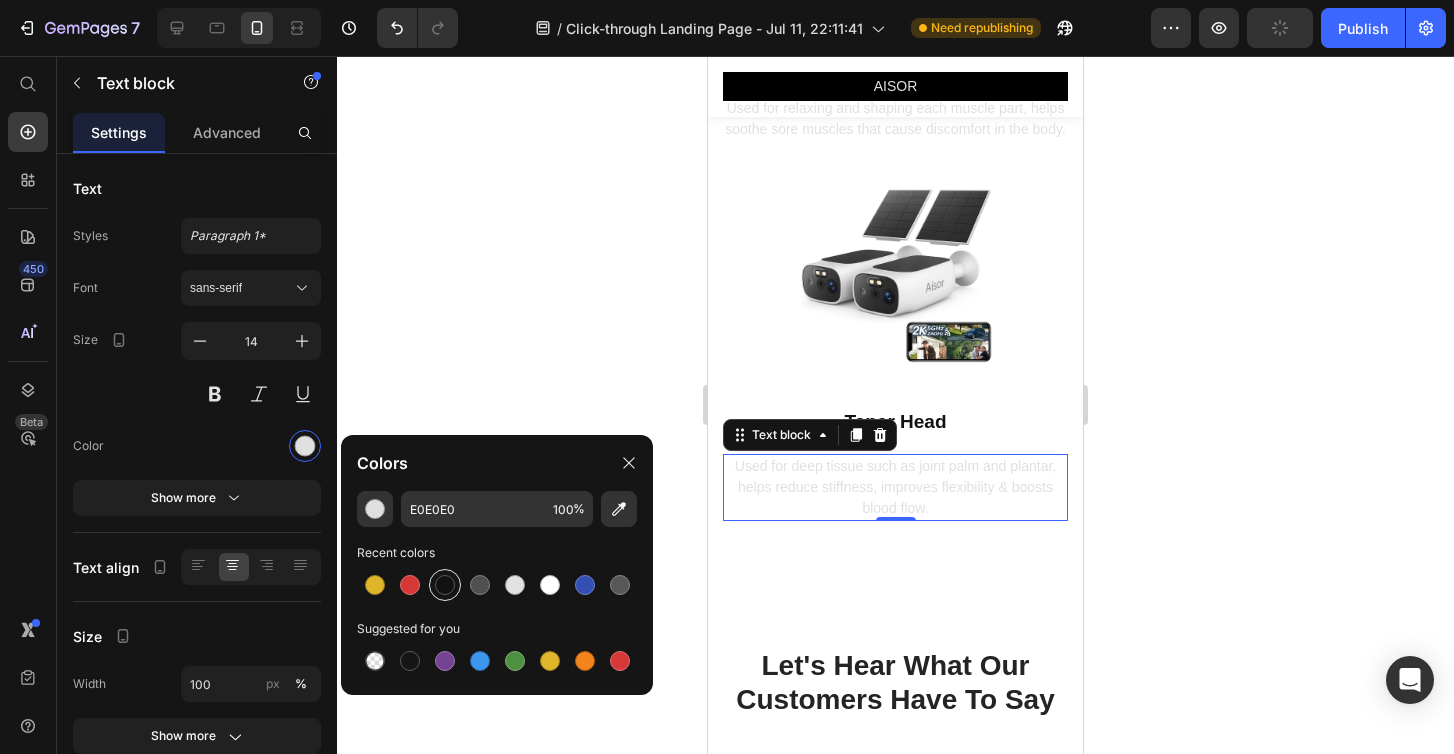 click at bounding box center (445, 585) 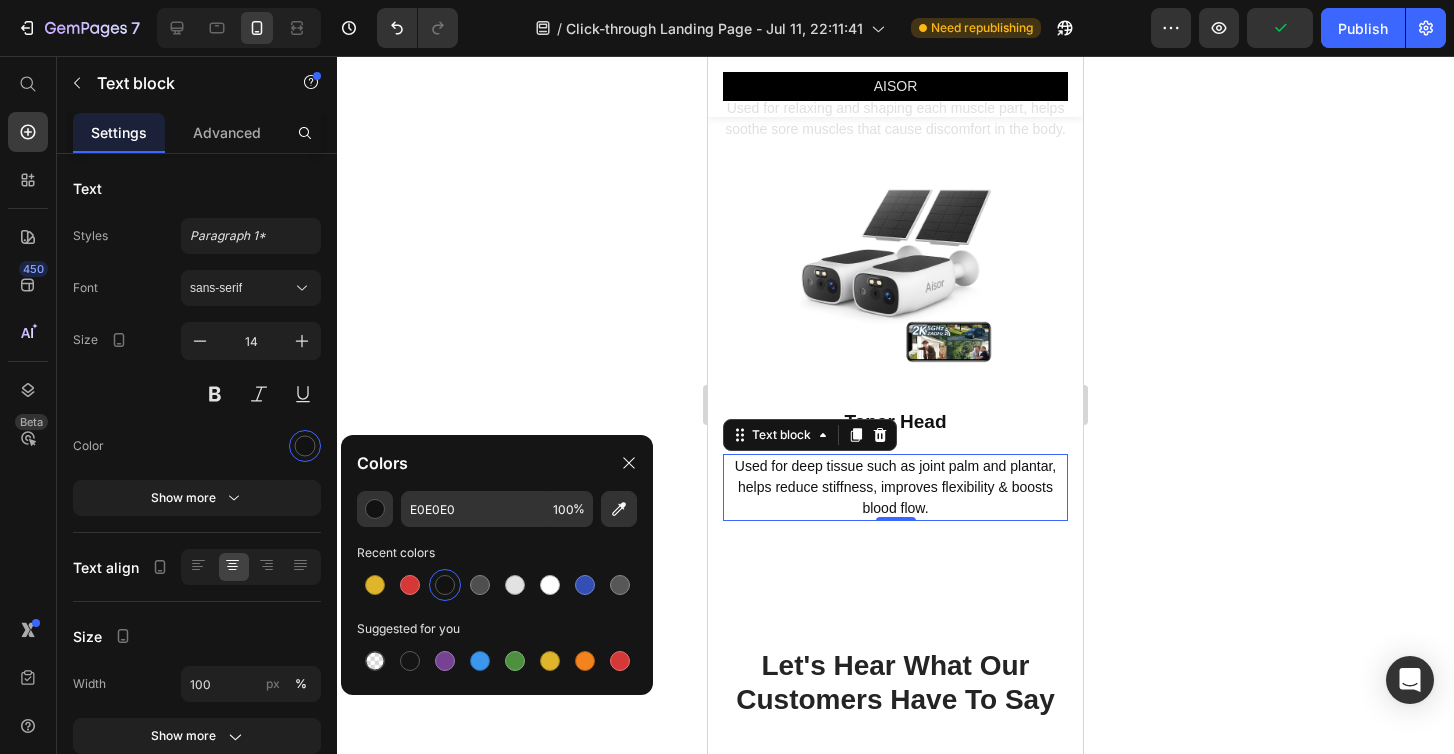 type on "121212" 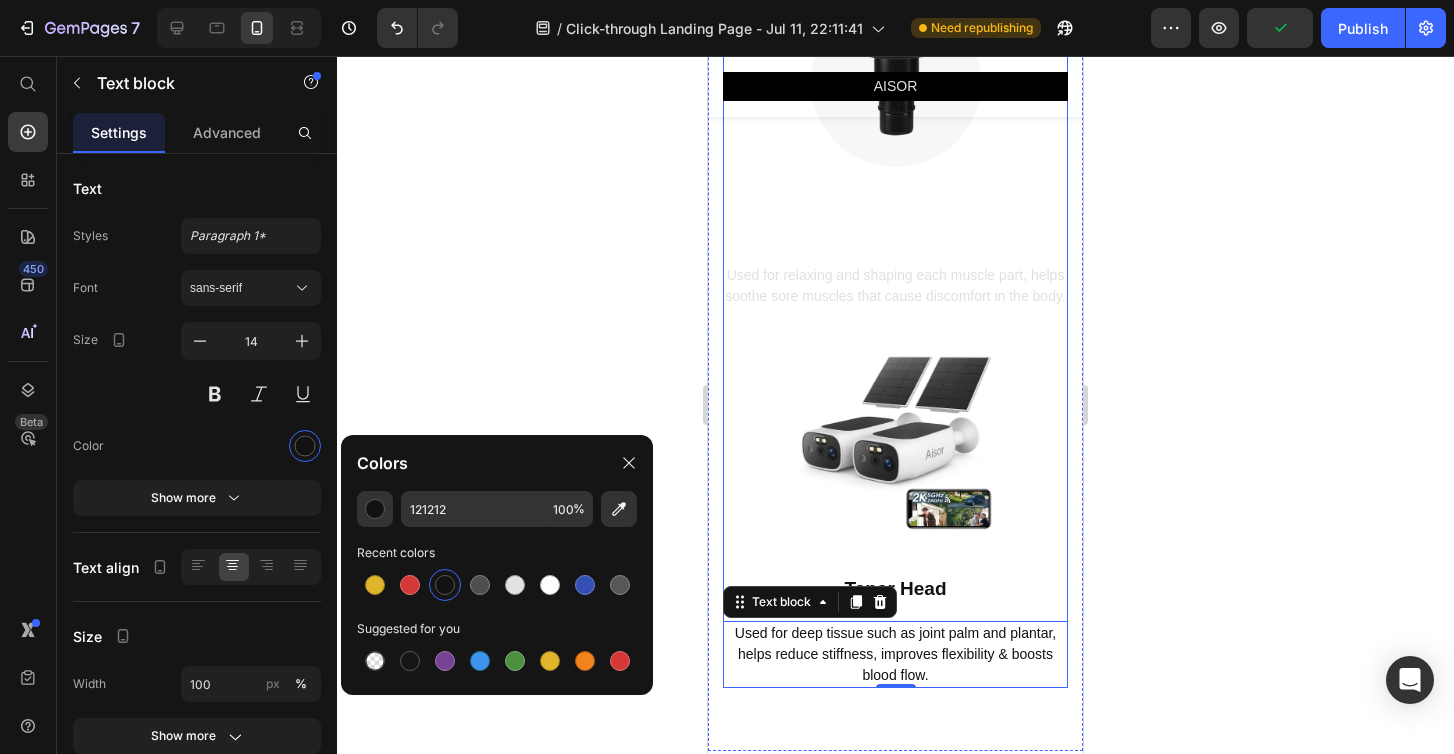 scroll, scrollTop: 5861, scrollLeft: 0, axis: vertical 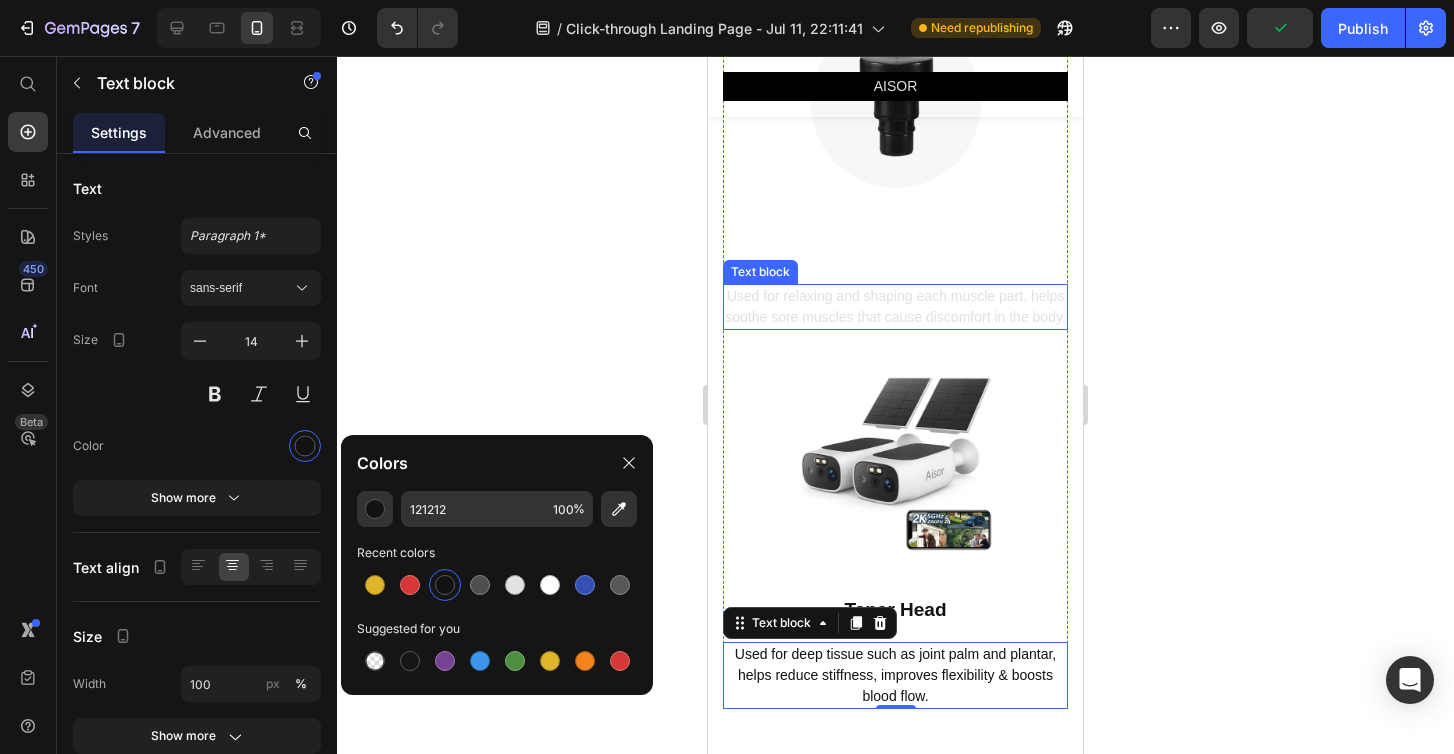 click on "Used for relaxing and shaping each muscle part, helps soothe sore muscles that cause discomfort in the body." at bounding box center (895, 307) 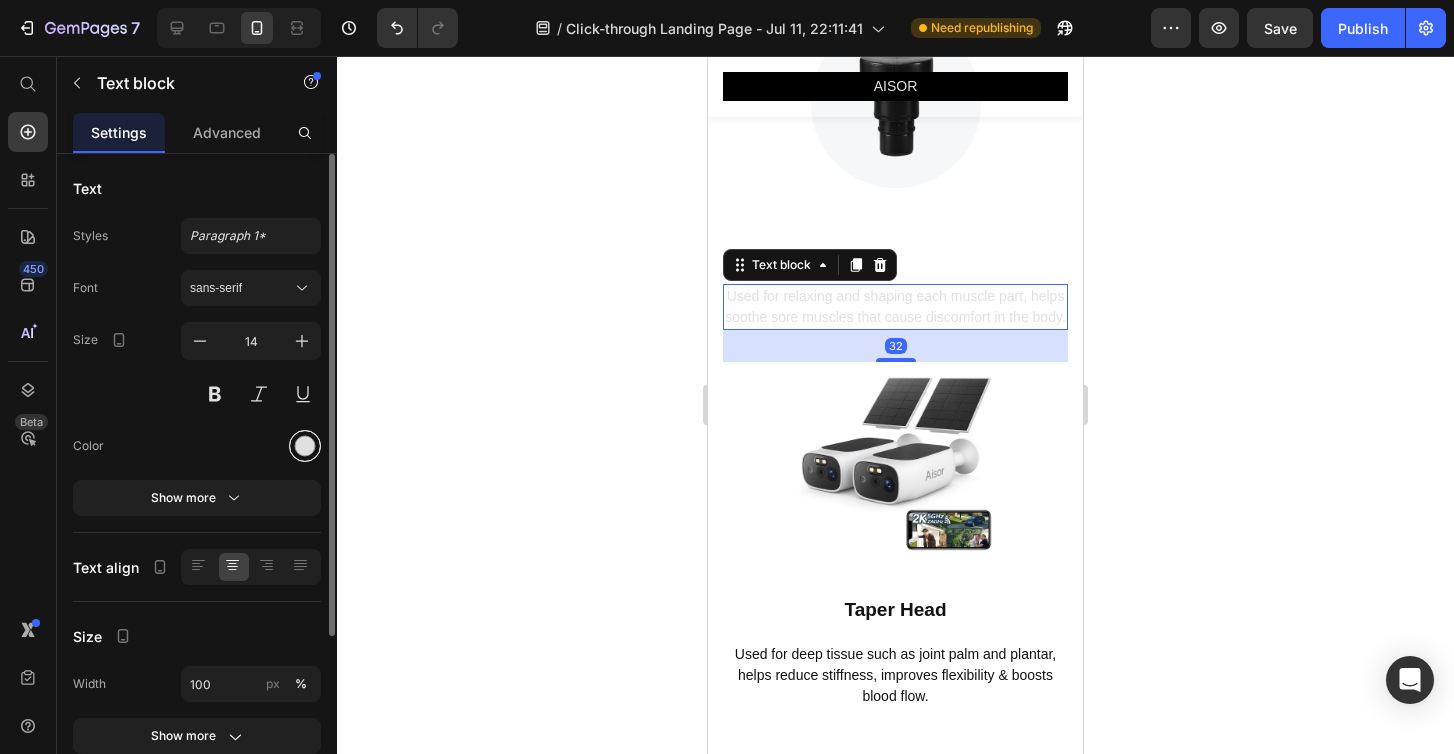 click at bounding box center (305, 446) 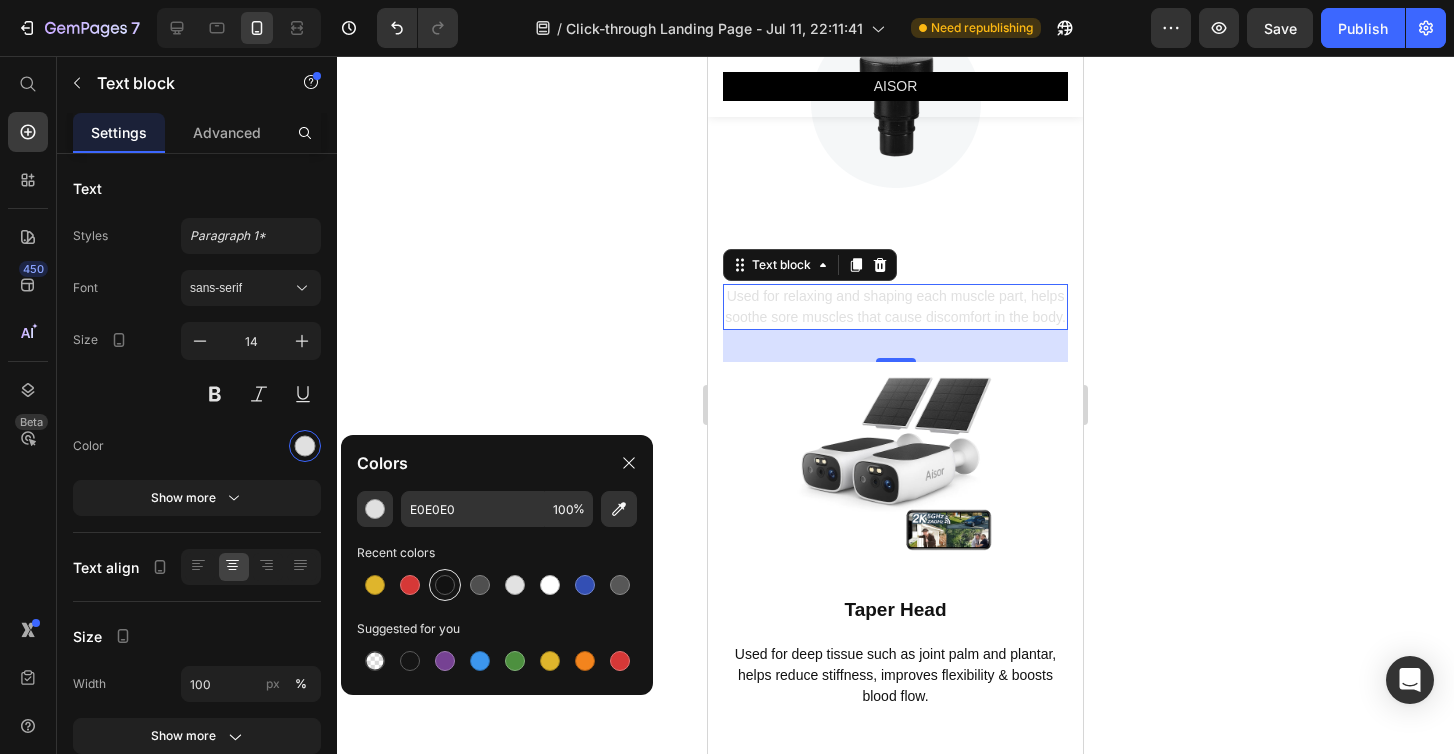 click at bounding box center [445, 585] 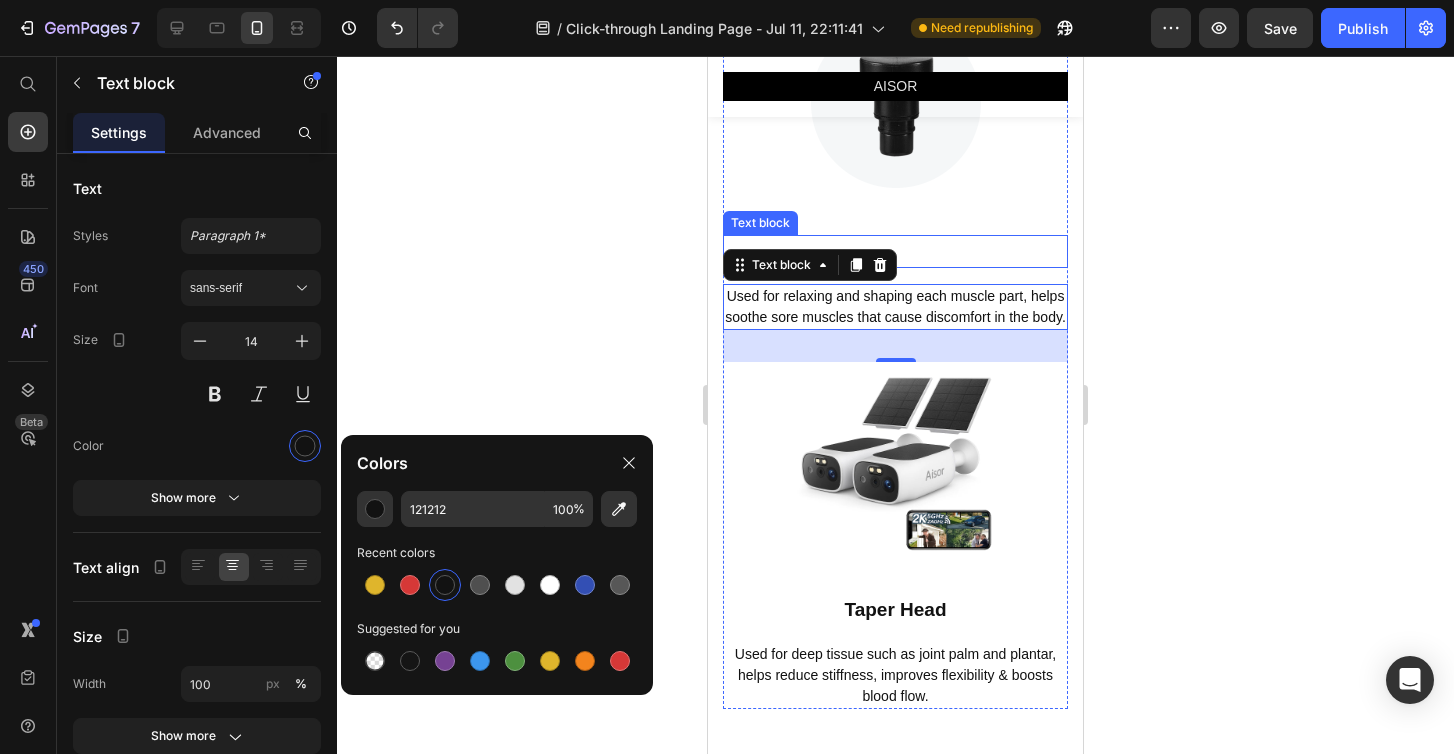 click on "Flat Head" at bounding box center (895, 251) 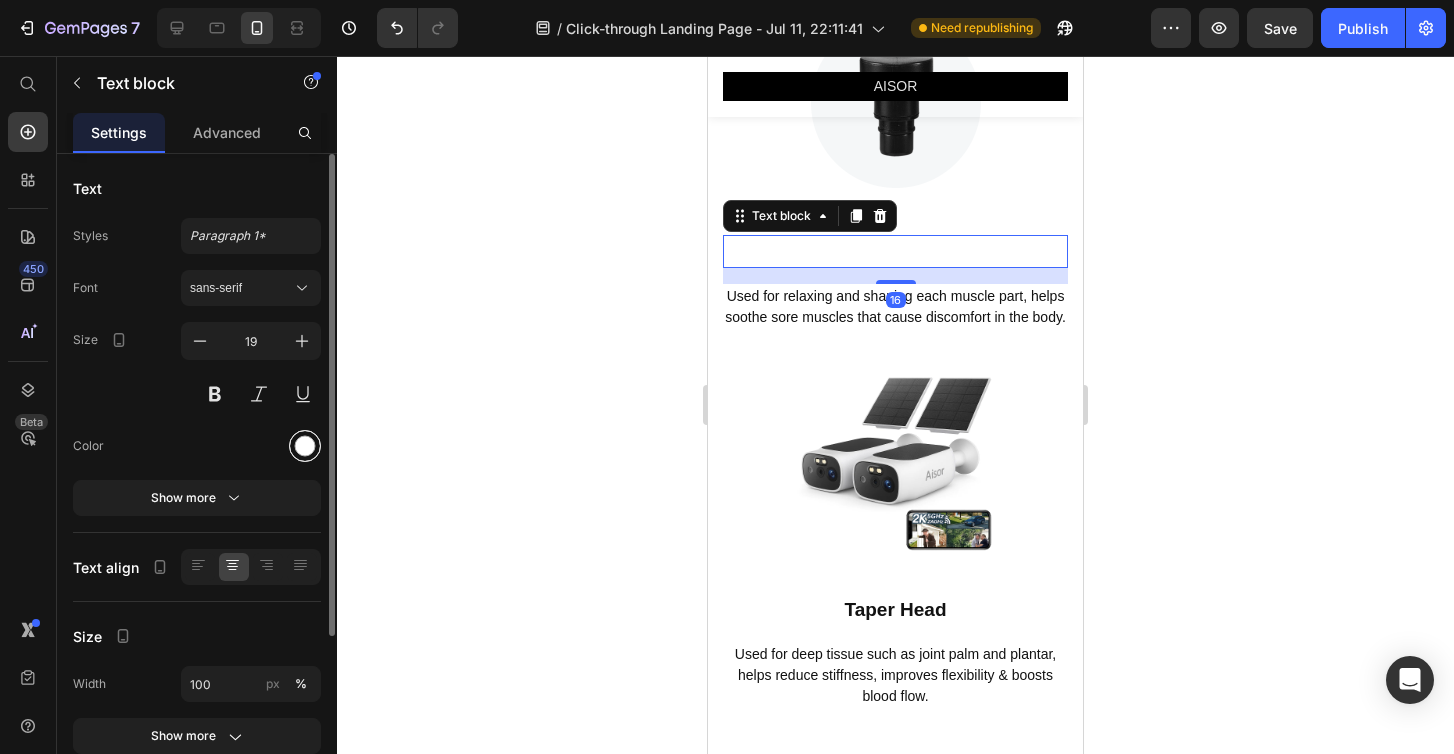 click at bounding box center [305, 446] 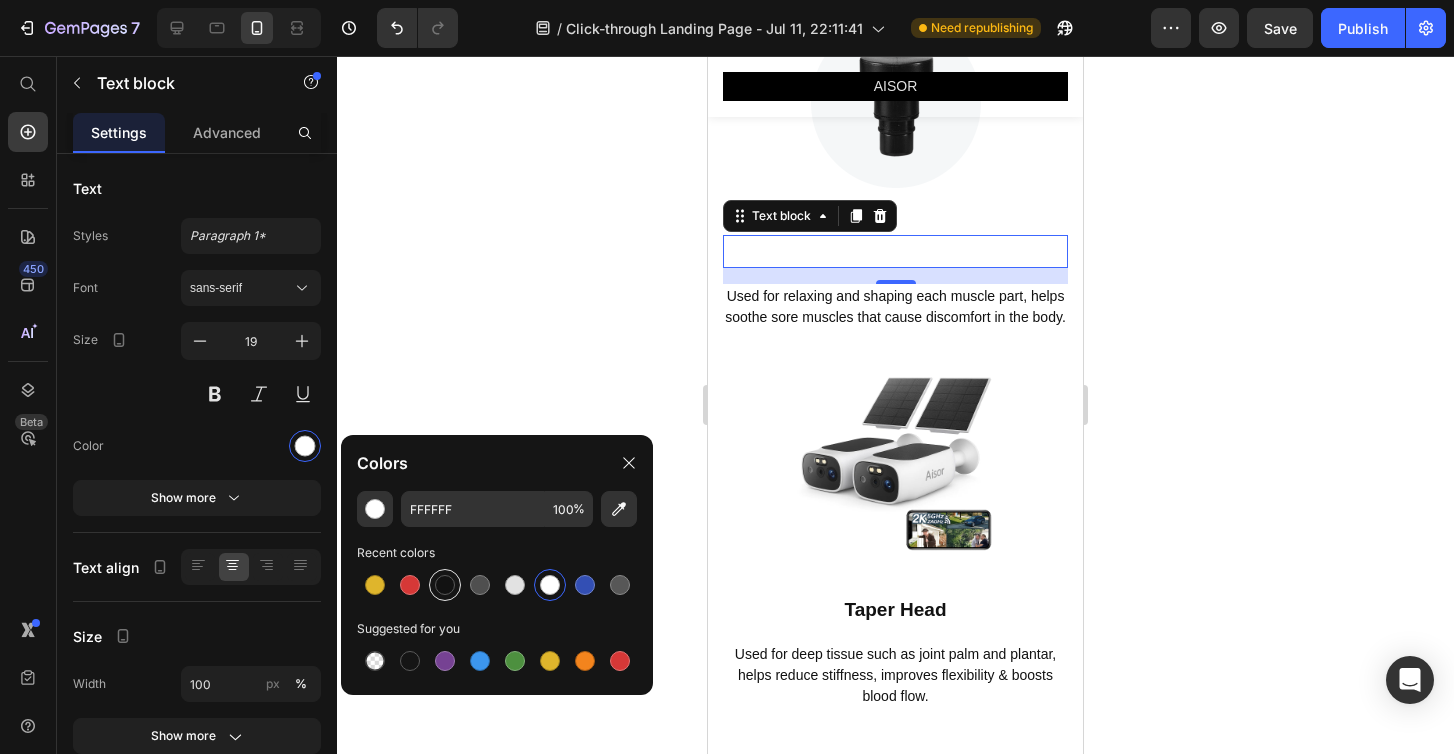 click at bounding box center [445, 585] 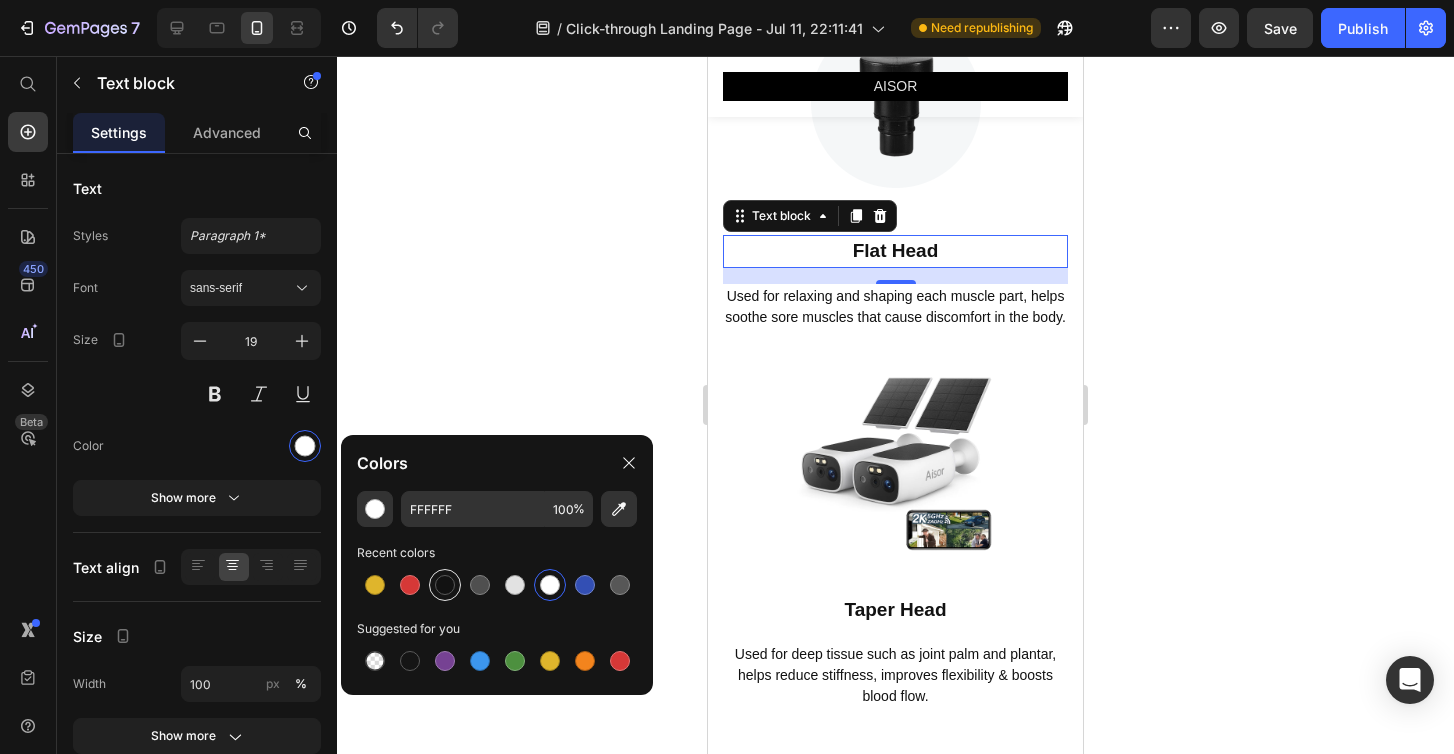 type on "121212" 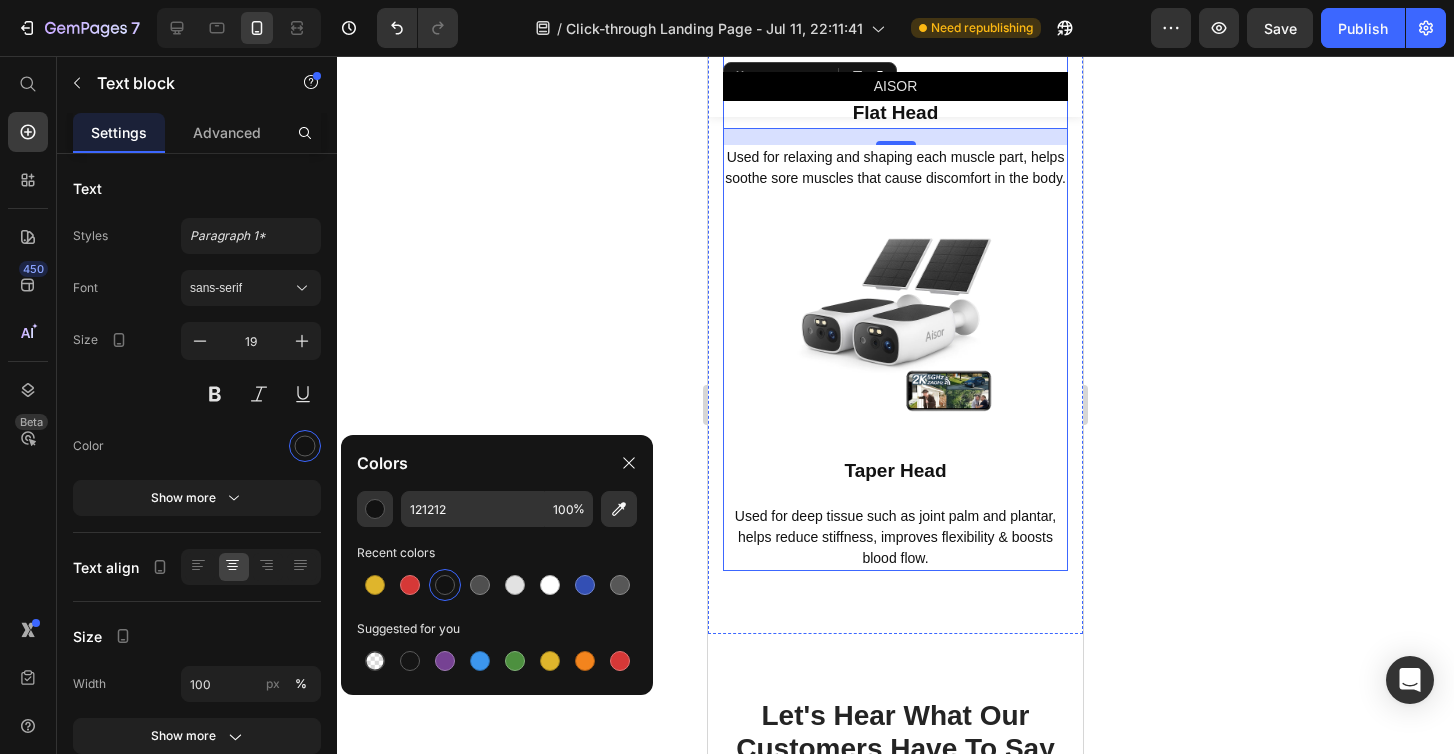 scroll, scrollTop: 5469, scrollLeft: 0, axis: vertical 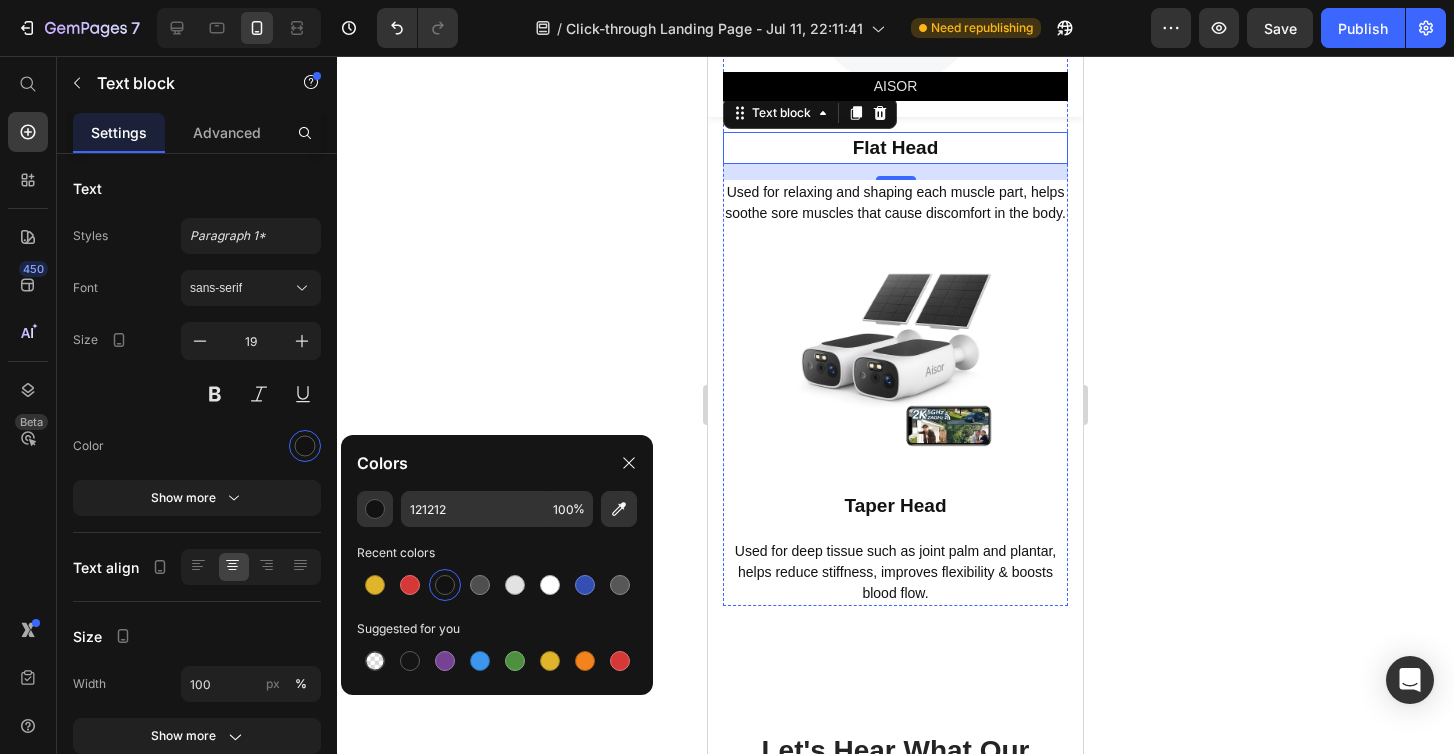 click on "Suitable for the muscles around the shoulders, neck, spinal, and Achilles massage helps relieve muscle stiffness and soreness." at bounding box center (895, -166) 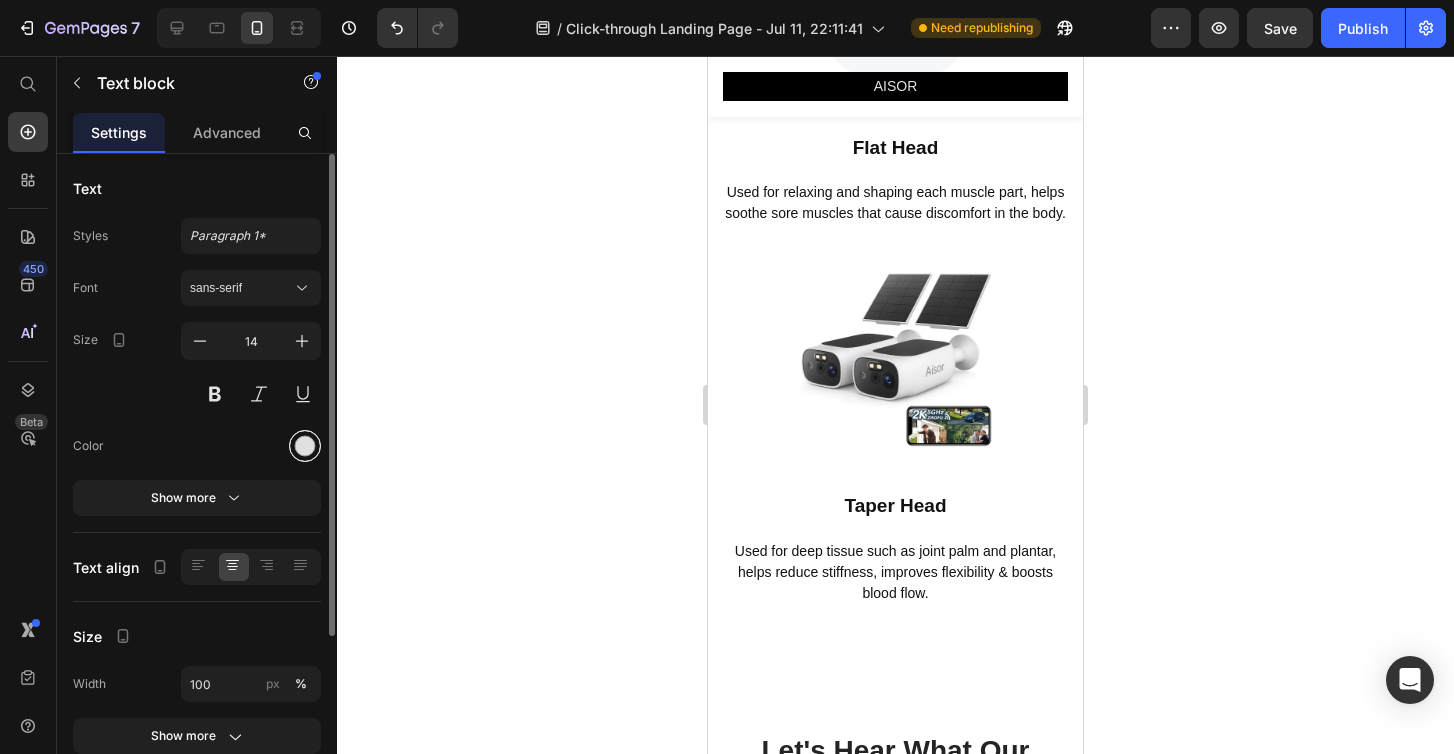 click at bounding box center (305, 446) 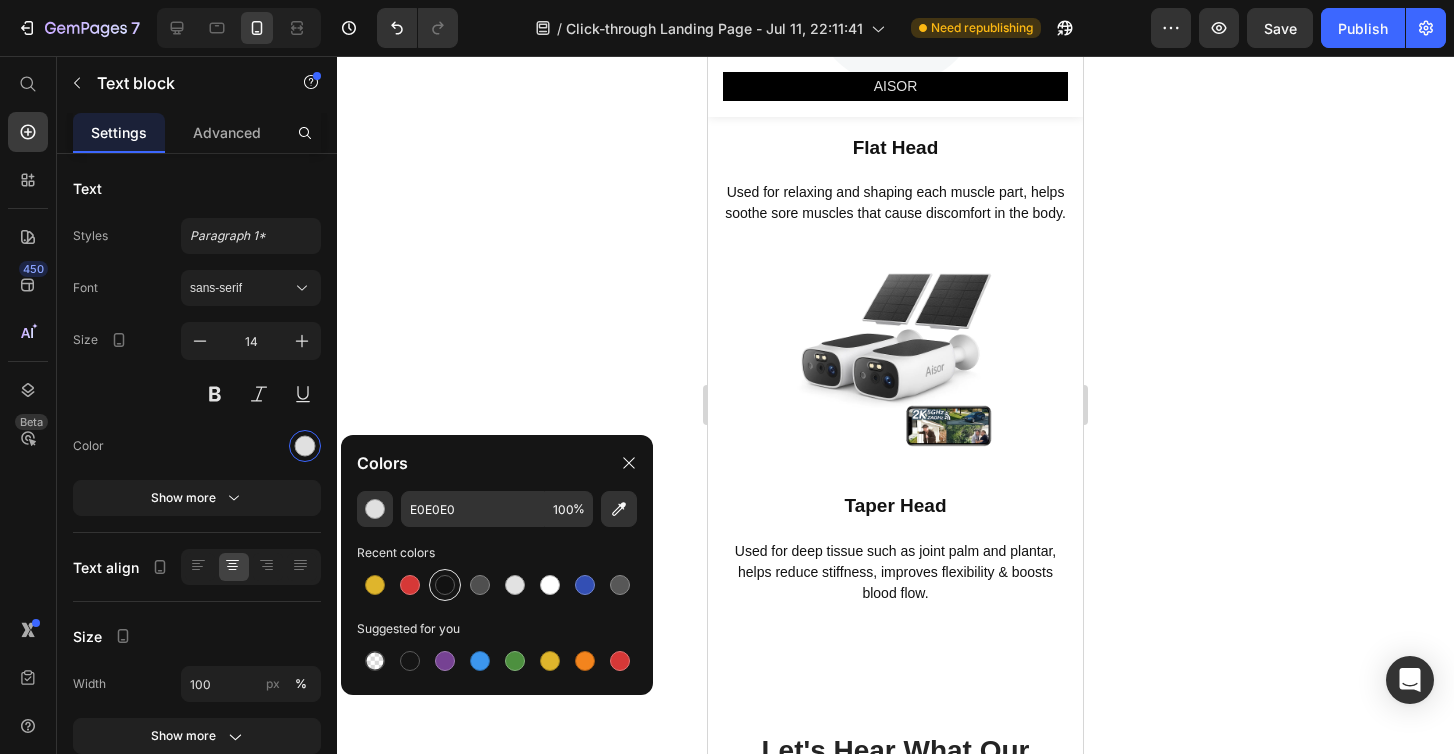 click at bounding box center (445, 585) 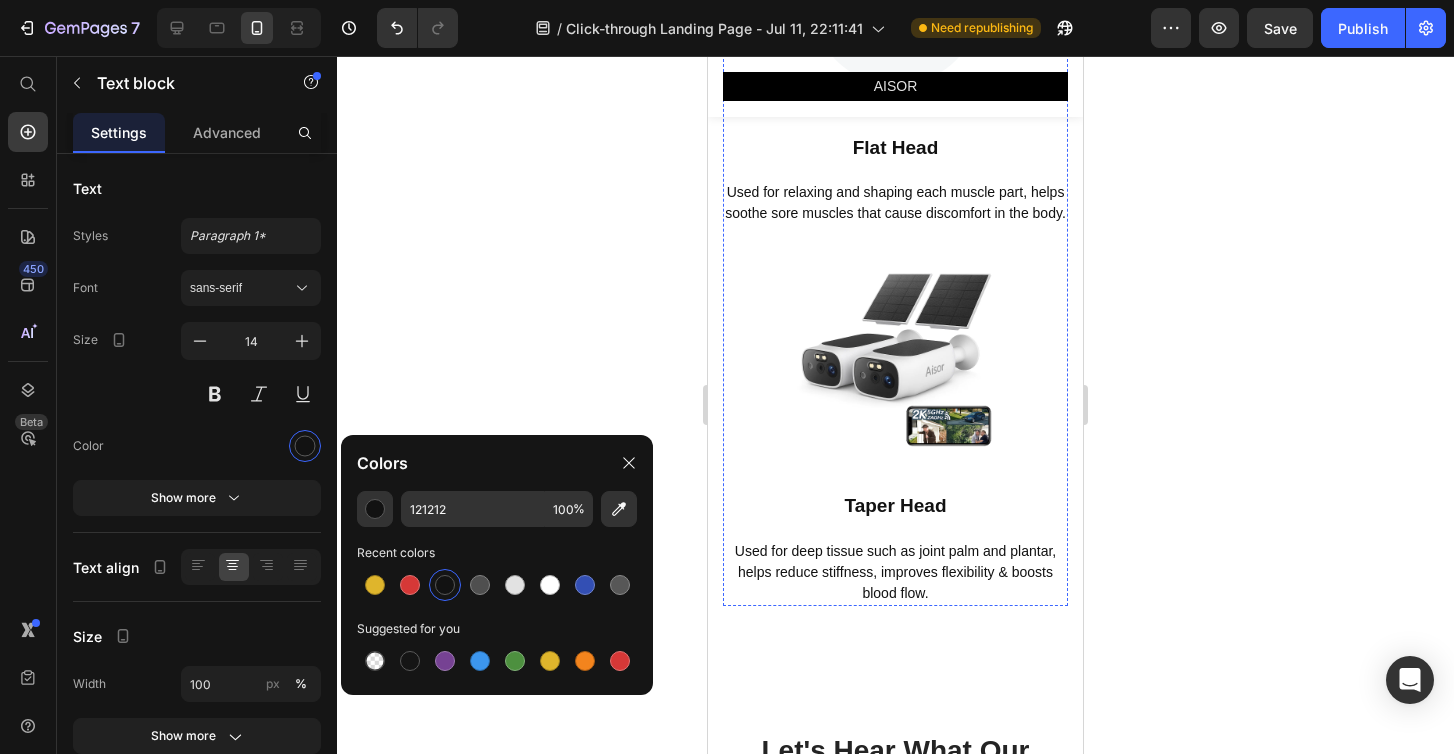 click on "U-Shape Head" at bounding box center [895, -232] 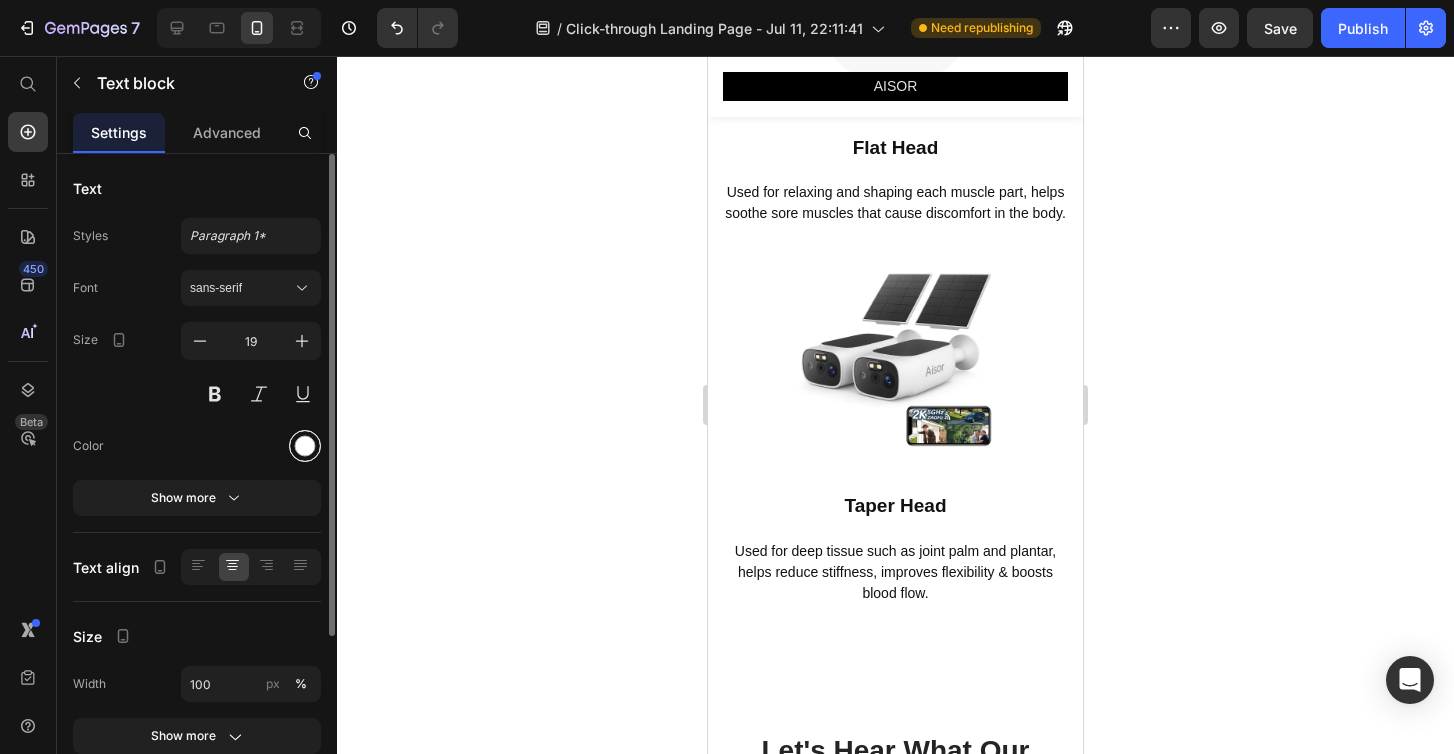 click at bounding box center [305, 446] 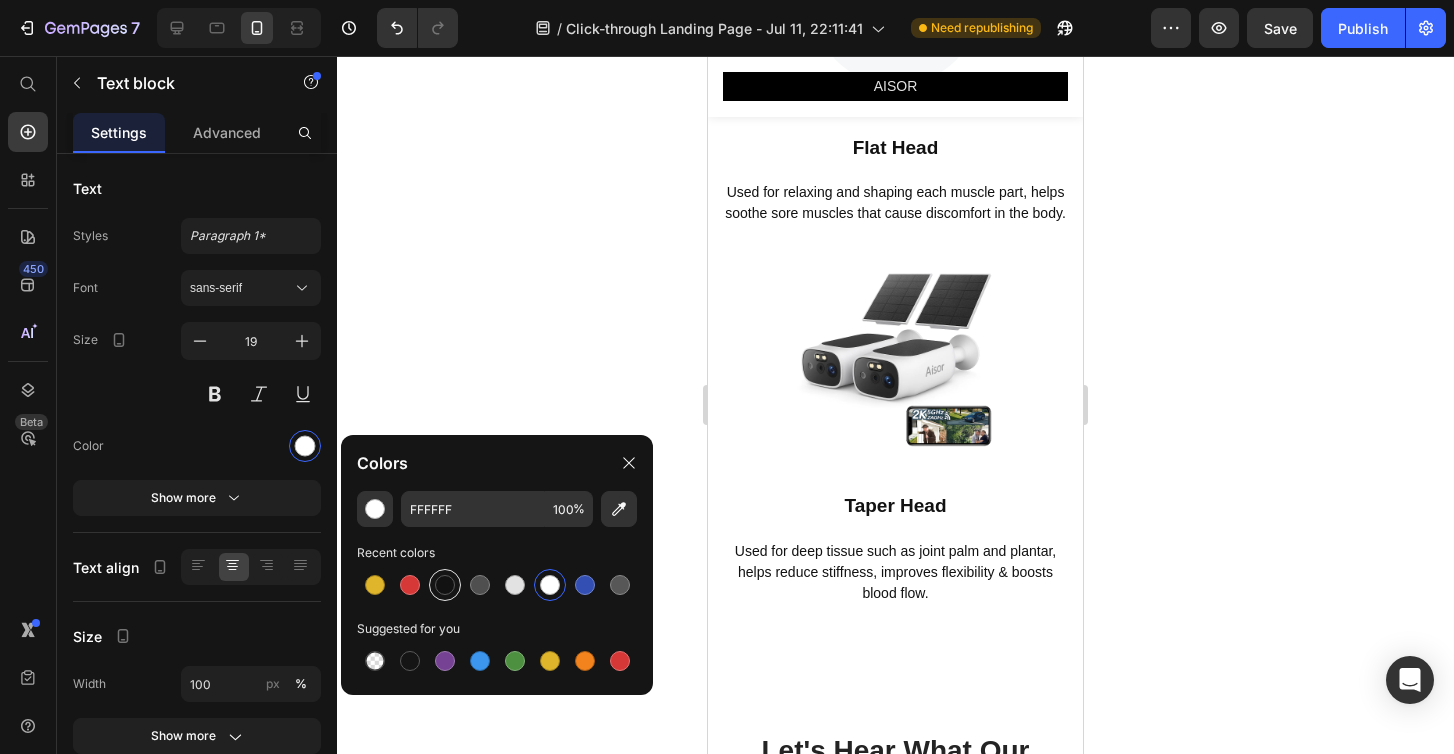 click at bounding box center [445, 585] 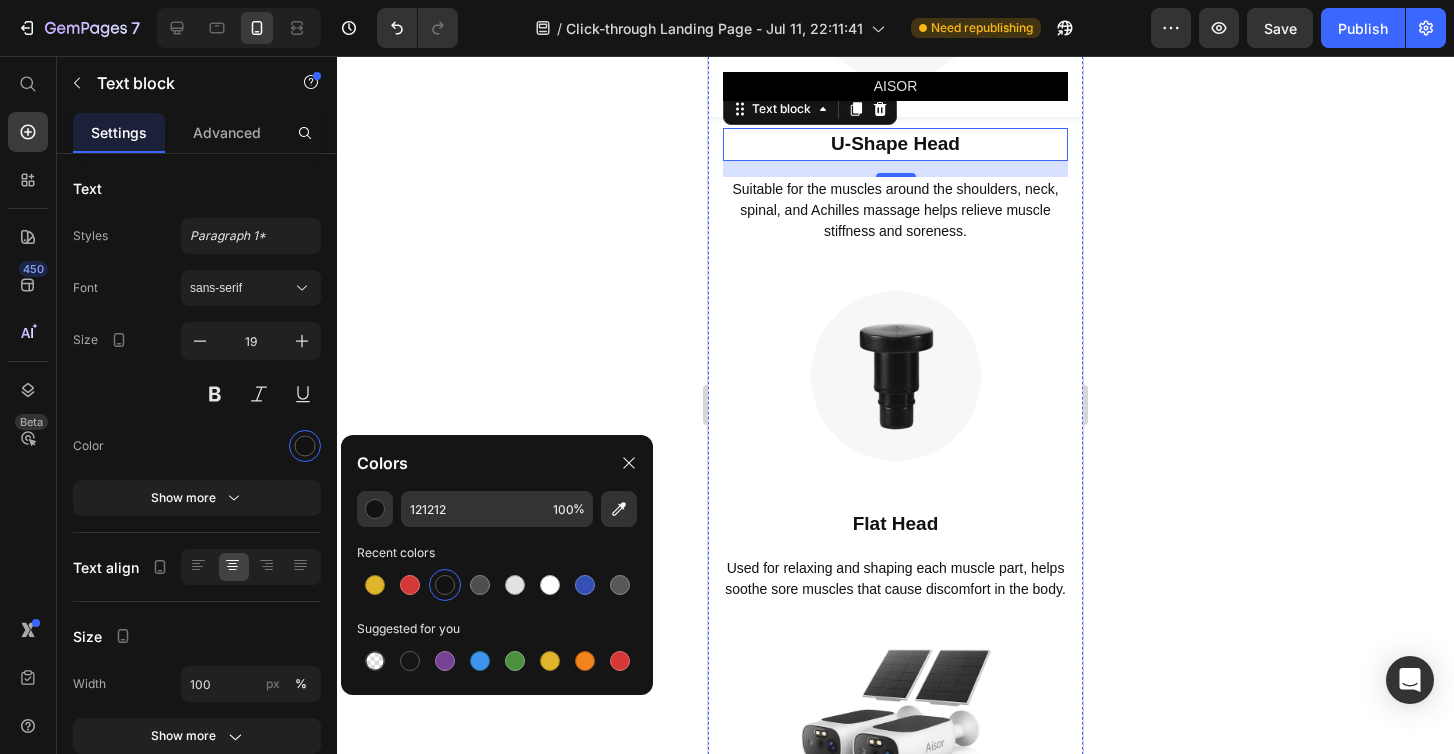 scroll, scrollTop: 5057, scrollLeft: 0, axis: vertical 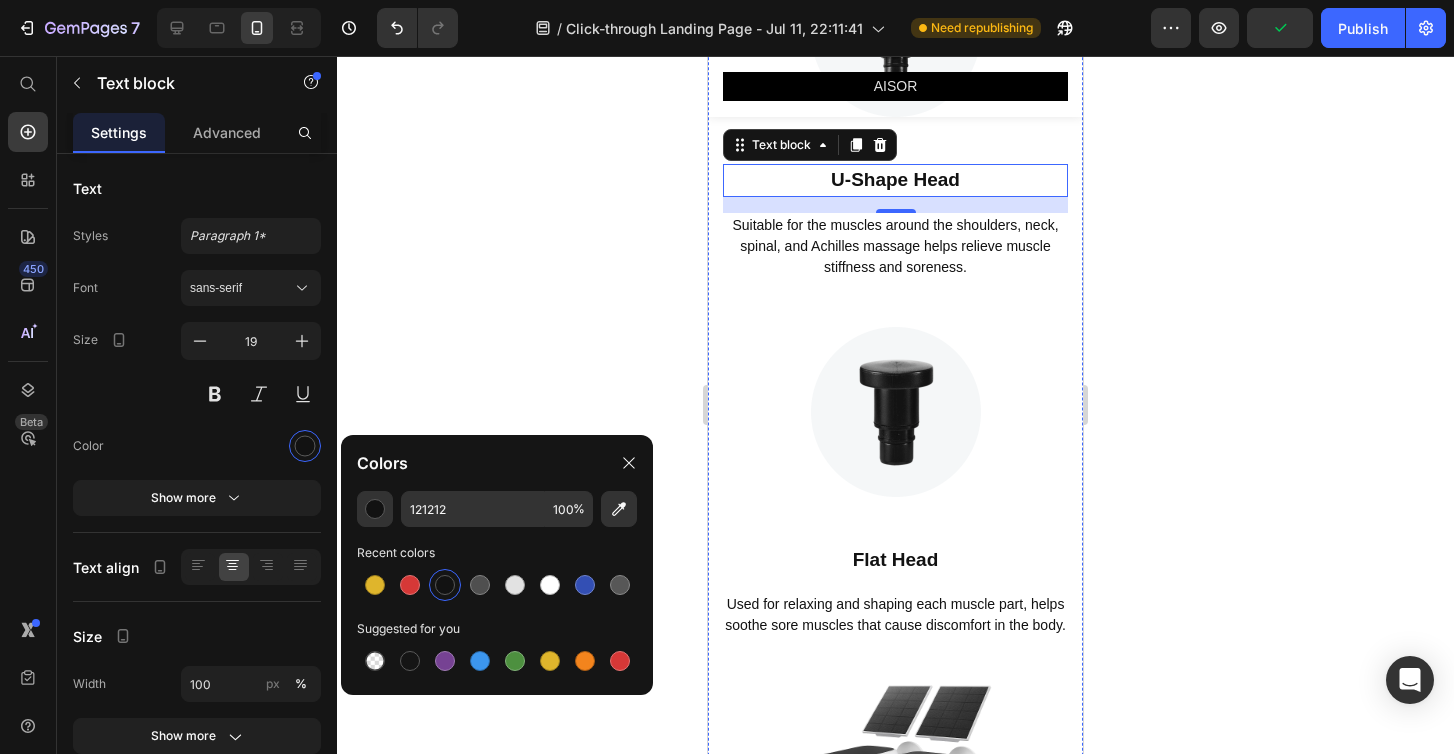 click on "How Gemgun Massage Heads Work" at bounding box center [895, -159] 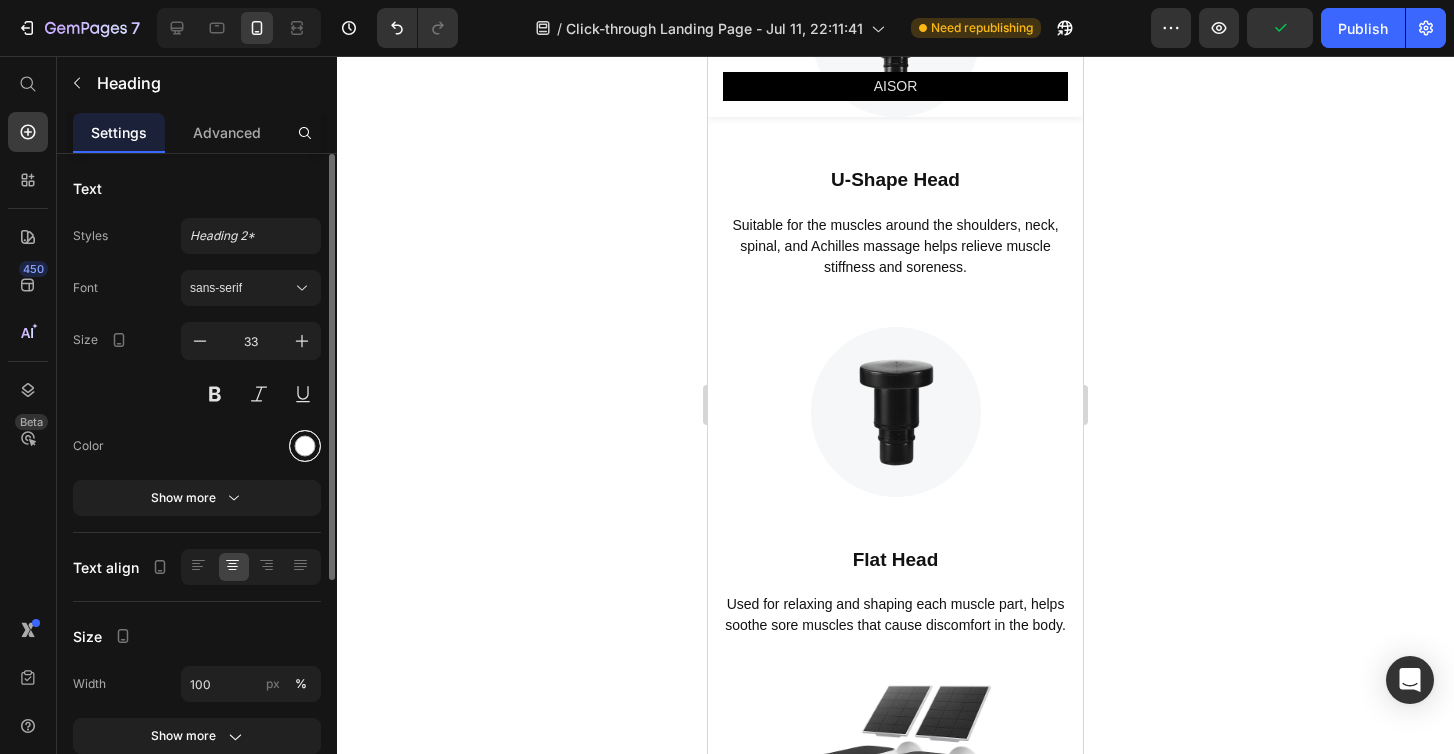 click at bounding box center [305, 446] 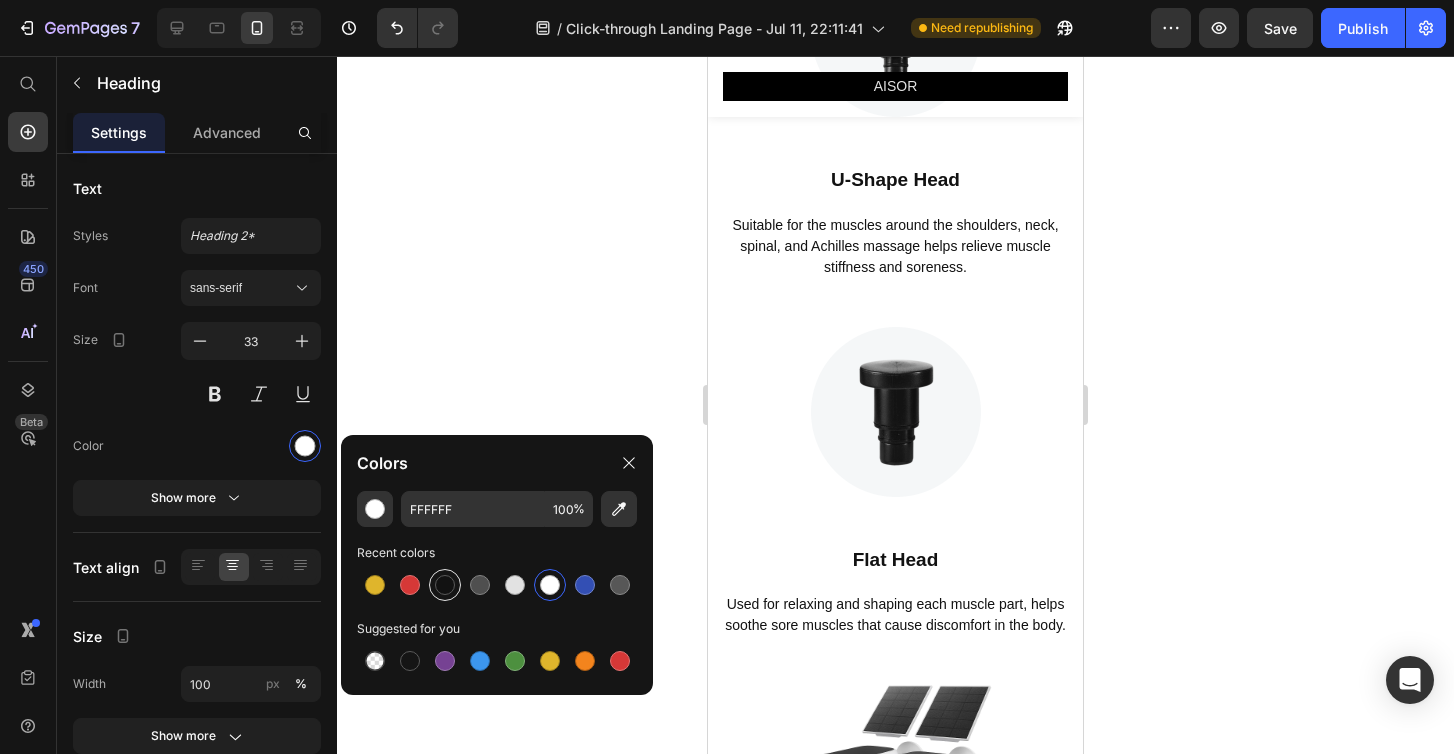 click at bounding box center [445, 585] 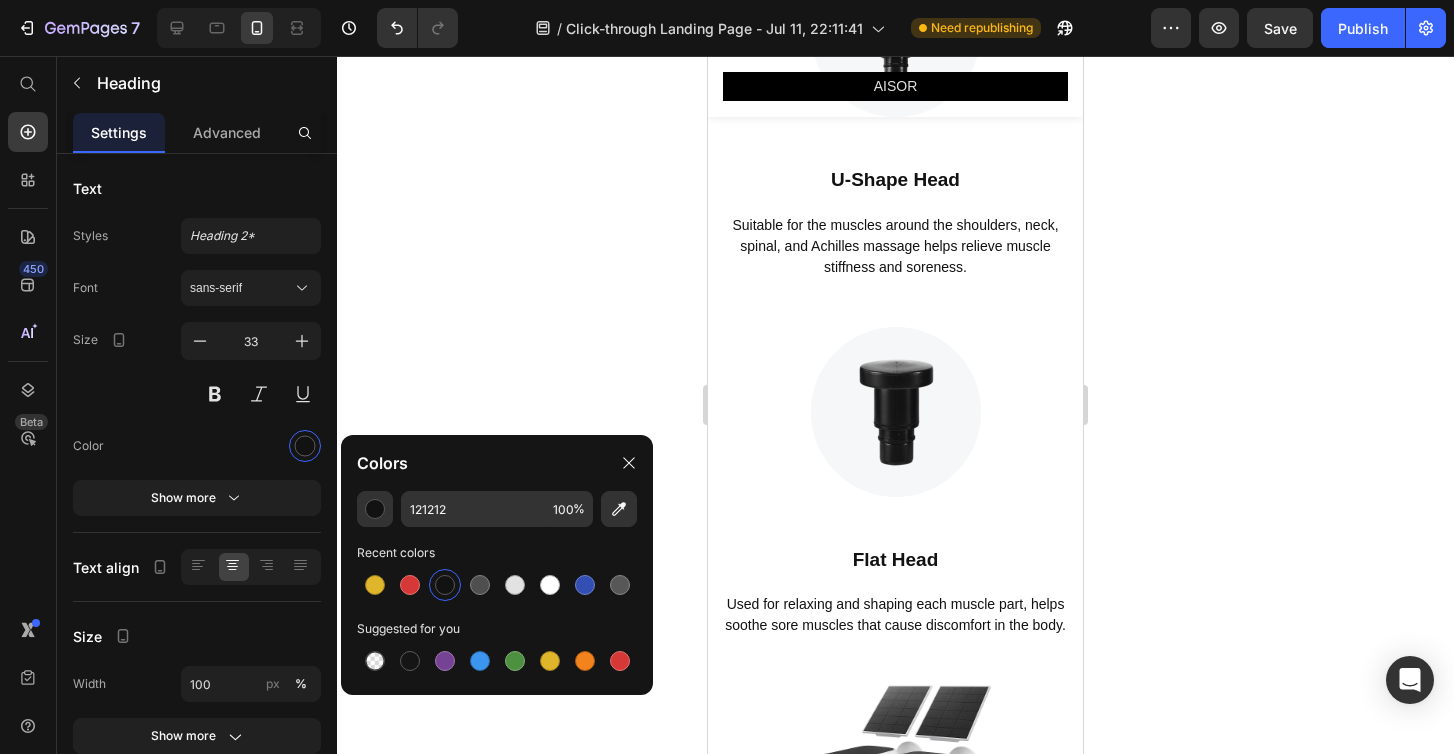 click 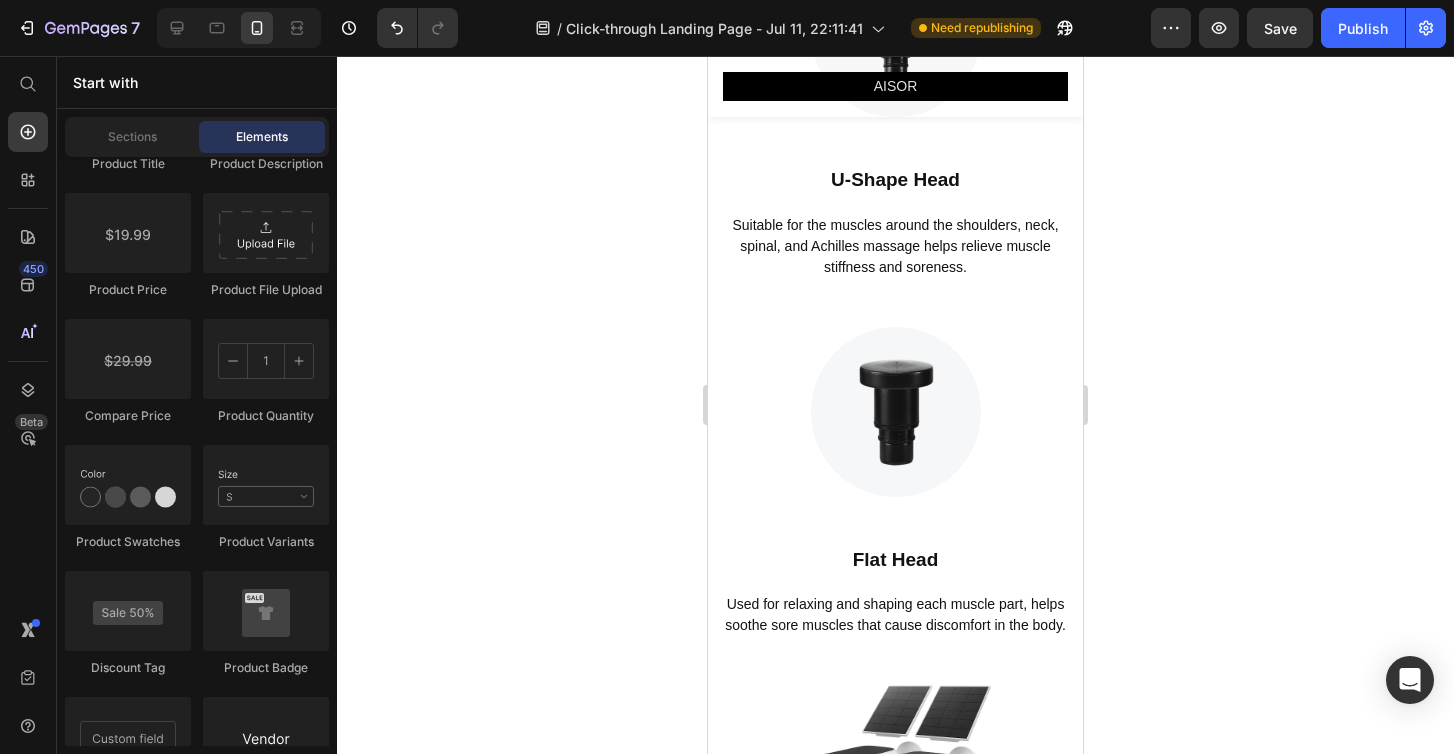 click on "How Gemgun Massage Heads Work" at bounding box center [895, -159] 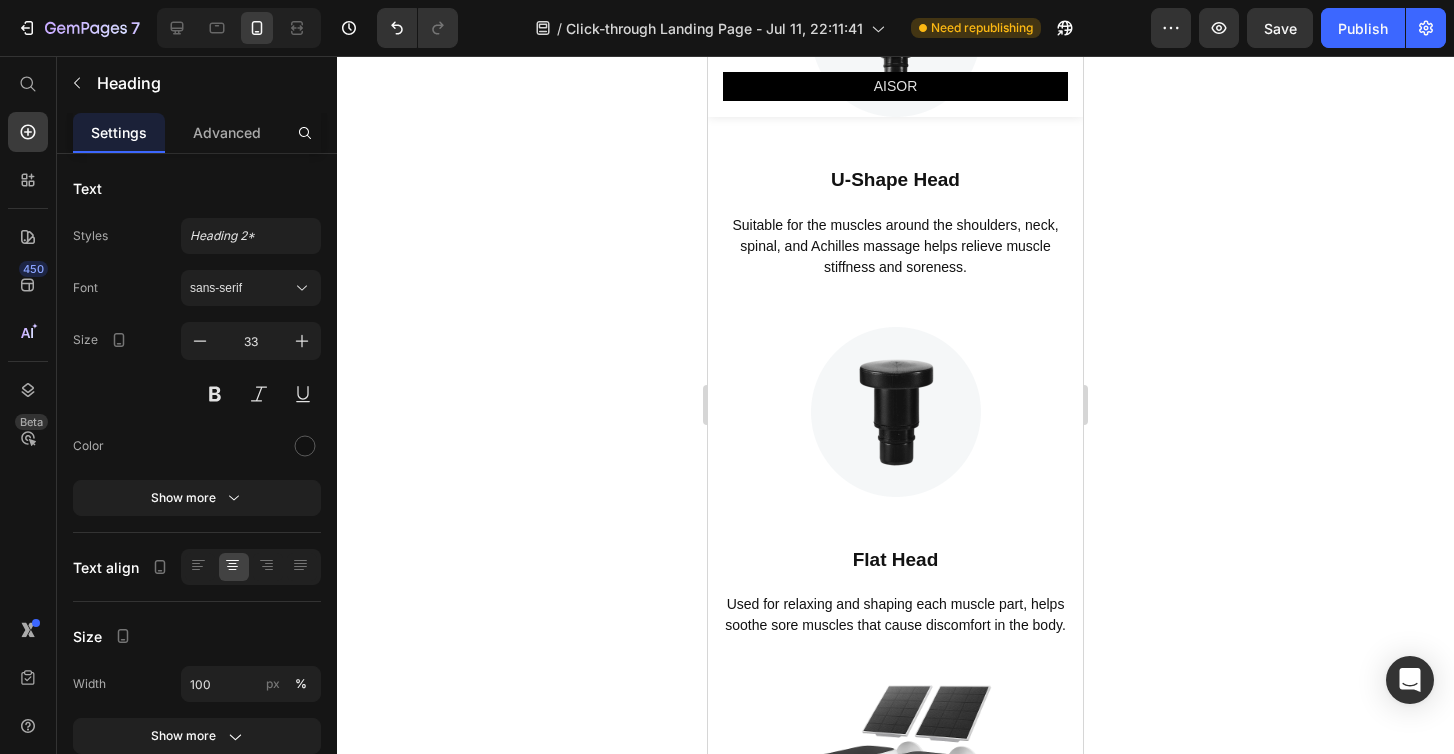 click on "How Gemgun Massage Heads Work" at bounding box center [895, -159] 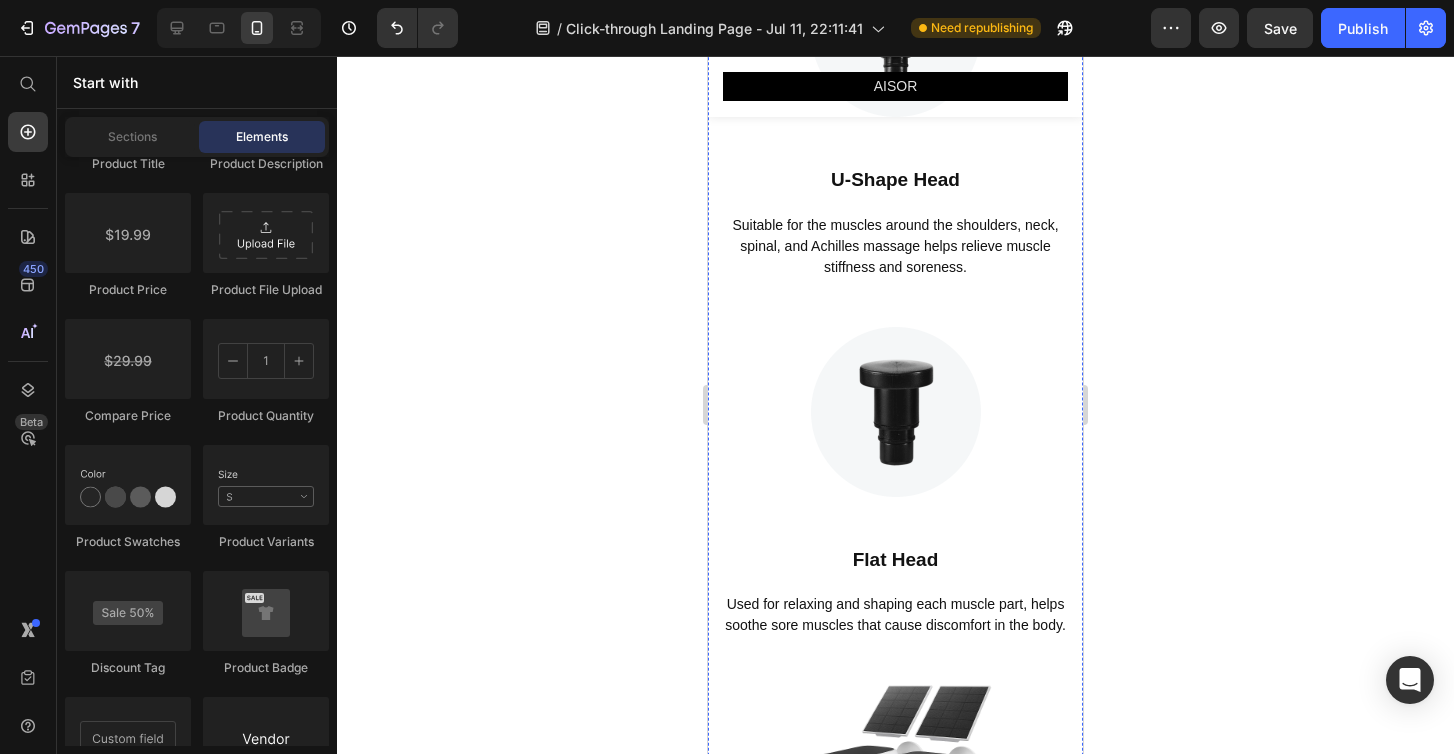 click on "Aisor SolarGuard 2K Camera" at bounding box center [895, -159] 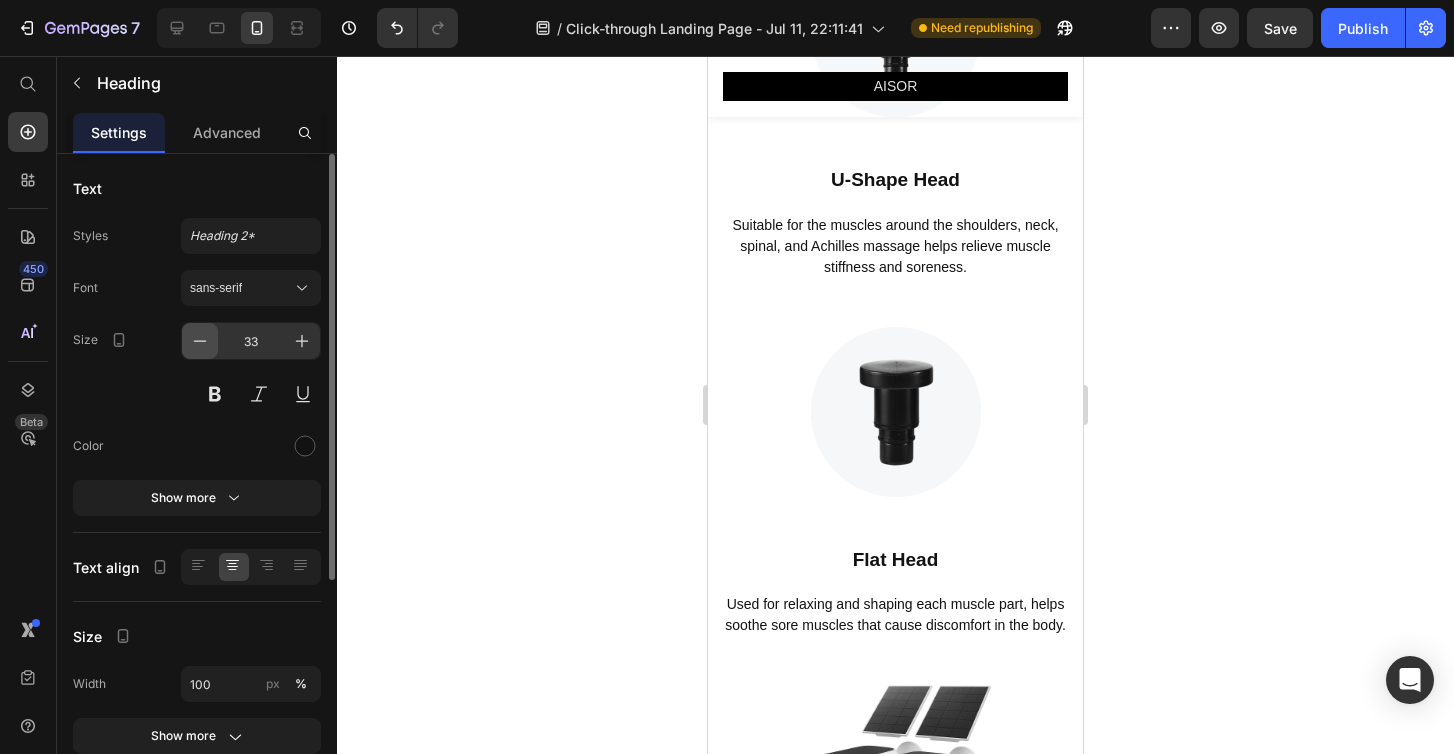 click 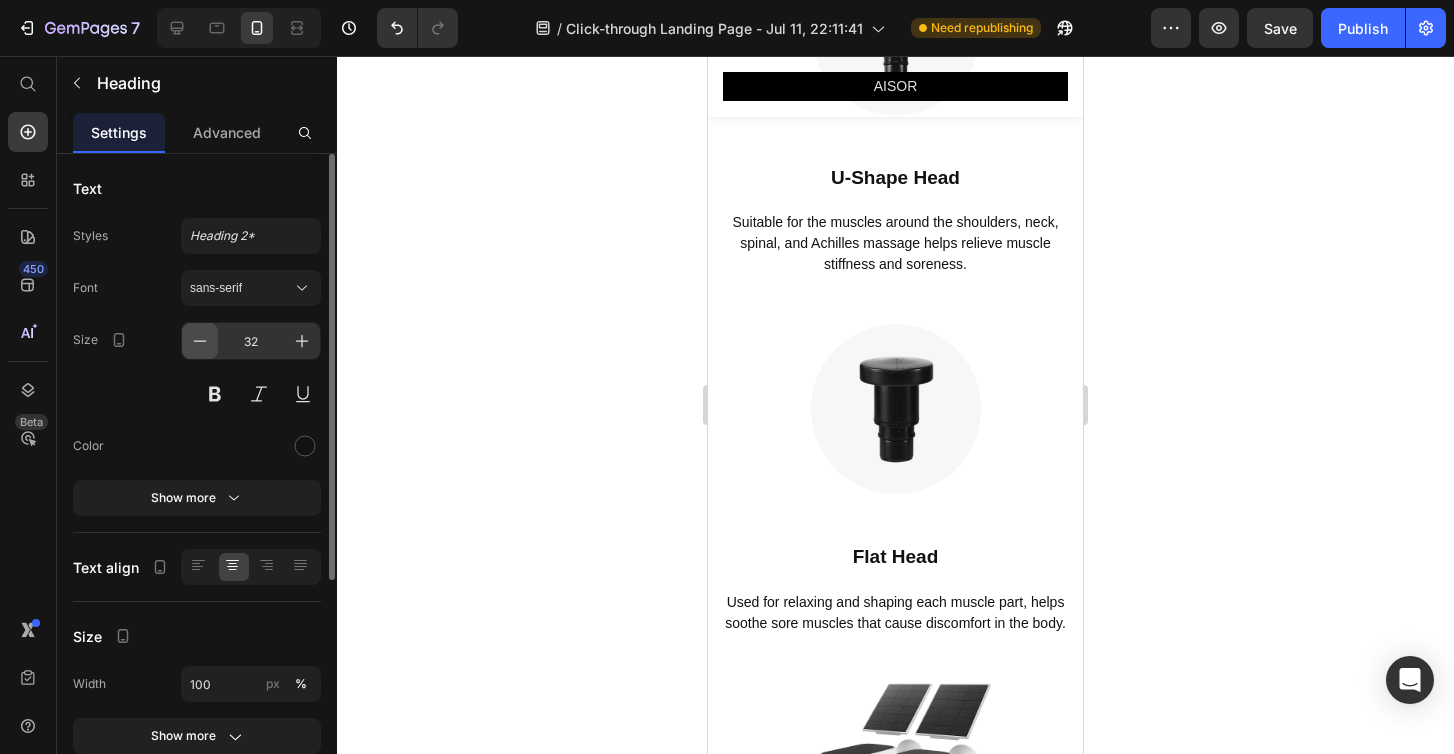 click 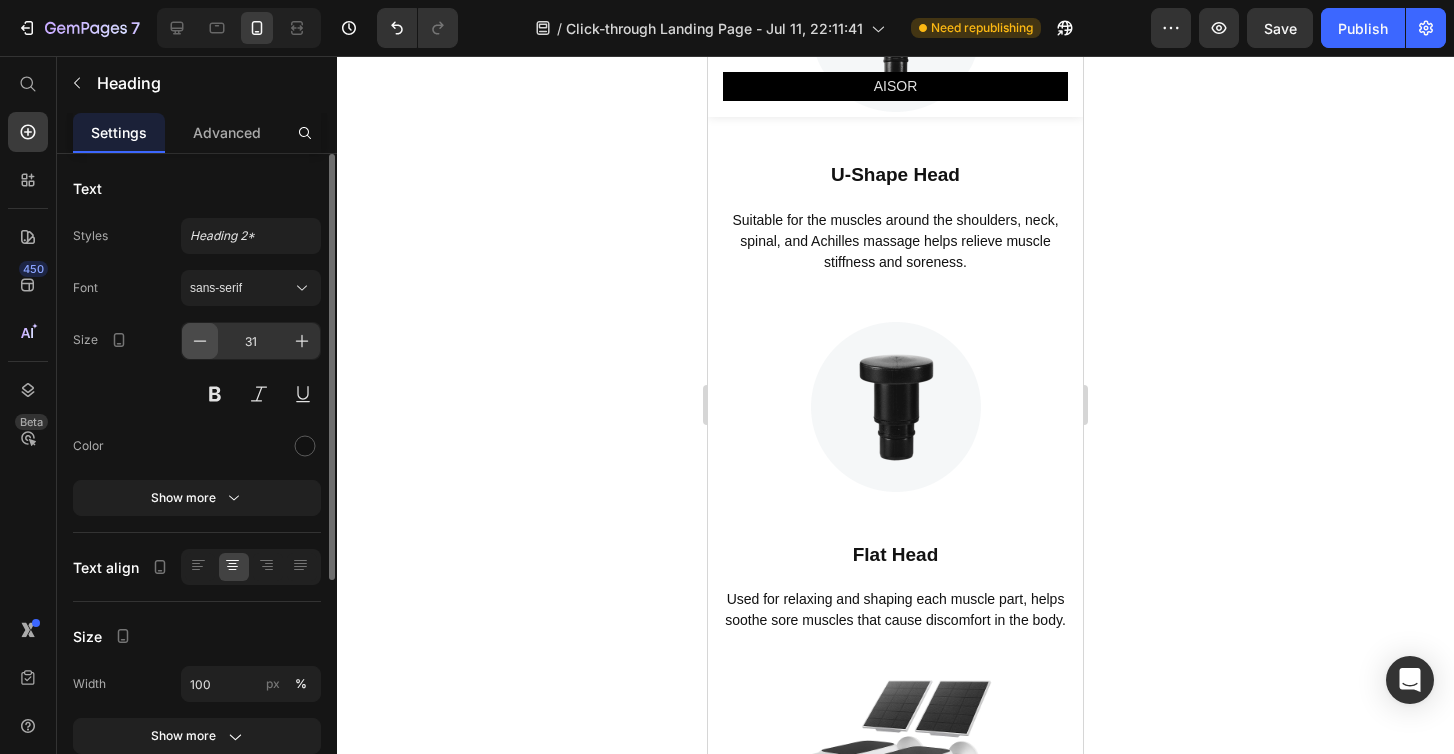 click 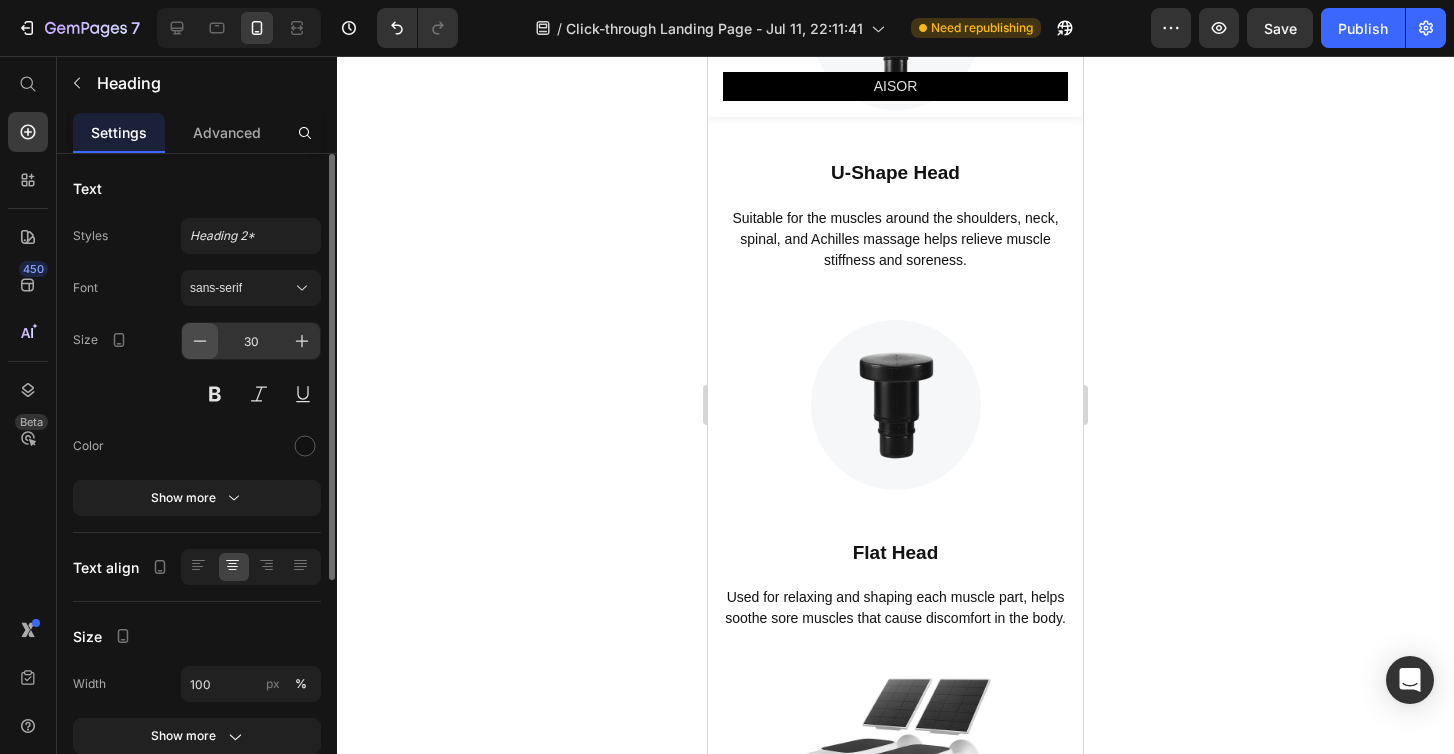 click 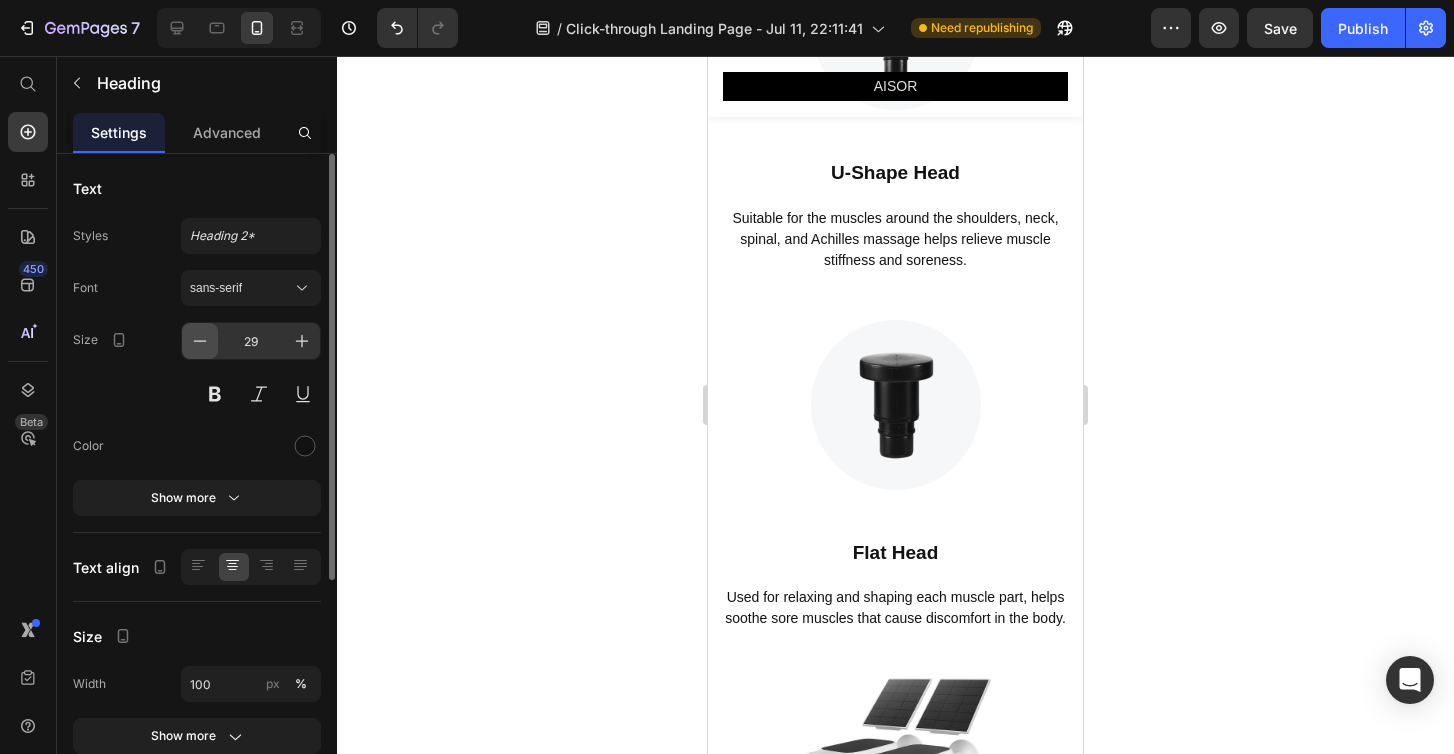 click 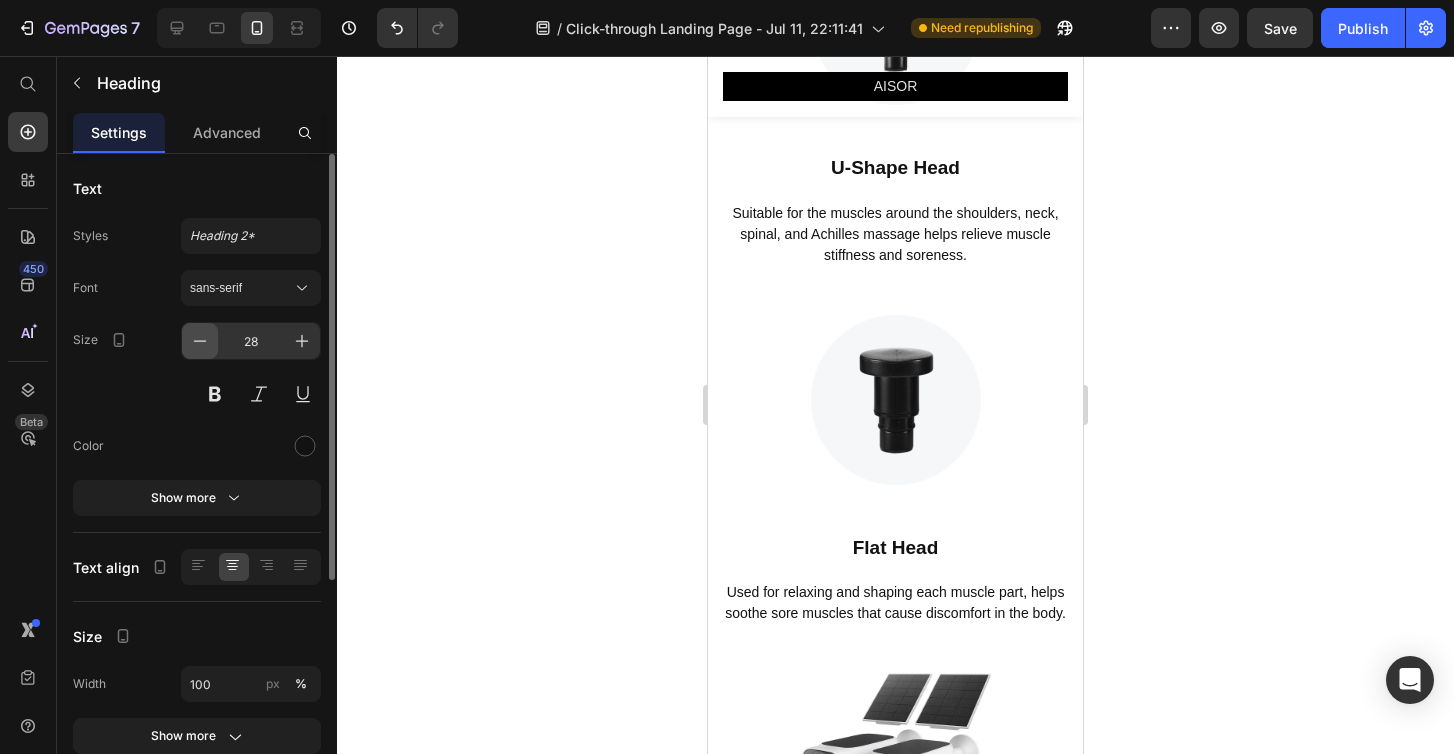 click 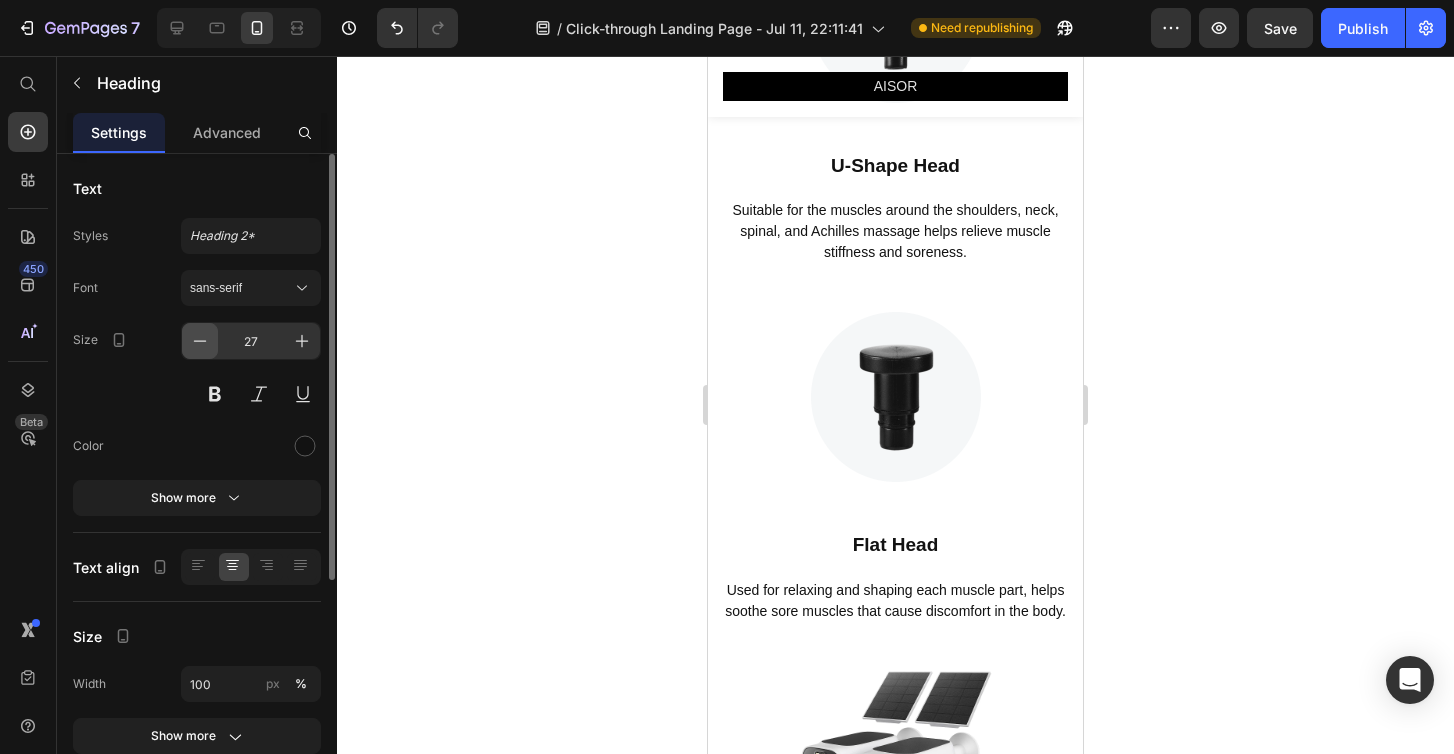 click 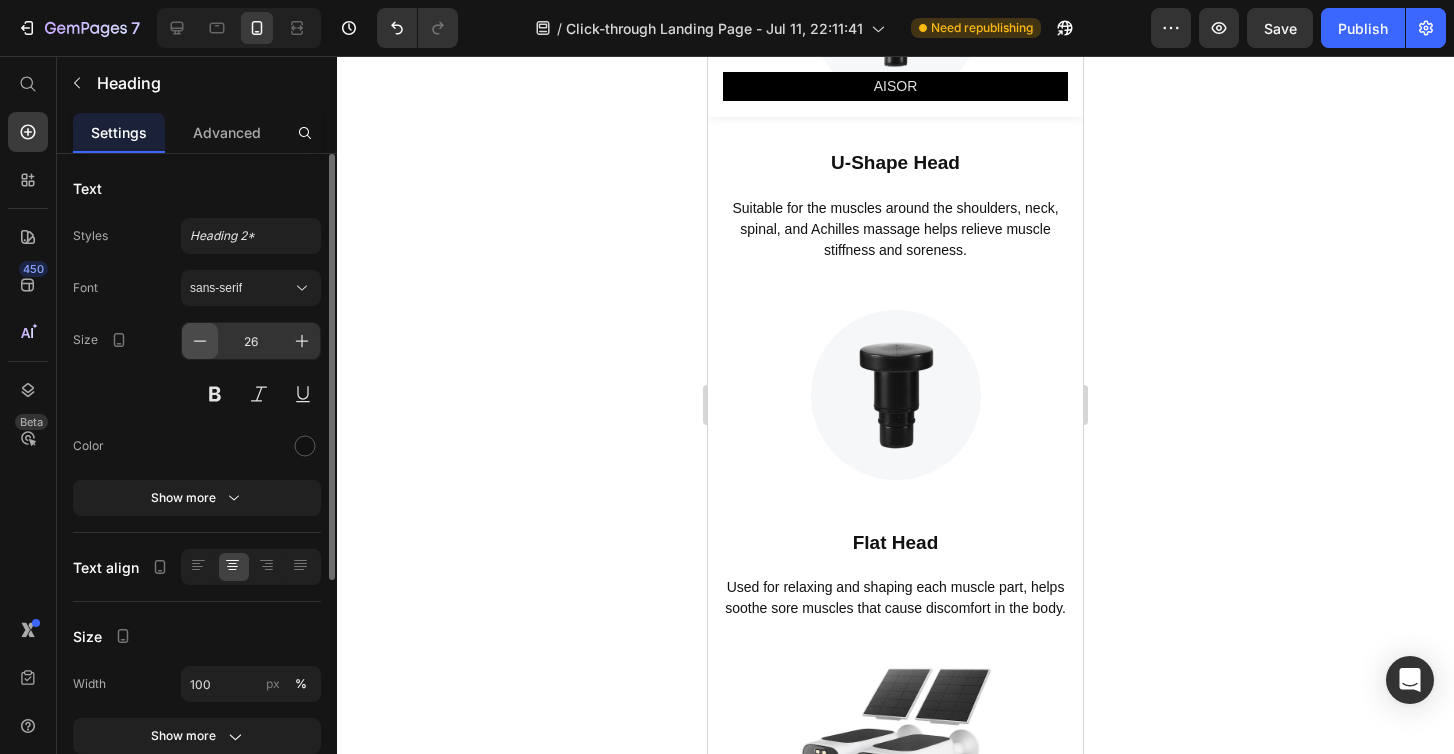 click 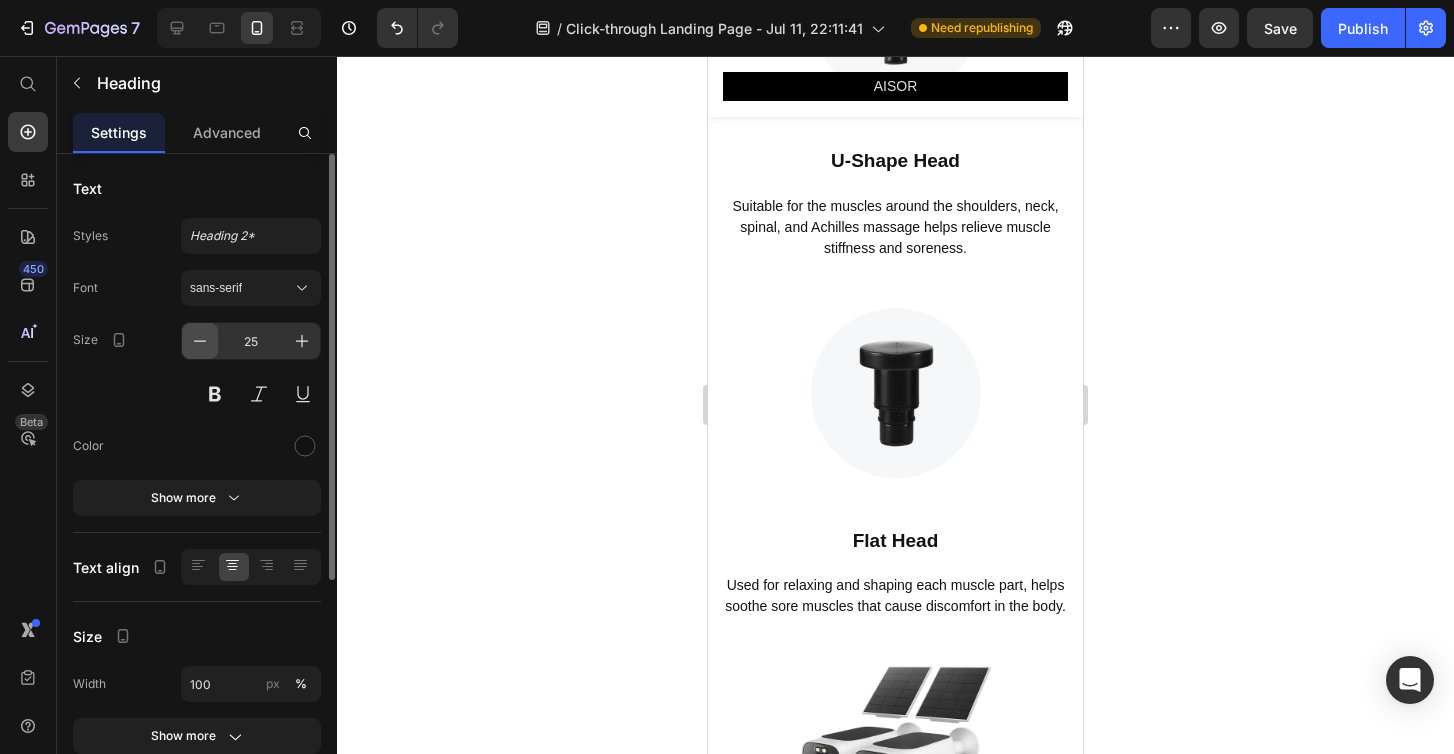 click 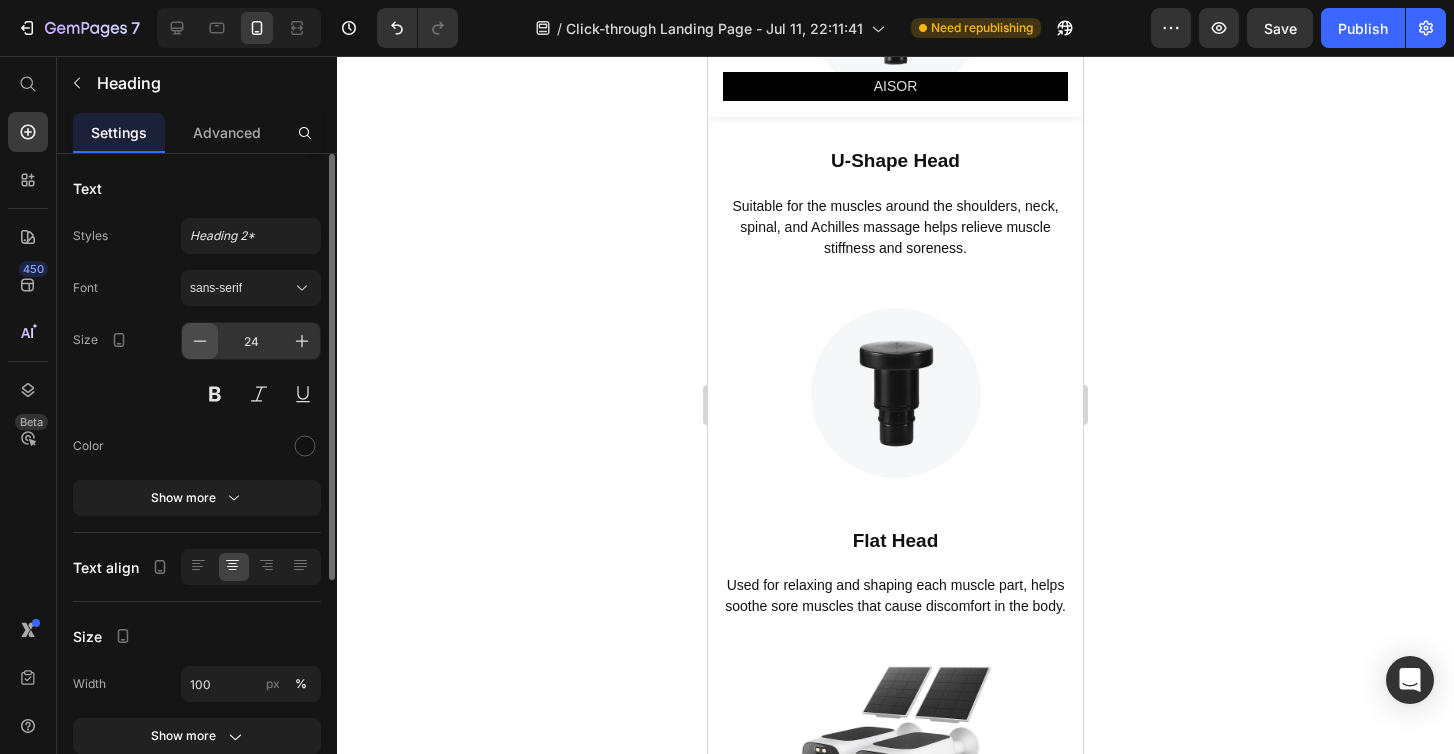 click 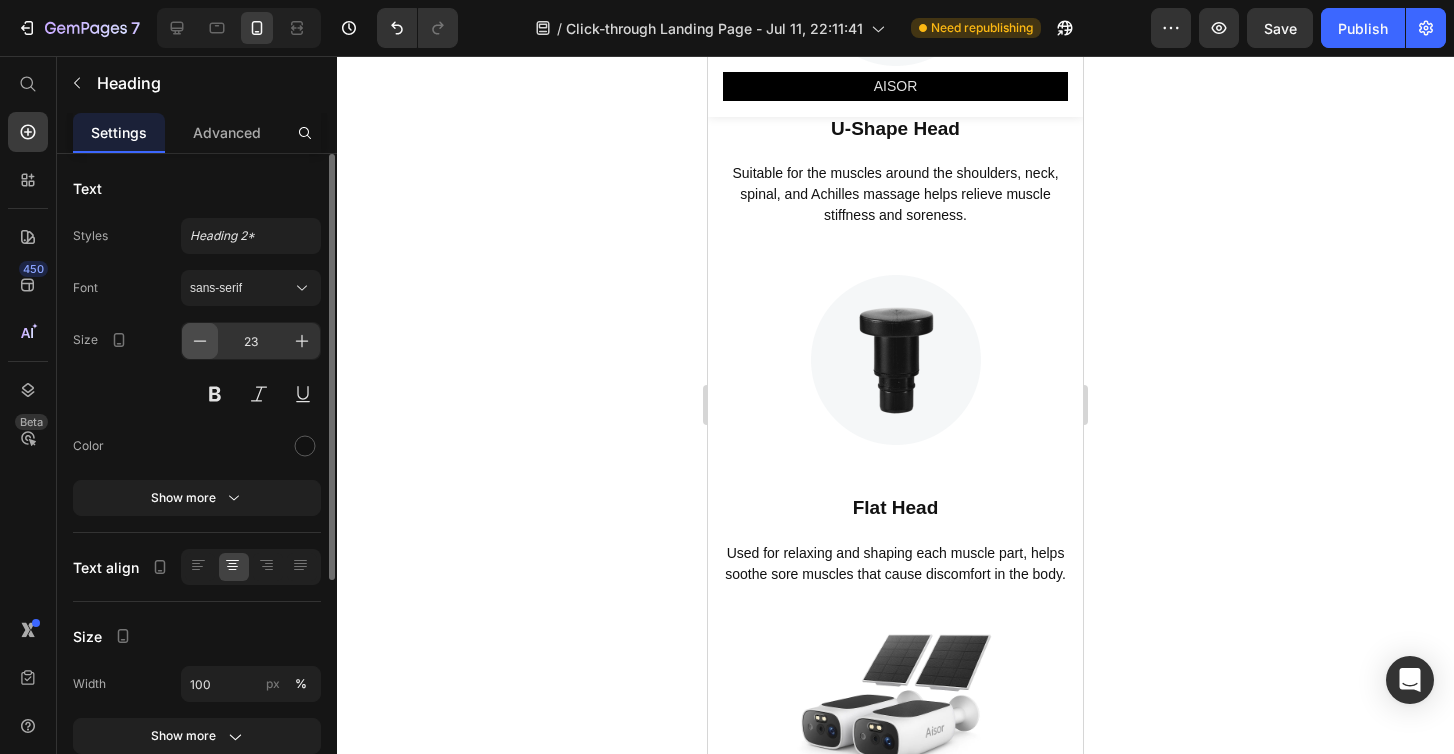 click 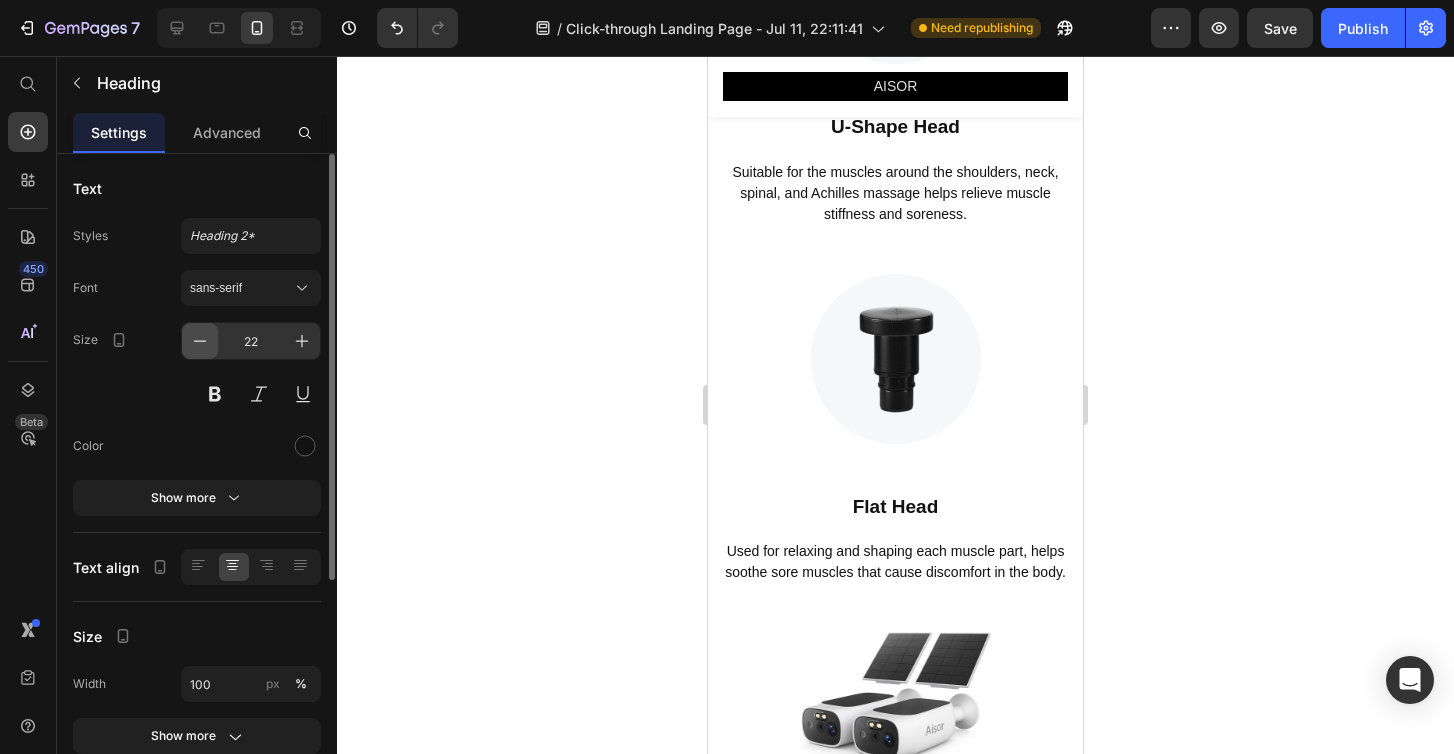 click 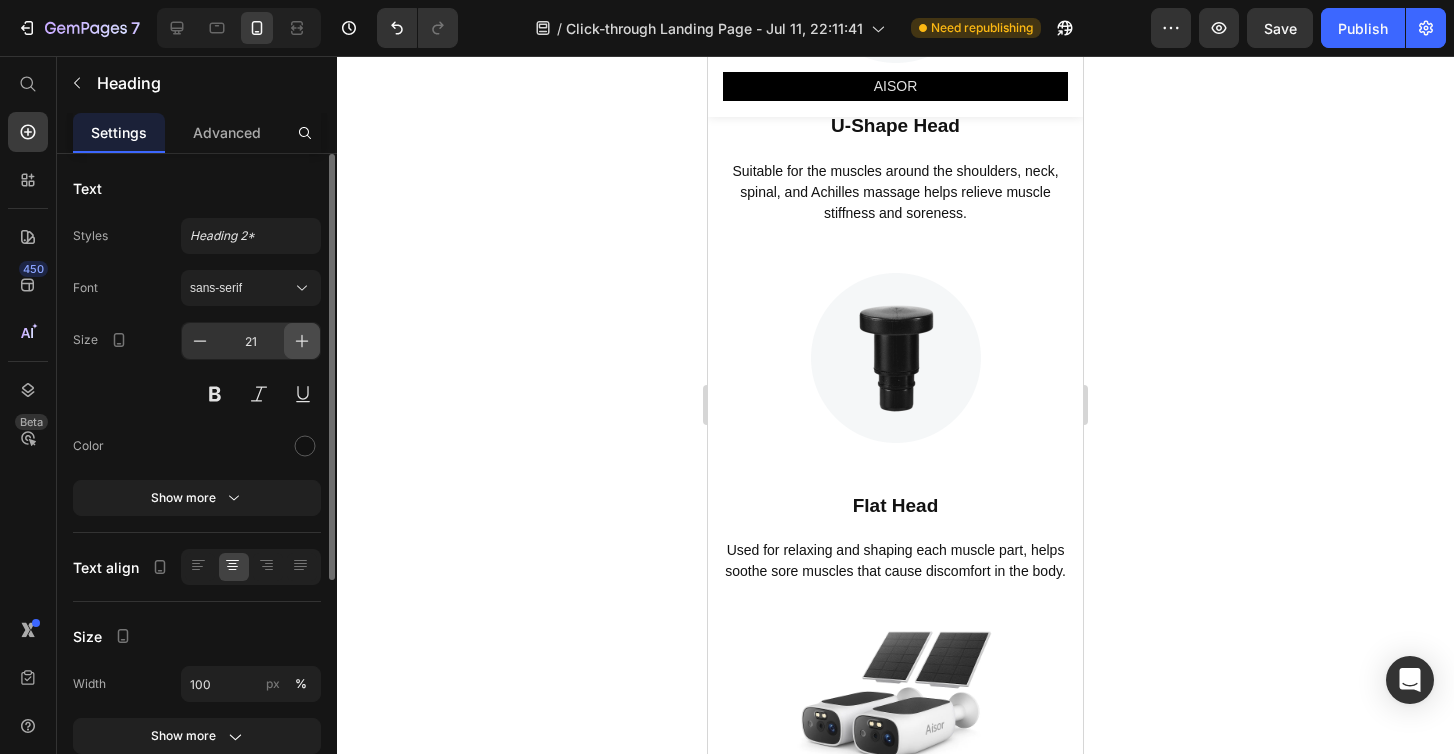 click 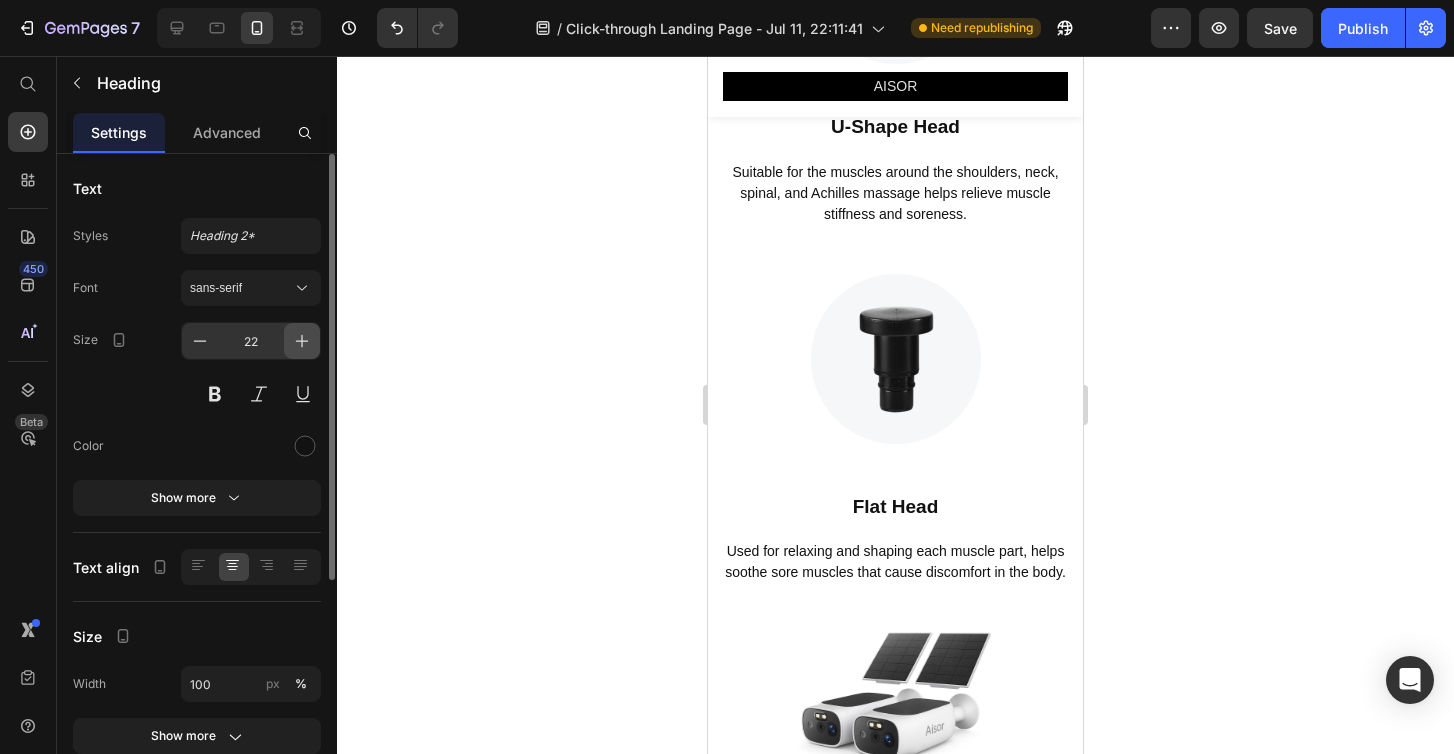 click 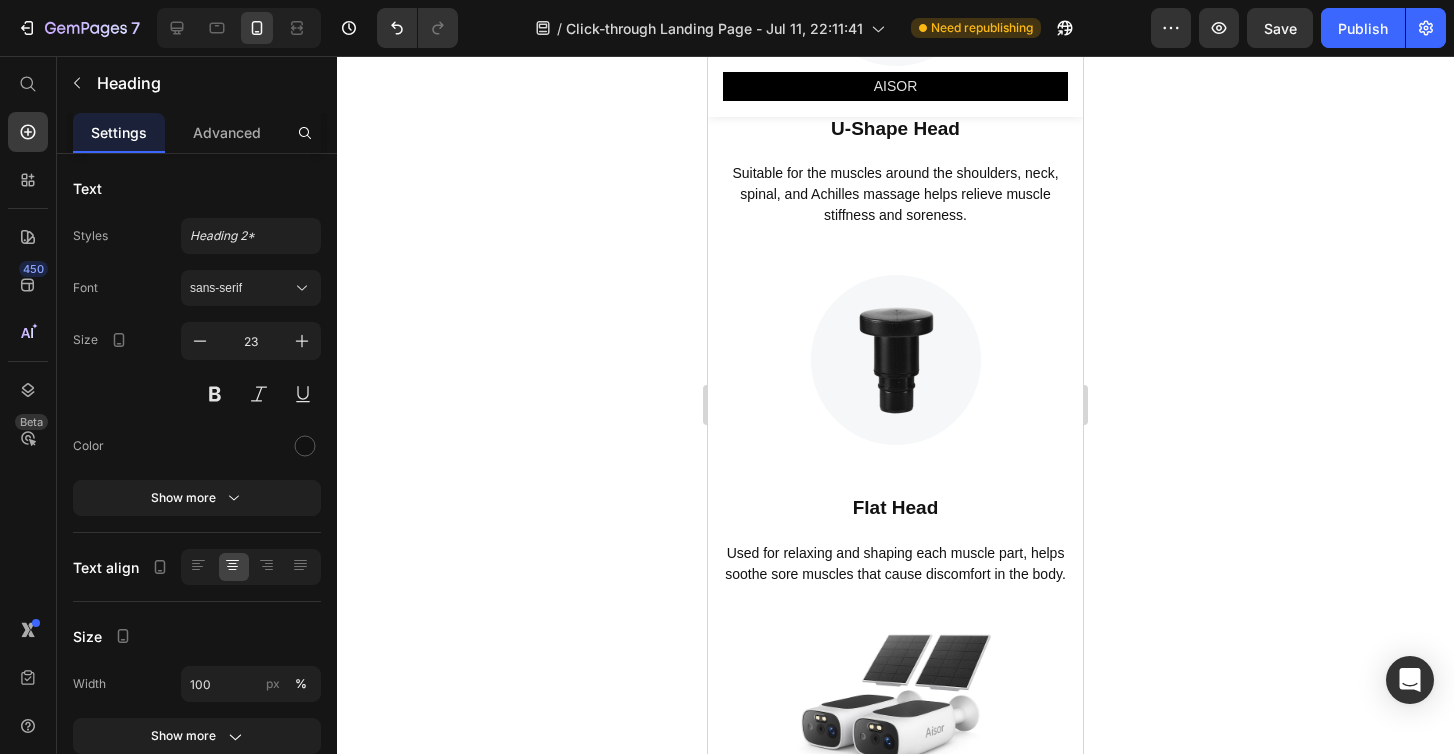 click 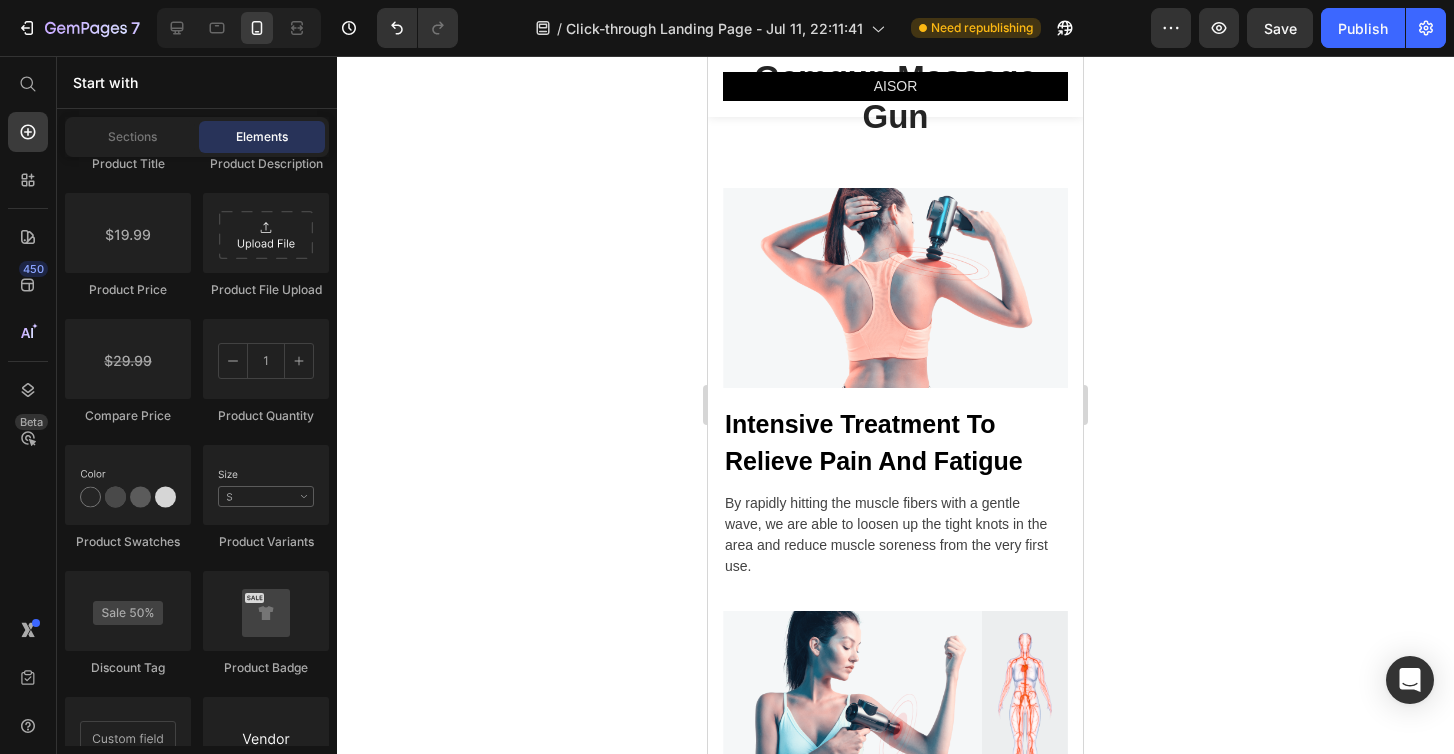scroll, scrollTop: 2986, scrollLeft: 0, axis: vertical 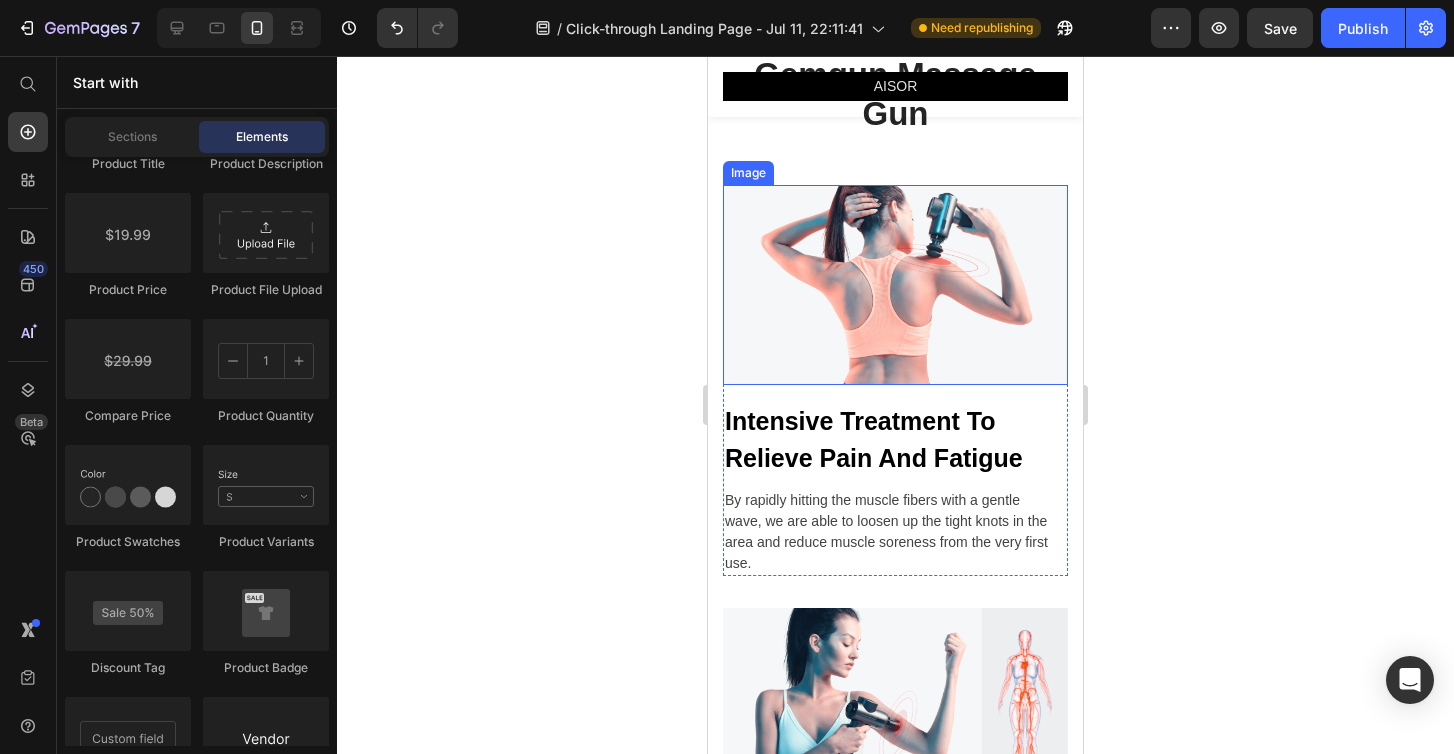 click at bounding box center [895, 285] 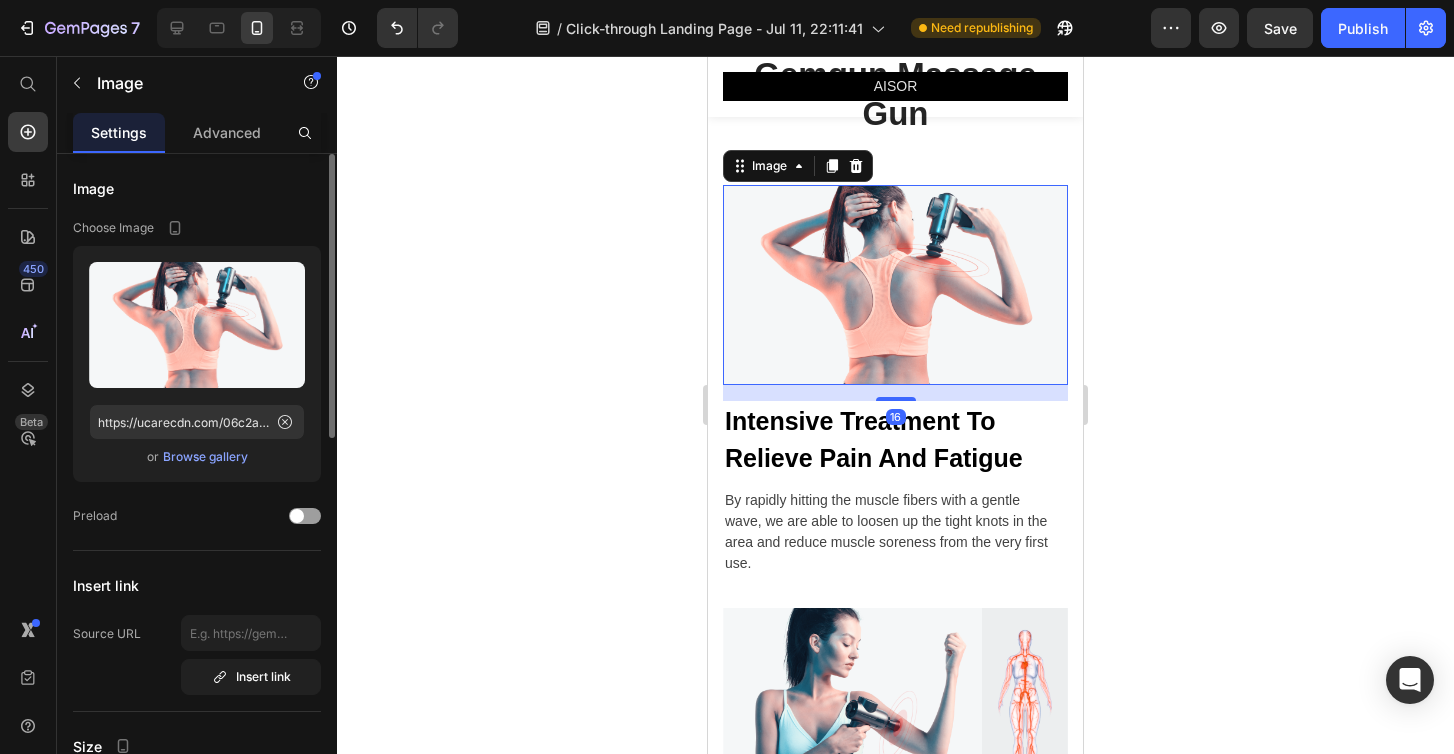 click on "Browse gallery" at bounding box center (205, 457) 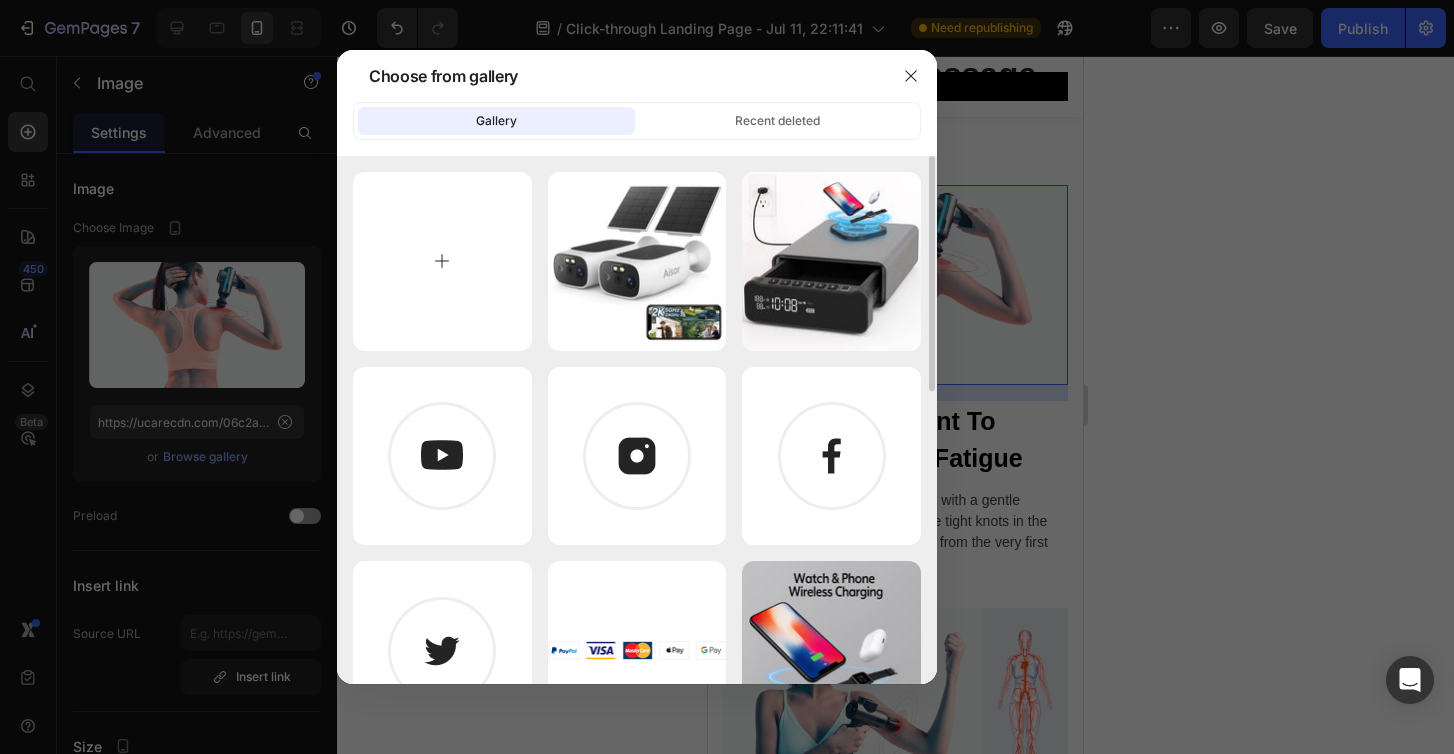 click at bounding box center [442, 261] 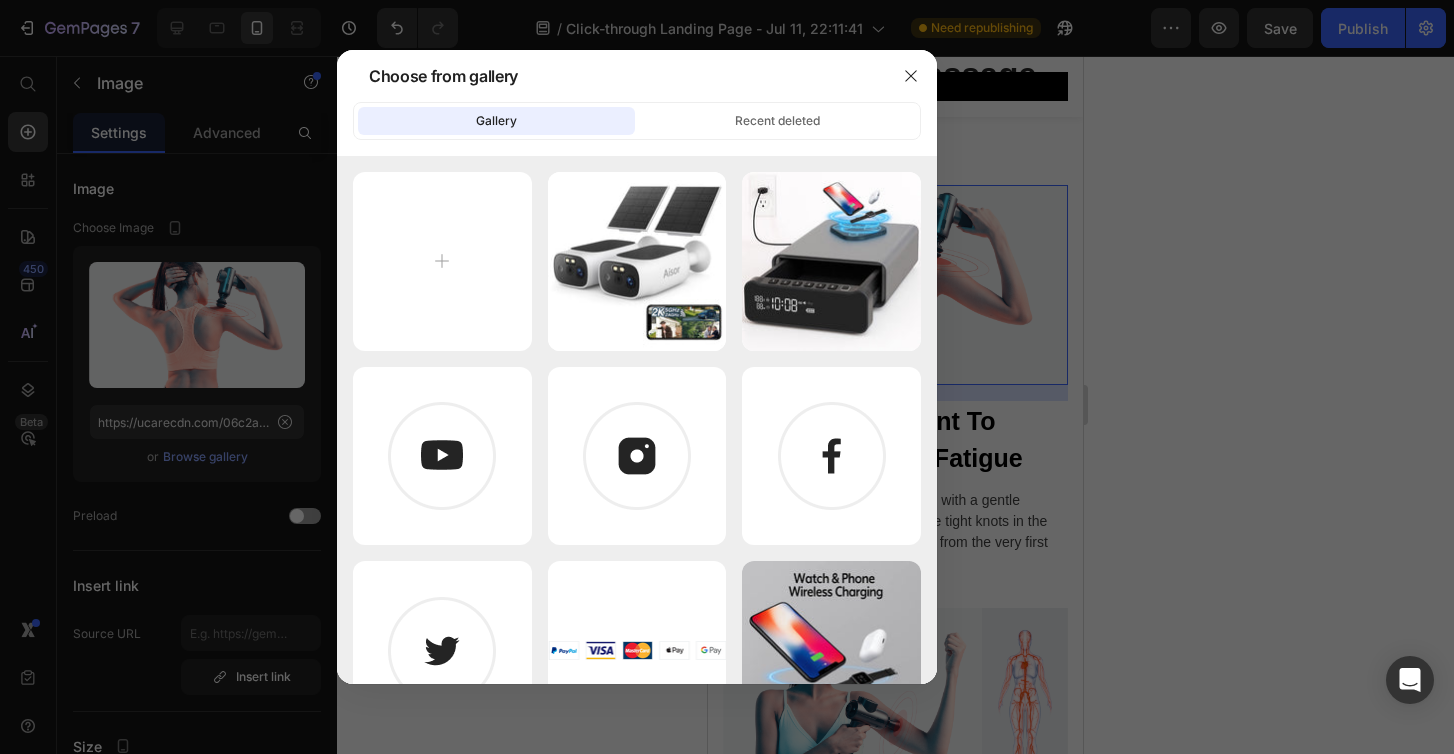 type on "C:\fakepath\assets_task_01jzwbp27mft1srjpf2252kq35_1752224771_img_0.webp" 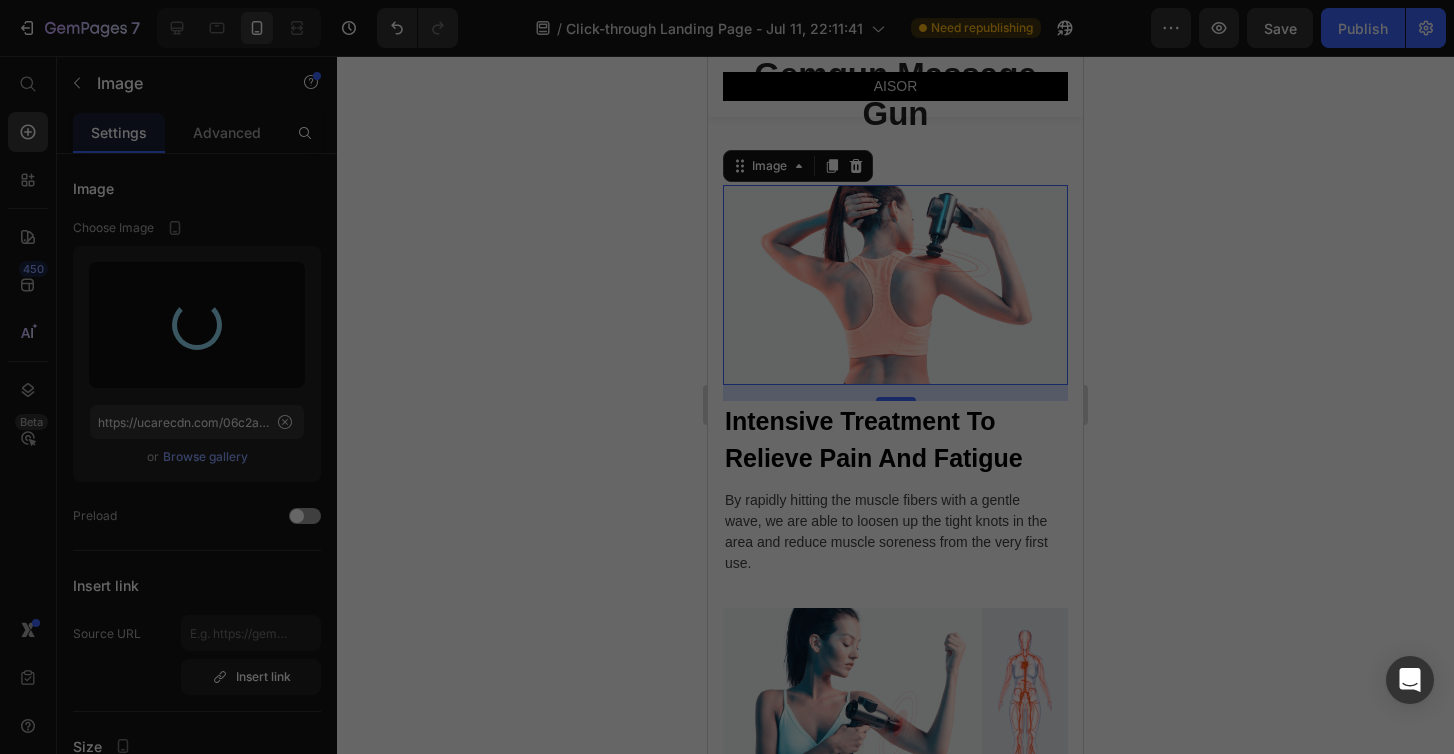 type on "https://cdn.shopify.com/s/files/1/0932/7945/3491/files/gempages_561636920967300277-25a16bd4-a080-4bf8-b218-7138149dfc08.webp" 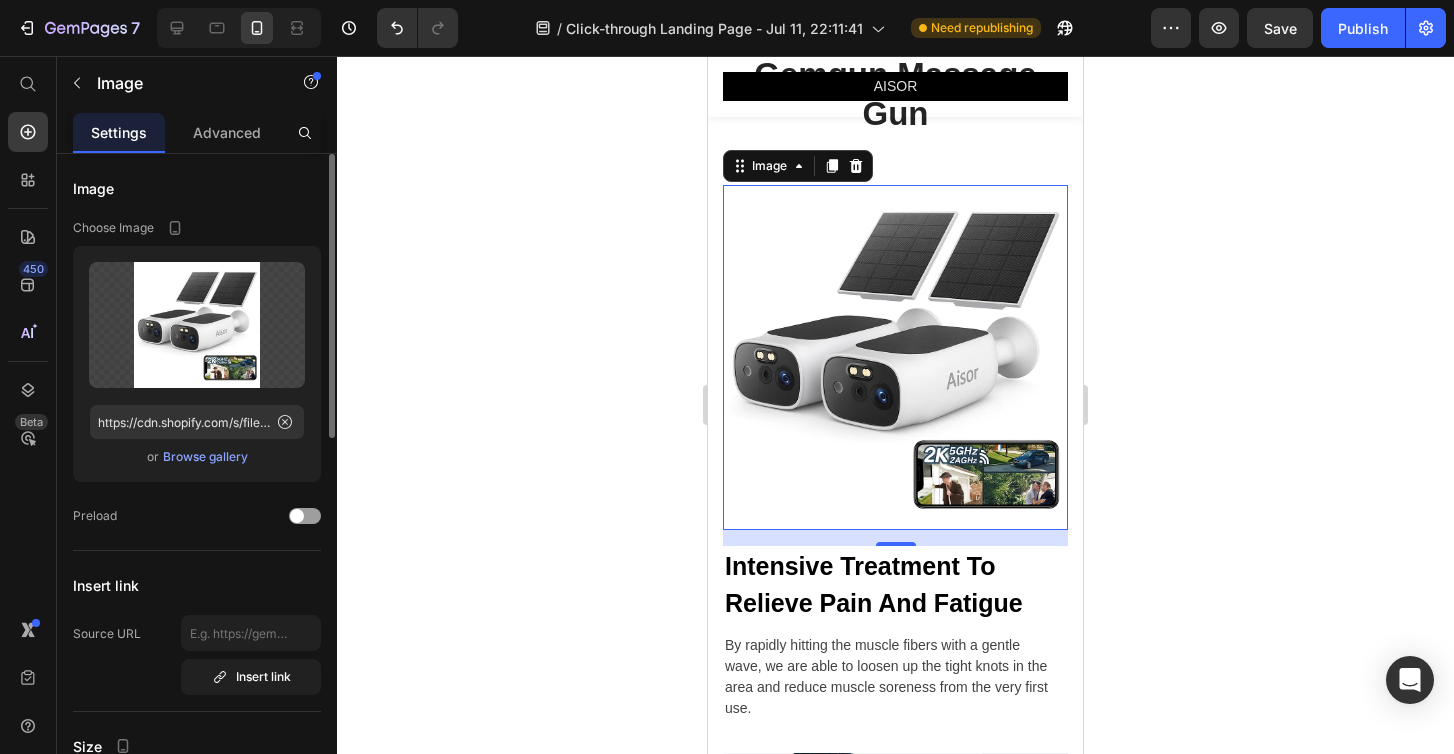 click on "Browse gallery" at bounding box center (205, 457) 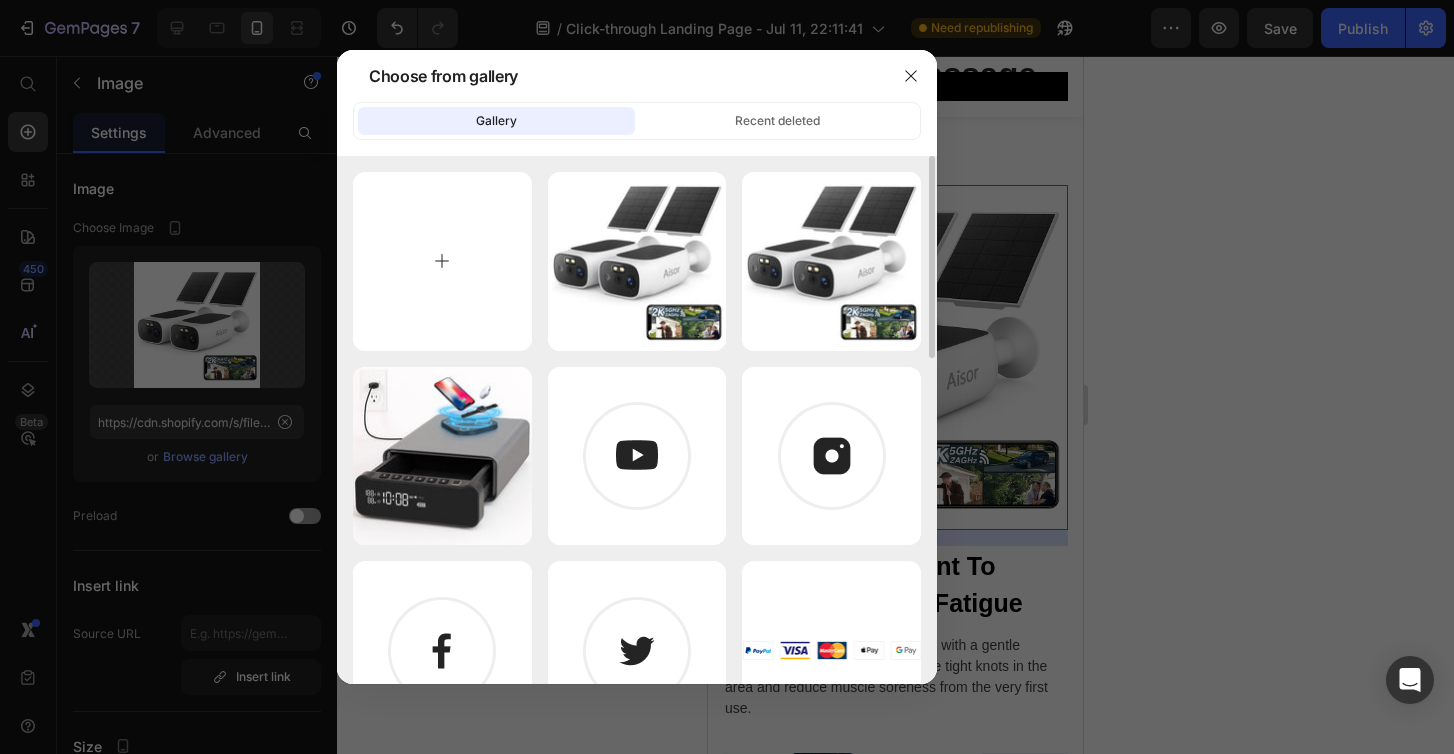 click at bounding box center [442, 261] 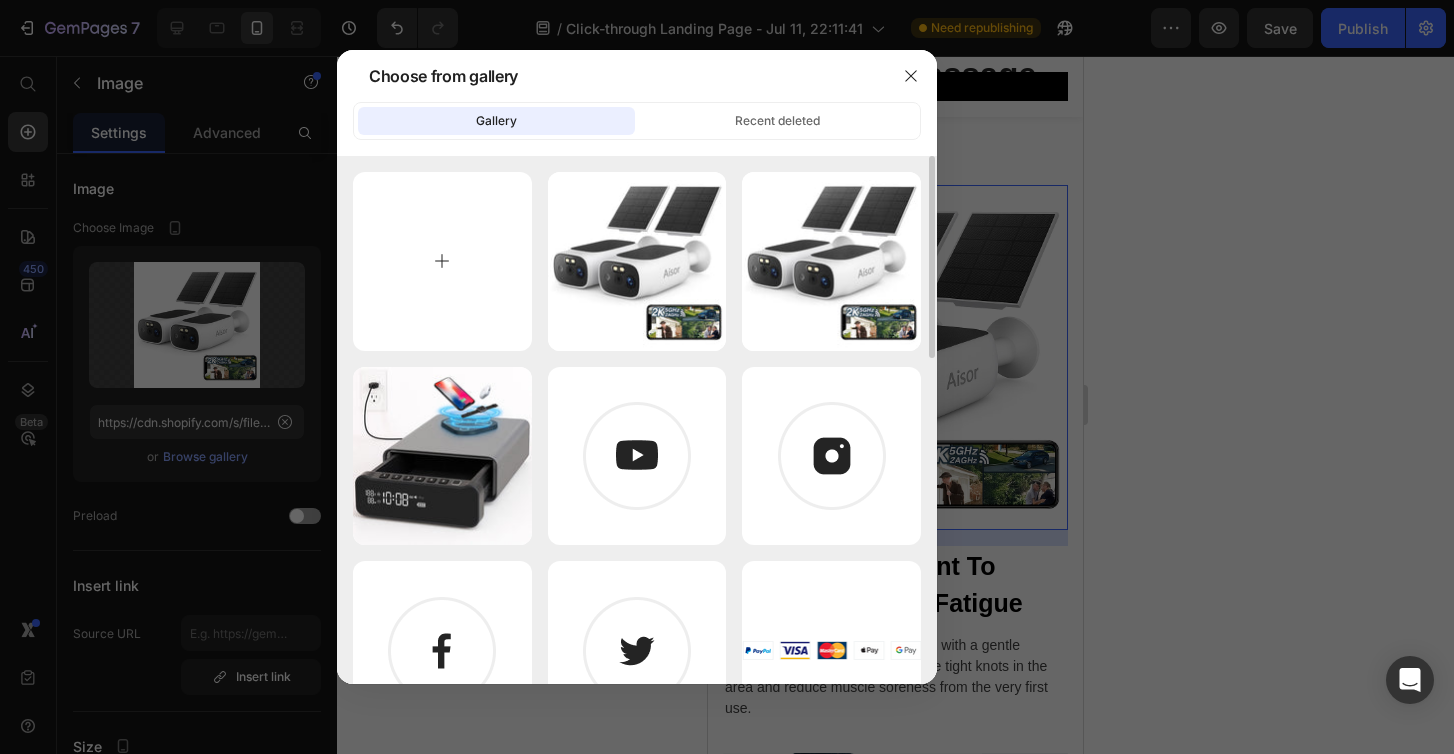 type on "C:\fakepath\assets_task_01jzwbfs29ekfthxzj68ky8th2_1752224561_img_0.webp" 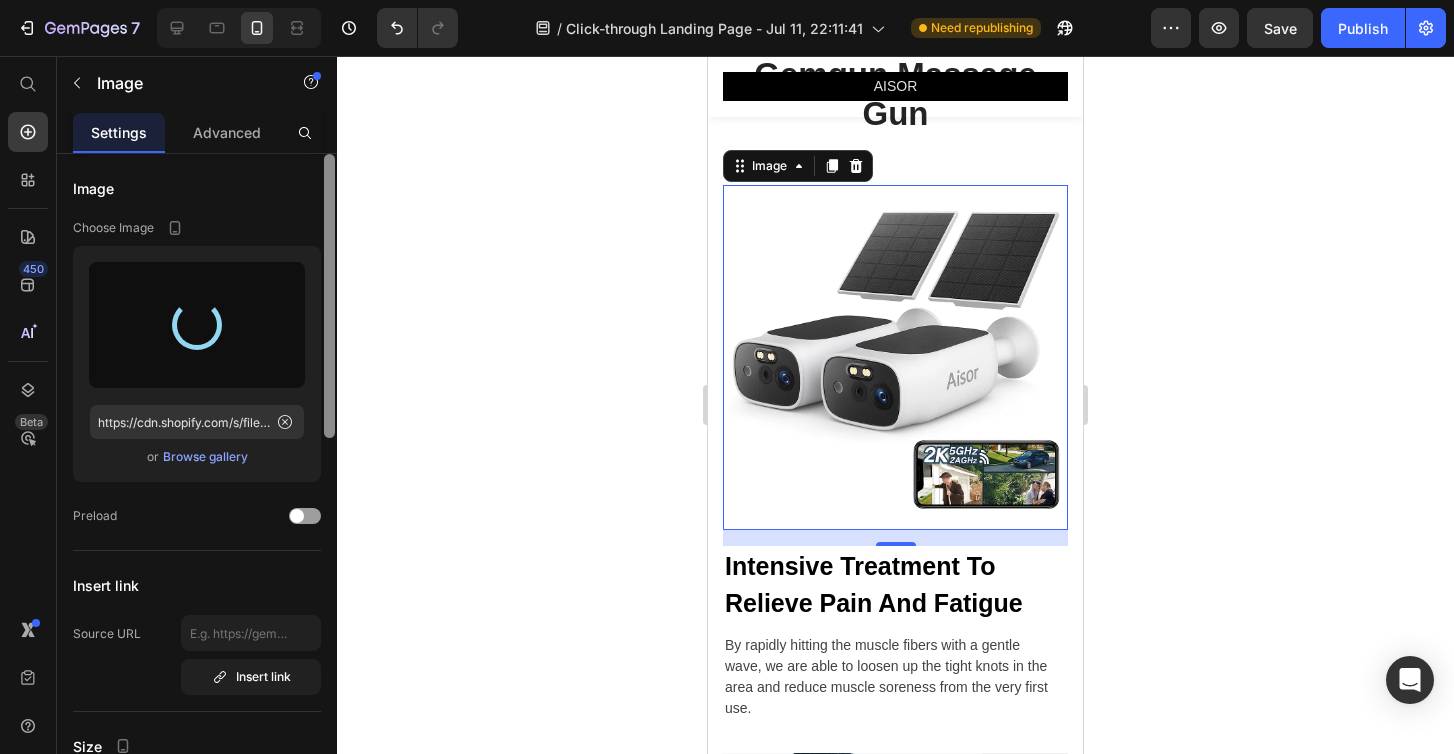 type on "https://cdn.shopify.com/s/files/1/0932/7945/3491/files/gempages_561636920967300277-a31f5924-3a7b-4d66-a885-201adce5b14c.webp" 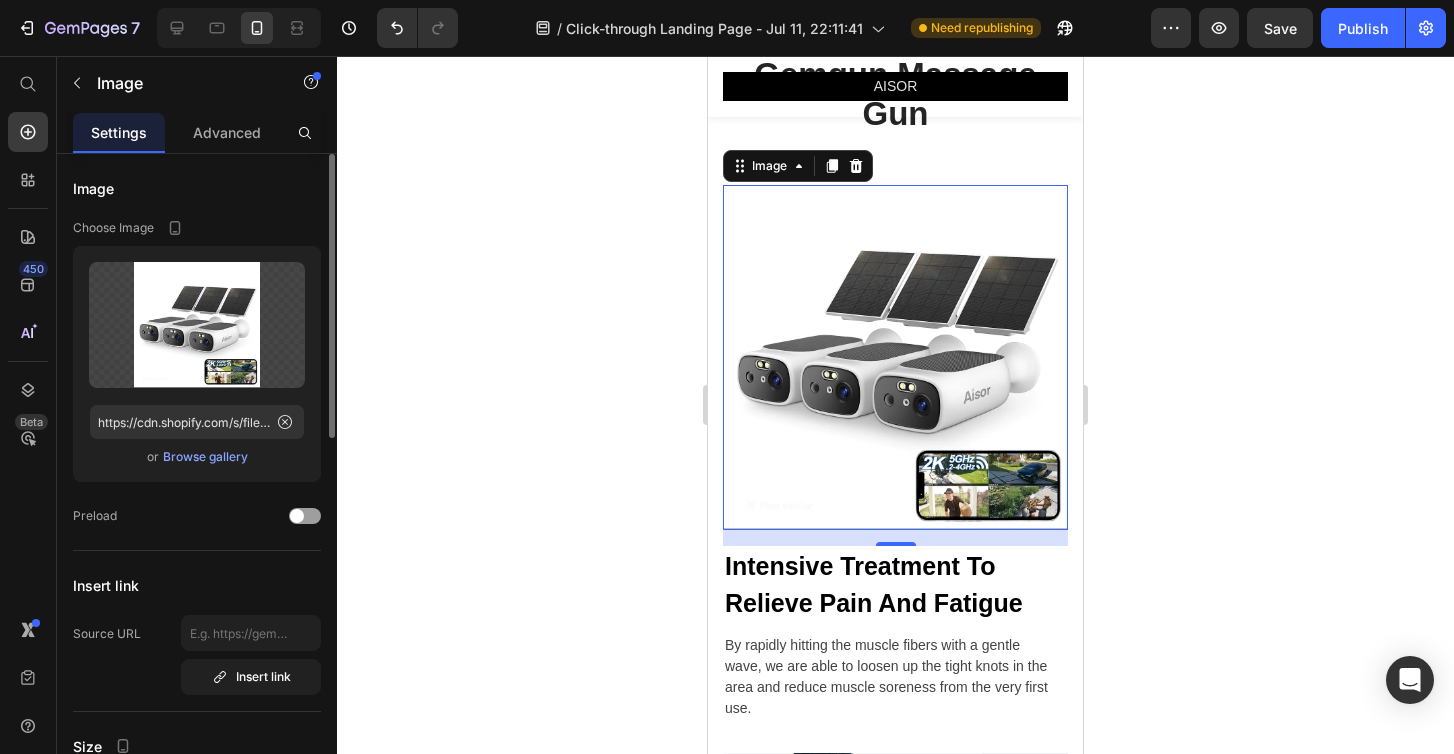 click on "Browse gallery" at bounding box center (205, 457) 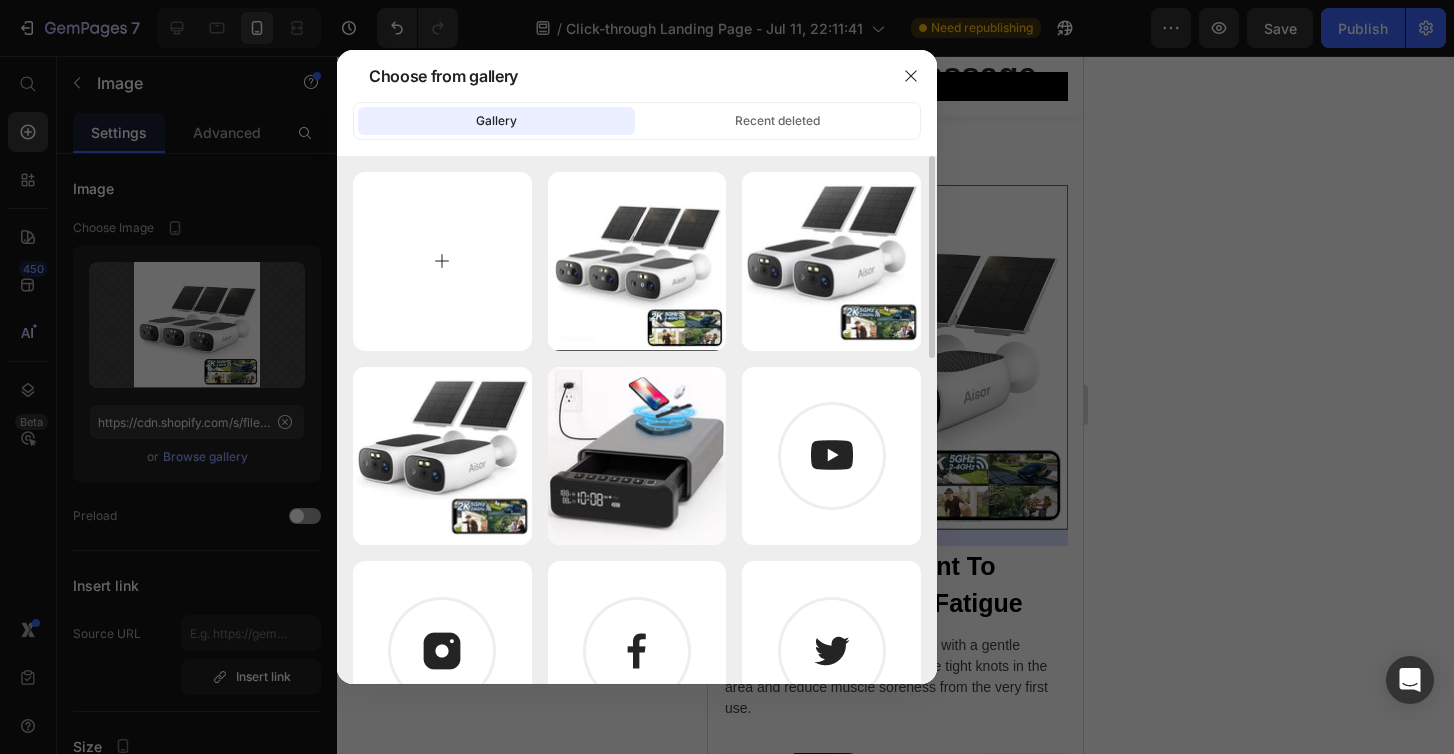 click at bounding box center [442, 261] 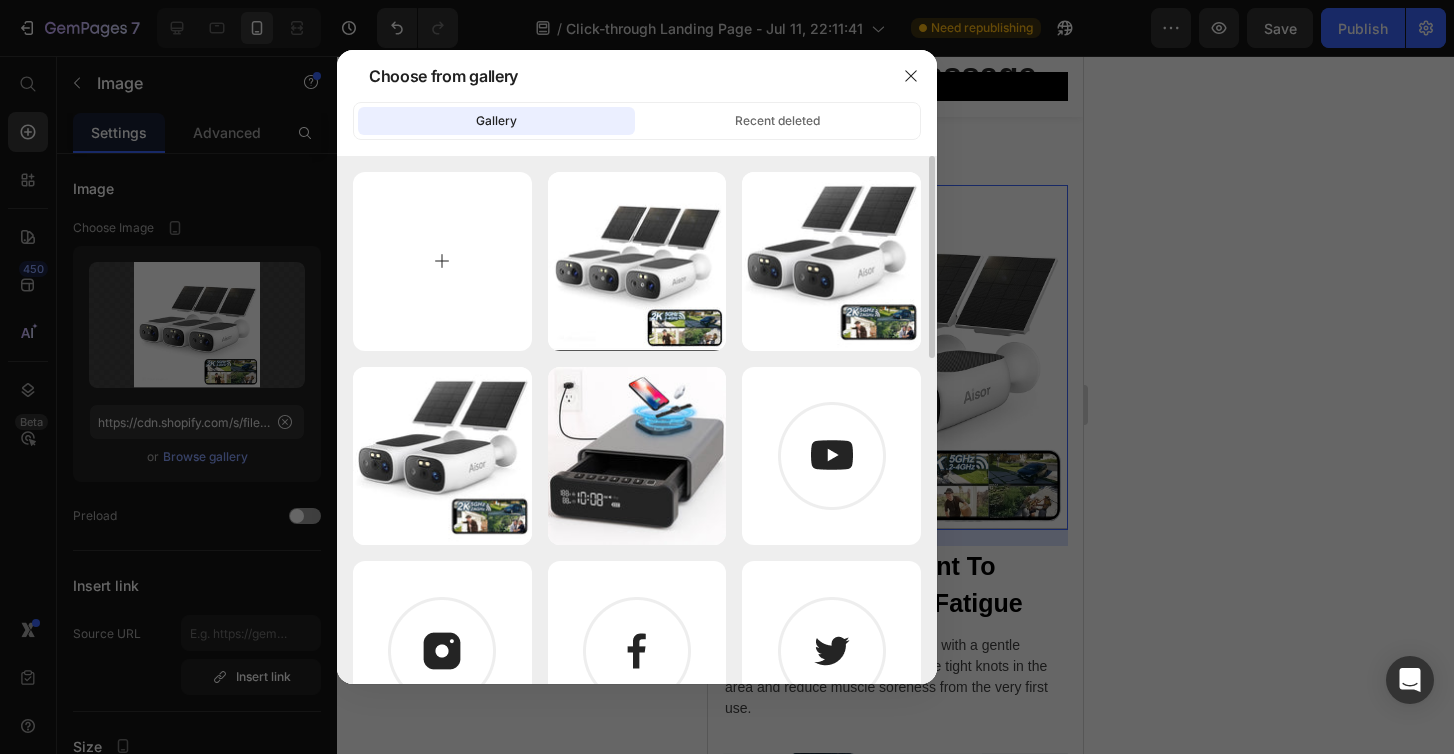type on "C:\fakepath\assets_task_01jzwbfs29ekfthxzj68ky8th2_1752224561_img_0.webp" 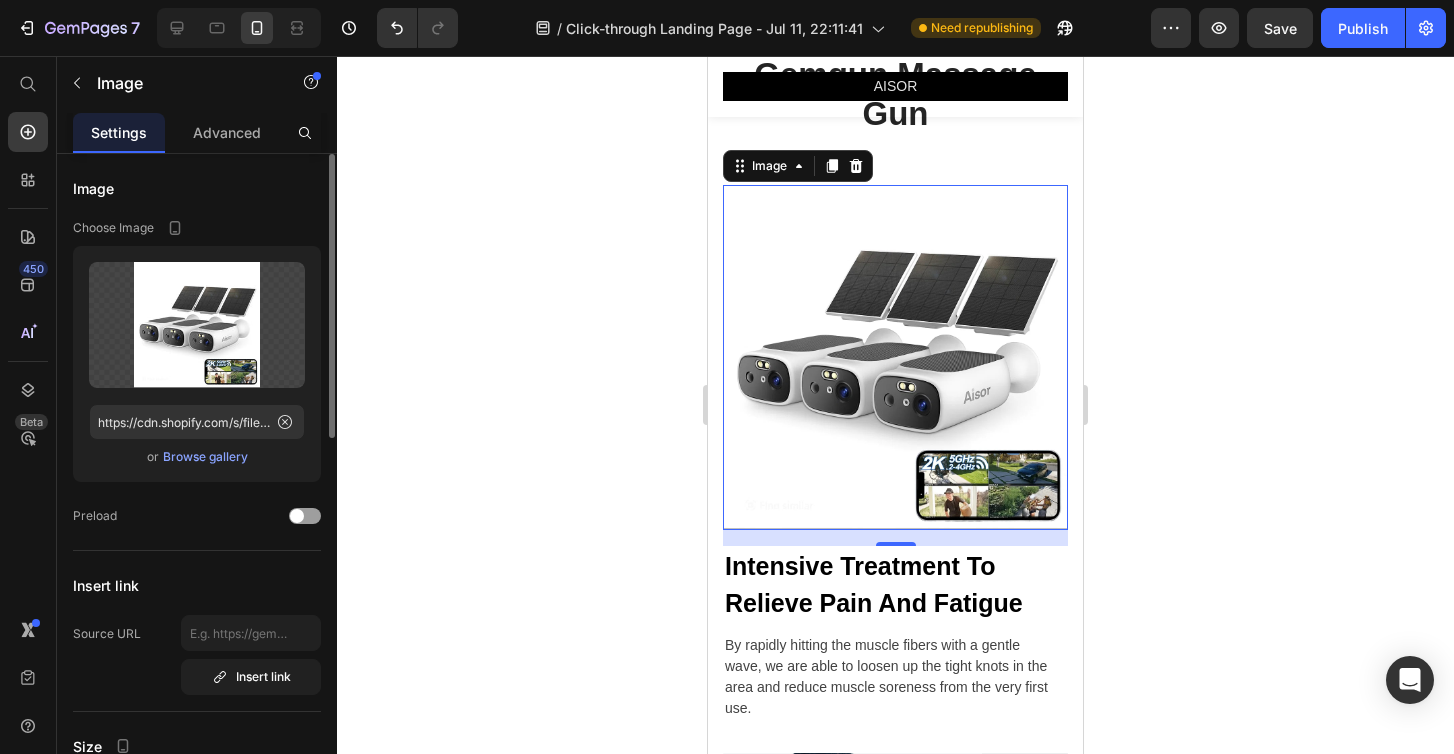 click on "Browse gallery" at bounding box center [205, 457] 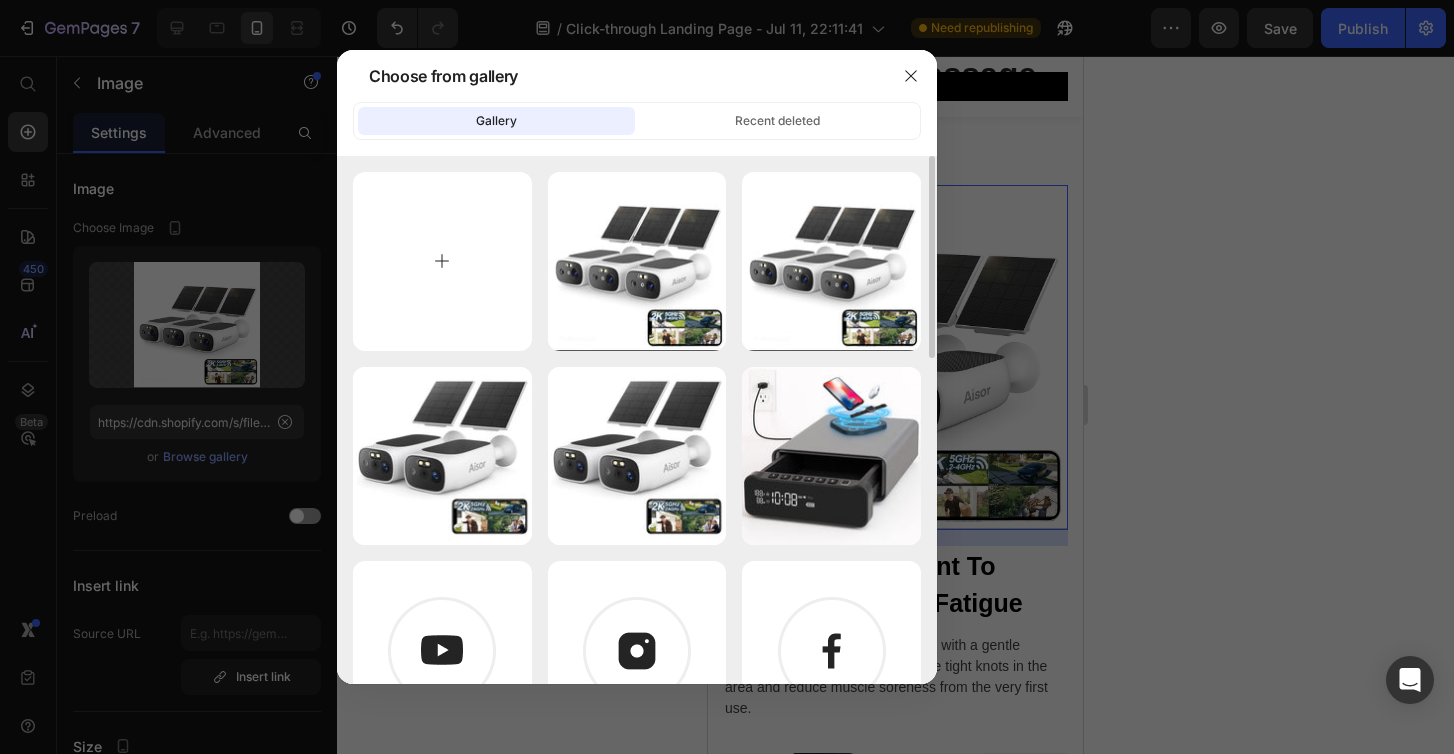 click at bounding box center (442, 261) 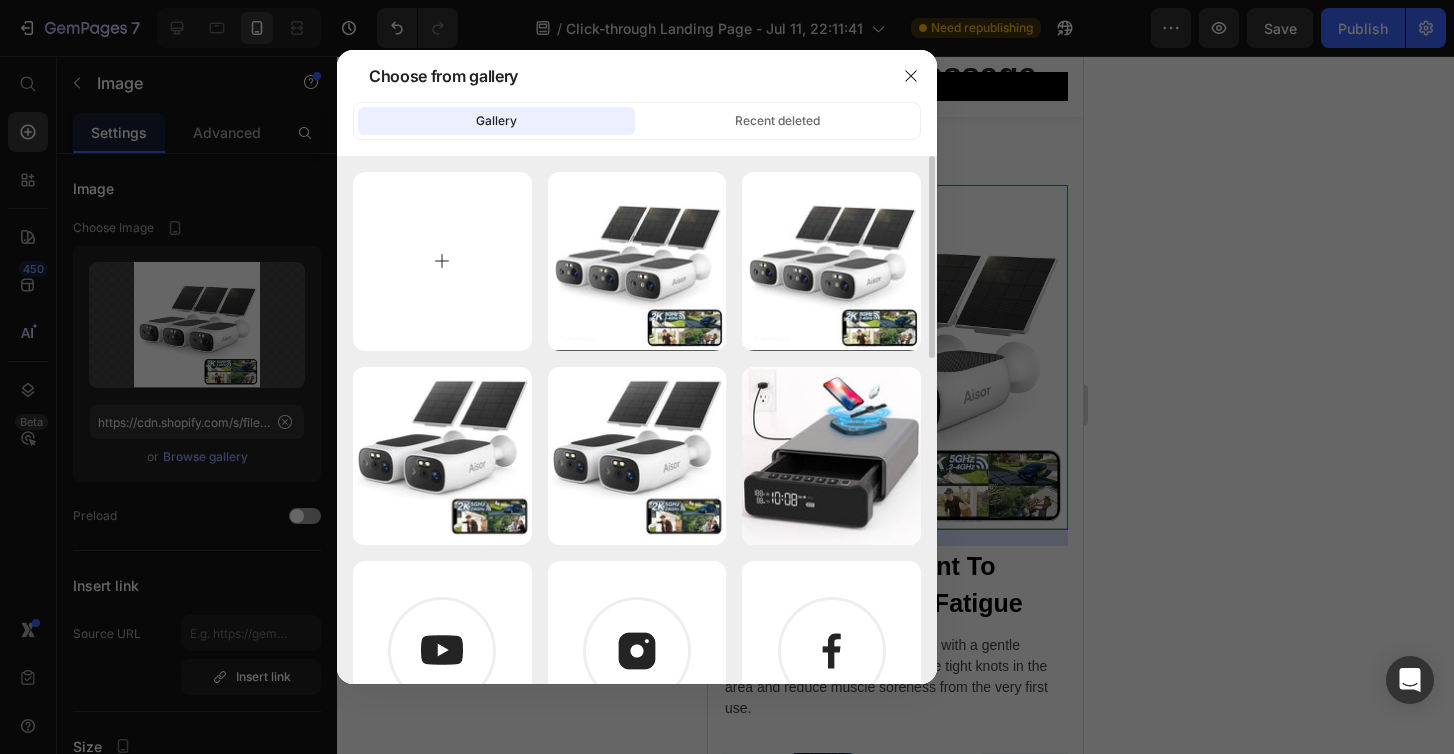 type on "C:\fakepath\D1170ED6-0D2C-4ACD-BD95-35E6D7DC3D2E.jpg" 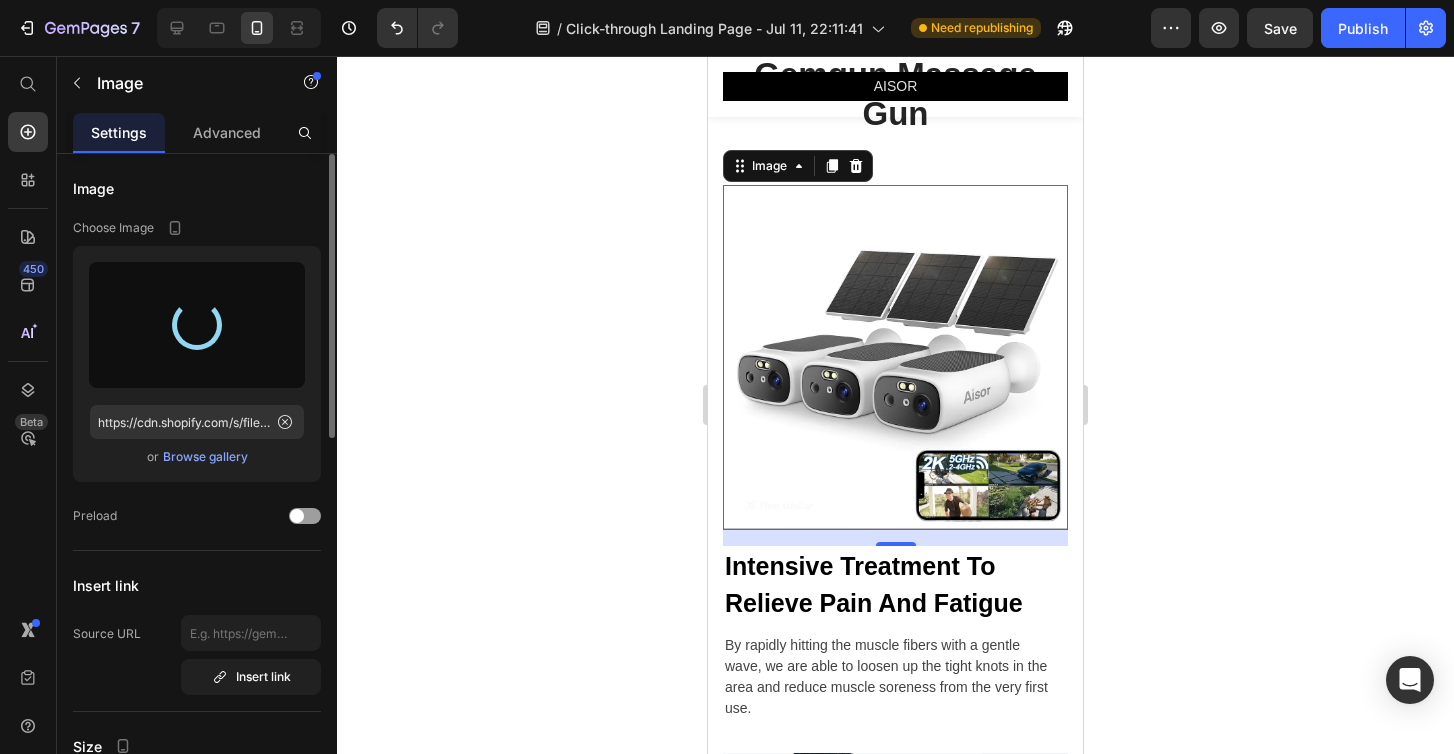 type on "https://cdn.shopify.com/s/files/1/0932/7945/3491/files/gempages_561636920967300277-75d4336b-b4fd-4708-af62-4582a43e3950.jpg" 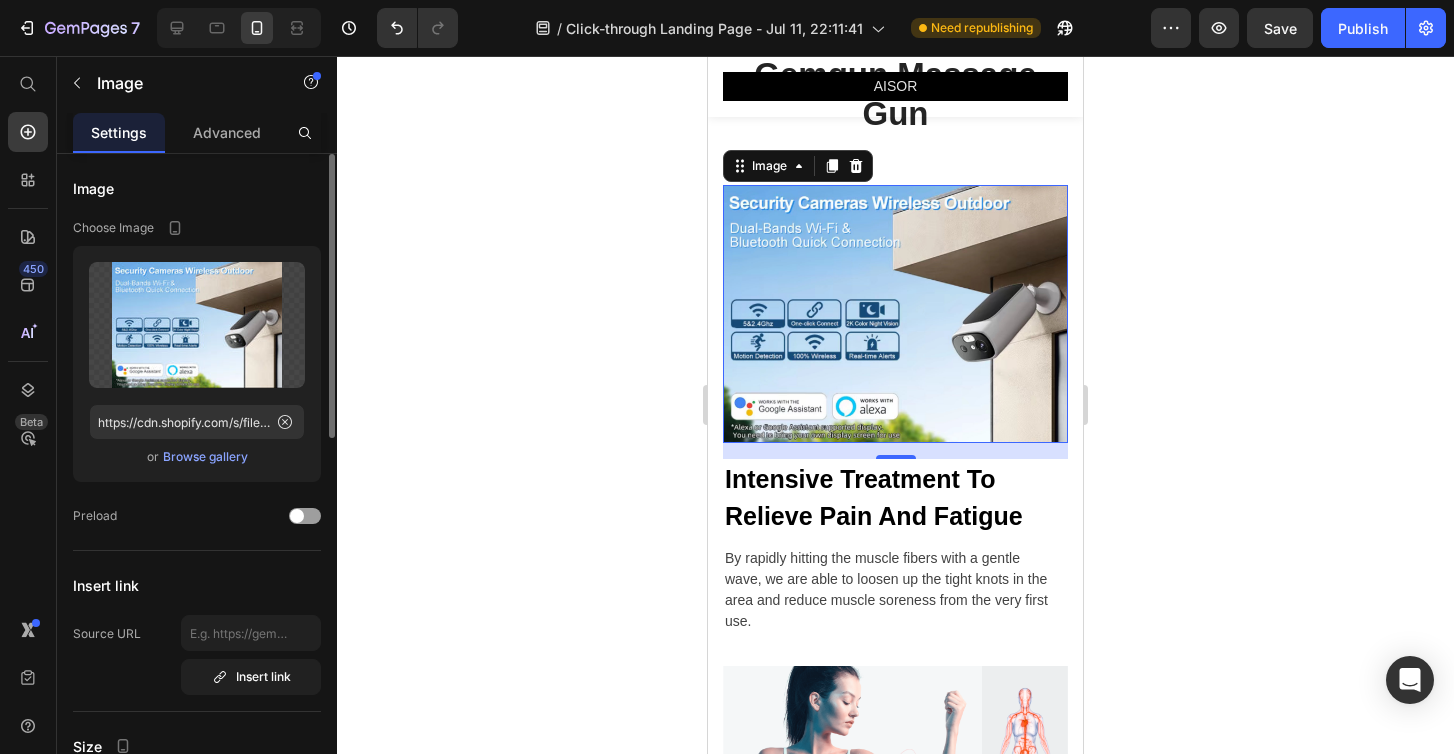 click on "Browse gallery" at bounding box center [205, 457] 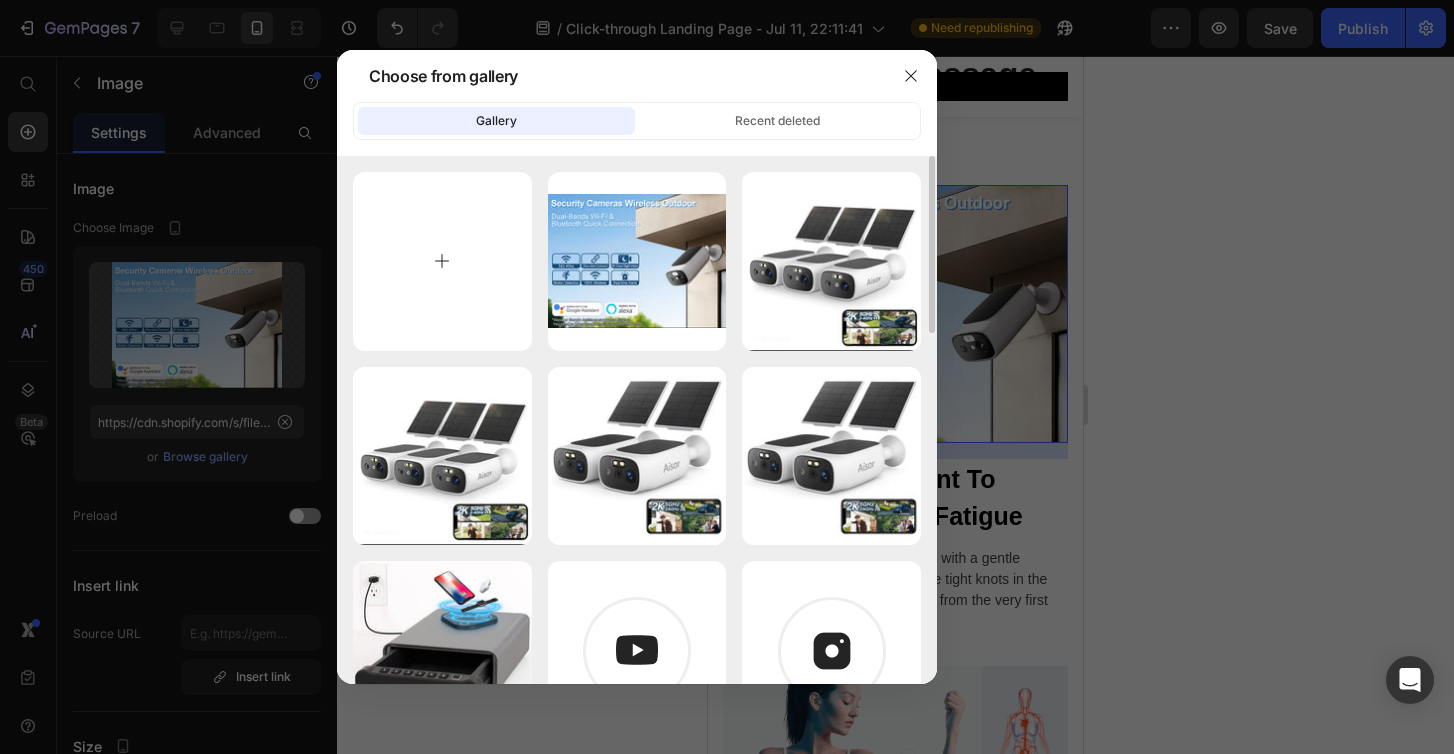 click at bounding box center [442, 261] 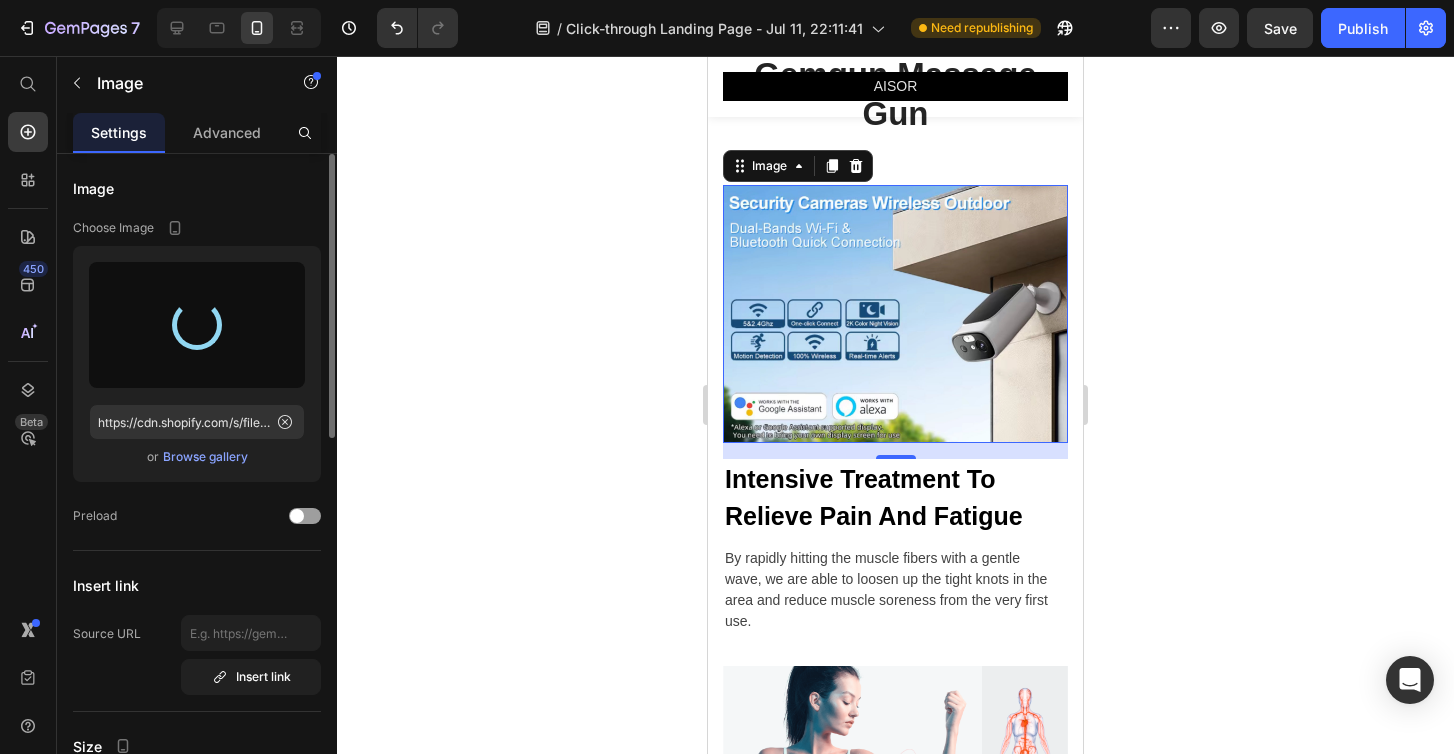 click on "Browse gallery" at bounding box center [205, 457] 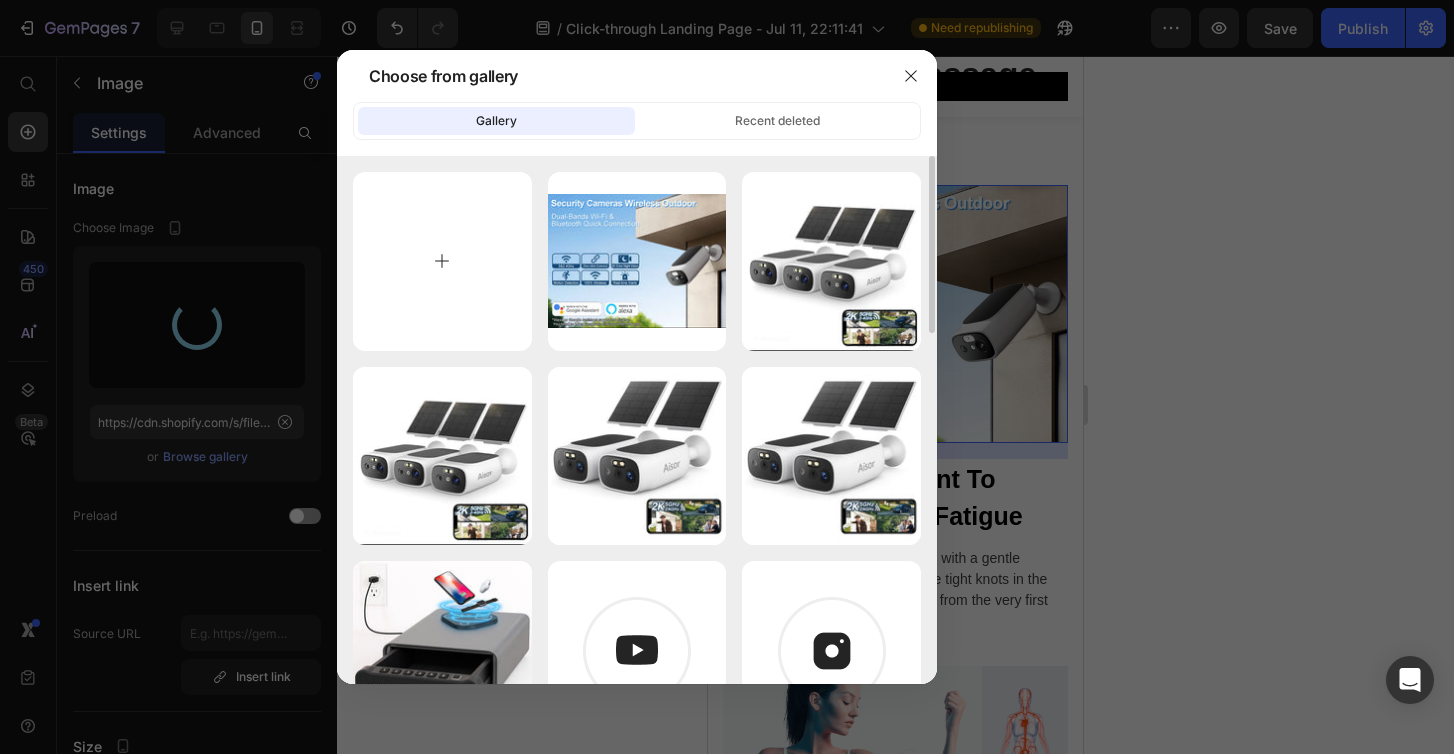 click at bounding box center [442, 261] 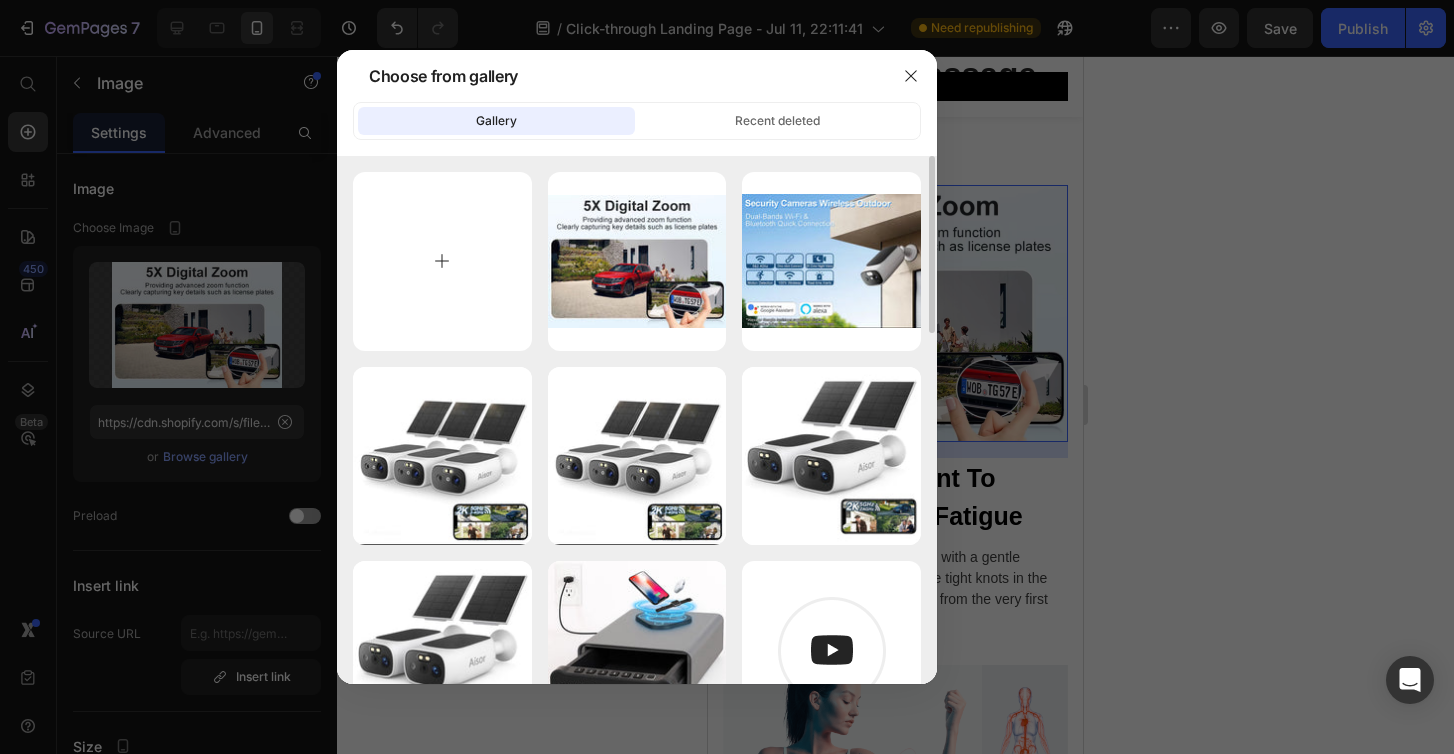 type on "C:\fakepath\7C747747-BBCF-47A9-8847-E40E9F80DD2B.jpg" 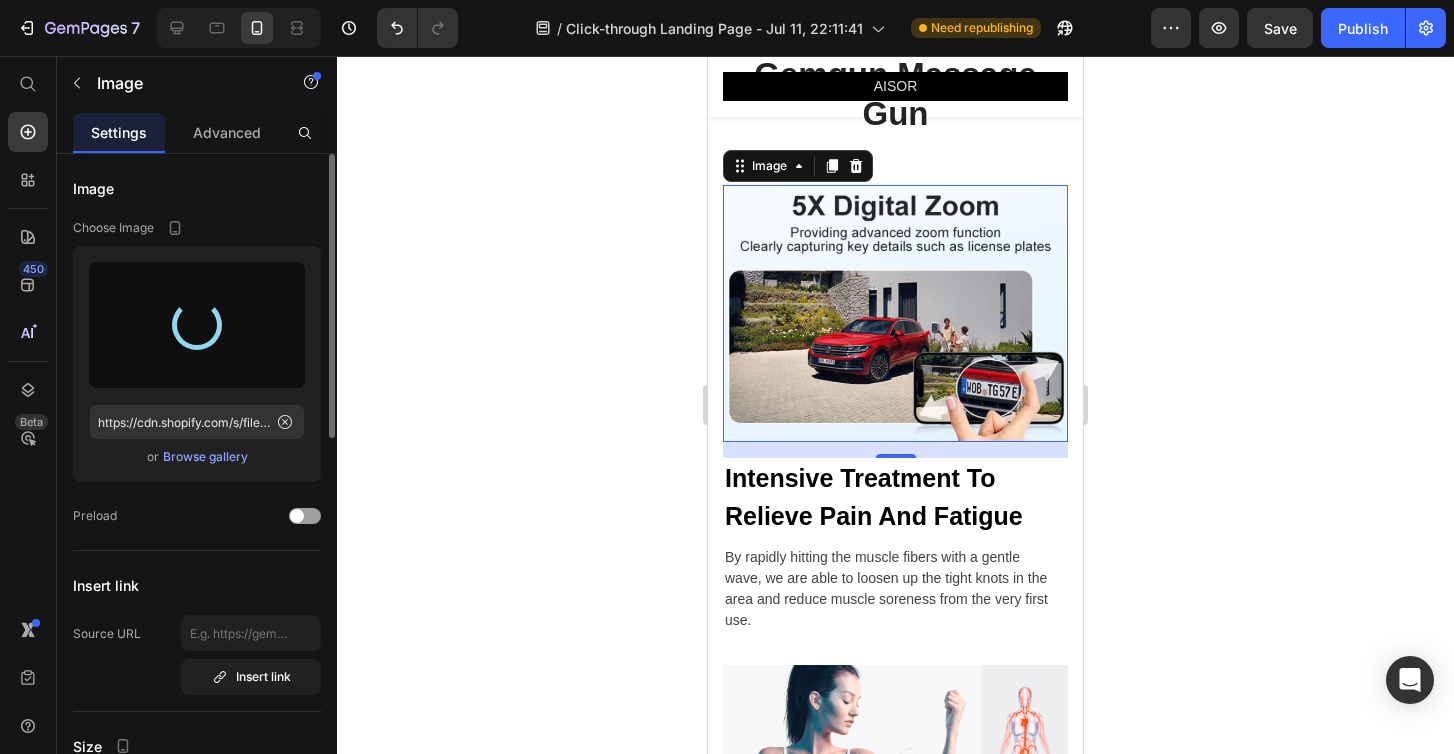 click on "Browse gallery" at bounding box center [205, 457] 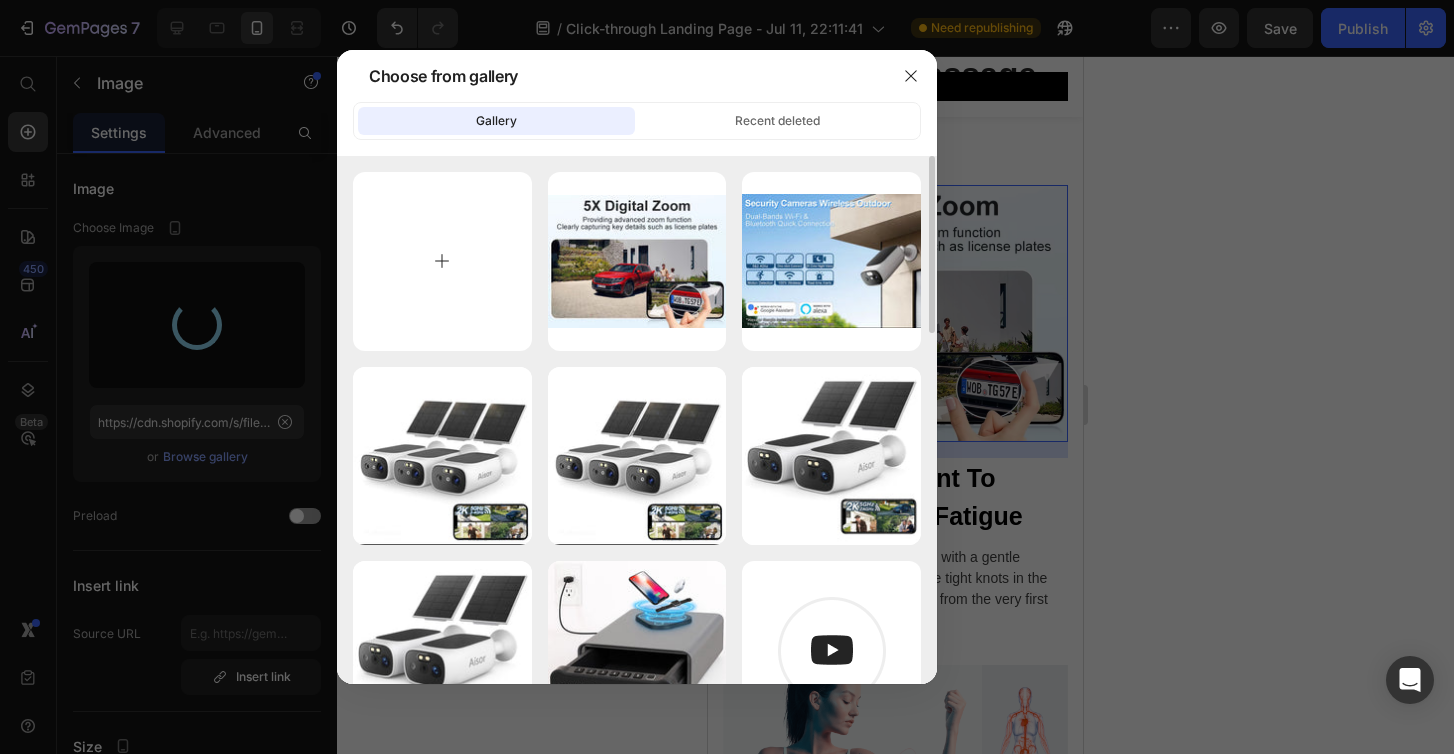 type on "https://cdn.shopify.com/s/files/1/0932/7945/3491/files/gempages_561636920967300277-1bc8a7fa-5558-43b1-a4a3-3fcd7583ece9.jpg" 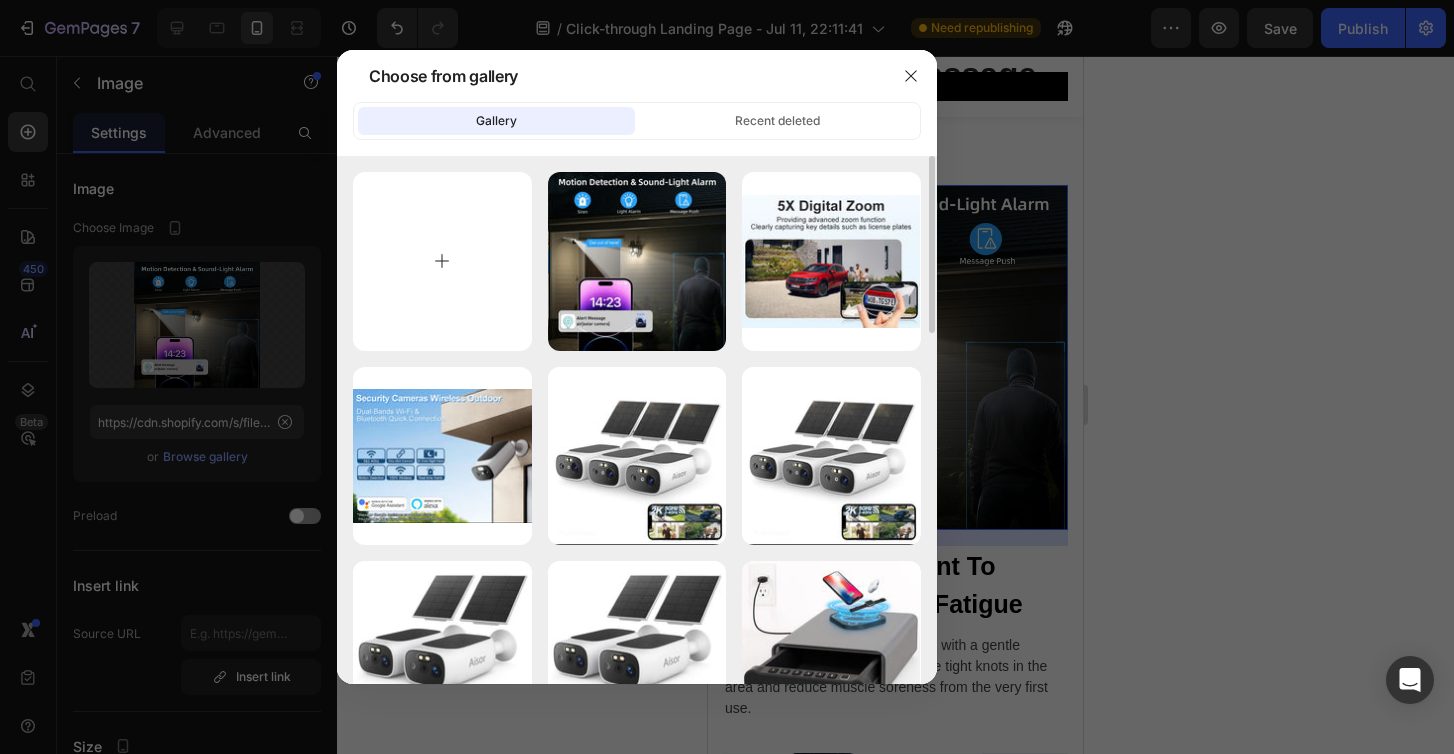 click at bounding box center [442, 261] 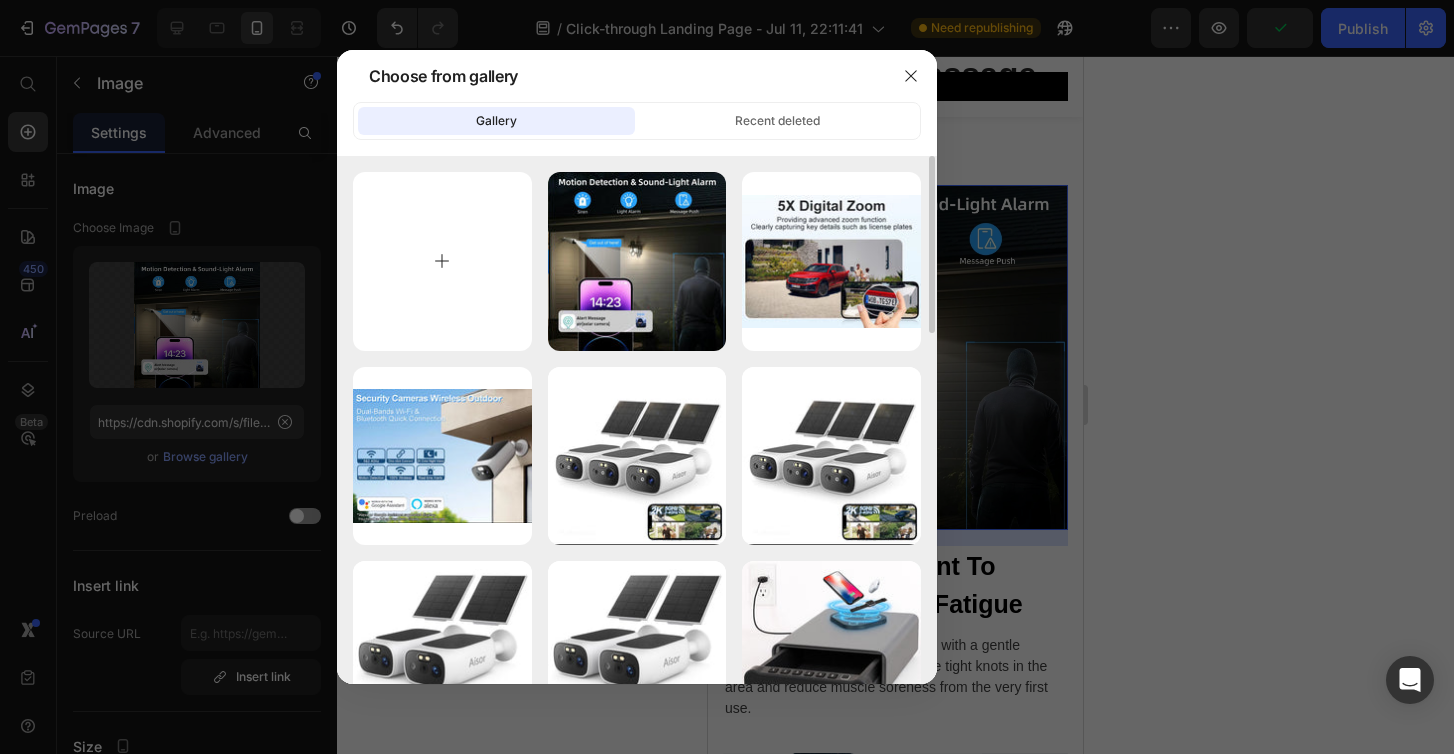 type on "C:\fakepath\8E9389A0-4ED3-4CE6-9865-4C2A3ED999B3.jpg" 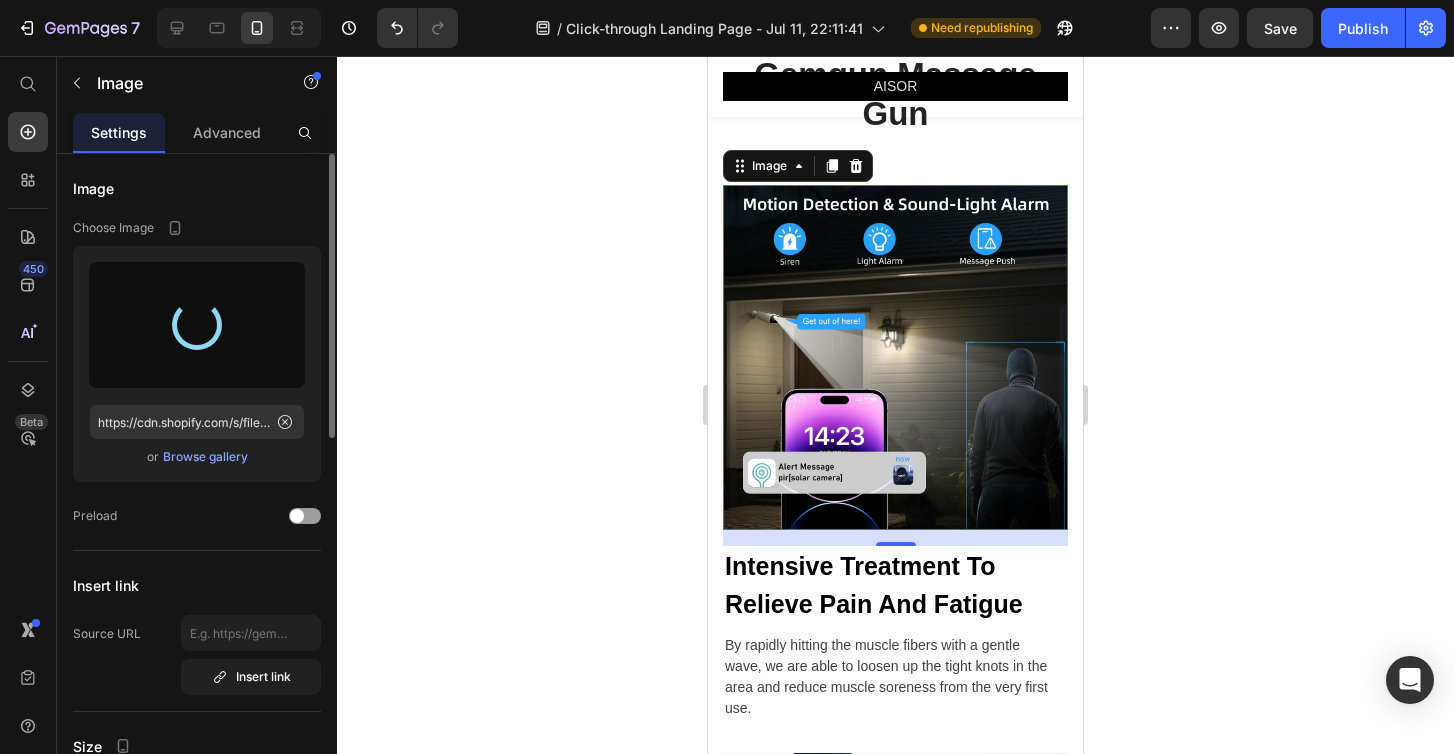 type on "https://cdn.shopify.com/s/files/1/0932/7945/3491/files/gempages_561636920967300277-c38eb6d7-c284-42bc-a6b9-63492d181472.jpg" 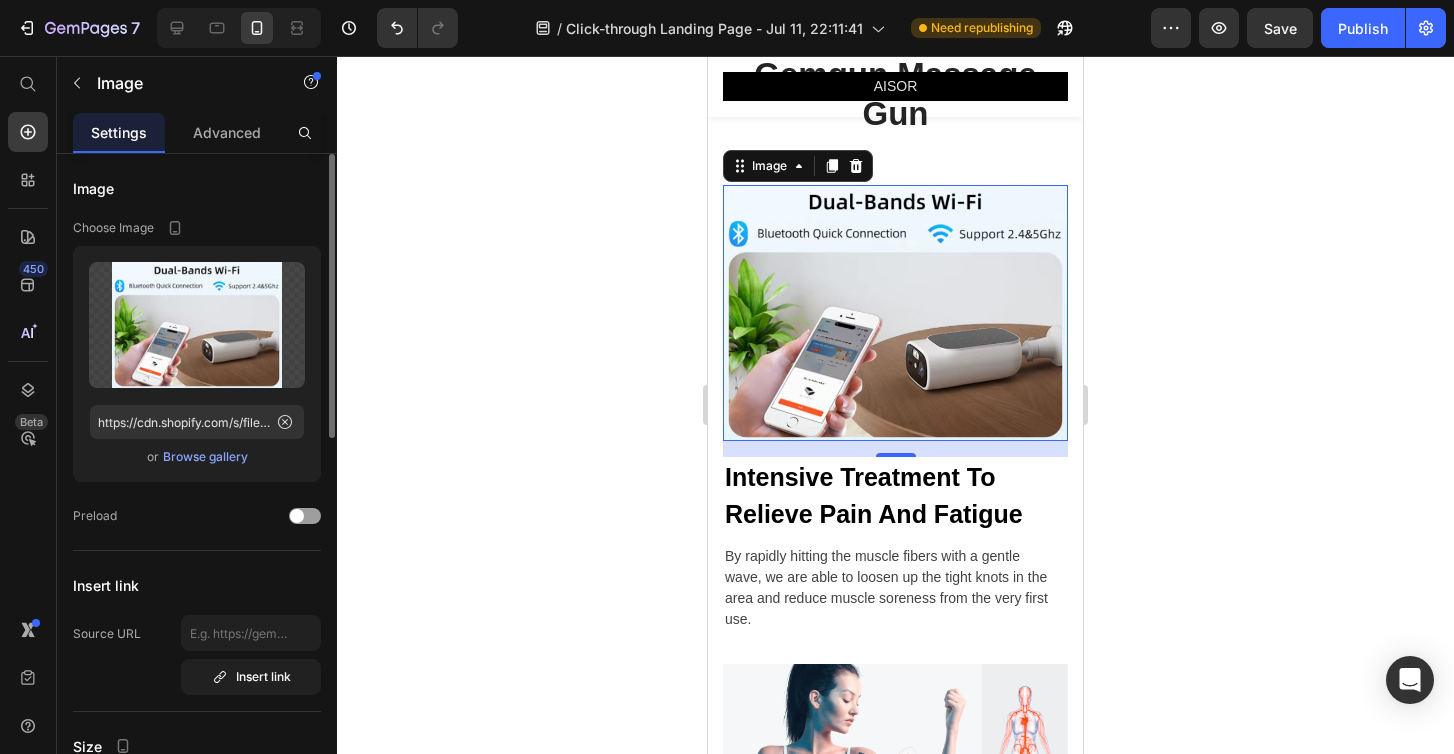 click on "Browse gallery" at bounding box center (205, 457) 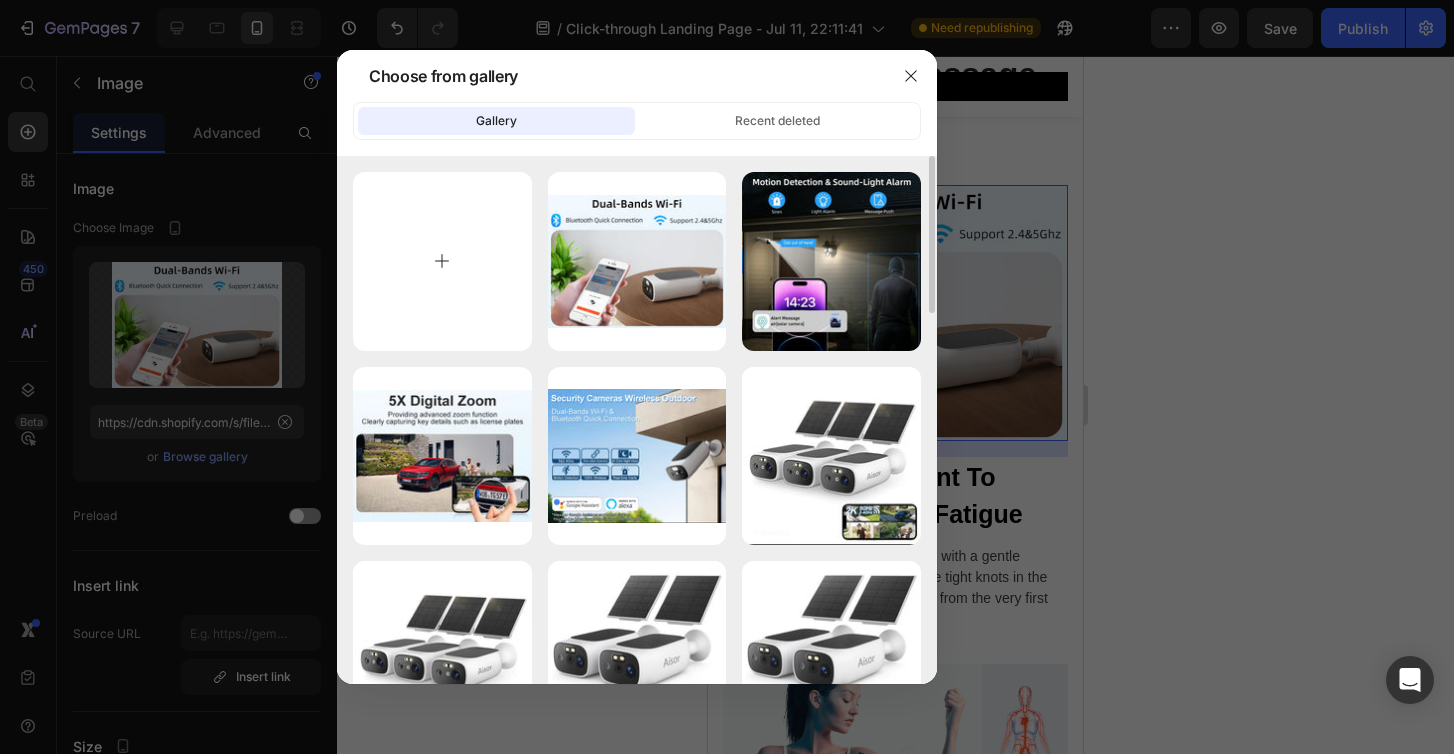 click at bounding box center (442, 261) 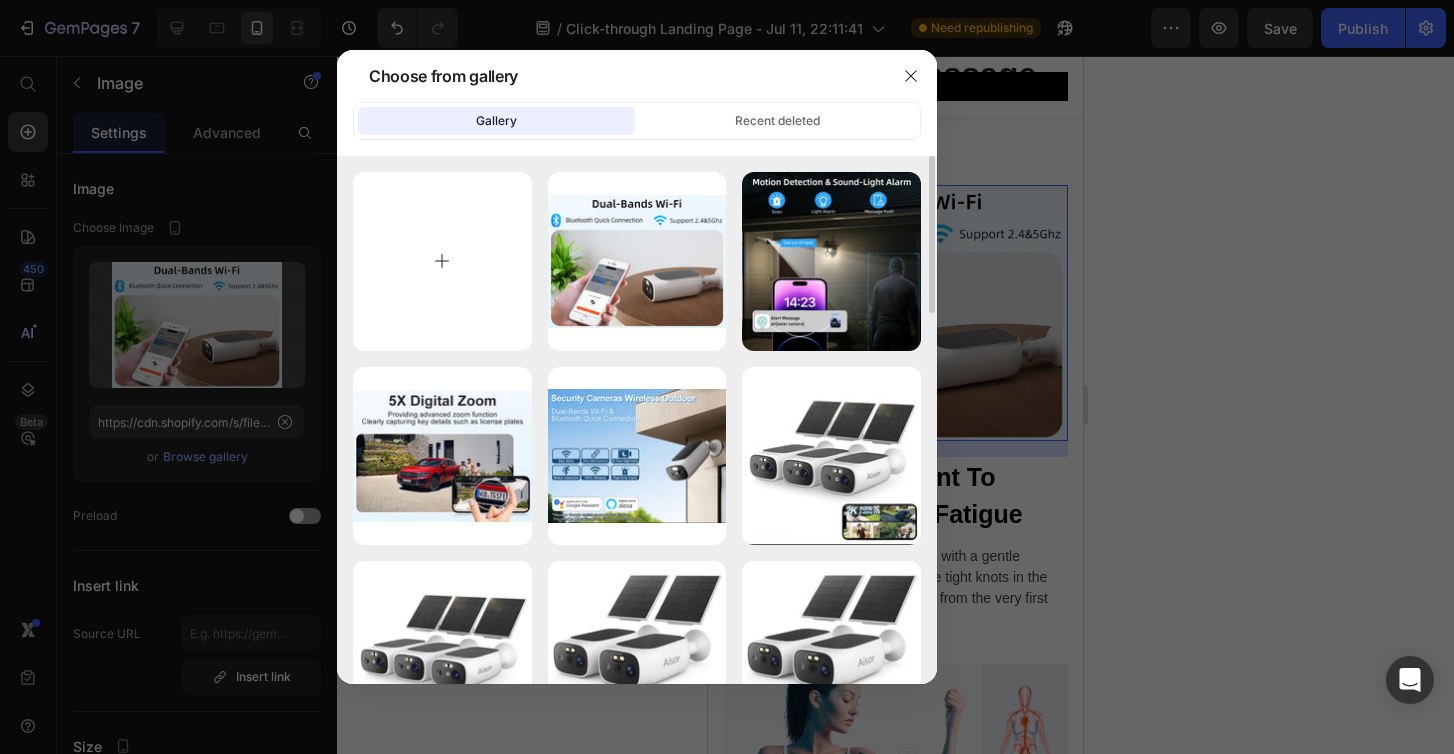 type on "C:\fakepath\9C93B67E-0F5E-43EE-9DB4-07FA3A3DCBDD.jpg" 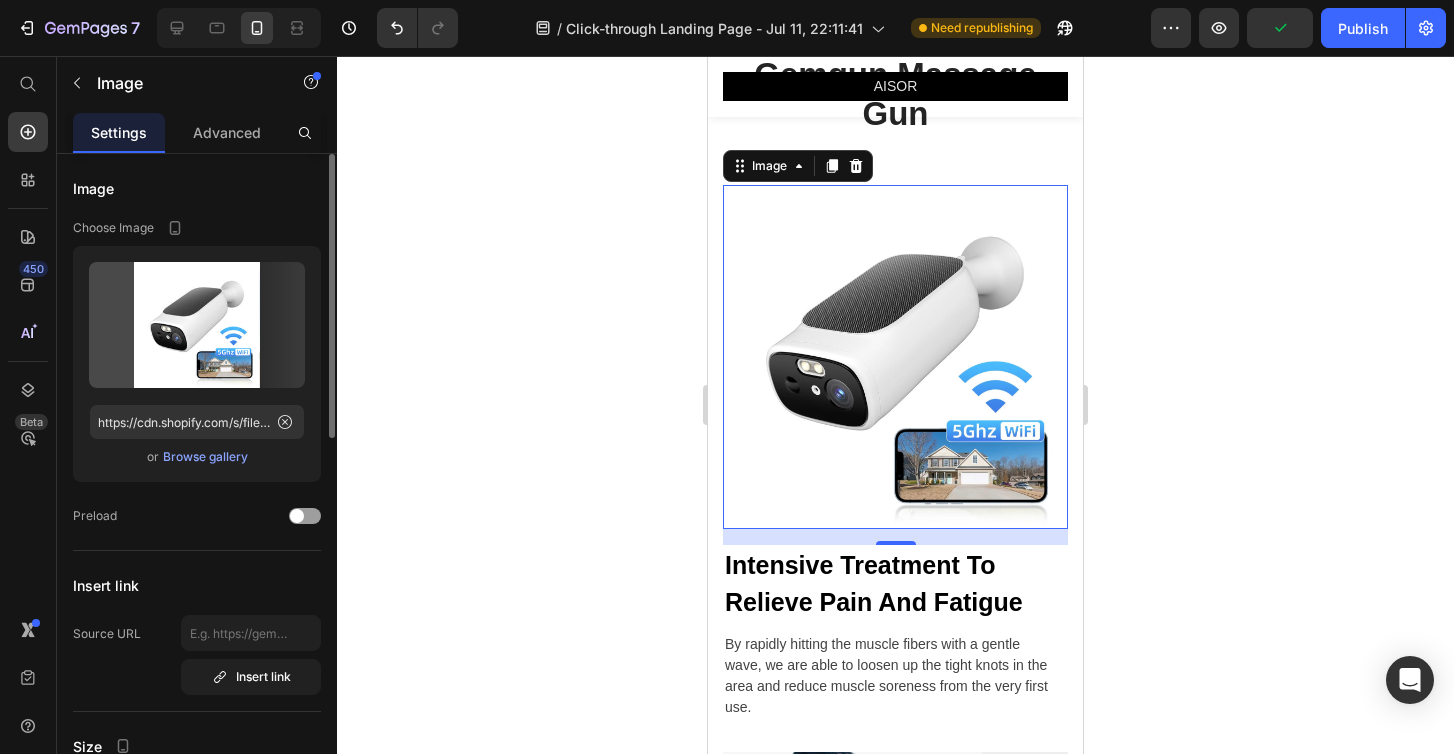 type on "https://cdn.shopify.com/s/files/1/0932/7945/3491/files/gempages_561636920967300277-dd549c1d-8dae-4bc4-a897-7816e747a64b.jpg" 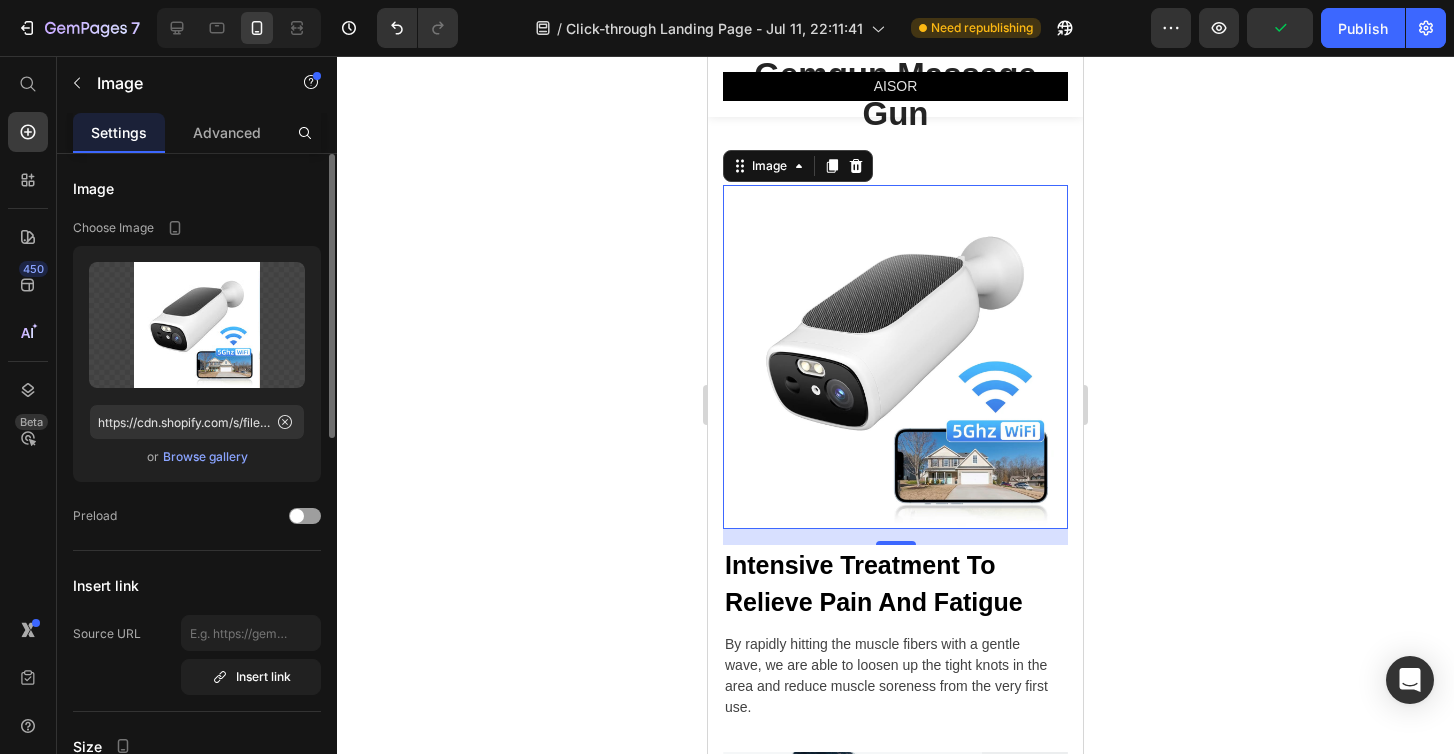 click on "Browse gallery" at bounding box center [205, 457] 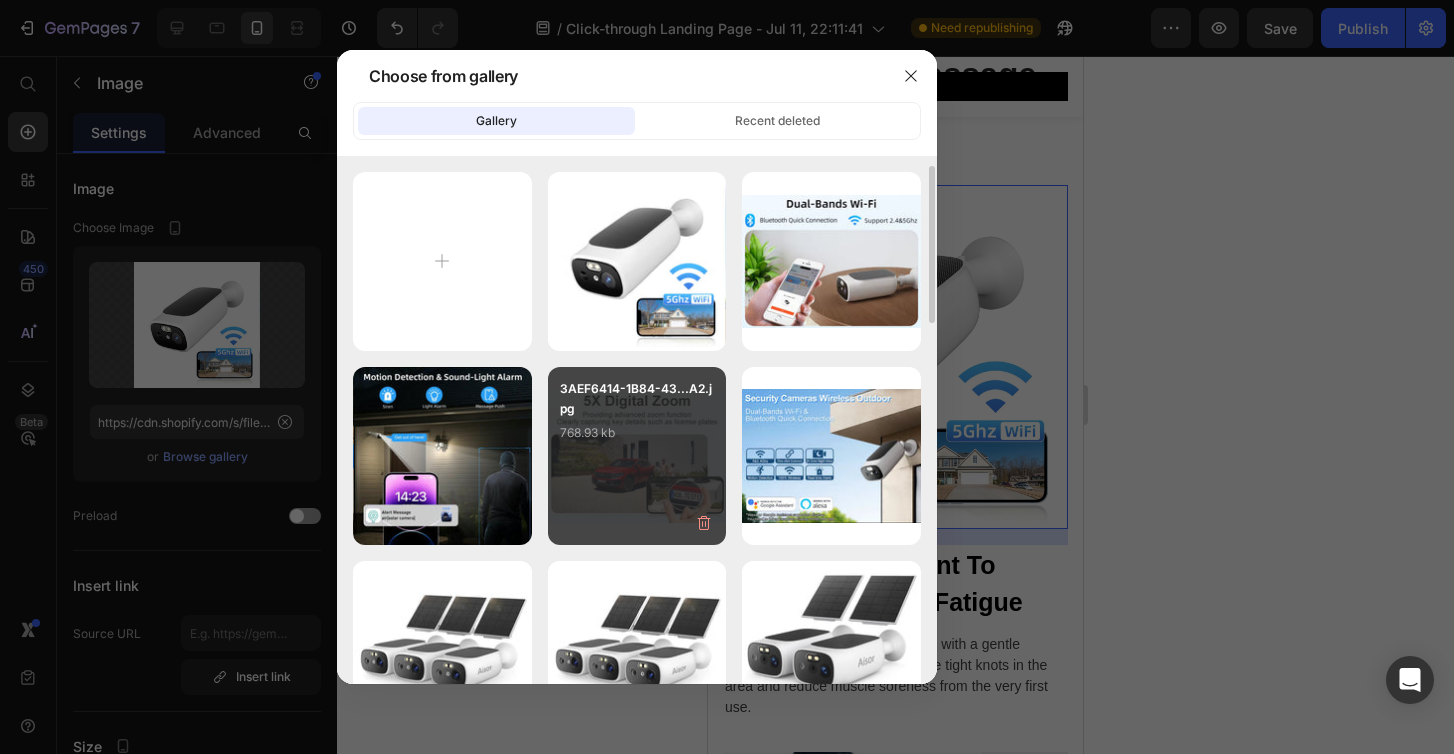 scroll, scrollTop: 21, scrollLeft: 0, axis: vertical 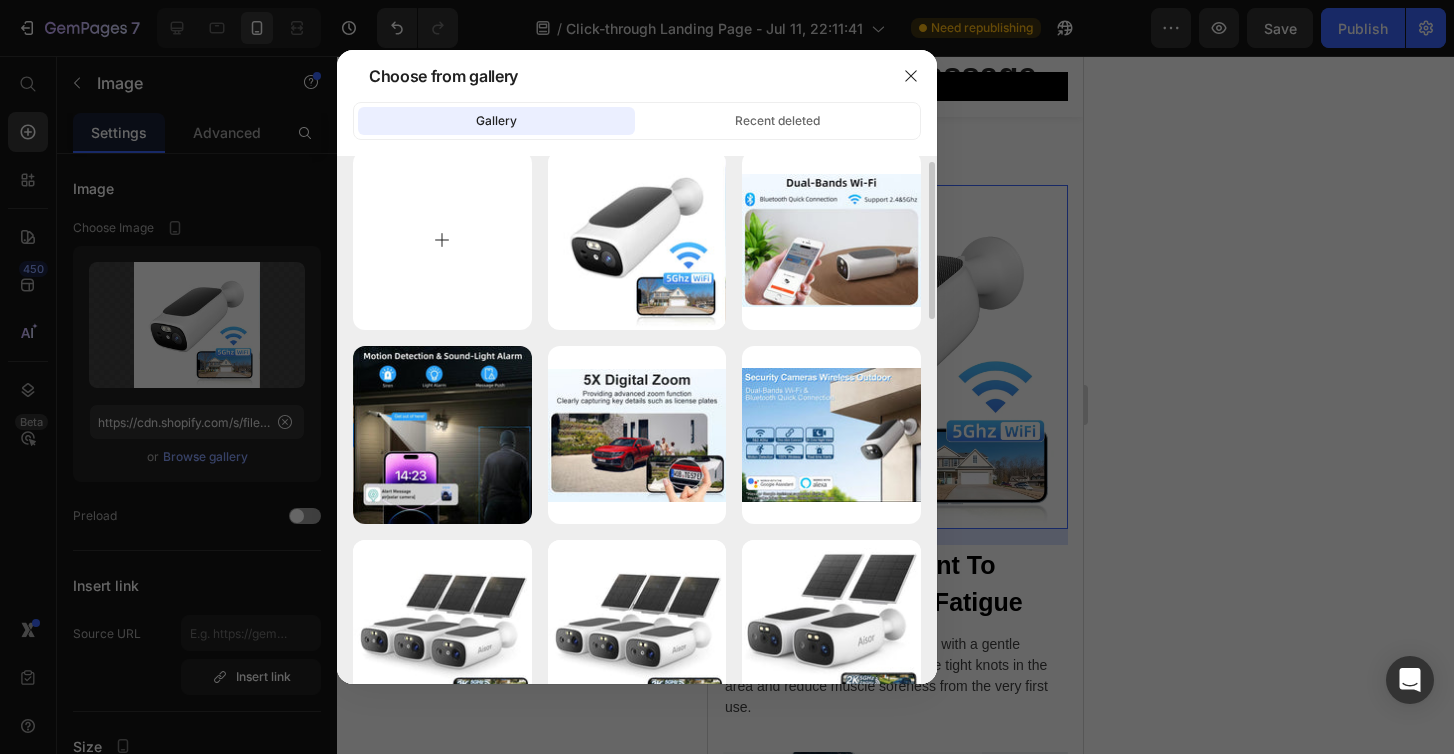 click at bounding box center (442, 240) 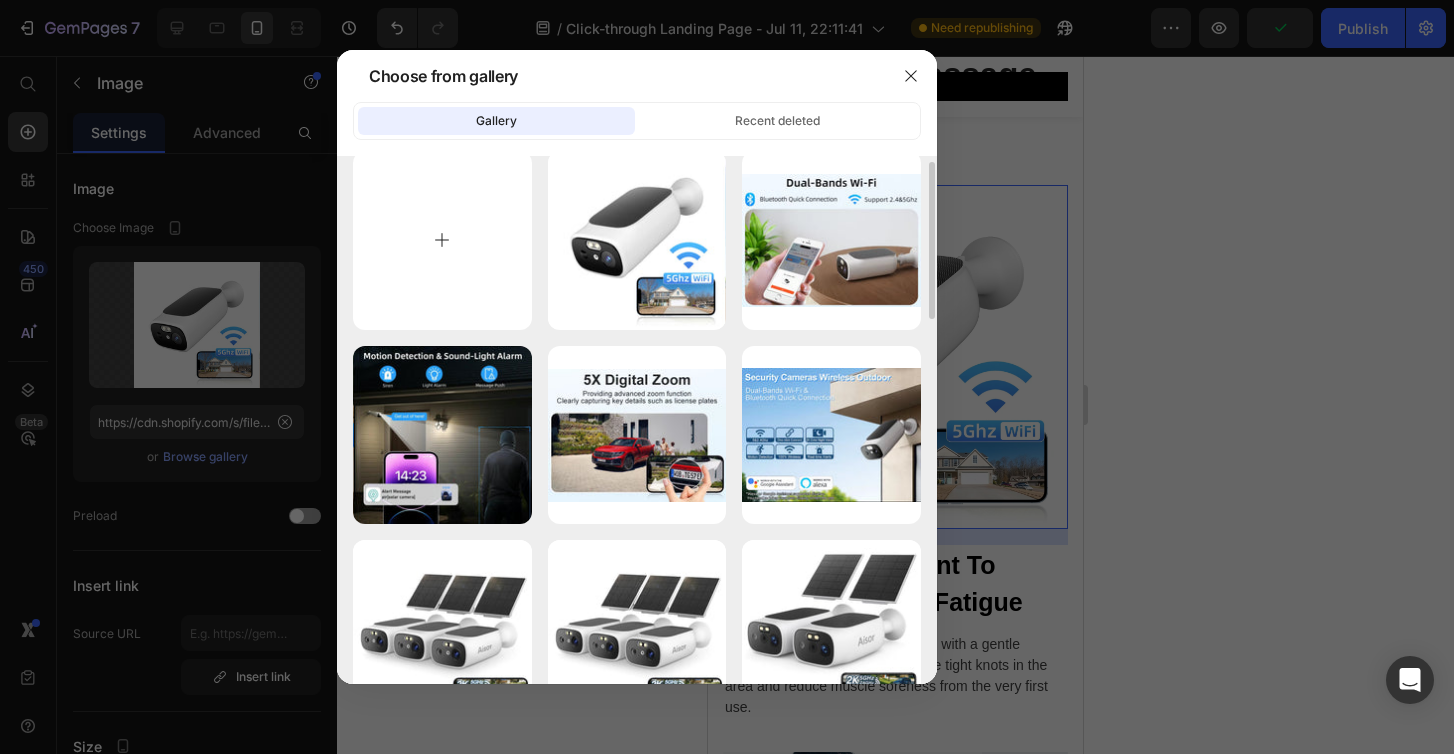 type on "C:\fakepath\31ADCE3B-3BFF-48AF-9E73-D620F7ABFCCE.jpg" 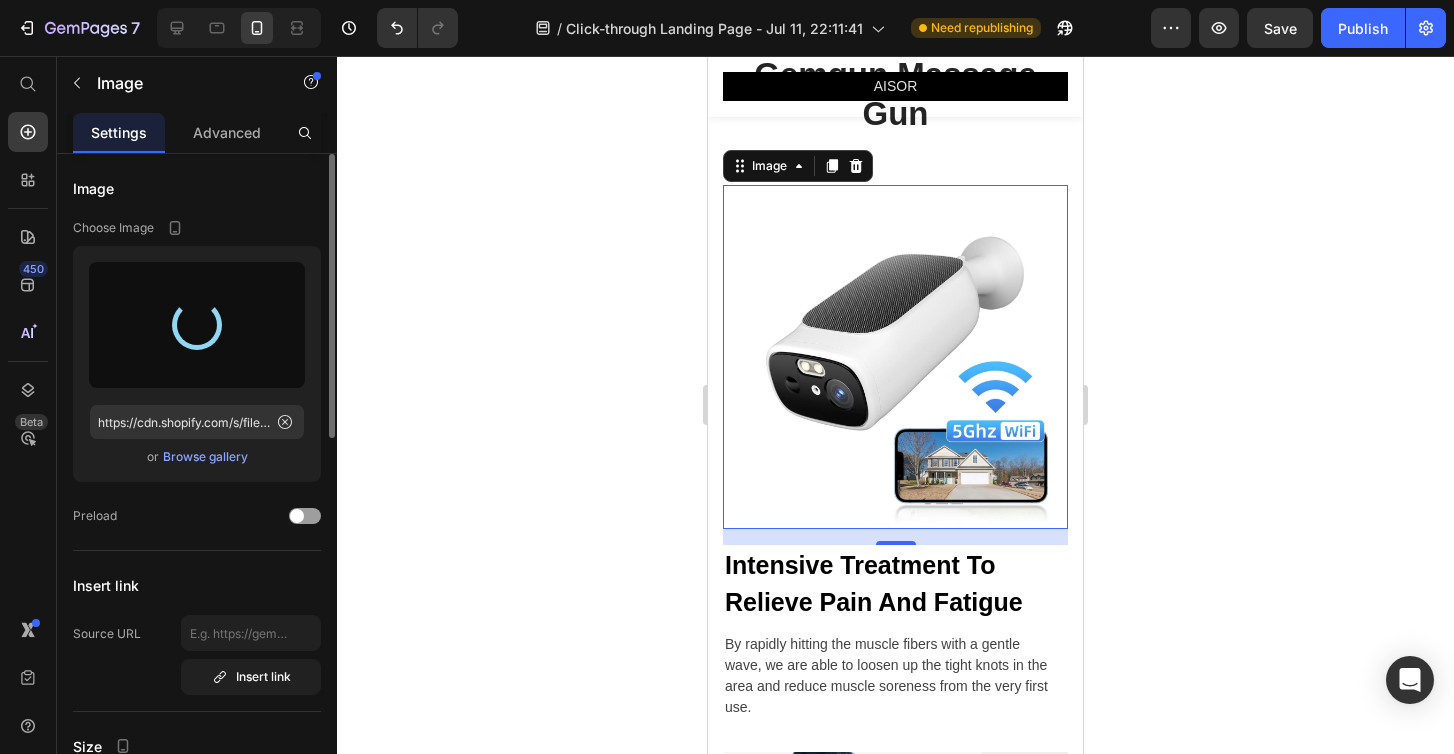 click on "Browse gallery" at bounding box center (205, 457) 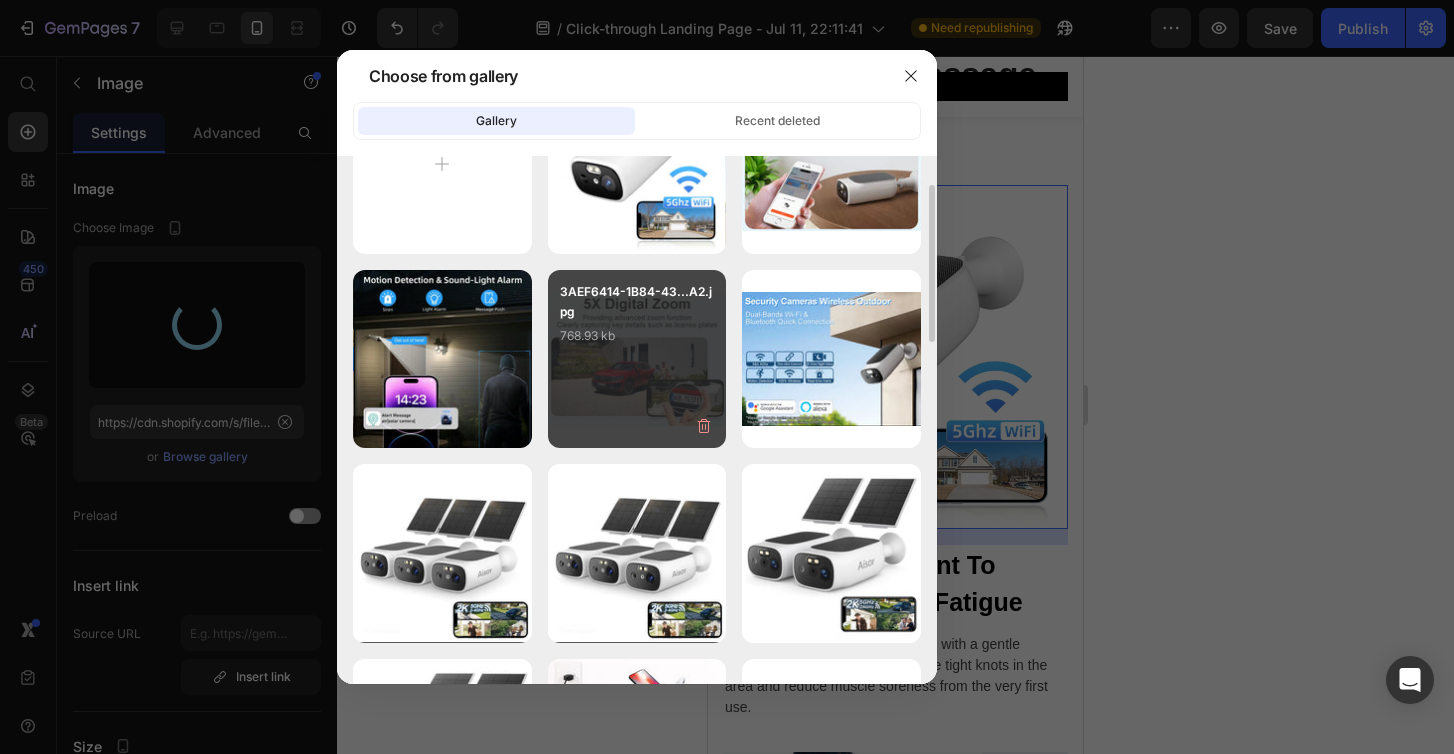 scroll, scrollTop: 0, scrollLeft: 0, axis: both 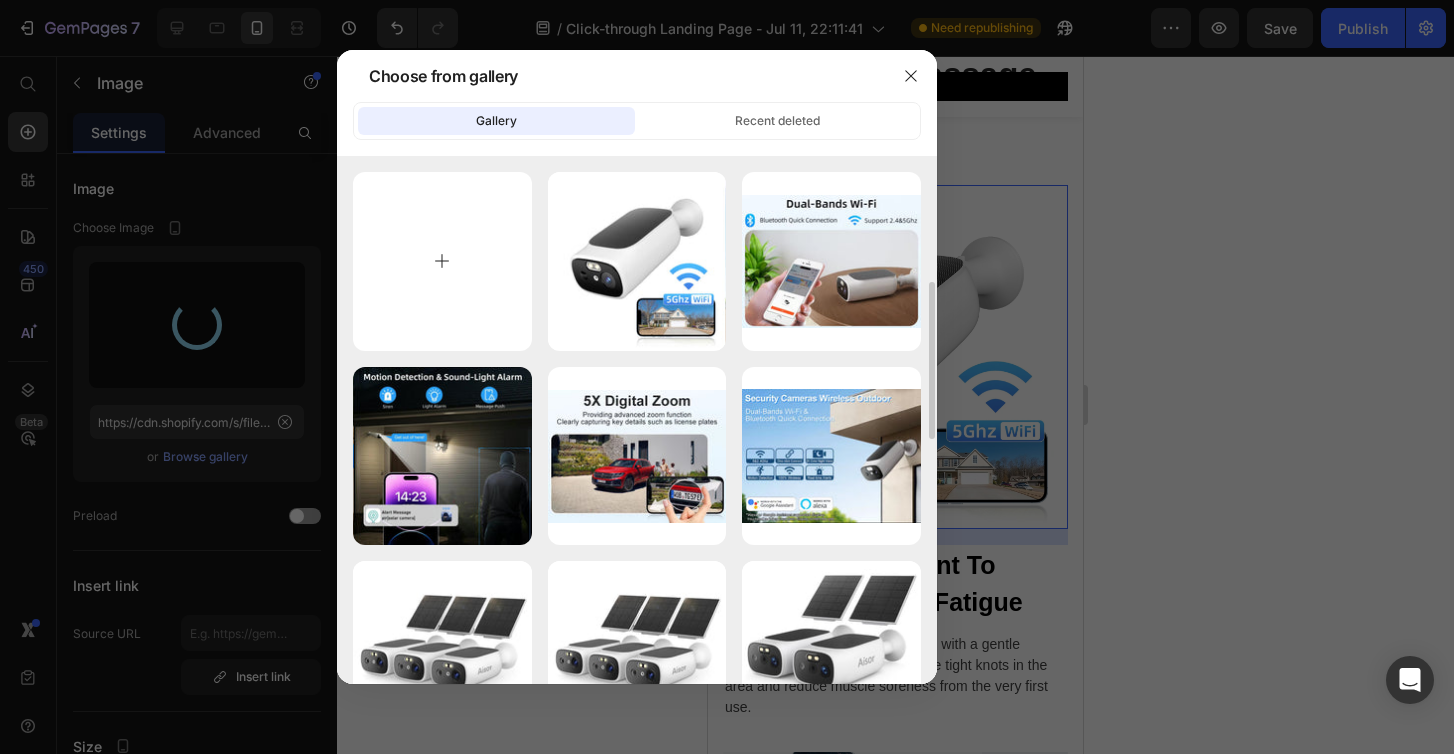 type on "https://cdn.shopify.com/s/files/1/0932/7945/3491/files/gempages_561636920967300277-0b16abdc-4faf-4252-b45e-43fd37ba0b89.jpg" 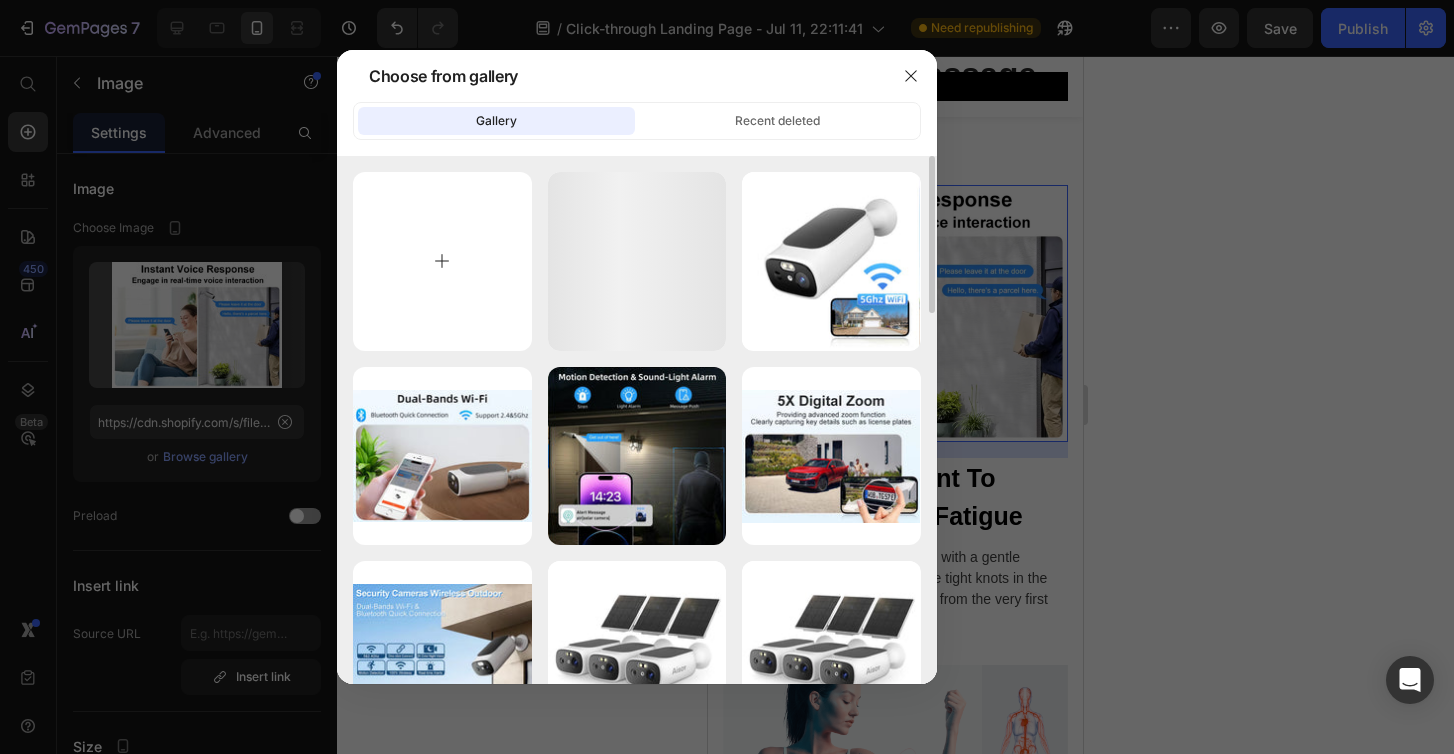 click at bounding box center (442, 261) 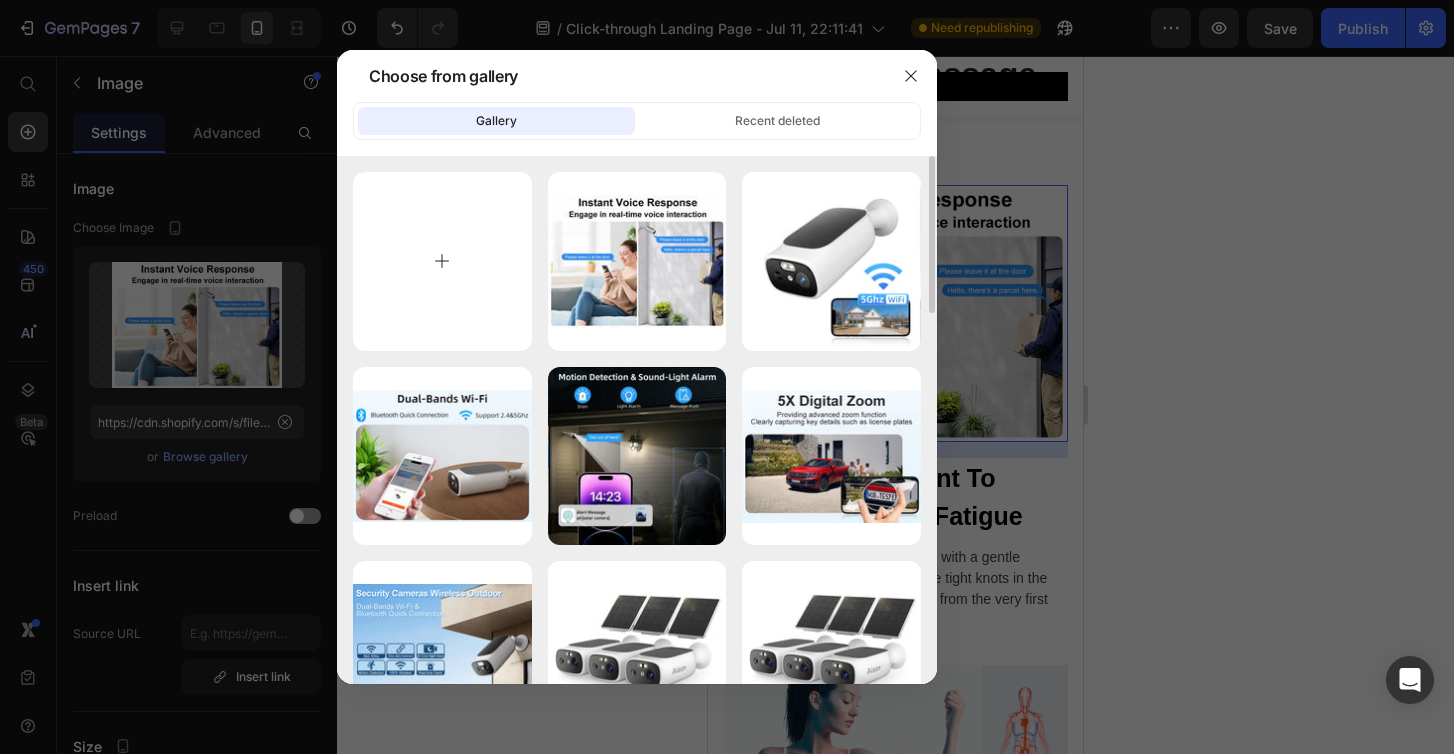 type on "C:\fakepath\35CFEA77-757D-4678-BE44-EC8BB790CC0D.jpg" 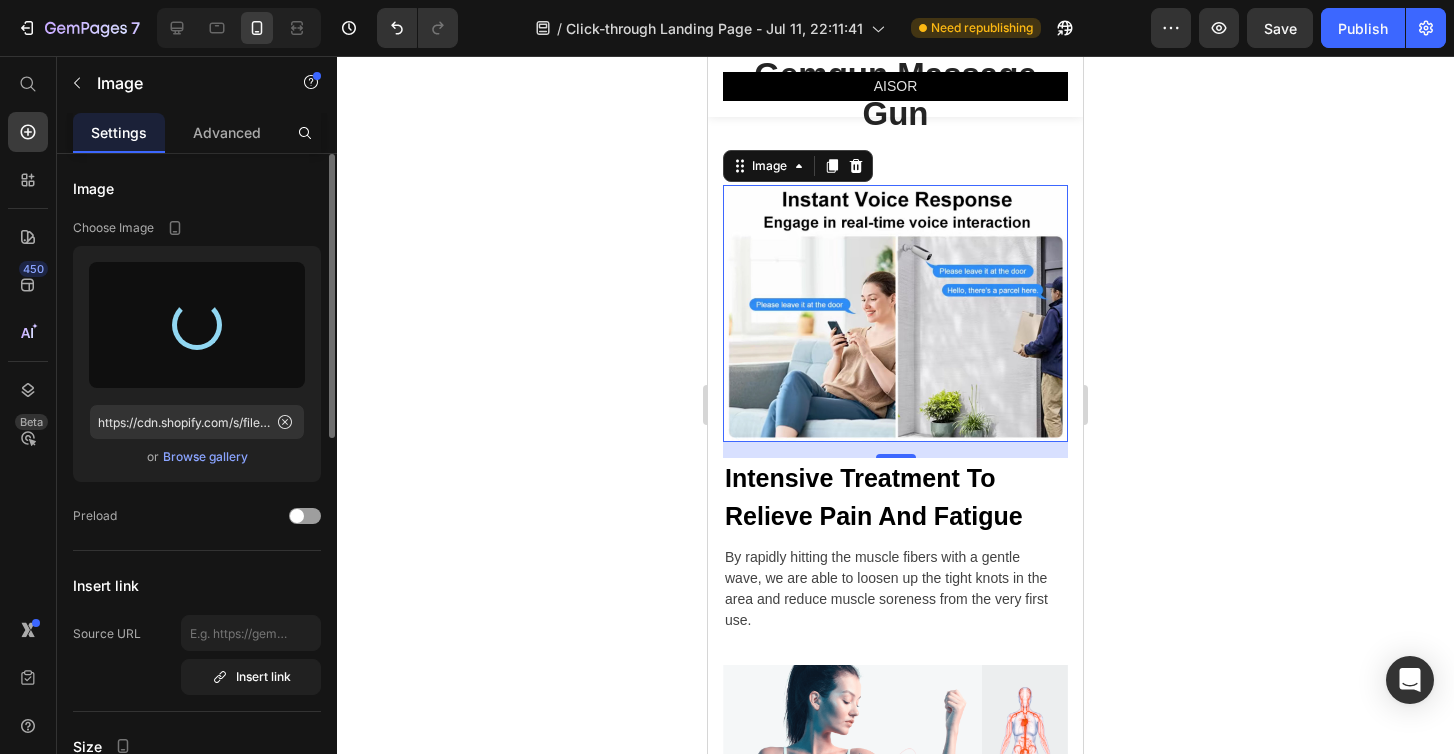 click on "Browse gallery" at bounding box center (205, 457) 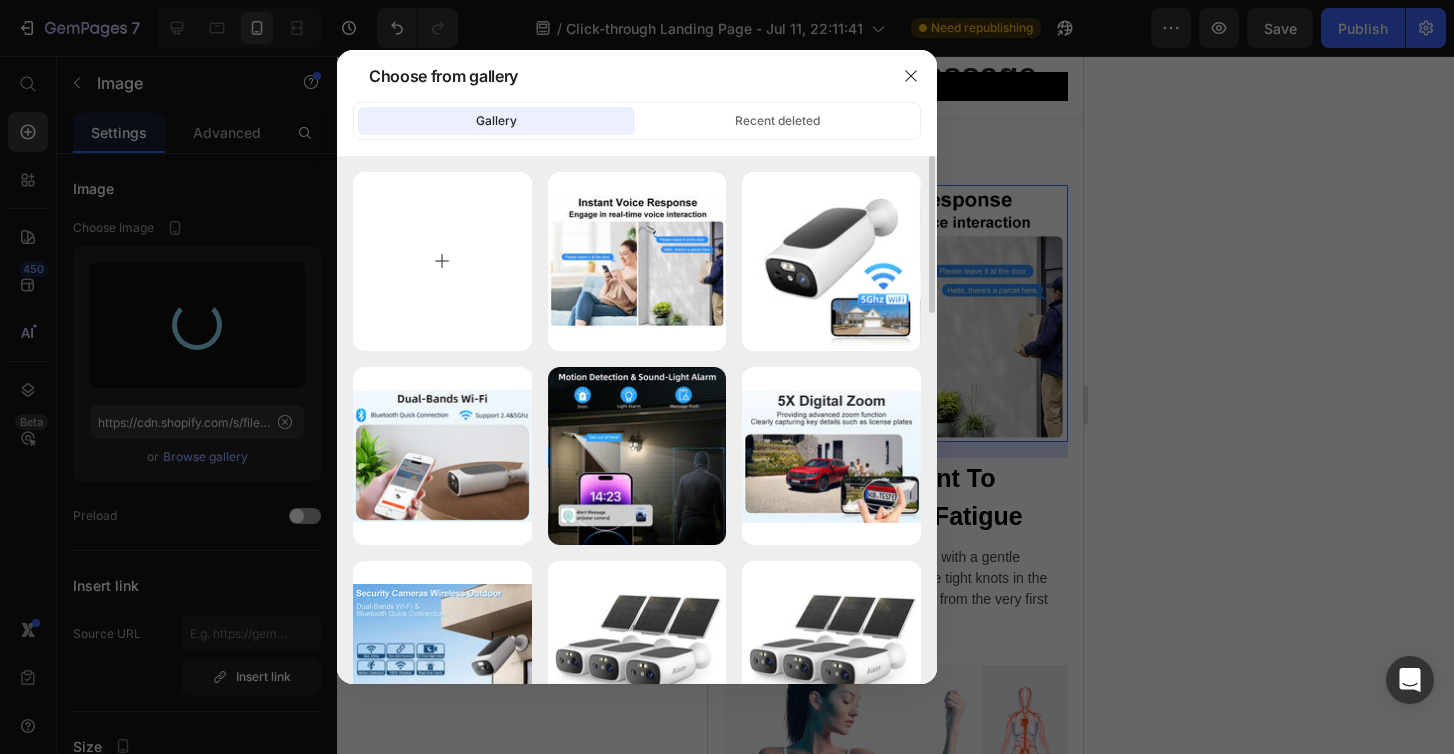 click at bounding box center [442, 261] 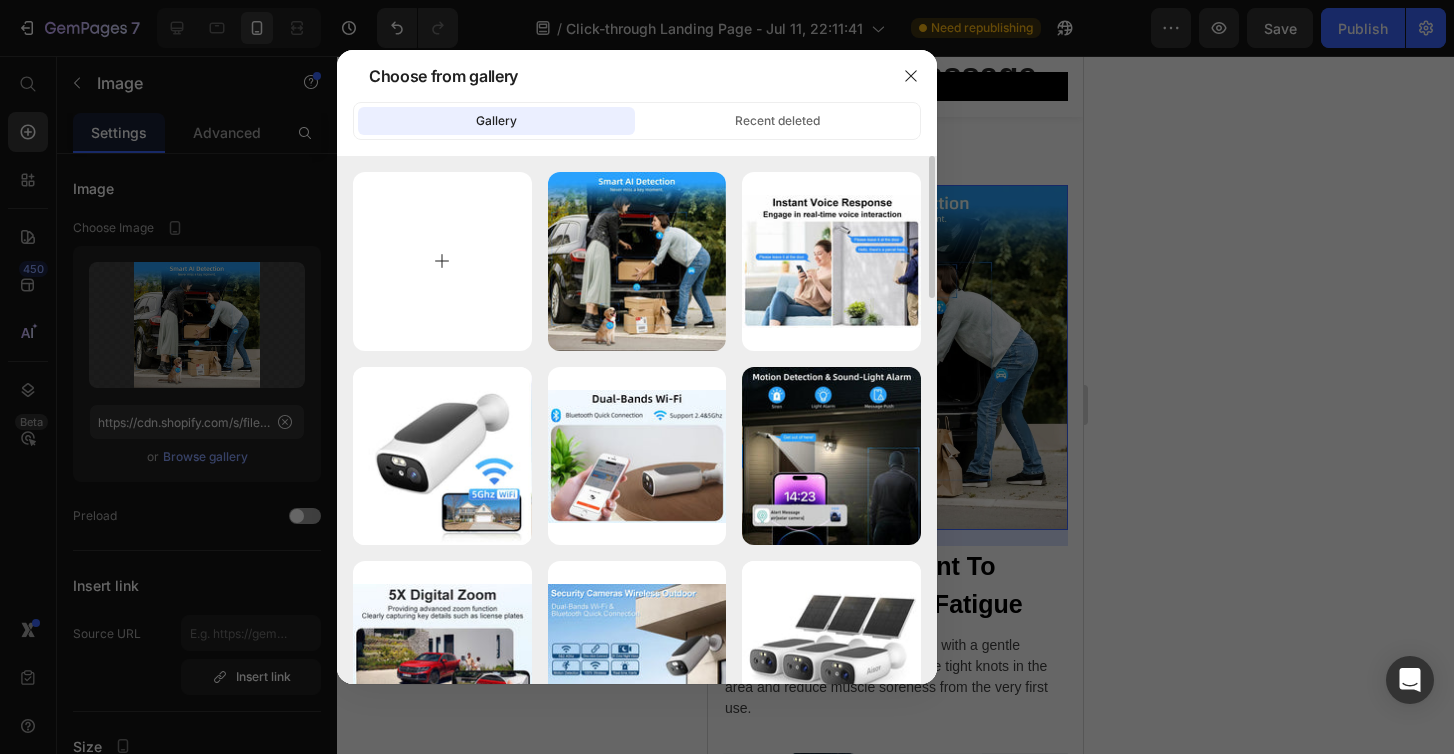 type on "C:\fakepath\60BB247A-5C76-411B-8C7F-73DC67F3E8A2.jpg" 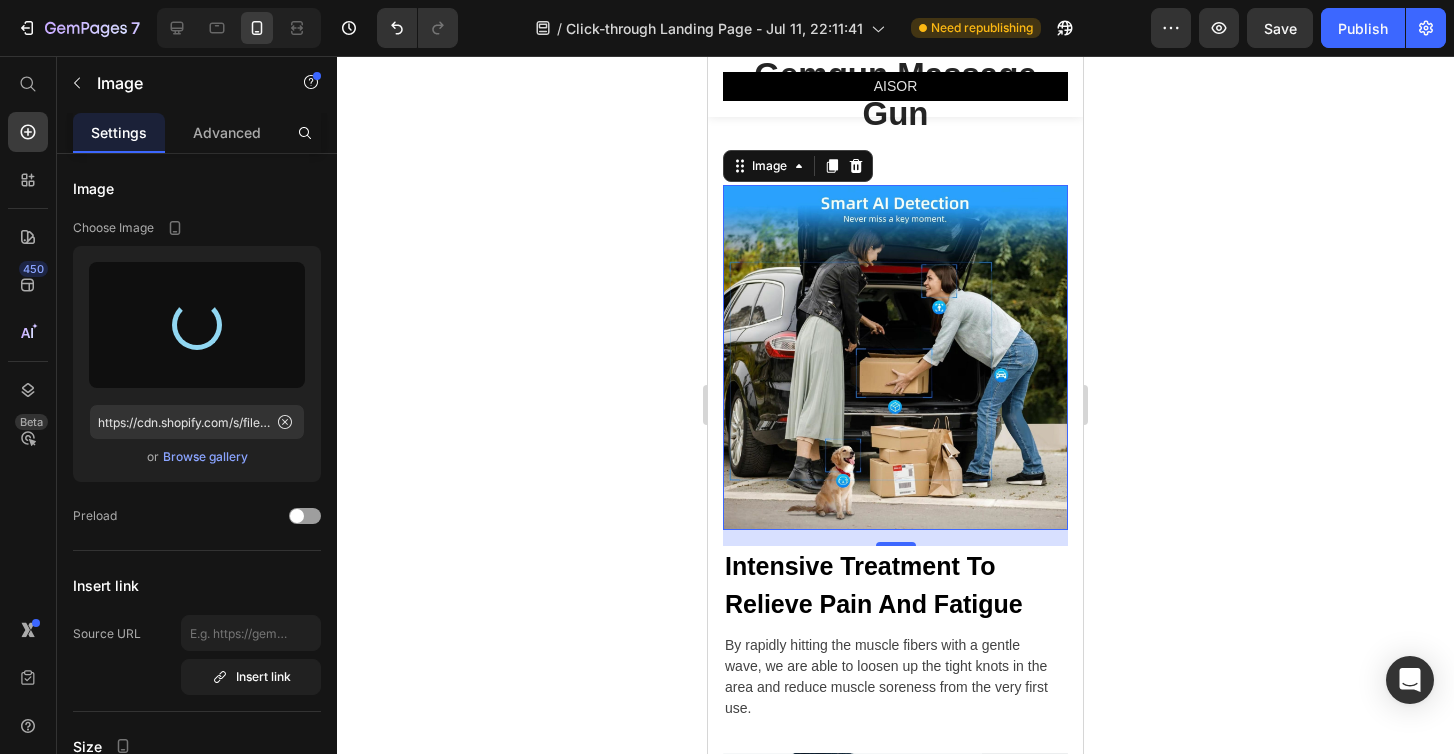 type on "https://cdn.shopify.com/s/files/1/0932/7945/3491/files/gempages_561636920967300277-a23c2187-b10f-4b9c-ab7f-39914d273e32.jpg" 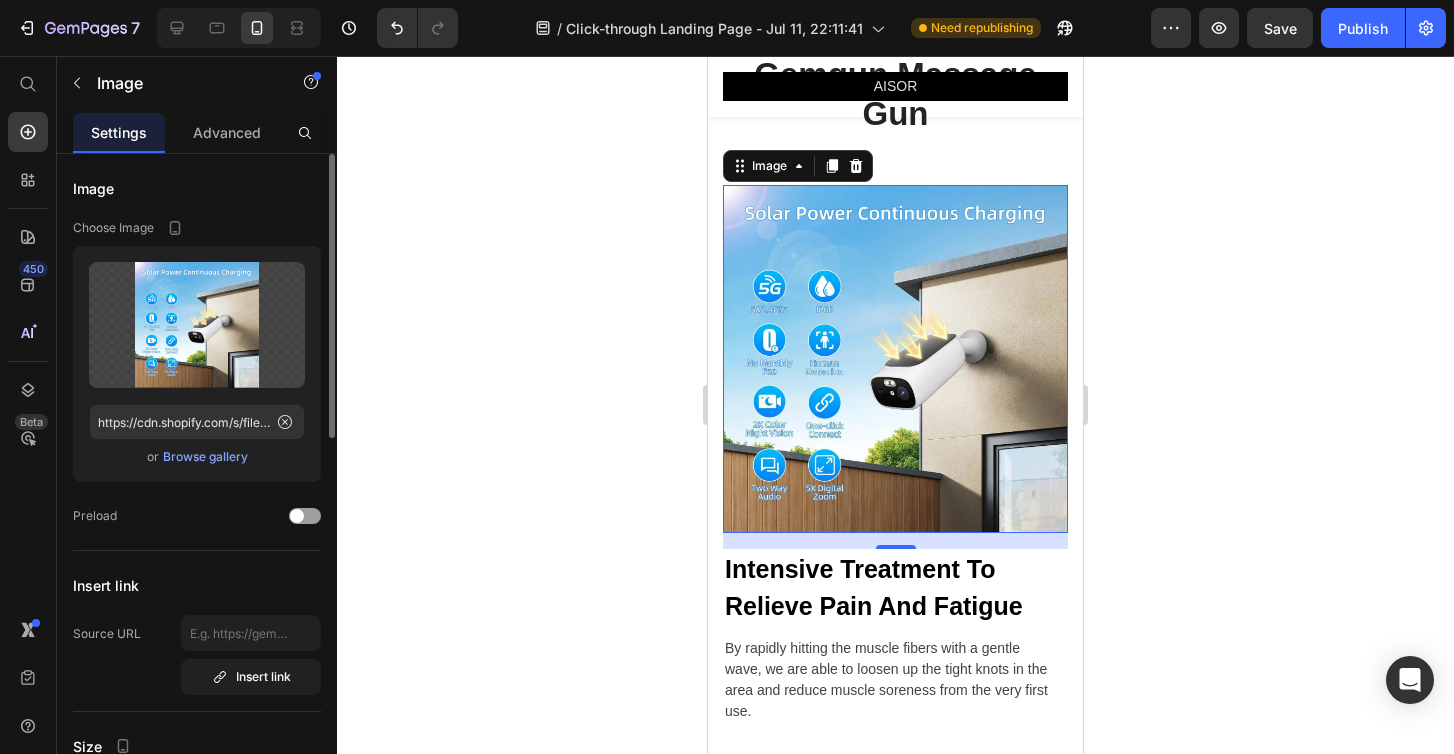 click on "Browse gallery" at bounding box center [205, 457] 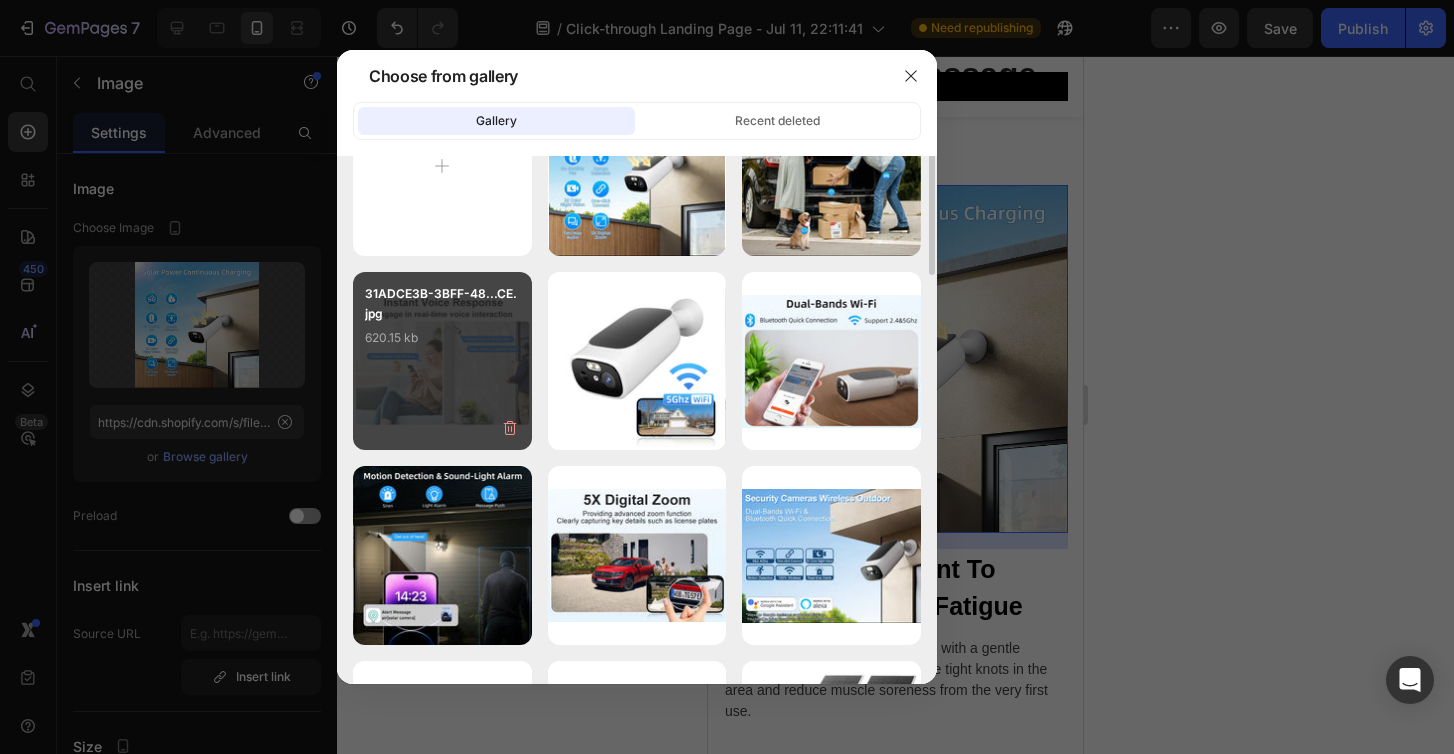 scroll, scrollTop: 99, scrollLeft: 0, axis: vertical 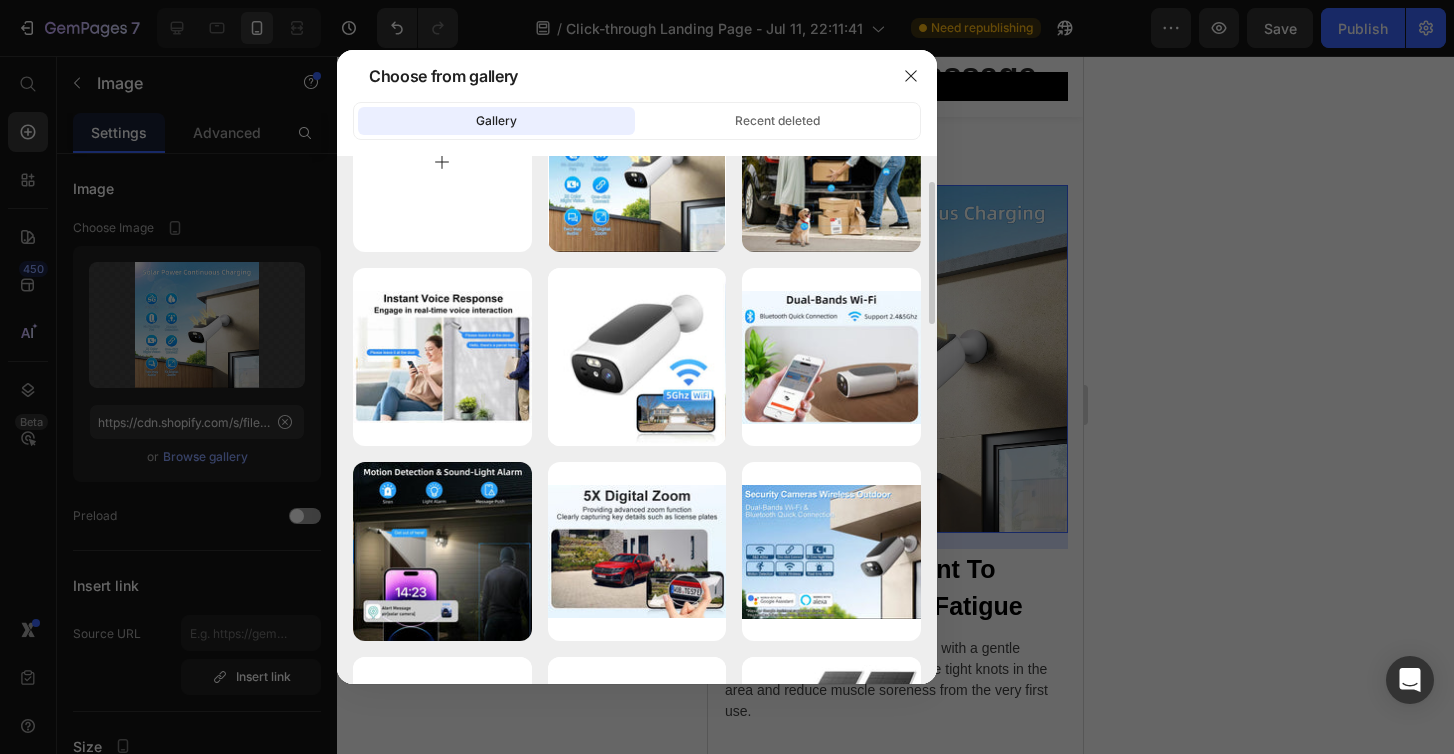 click at bounding box center [442, 162] 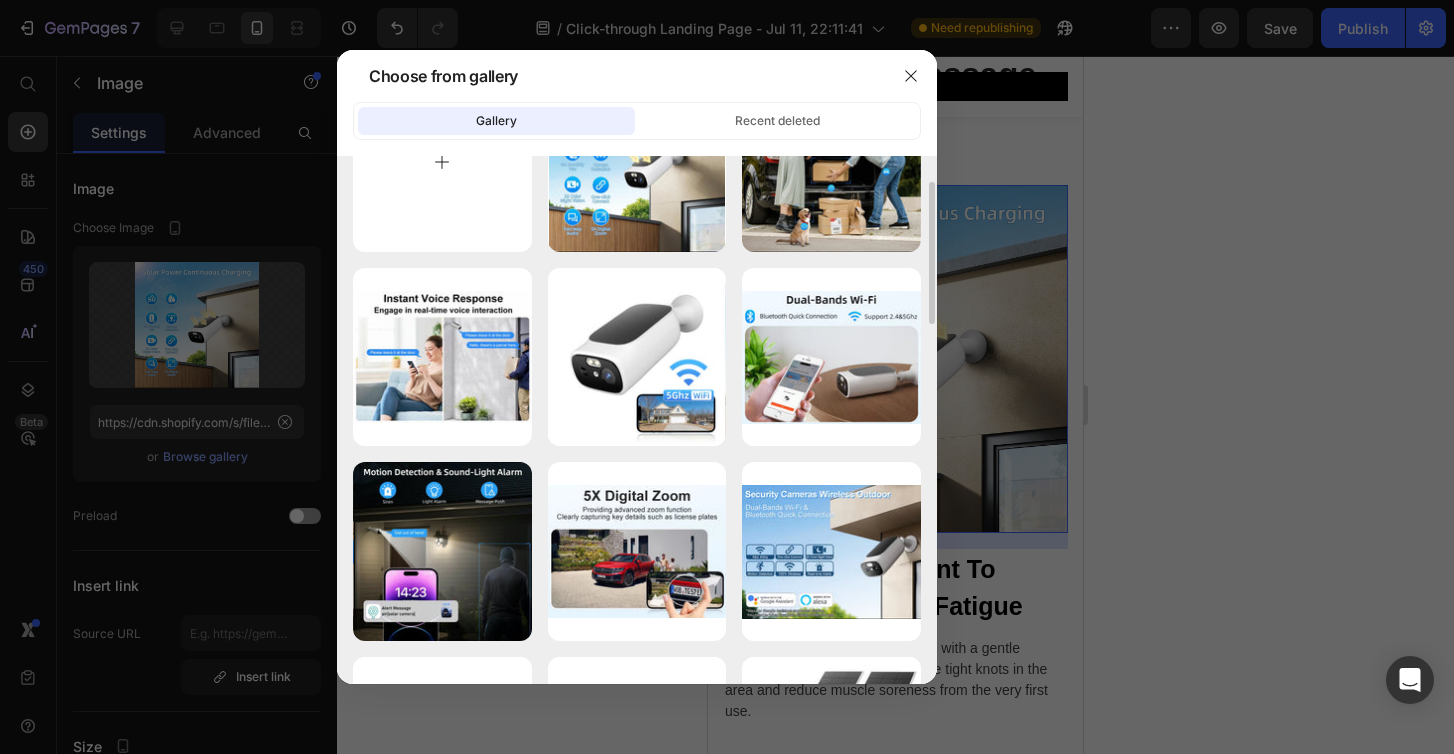 type on "C:\fakepath\74F011A8-31D2-4AC3-AE23-42607D0408D7.jpg" 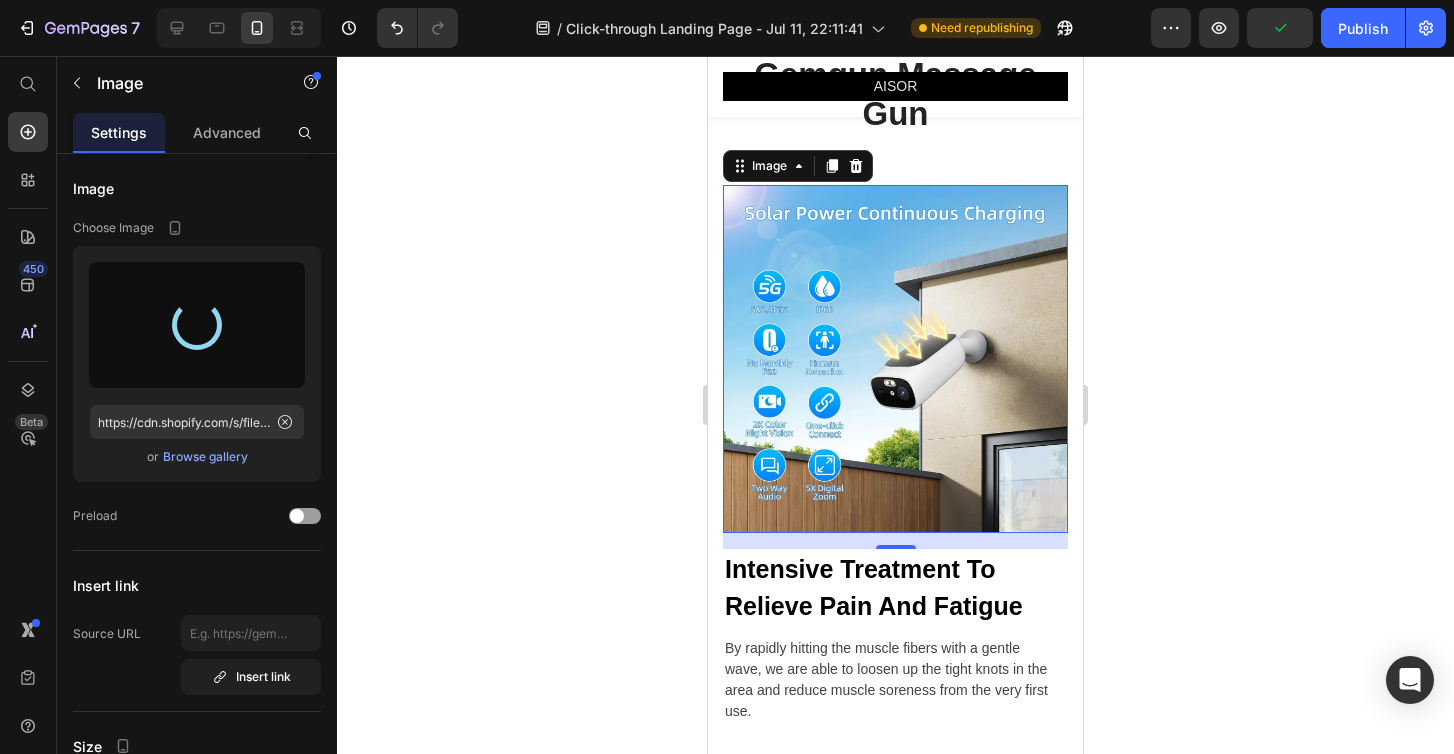 type on "https://cdn.shopify.com/s/files/1/0932/7945/3491/files/gempages_561636920967300277-694ec38a-1ca5-4b5c-89ff-12c276c9ec94.jpg" 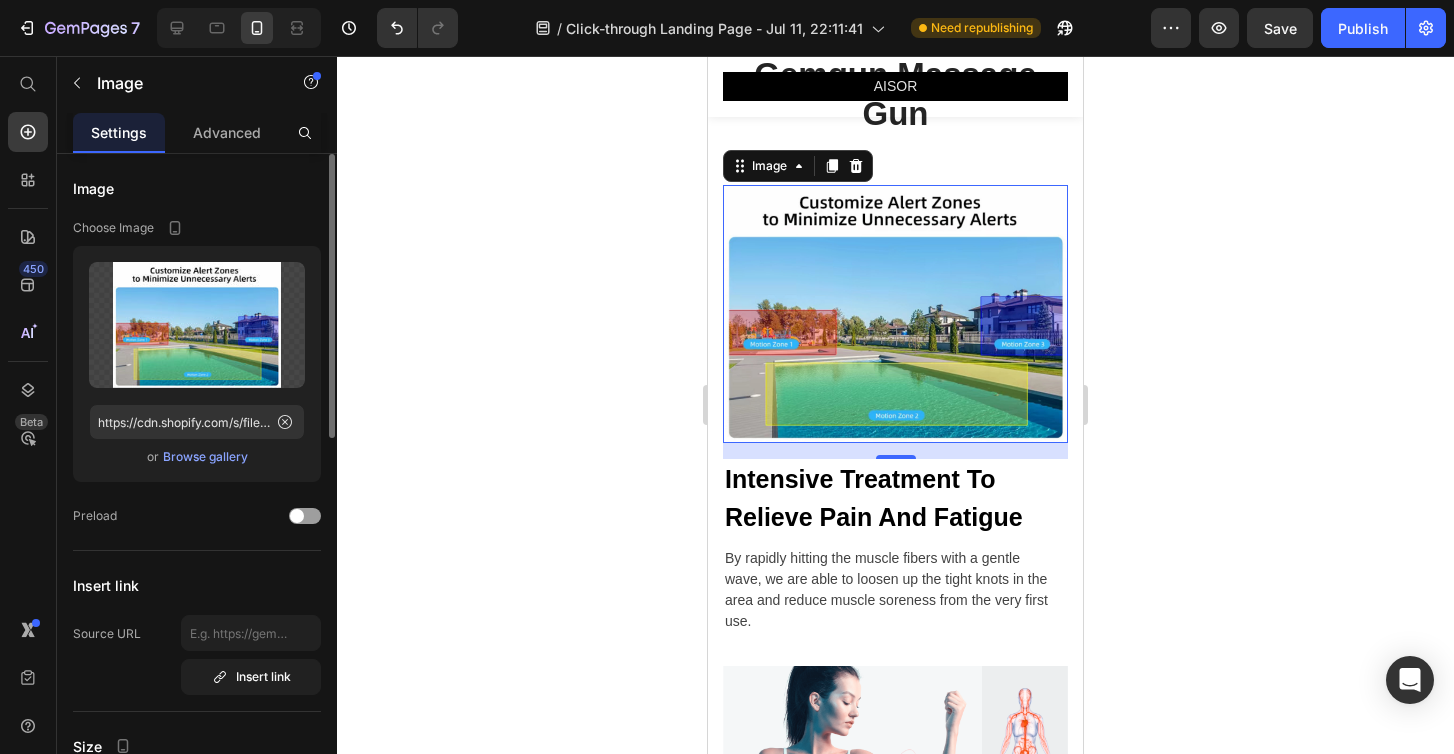 click on "Browse gallery" at bounding box center (205, 457) 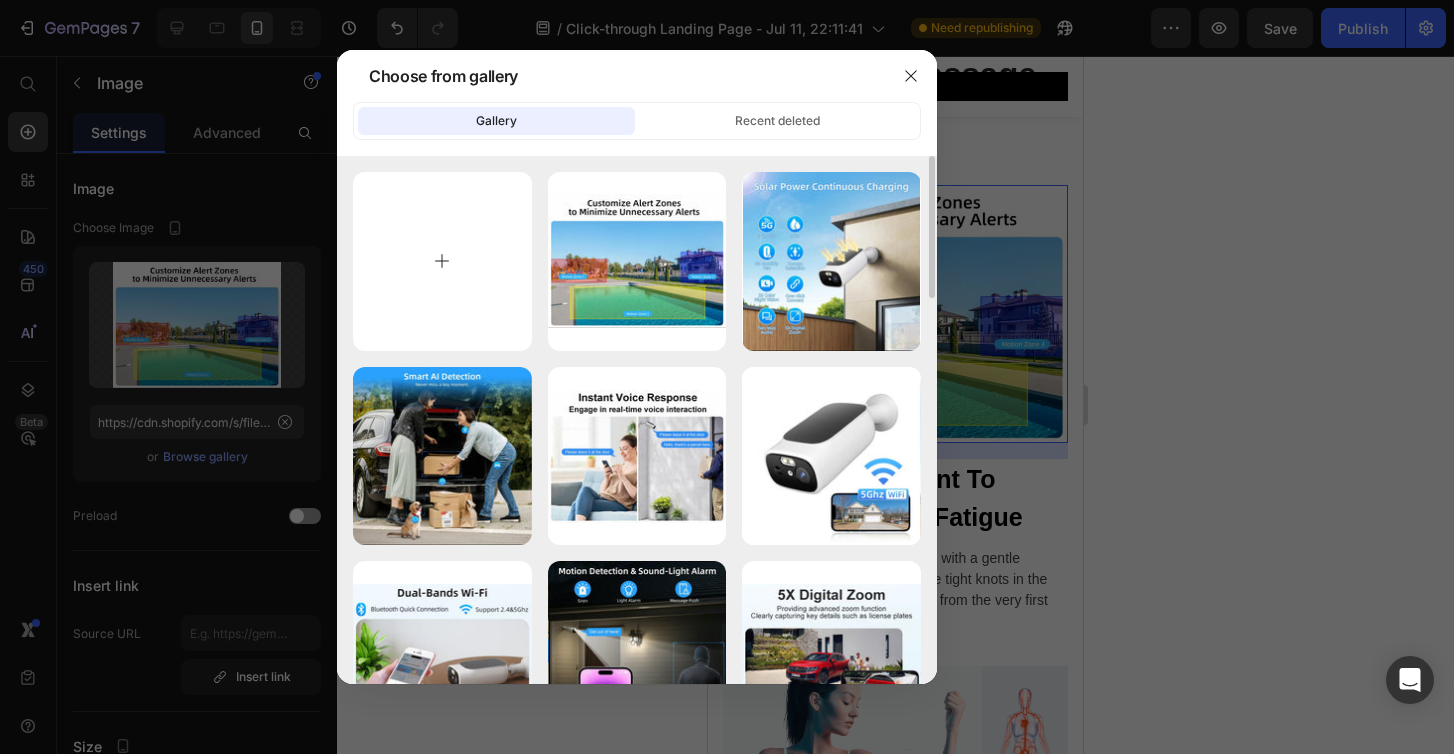 click at bounding box center [442, 261] 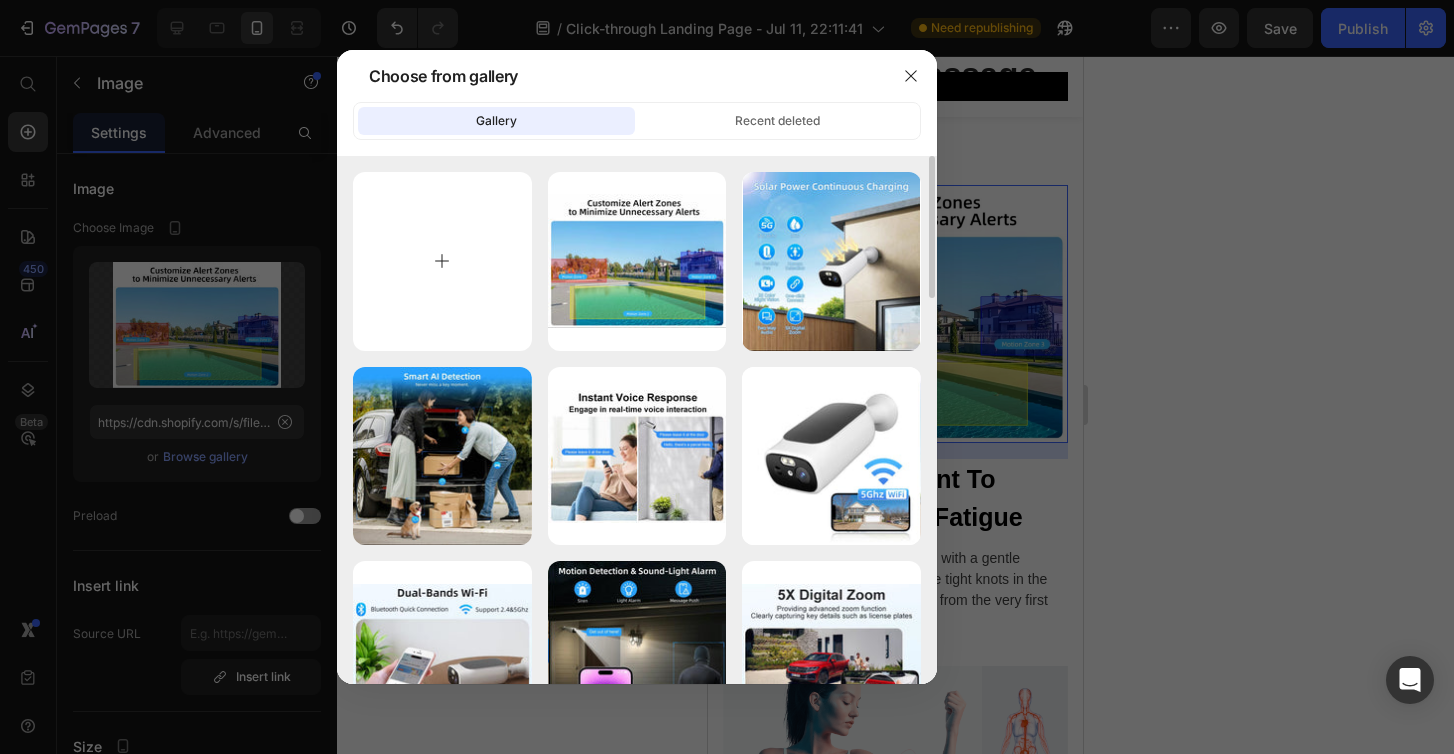type on "C:\fakepath\430A3C98-C7A6-468C-A4CF-A4B6C77911E9.jpg" 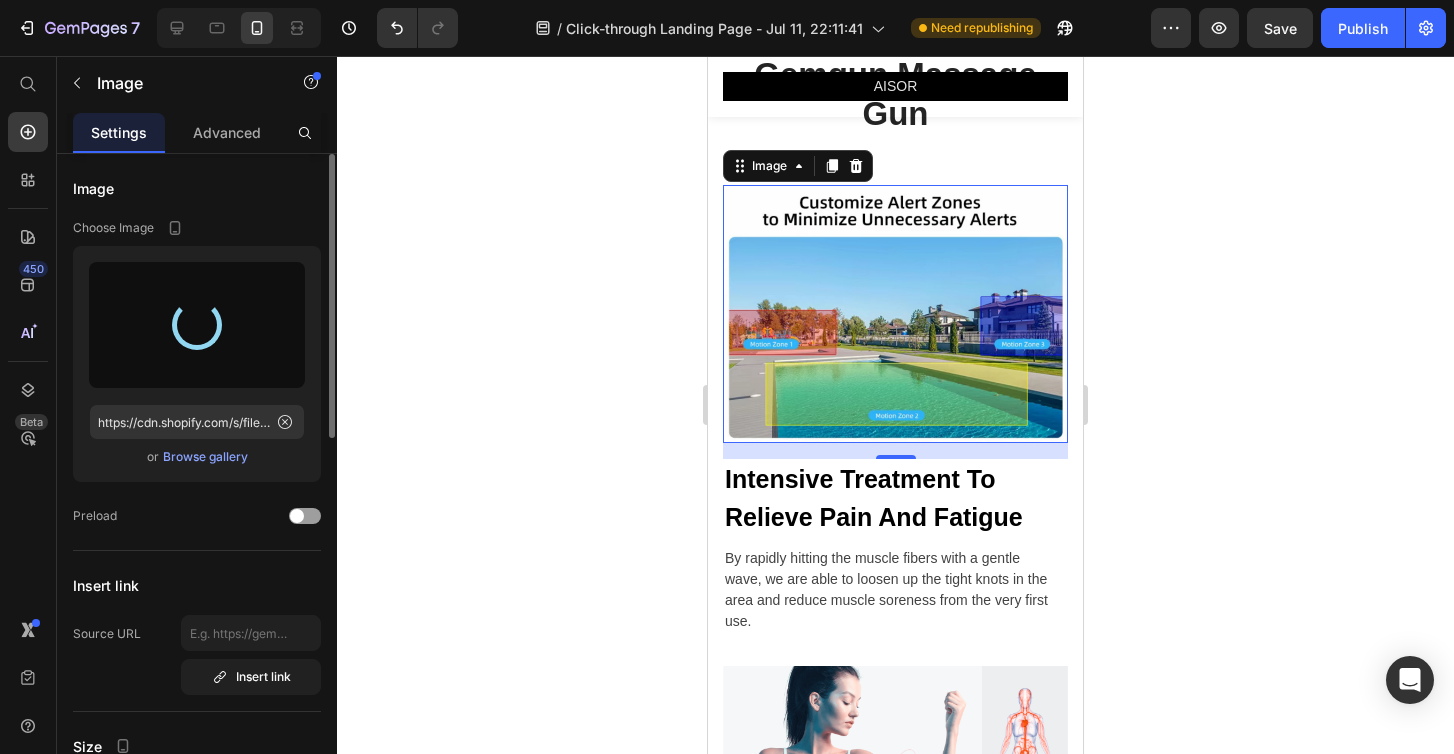 type on "https://cdn.shopify.com/s/files/1/0932/7945/3491/files/gempages_561636920967300277-42b13acb-d768-44ec-a287-19f7c79a2ded.jpg" 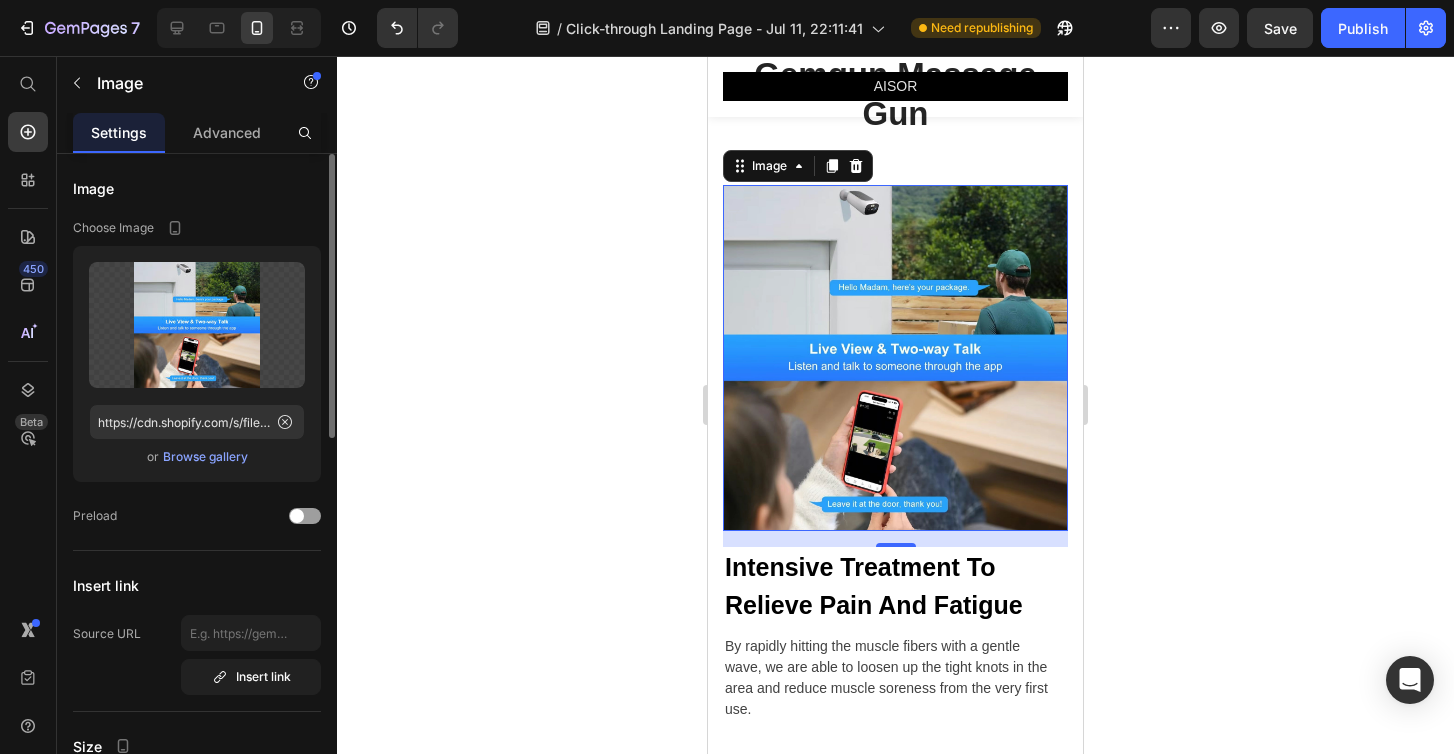 click on "Browse gallery" at bounding box center [205, 457] 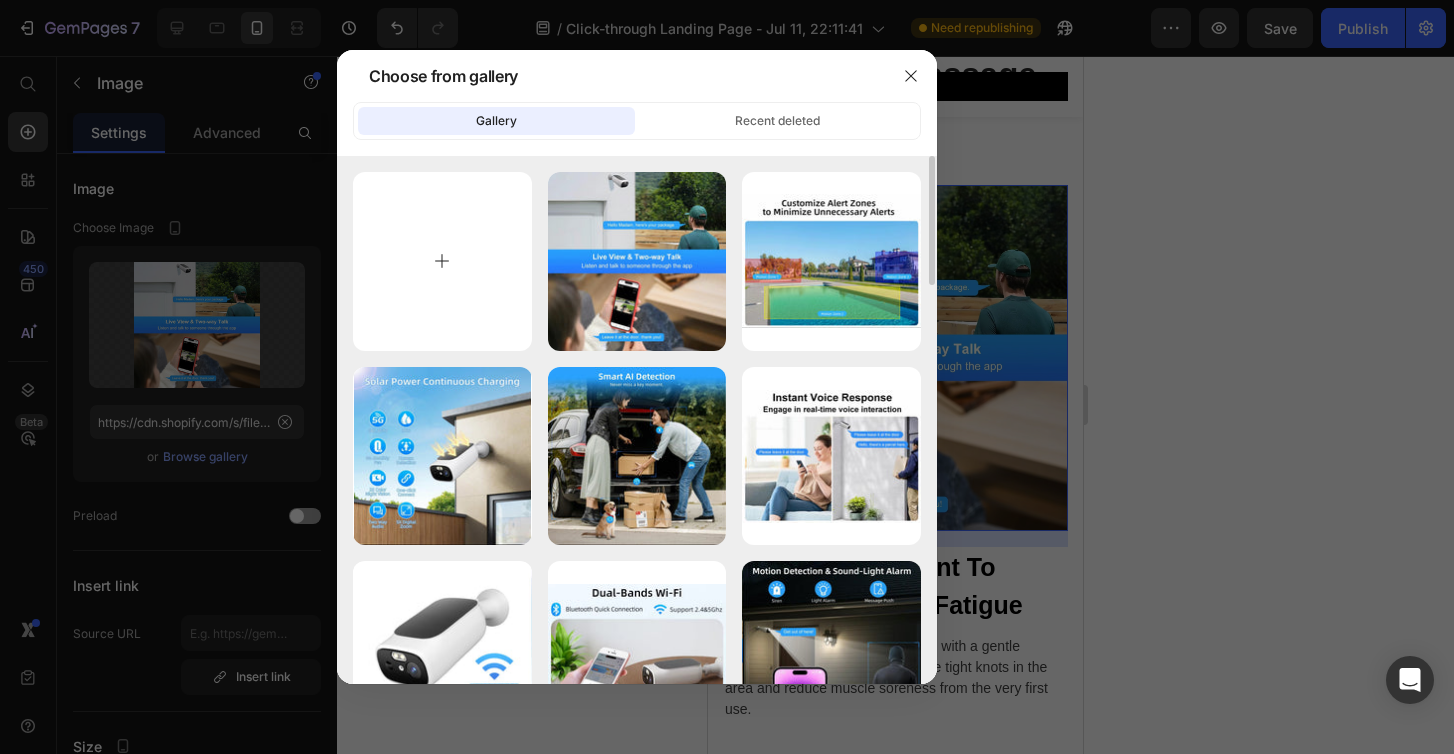 click at bounding box center [442, 261] 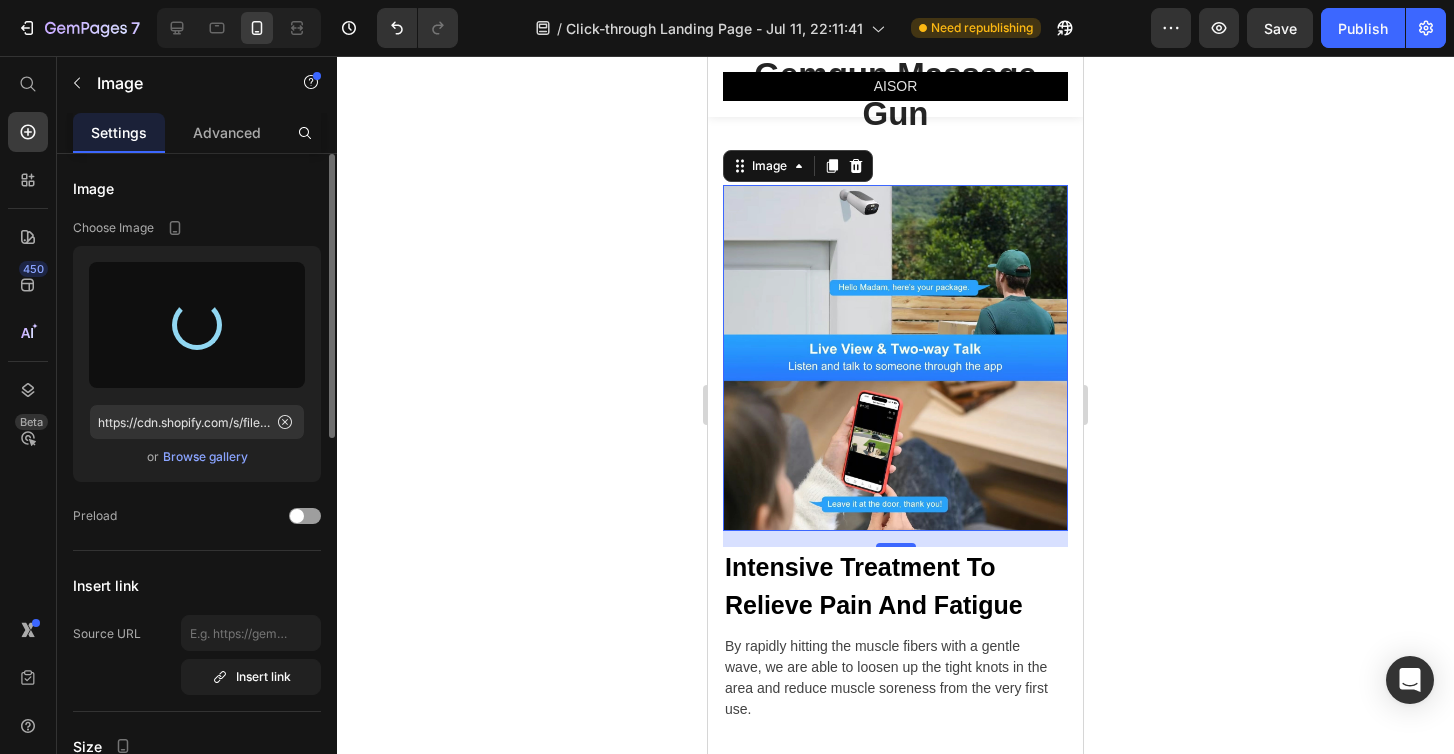 type on "https://cdn.shopify.com/s/files/1/0932/7945/3491/files/gempages_561636920967300277-7792790d-8e0f-4473-a771-1e1879b6ca65.jpg" 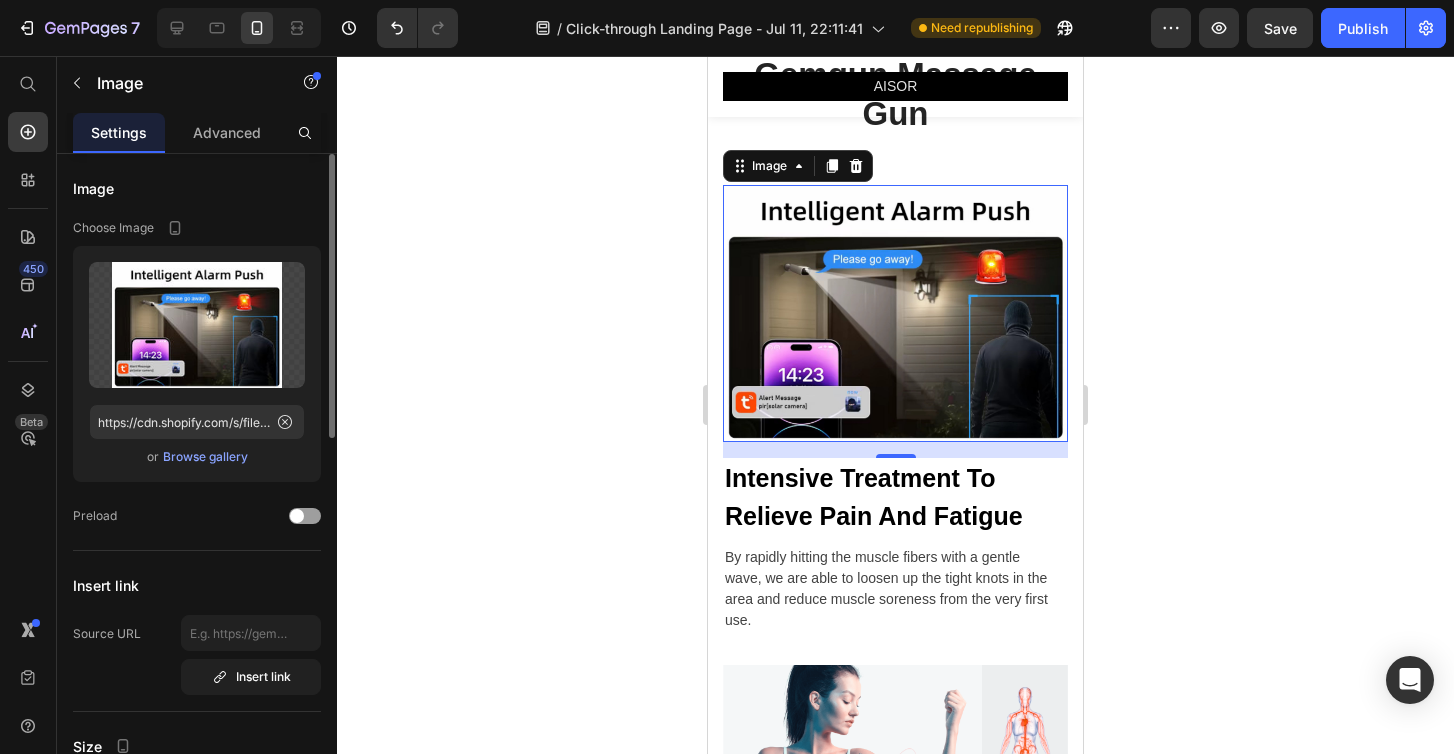 click on "Browse gallery" at bounding box center (205, 457) 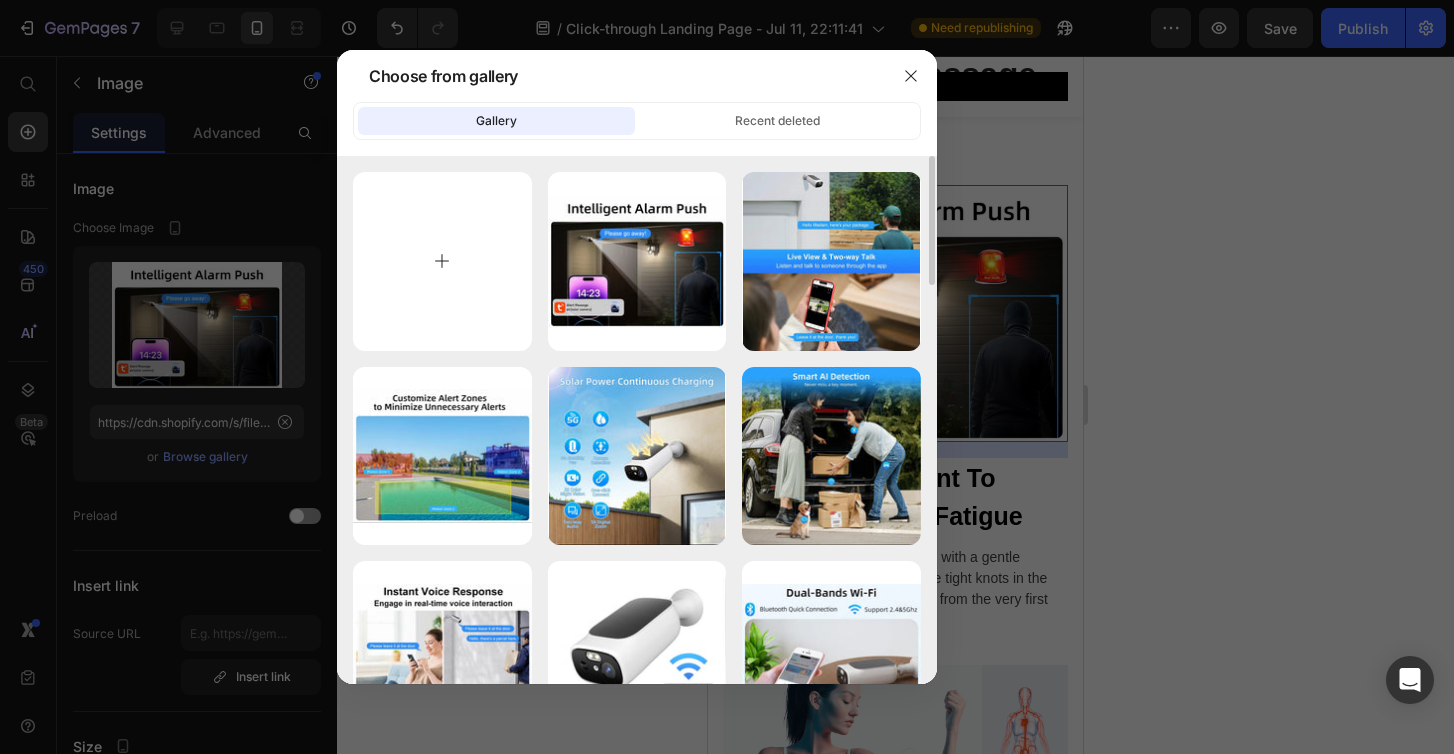 click at bounding box center (442, 261) 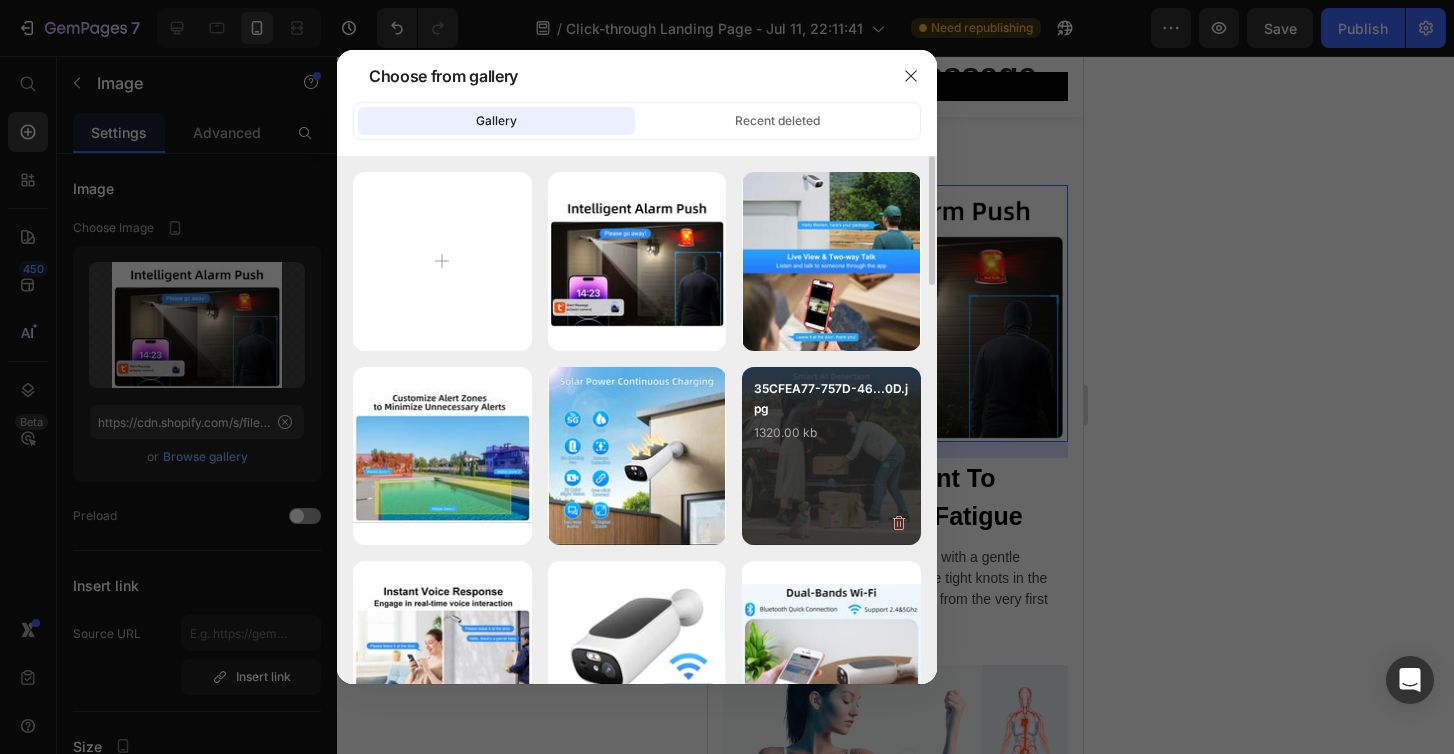 type on "C:\fakepath\8217E642-328E-43C2-AE1D-33384F5D8B62.jpg" 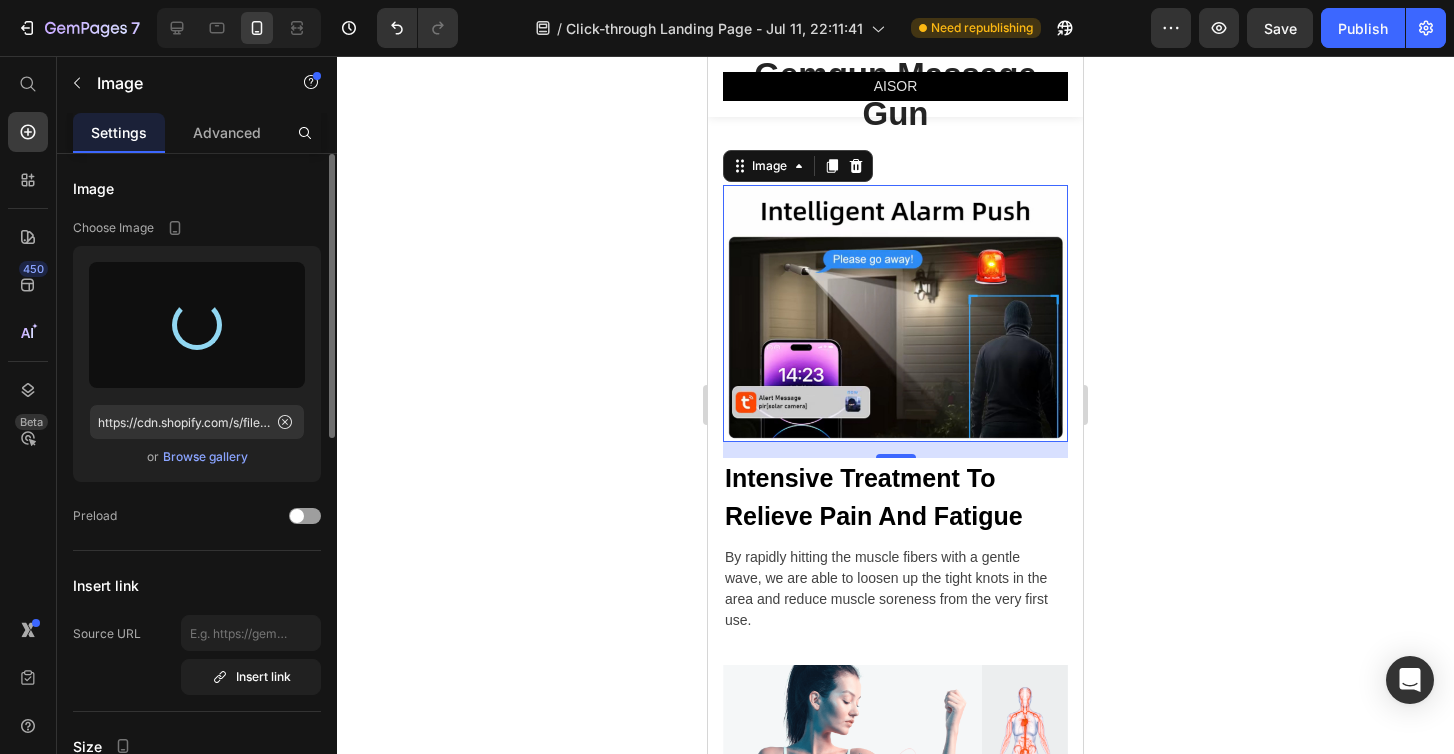 type on "https://cdn.shopify.com/s/files/1/0932/7945/3491/files/gempages_561636920967300277-c4408fde-8329-49fb-906e-352fe8e7c33d.jpg" 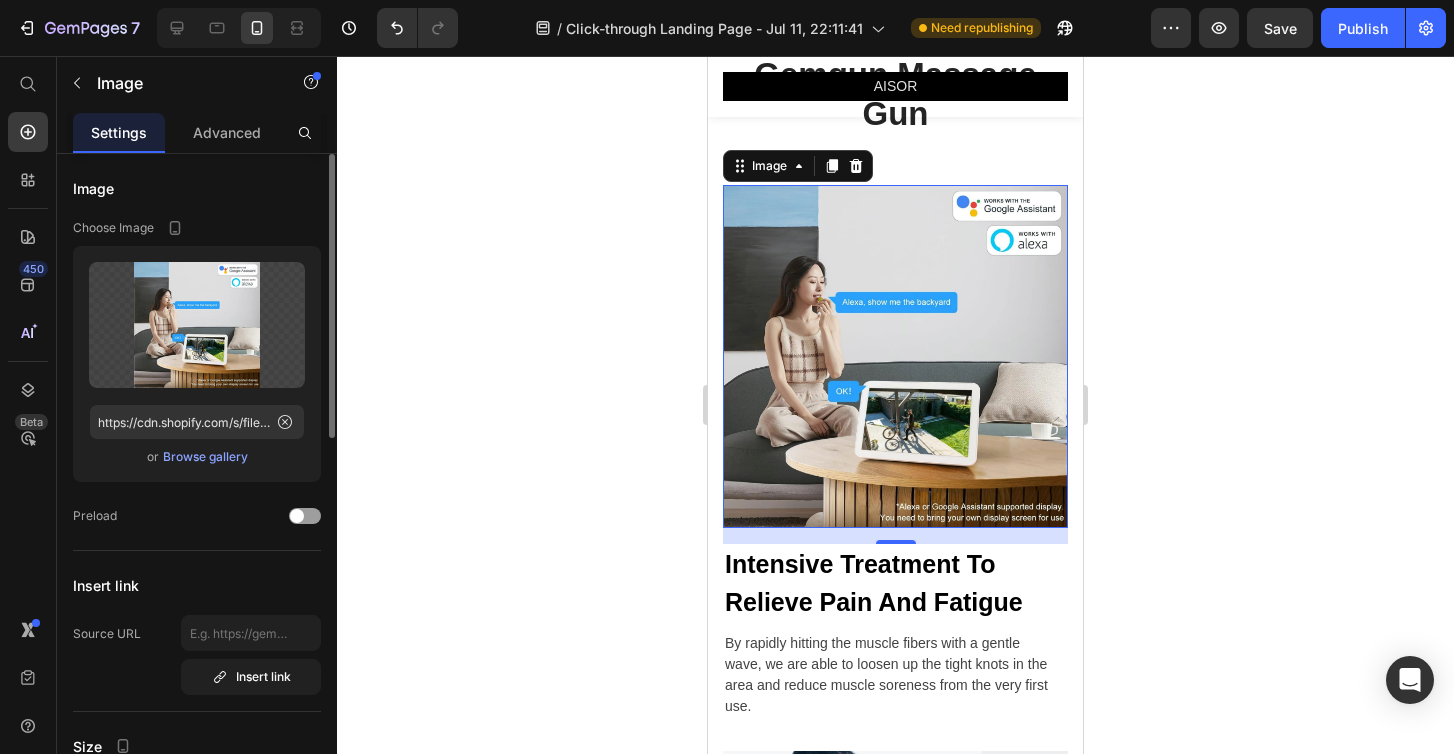 click on "Browse gallery" at bounding box center [205, 457] 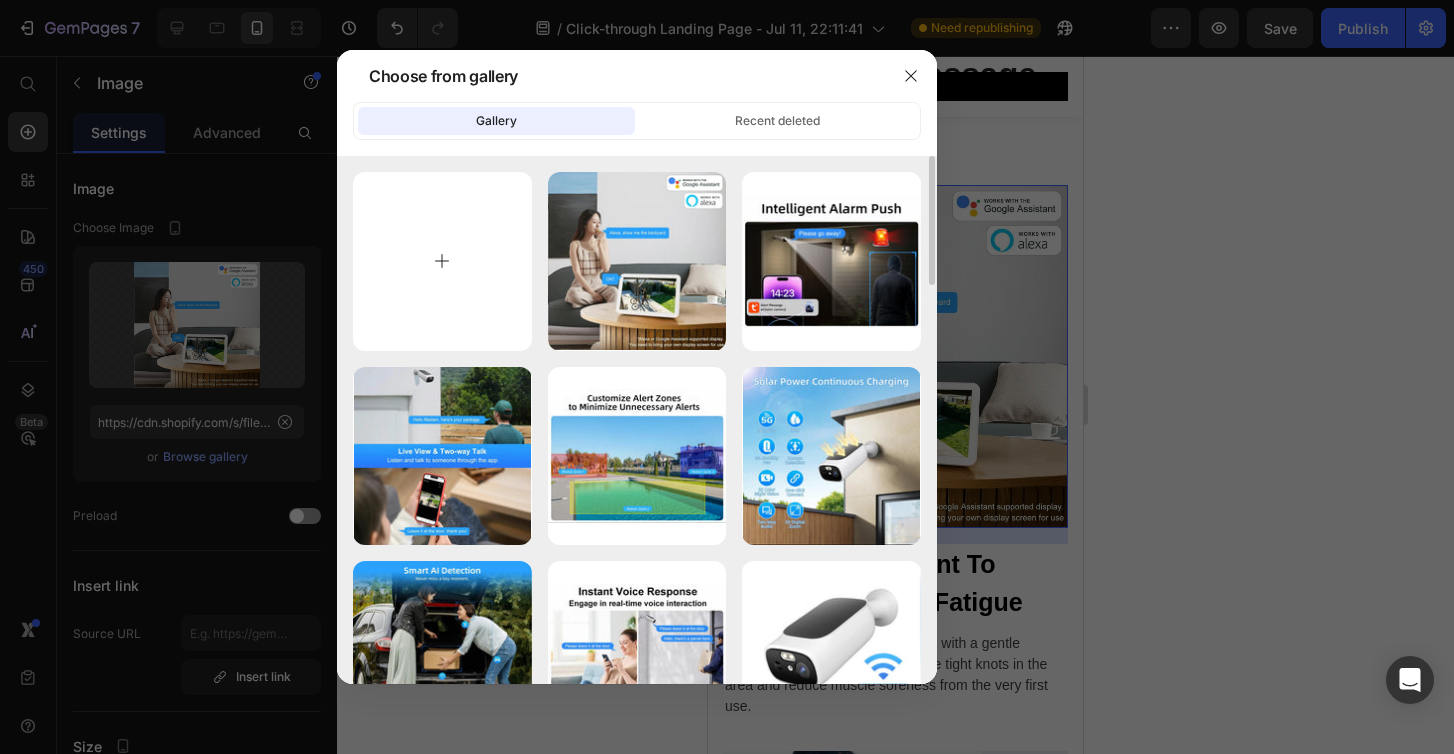 click at bounding box center (442, 261) 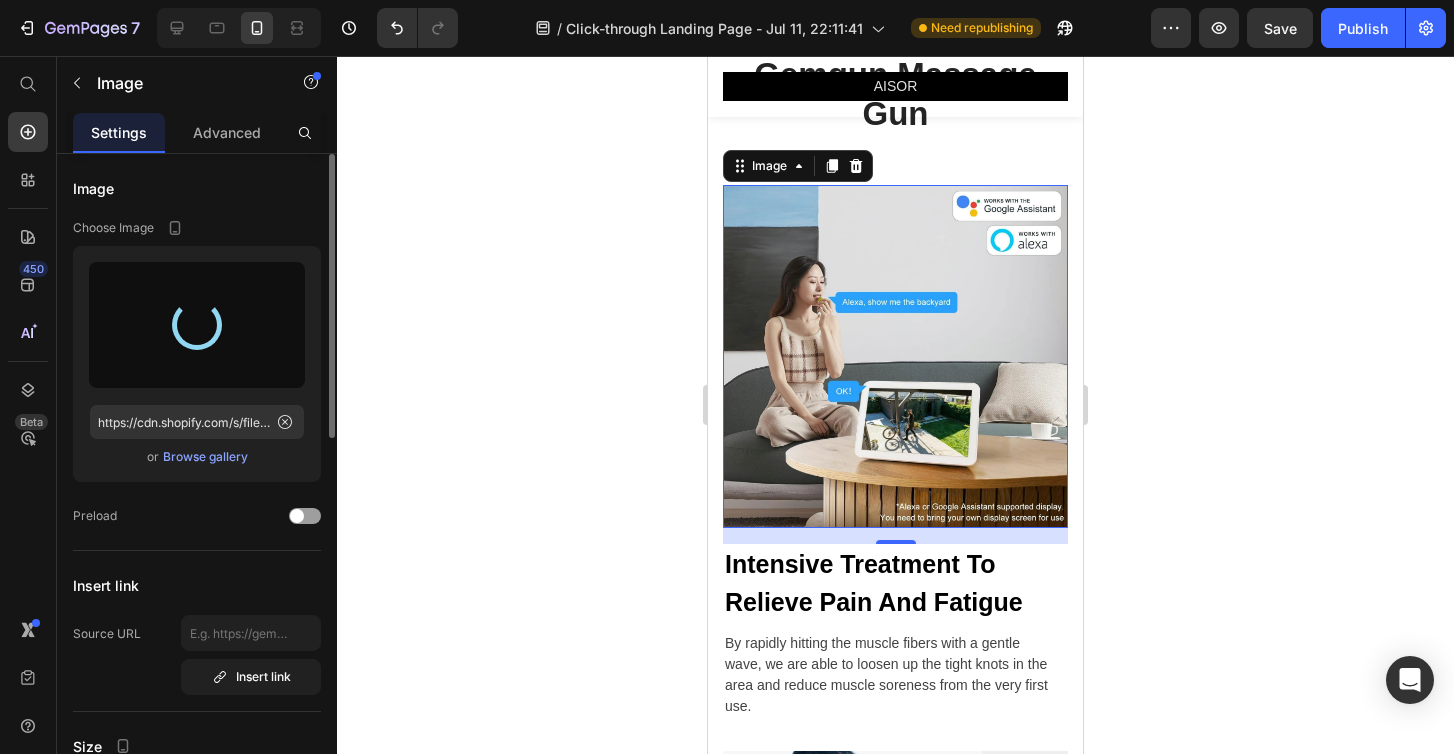 type on "https://cdn.shopify.com/s/files/1/0932/7945/3491/files/gempages_561636920967300277-7c7354e8-e0f0-425d-9214-903888c23793.jpg" 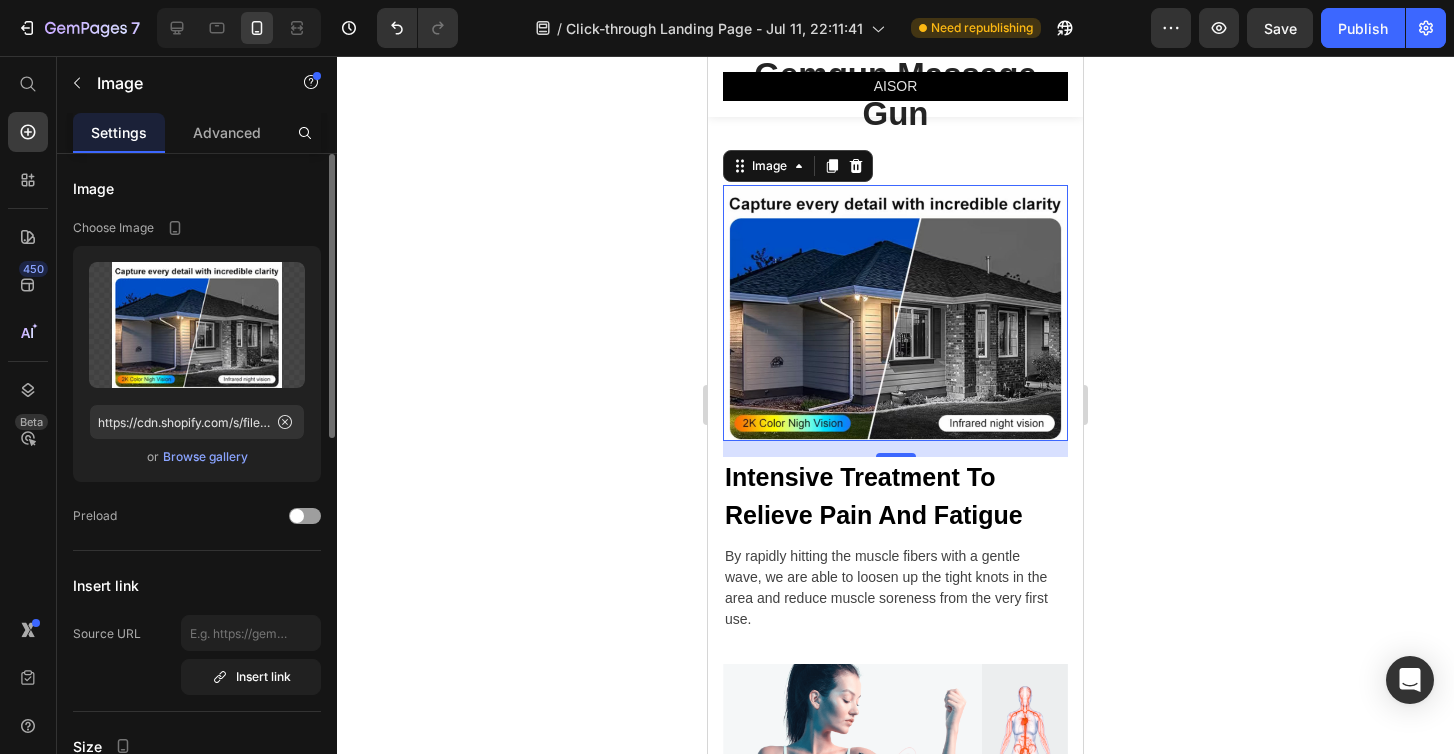 click on "Browse gallery" at bounding box center [205, 457] 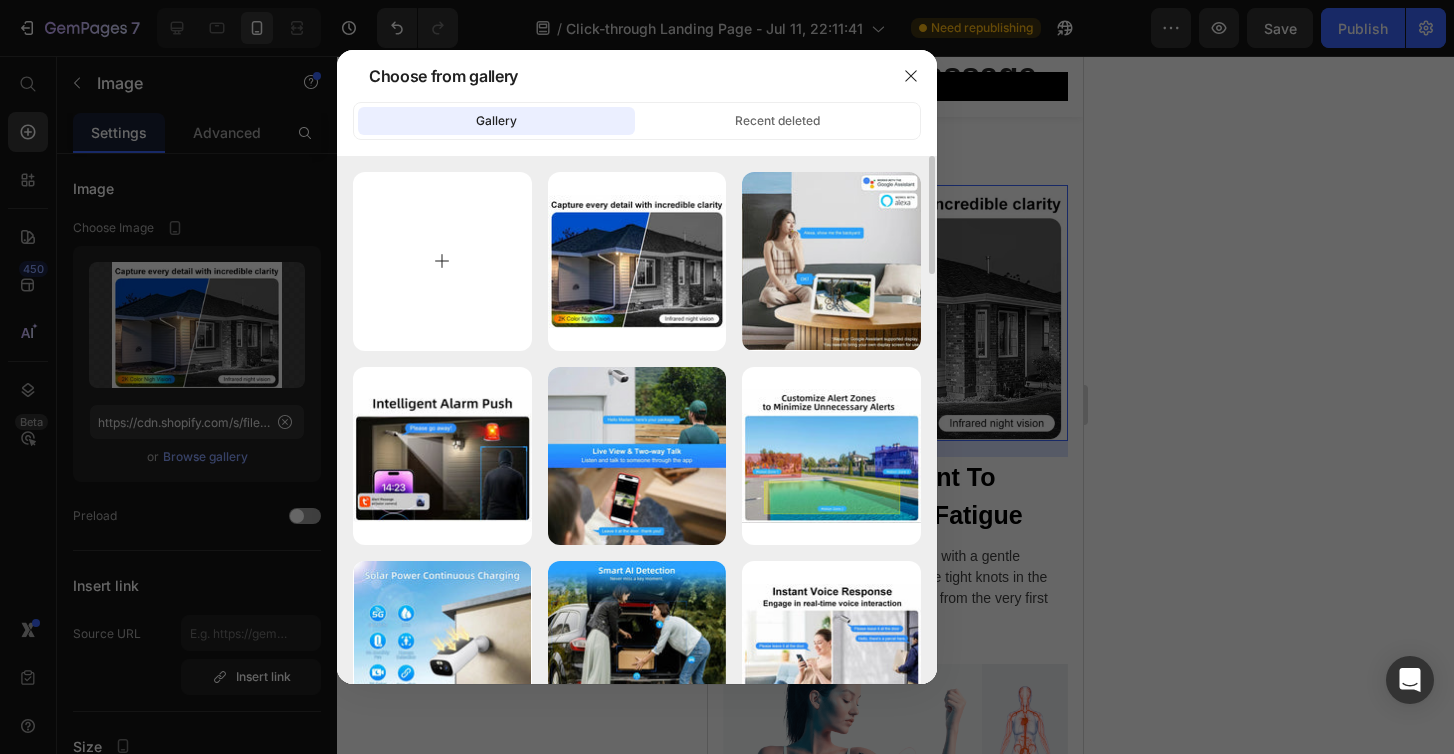click at bounding box center (442, 261) 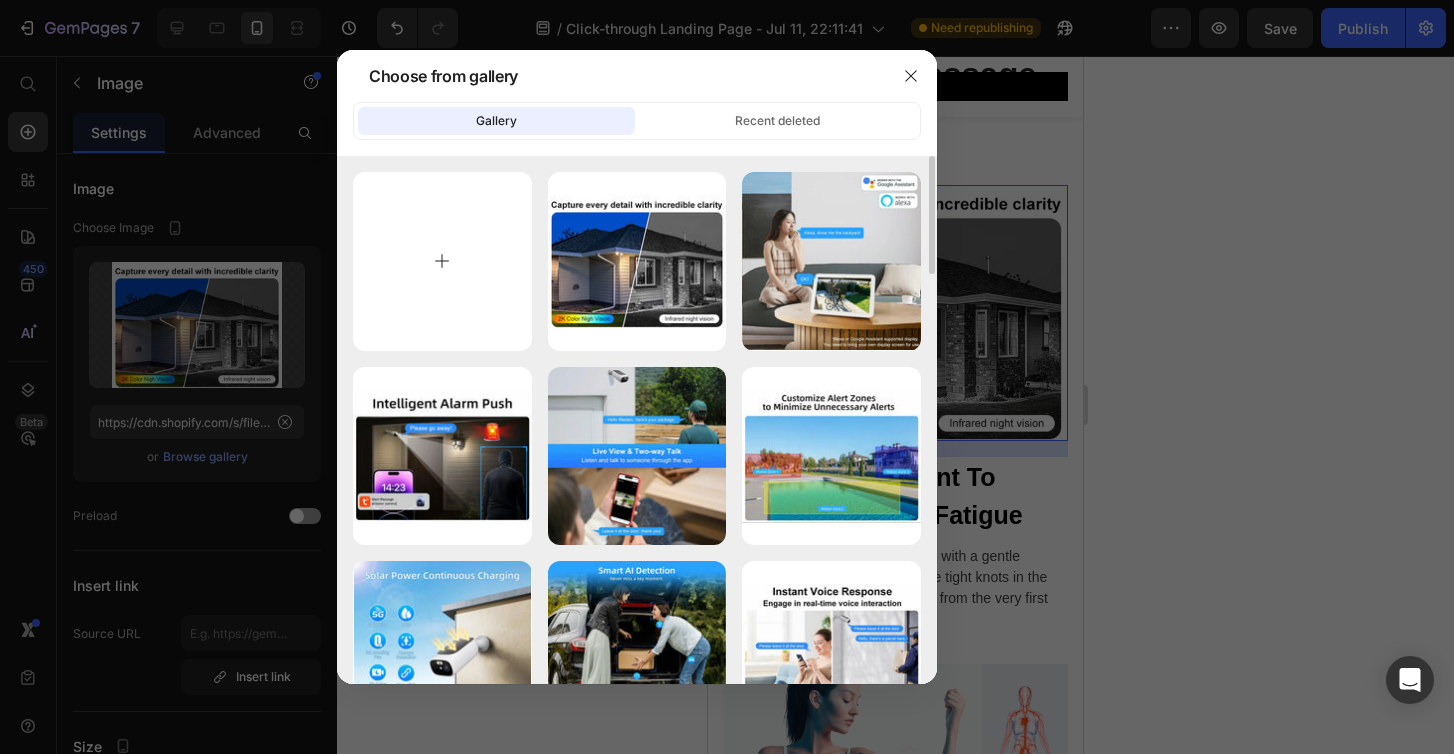 type on "C:\fakepath\D1170ED6-0D2C-4ACD-BD95-35E6D7DC3D2E.jpg" 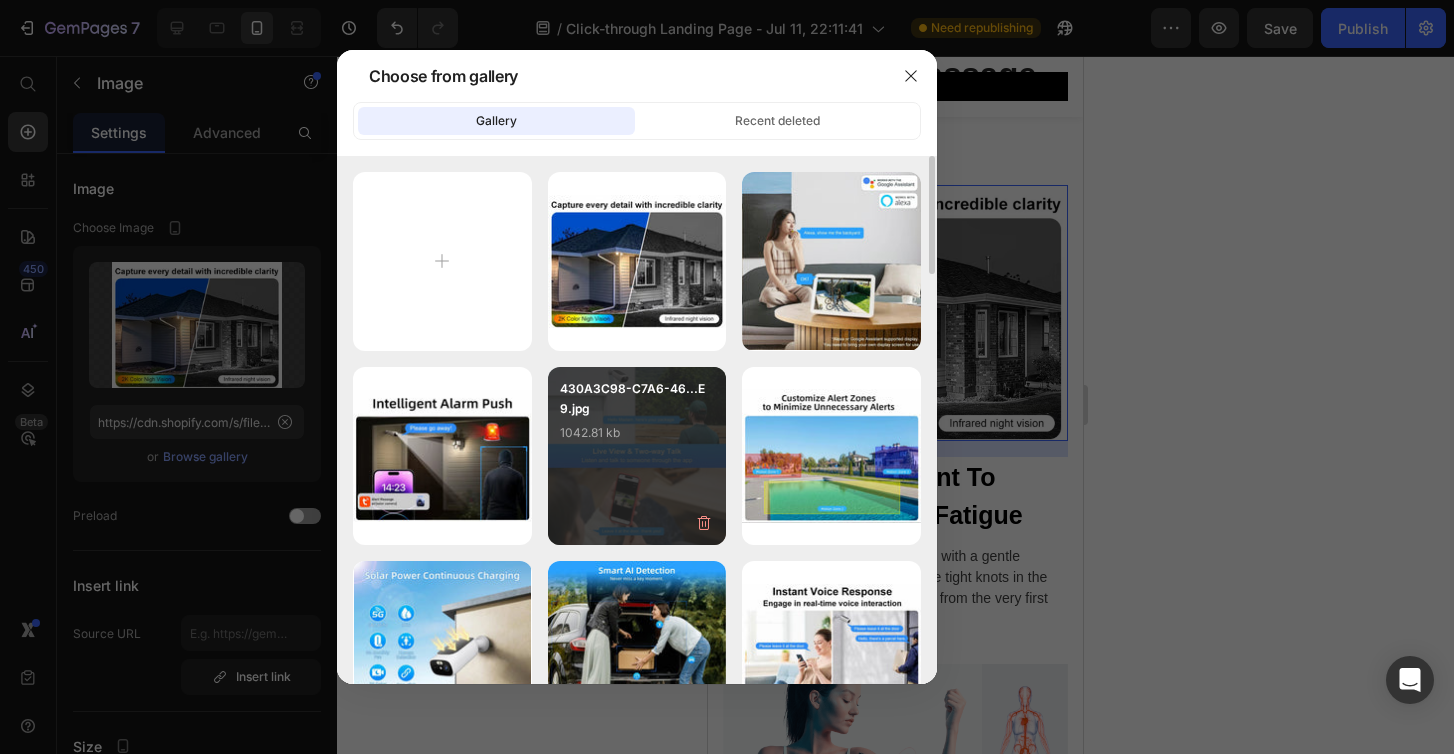 type on "https://cdn.shopify.com/s/files/1/0932/7945/3491/files/gempages_561636920967300277-75d4336b-b4fd-4708-af62-4582a43e3950.jpg" 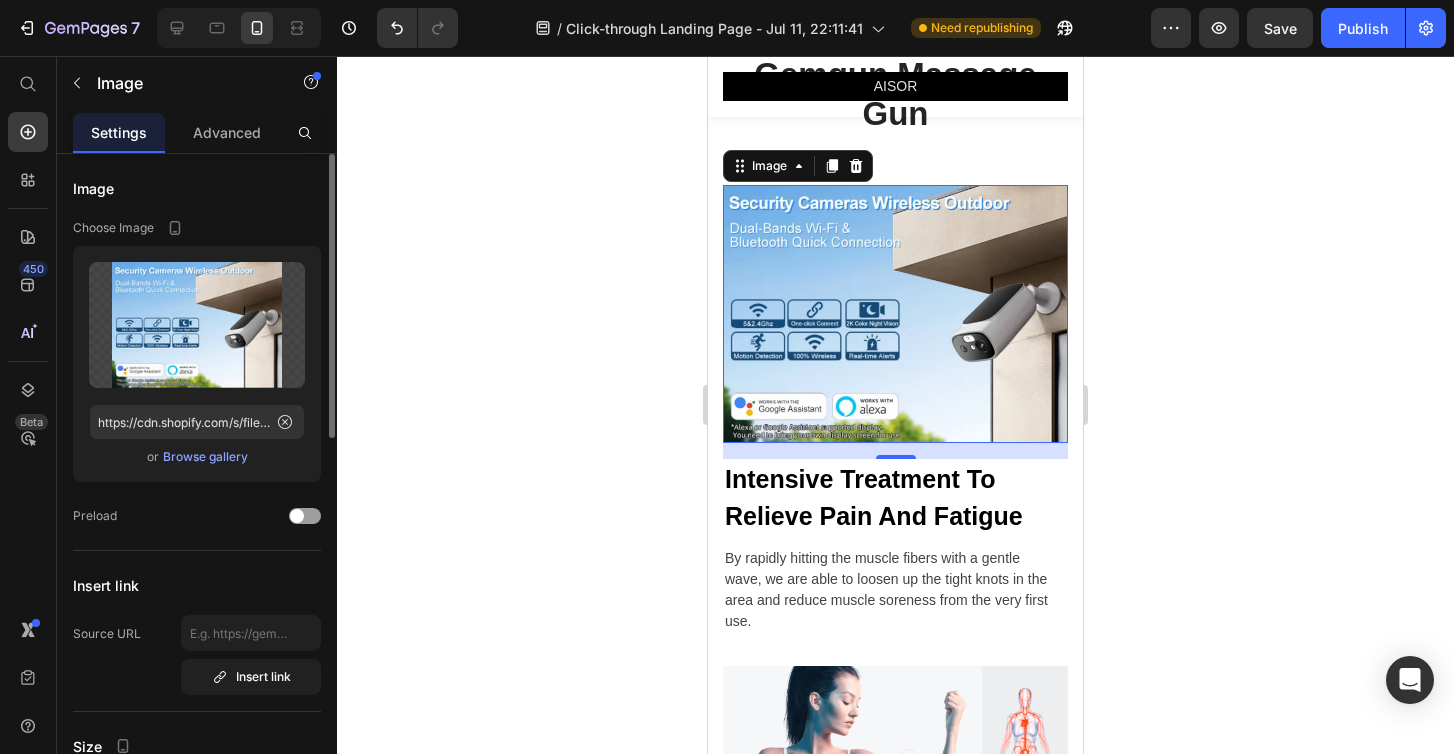 click on "Browse gallery" at bounding box center (205, 457) 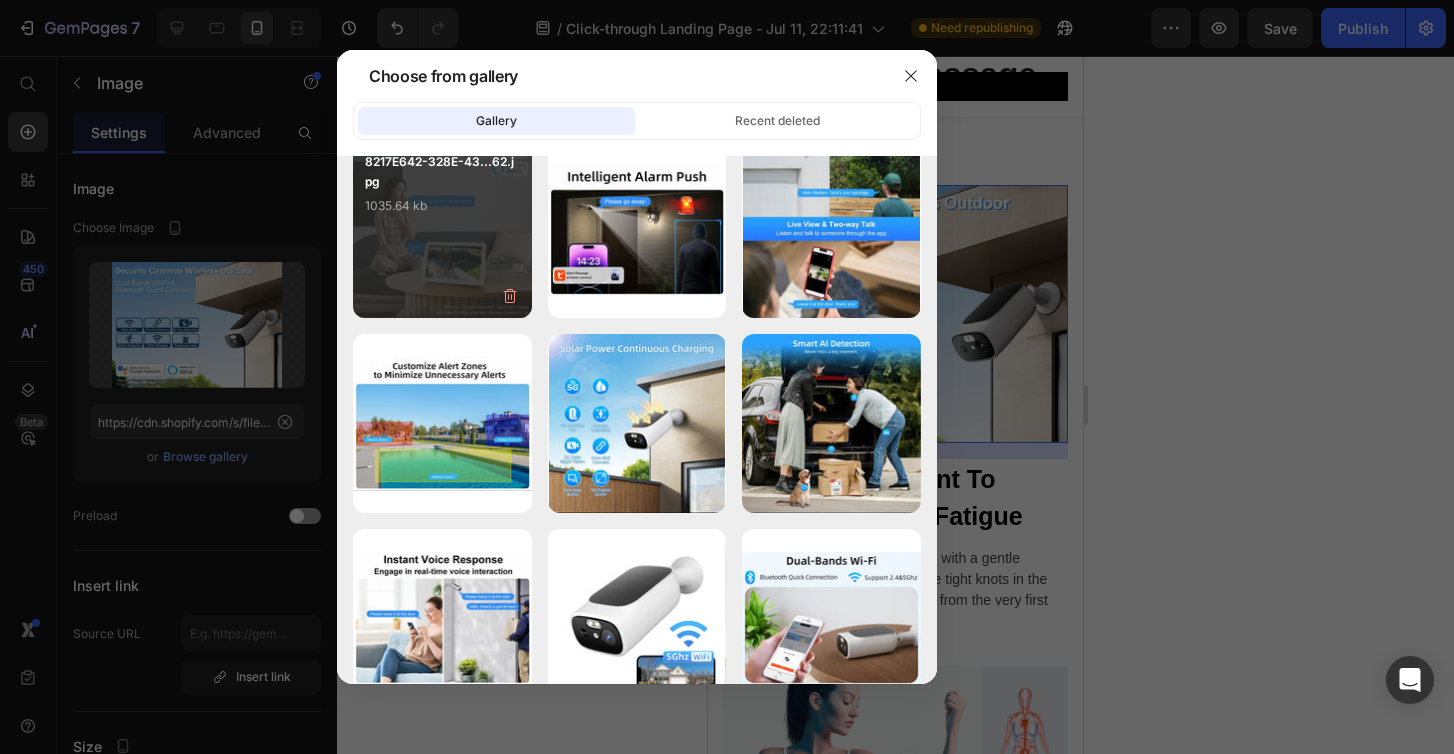 scroll, scrollTop: 0, scrollLeft: 0, axis: both 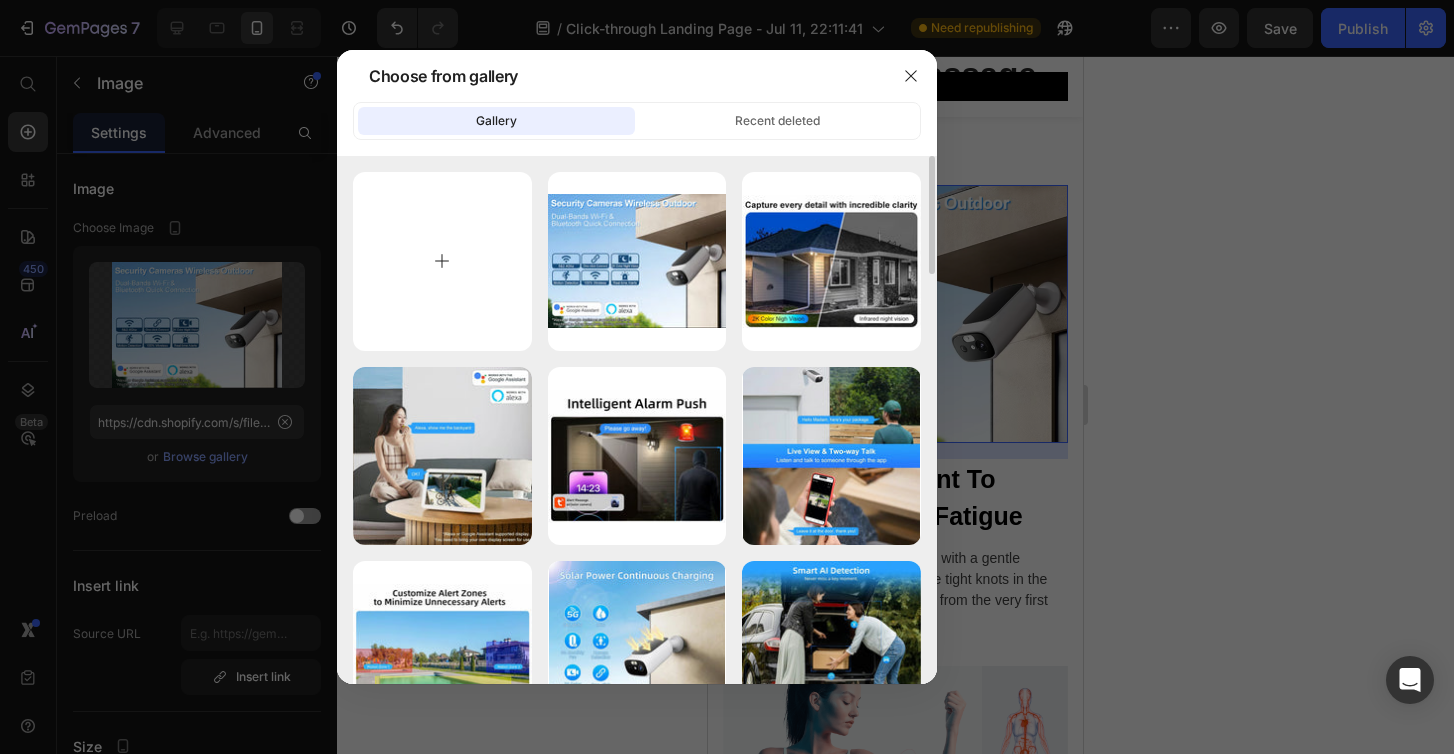 click at bounding box center [442, 261] 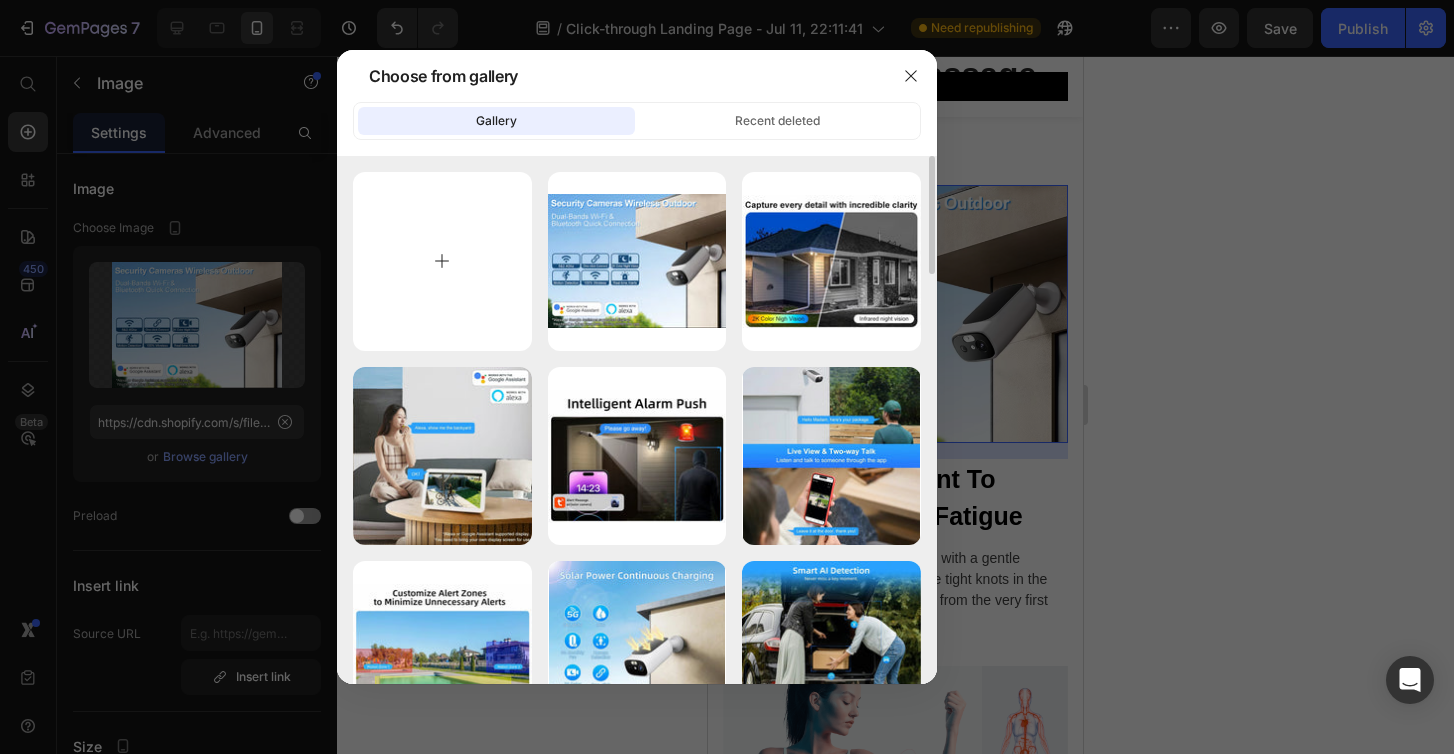 type on "C:\fakepath\CDB337D6-68F6-4257-A740-8EF497ACB2DB.jpg" 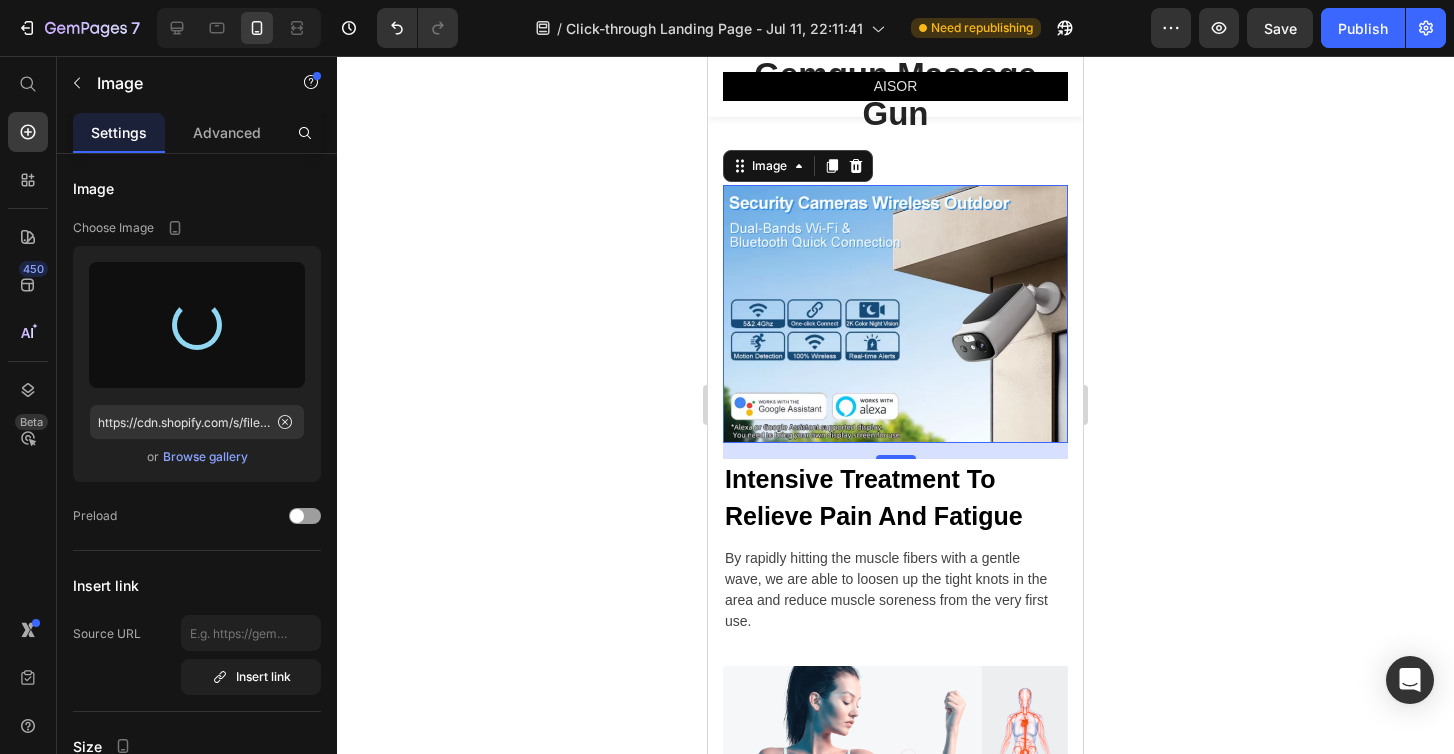 type on "https://cdn.shopify.com/s/files/1/0932/7945/3491/files/gempages_561636920967300277-7691ca86-40f0-413c-9db5-819410f508d2.jpg" 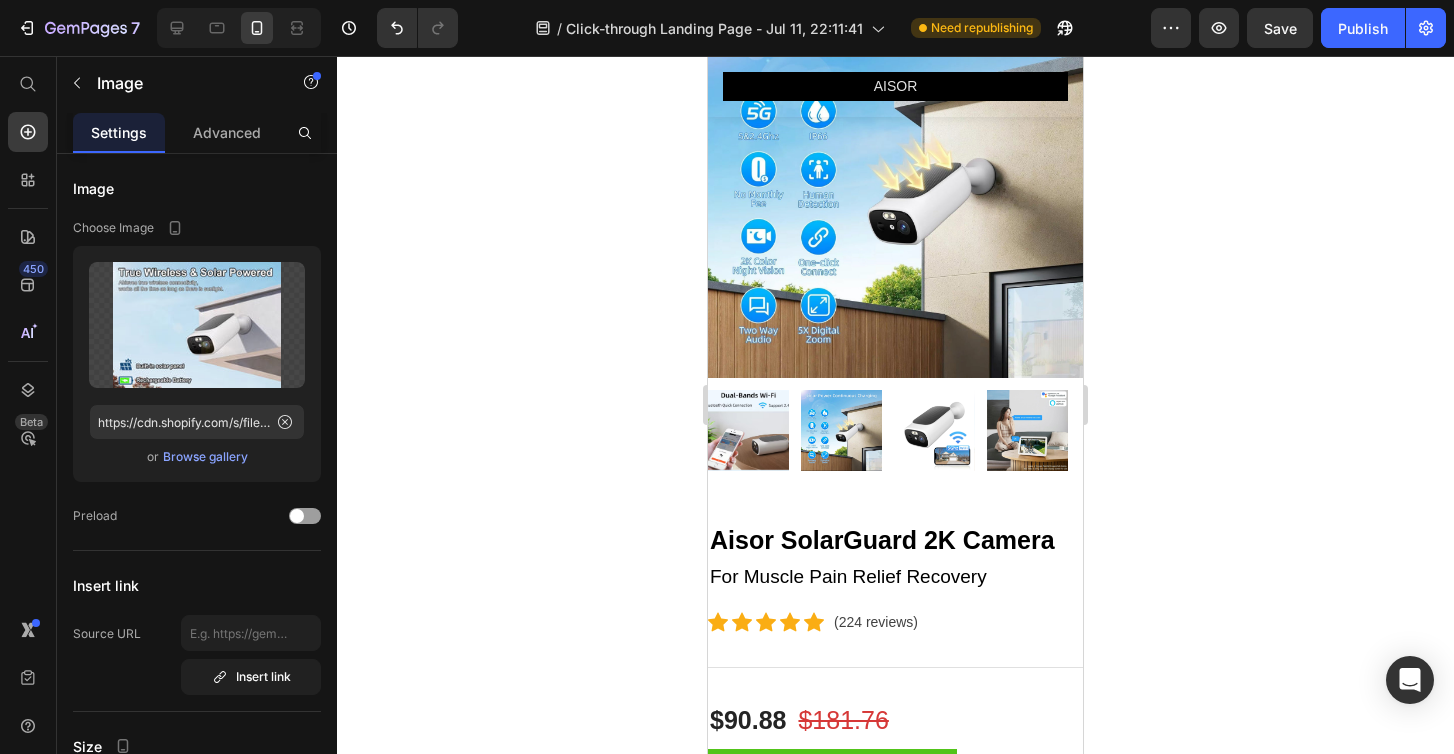 scroll, scrollTop: 0, scrollLeft: 0, axis: both 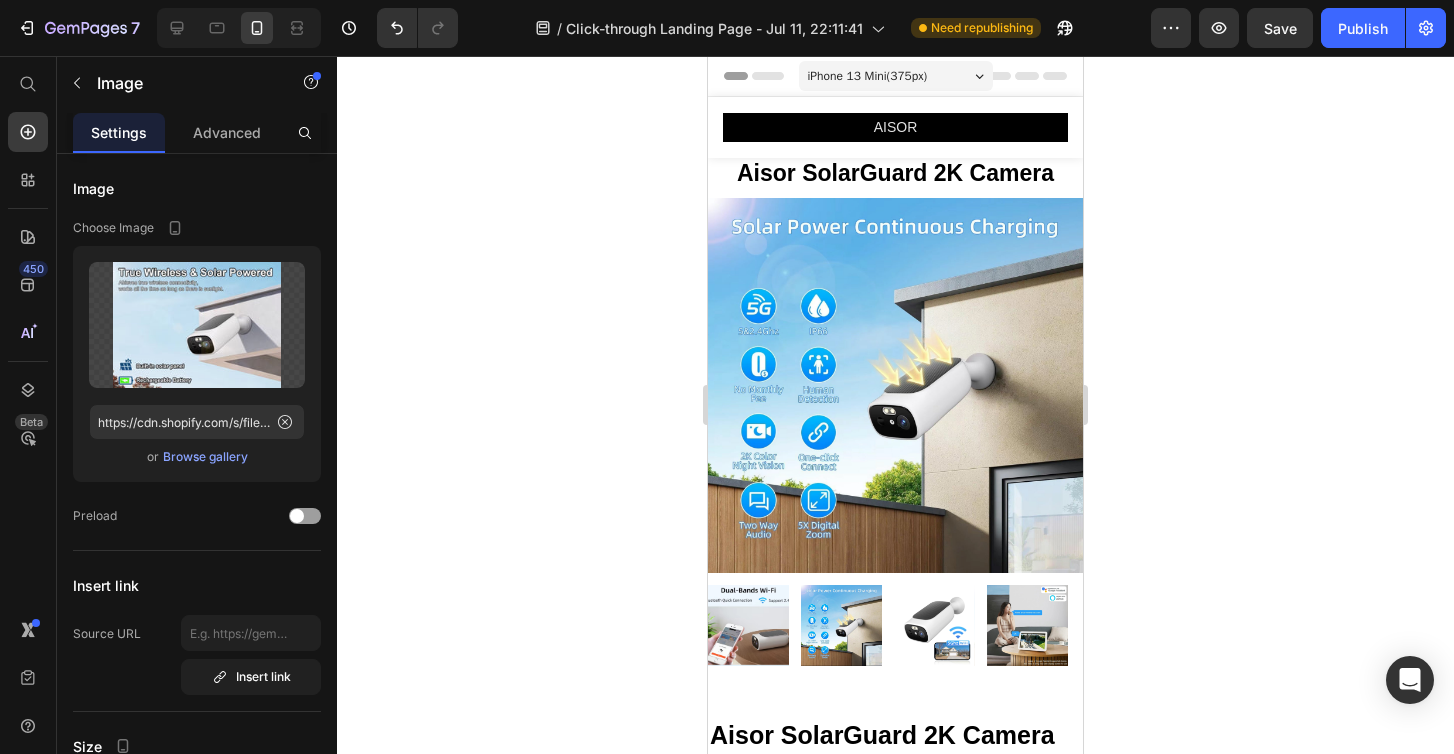 click 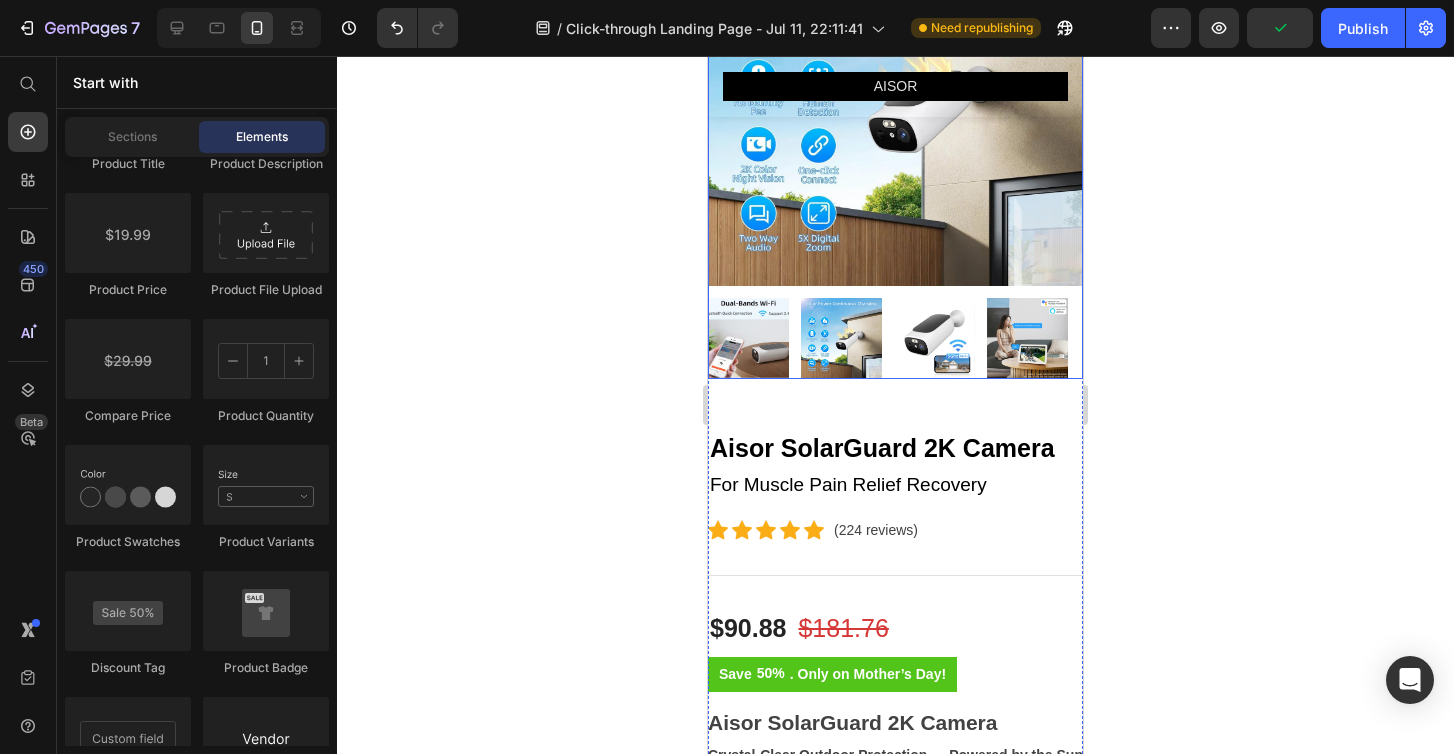 scroll, scrollTop: 290, scrollLeft: 0, axis: vertical 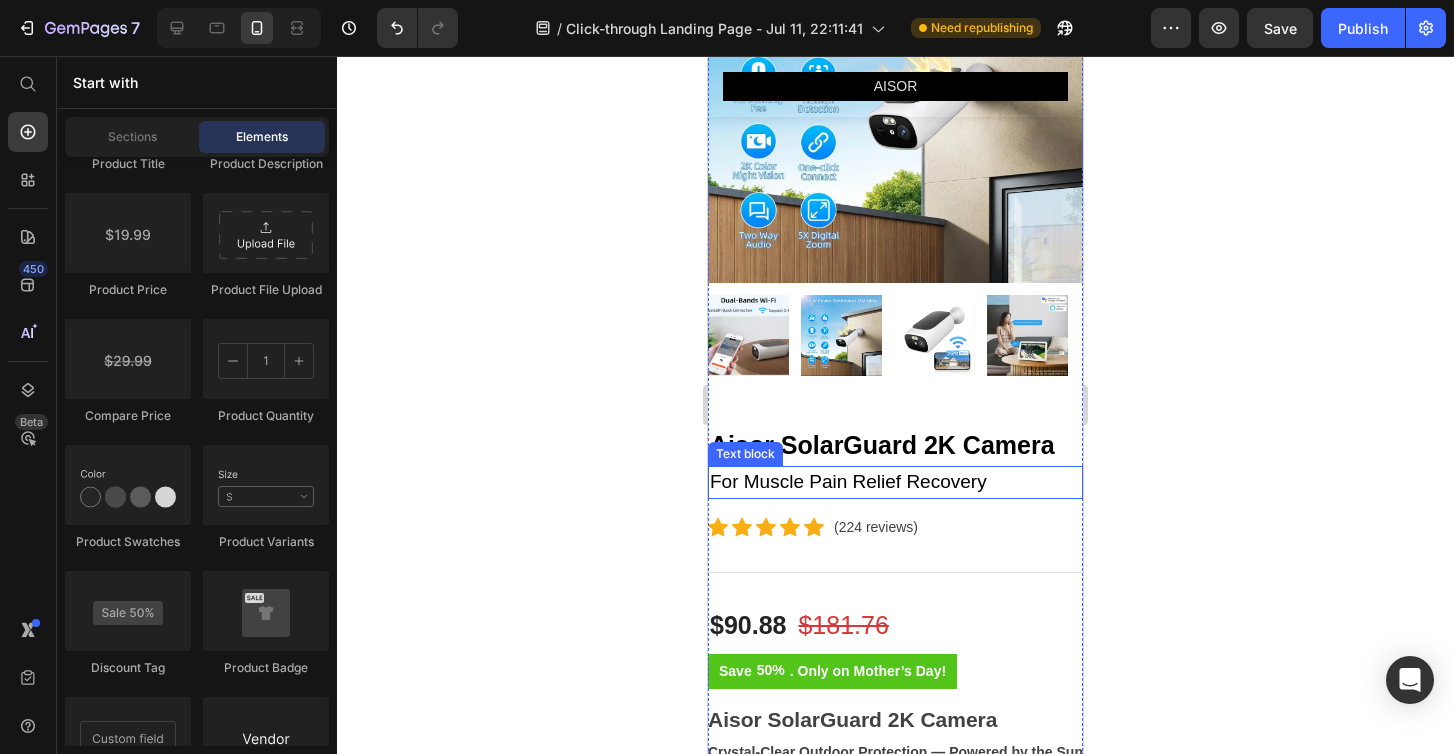 click on "For Muscle Pain Relief Recovery" at bounding box center (895, 482) 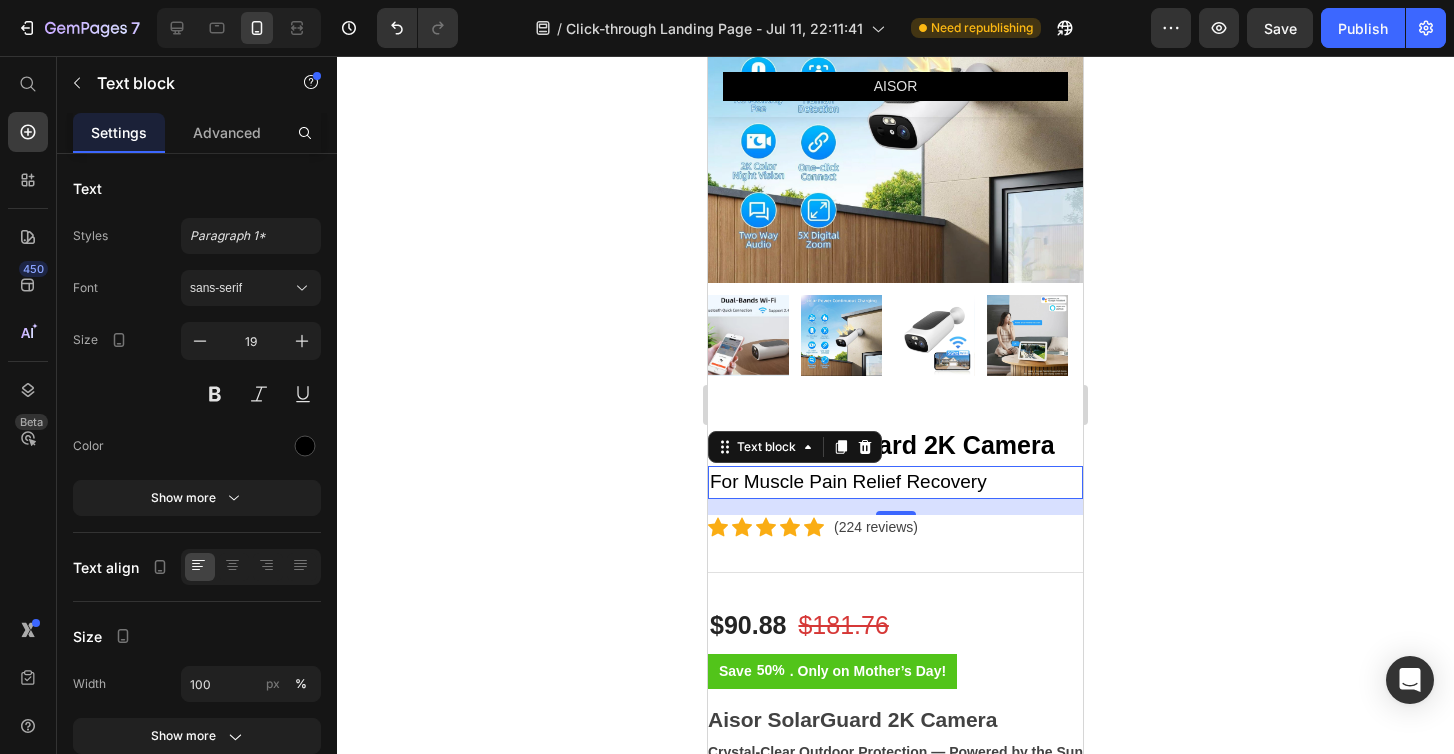 click on "For Muscle Pain Relief Recovery" at bounding box center (895, 482) 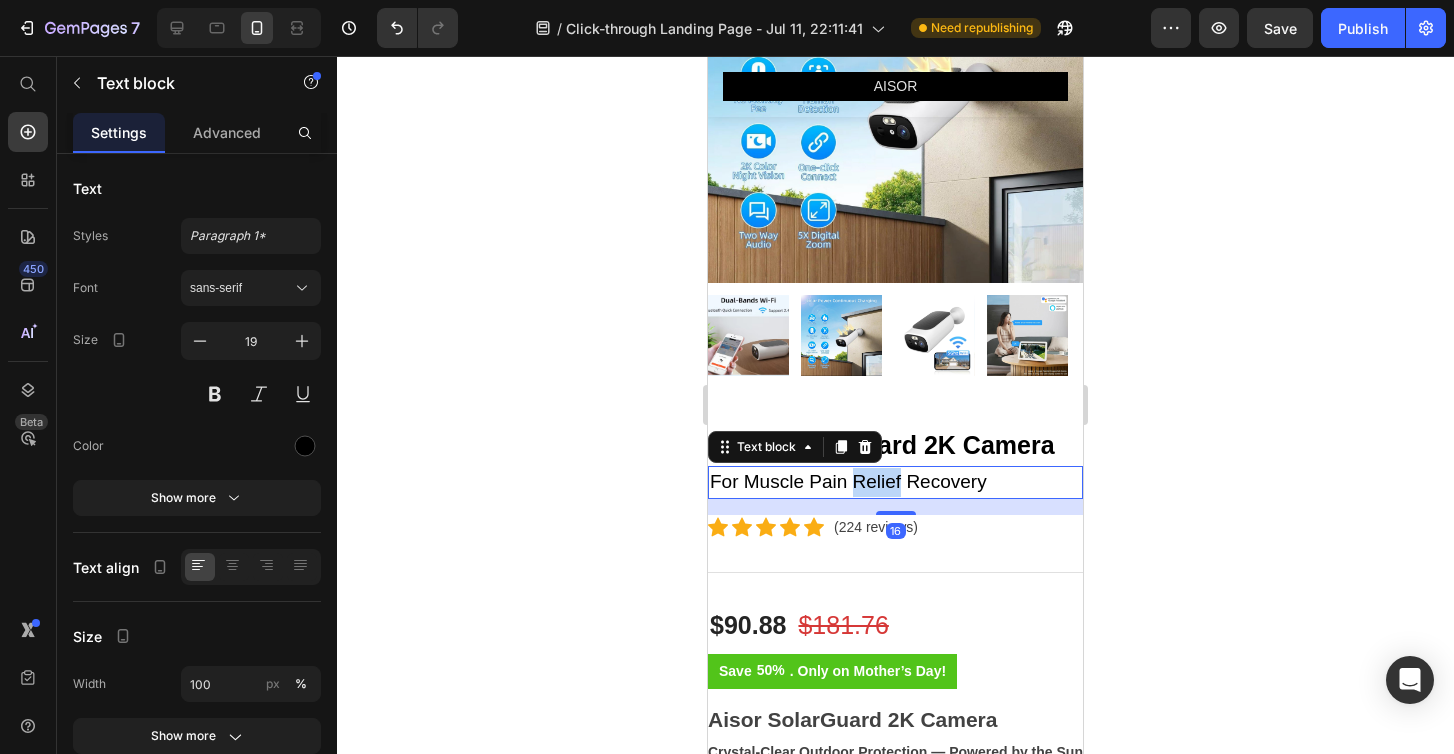 click on "For Muscle Pain Relief Recovery" at bounding box center [895, 482] 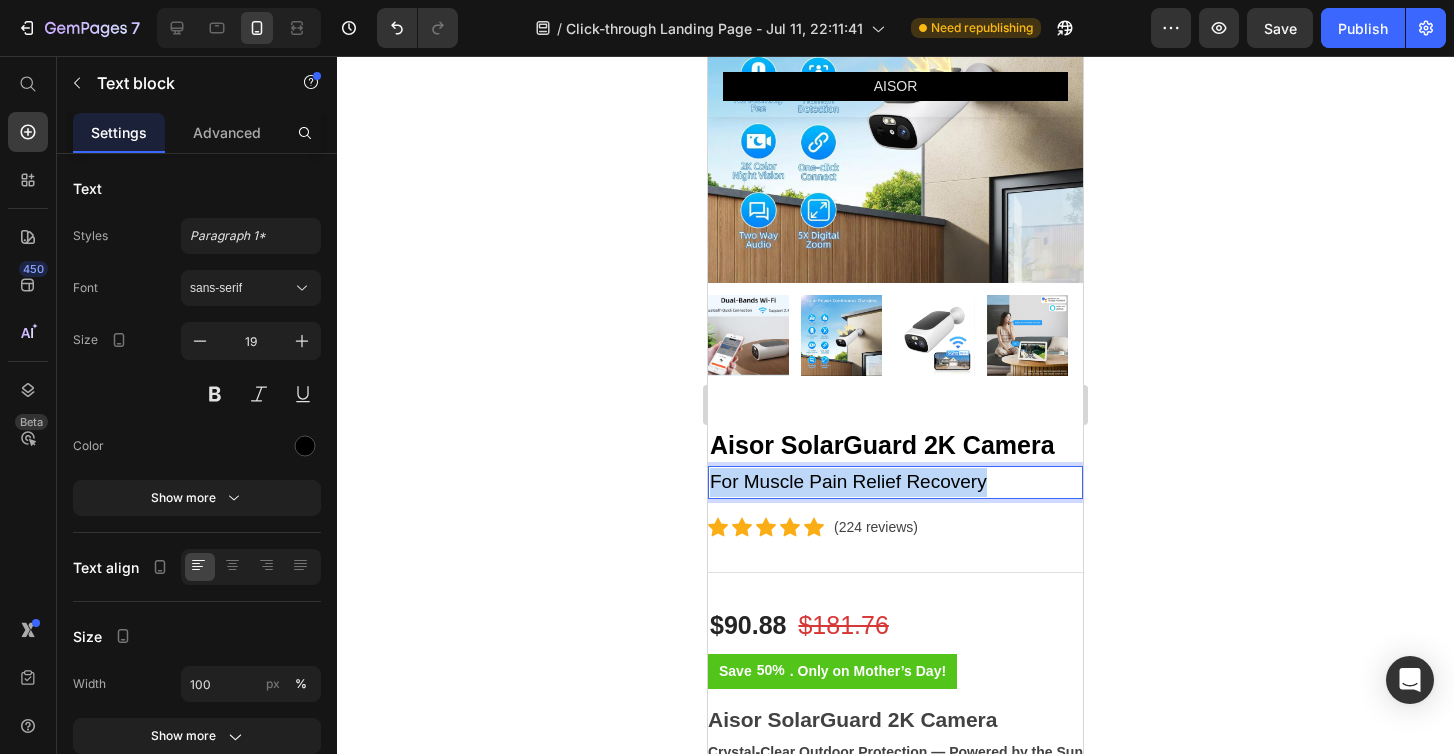 click on "For Muscle Pain Relief Recovery" at bounding box center (895, 482) 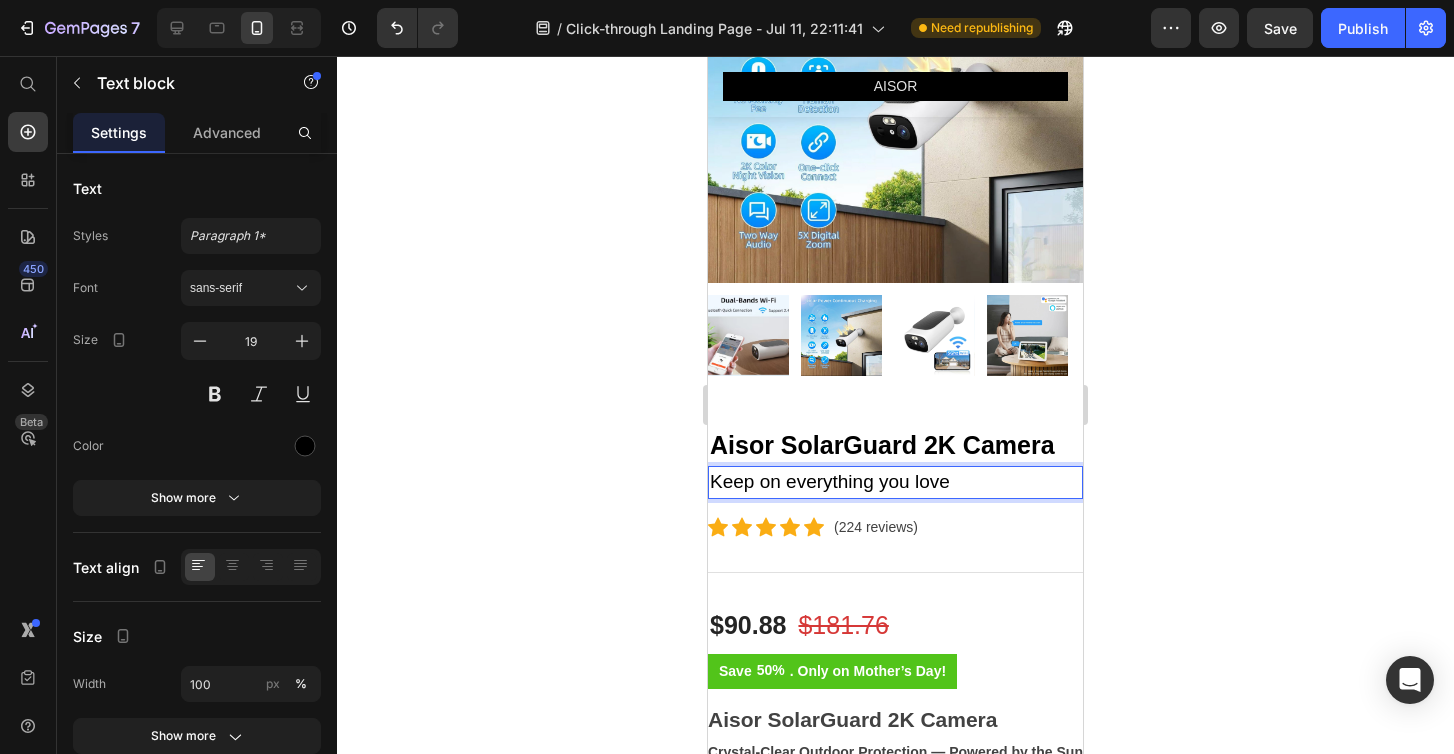 click 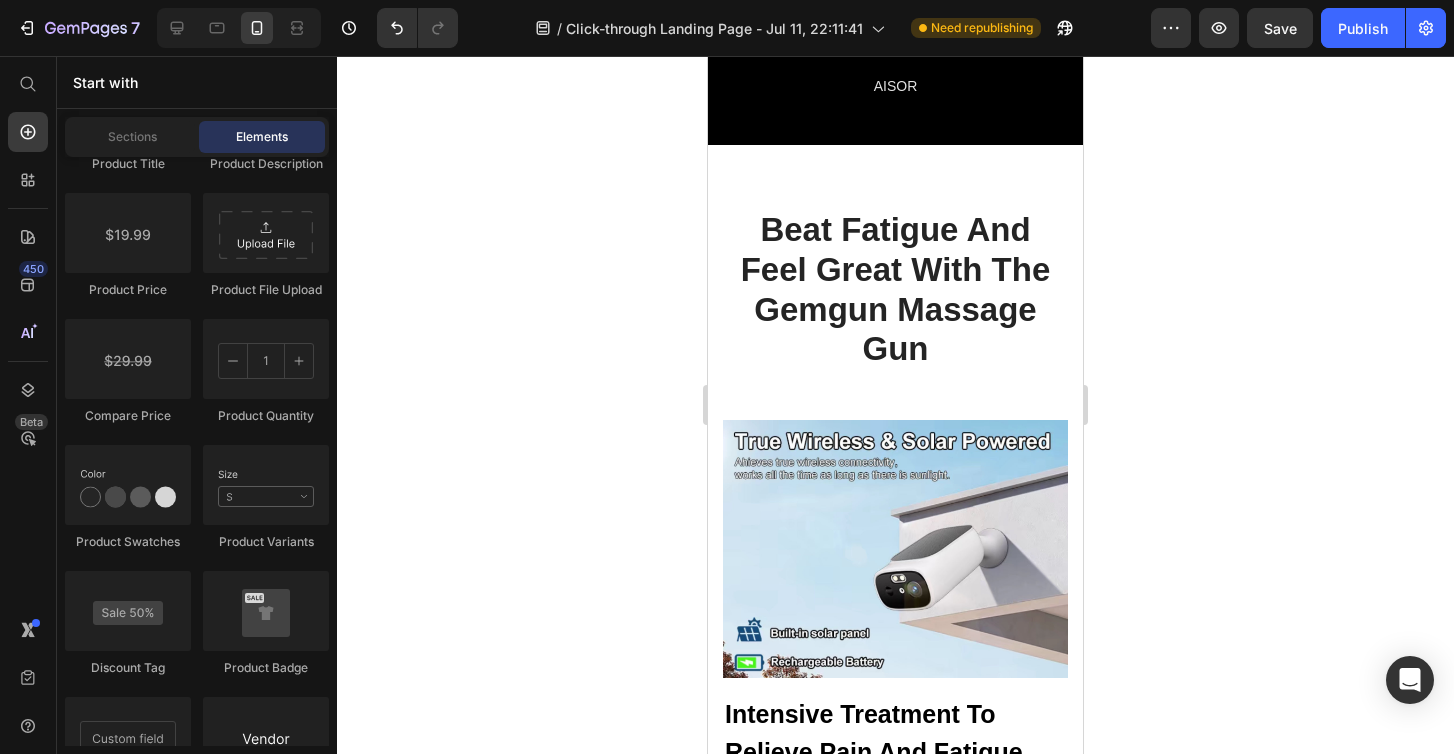 scroll, scrollTop: 2738, scrollLeft: 0, axis: vertical 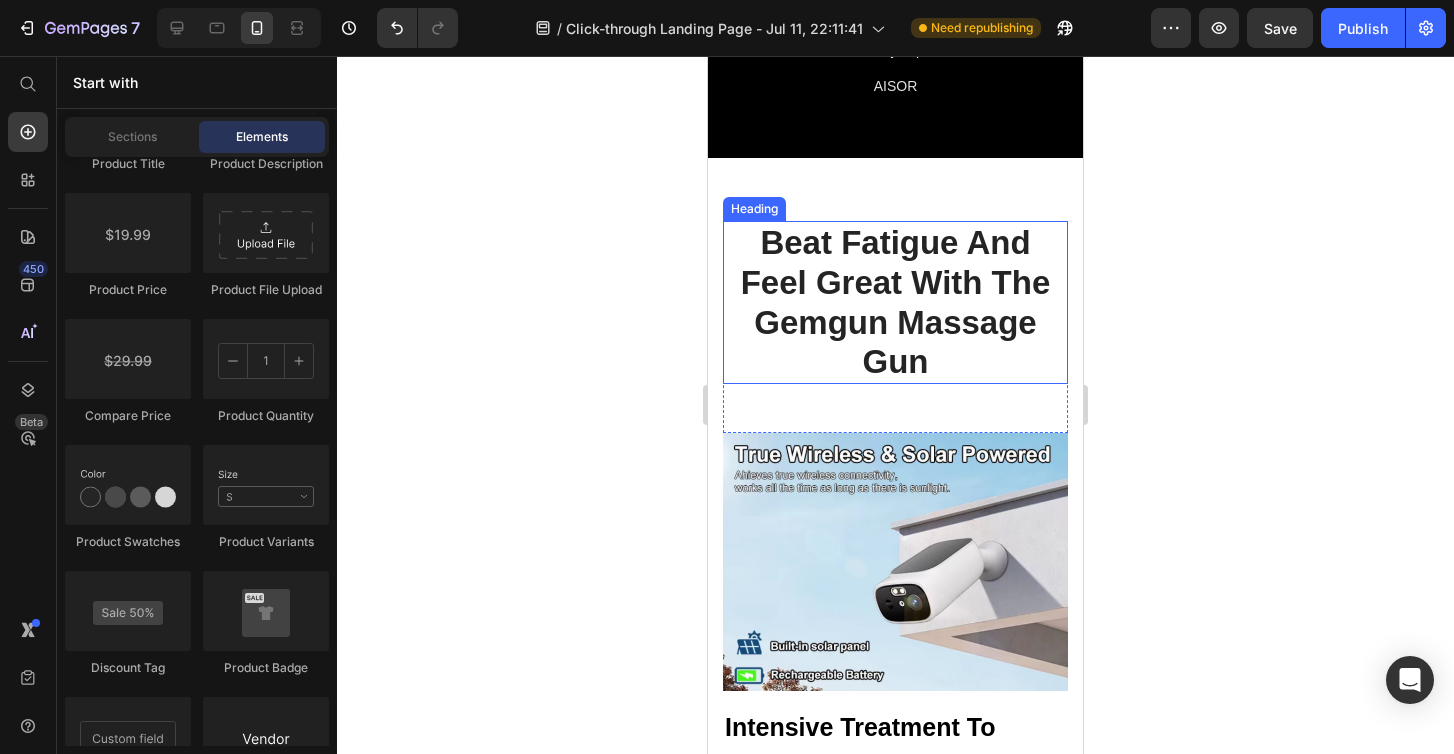 click on "Beat Fatigue And Feel Great With The Gemgun Massage Gun" at bounding box center [895, 302] 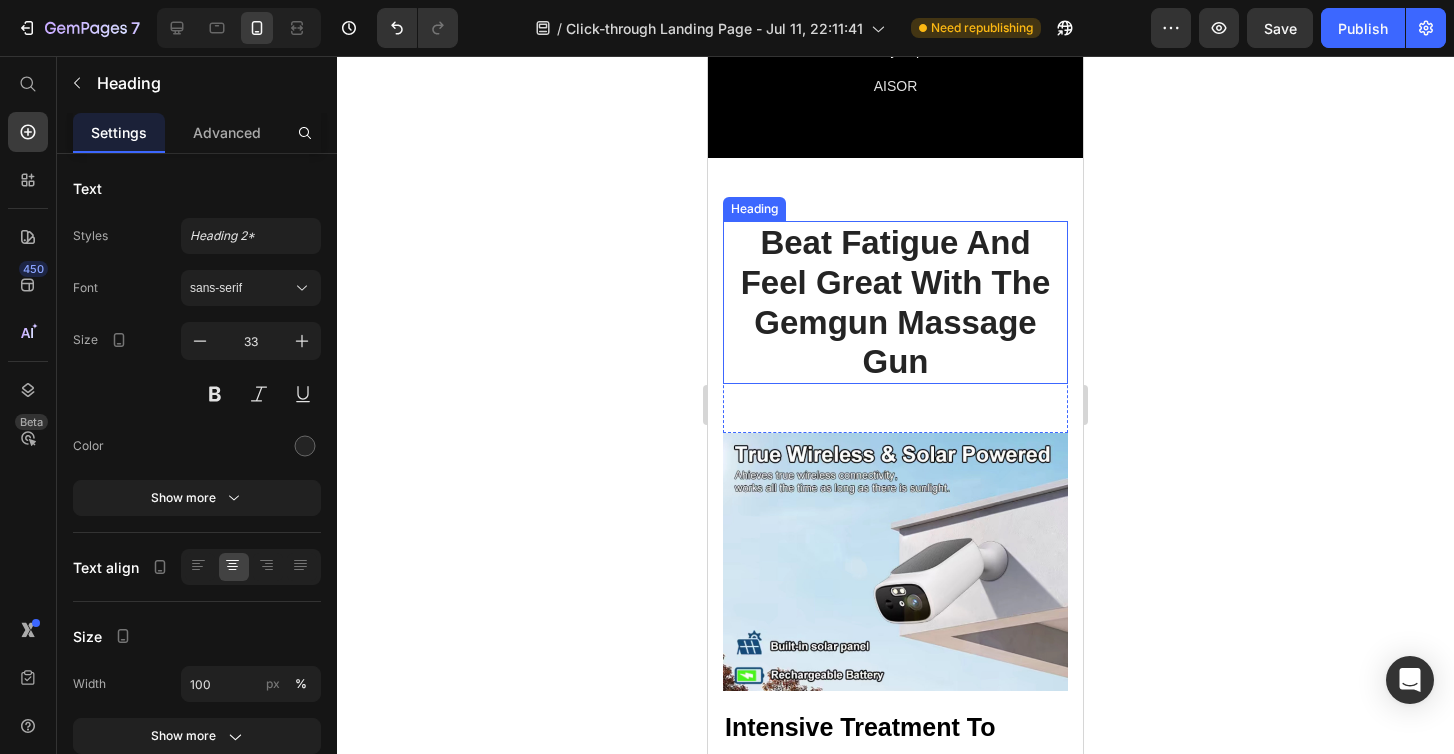 click on "Beat Fatigue And Feel Great With The Gemgun Massage Gun" at bounding box center [895, 302] 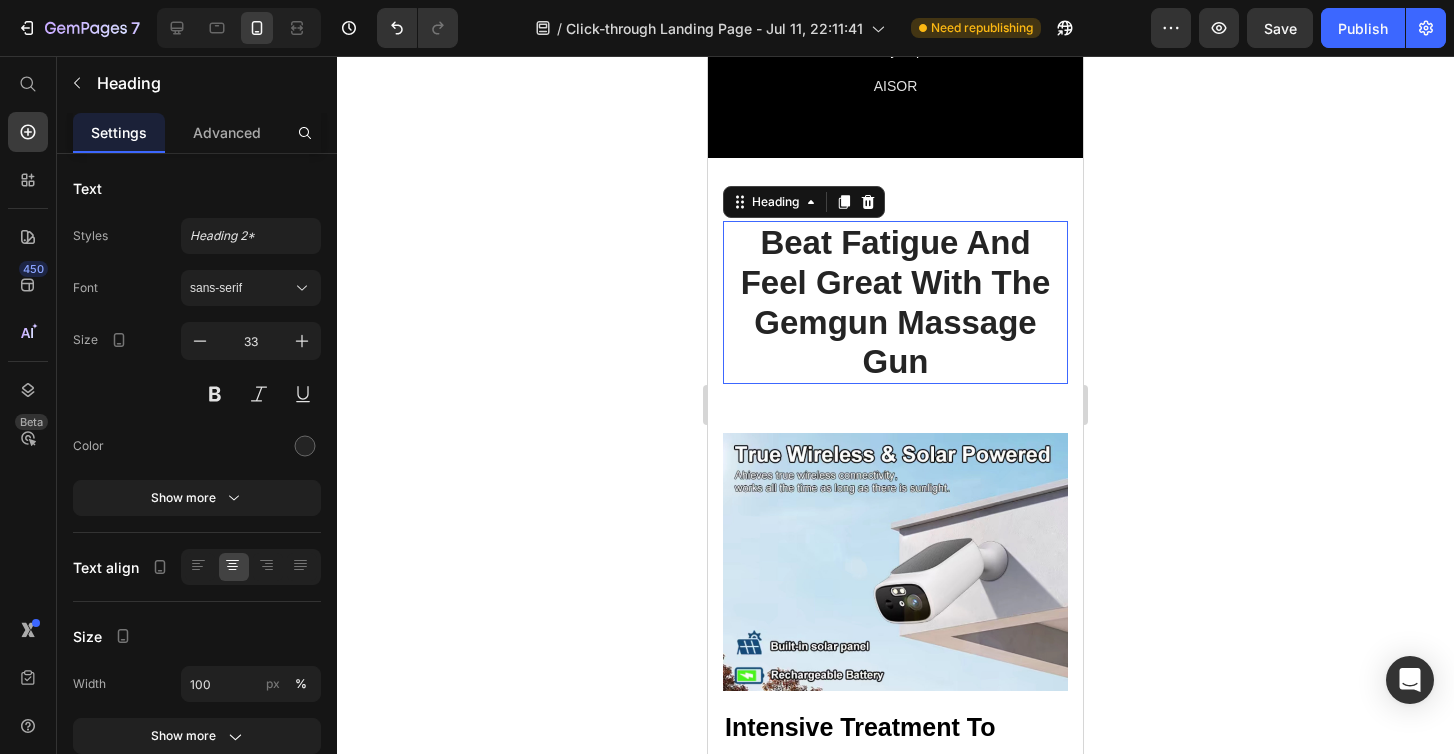 click on "Beat Fatigue And Feel Great With The Gemgun Massage Gun" at bounding box center (895, 302) 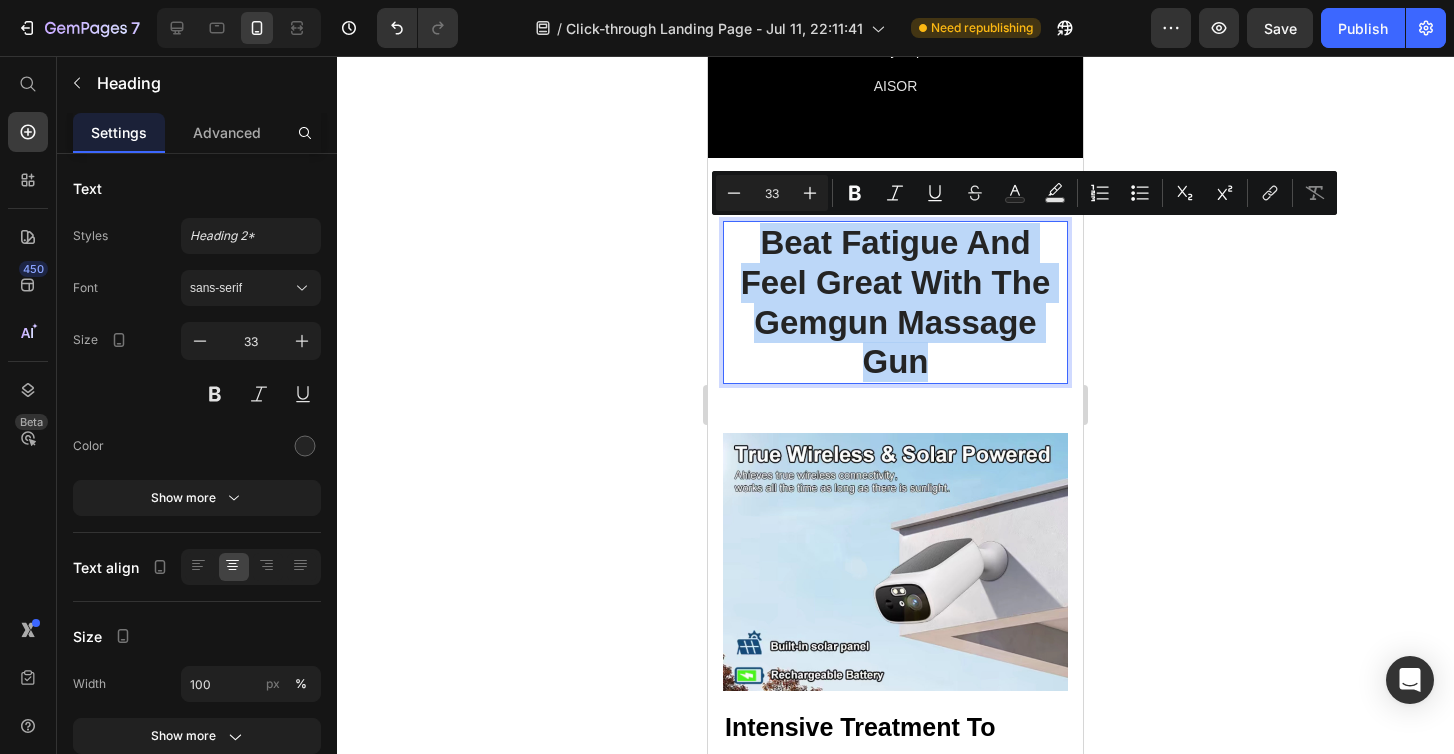 click on "Beat Fatigue And Feel Great With The Gemgun Massage Gun" at bounding box center [895, 302] 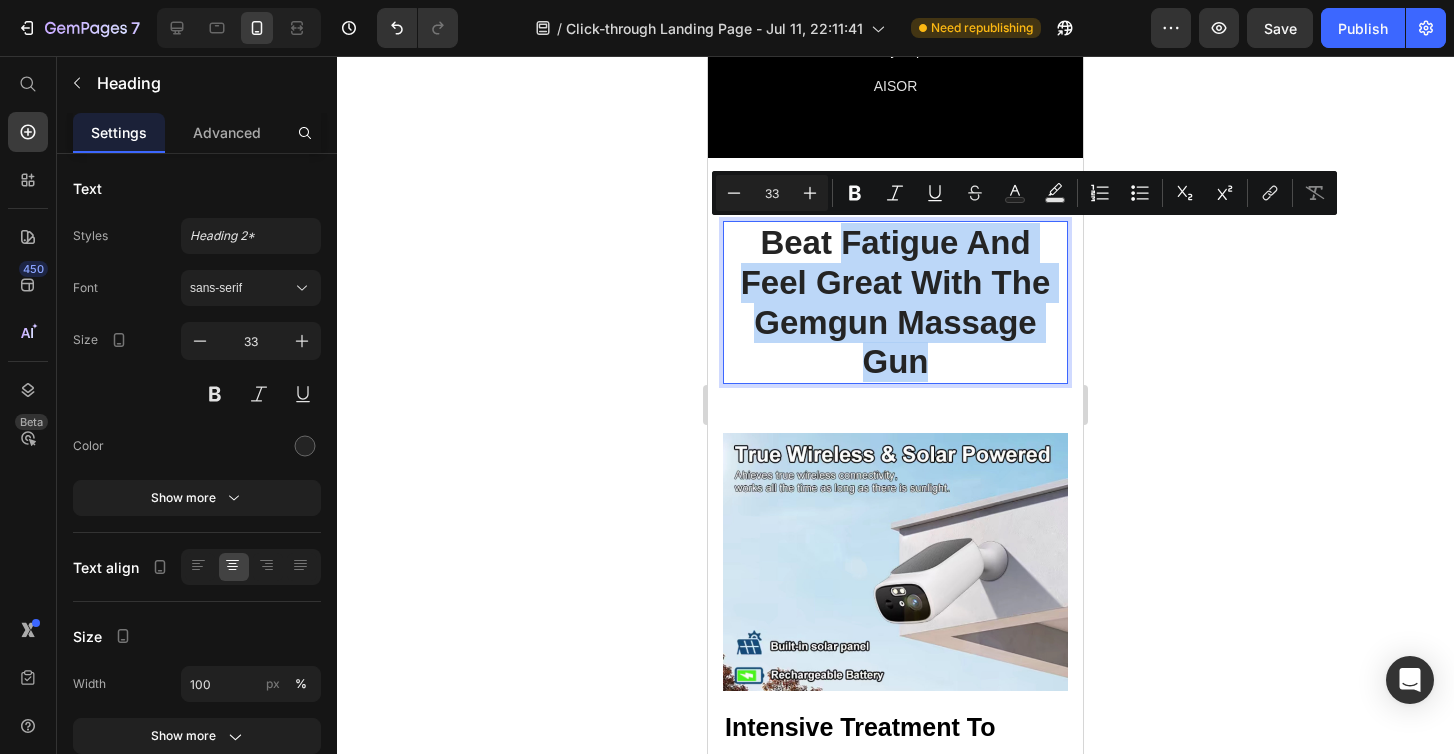 drag, startPoint x: 839, startPoint y: 242, endPoint x: 931, endPoint y: 355, distance: 145.71547 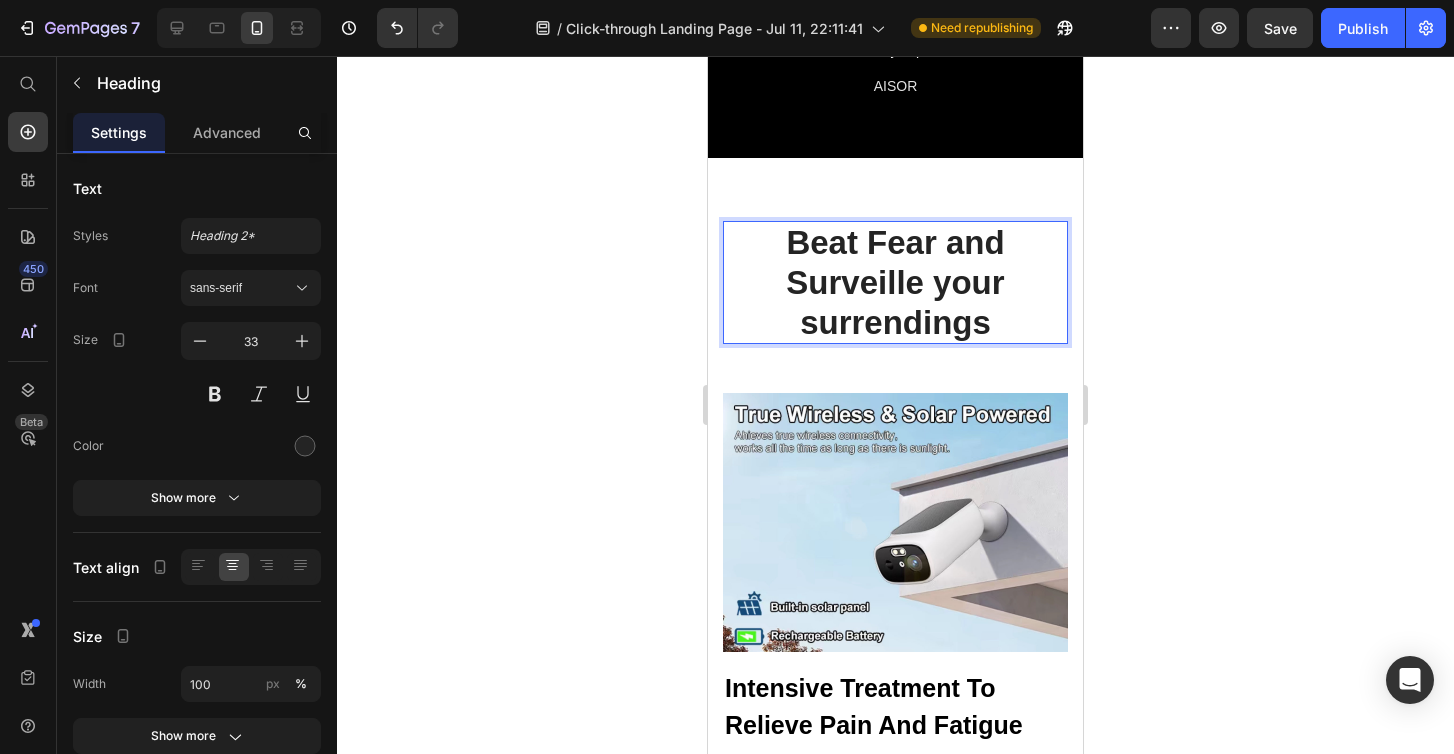 click on "Beat Fear and Surveille your surrendings" at bounding box center (895, 282) 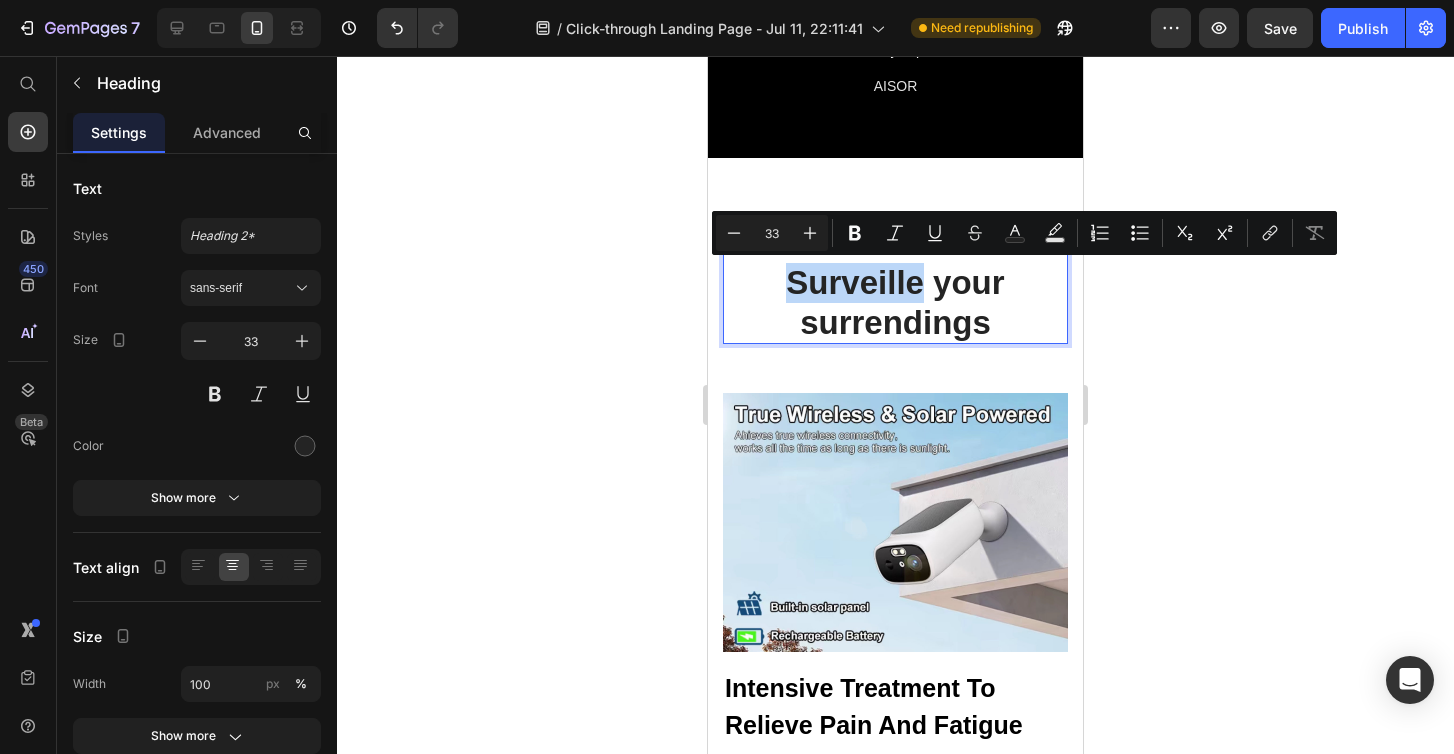 drag, startPoint x: 865, startPoint y: 285, endPoint x: 839, endPoint y: 282, distance: 26.172504 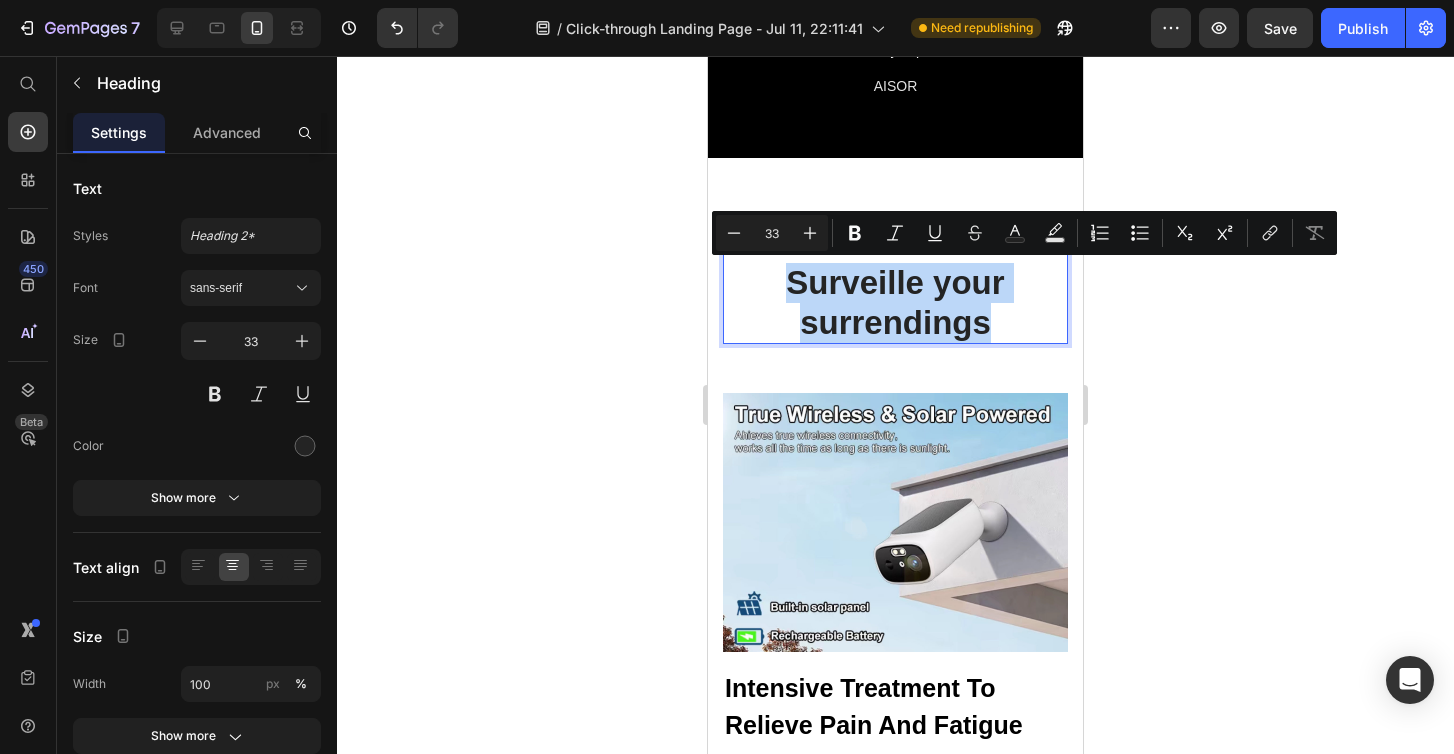 drag, startPoint x: 839, startPoint y: 282, endPoint x: 817, endPoint y: 331, distance: 53.712196 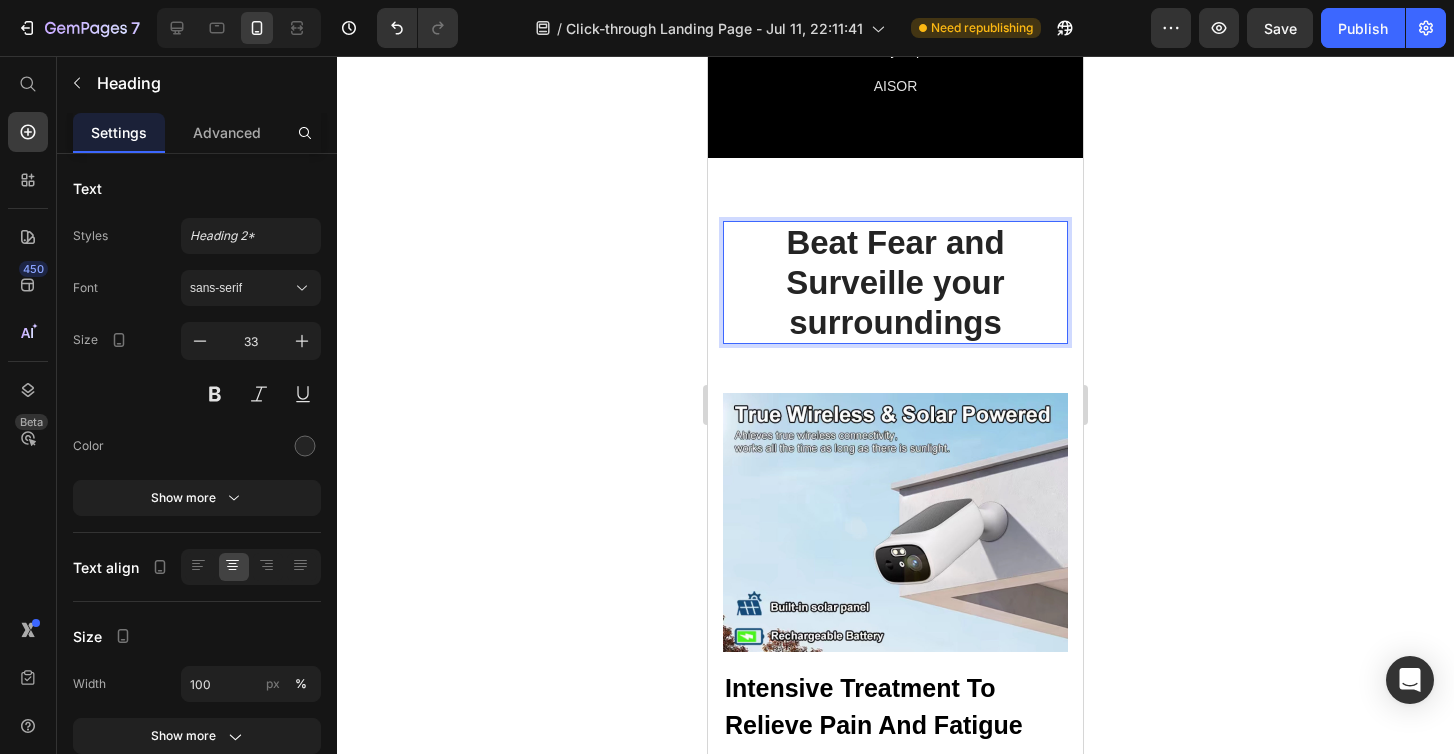 click on "Beat Fear and Surveille your surroundings" at bounding box center (895, 282) 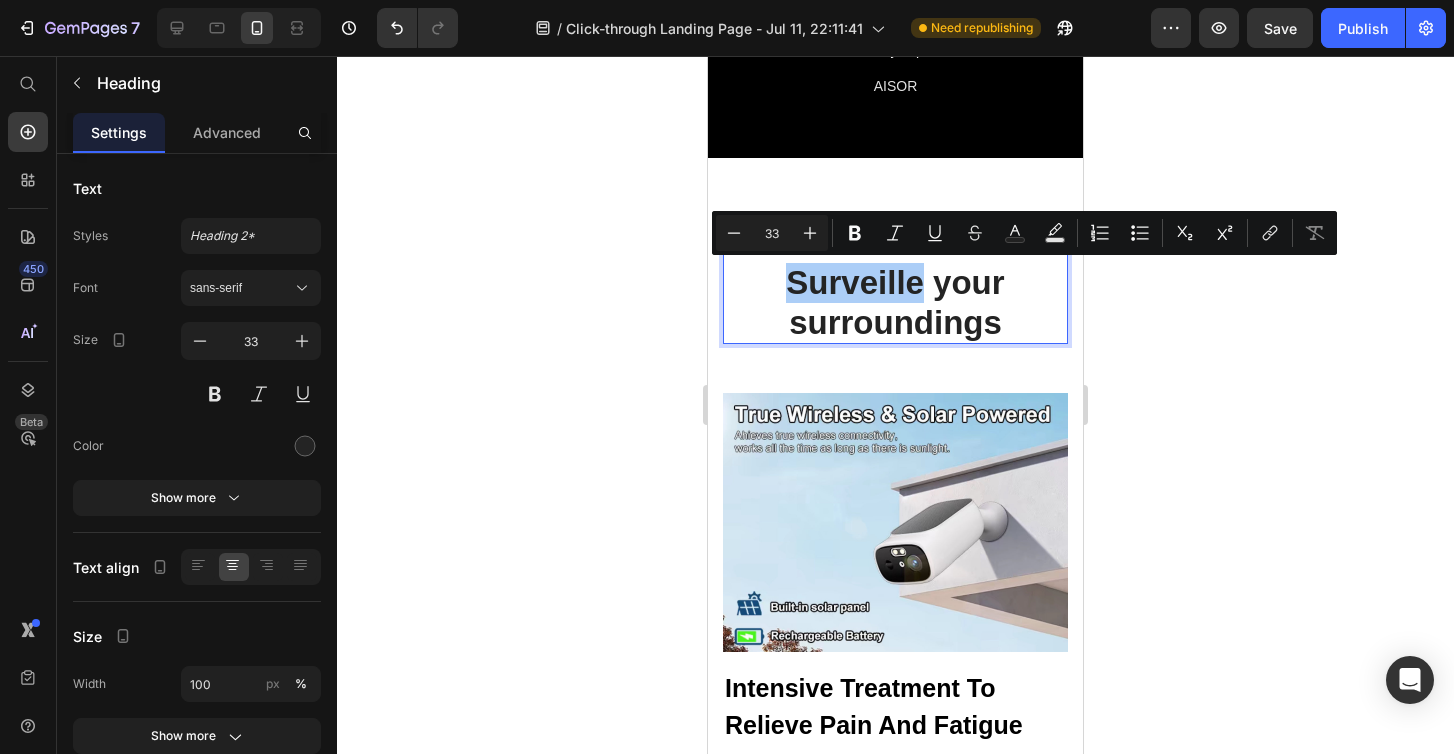 click 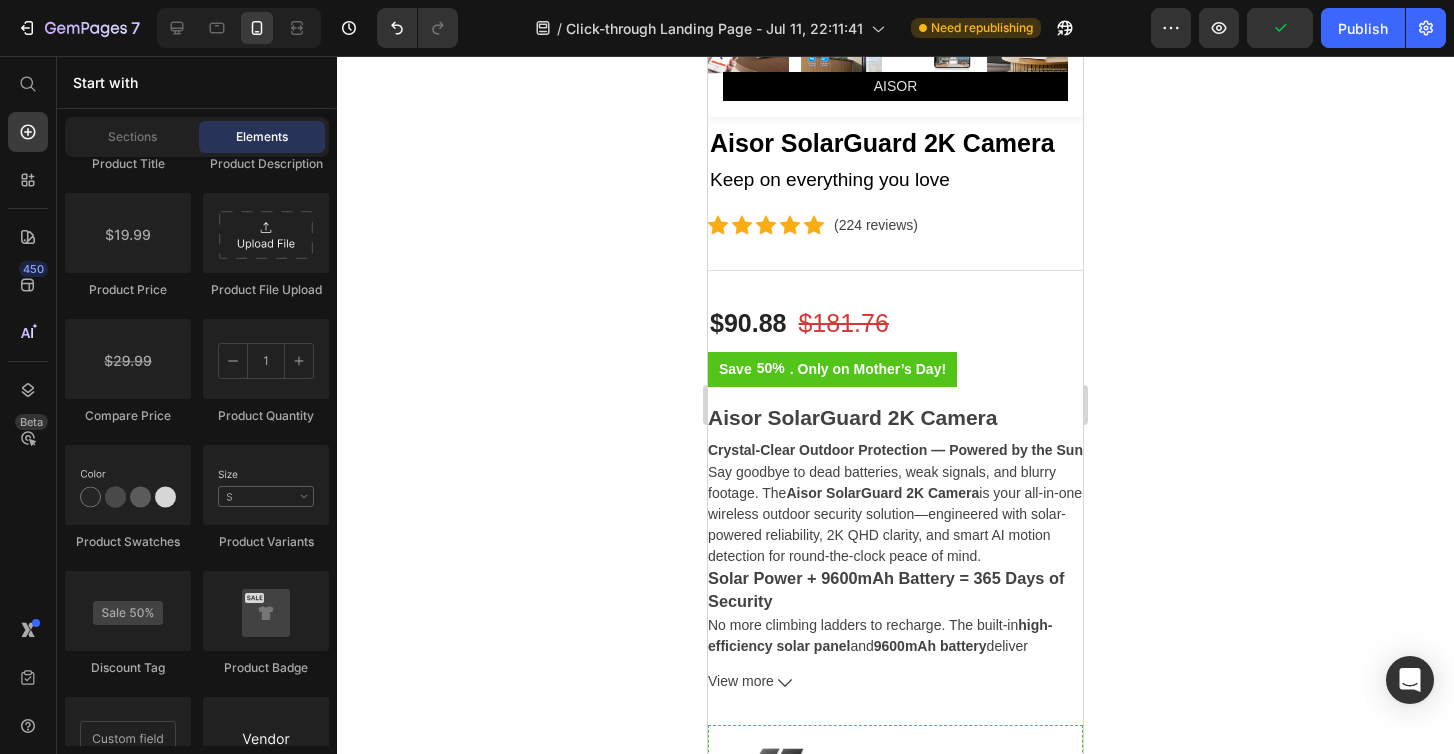 scroll, scrollTop: 596, scrollLeft: 0, axis: vertical 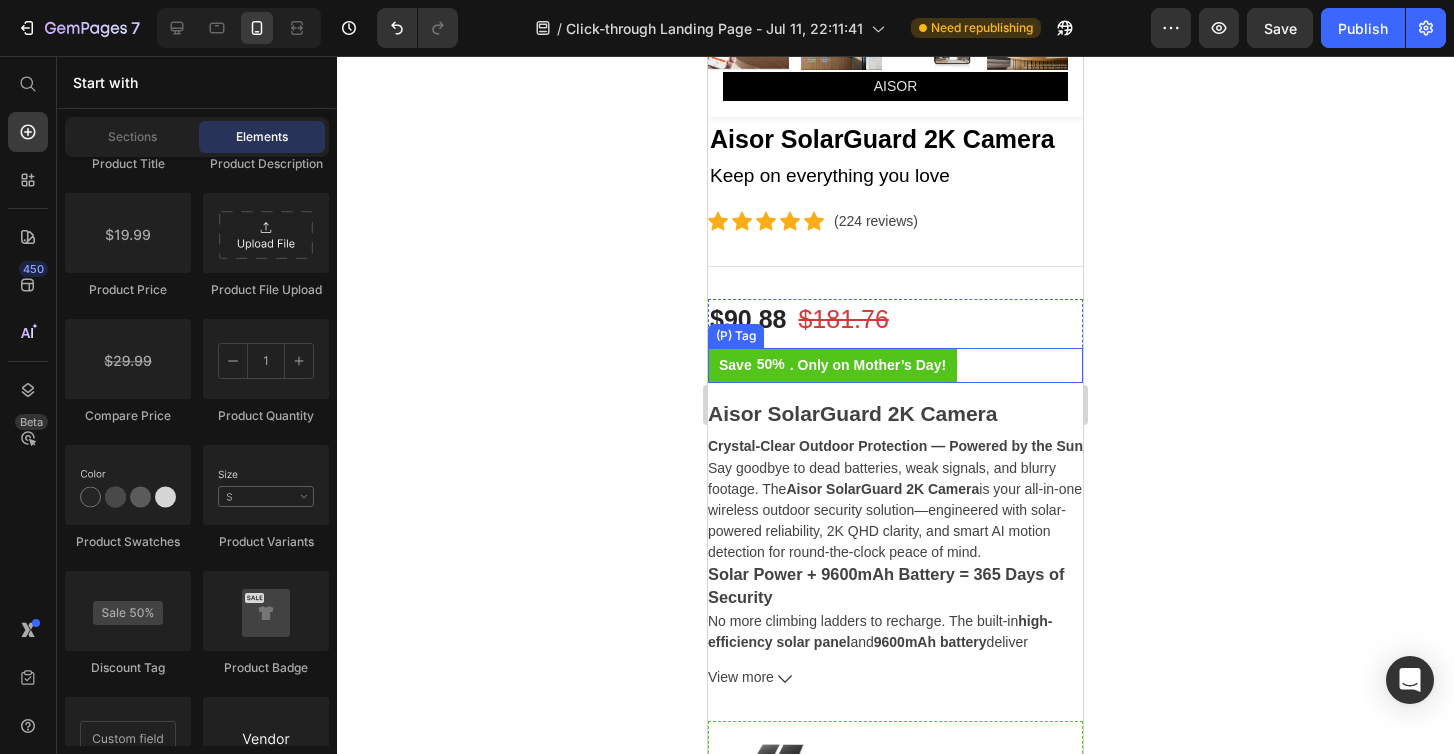 click on "Save 50% . Only on Mother’s Day!" at bounding box center [895, 365] 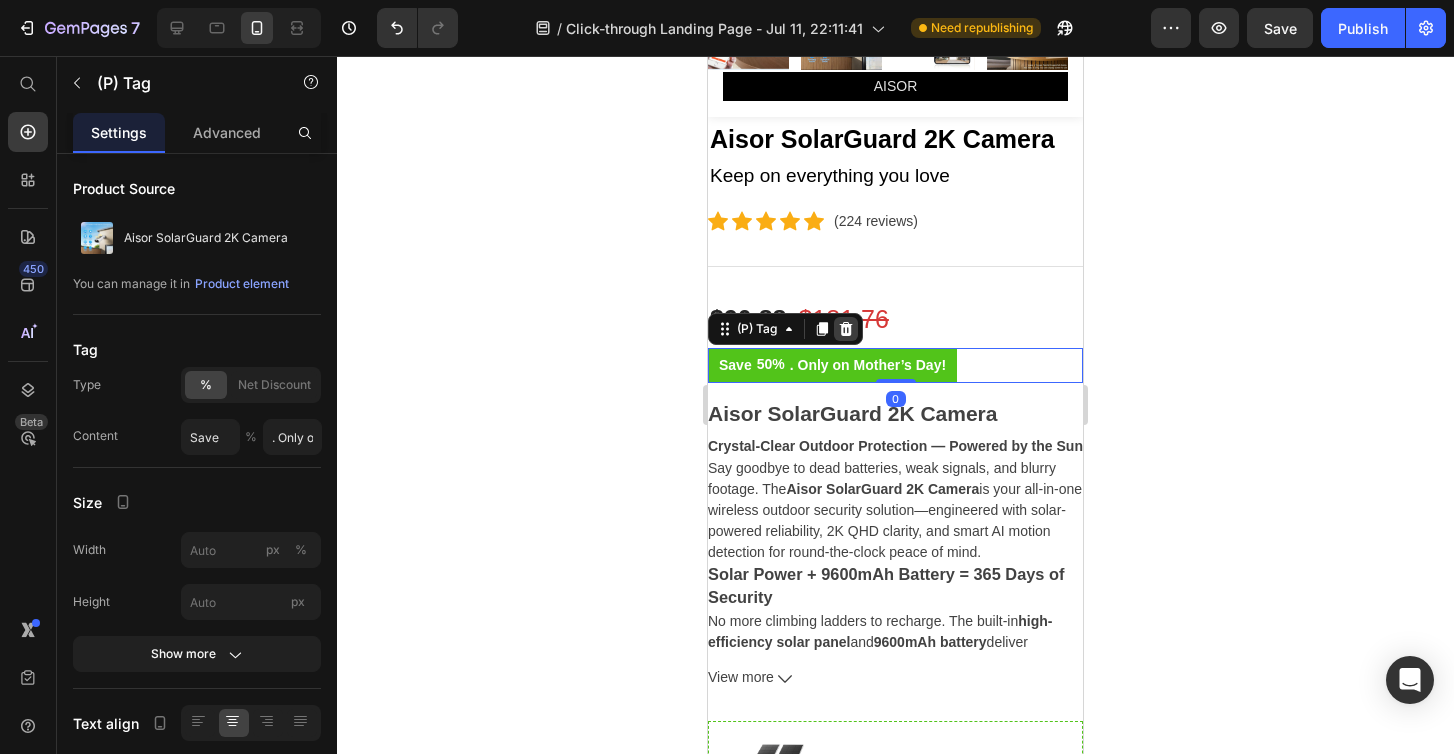 click 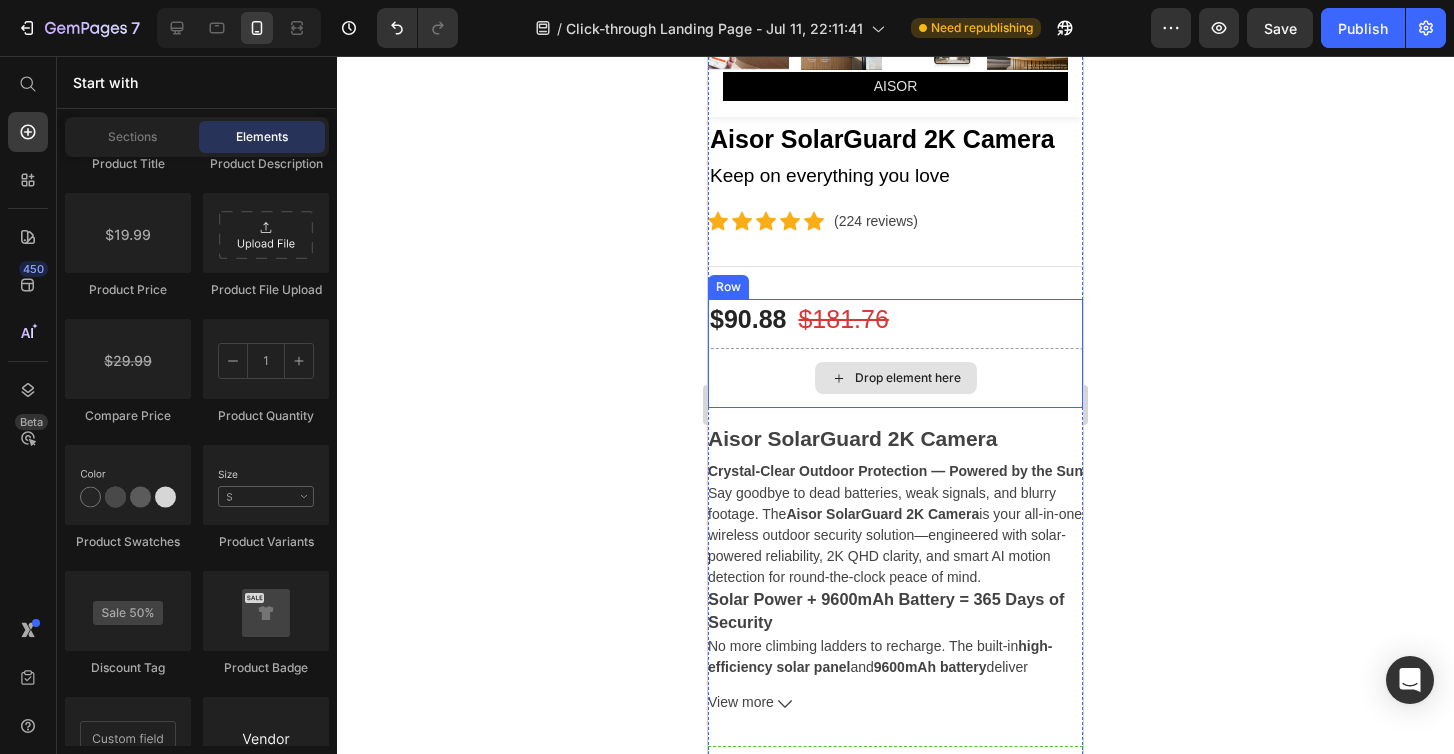 click on "Drop element here" at bounding box center (895, 378) 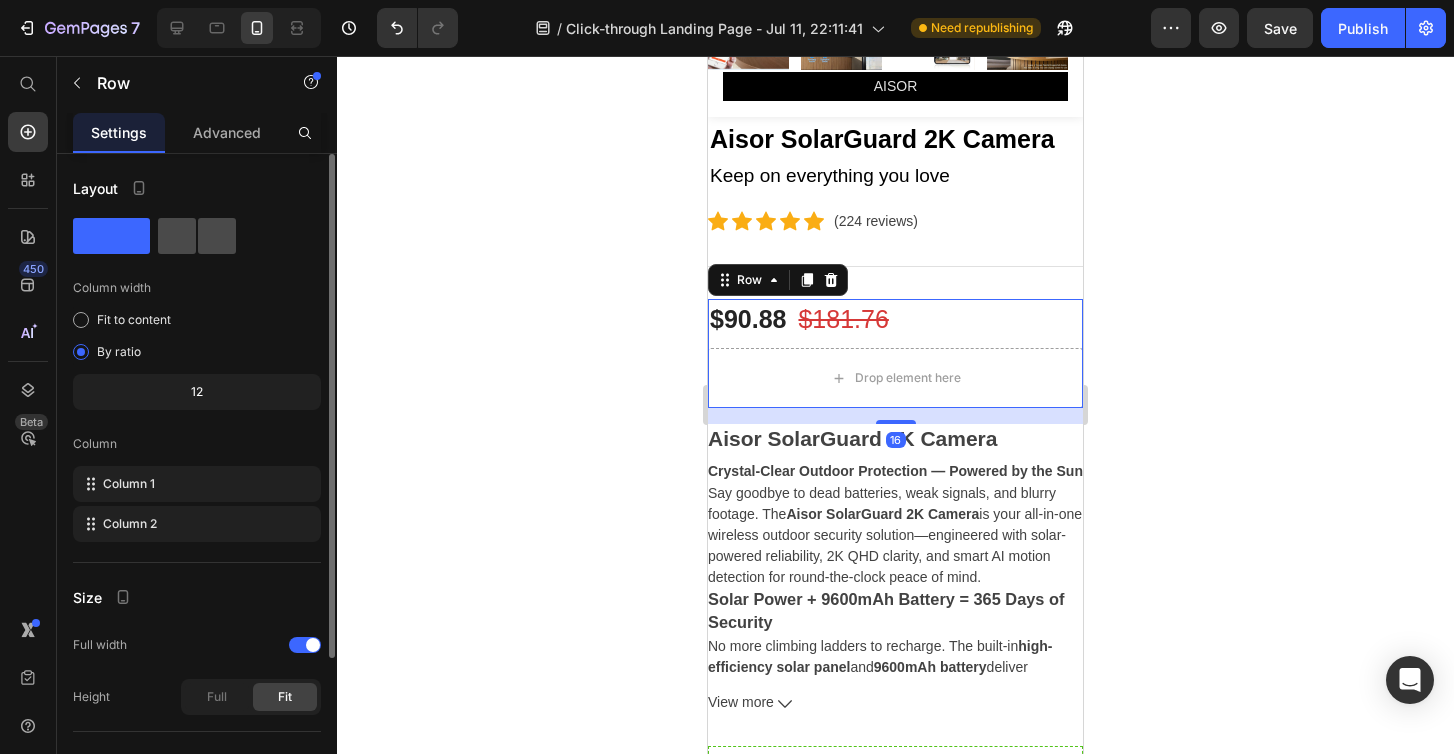 click 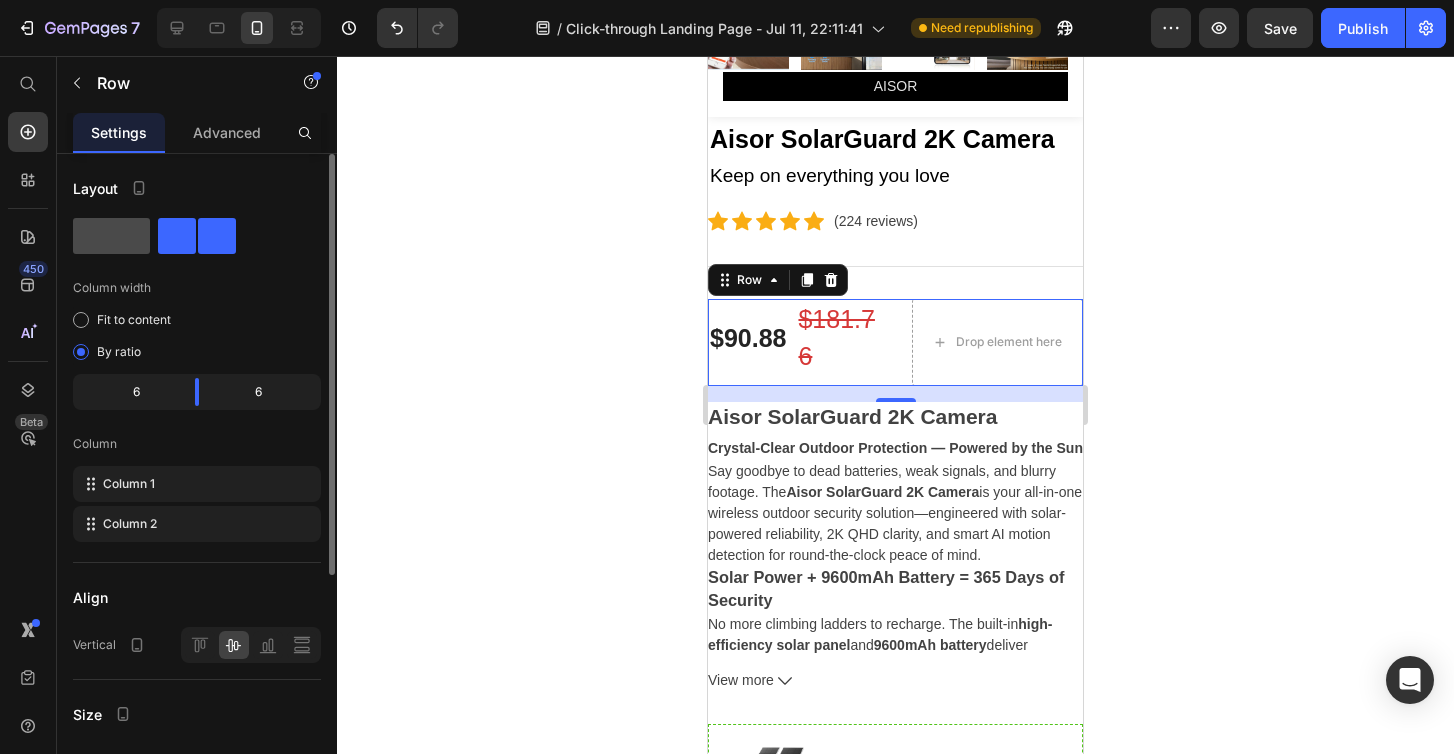 click 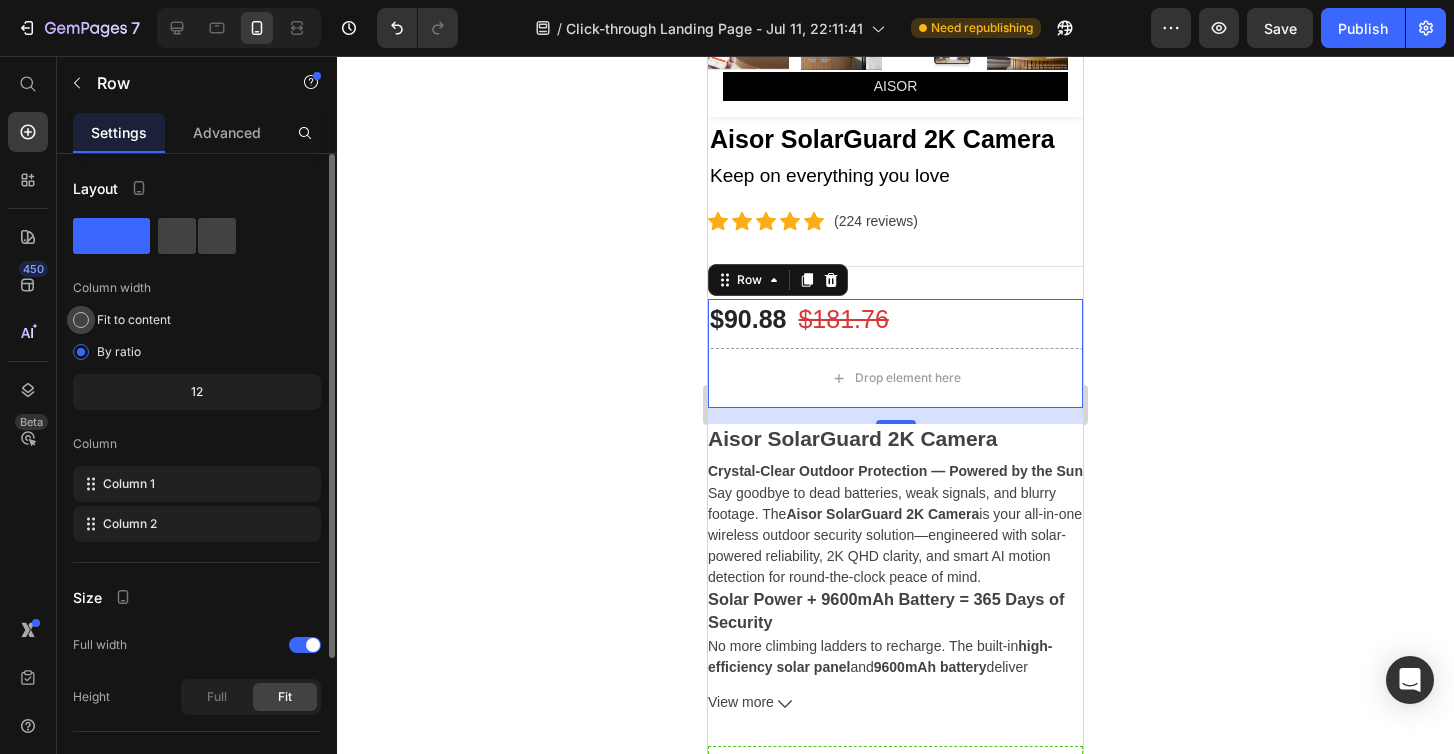 click at bounding box center (81, 320) 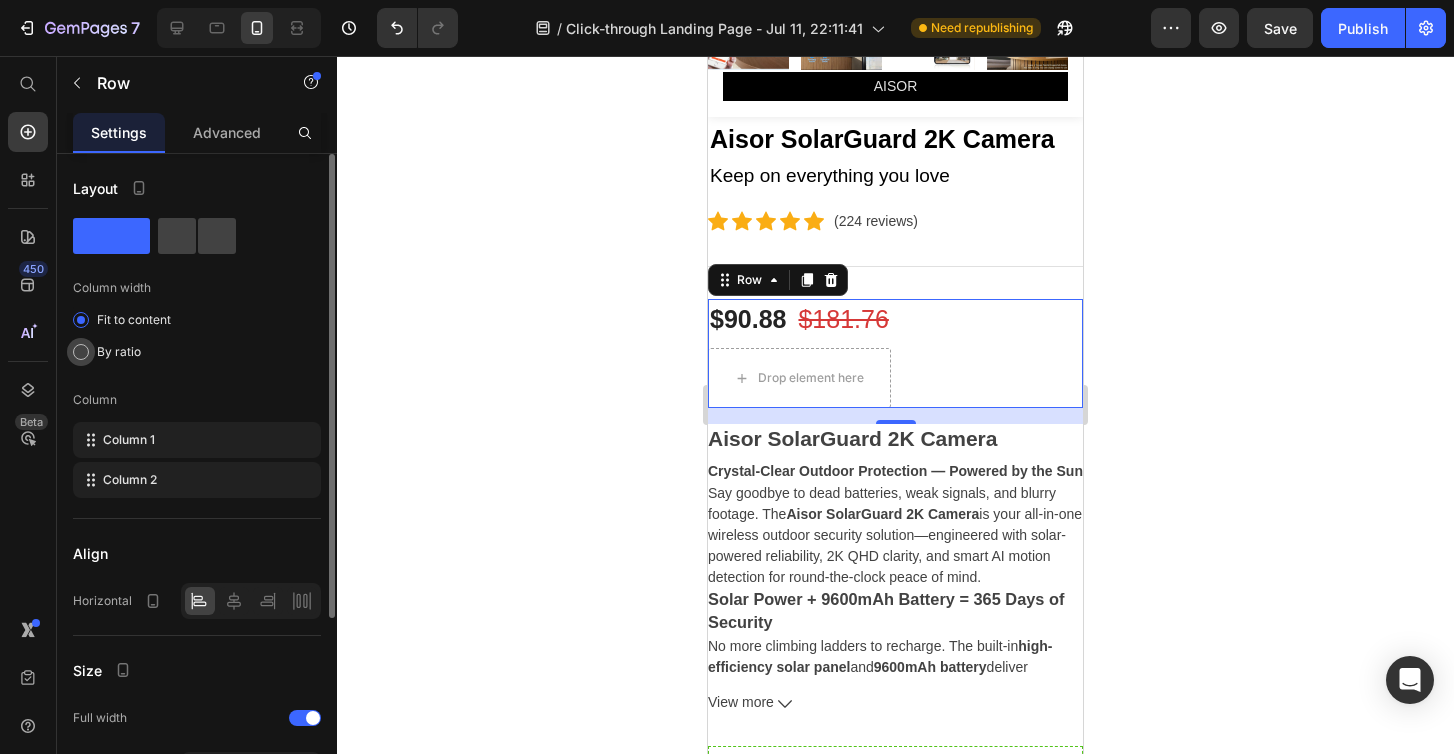 click on "By ratio" 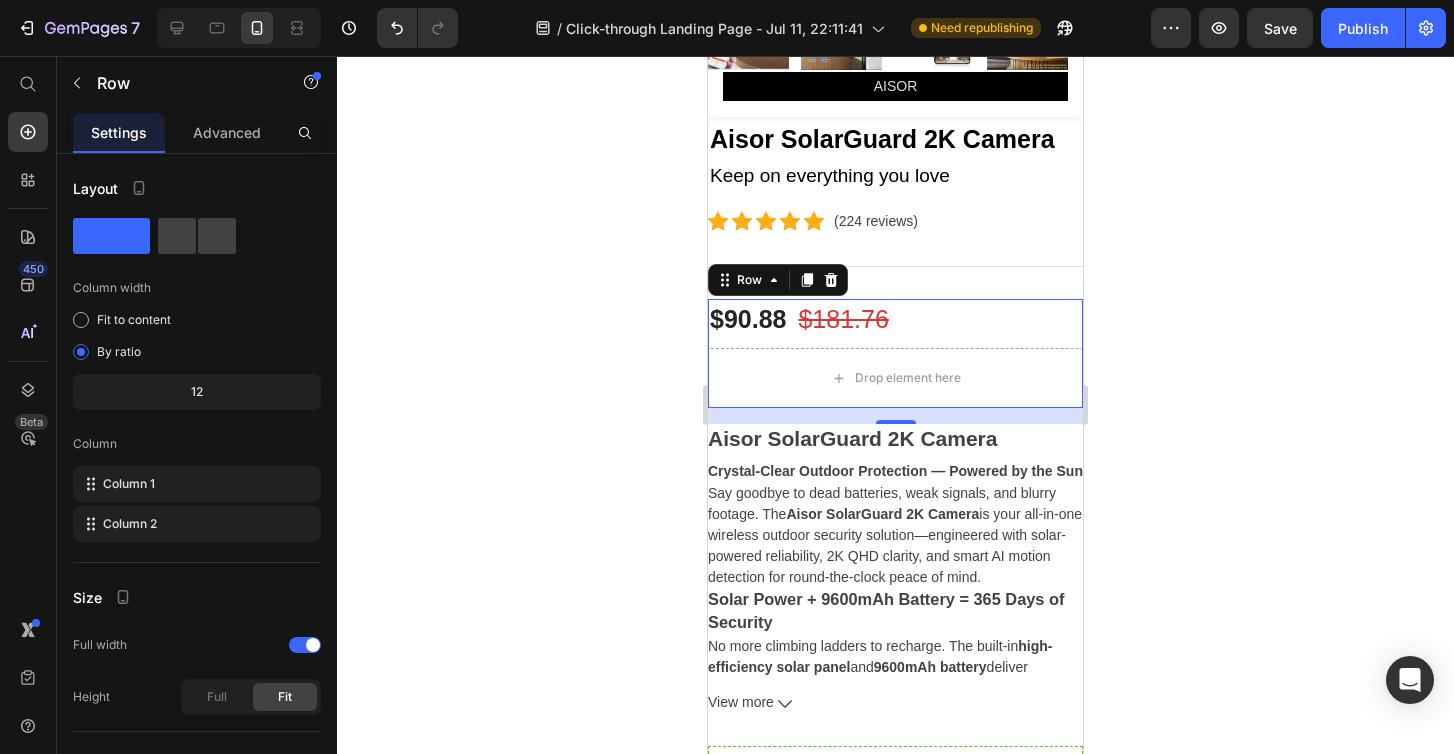 click 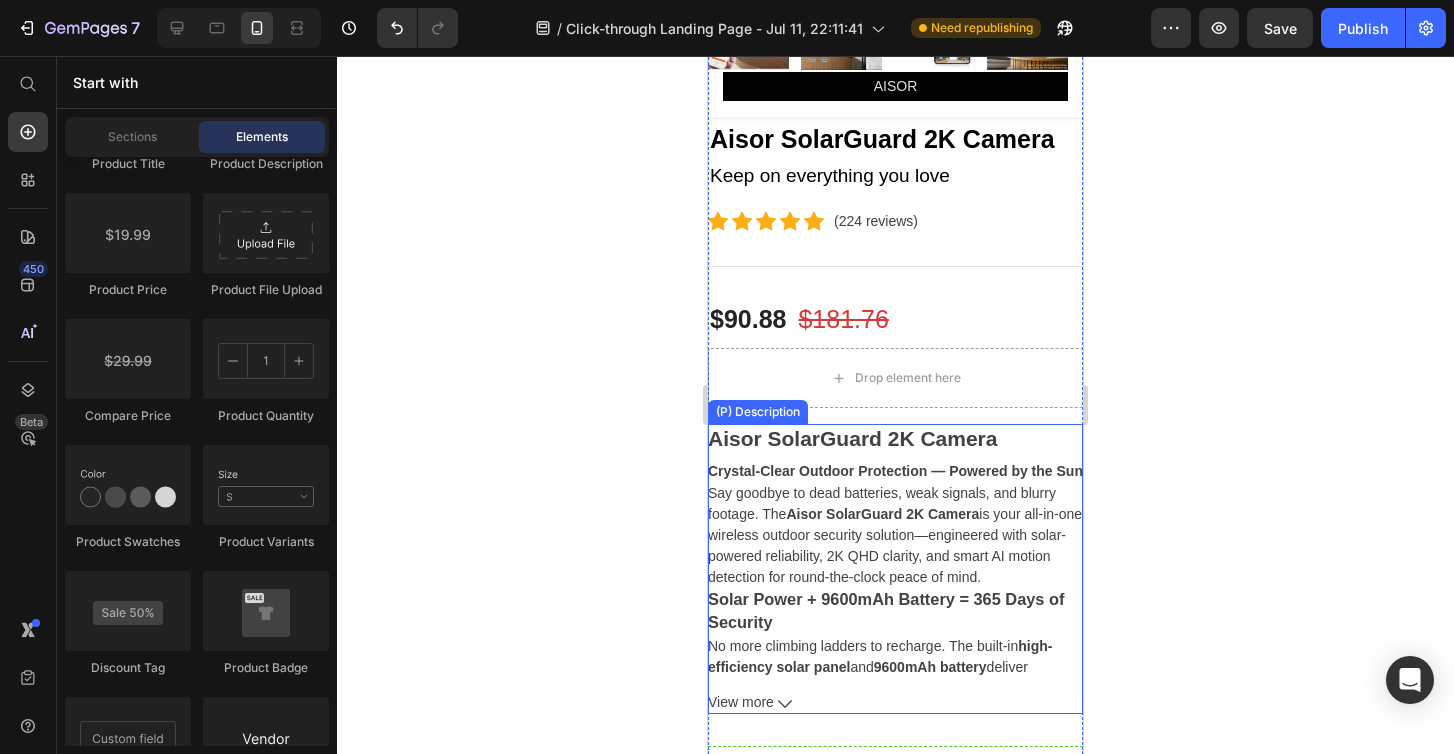 click on "Aisor SolarGuard 2K Camera
Crystal-Clear Outdoor Protection — Powered by the Sun
Say goodbye to dead batteries, weak signals, and blurry footage. The  Aisor SolarGuard 2K Camera  is your all-in-one wireless outdoor security solution—engineered with solar-powered reliability, 2K QHD clarity, and smart AI motion detection for round-the-clock peace of mind.
Solar Power + 9600mAh Battery = 365 Days of Security
No more climbing ladders to recharge. The built-in  high-efficiency solar panel  and  9600mAh battery  deliver uninterrupted, year-round performance. Whether it’s sun or shade, your camera stays powered and active.
Dual-Band WiFi = Rock-Solid Connection
With support for  both 5GHz and 2.4GHz WiFi , setup takes less than 2 minutes. Enjoy fast, stable, real-time video from your backyard, garage, doorway, or garden—without the hassle of dropped connections.
2K QHD Video + Smart Color Night Vision
Capture the details that matter. With  2304x1296 resolution dual LED floodlights" at bounding box center [895, 550] 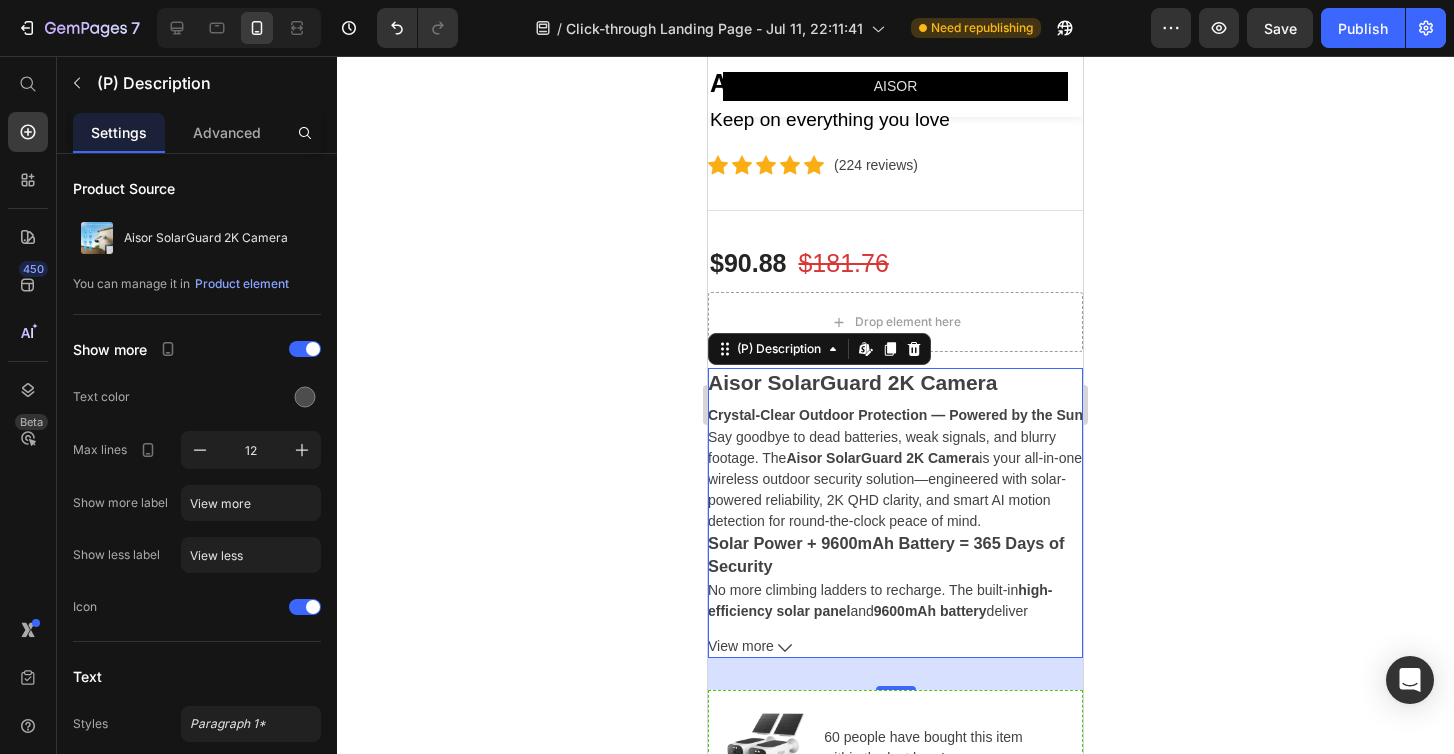 scroll, scrollTop: 658, scrollLeft: 0, axis: vertical 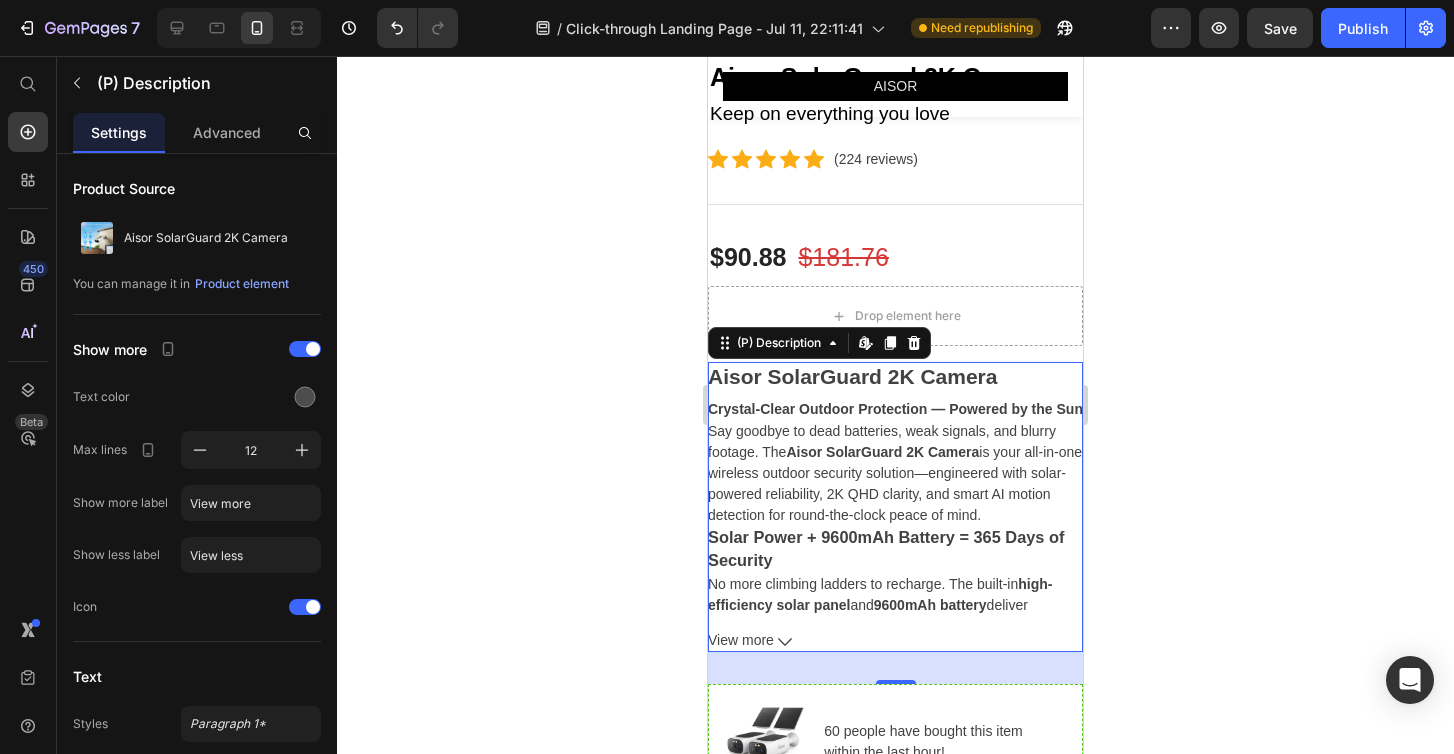 click 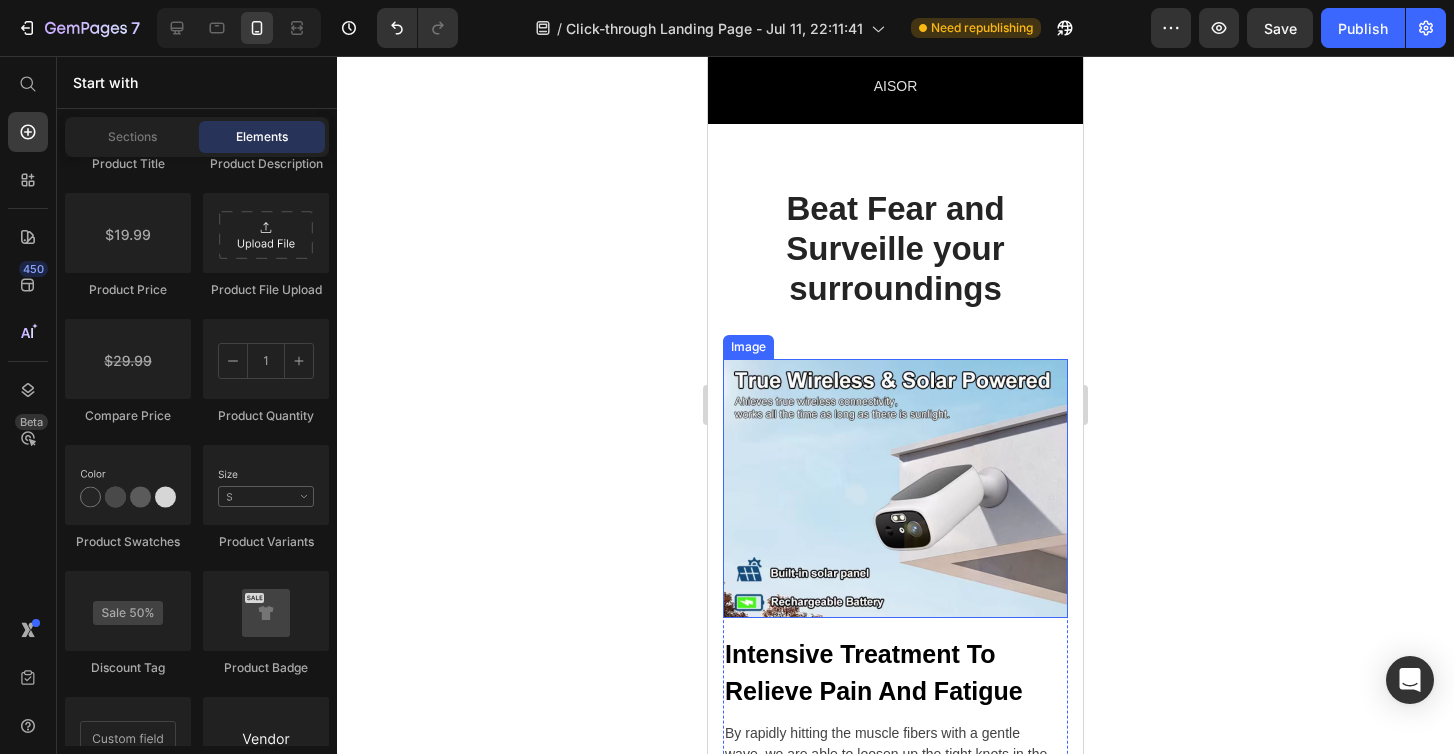 scroll, scrollTop: 2882, scrollLeft: 0, axis: vertical 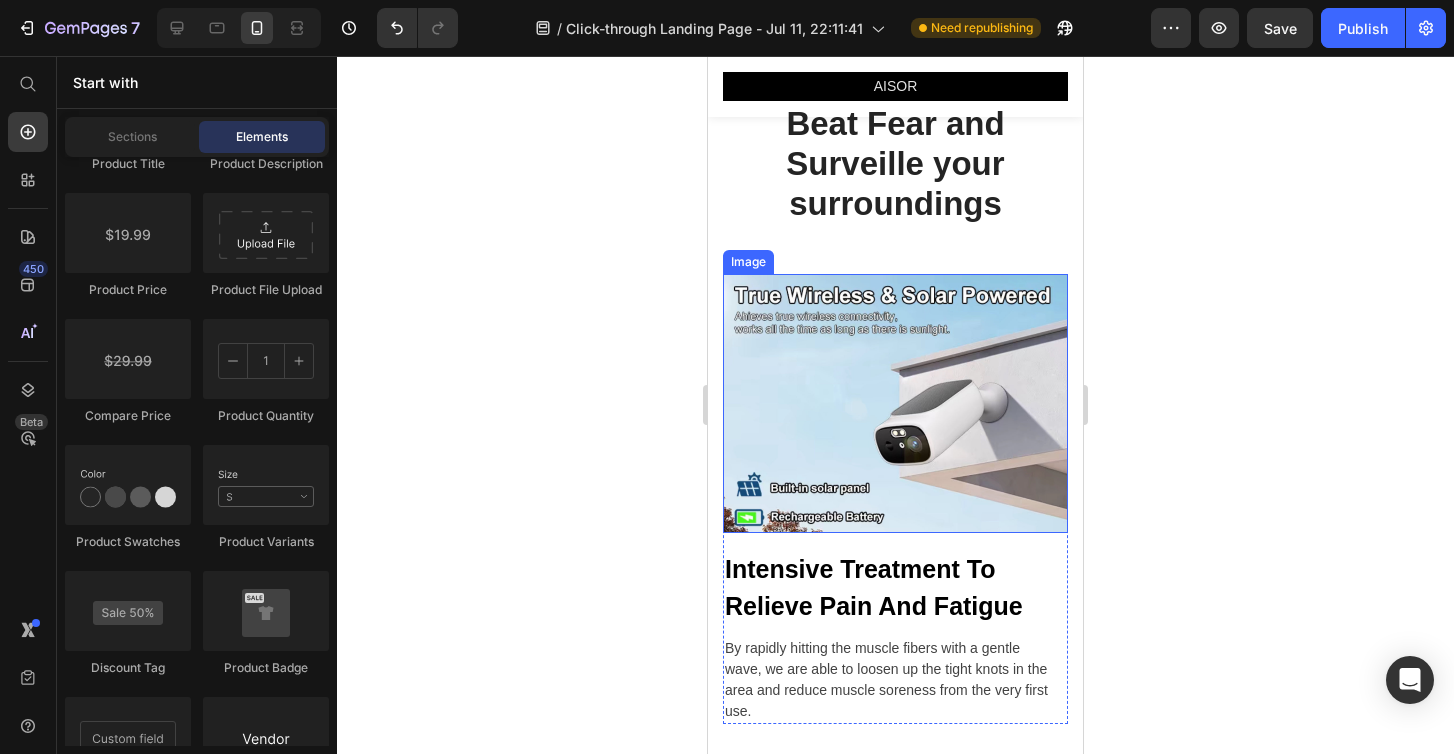 click at bounding box center [895, 403] 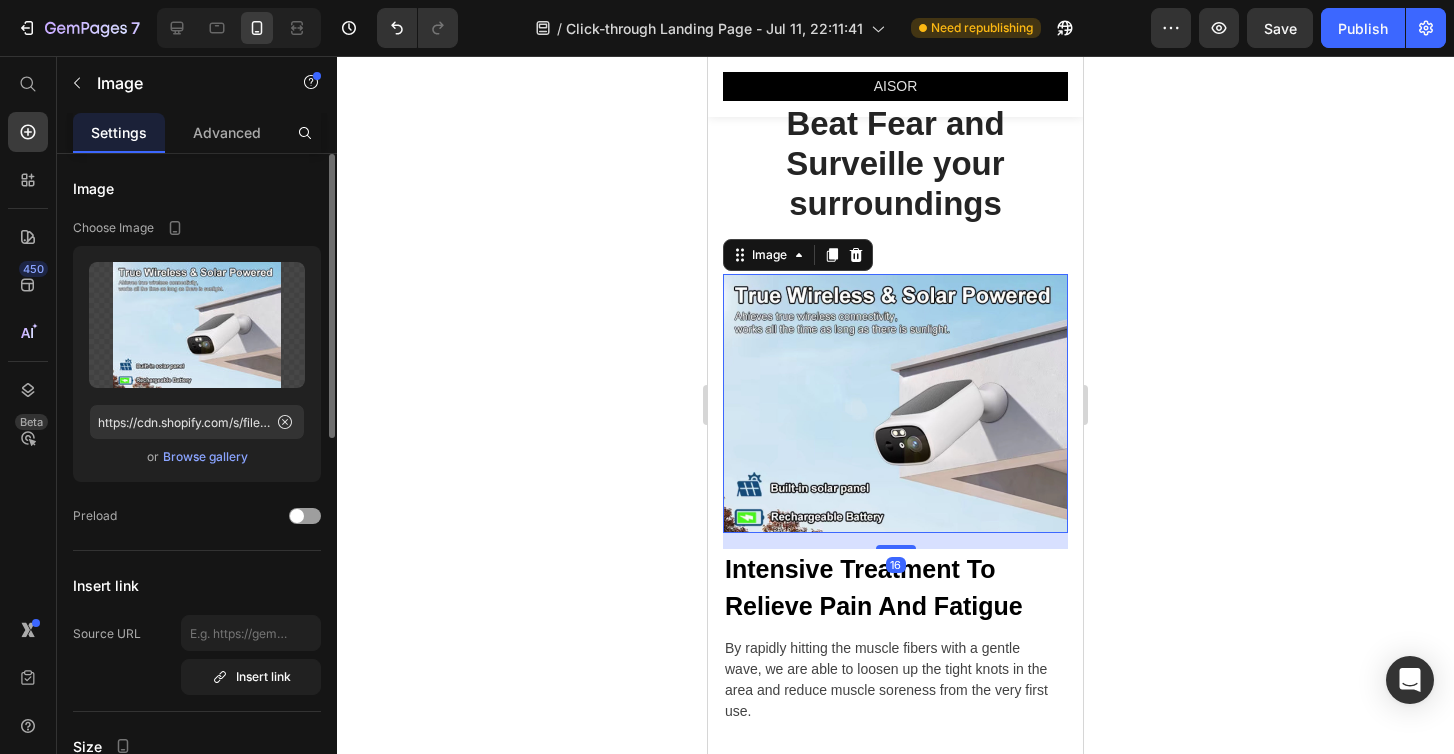 click on "Browse gallery" at bounding box center [205, 457] 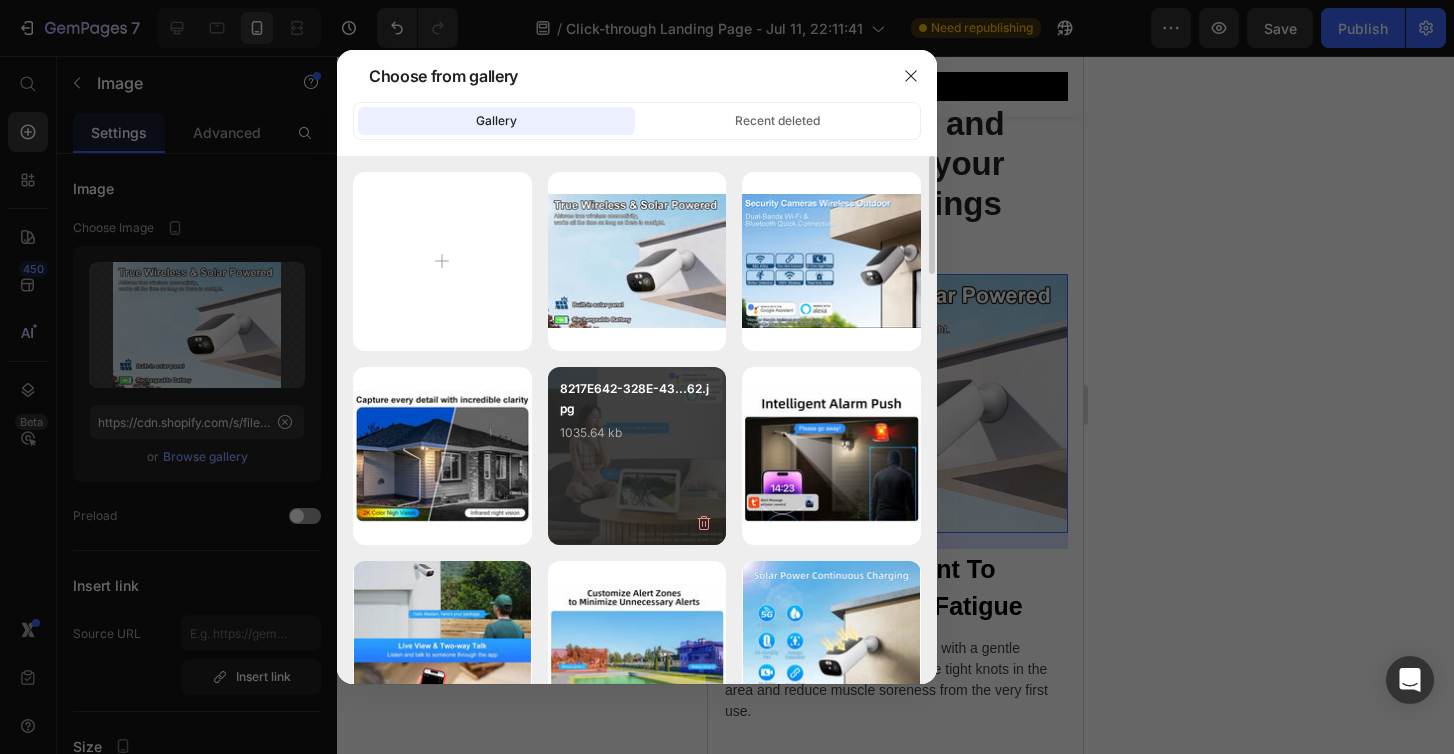 click on "8217E642-328E-43...62.jpg 1035.64 kb" at bounding box center (637, 456) 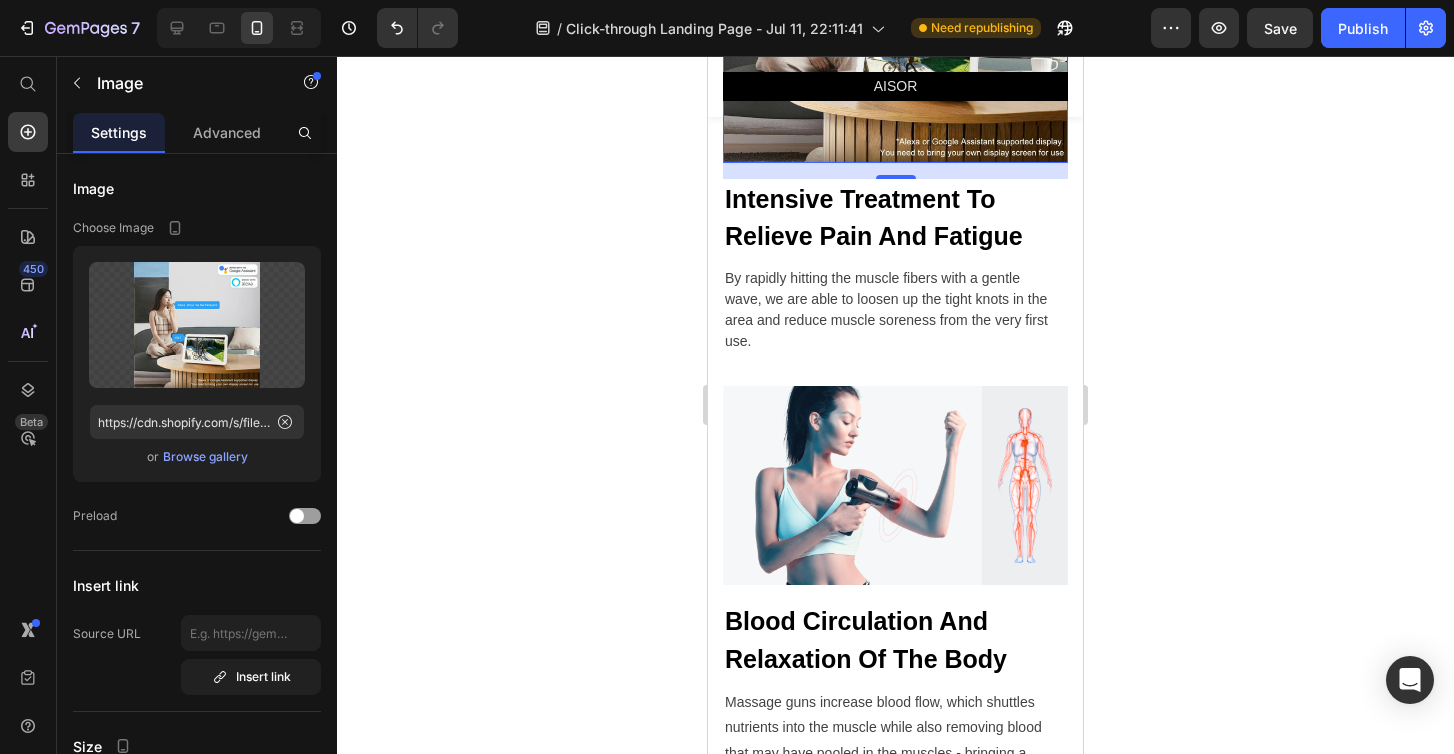 scroll, scrollTop: 3352, scrollLeft: 0, axis: vertical 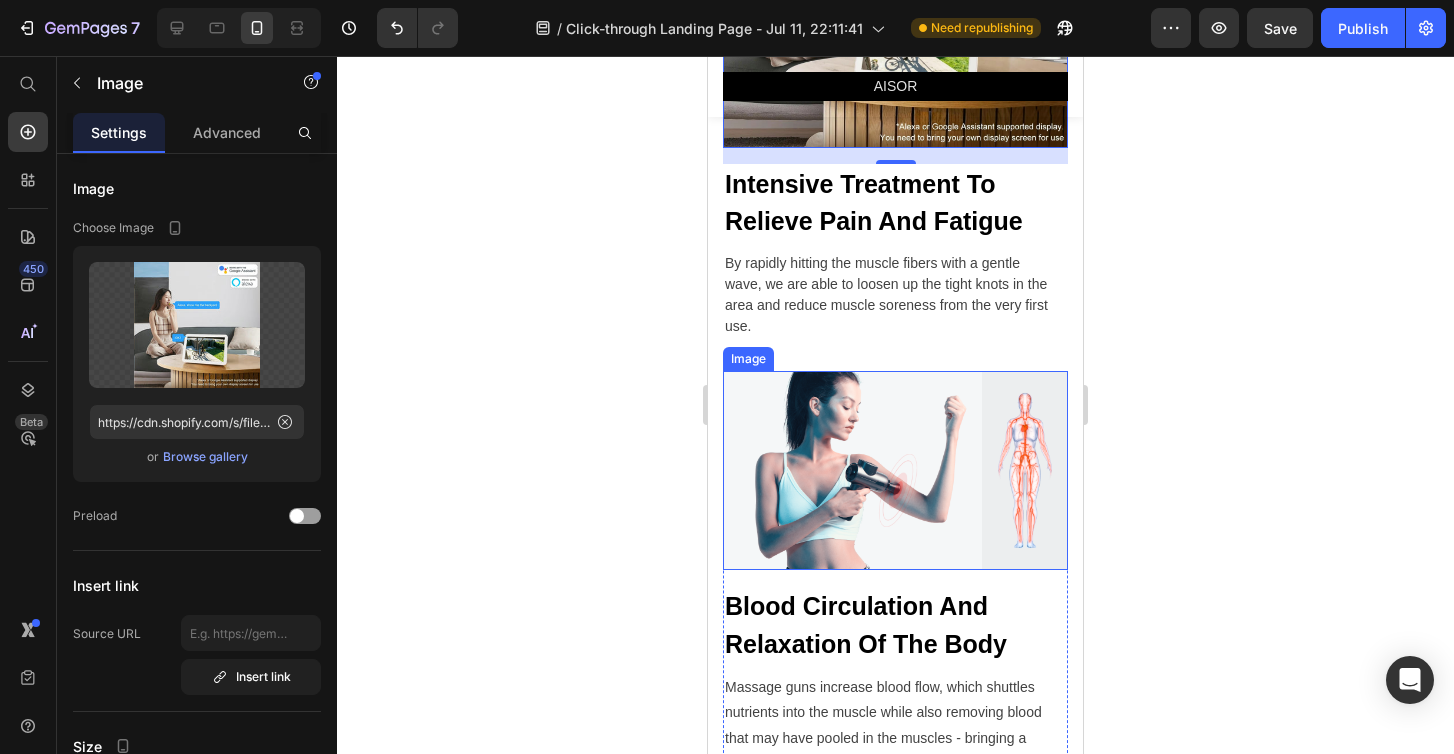 click at bounding box center (895, 471) 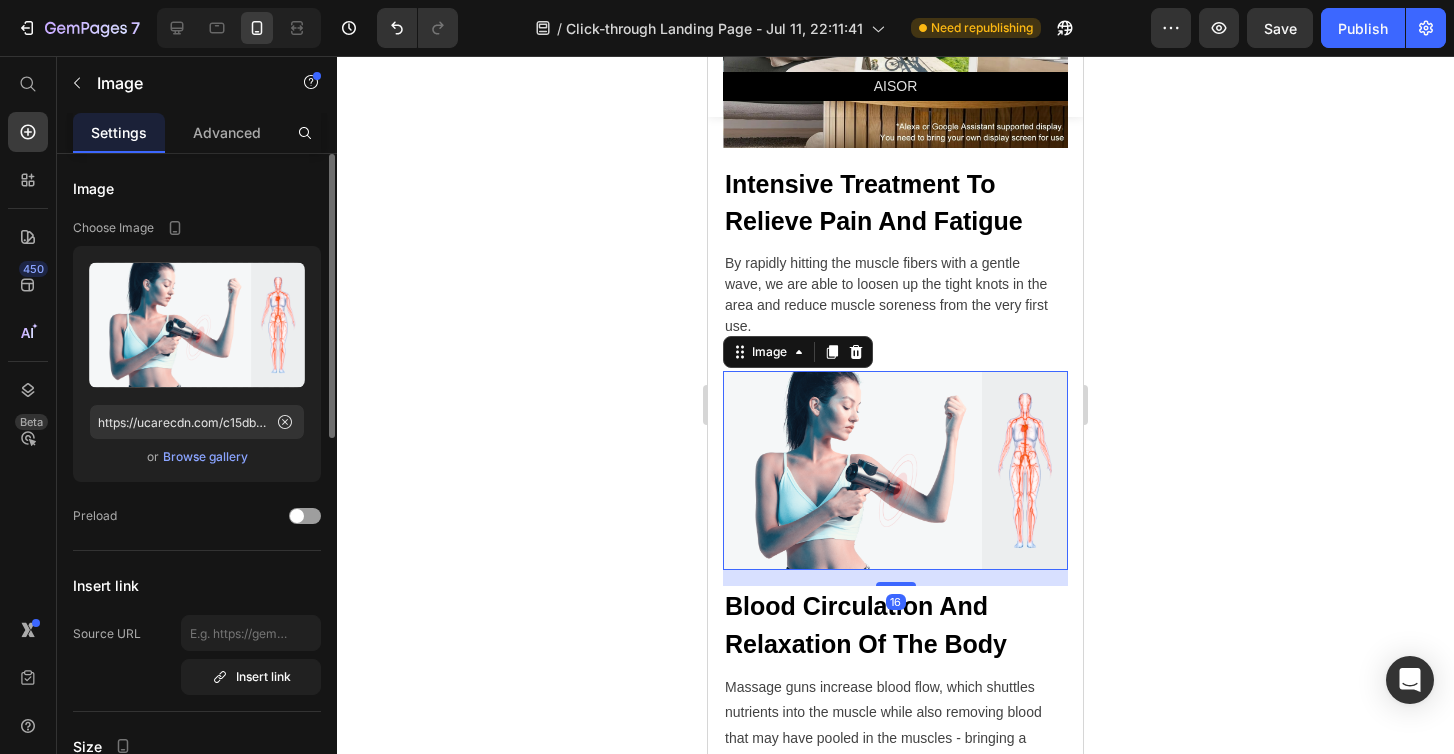 click on "Browse gallery" at bounding box center [205, 457] 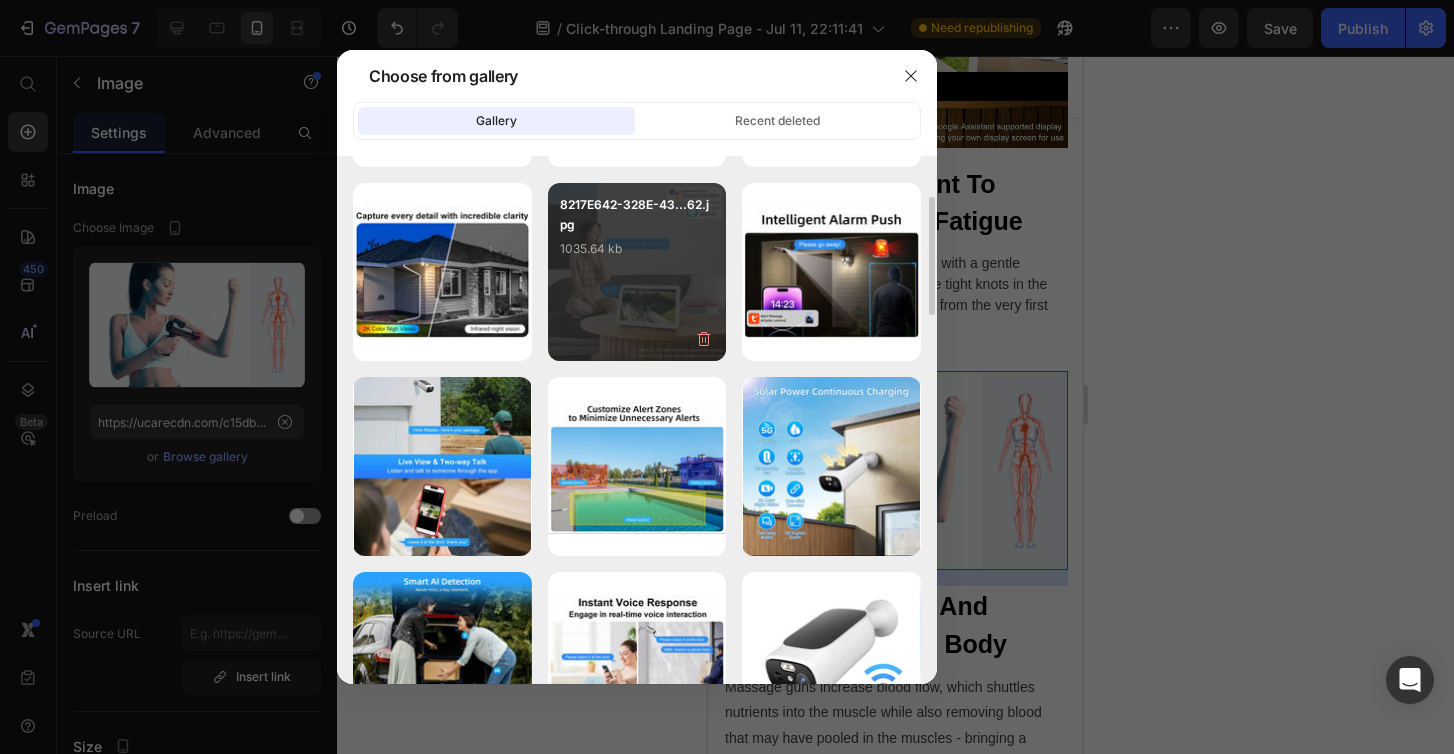 scroll, scrollTop: 212, scrollLeft: 0, axis: vertical 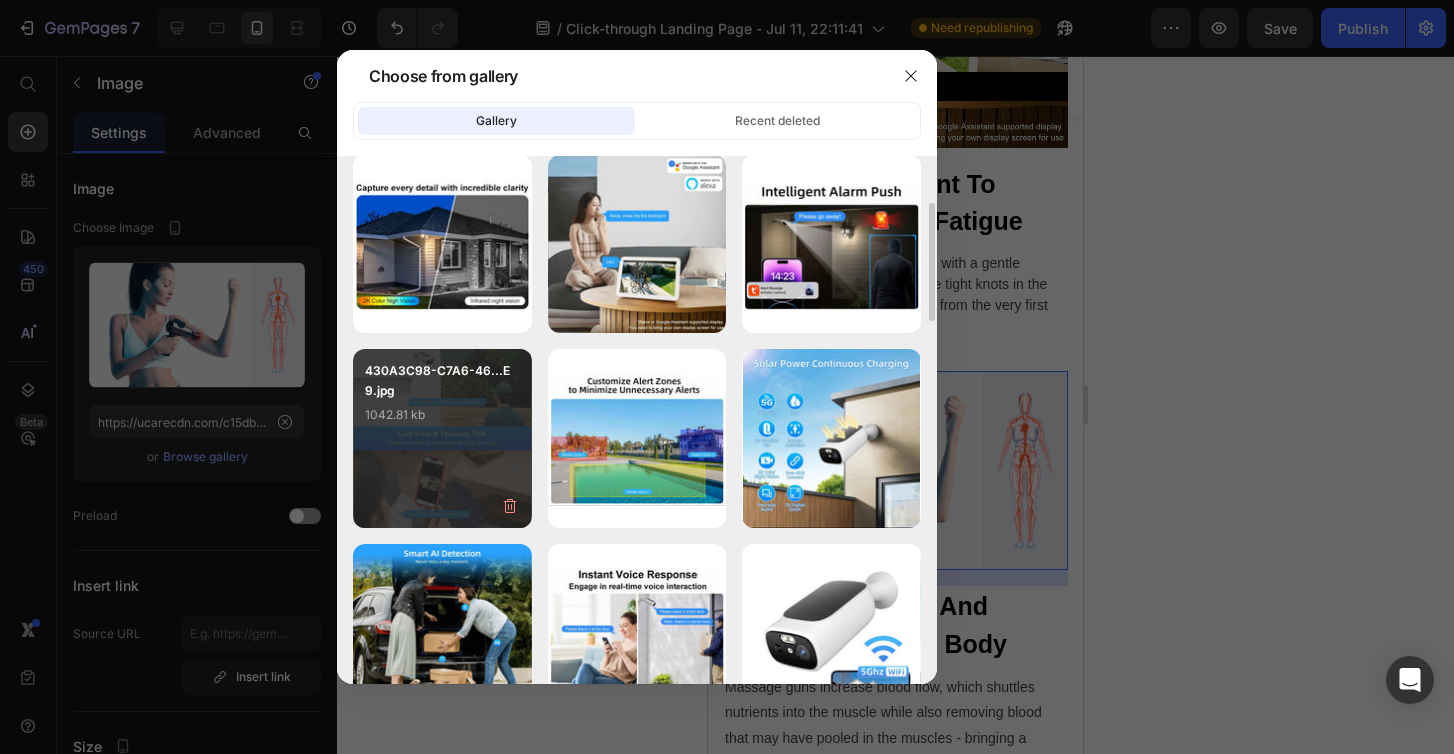 click on "430A3C98-C7A6-46...E9.jpg" at bounding box center (442, 383) 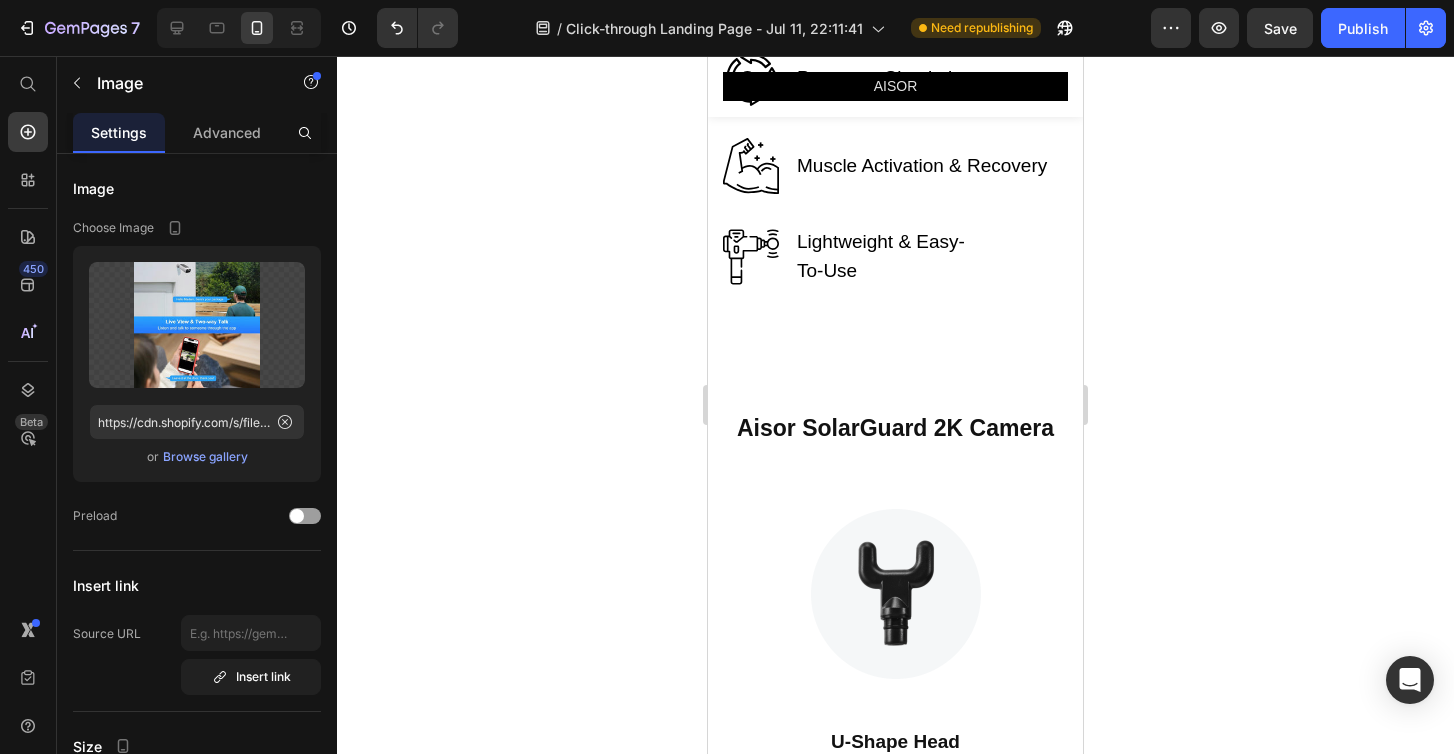 scroll, scrollTop: 4792, scrollLeft: 0, axis: vertical 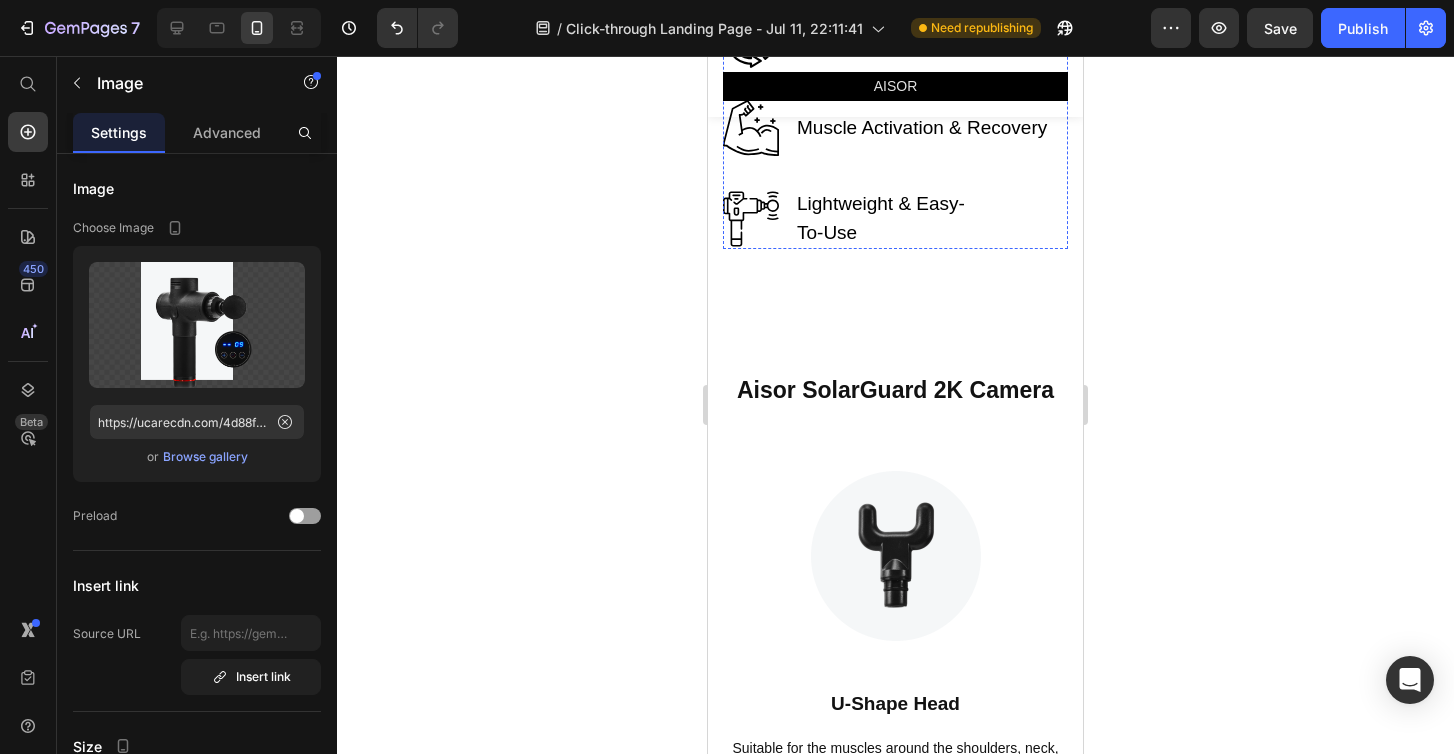 click at bounding box center (895, -37) 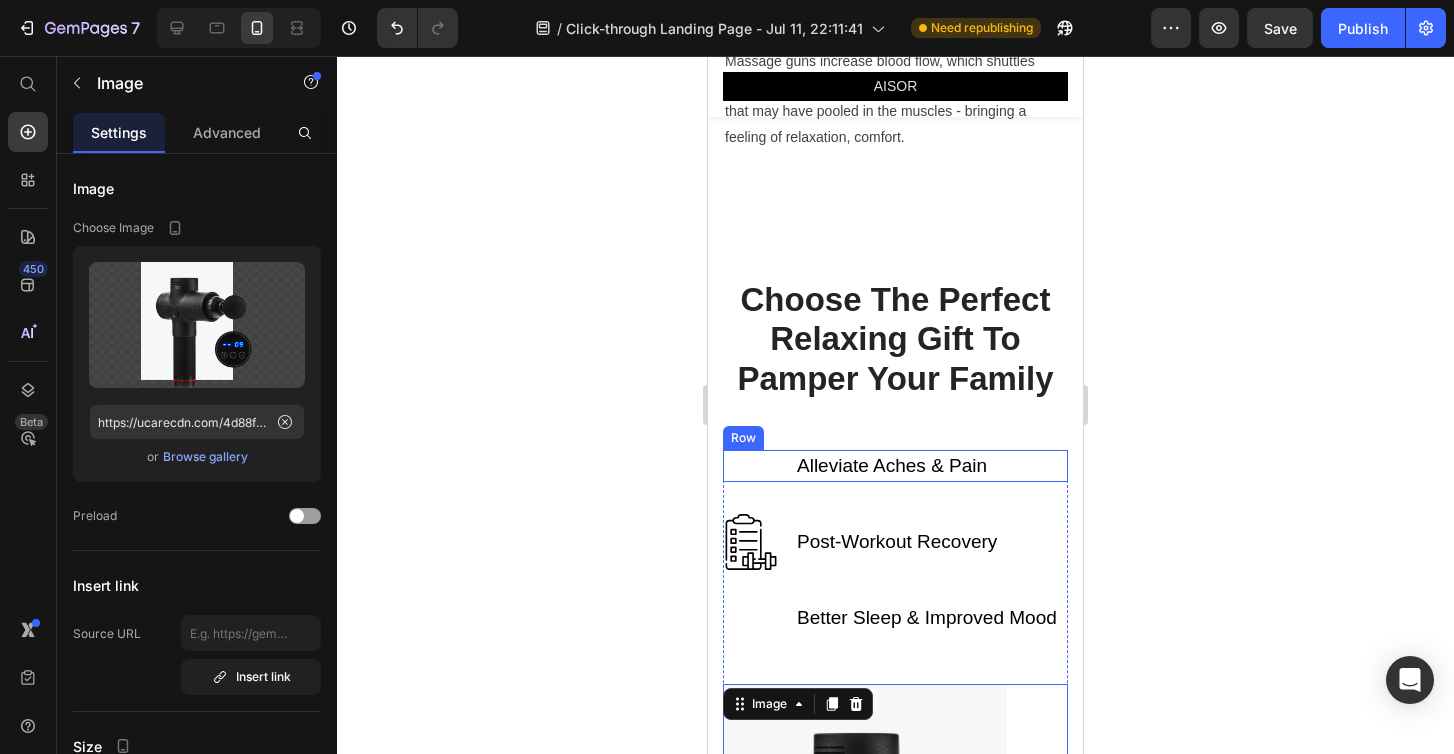scroll, scrollTop: 4154, scrollLeft: 0, axis: vertical 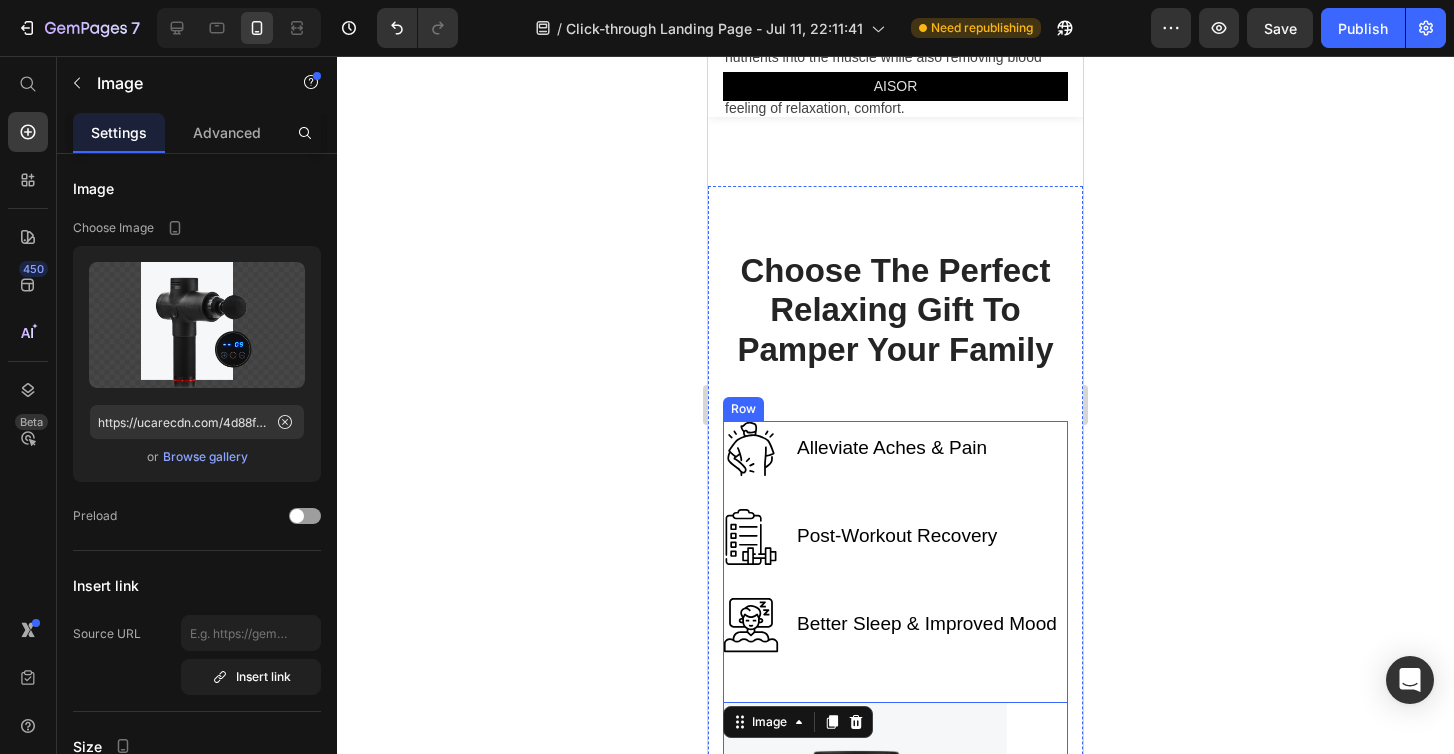click on "Alleviate Aches & Pain Text block Image Row Post-Workout Recovery Text block Image Row Better Sleep & Improved Mood Text block Image Row" at bounding box center (895, 561) 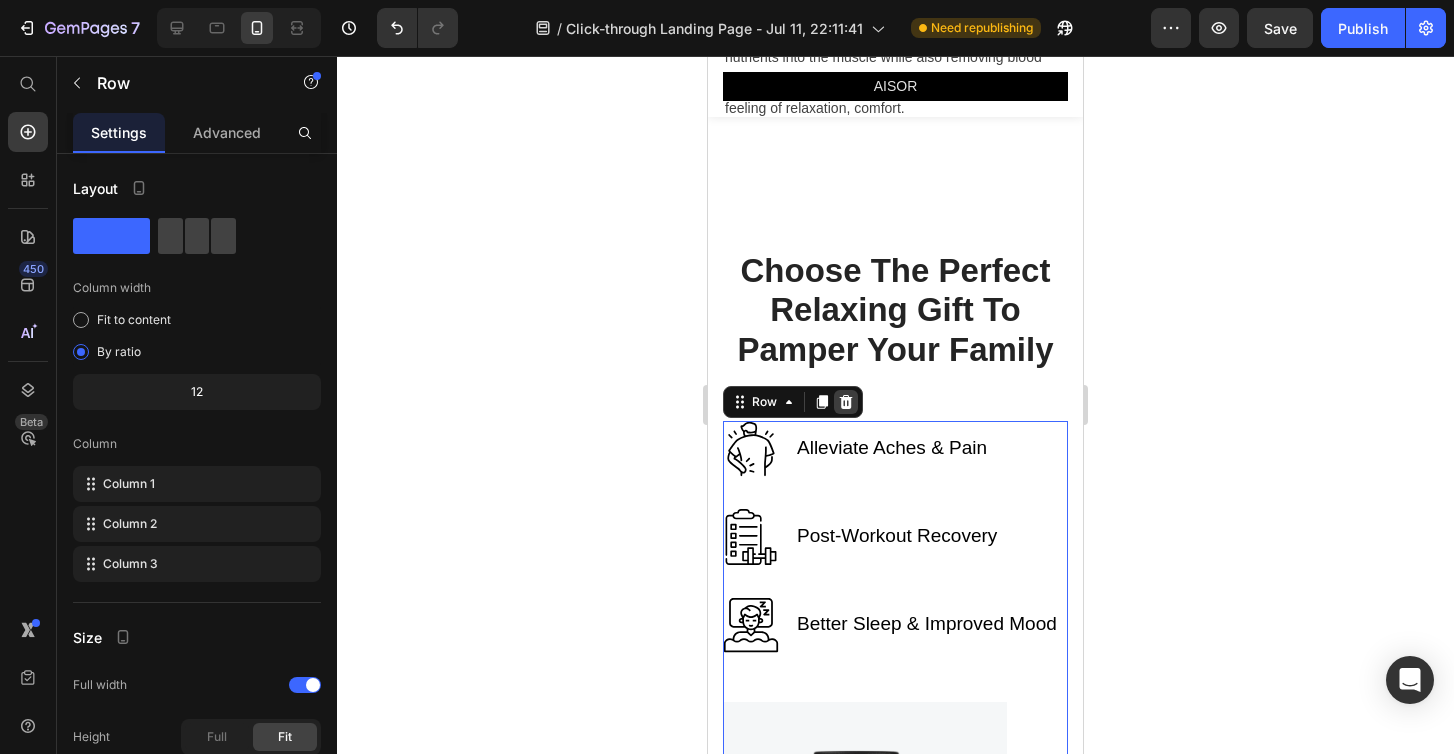 click 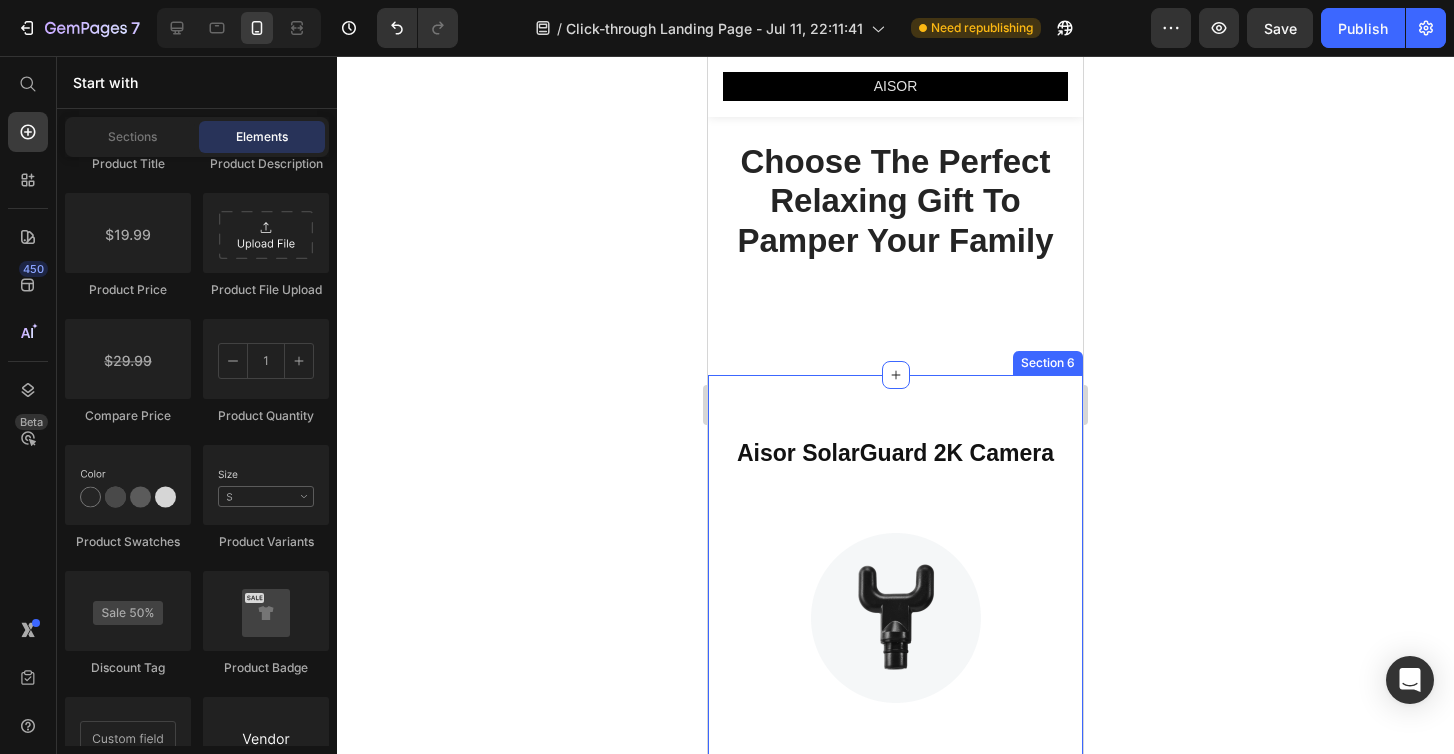 scroll, scrollTop: 4262, scrollLeft: 0, axis: vertical 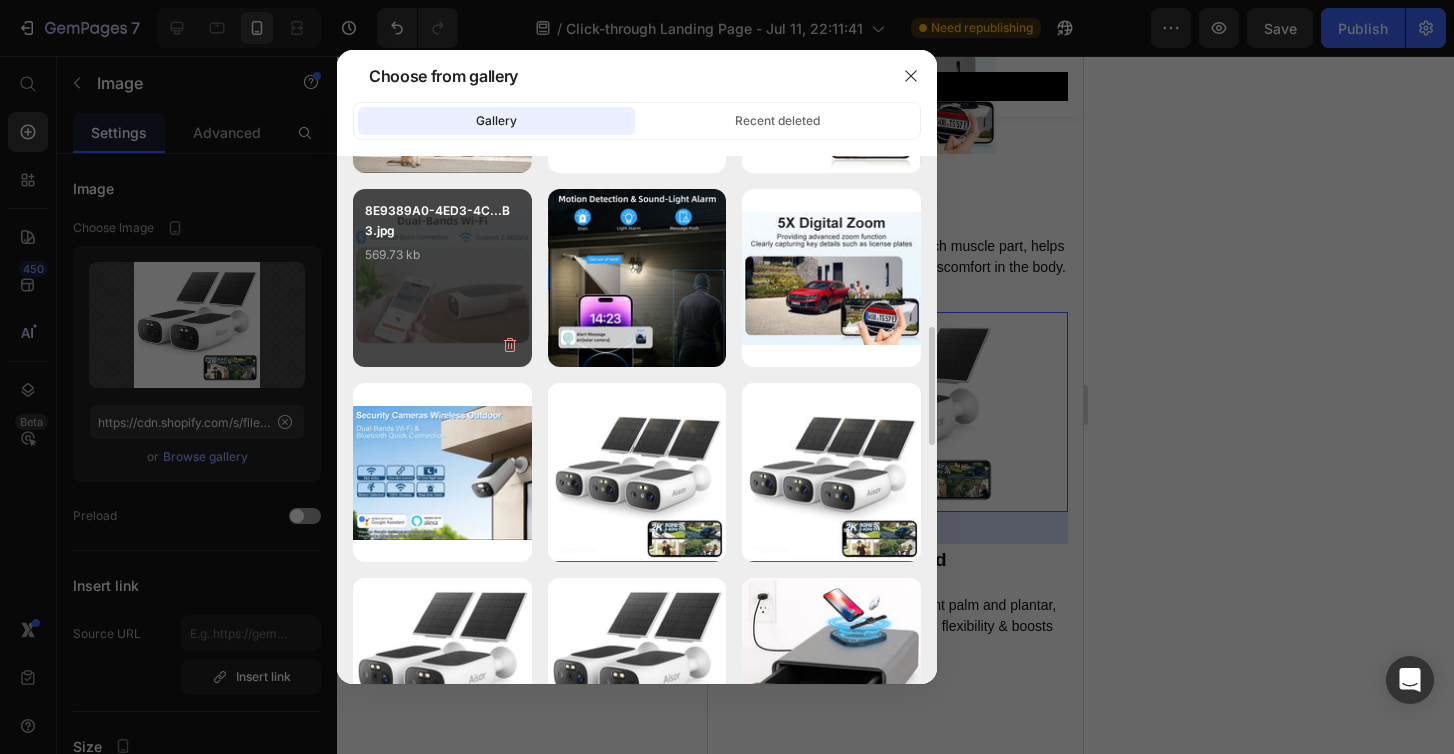 type on "https://cdn.shopify.com/s/files/1/0932/7945/3491/files/gempages_561636920967300277-c38eb6d7-c284-42bc-a6b9-63492d181472.jpg" 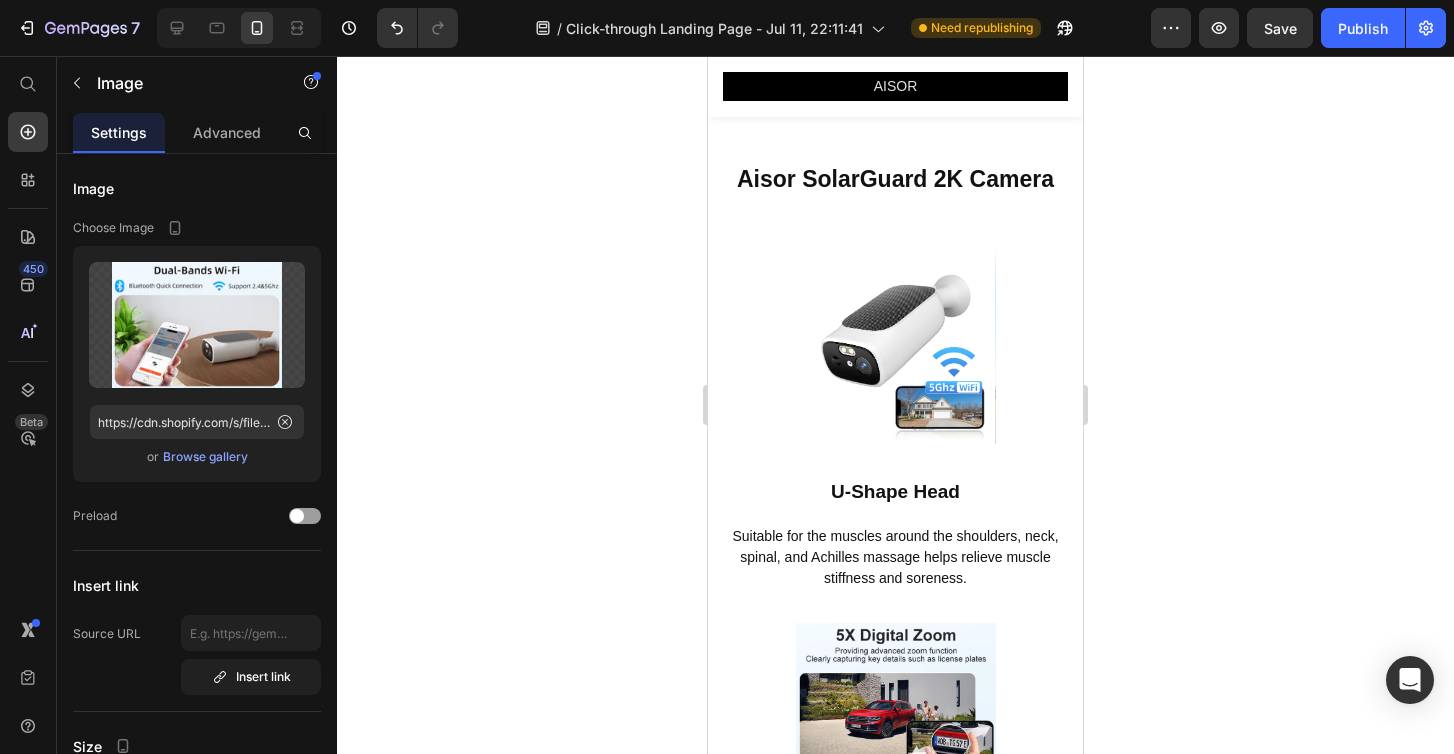 scroll, scrollTop: 5490, scrollLeft: 0, axis: vertical 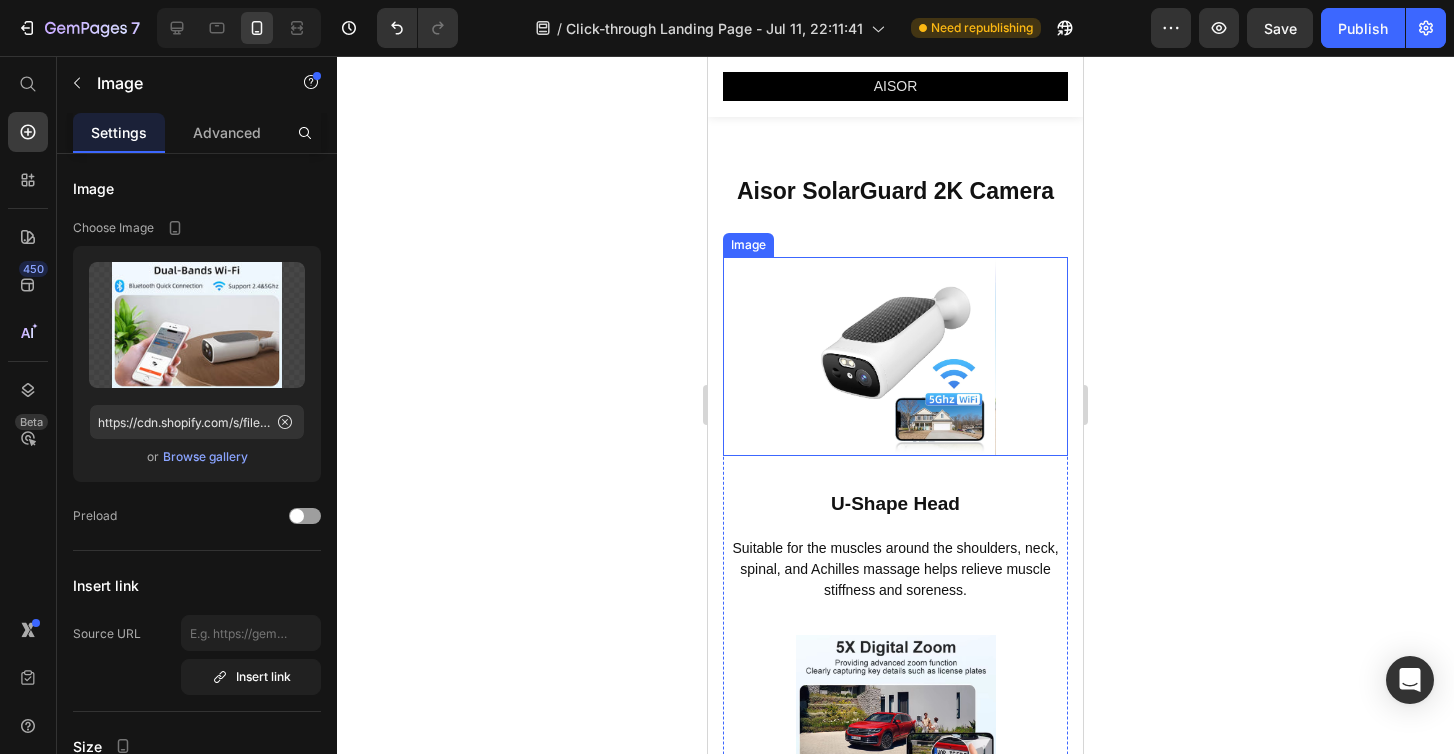 click at bounding box center [895, 356] 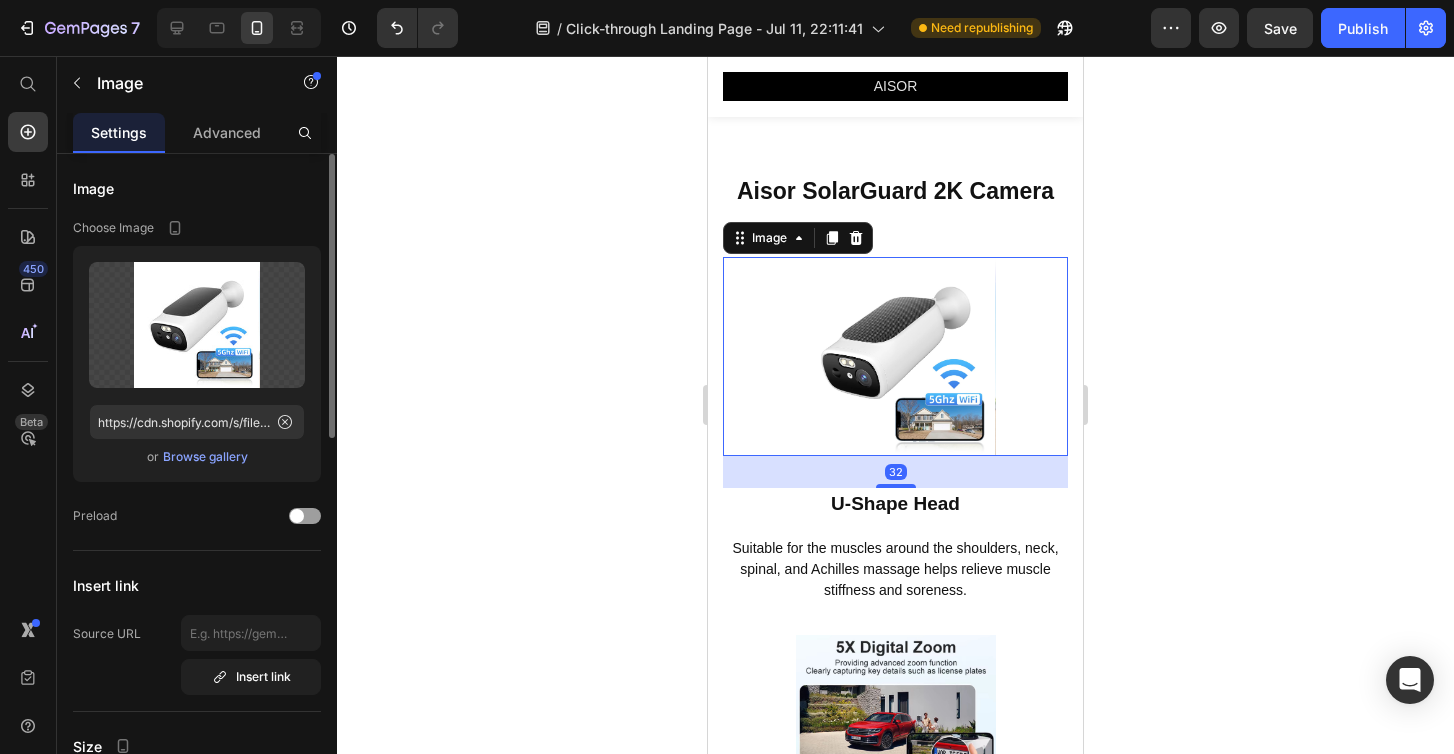 click on "Browse gallery" at bounding box center [205, 457] 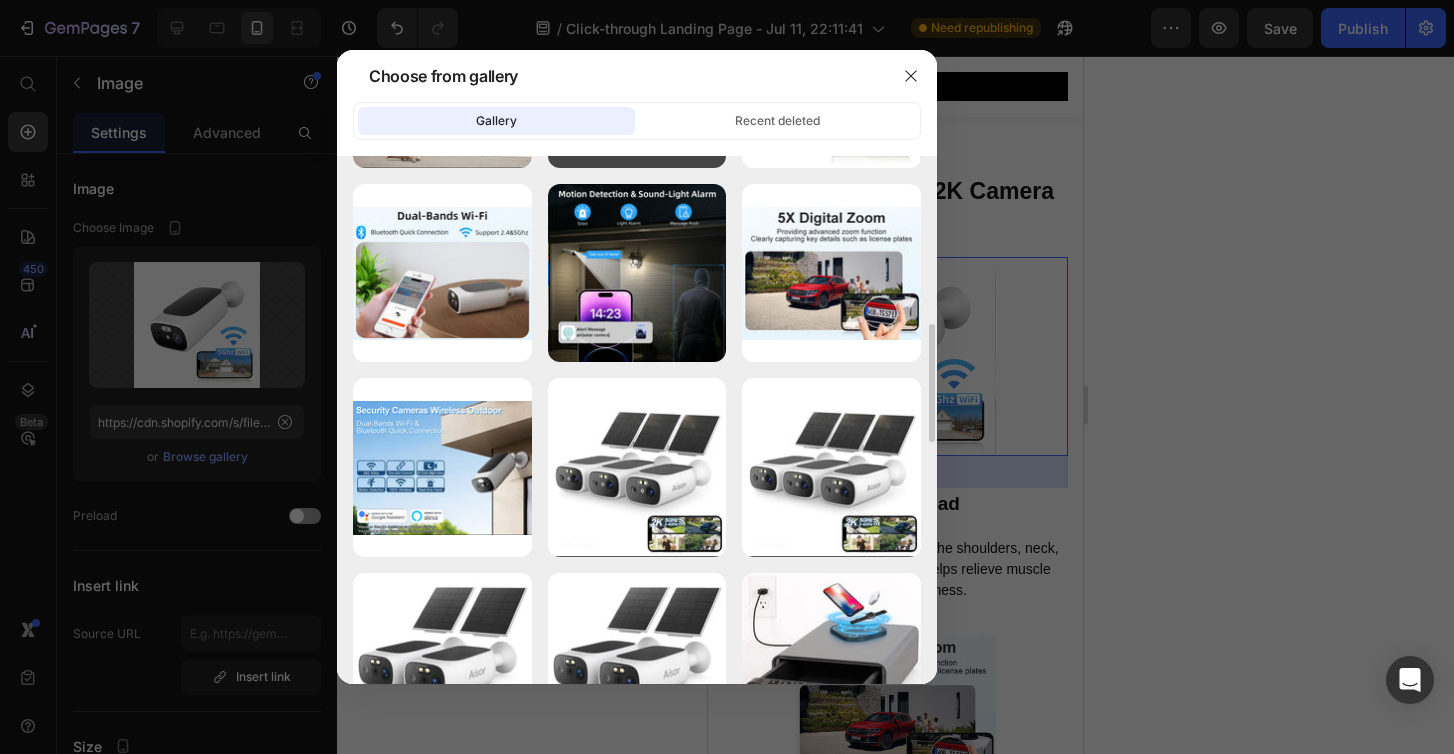 scroll, scrollTop: 770, scrollLeft: 0, axis: vertical 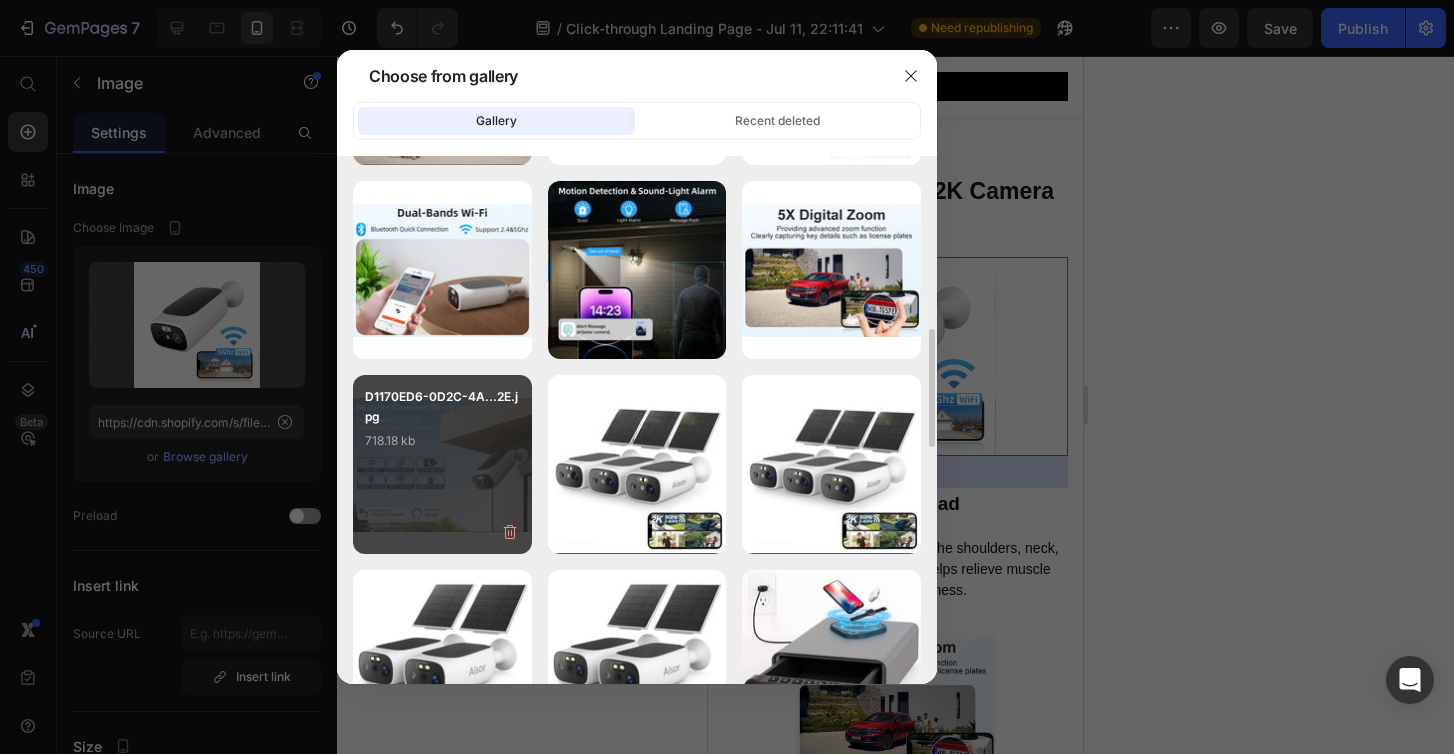 click on "718.18 kb" at bounding box center (442, 441) 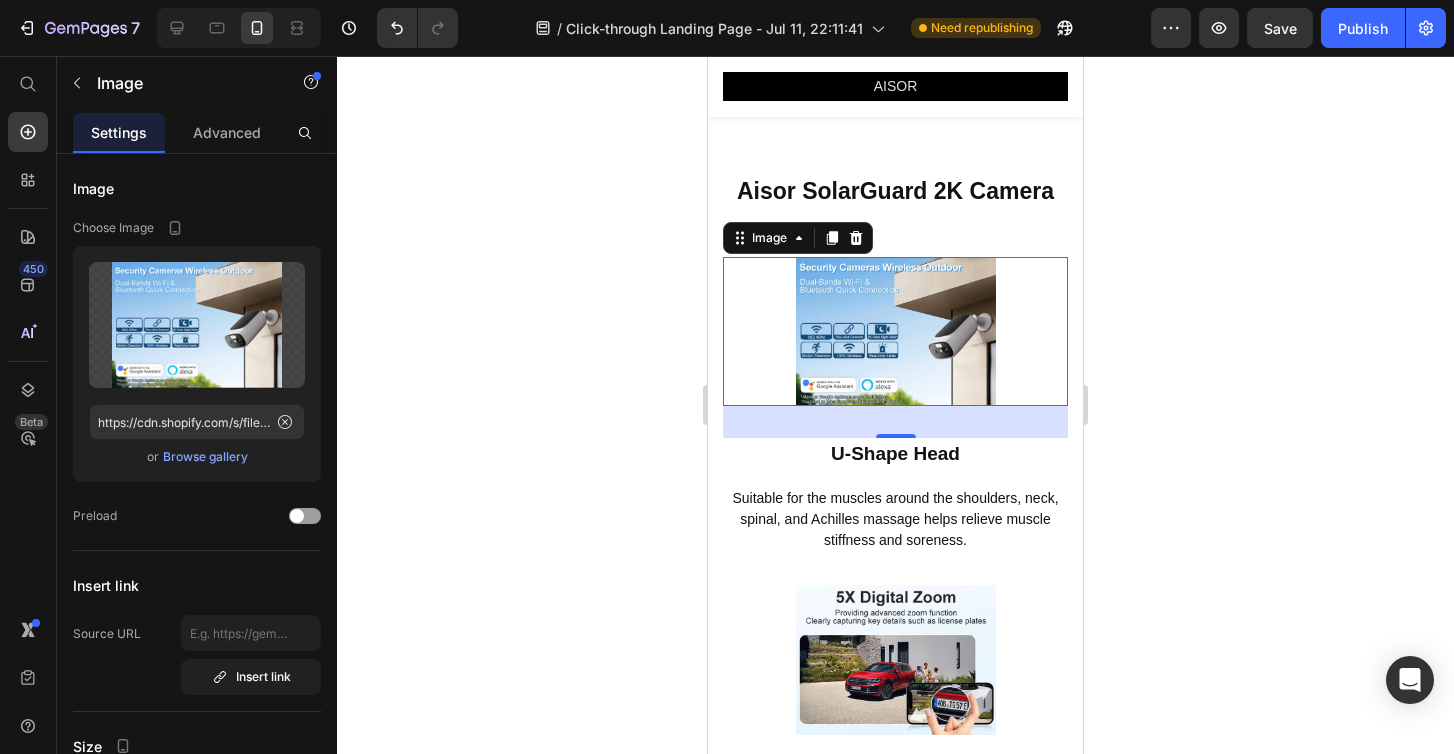 click 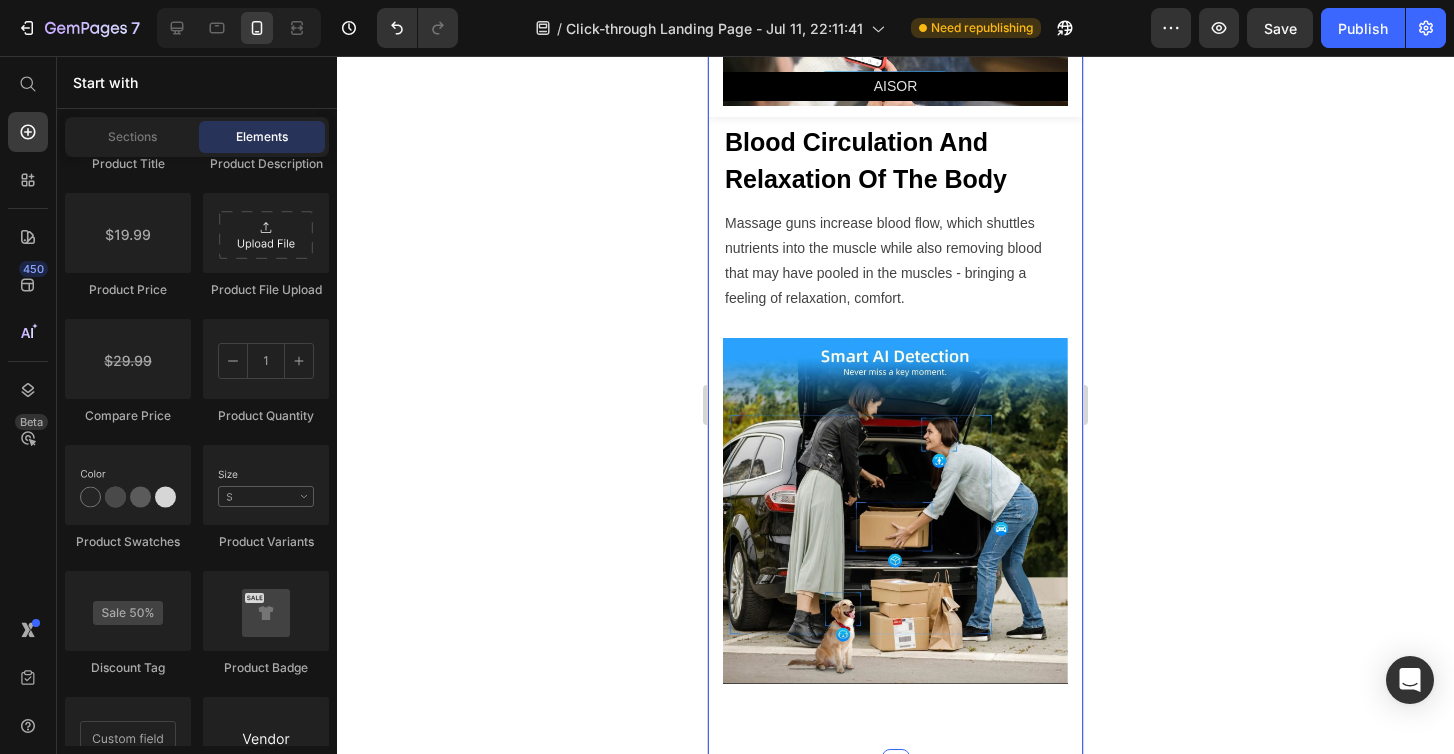 scroll, scrollTop: 4513, scrollLeft: 0, axis: vertical 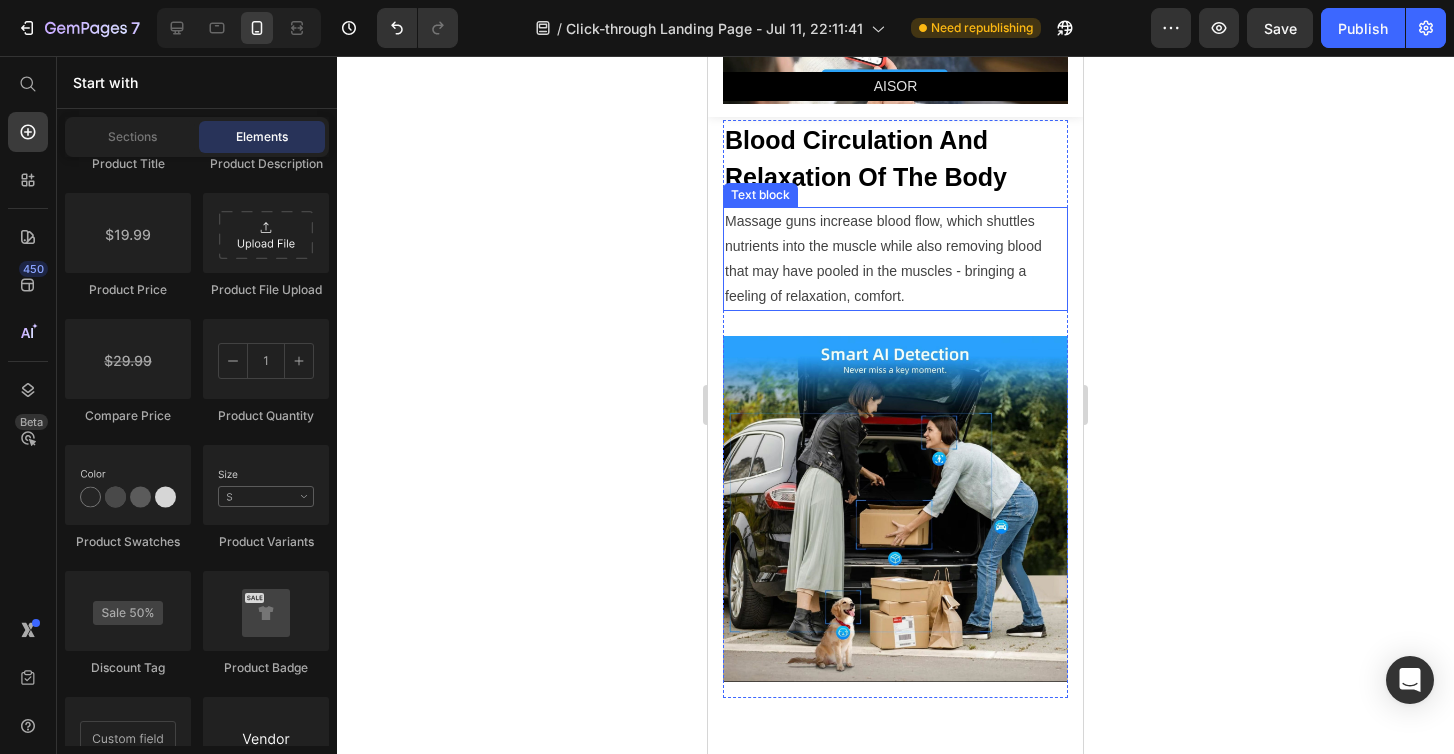 click on "Massage guns increase blood flow, which shuttles nutrients into the muscle while also removing blood that may have pooled in the muscles - bringing a feeling of relaxation, comfort." at bounding box center [895, 259] 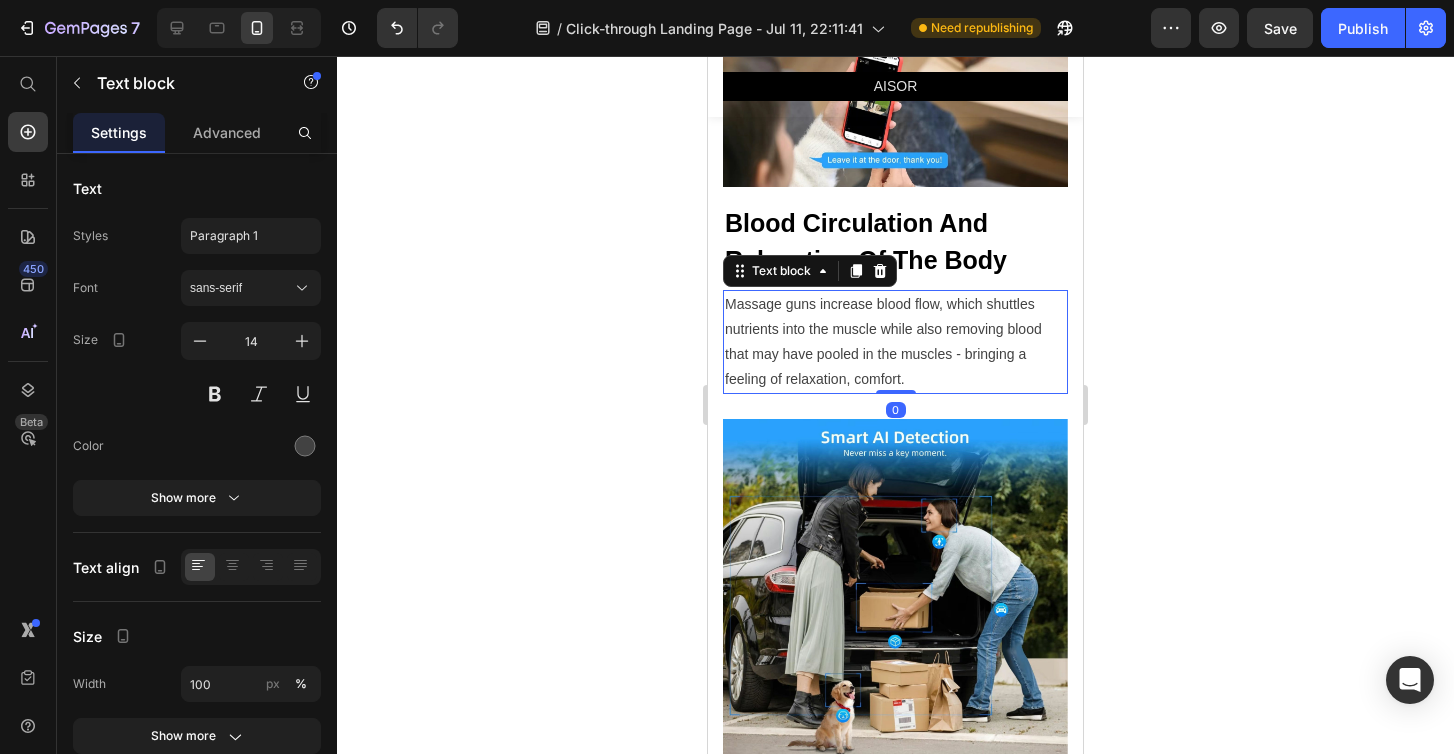 scroll, scrollTop: 4410, scrollLeft: 0, axis: vertical 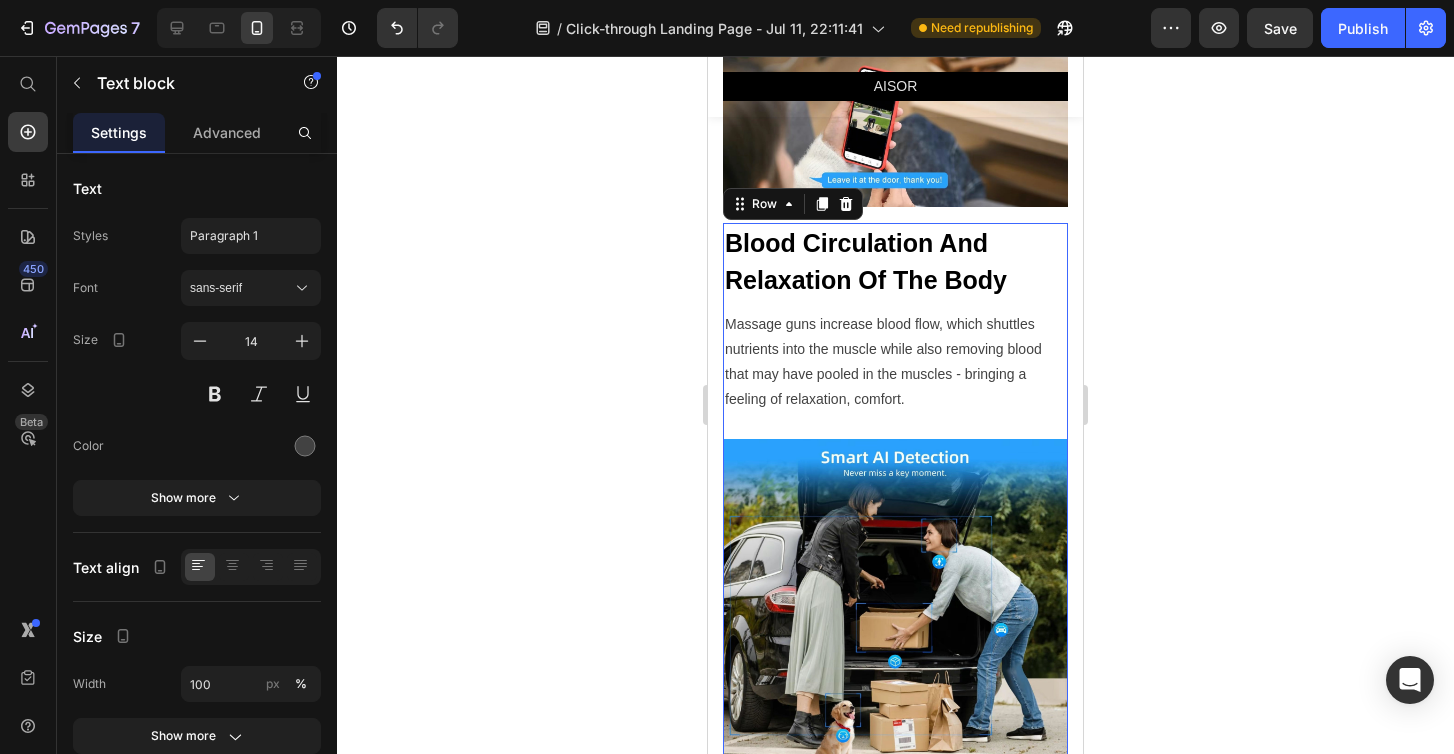 click on "Blood Circulation And Relaxation Of The Body Text block Massage guns increase blood flow, which shuttles nutrients into the muscle while also removing blood that may have pooled in the muscles - bringing a feeling of relaxation, comfort. Text block Image" at bounding box center (895, 512) 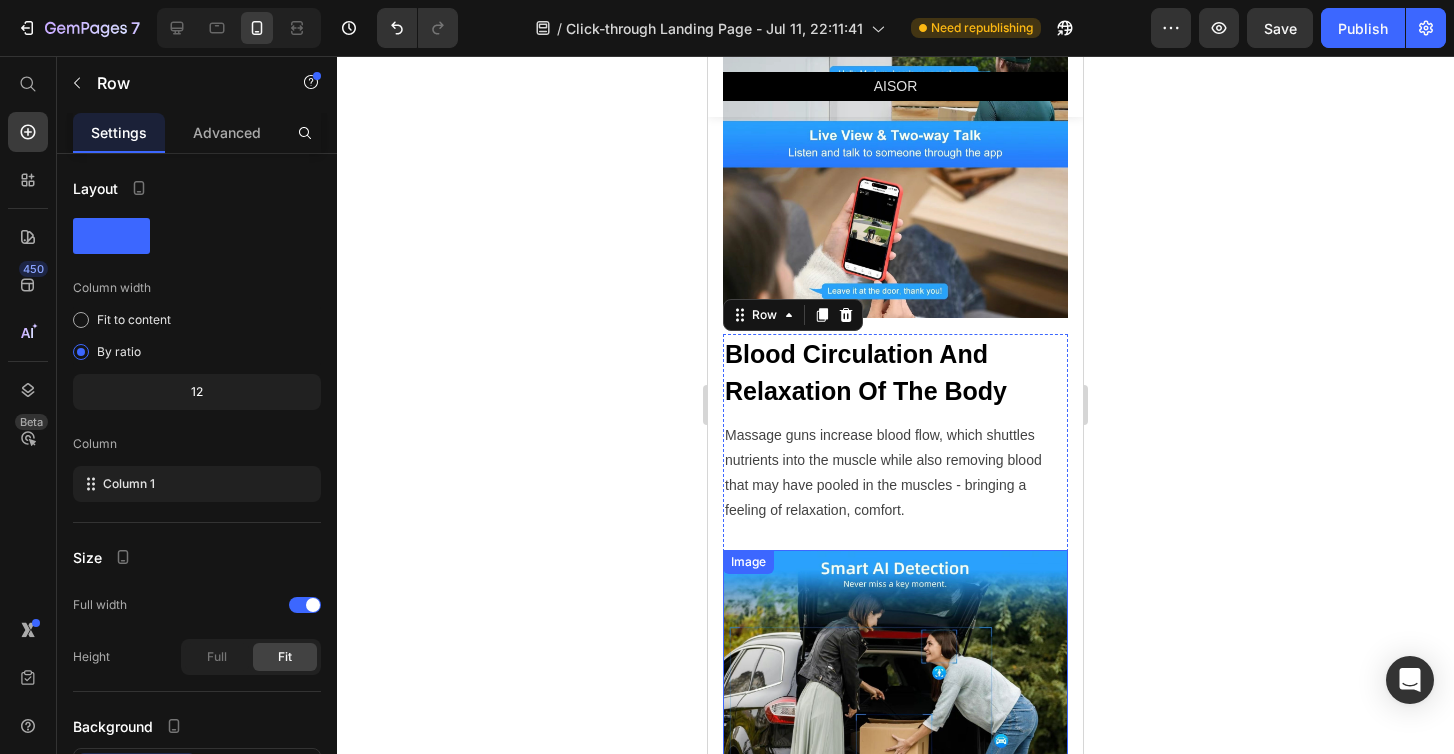 scroll, scrollTop: 4159, scrollLeft: 0, axis: vertical 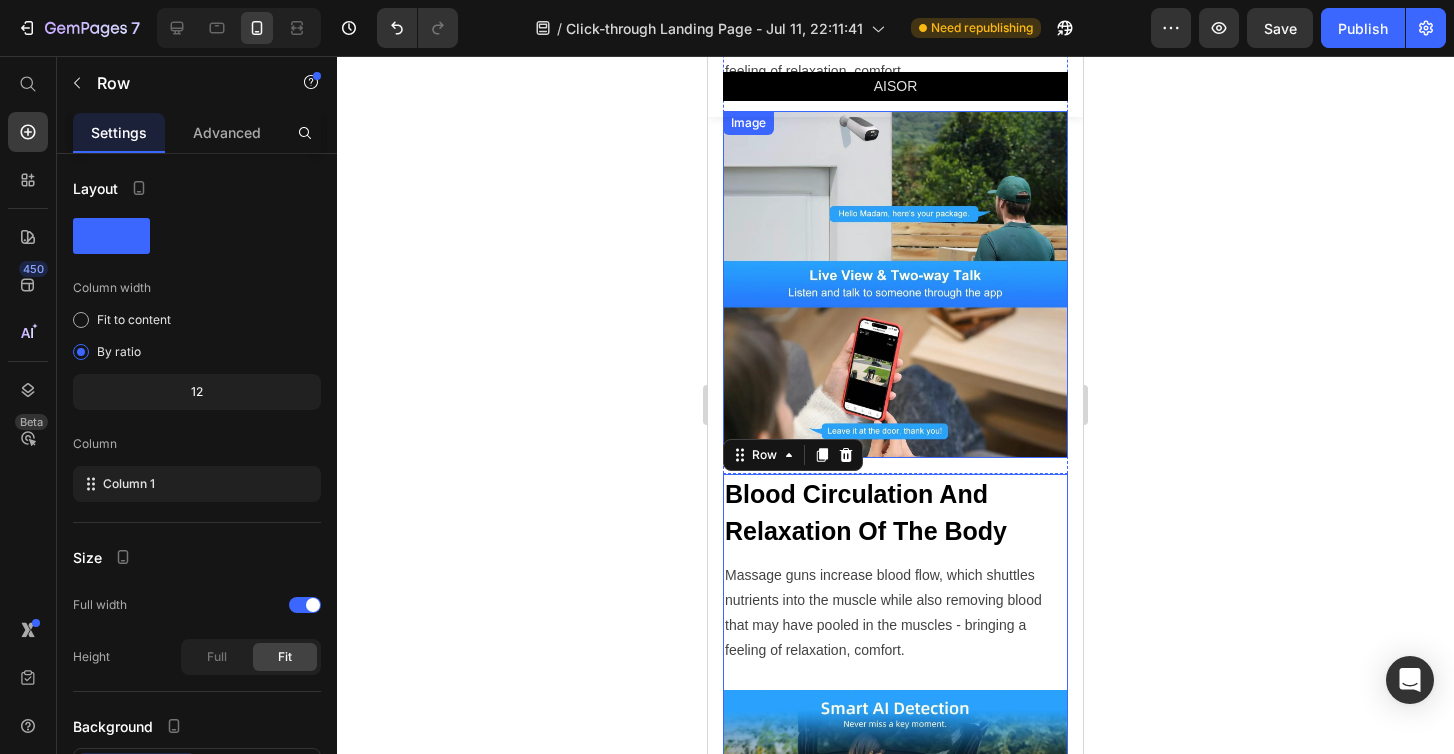 click at bounding box center [895, 284] 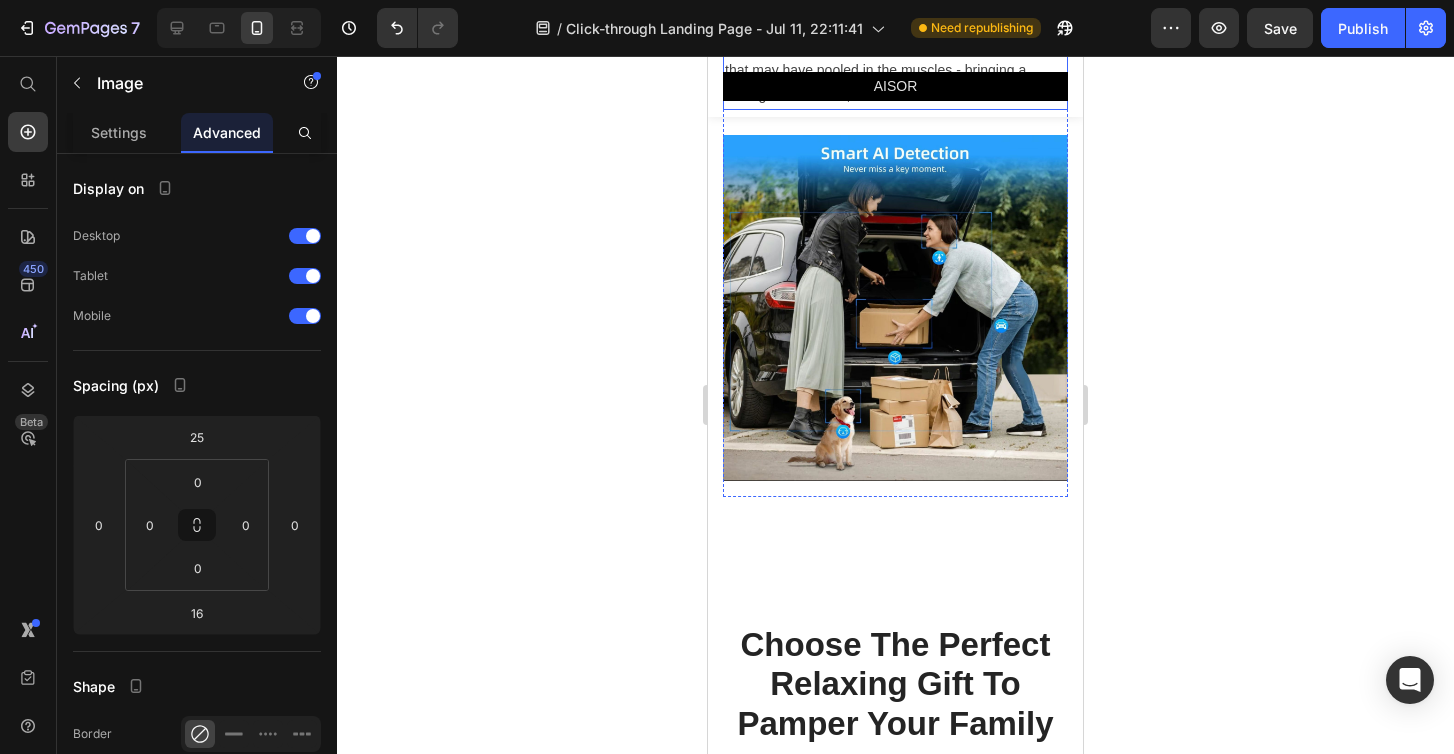scroll, scrollTop: 4726, scrollLeft: 0, axis: vertical 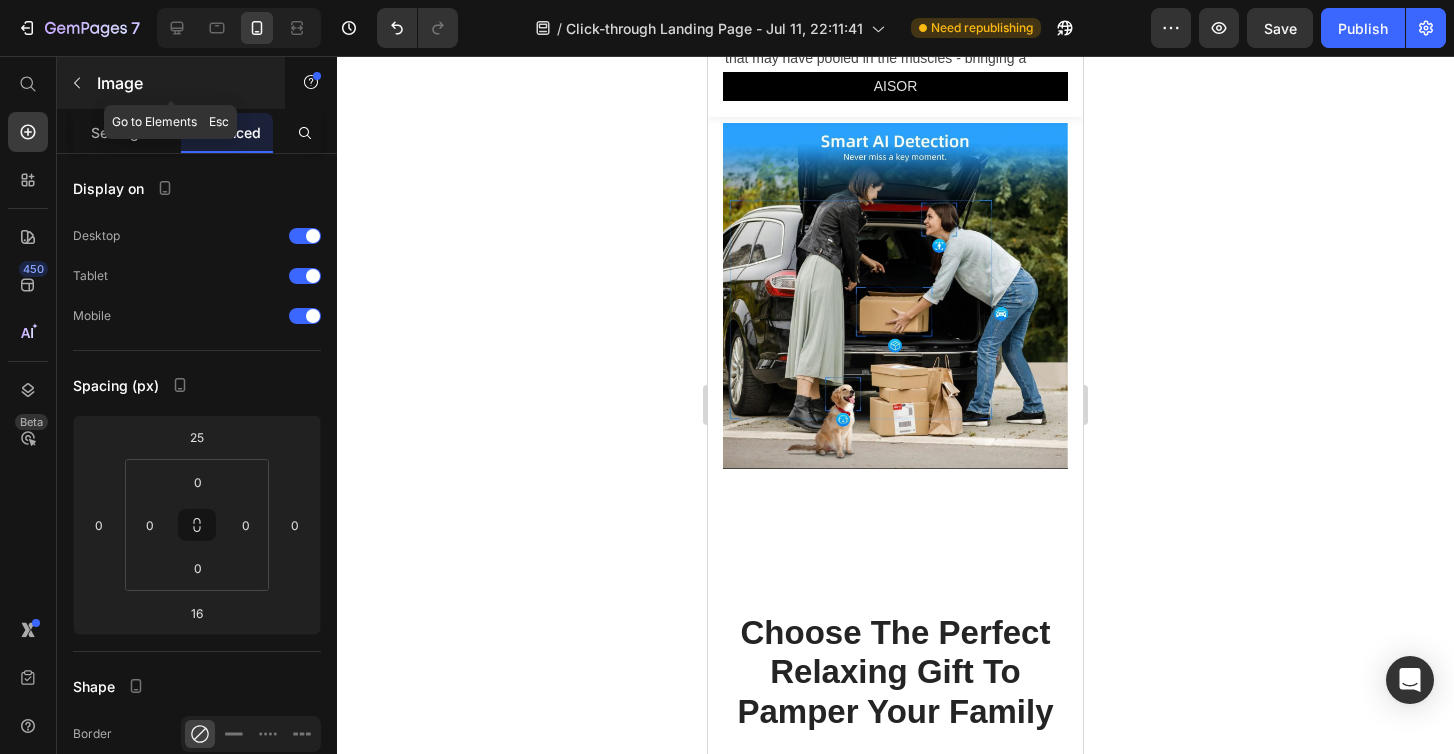 click 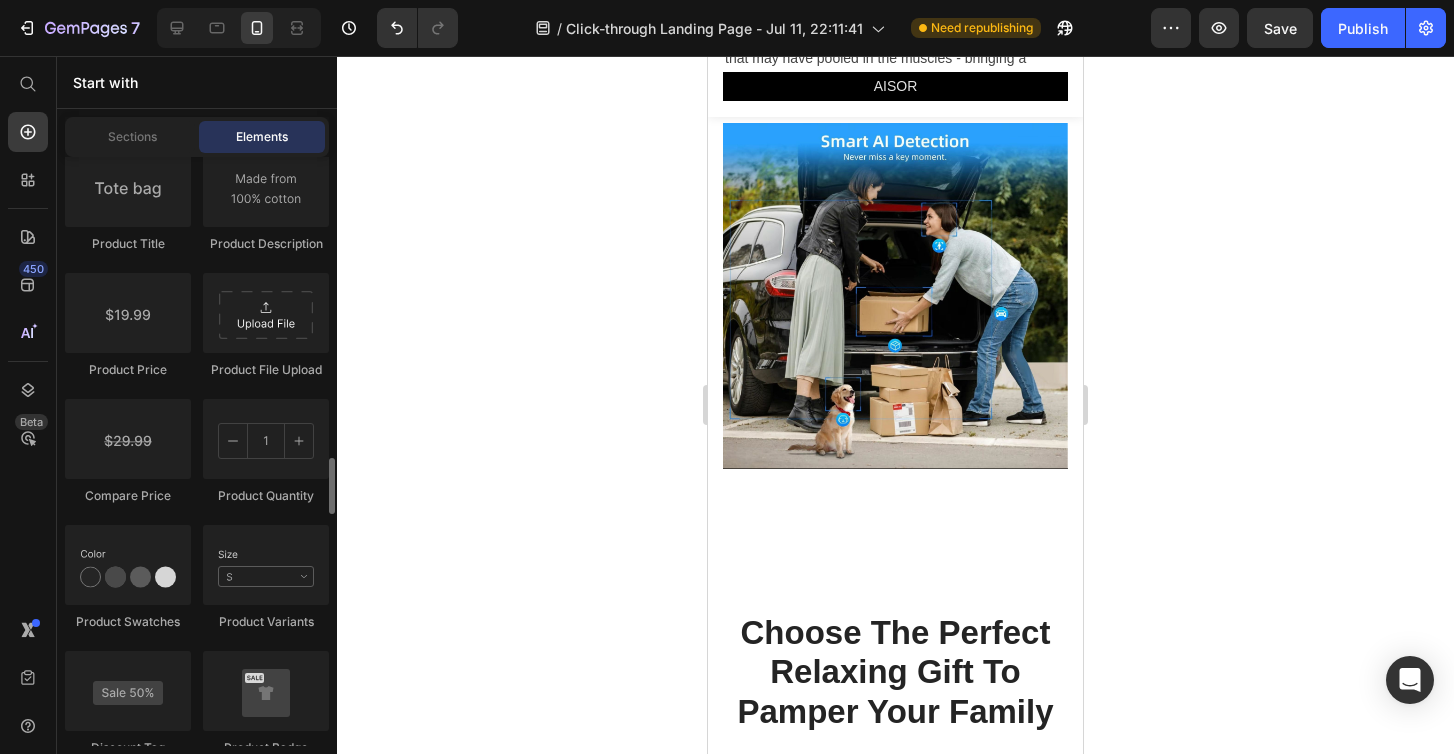 scroll, scrollTop: 3310, scrollLeft: 0, axis: vertical 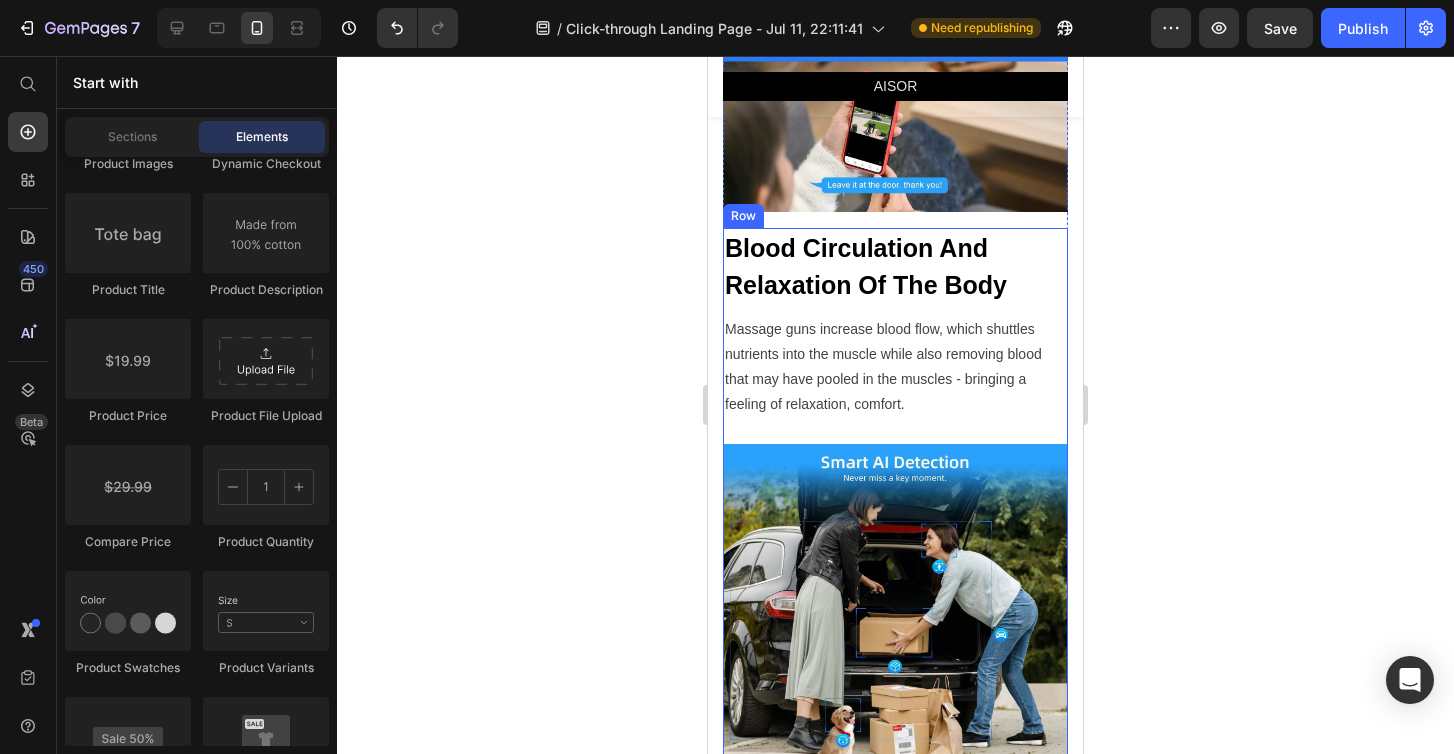 click on "Blood Circulation And Relaxation Of The Body Text block Massage guns increase blood flow, which shuttles nutrients into the muscle while also removing blood that may have pooled in the muscles - bringing a feeling of relaxation, comfort. Text block Image" at bounding box center [895, 517] 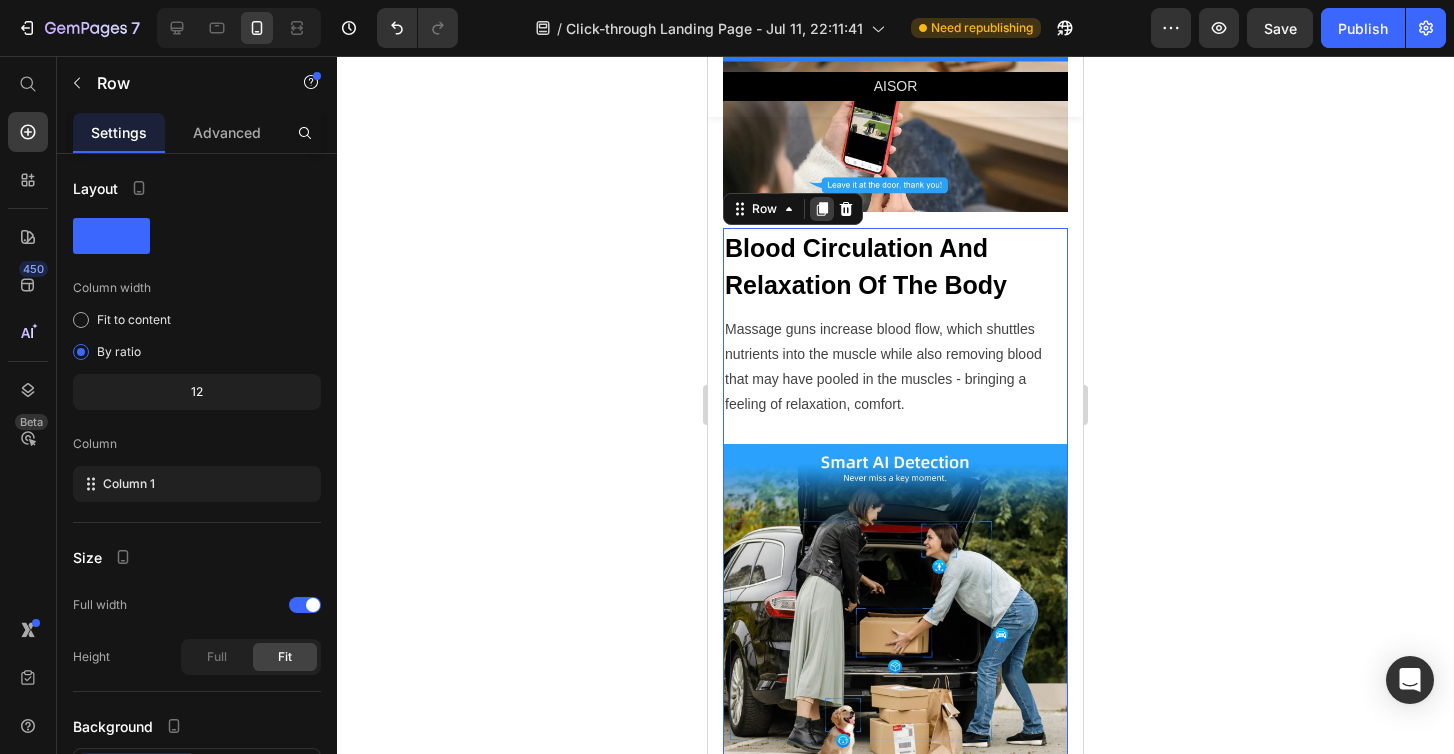 click 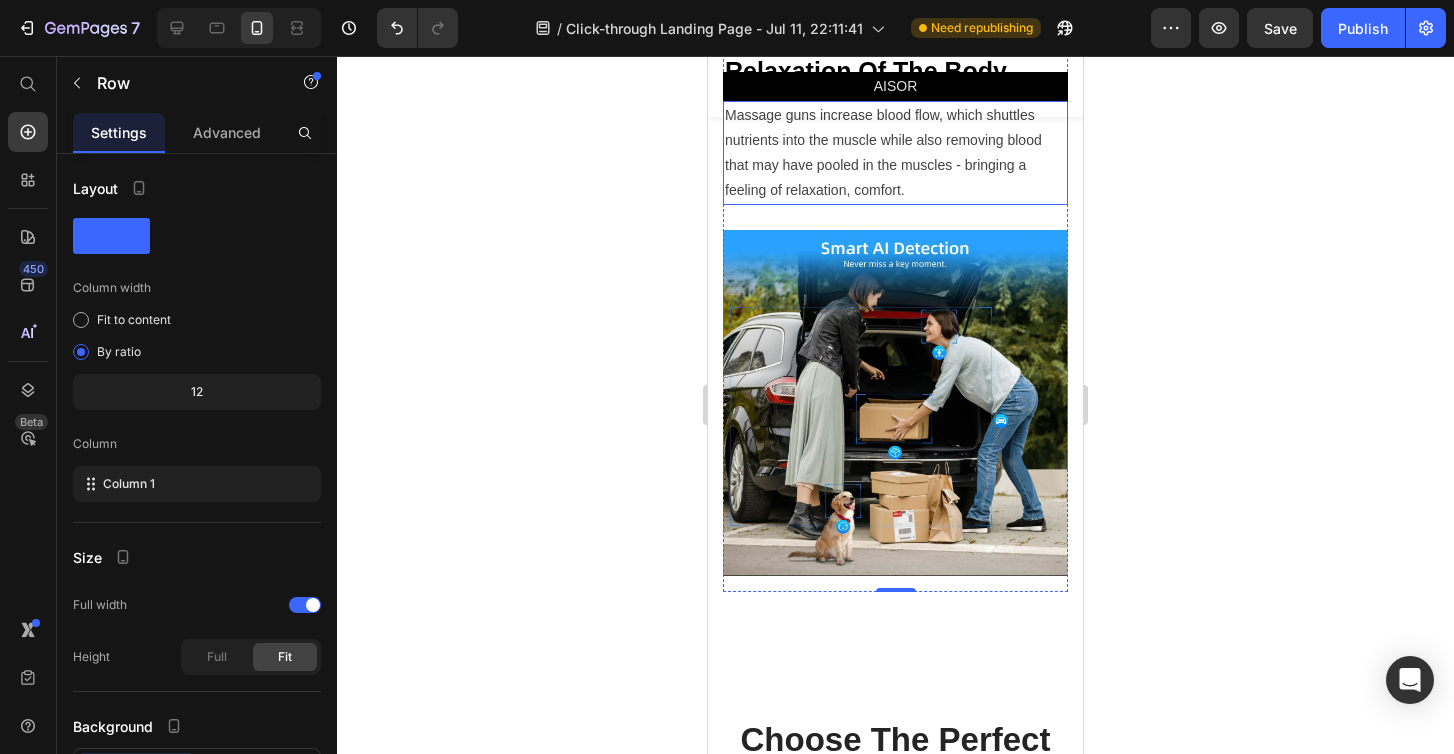 scroll, scrollTop: 5206, scrollLeft: 0, axis: vertical 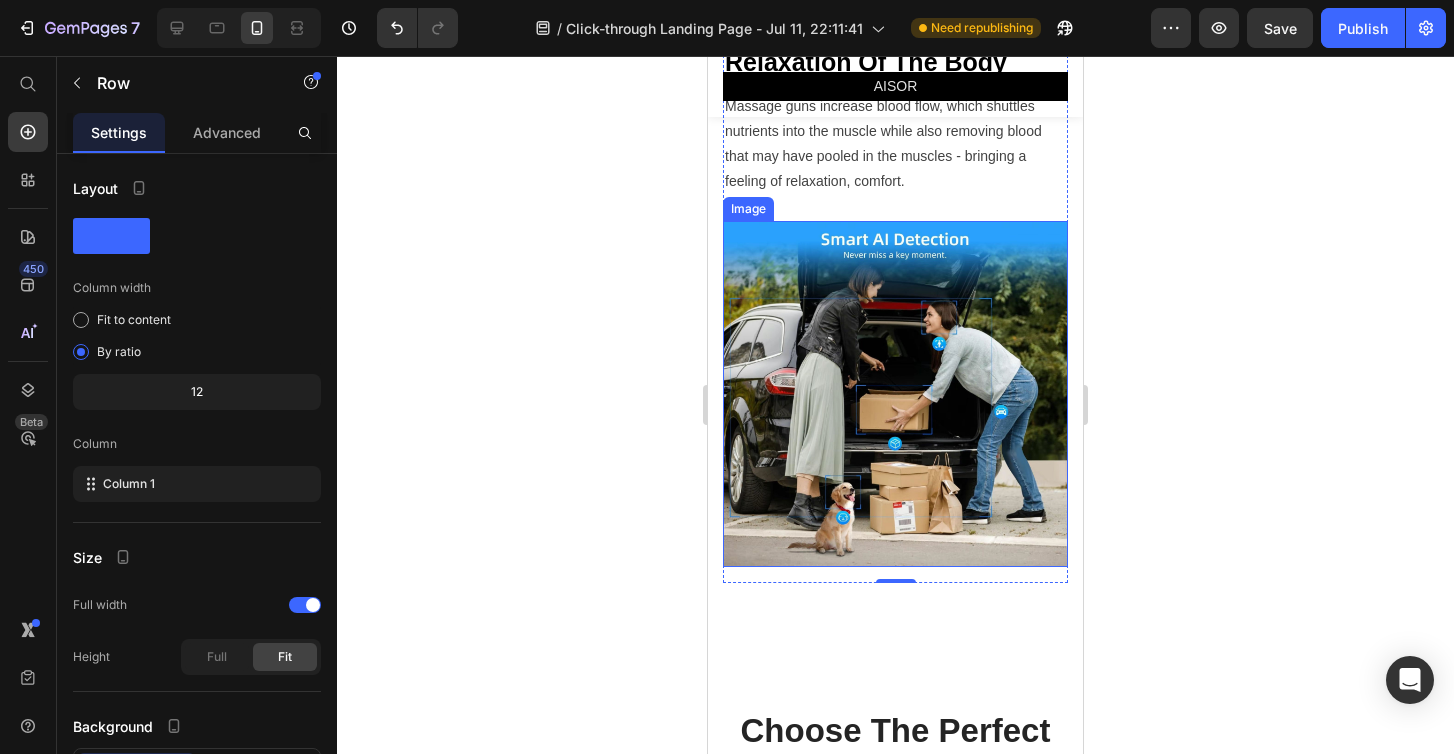 click at bounding box center [895, 393] 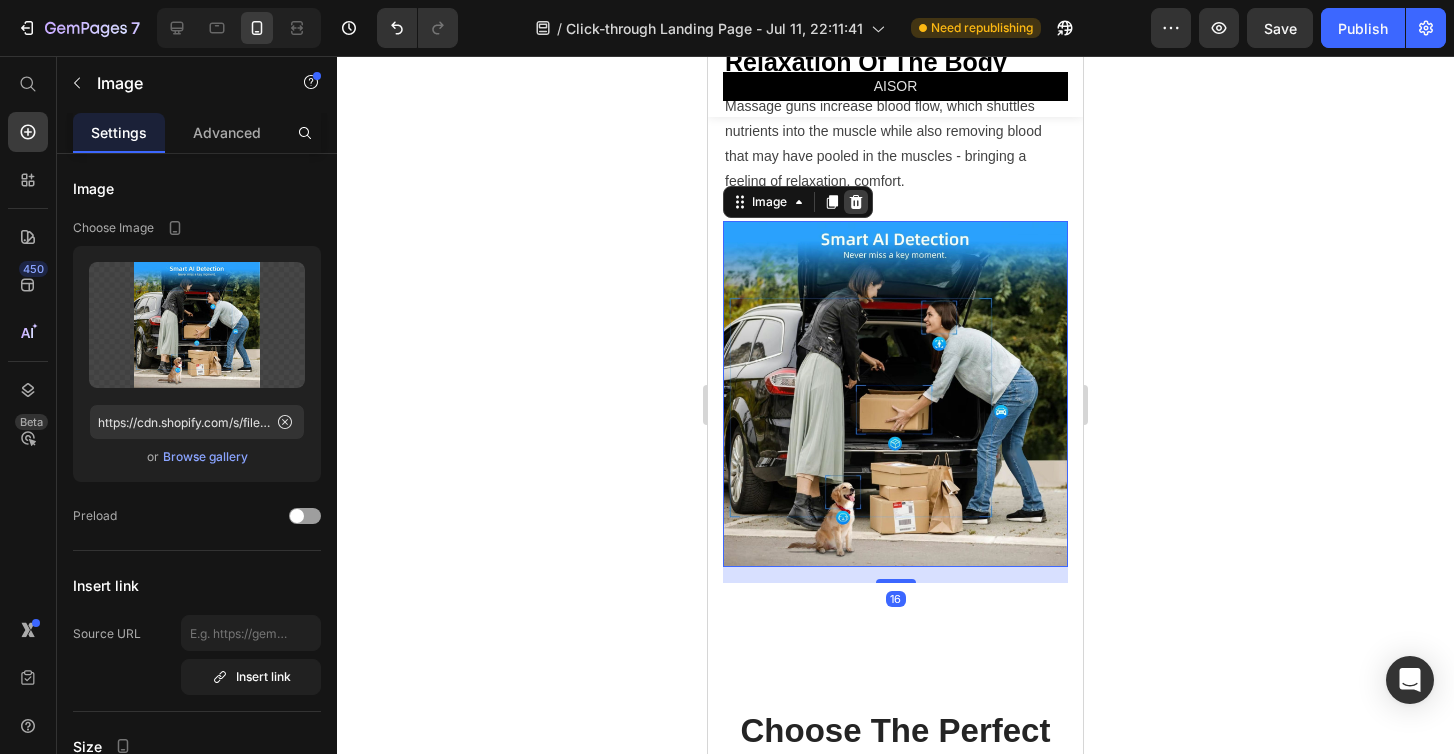 click 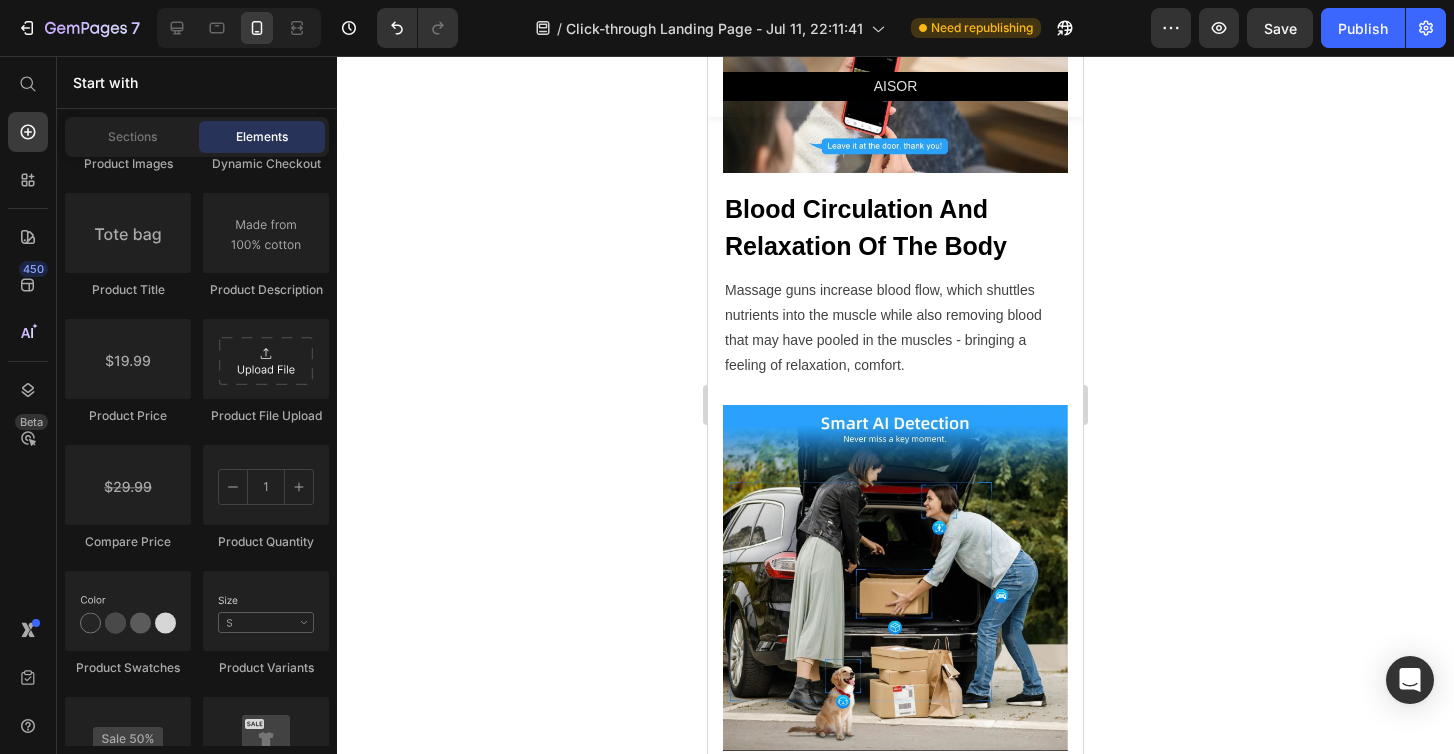 scroll, scrollTop: 4655, scrollLeft: 0, axis: vertical 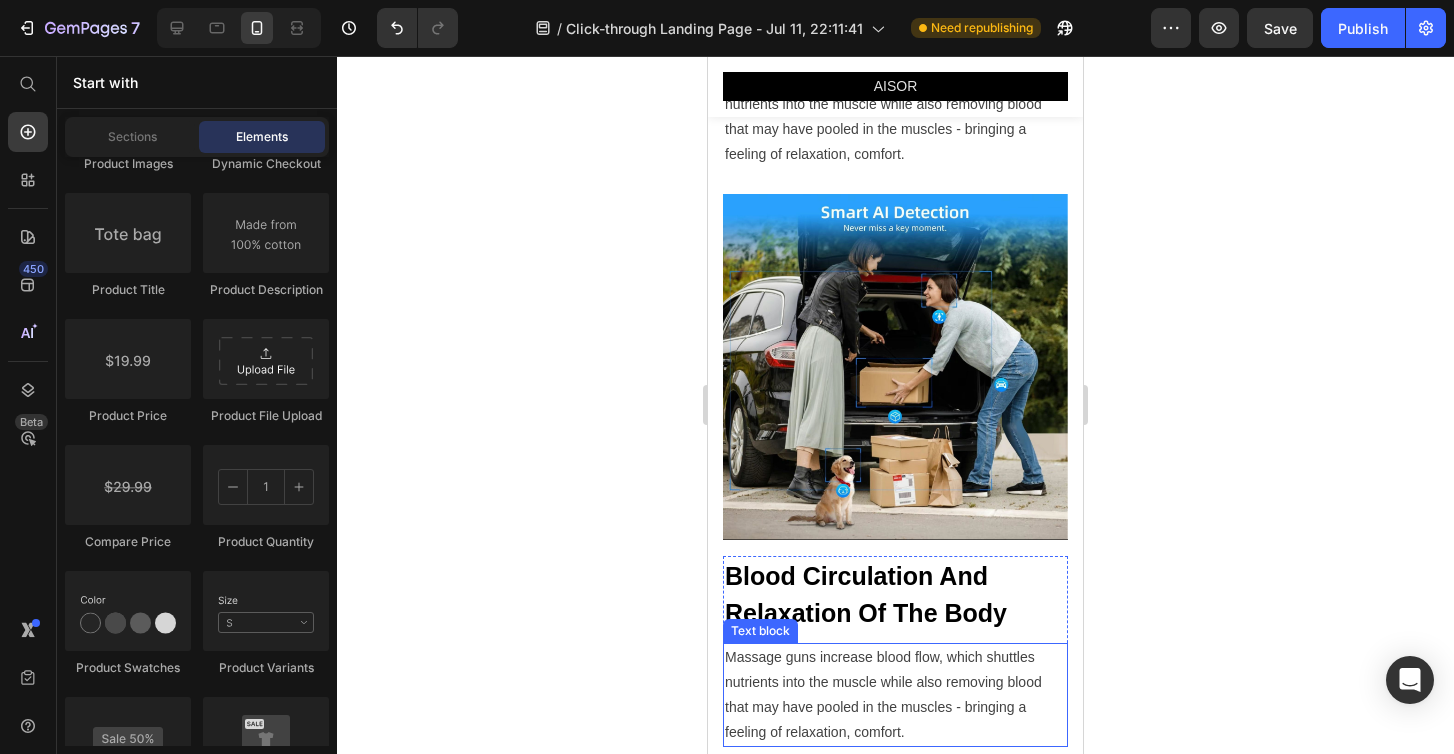 click on "Massage guns increase blood flow, which shuttles nutrients into the muscle while also removing blood that may have pooled in the muscles - bringing a feeling of relaxation, comfort." at bounding box center (895, 695) 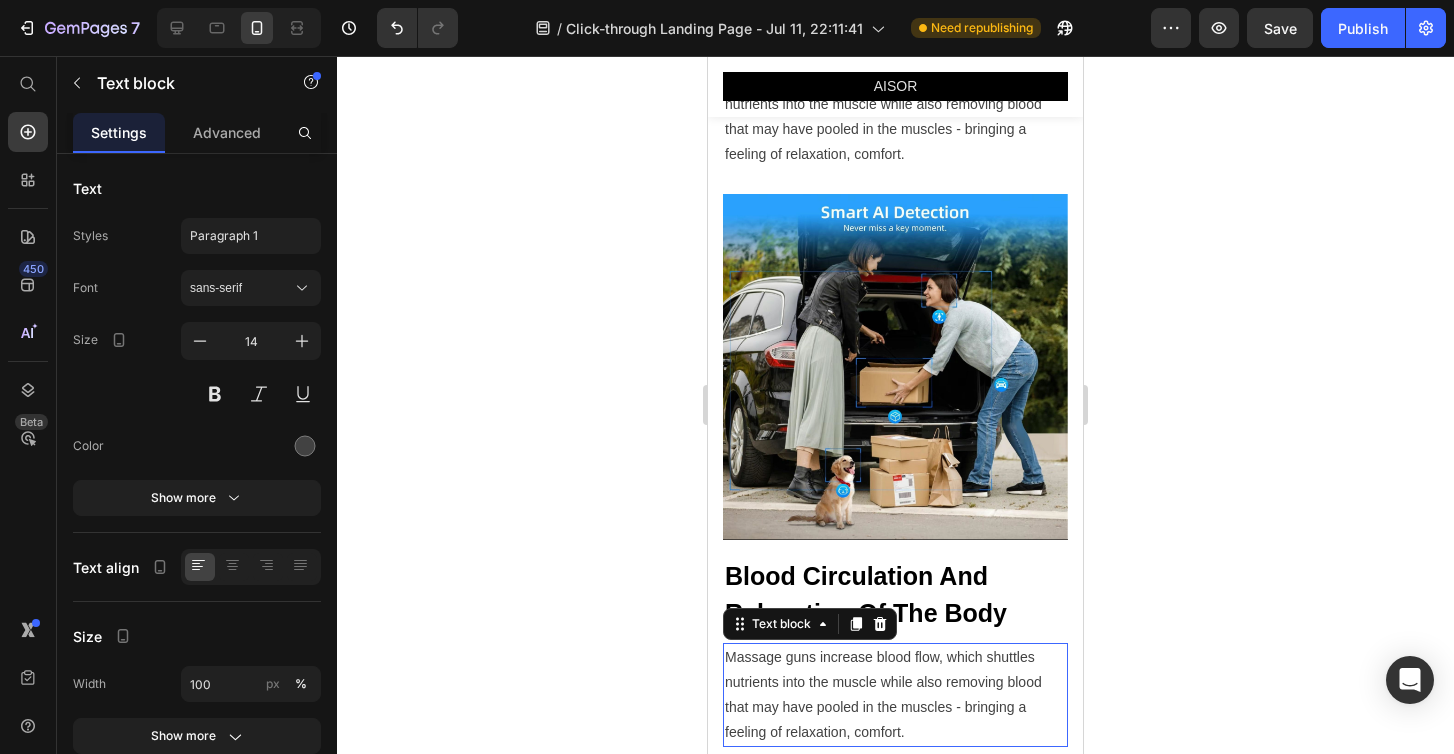 click on "Massage guns increase blood flow, which shuttles nutrients into the muscle while also removing blood that may have pooled in the muscles - bringing a feeling of relaxation, comfort." at bounding box center [895, 695] 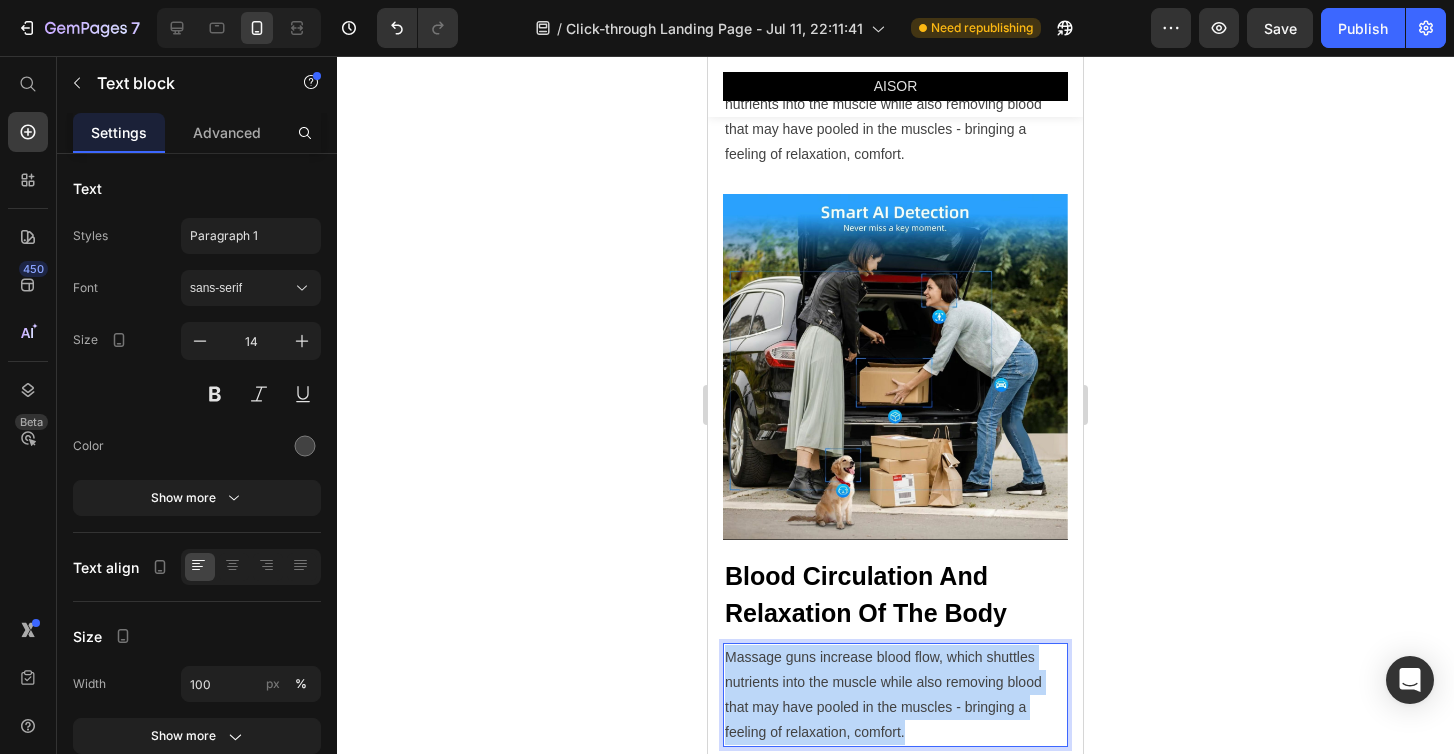 click on "Massage guns increase blood flow, which shuttles nutrients into the muscle while also removing blood that may have pooled in the muscles - bringing a feeling of relaxation, comfort." at bounding box center [895, 695] 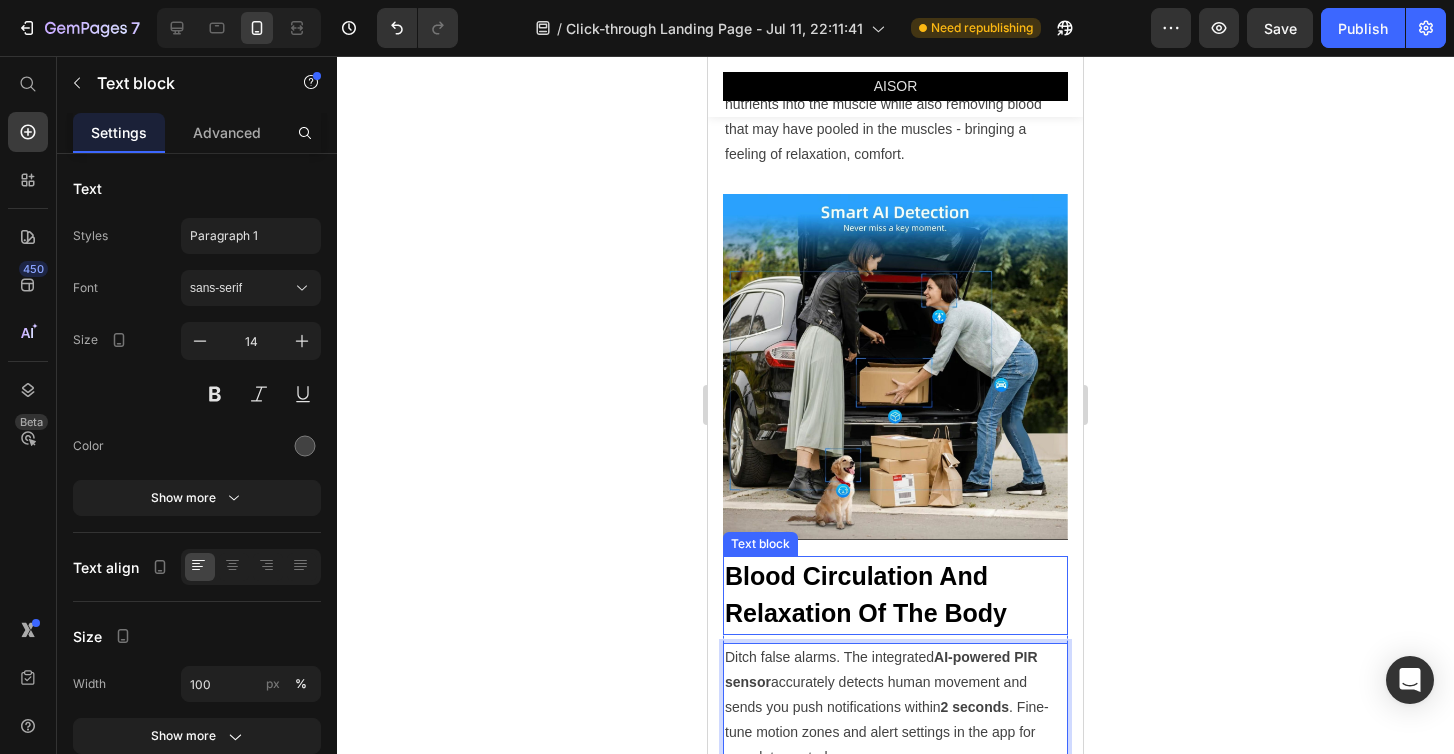 click on "Blood Circulation And Relaxation Of The Body" at bounding box center (895, 595) 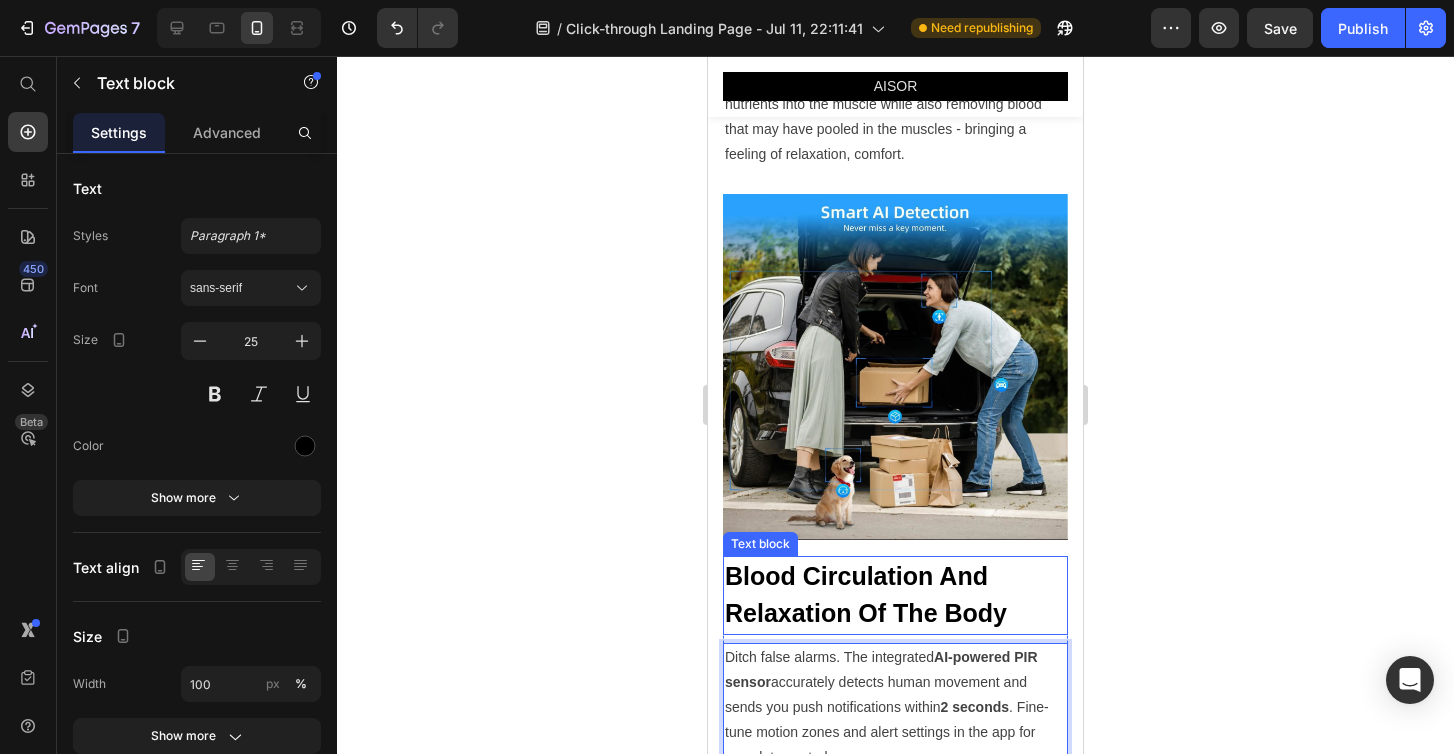 click on "Blood Circulation And Relaxation Of The Body" at bounding box center (895, 595) 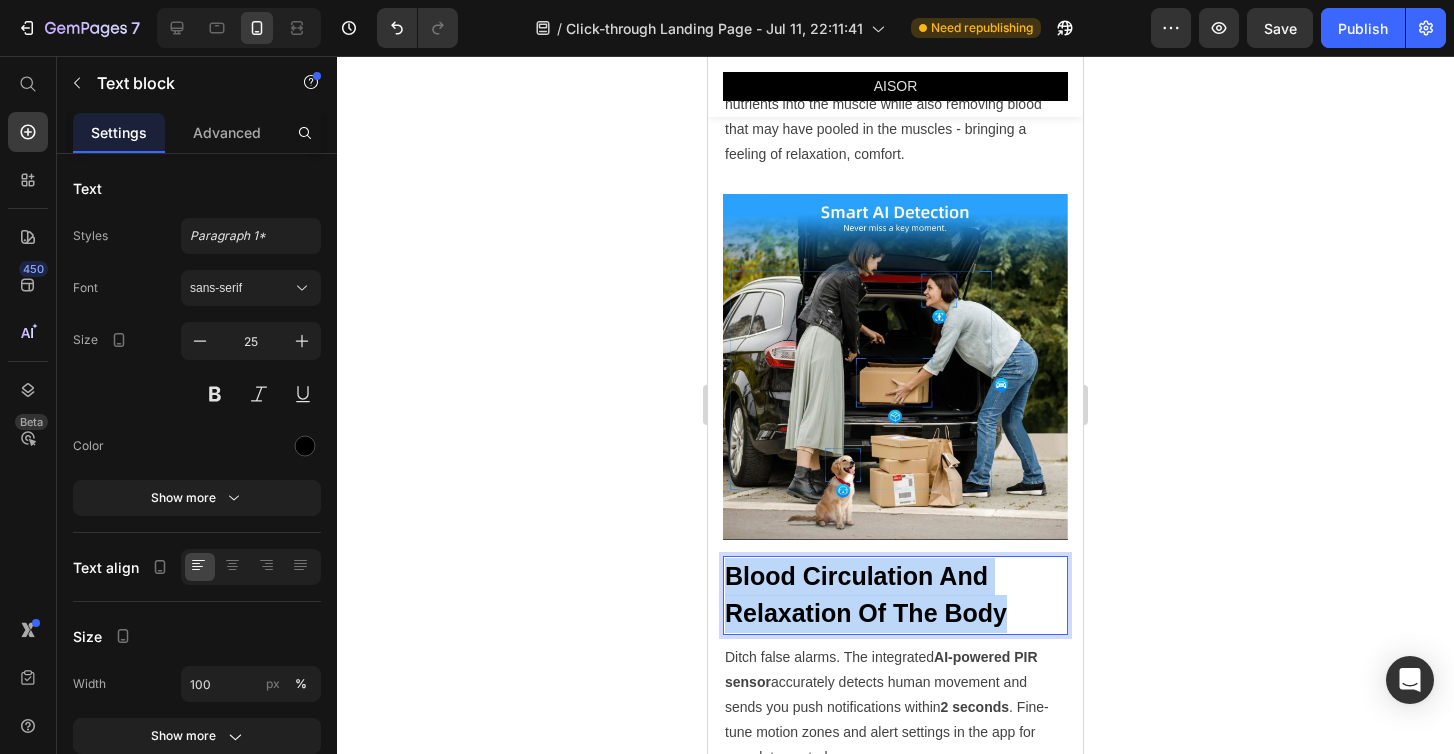 click on "Blood Circulation And Relaxation Of The Body" at bounding box center (895, 595) 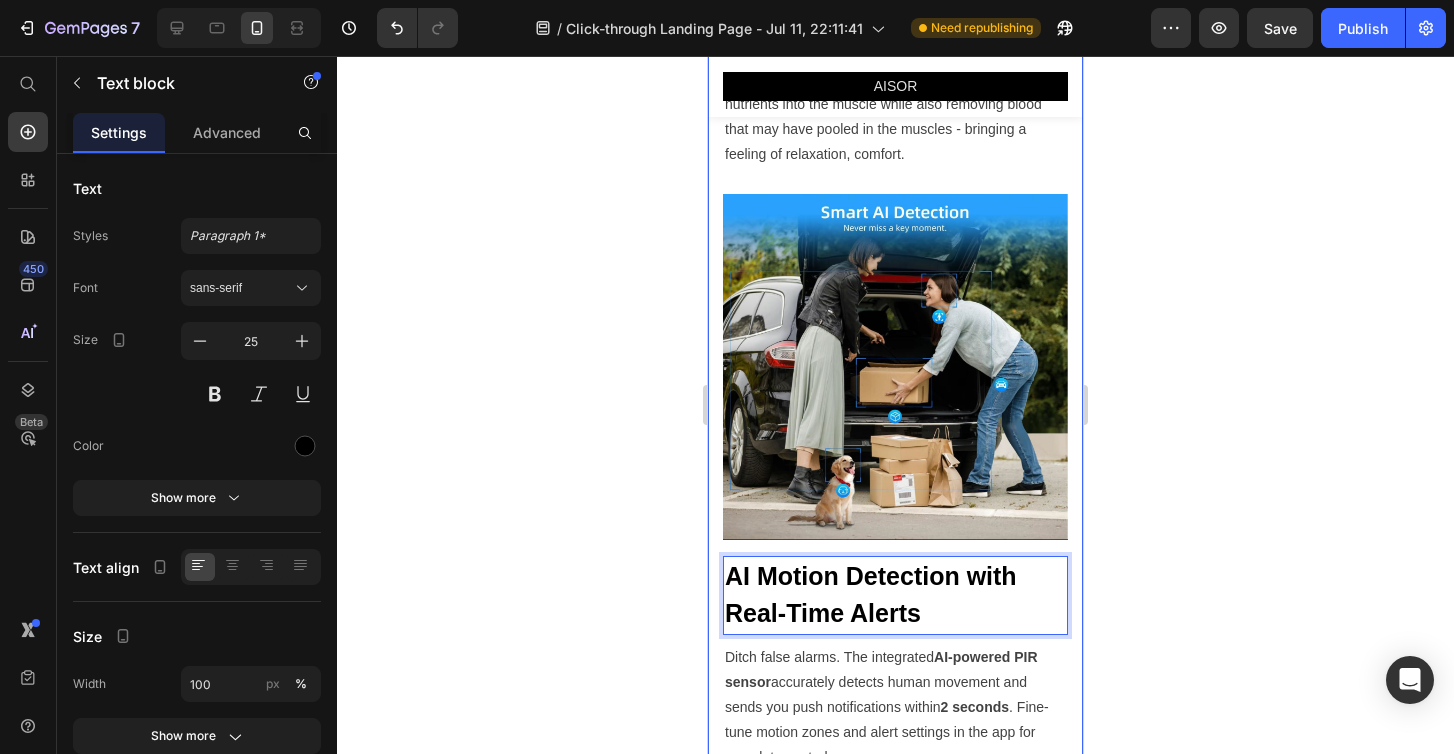 click 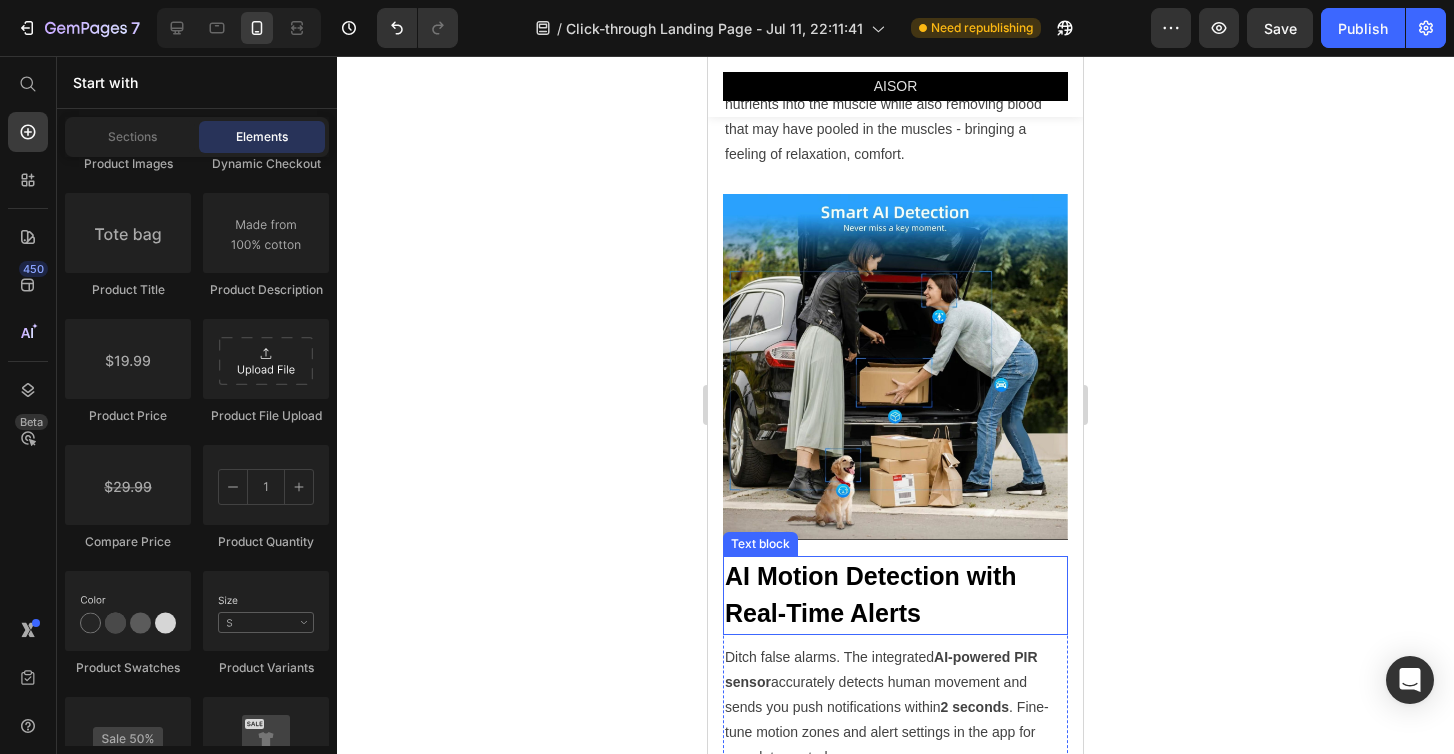 click on "AI Motion Detection with Real-Time Alerts" at bounding box center [871, 595] 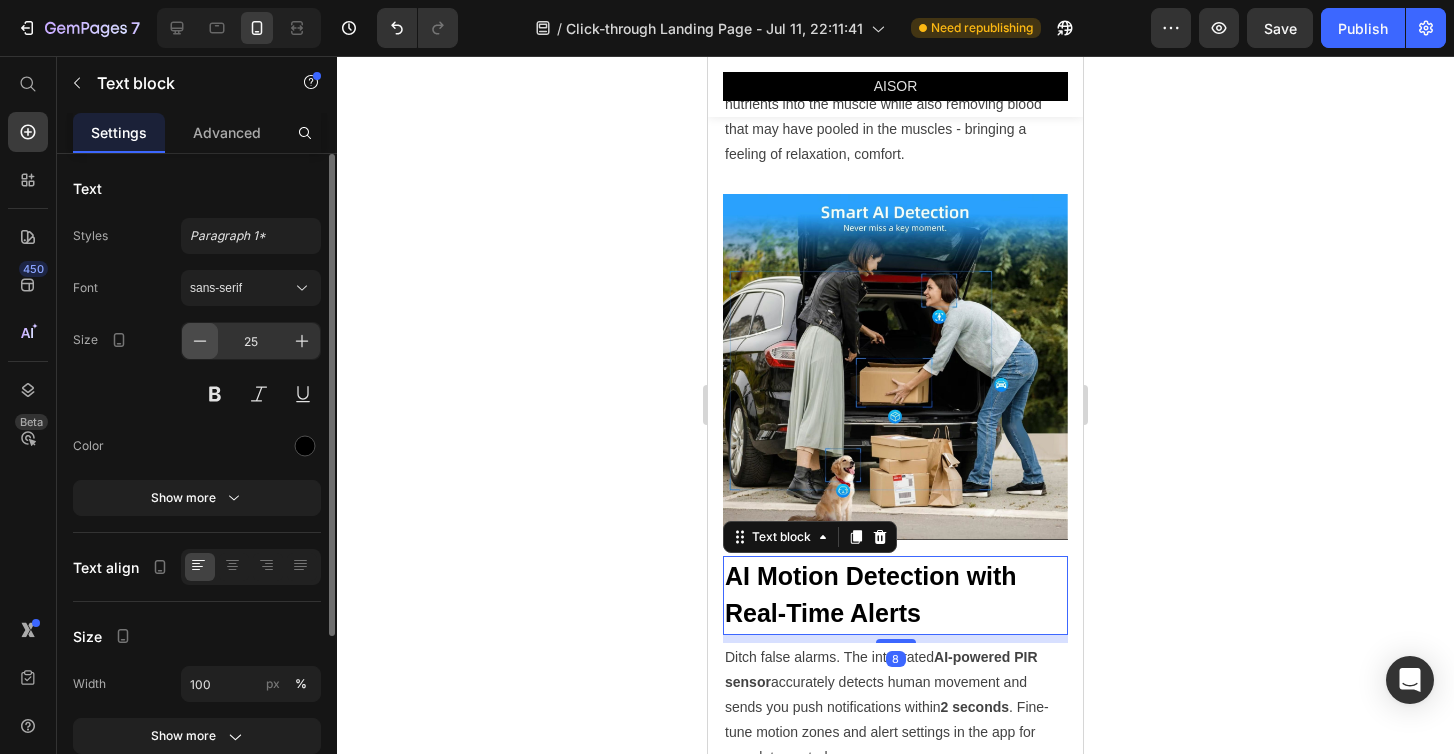click 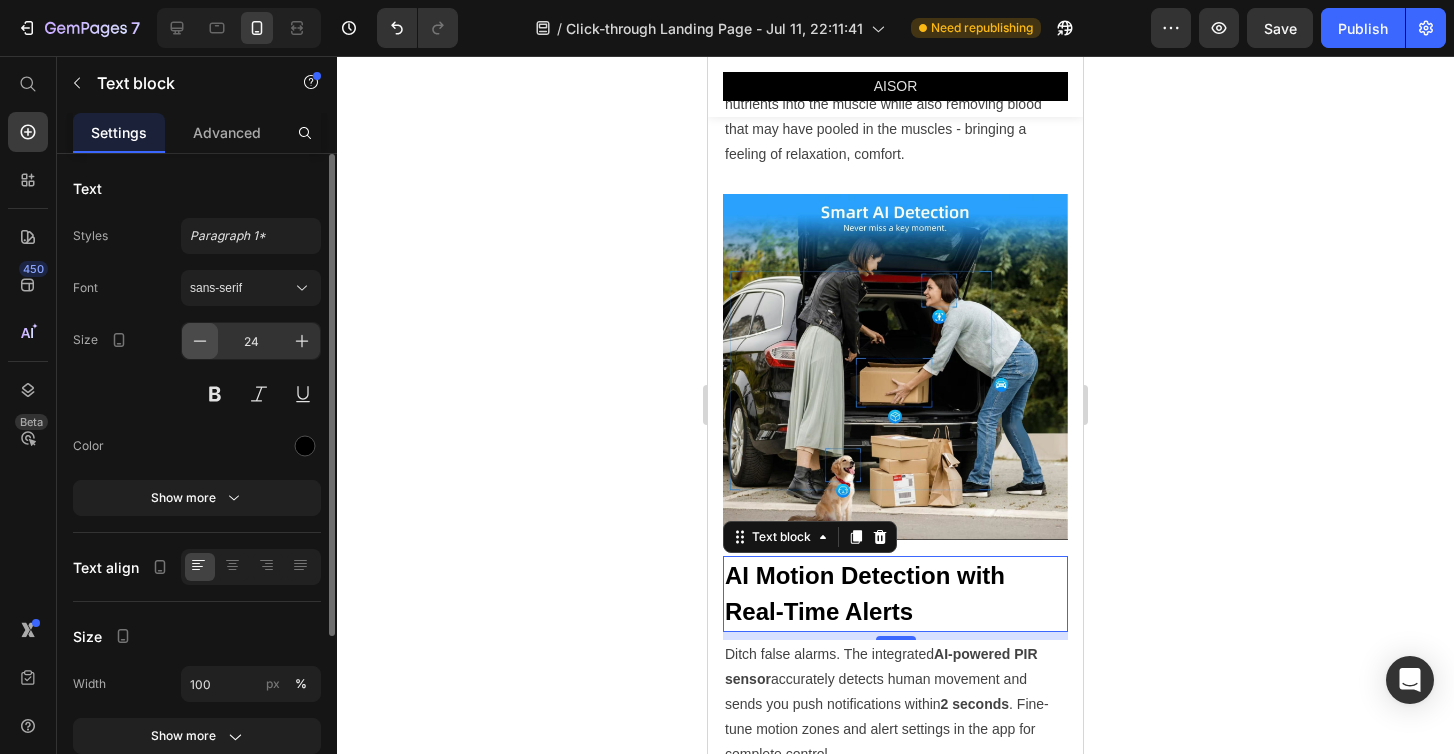 click 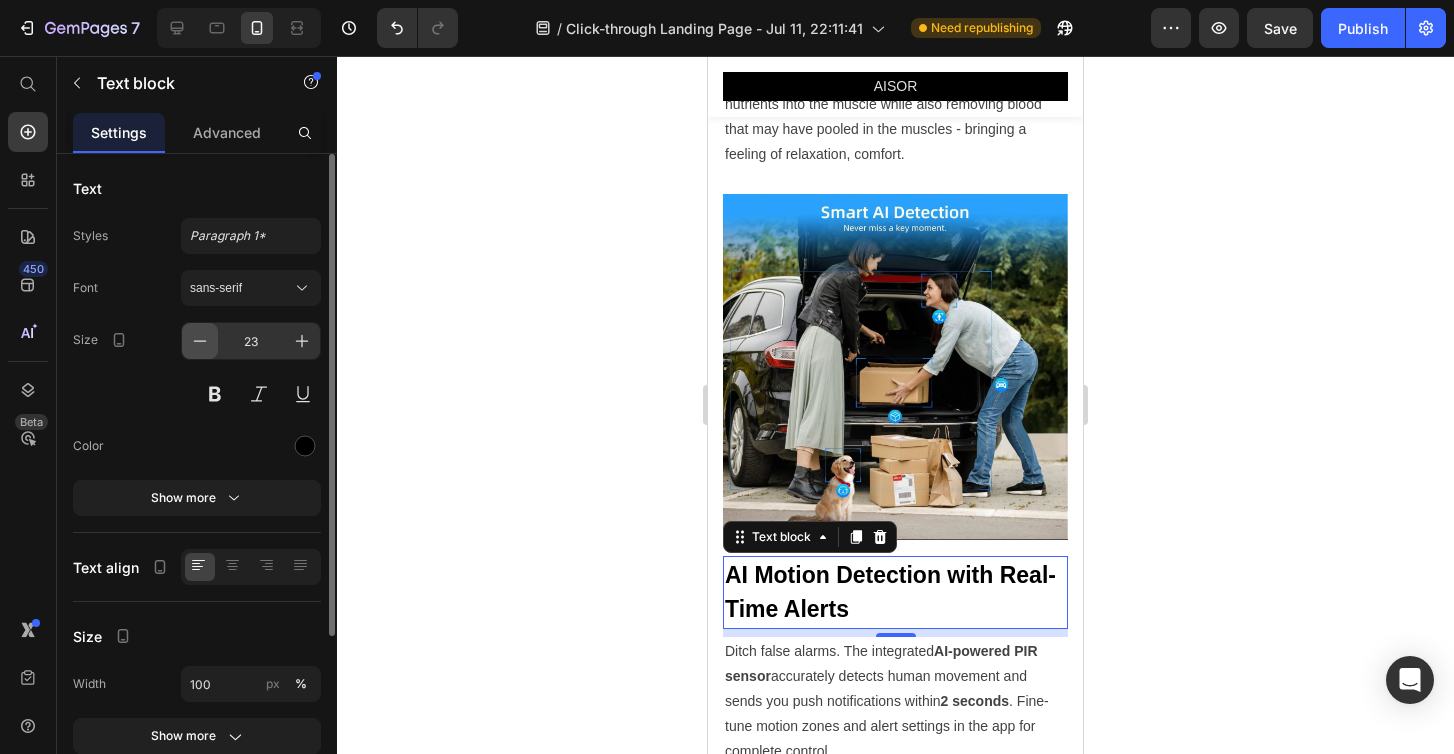 click 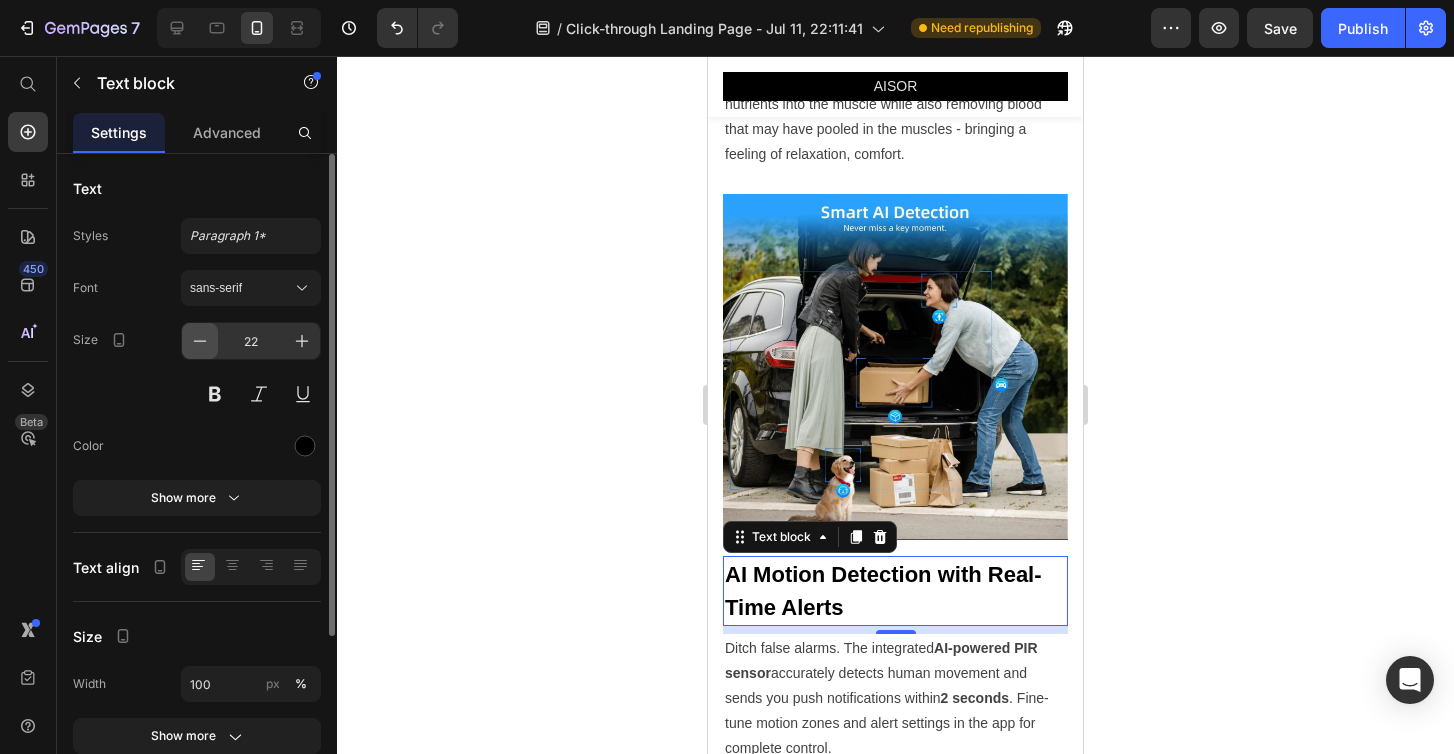 click 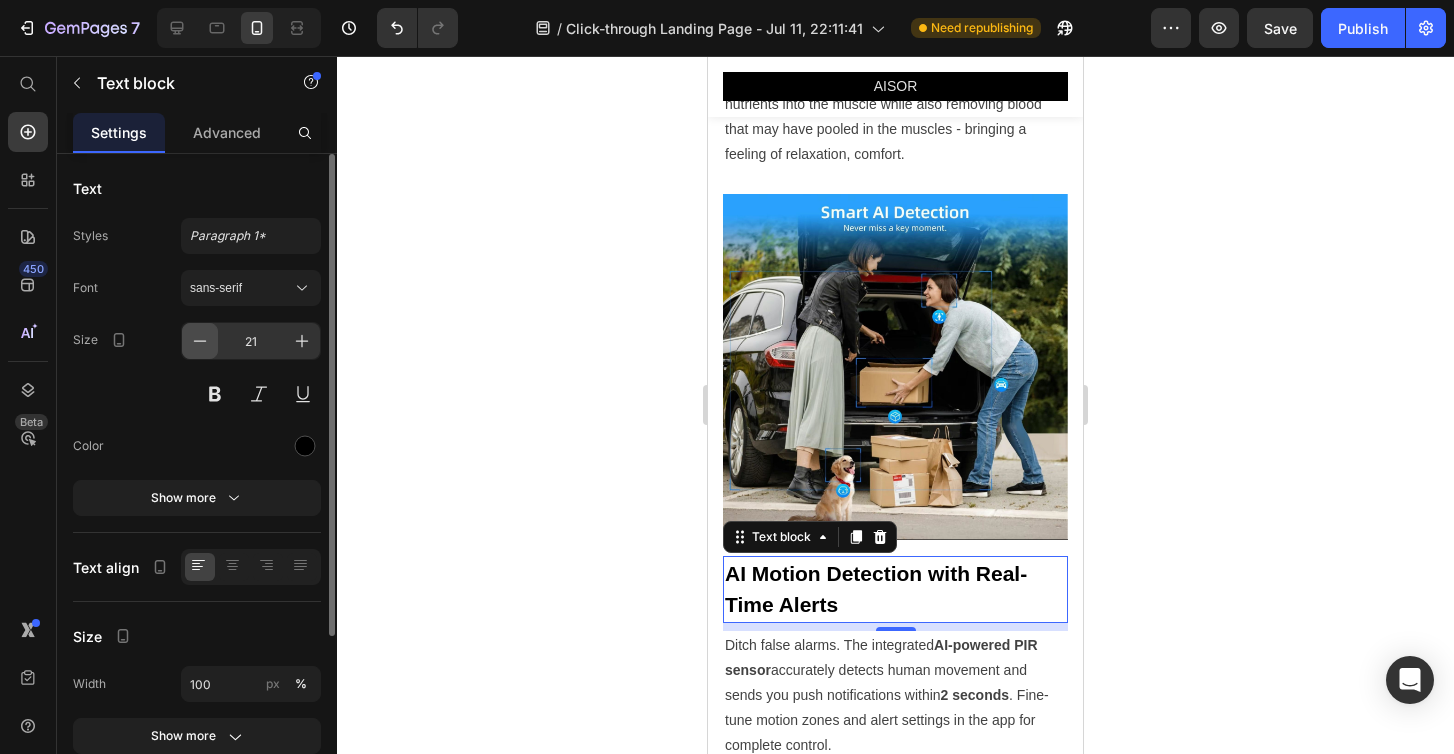 click 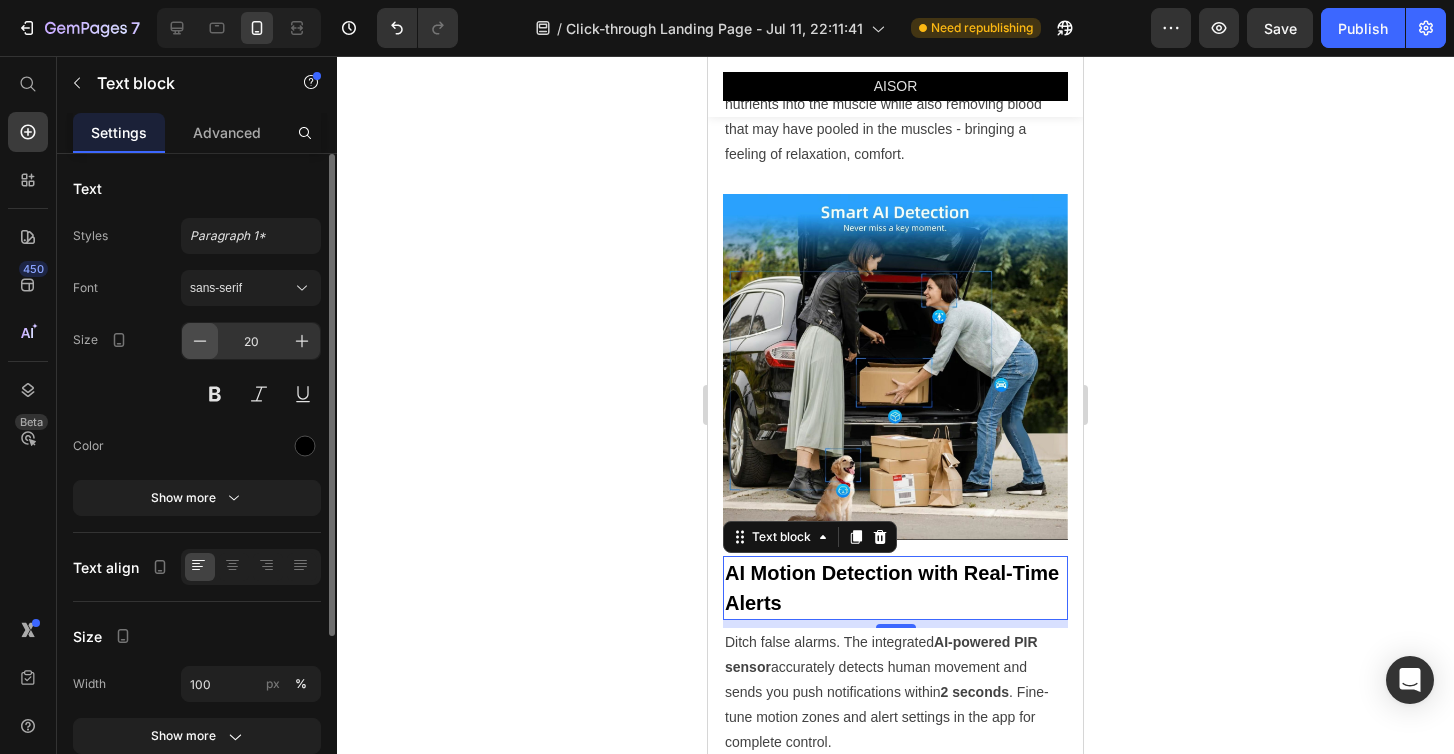 click 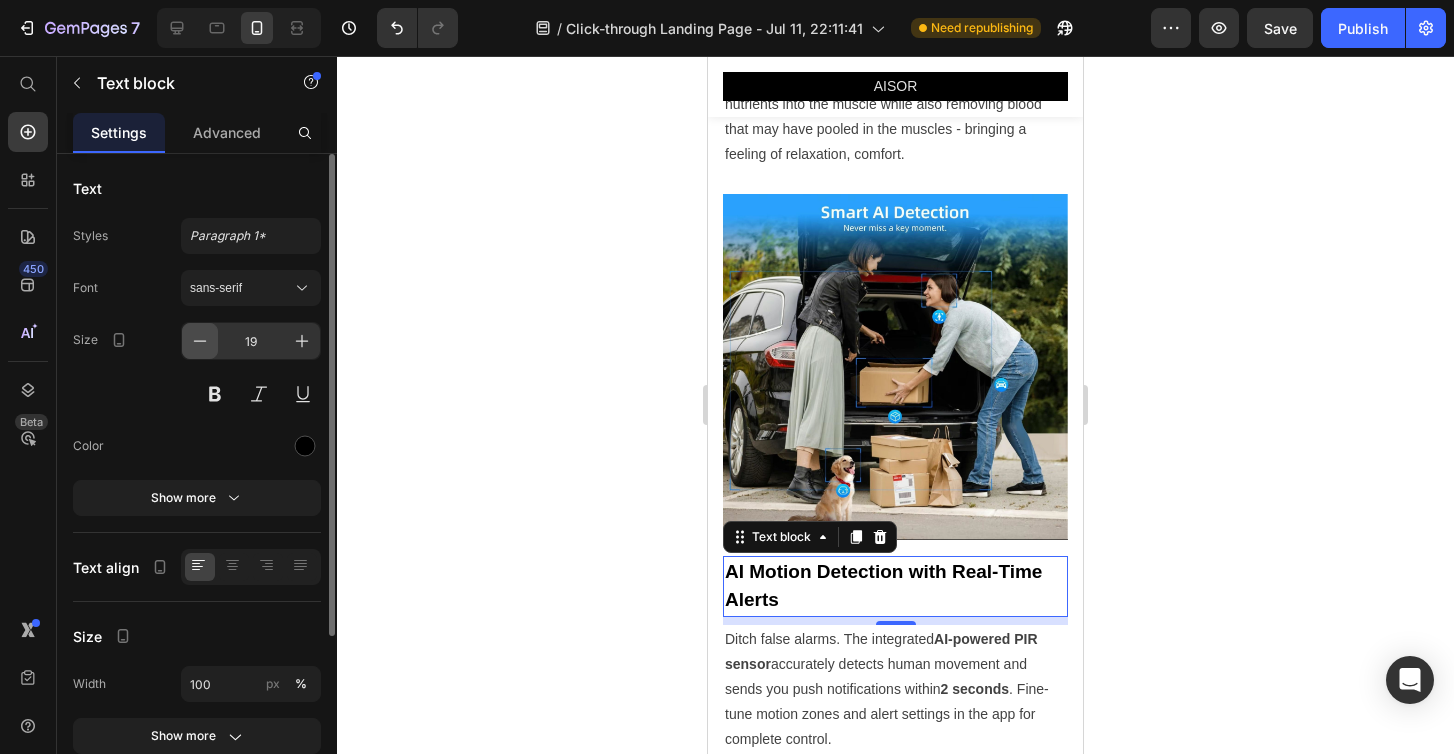 click 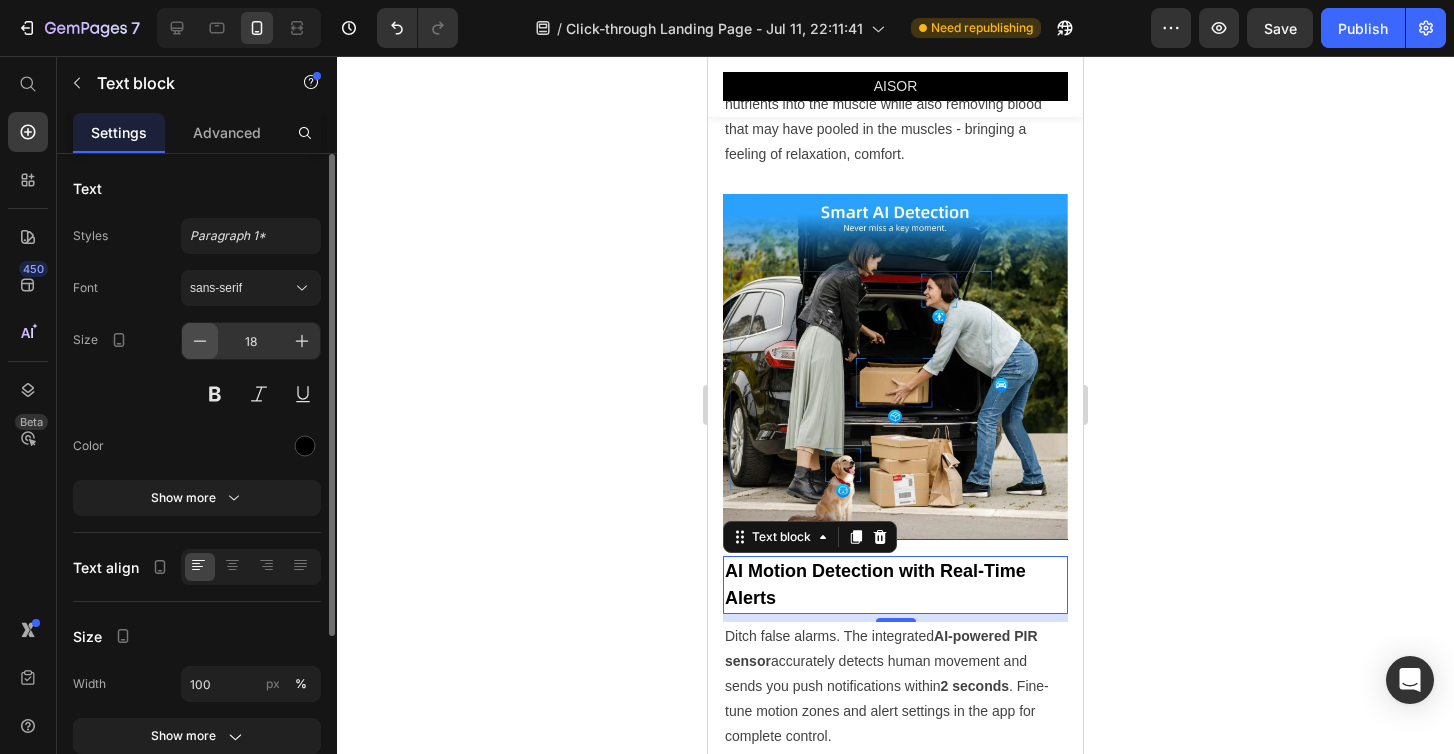 click 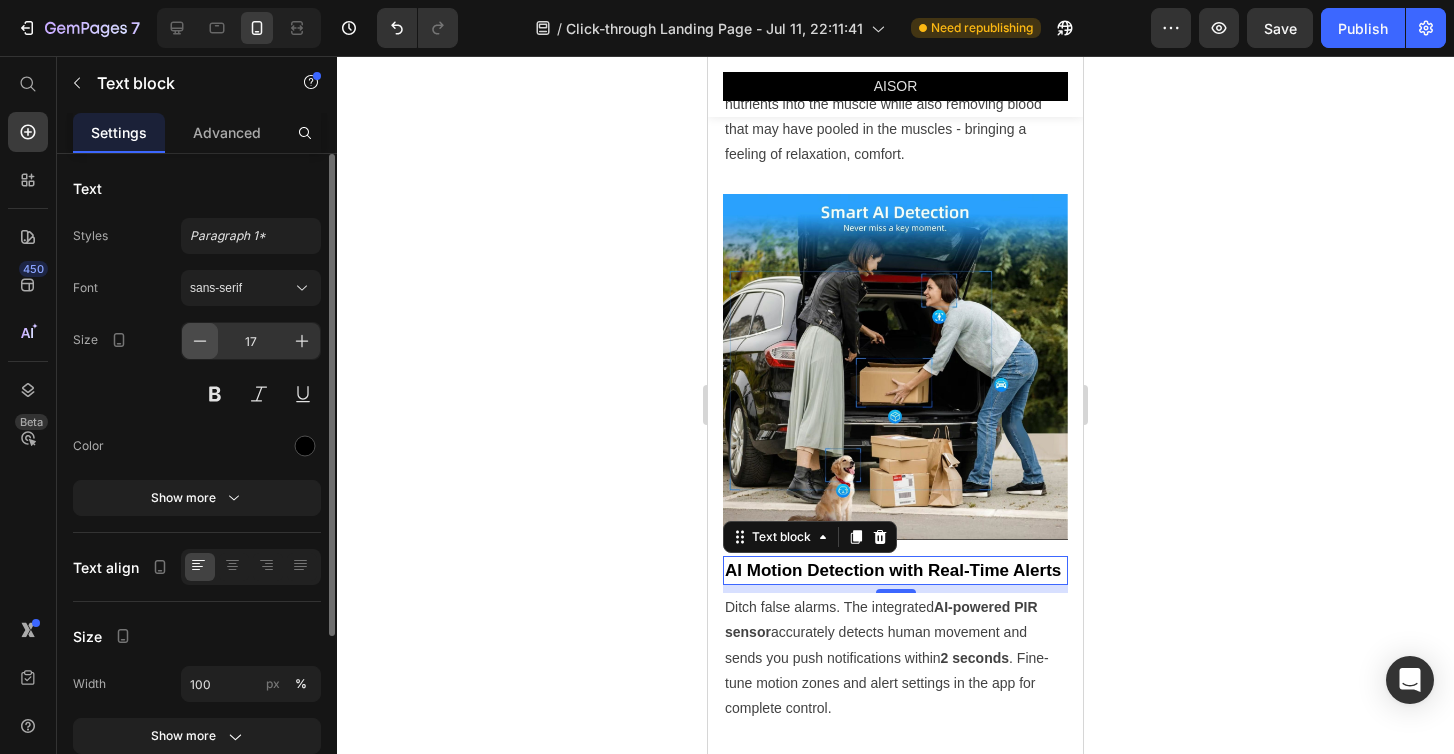 click 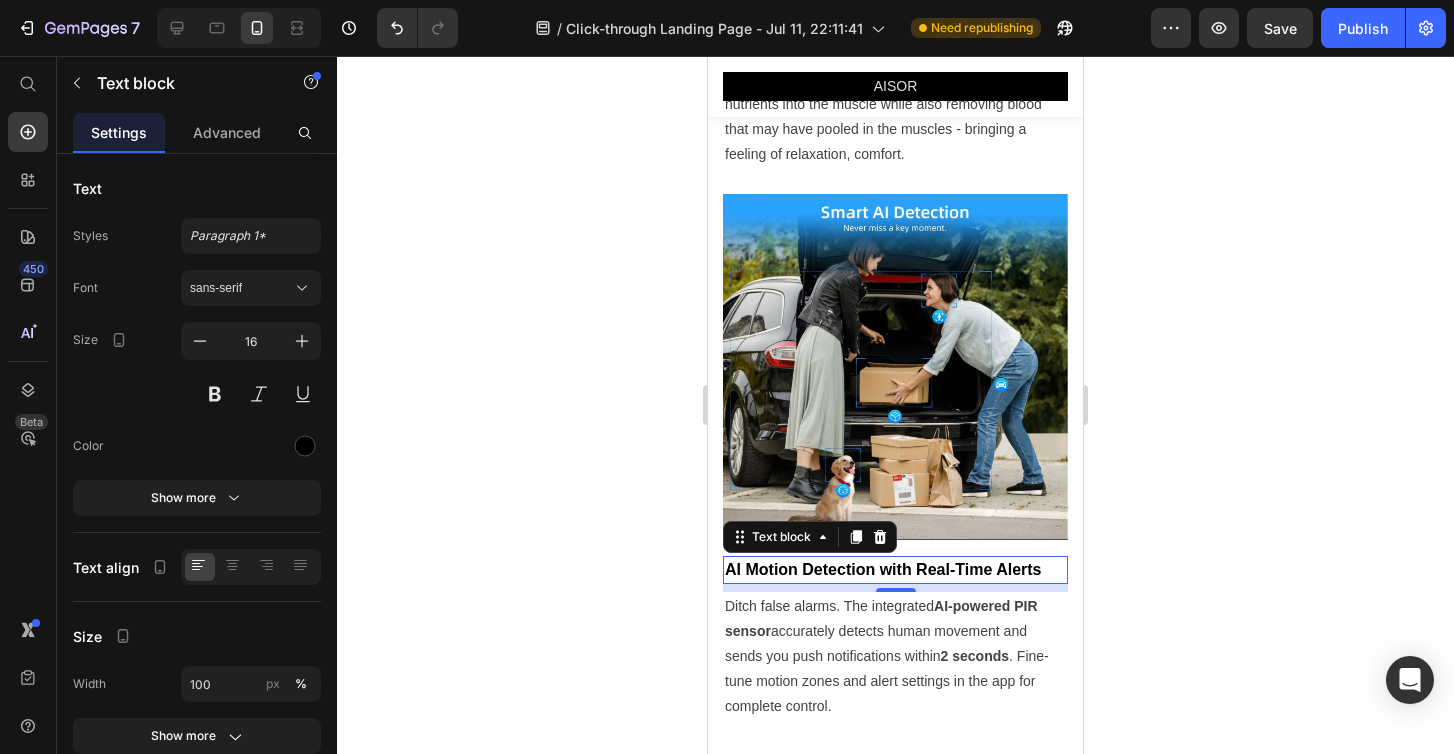 click 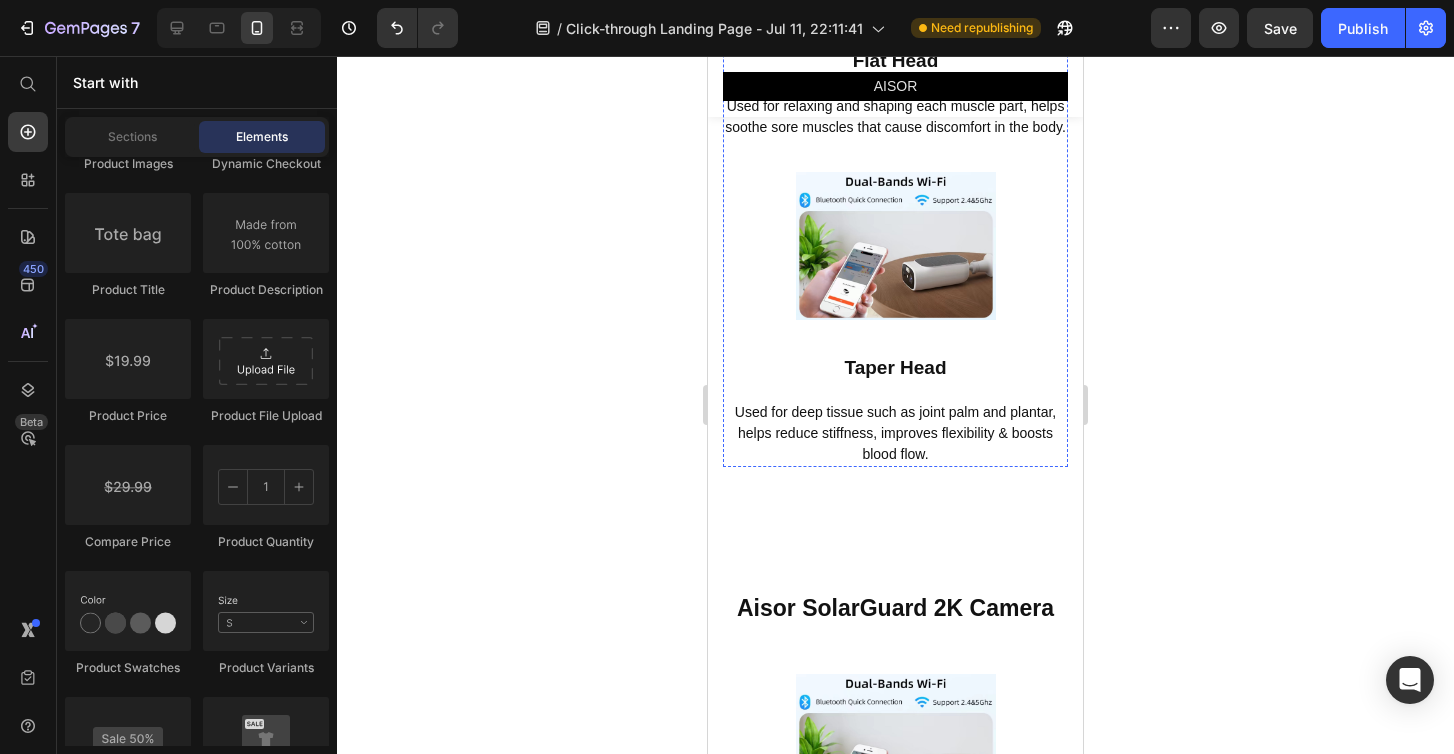 scroll, scrollTop: 6283, scrollLeft: 0, axis: vertical 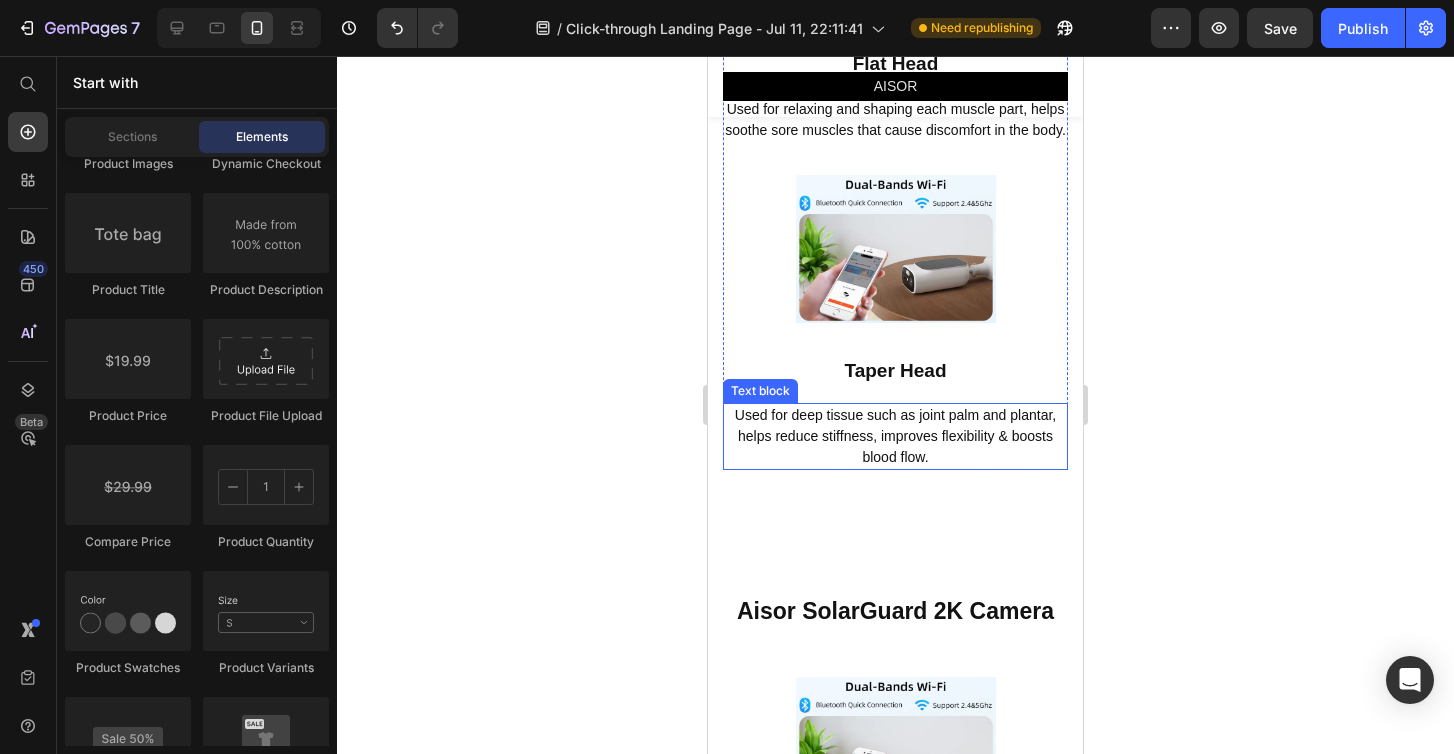 click on "Used for deep tissue such as joint palm and plantar, helps reduce stiffness, improves flexibility & boosts blood flow." at bounding box center [895, 436] 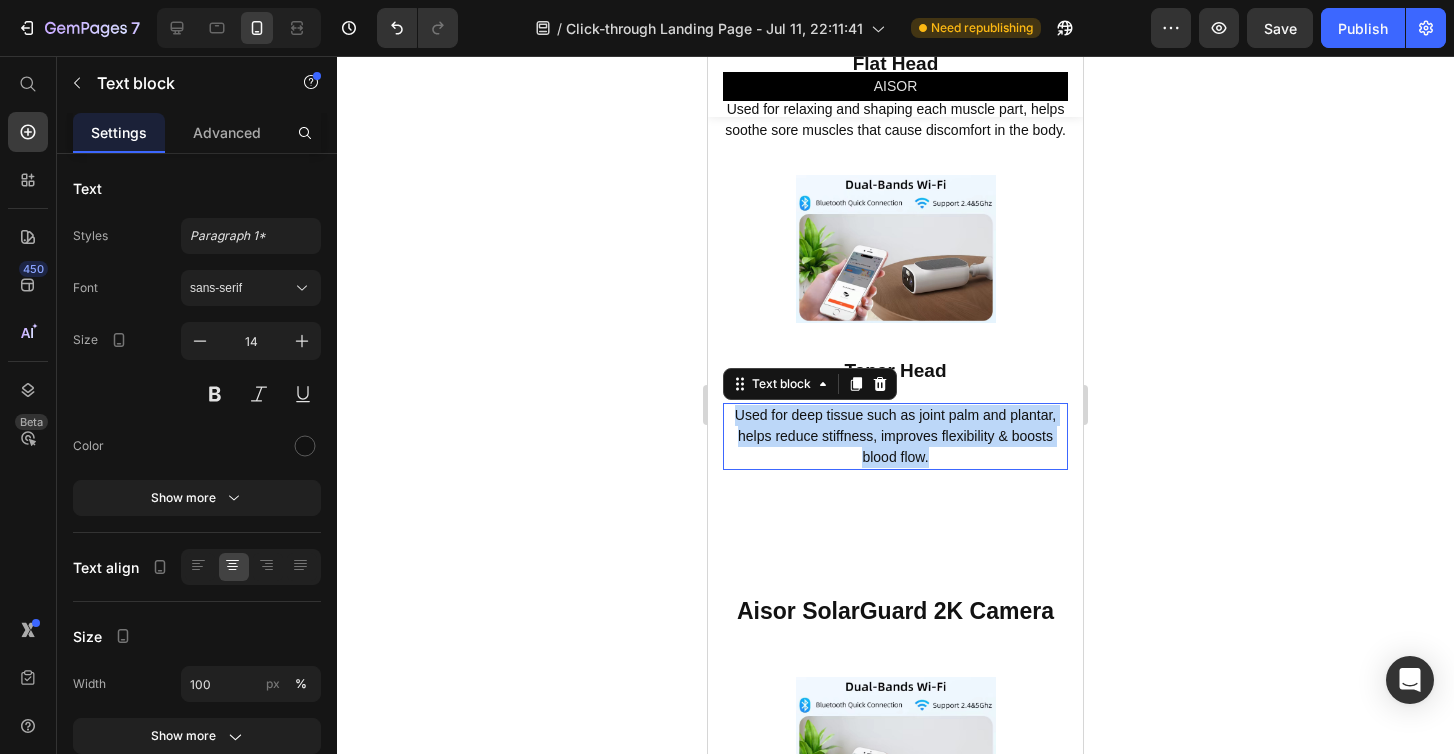 click on "Used for deep tissue such as joint palm and plantar, helps reduce stiffness, improves flexibility & boosts blood flow." at bounding box center [895, 436] 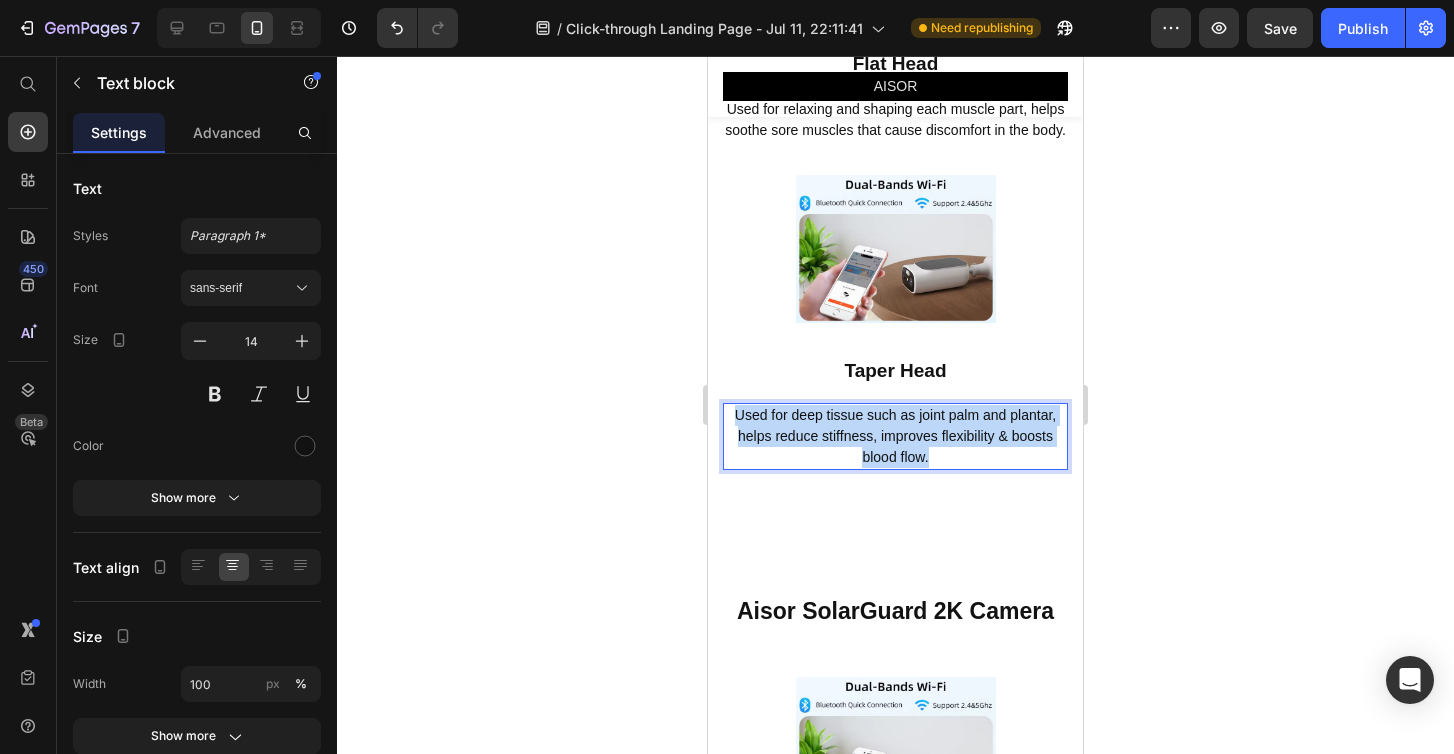 click on "Used for deep tissue such as joint palm and plantar, helps reduce stiffness, improves flexibility & boosts blood flow." at bounding box center (895, 436) 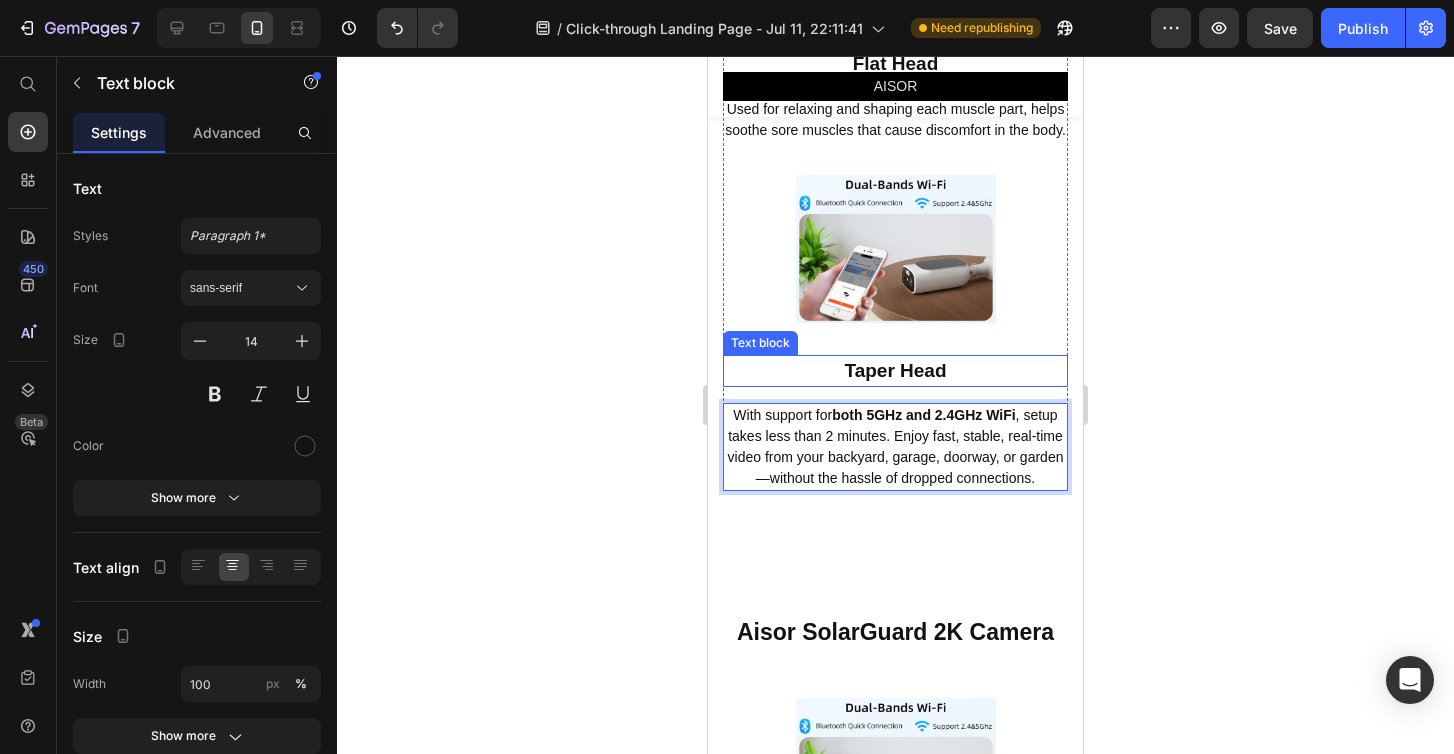 click on "Taper Head" at bounding box center (895, 371) 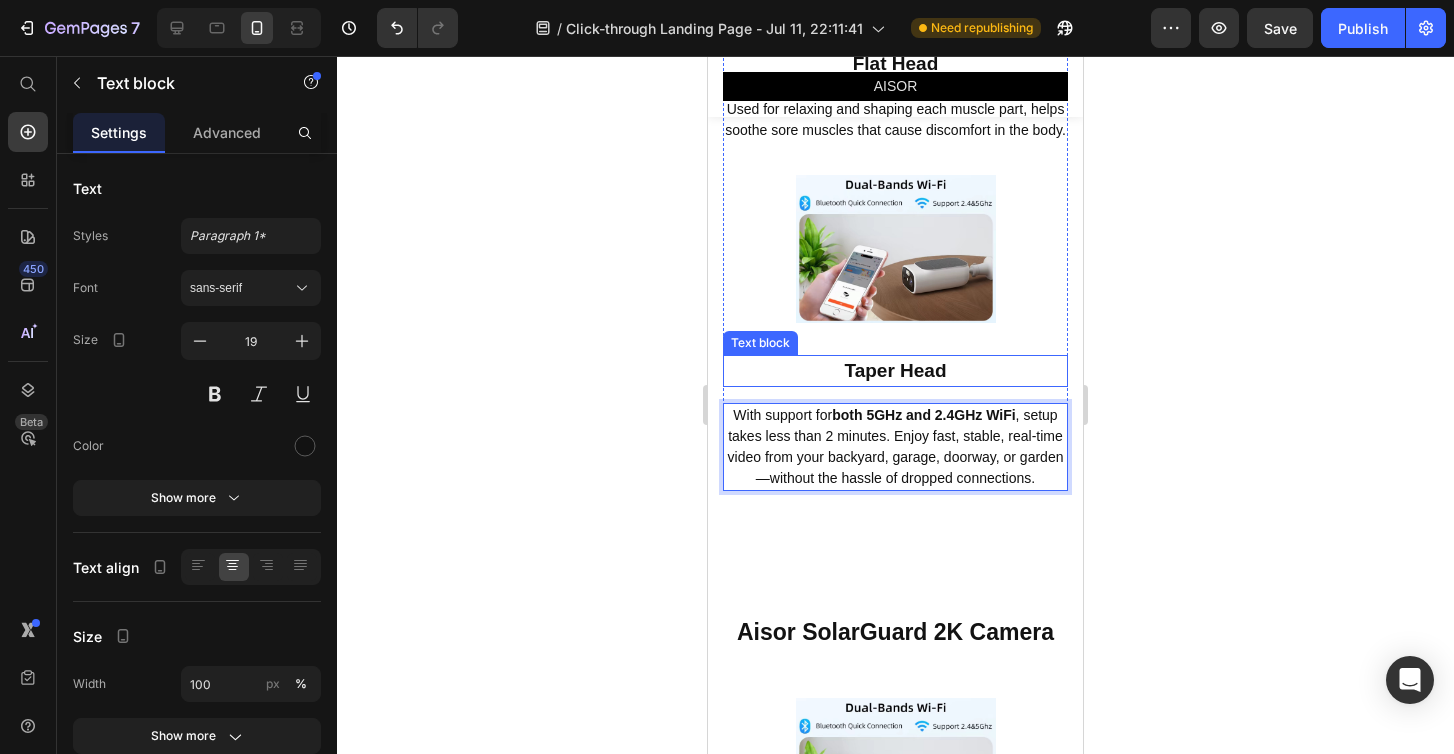 click on "Taper Head" at bounding box center [895, 371] 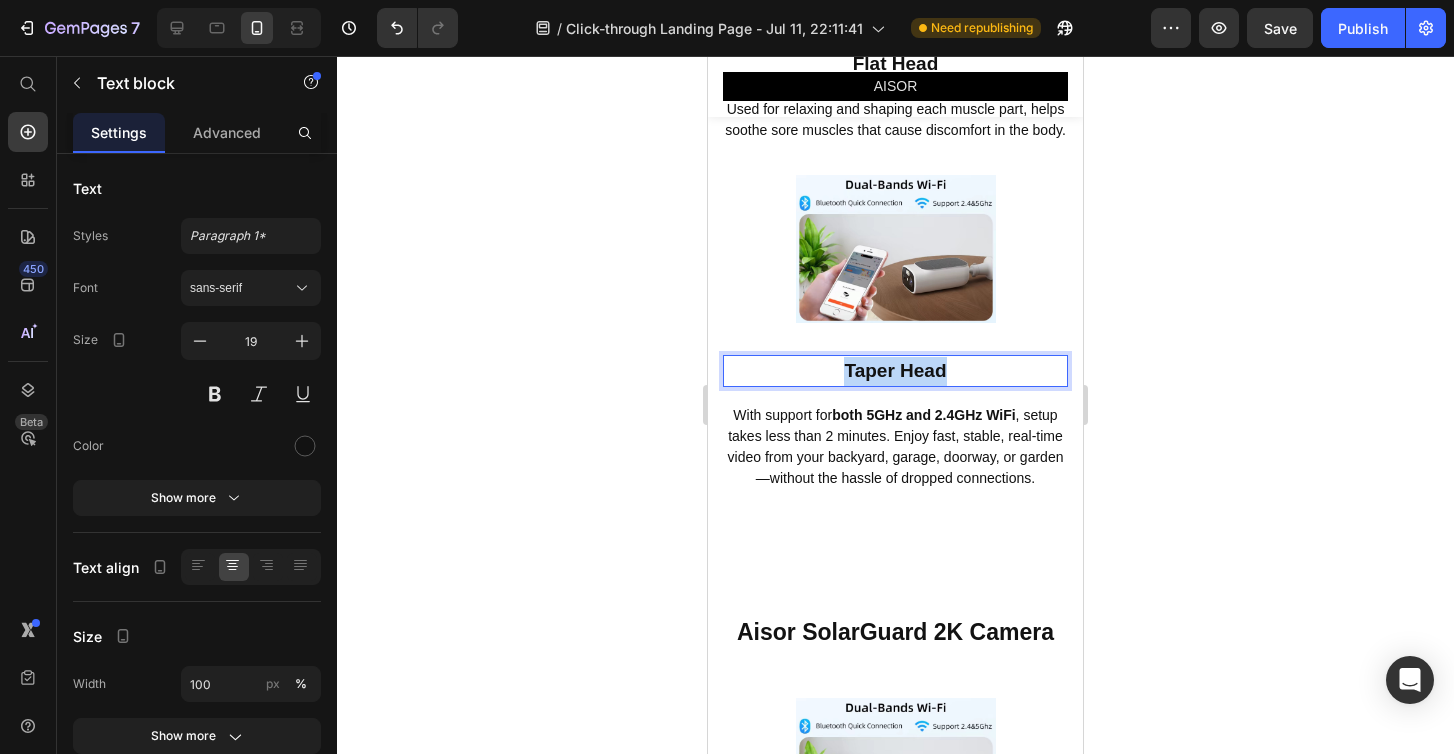 click on "Taper Head" at bounding box center (895, 371) 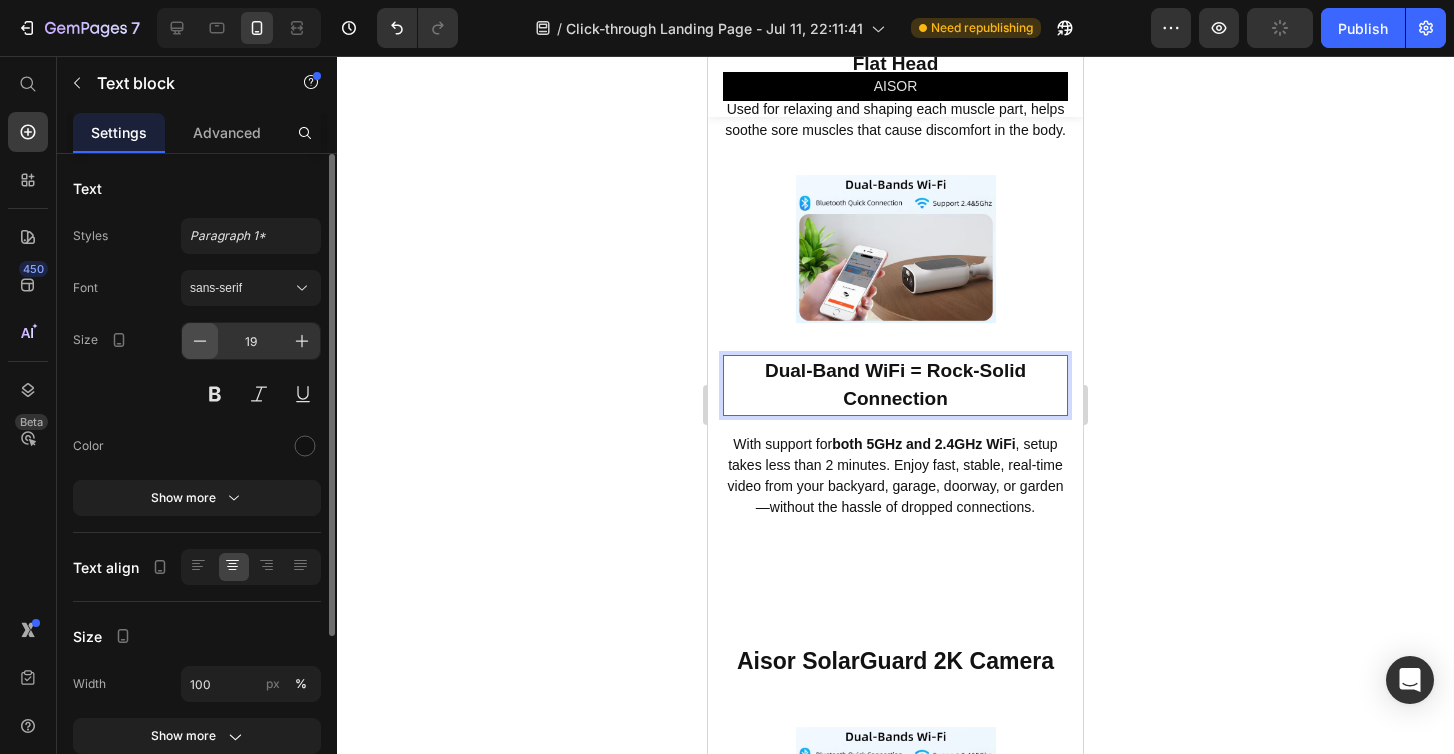 click 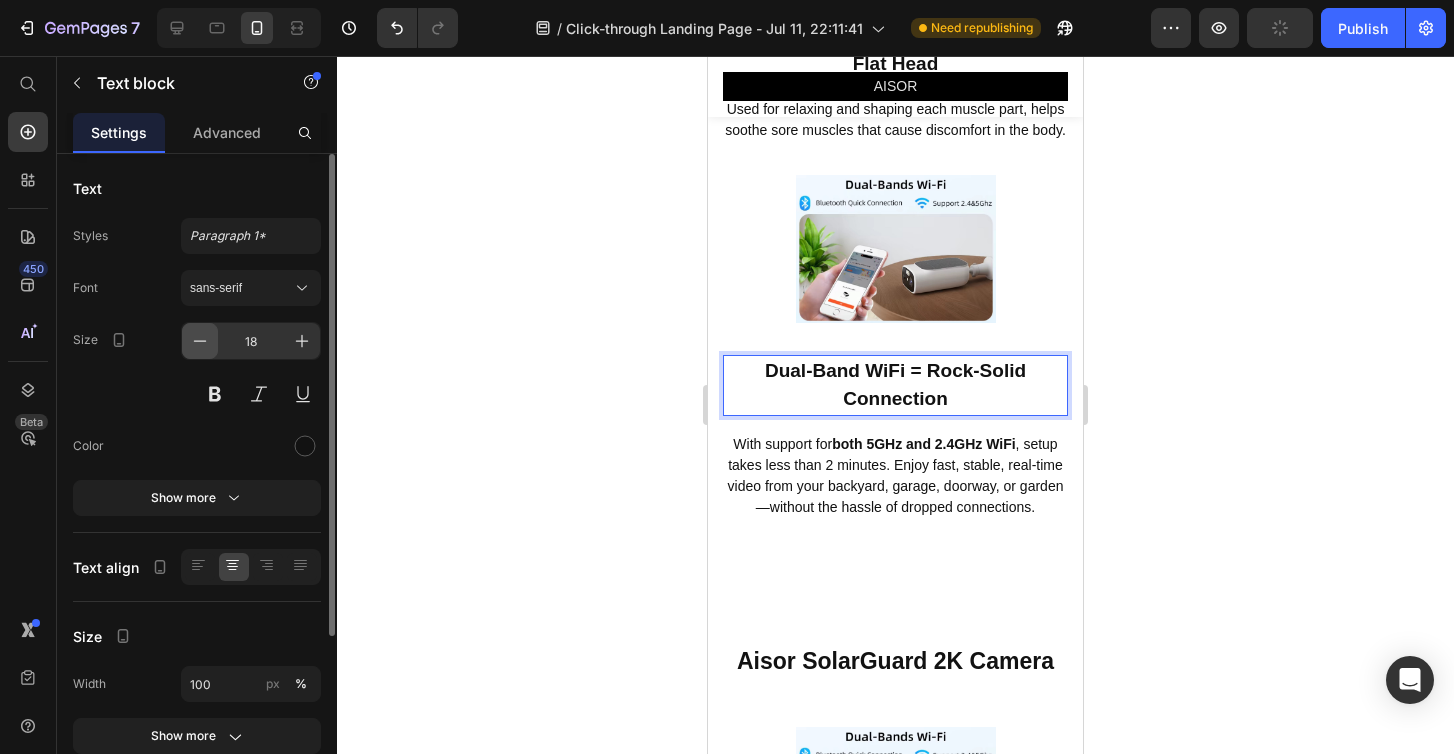 click 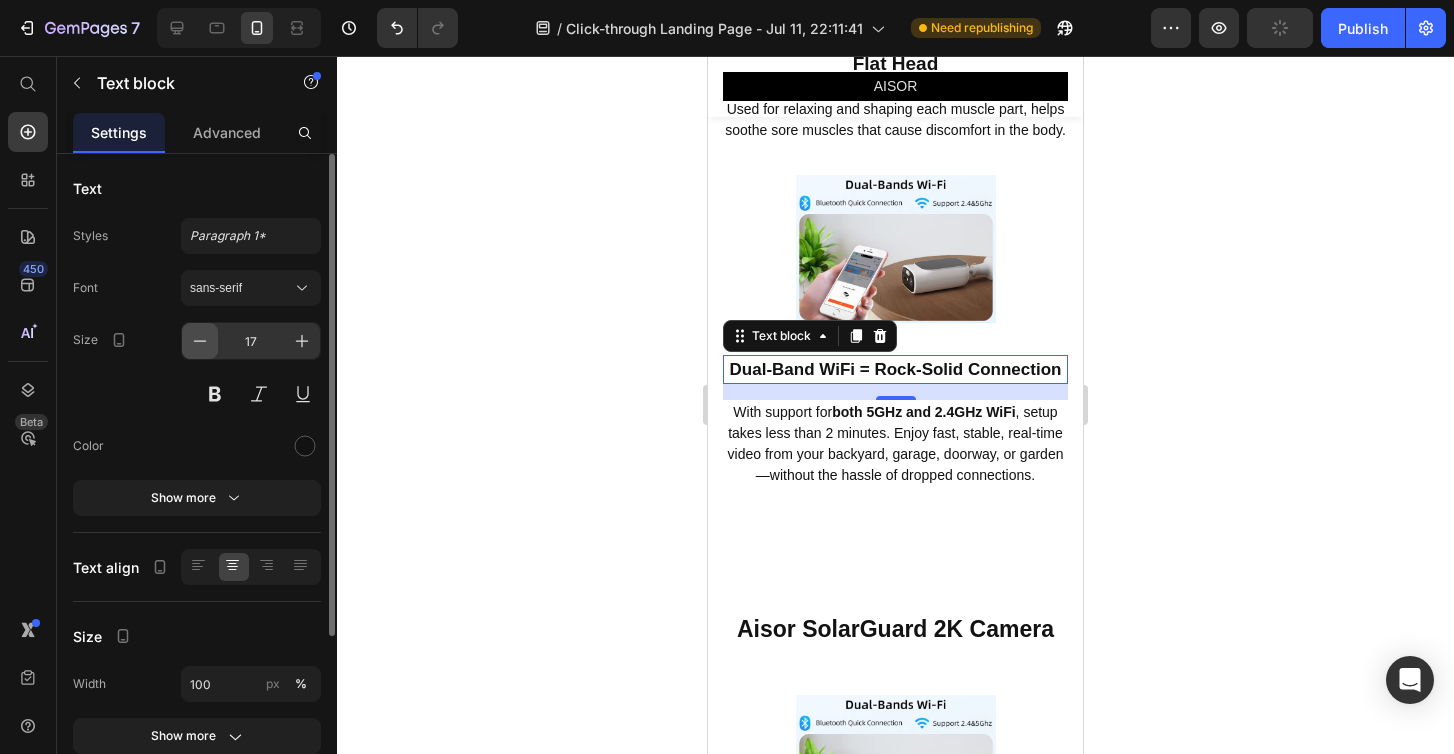 click 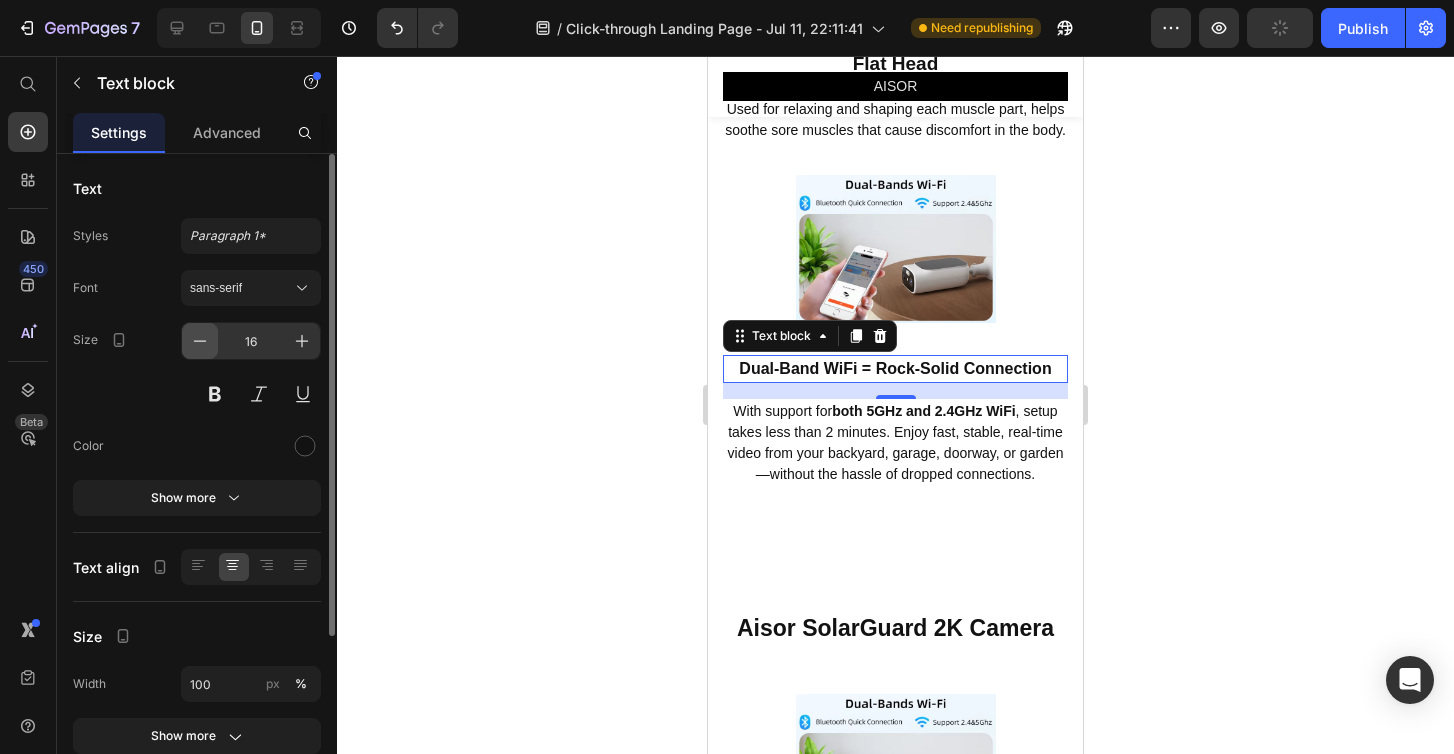 click 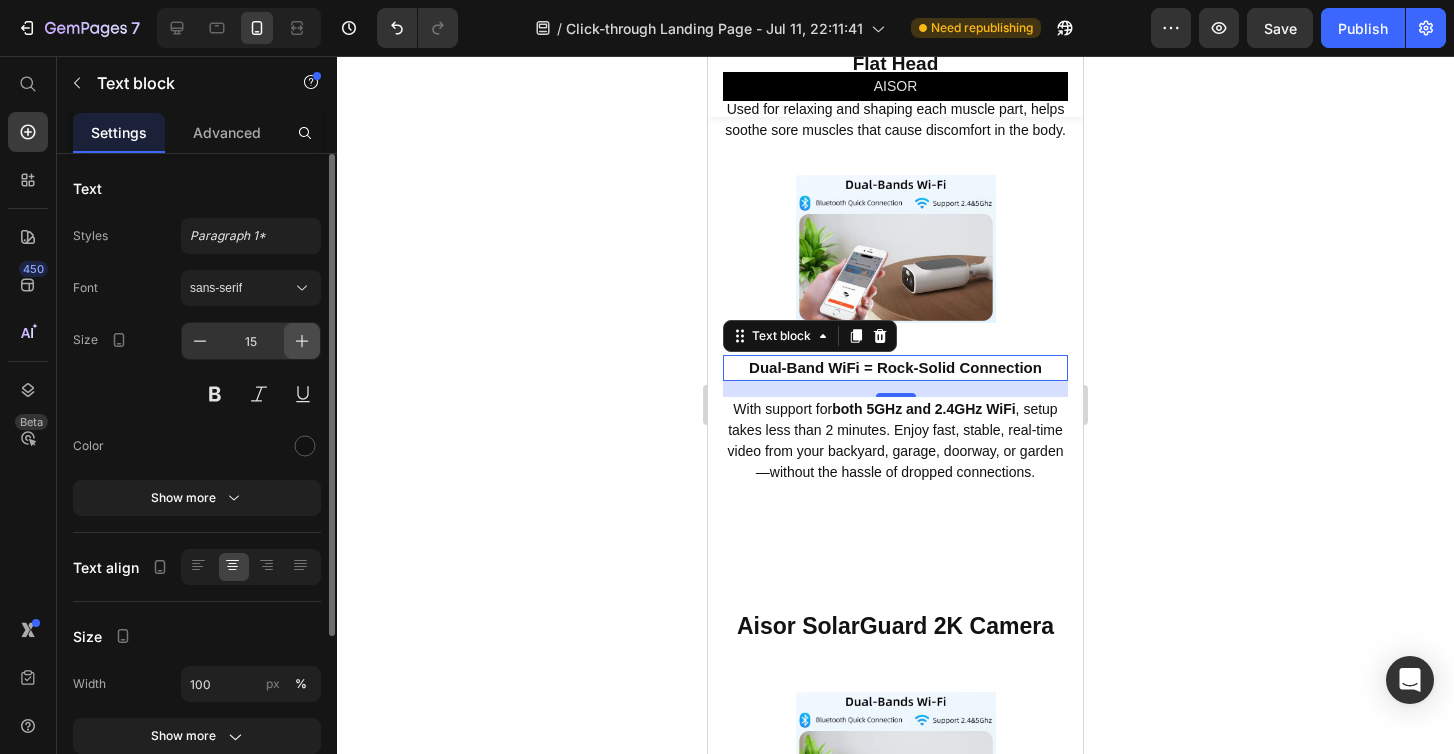 click 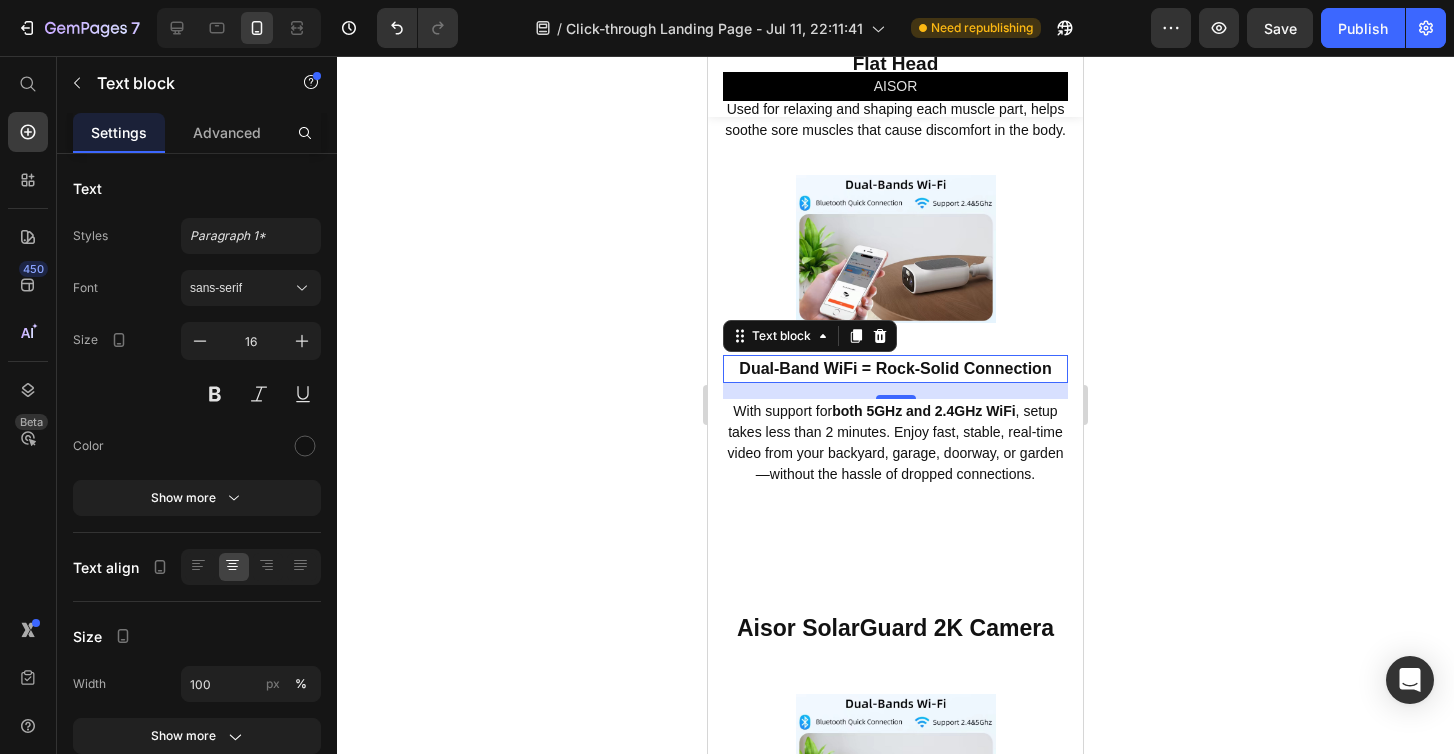 click 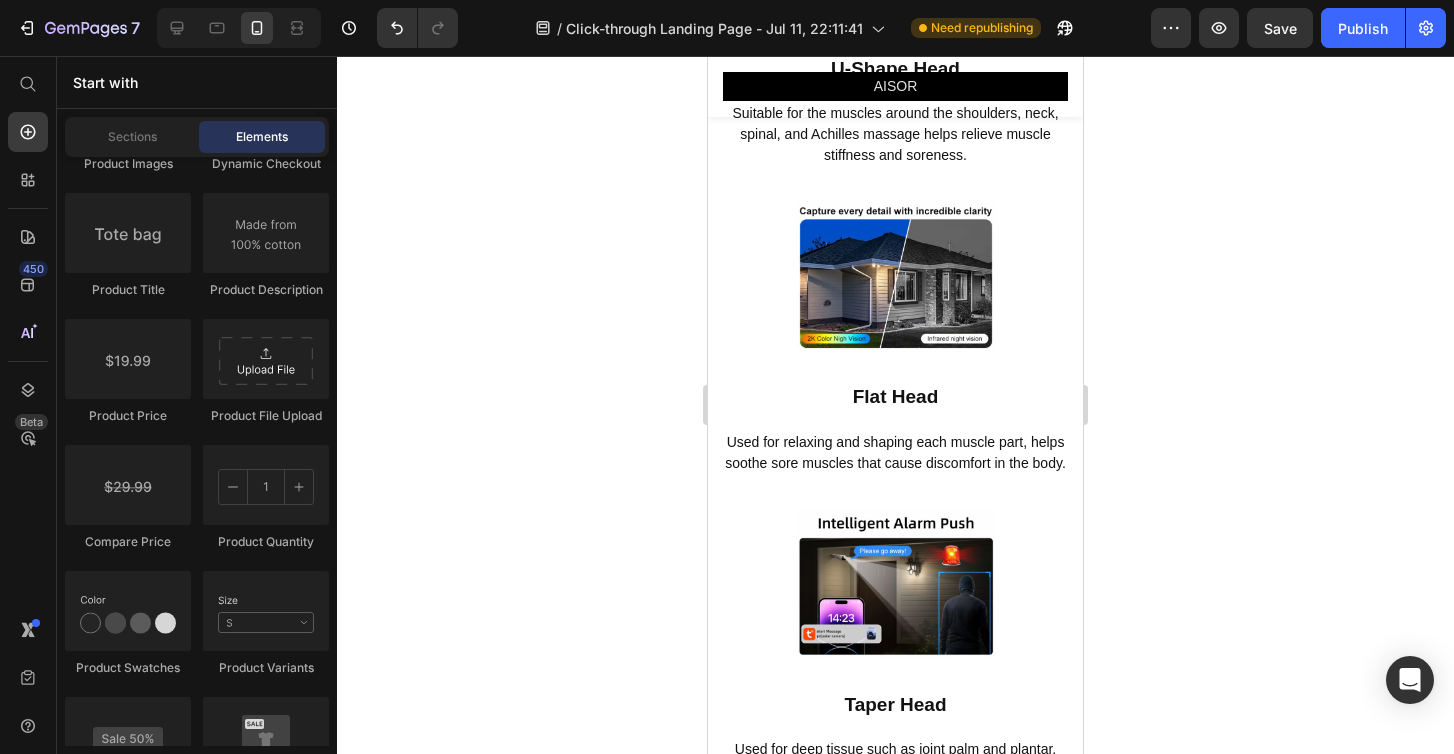 scroll, scrollTop: 7103, scrollLeft: 0, axis: vertical 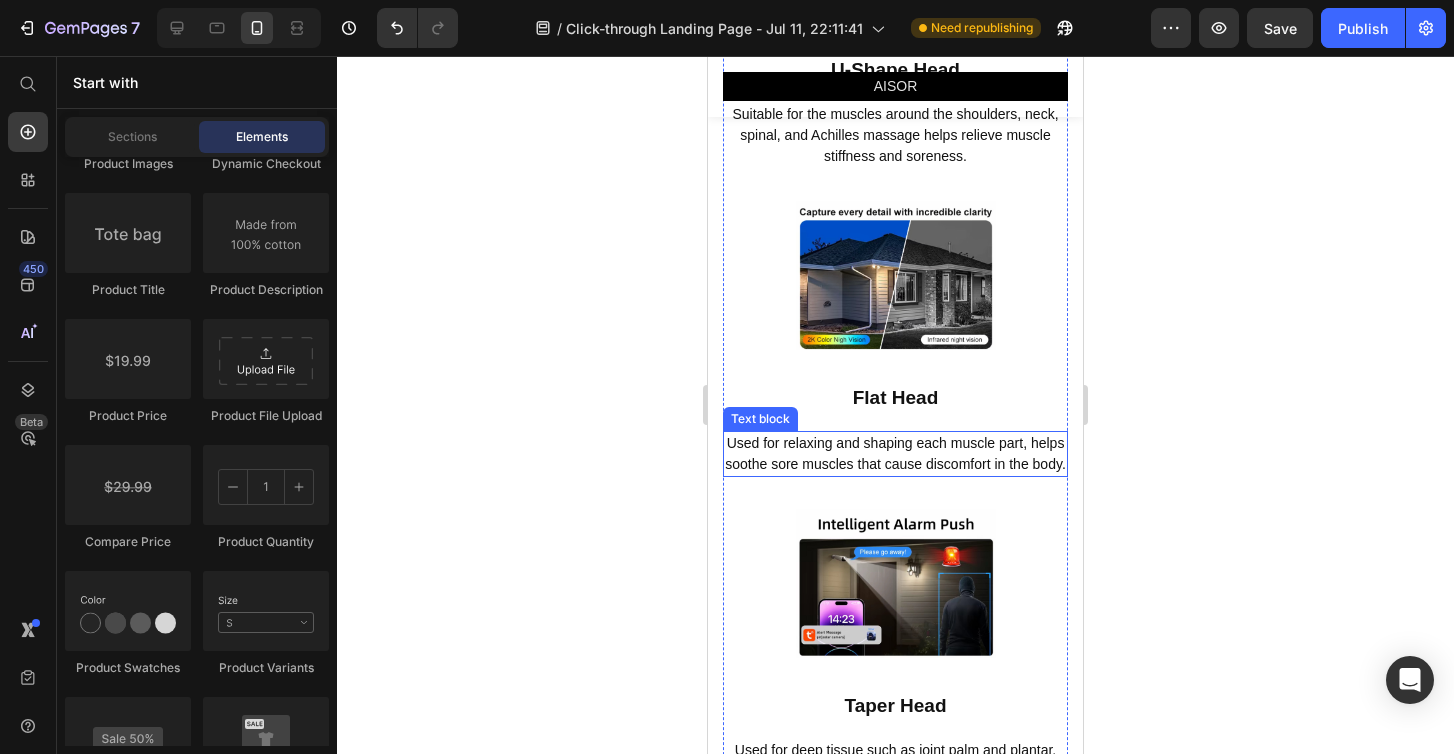 click on "Used for relaxing and shaping each muscle part, helps soothe sore muscles that cause discomfort in the body." at bounding box center (895, 454) 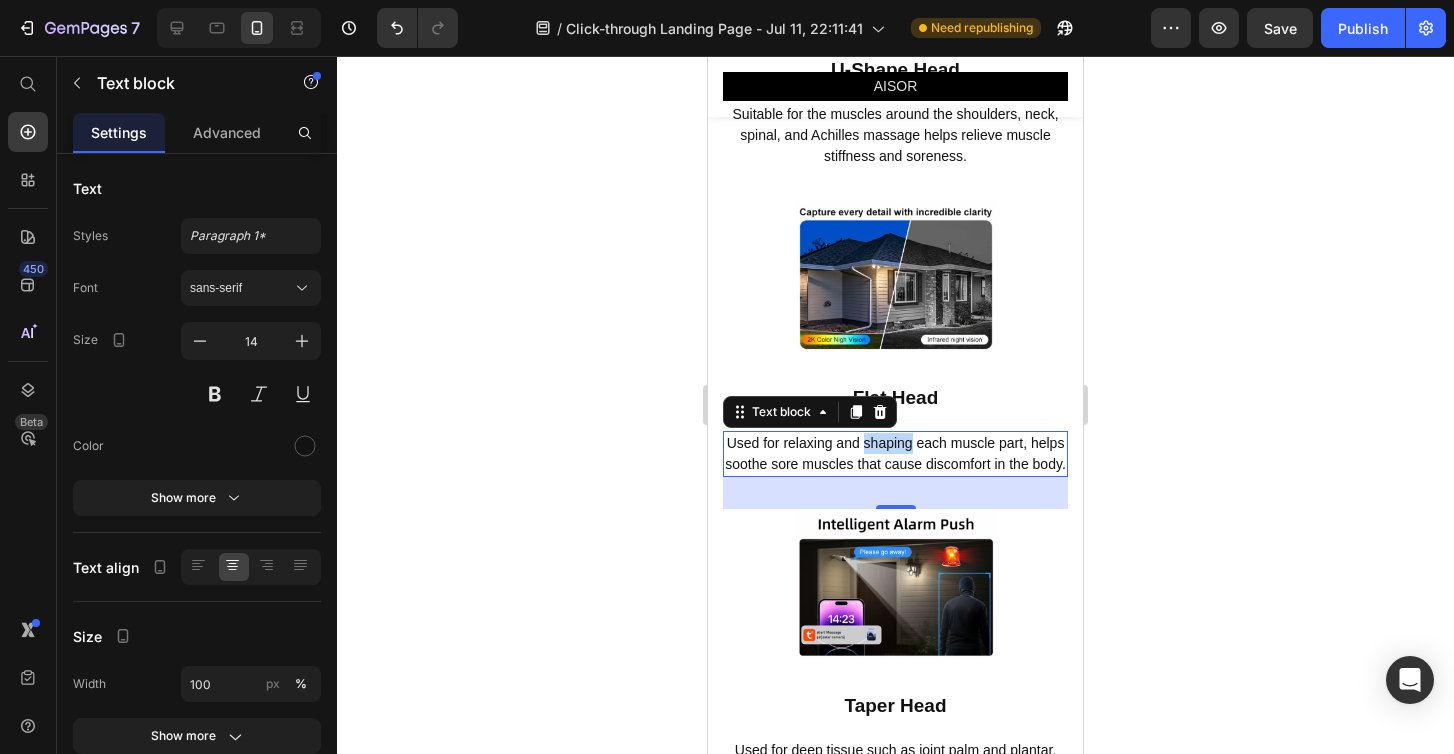 click on "Used for relaxing and shaping each muscle part, helps soothe sore muscles that cause discomfort in the body." at bounding box center [895, 454] 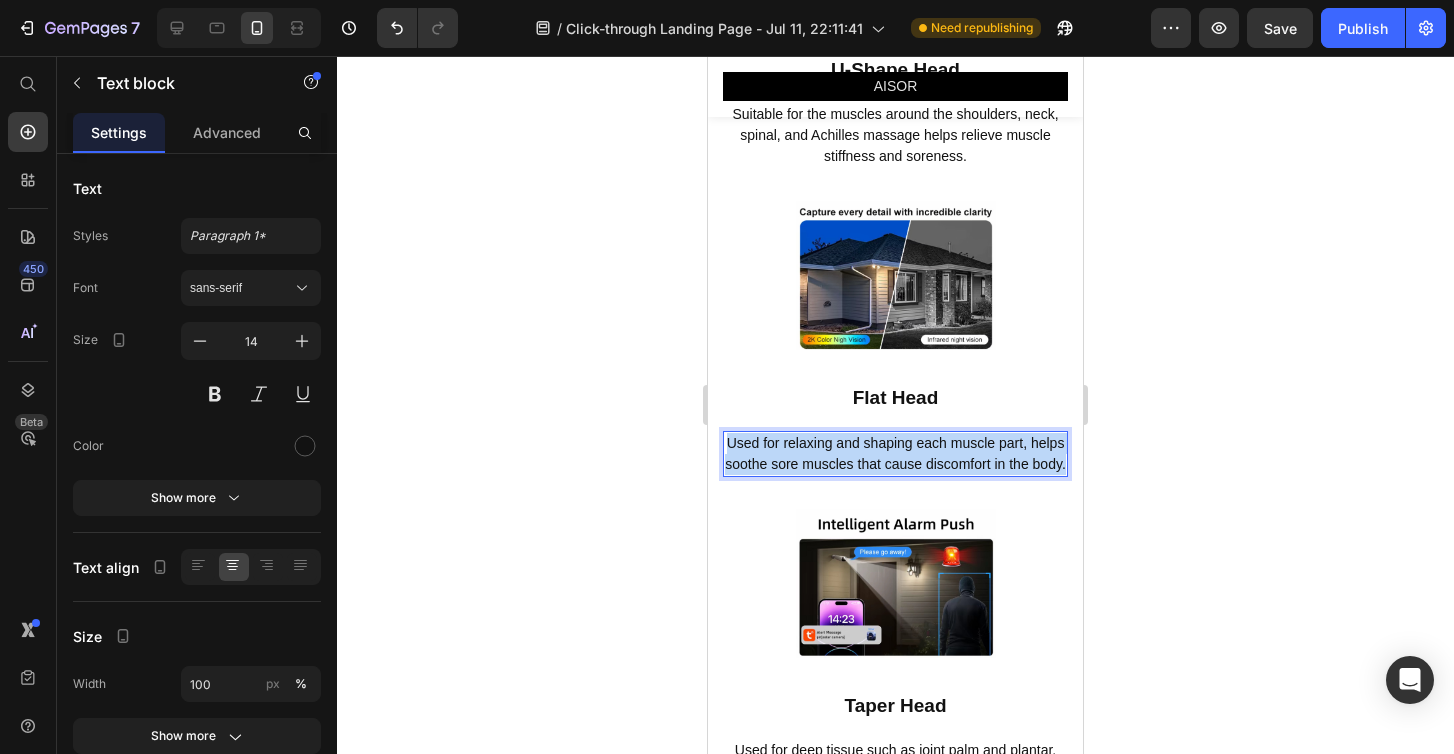 click on "Used for relaxing and shaping each muscle part, helps soothe sore muscles that cause discomfort in the body." at bounding box center [895, 454] 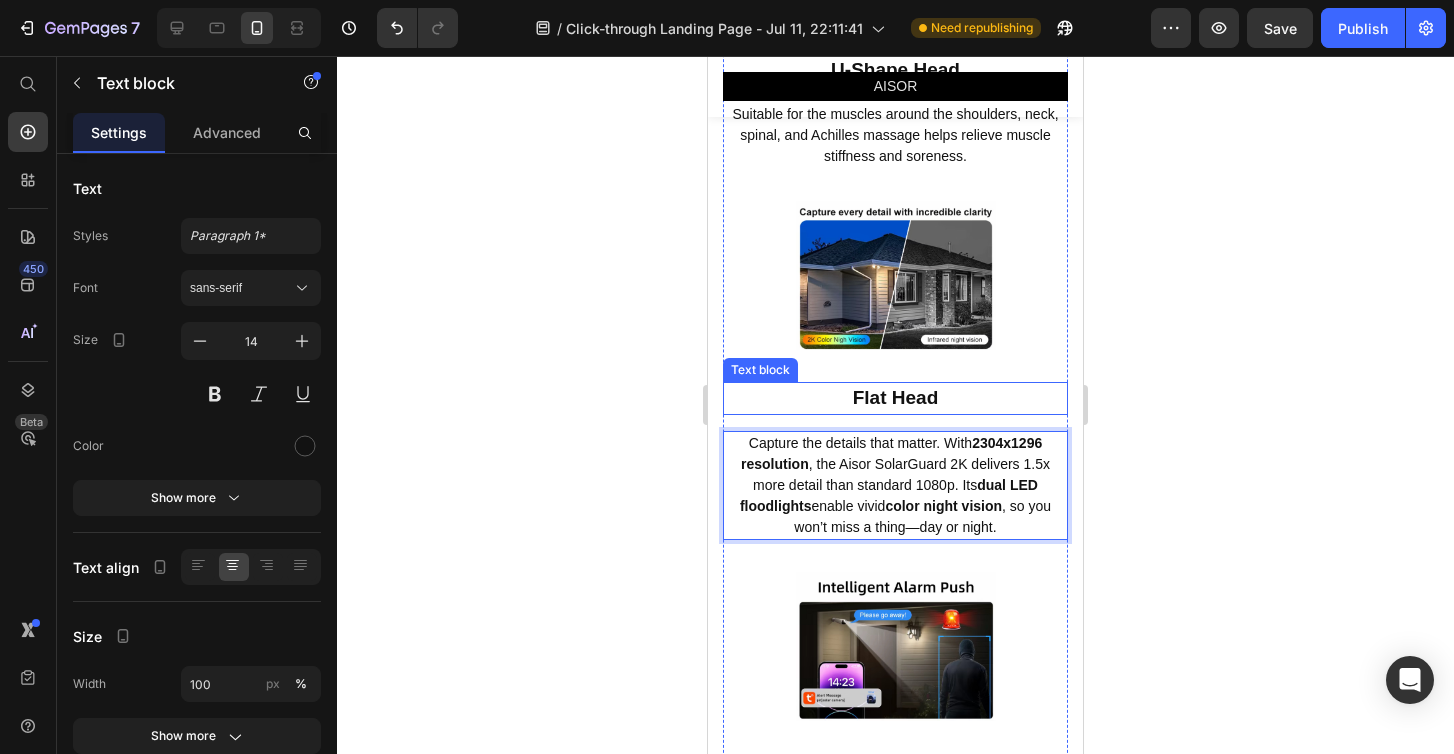 click on "Flat Head" at bounding box center (895, 398) 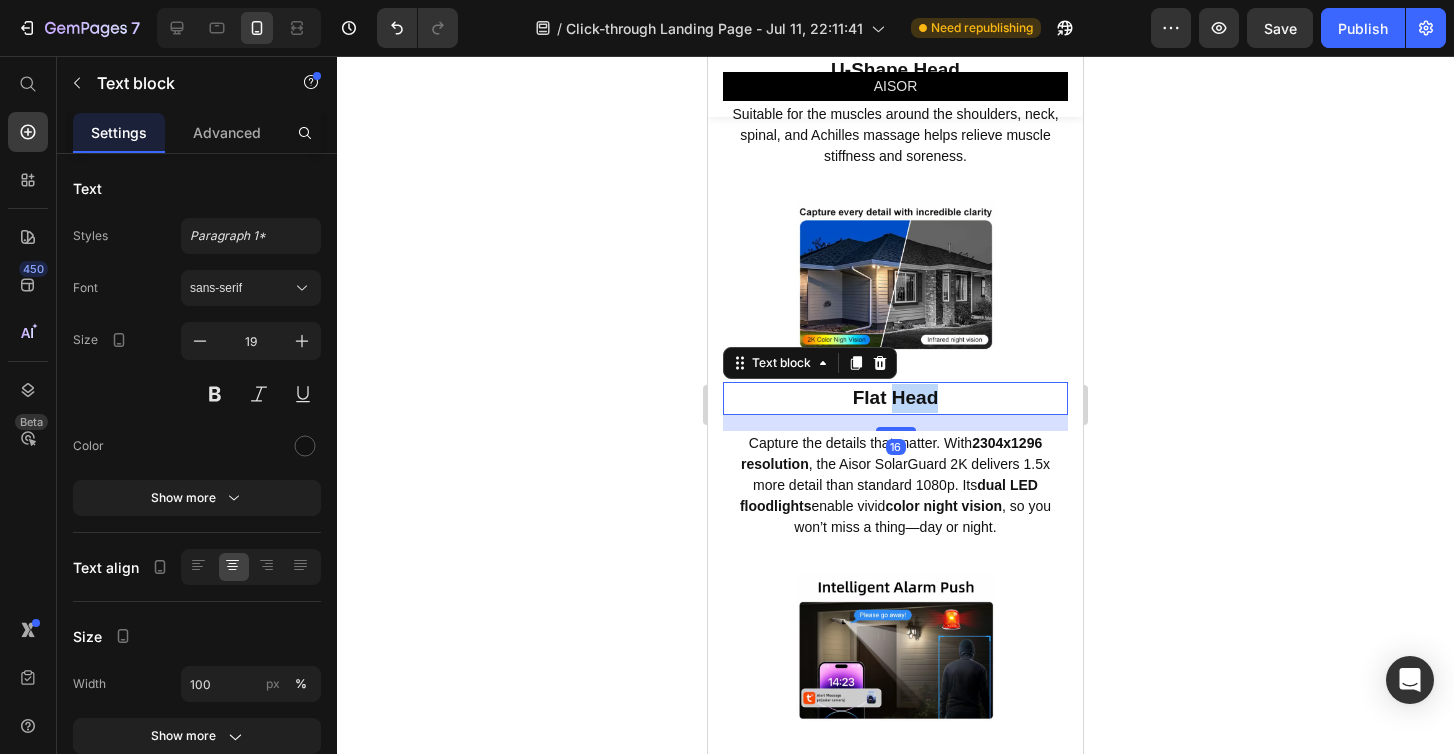 click on "Flat Head" at bounding box center [895, 398] 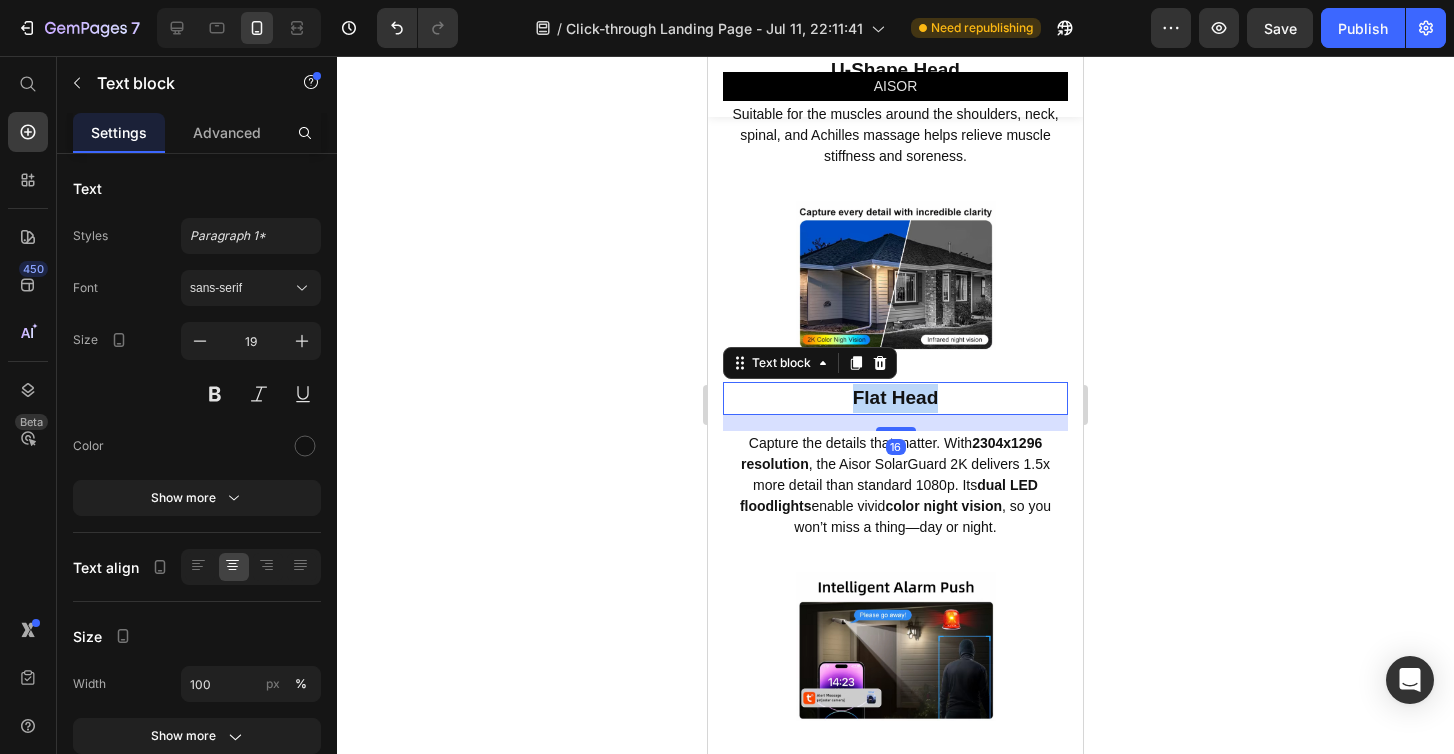 click on "Flat Head" at bounding box center [895, 398] 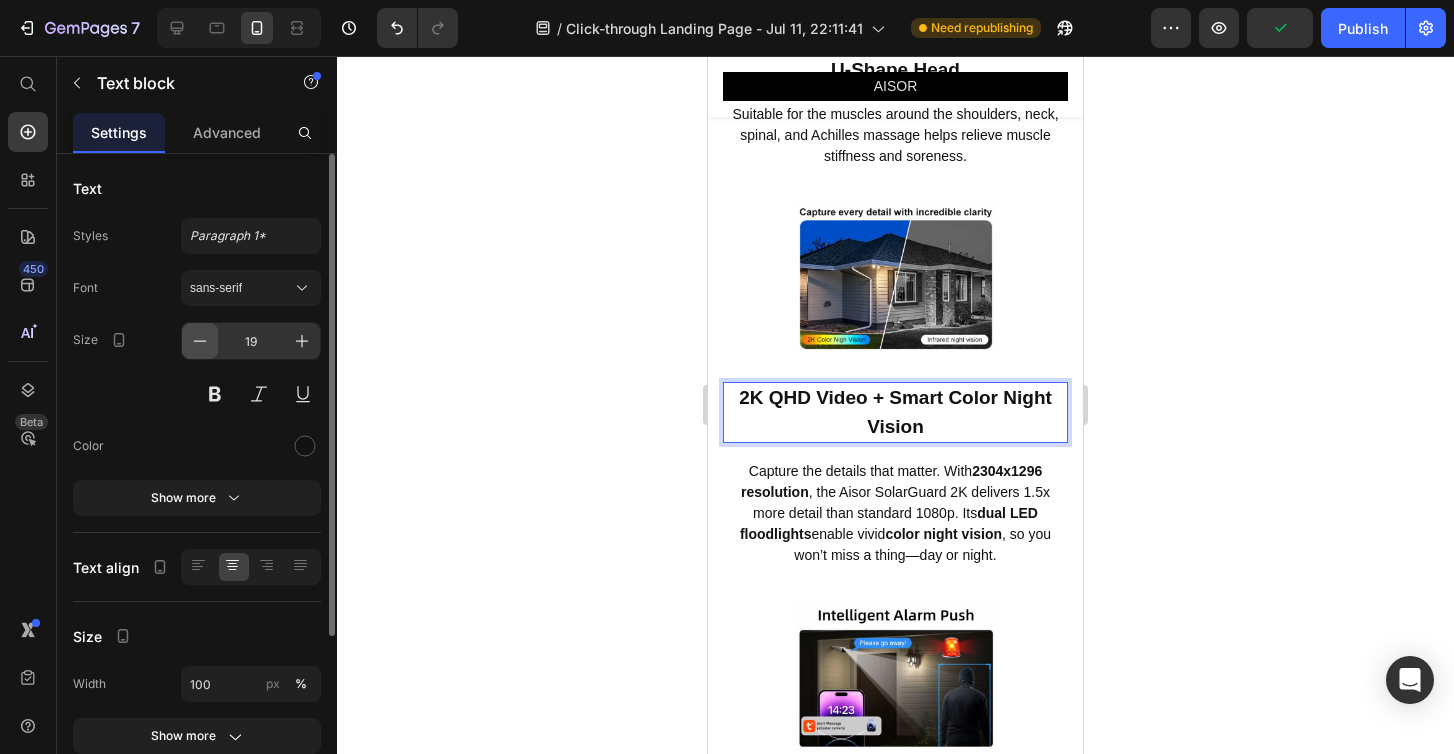 click 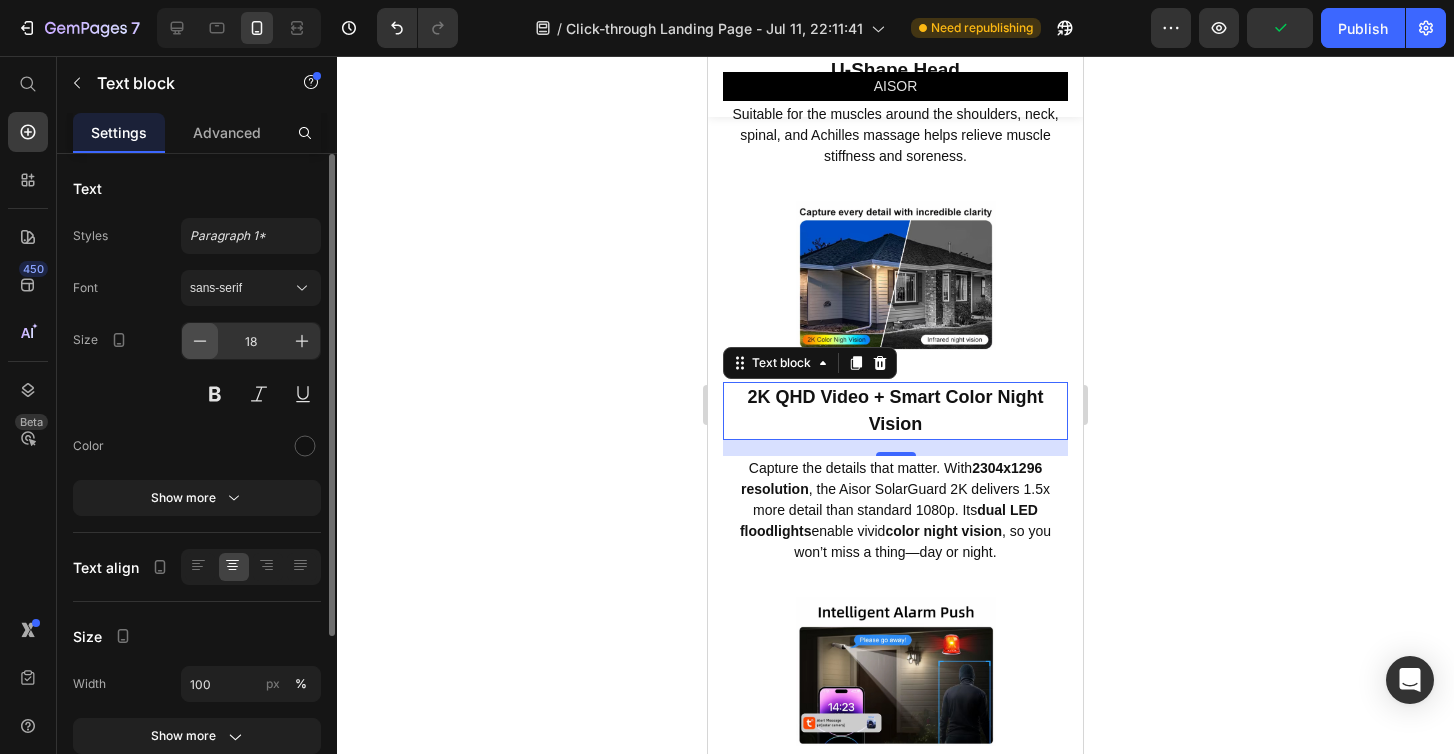 click 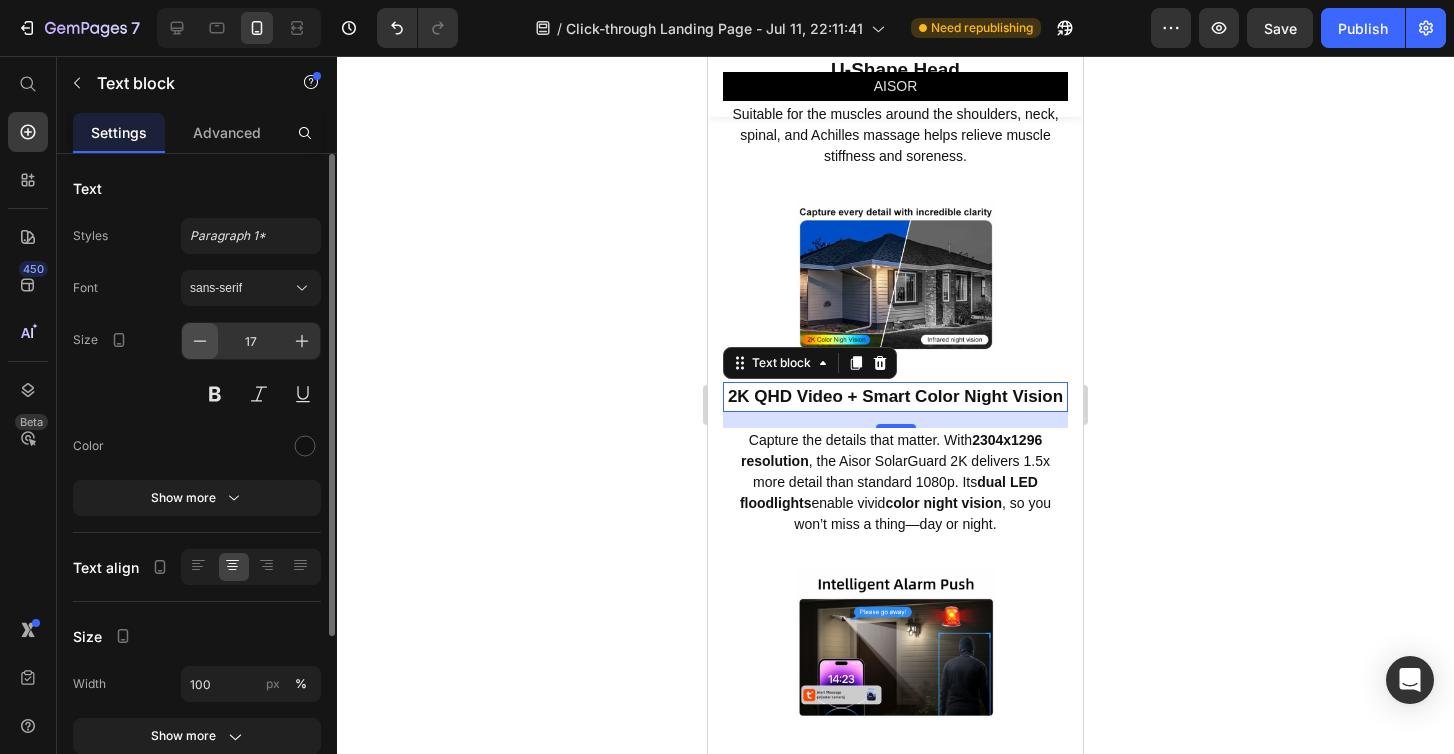 click 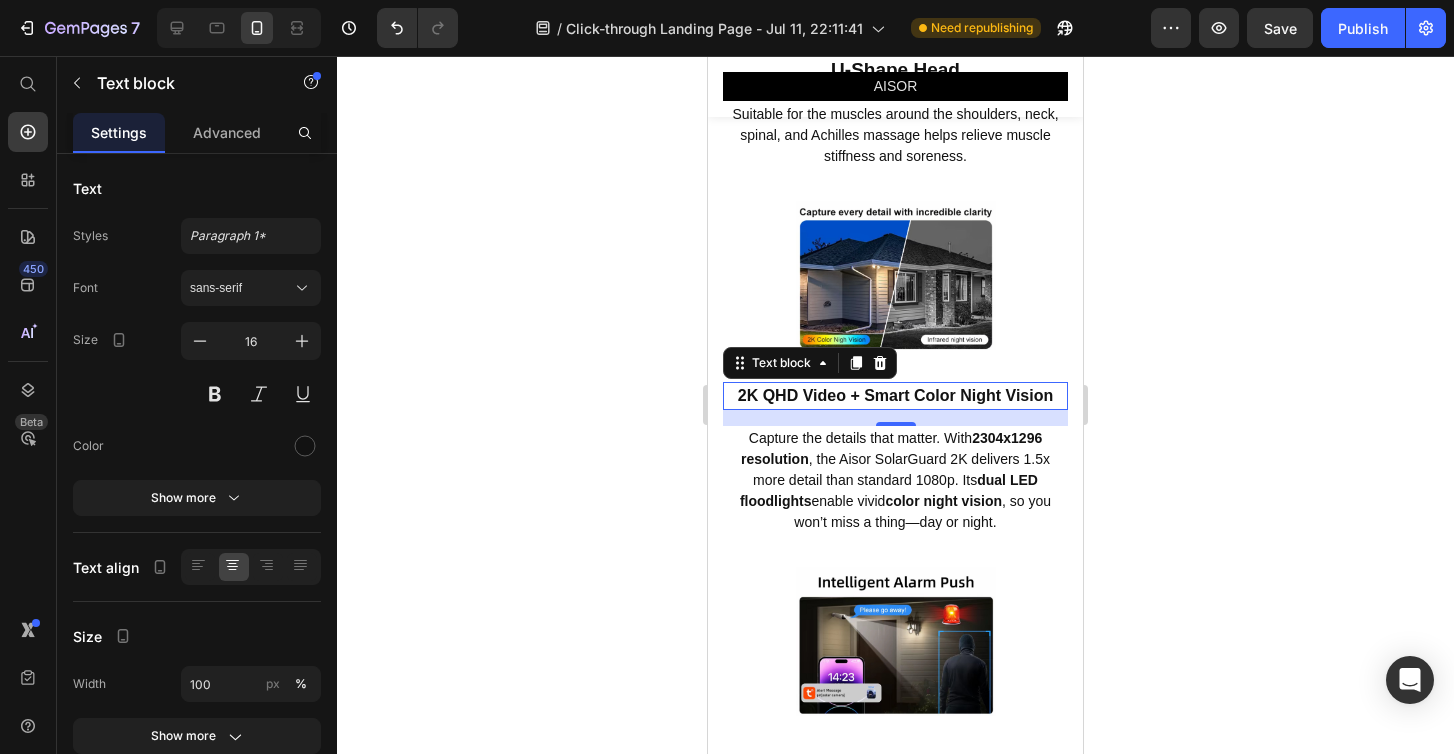 click 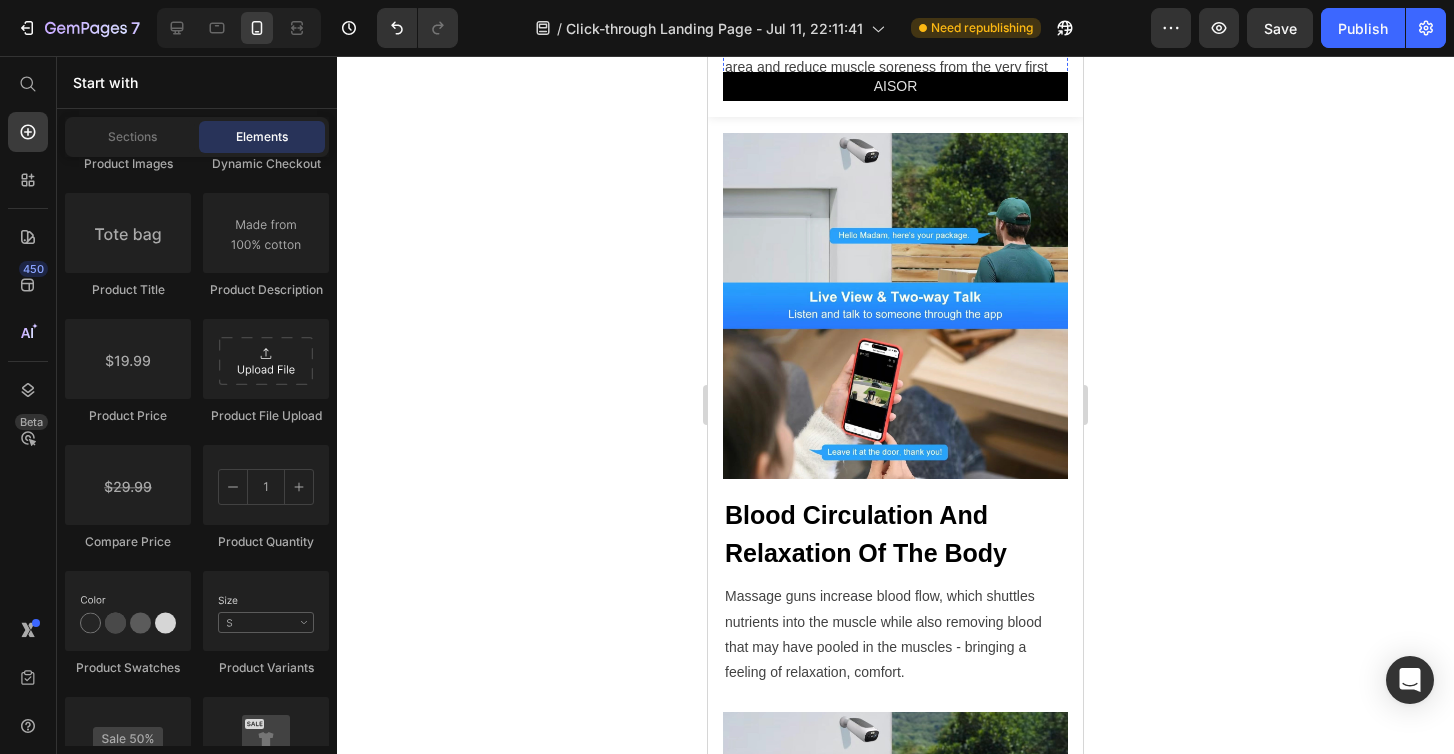 scroll, scrollTop: 3564, scrollLeft: 0, axis: vertical 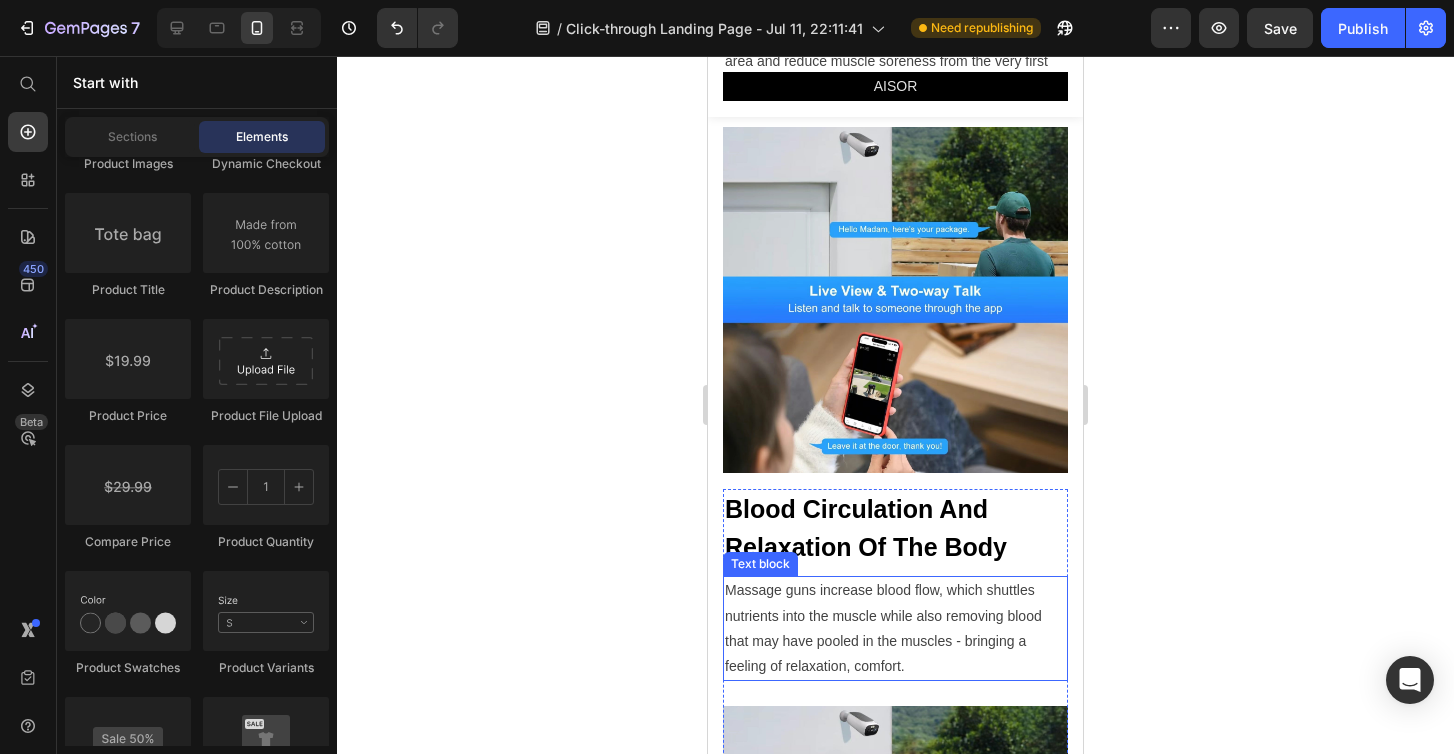 click on "Massage guns increase blood flow, which shuttles nutrients into the muscle while also removing blood that may have pooled in the muscles - bringing a feeling of relaxation, comfort." at bounding box center (895, 628) 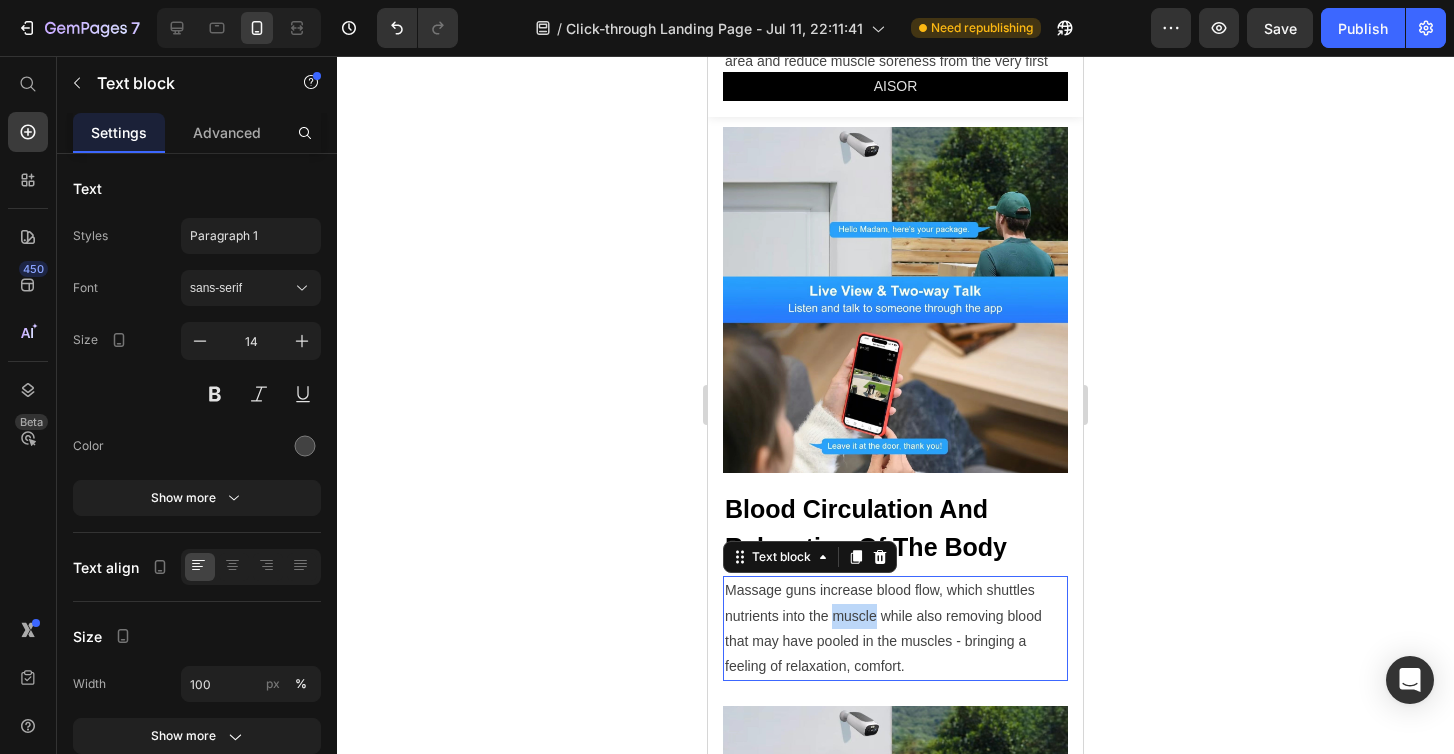 click on "Massage guns increase blood flow, which shuttles nutrients into the muscle while also removing blood that may have pooled in the muscles - bringing a feeling of relaxation, comfort." at bounding box center [895, 628] 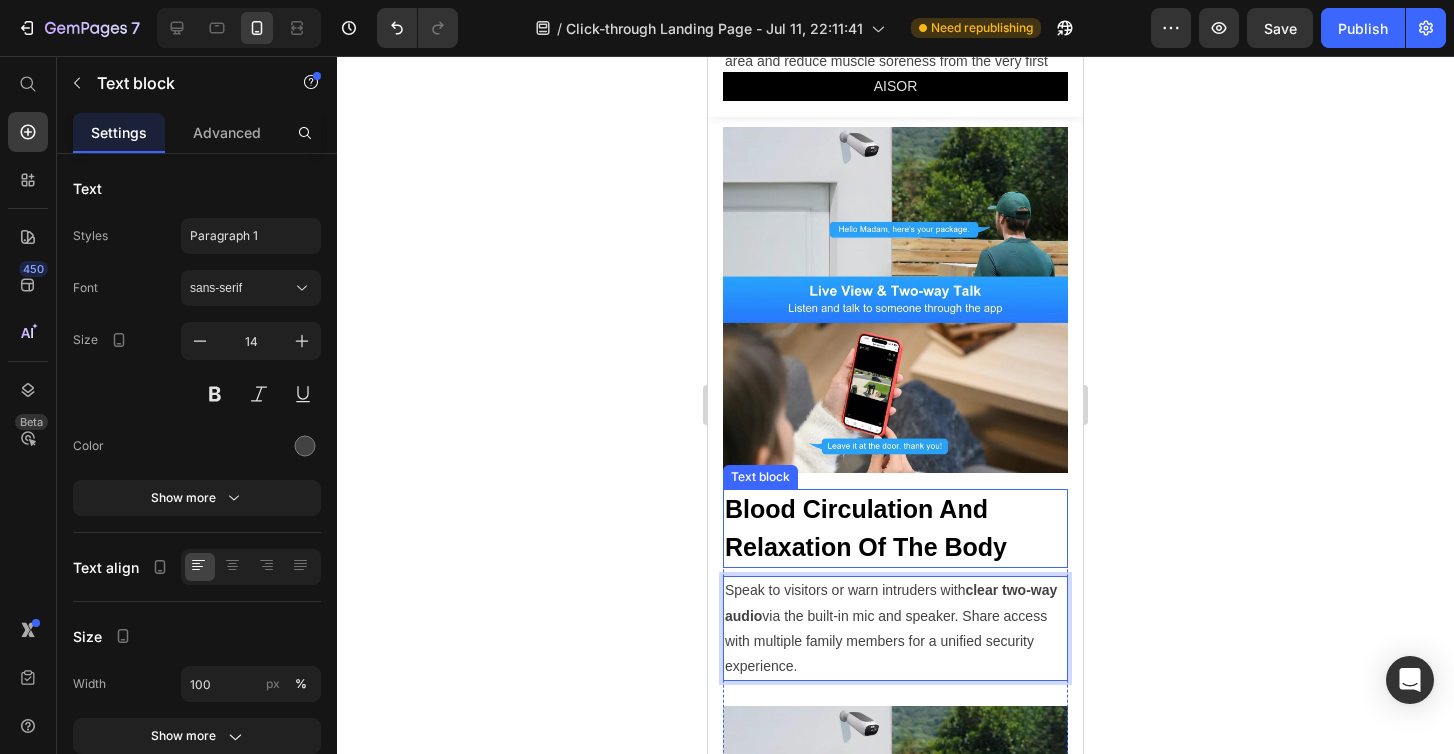 click on "Blood Circulation And Relaxation Of The Body" at bounding box center [895, 528] 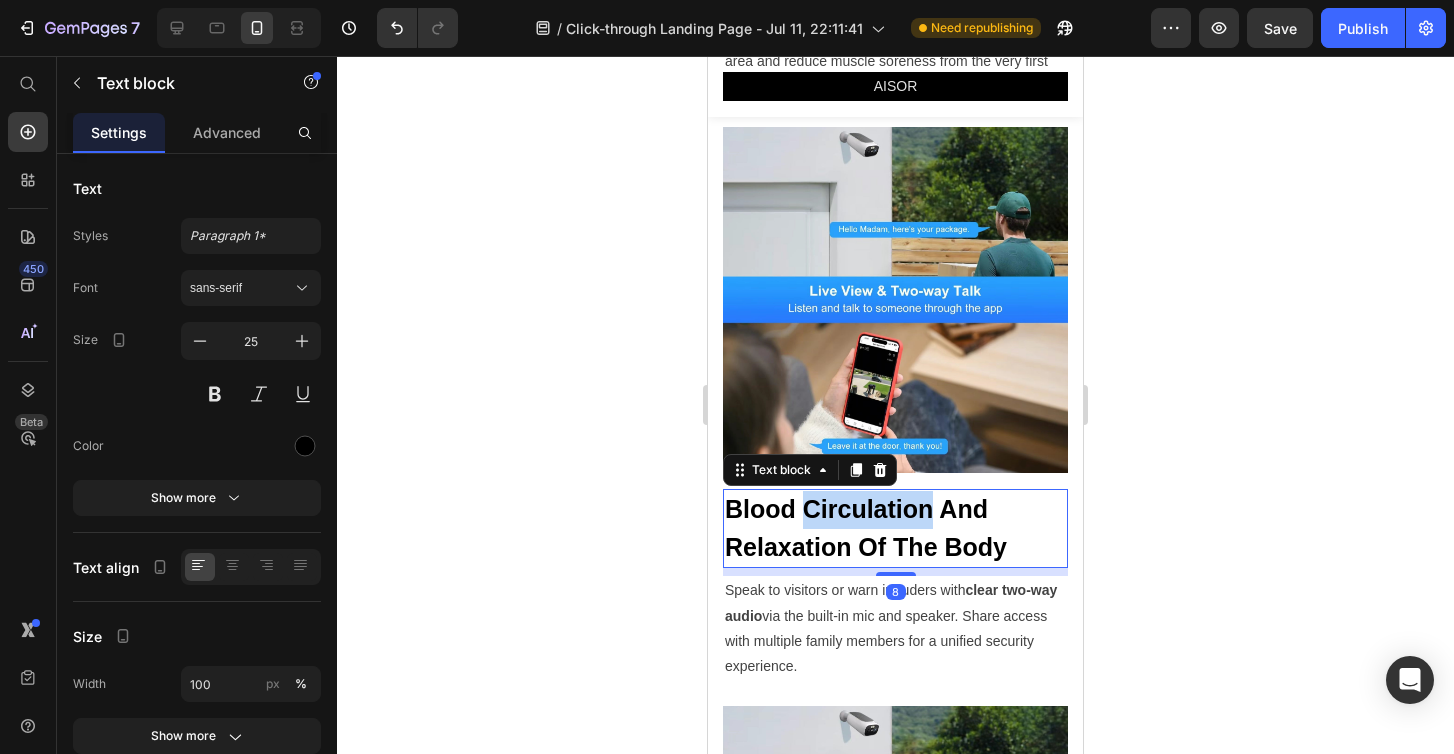 click on "Blood Circulation And Relaxation Of The Body" at bounding box center (895, 528) 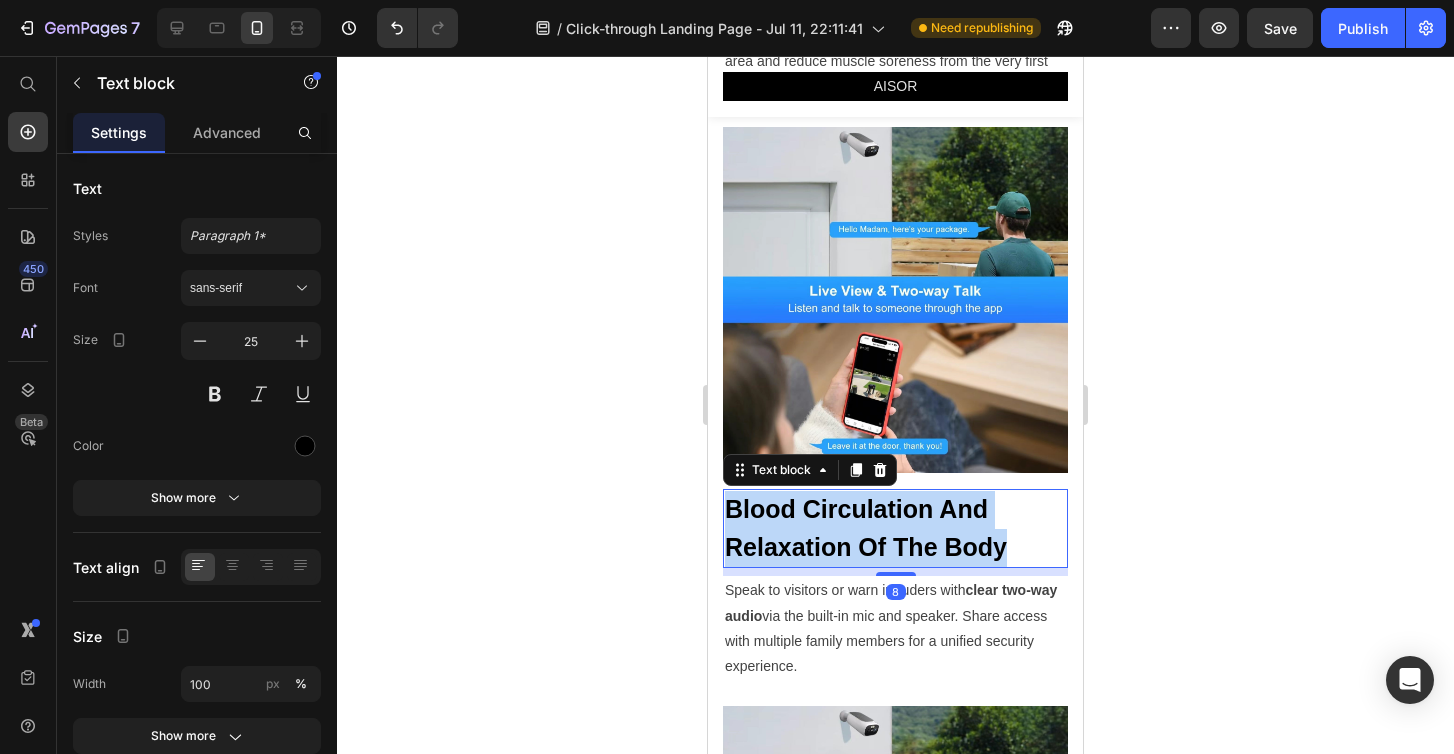 click on "Blood Circulation And Relaxation Of The Body" at bounding box center (895, 528) 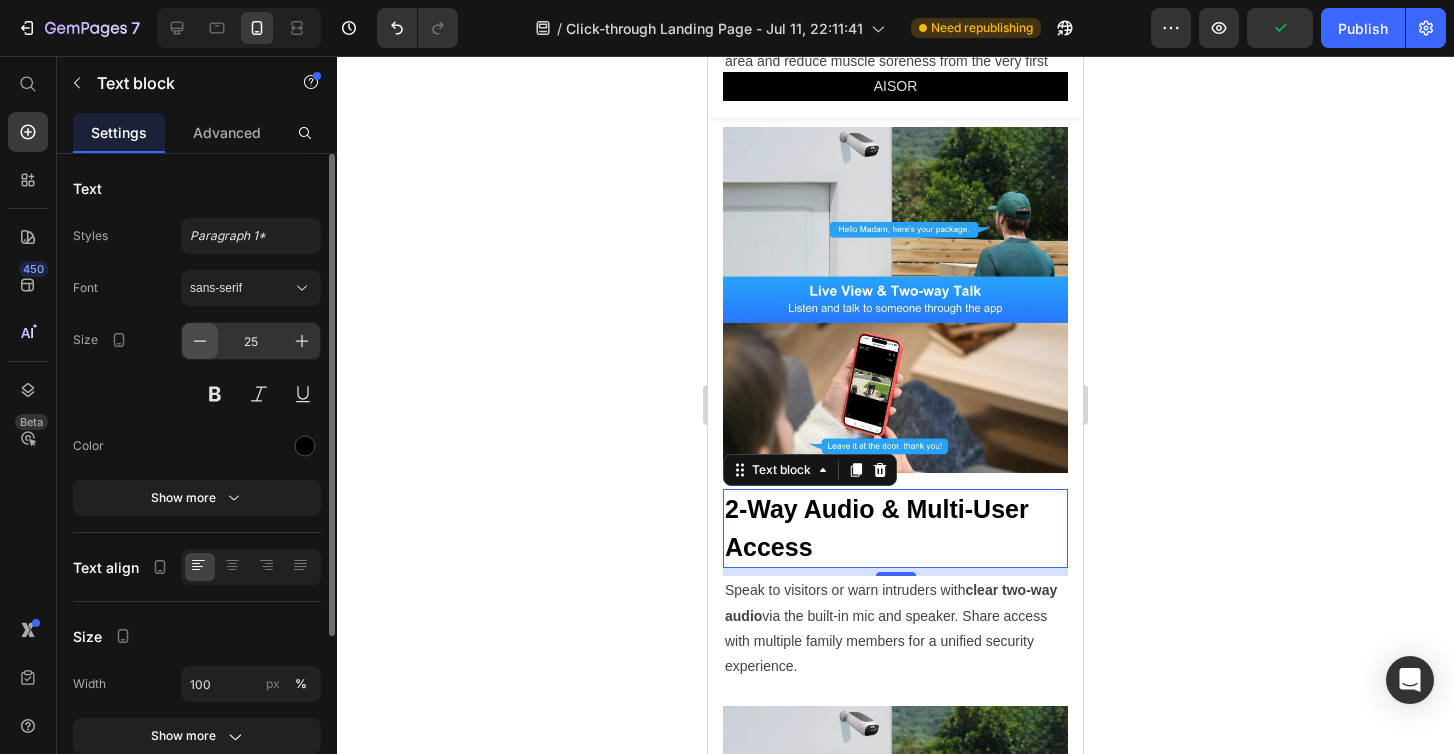 click 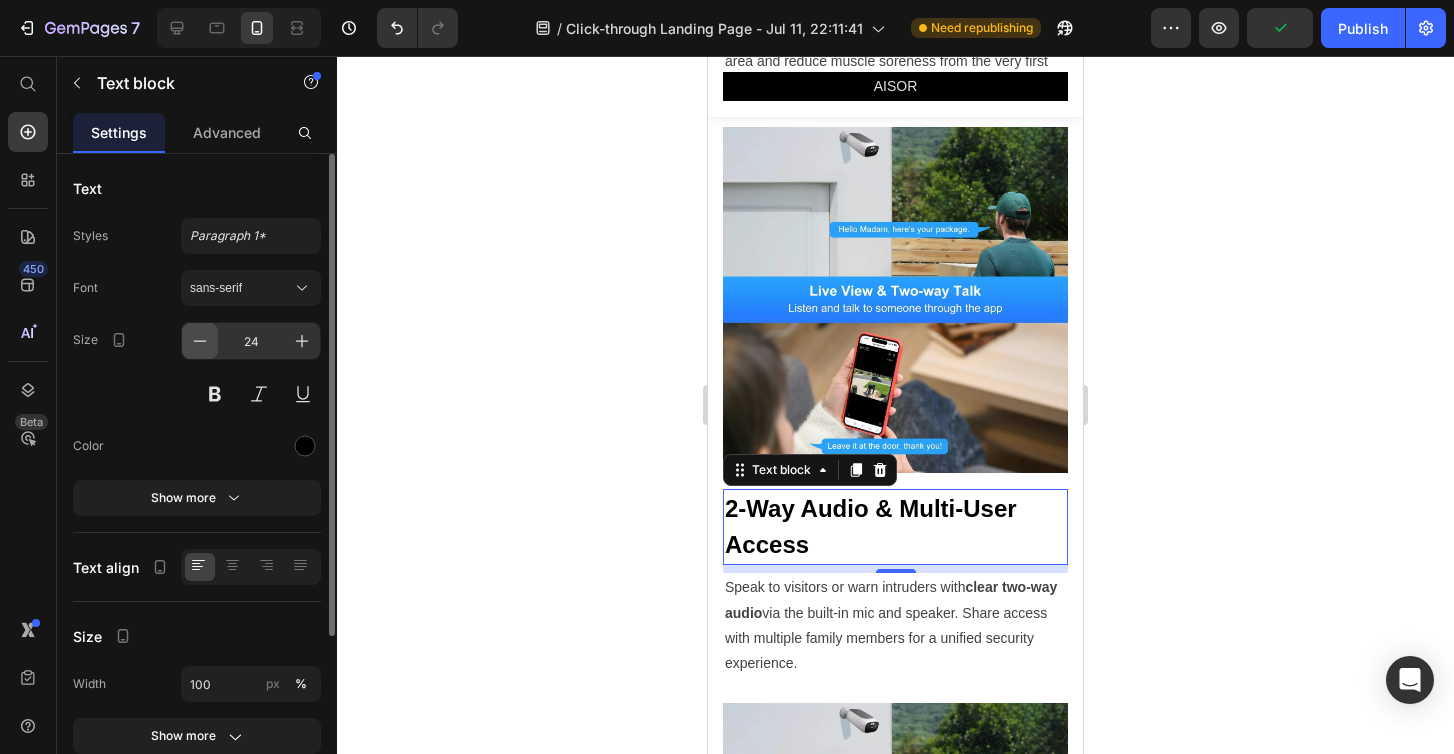 click 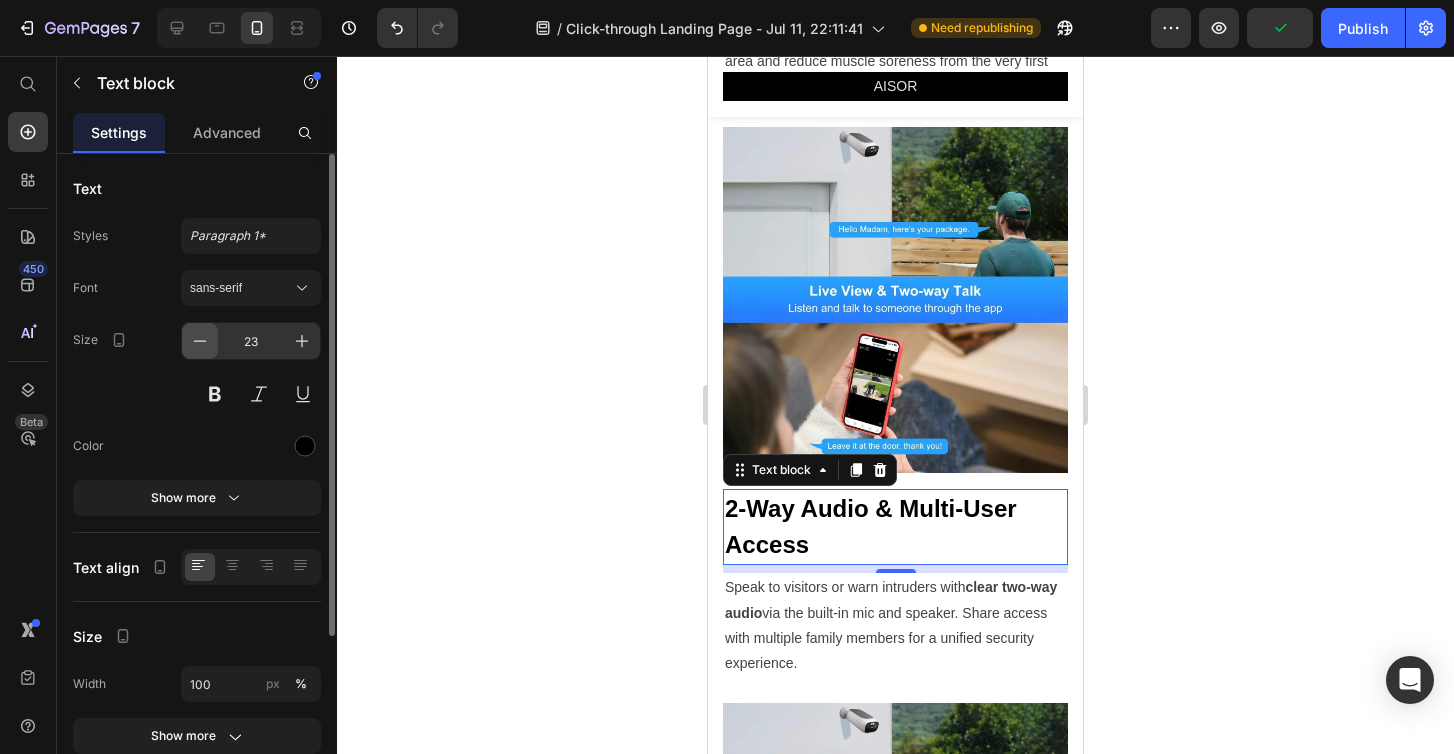 click 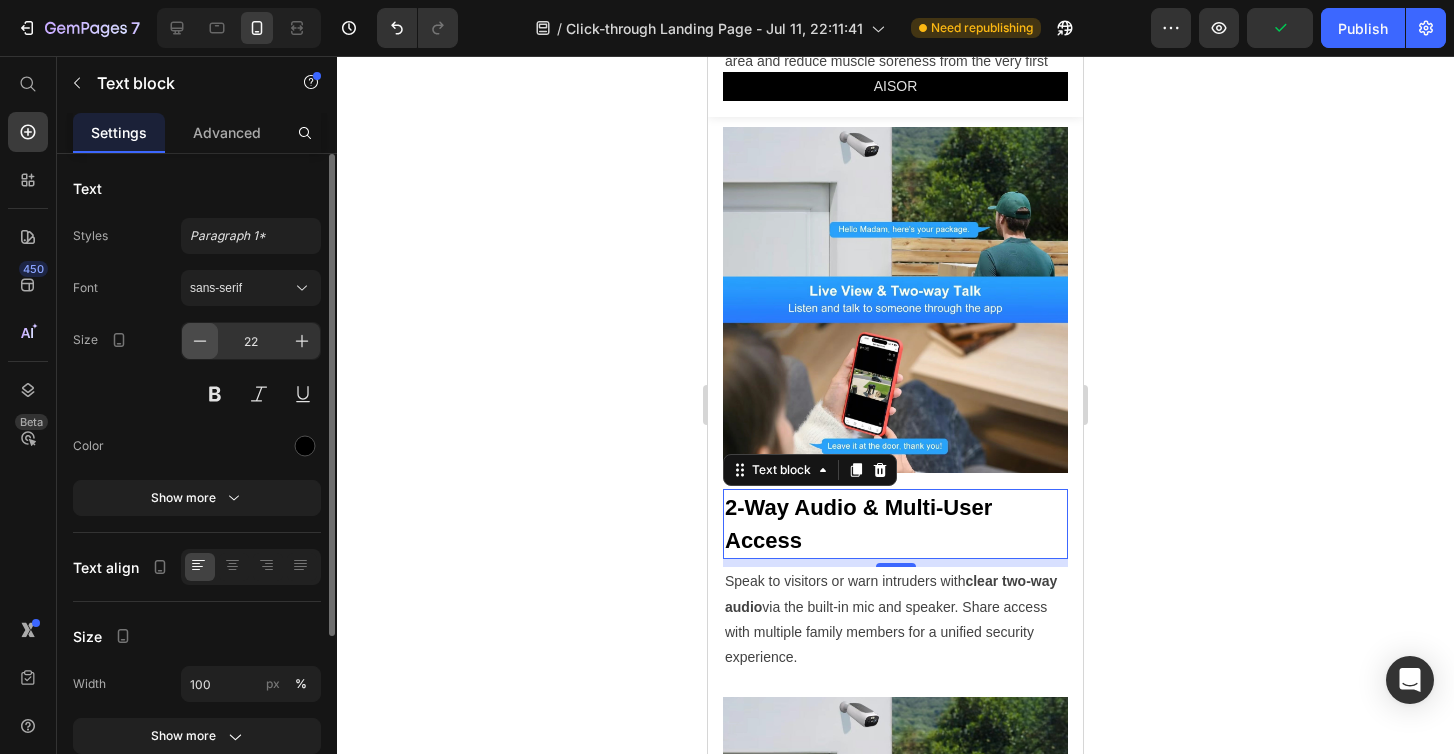 click 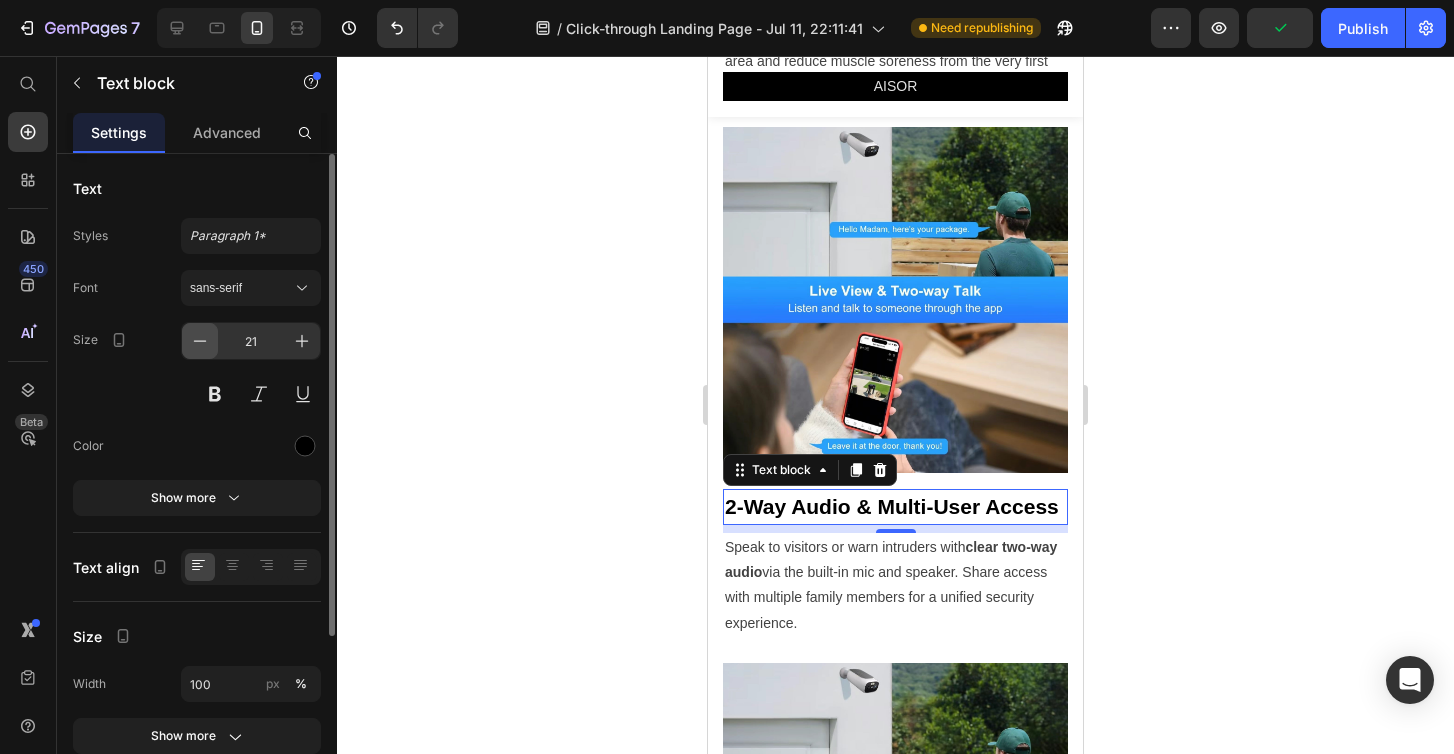 click 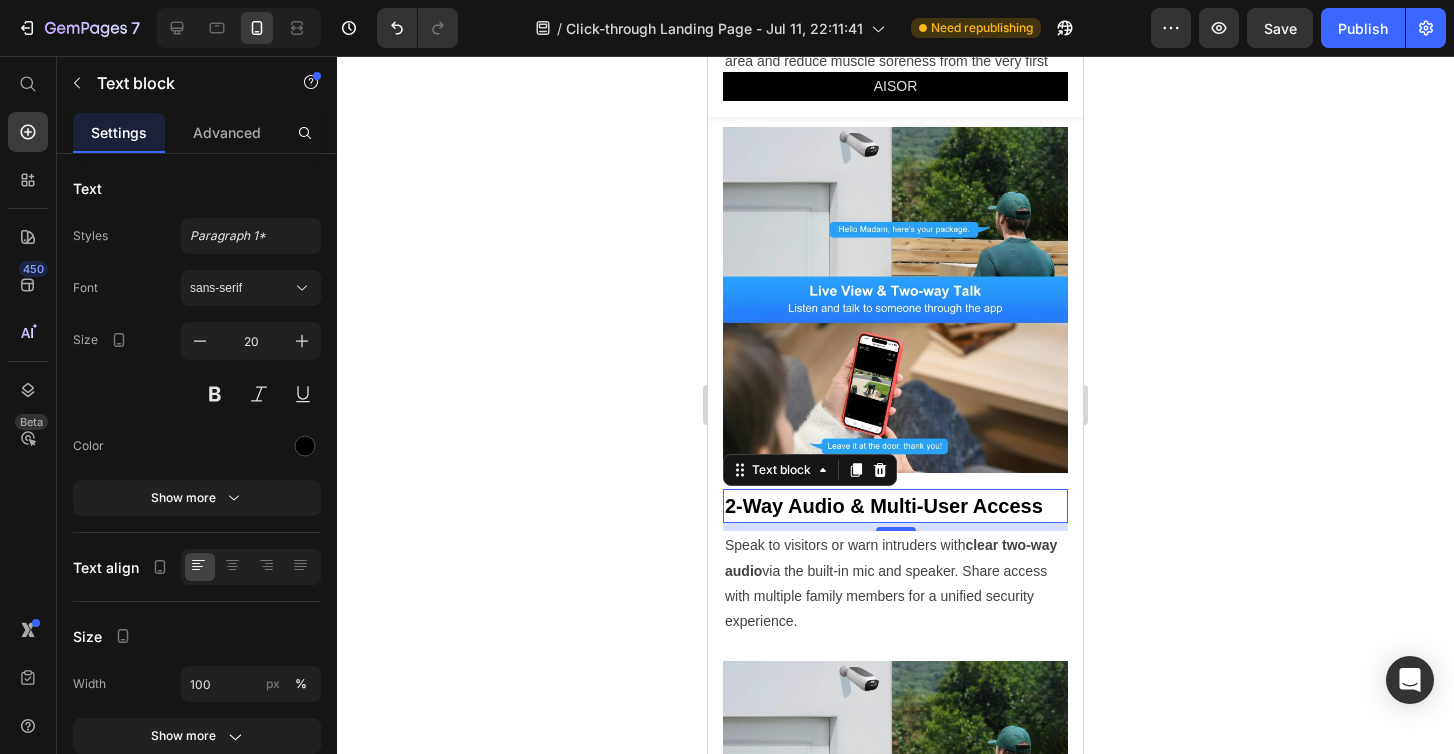 click 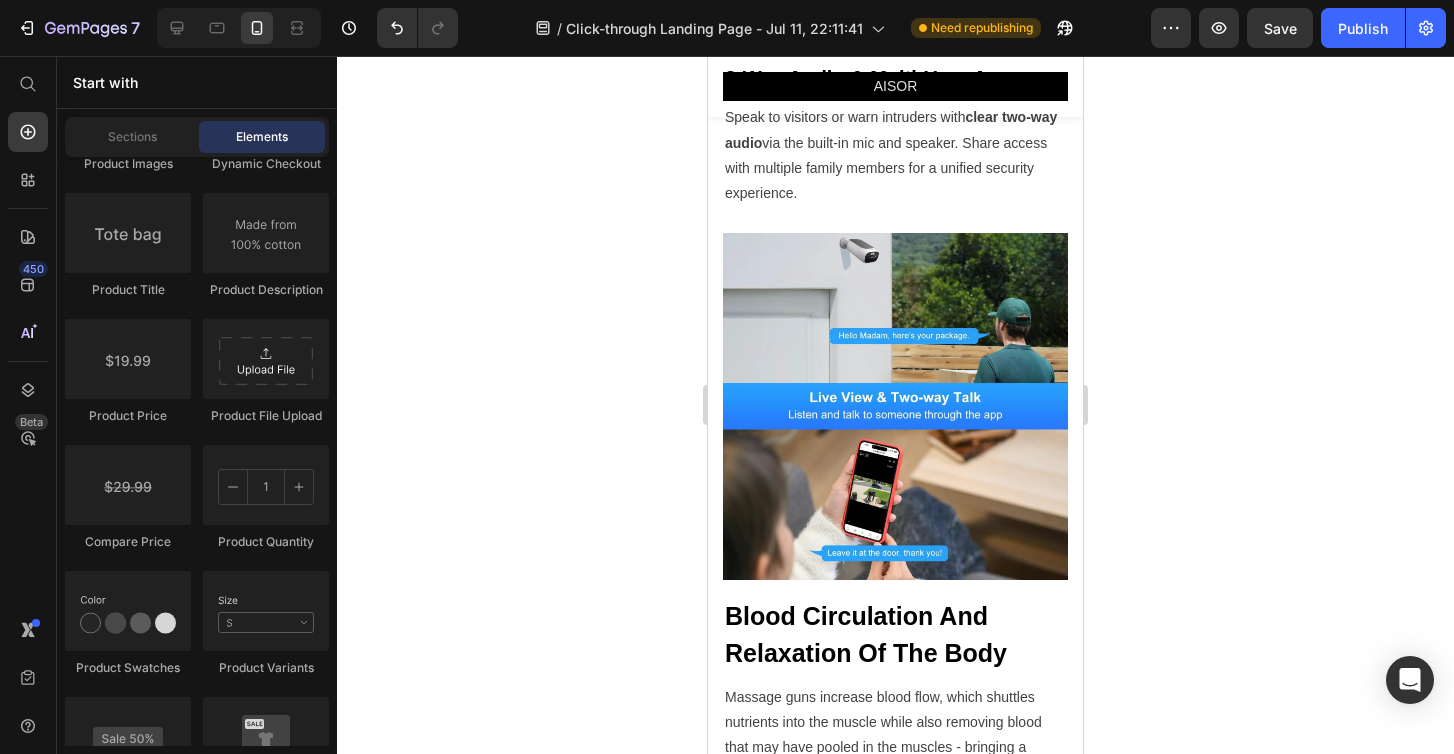 scroll, scrollTop: 3997, scrollLeft: 0, axis: vertical 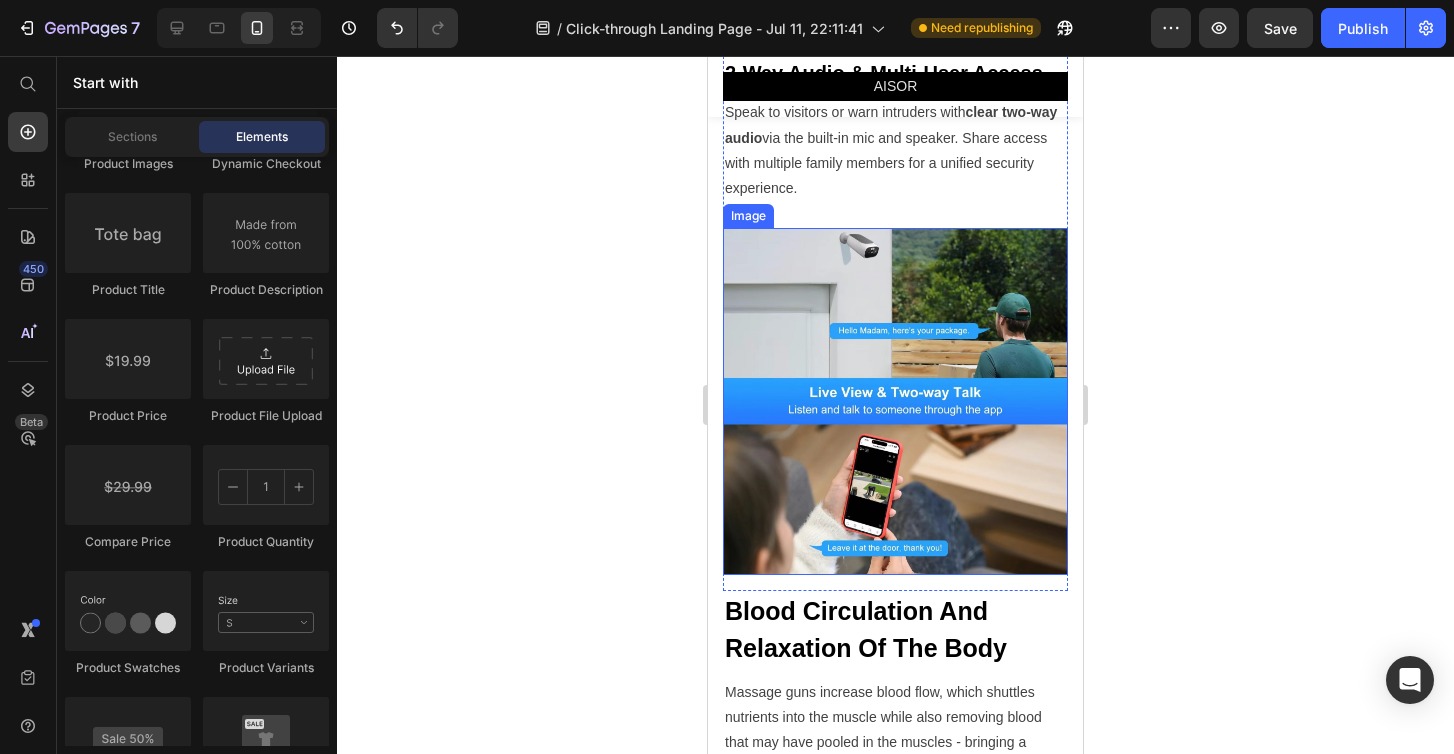 click at bounding box center (895, 401) 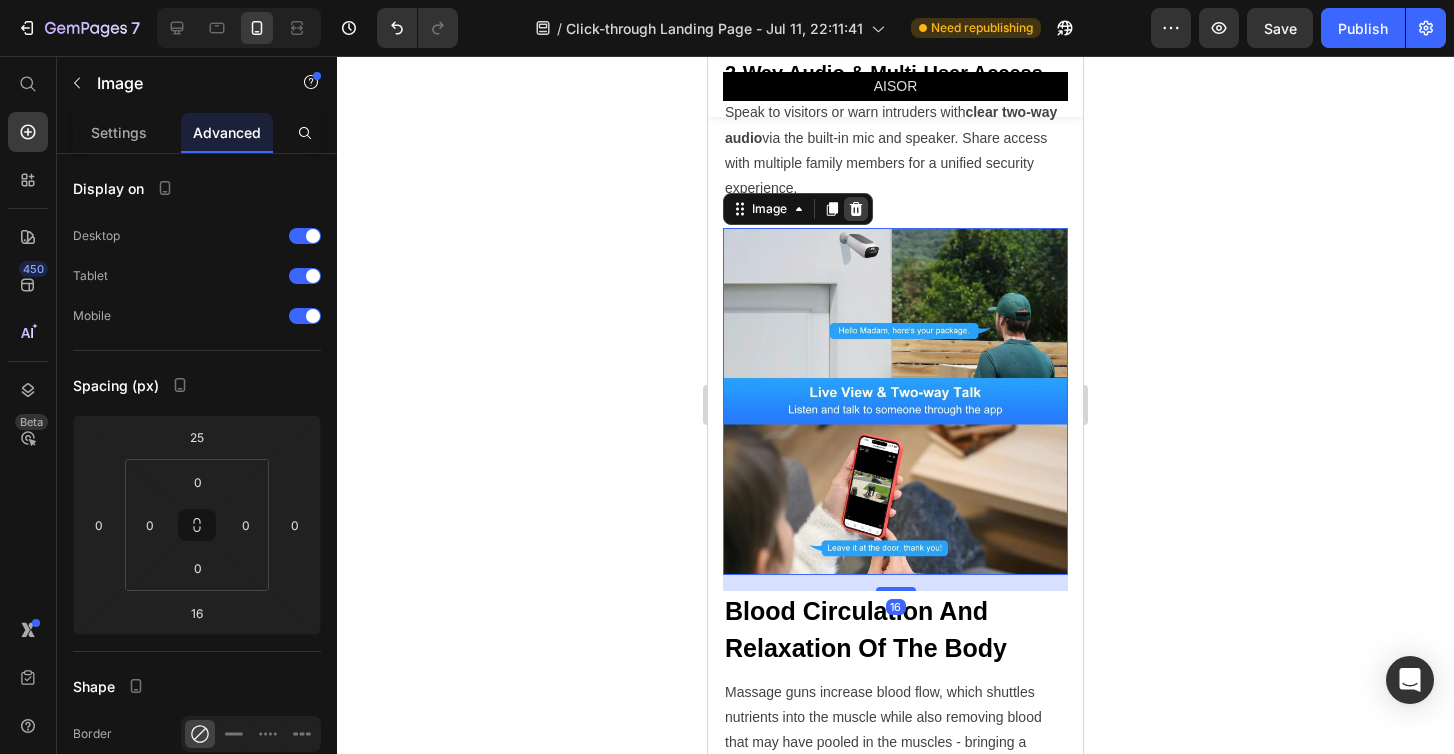 click 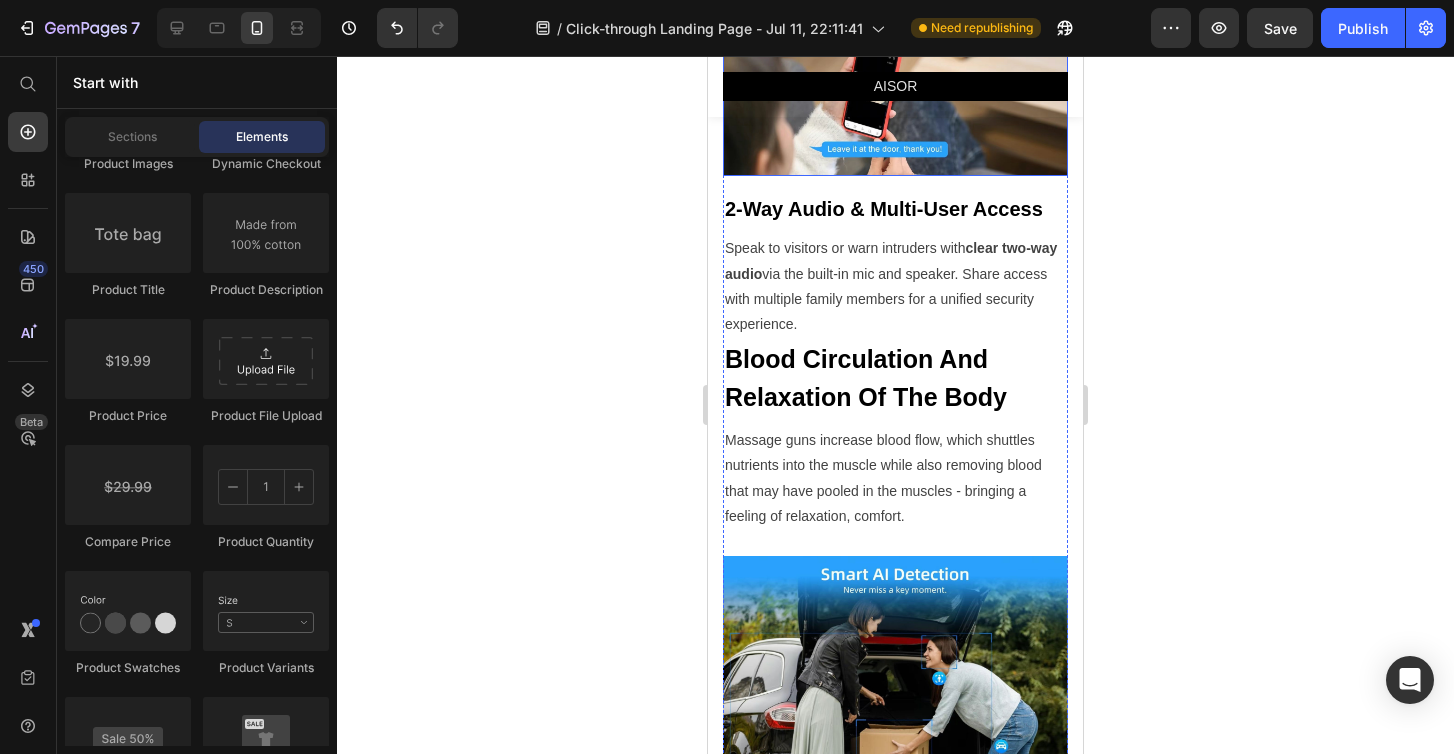 scroll, scrollTop: 3866, scrollLeft: 0, axis: vertical 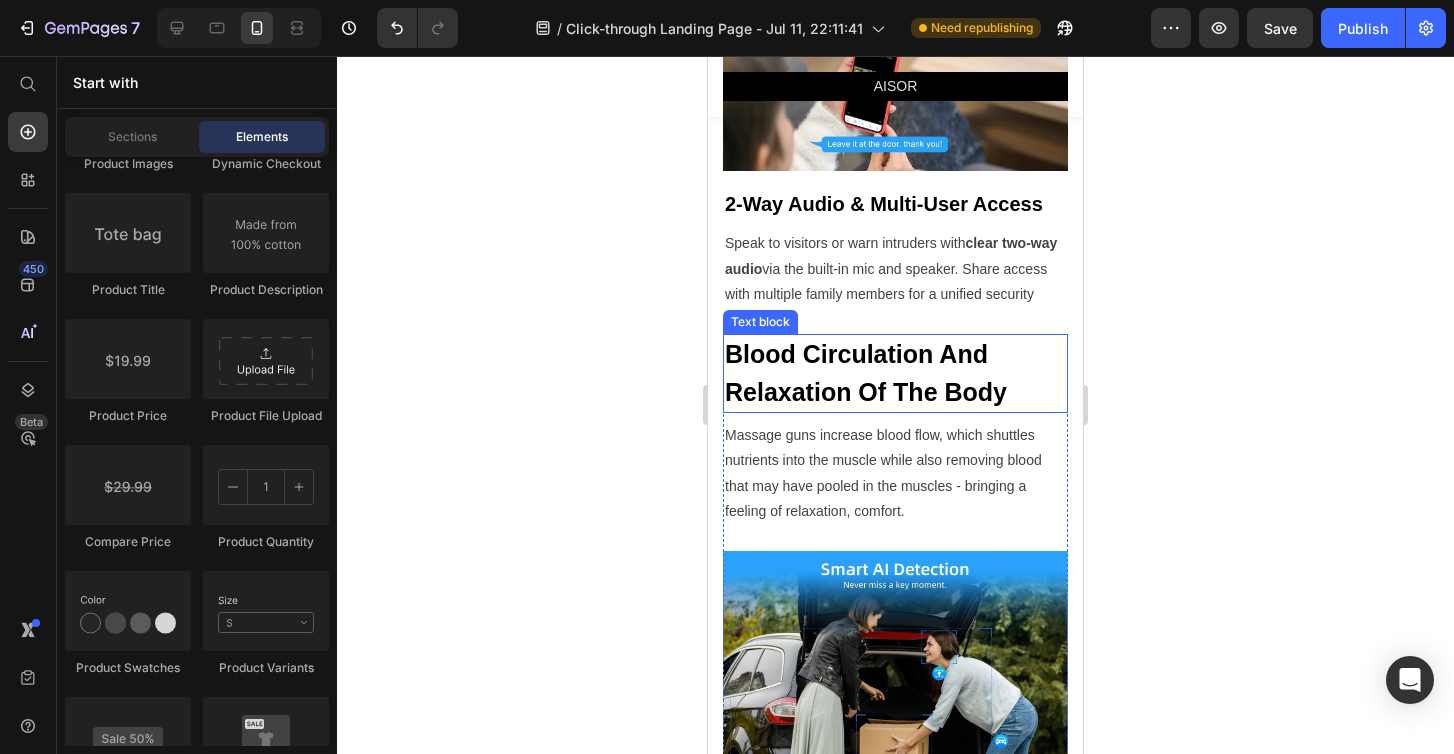 click on "Blood Circulation And Relaxation Of The Body" at bounding box center [895, 373] 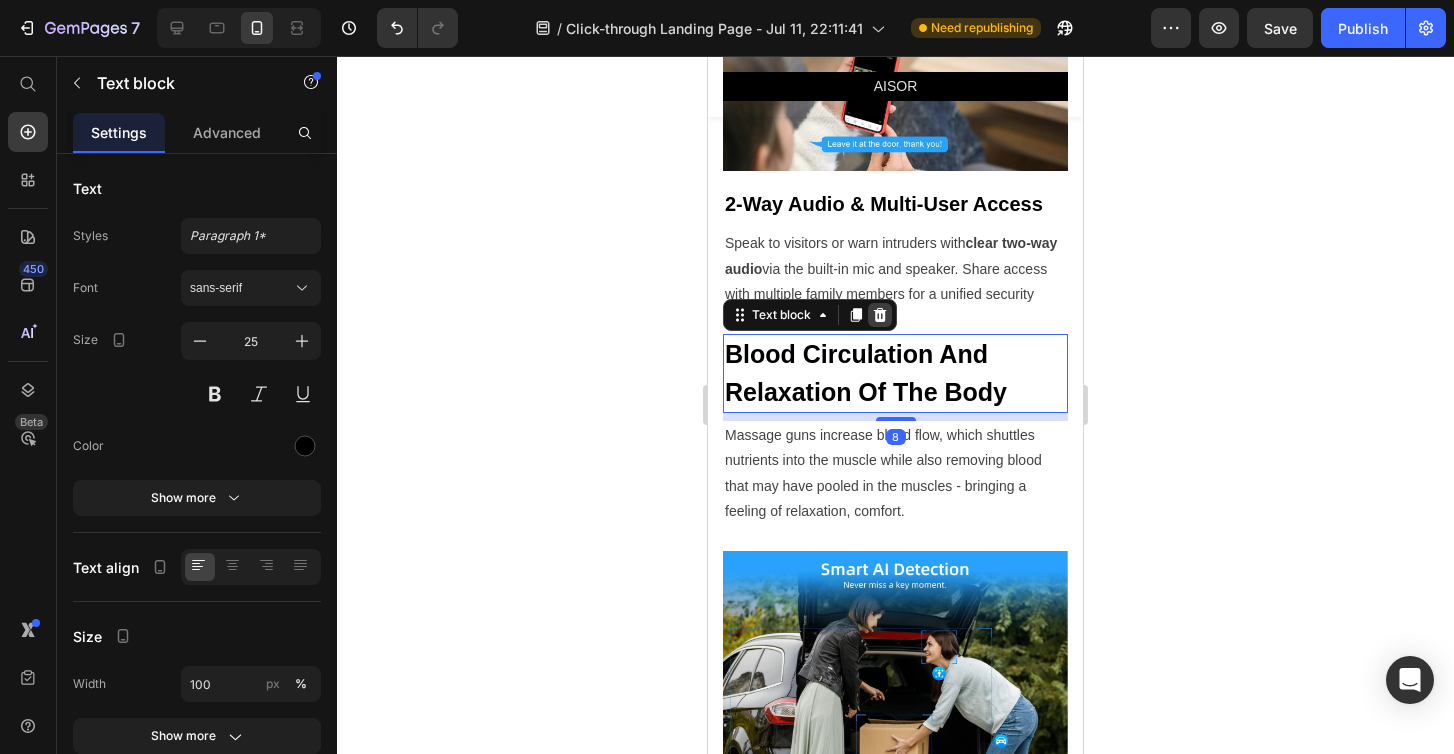 click 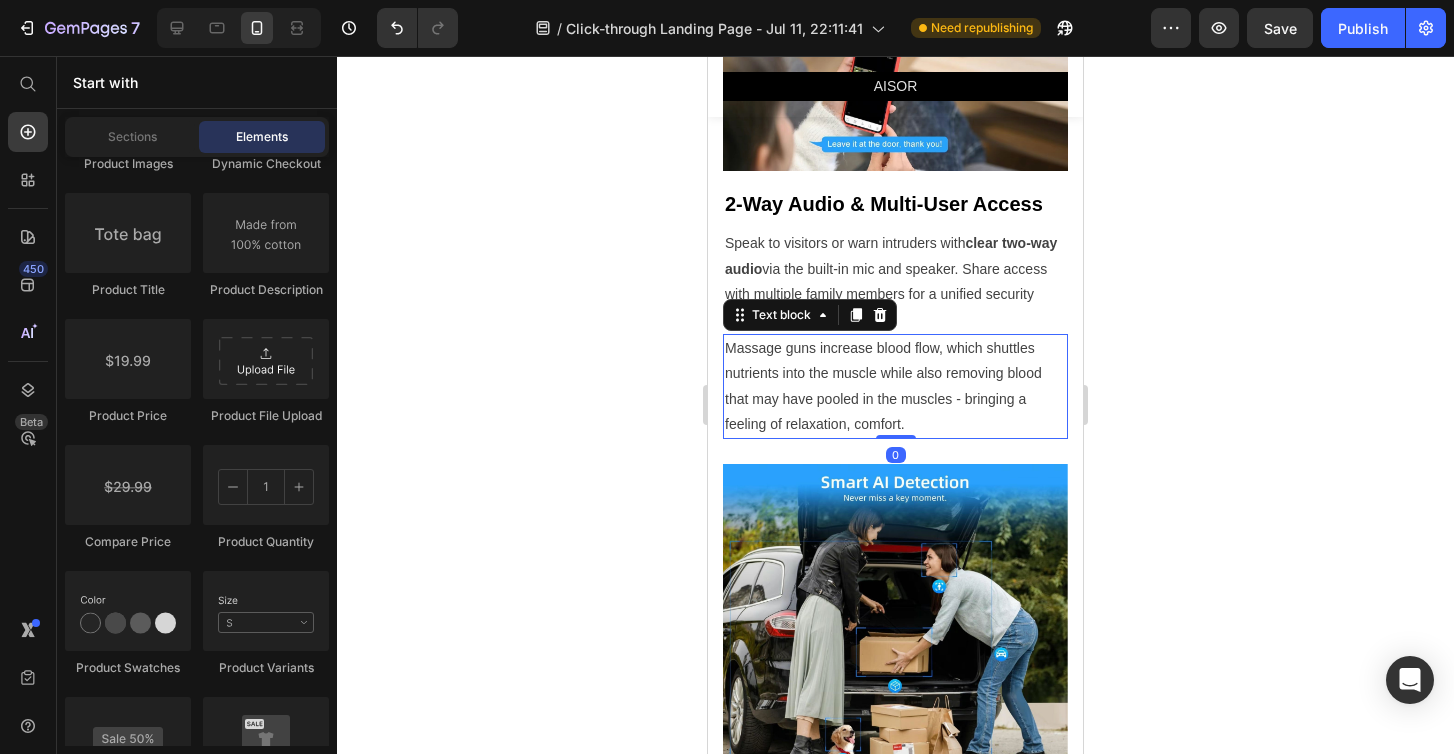 click on "Massage guns increase blood flow, which shuttles nutrients into the muscle while also removing blood that may have pooled in the muscles - bringing a feeling of relaxation, comfort." at bounding box center [895, 386] 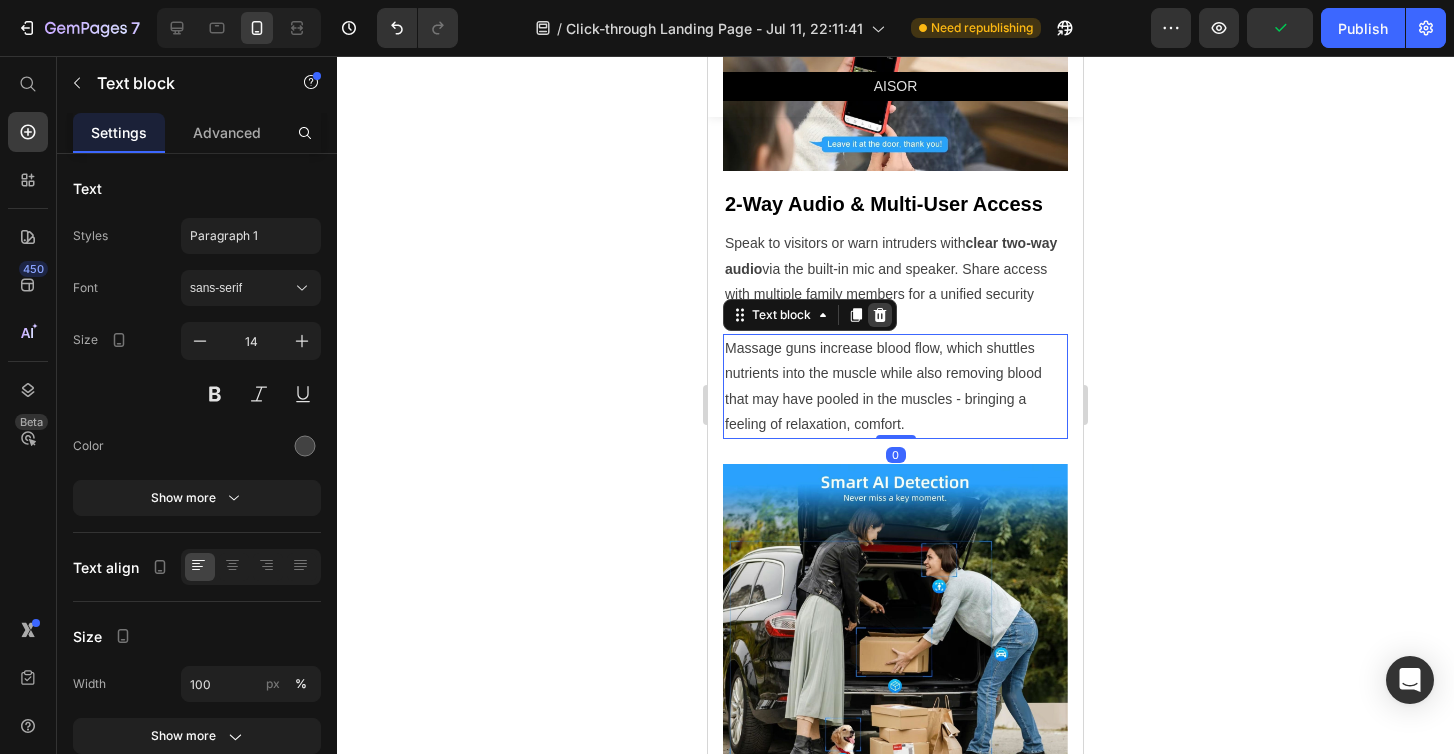 click at bounding box center [880, 315] 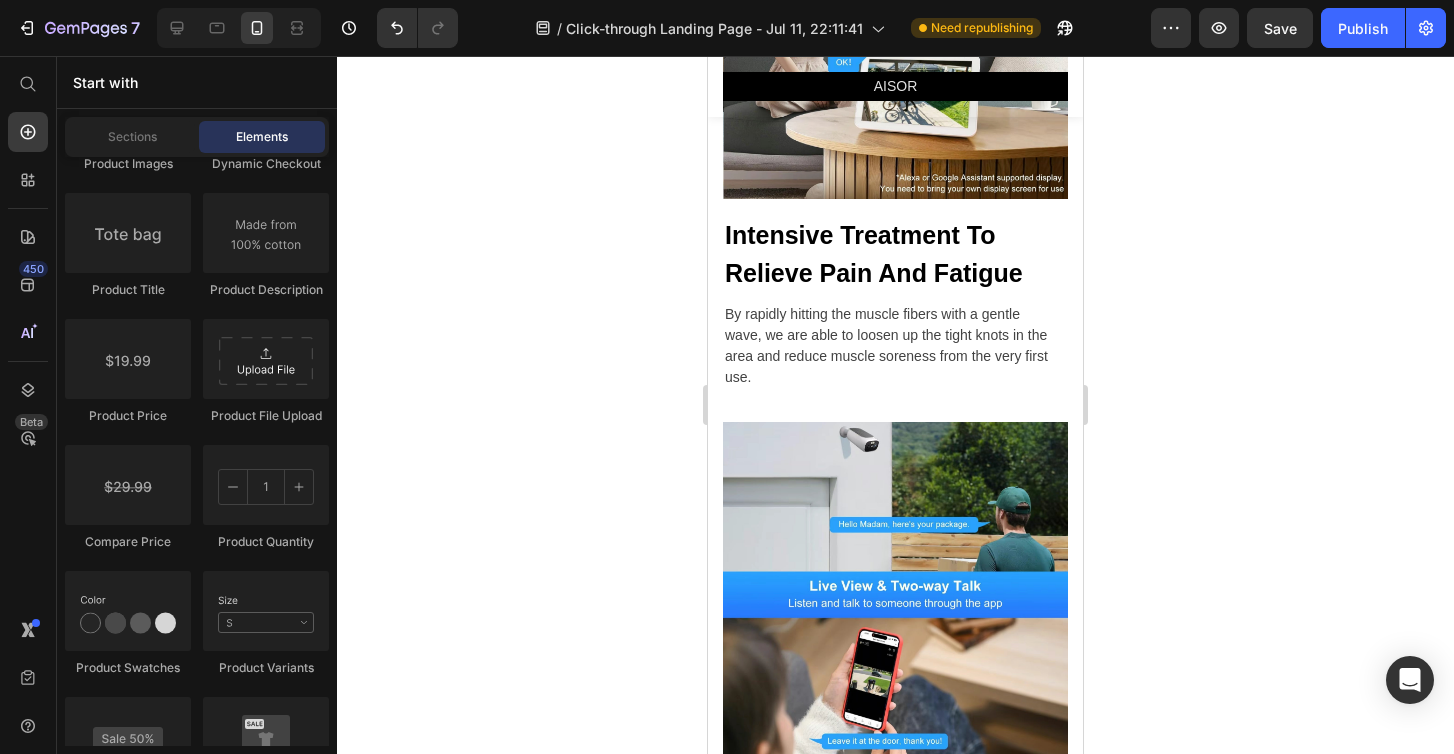 scroll, scrollTop: 3279, scrollLeft: 0, axis: vertical 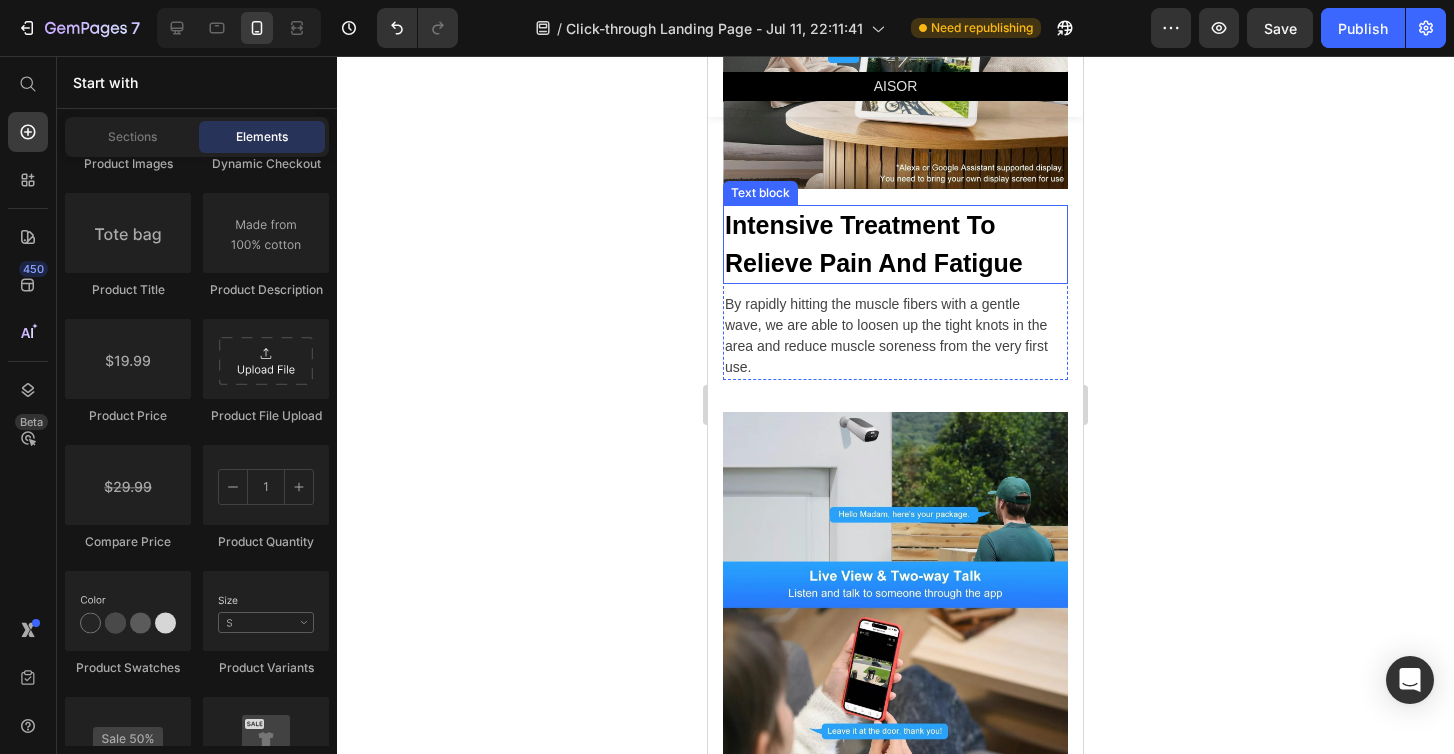 click on "Intensive Treatment To Relieve Pain And Fatigue" at bounding box center [895, 244] 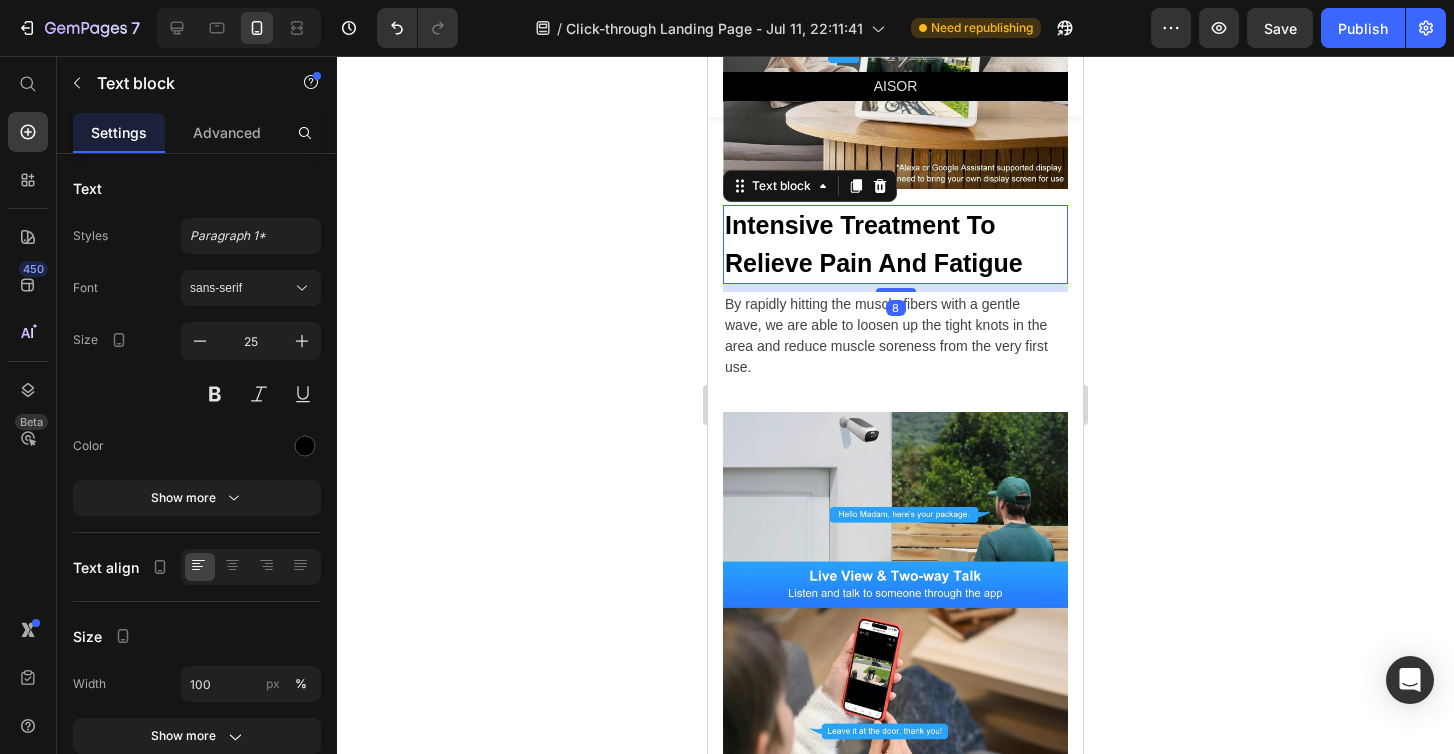 click on "Intensive Treatment To Relieve Pain And Fatigue" at bounding box center [895, 244] 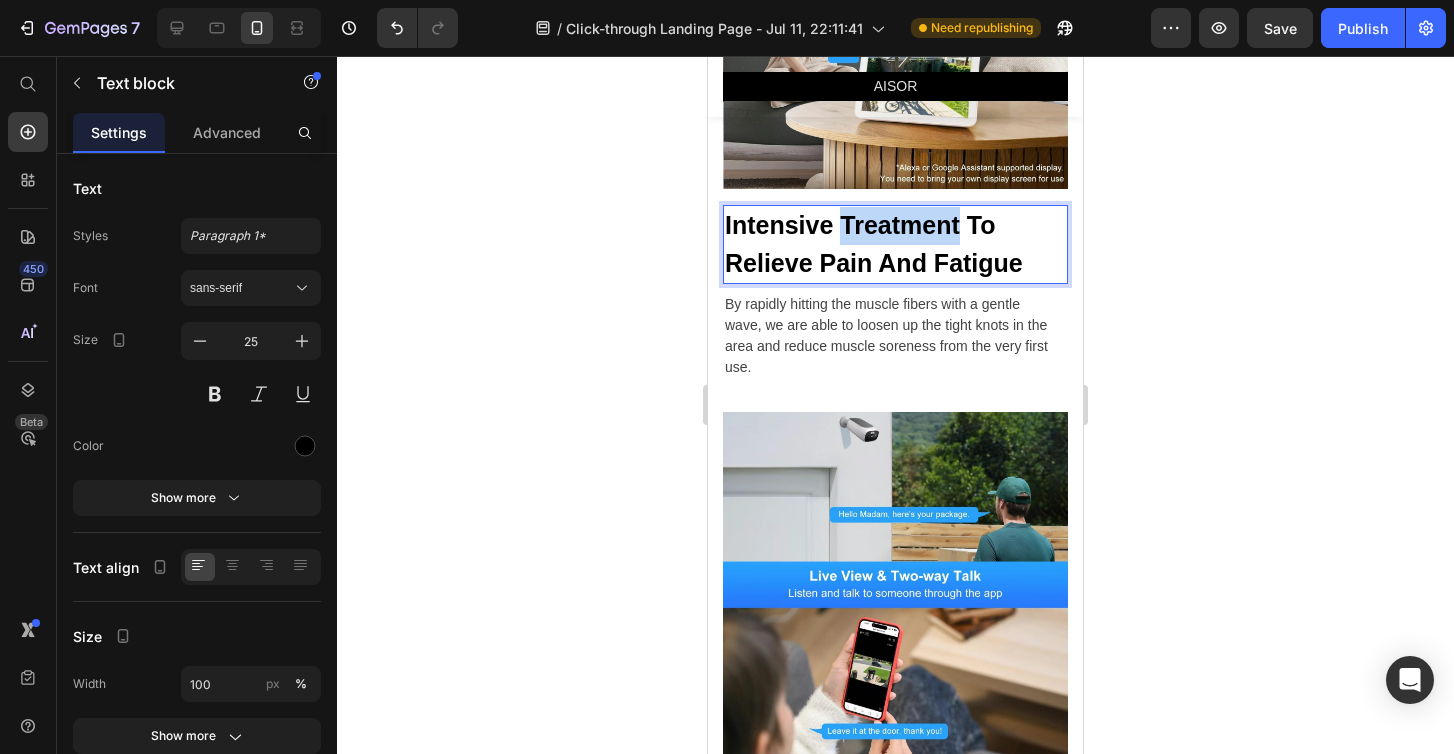 click on "Intensive Treatment To Relieve Pain And Fatigue" at bounding box center [895, 244] 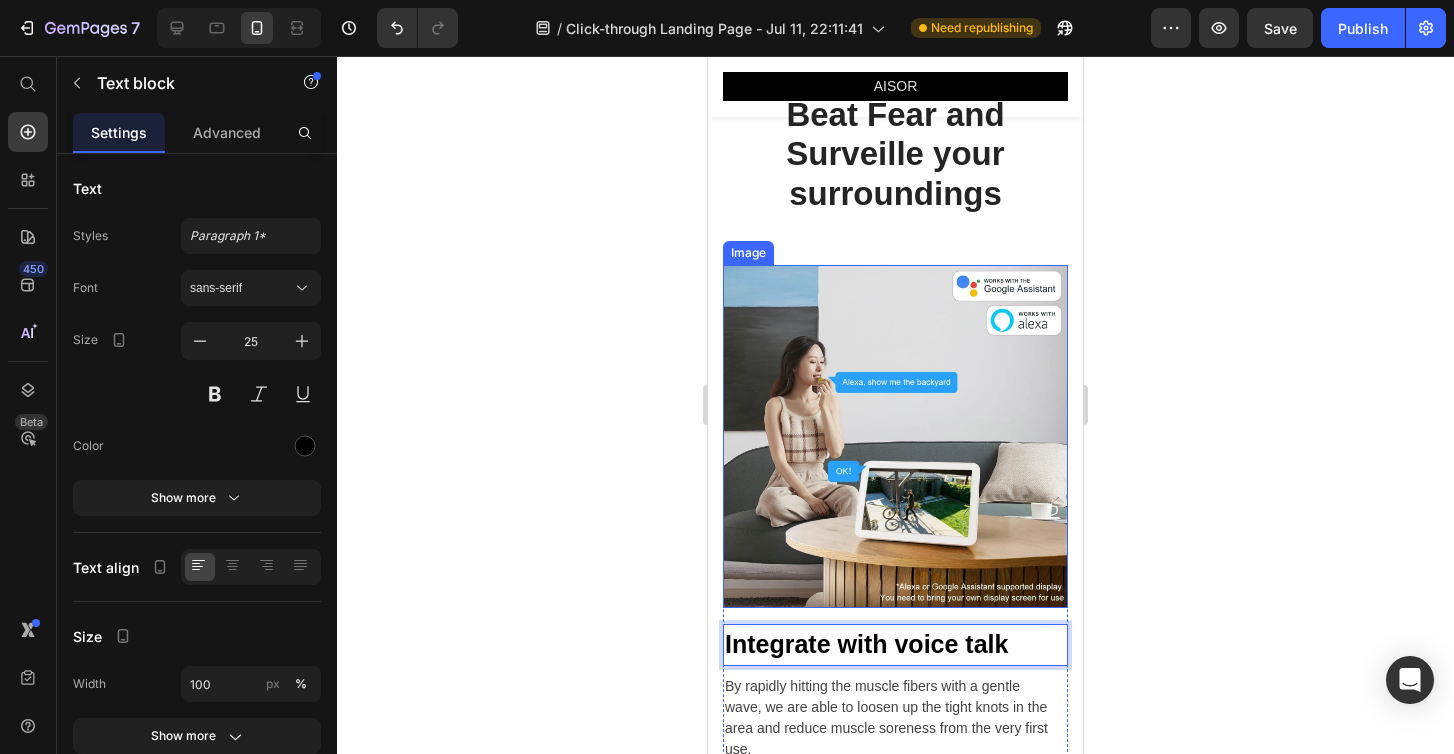 scroll, scrollTop: 2884, scrollLeft: 0, axis: vertical 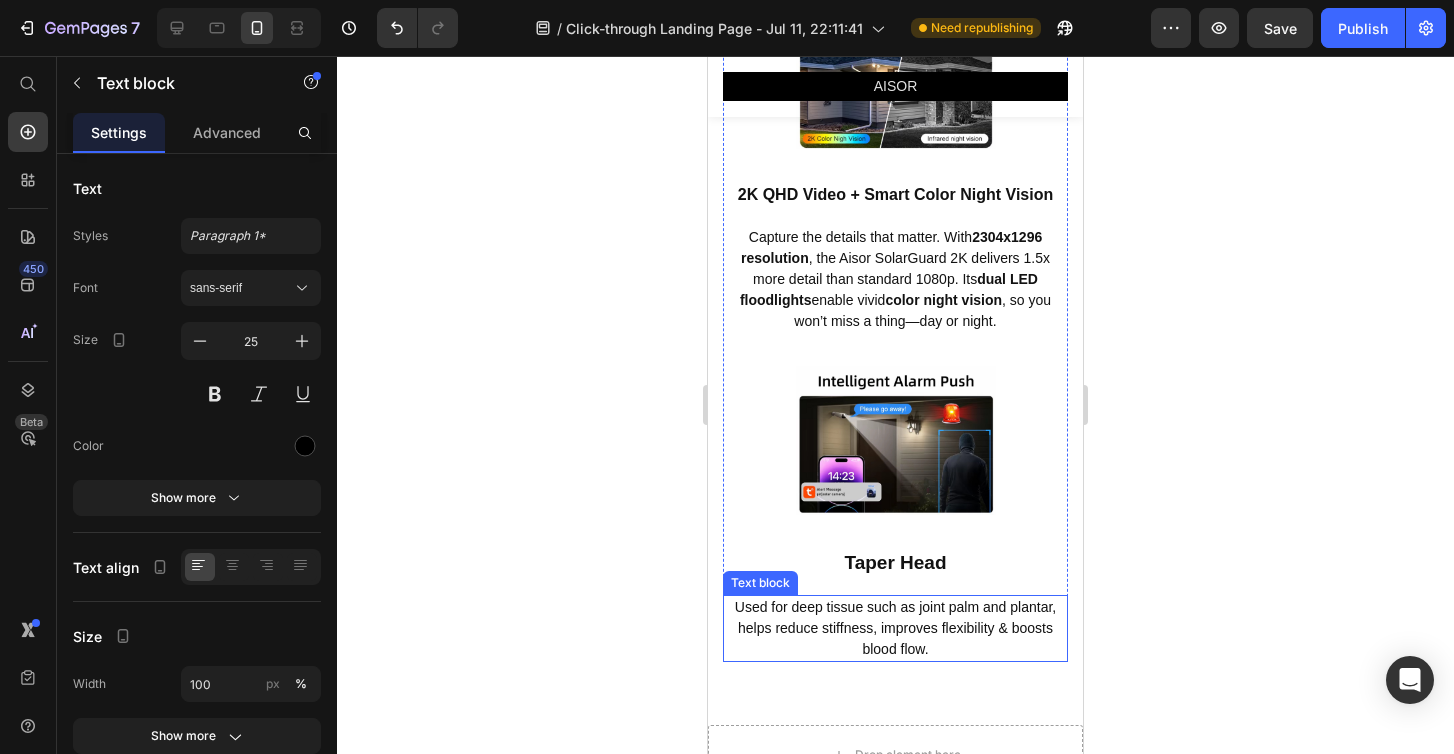 click on "Used for deep tissue such as joint palm and plantar, helps reduce stiffness, improves flexibility & boosts blood flow." at bounding box center (895, 628) 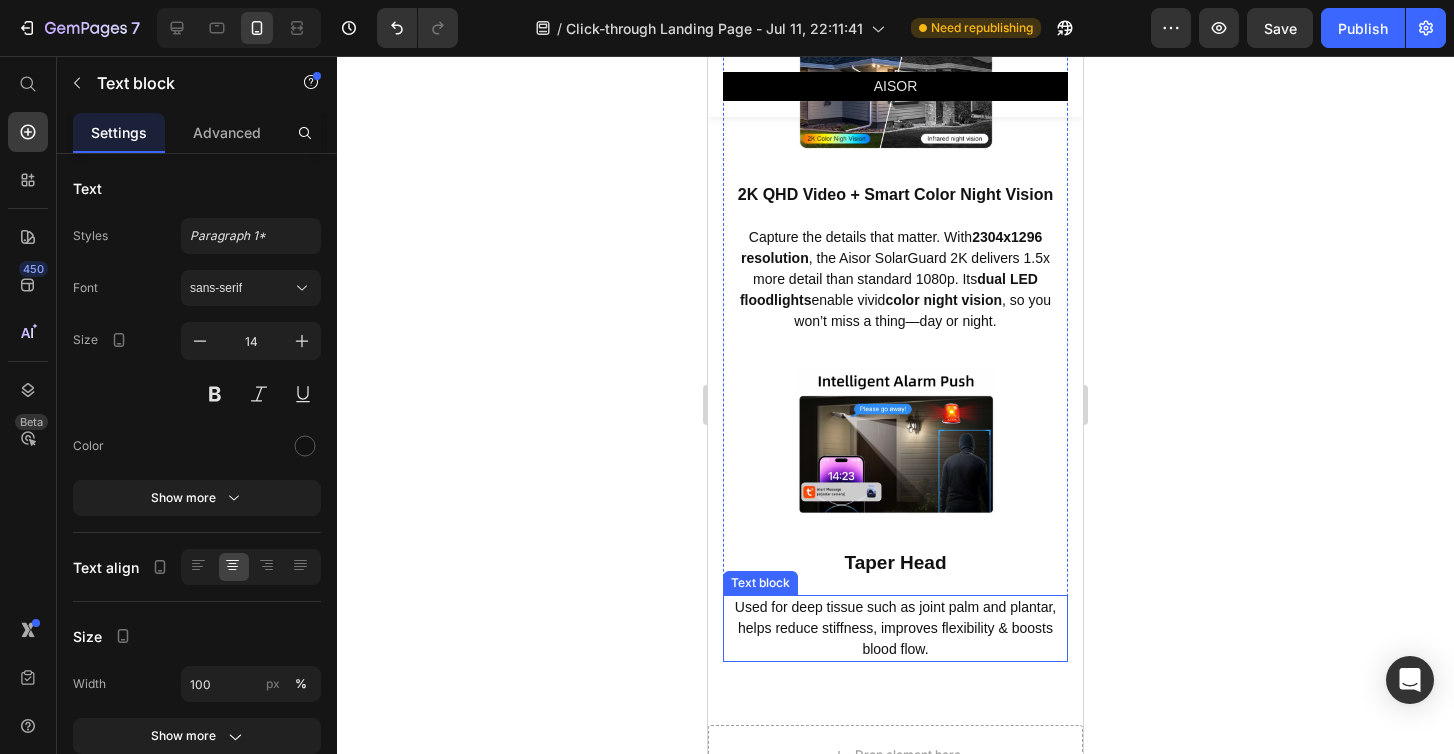 click on "Used for deep tissue such as joint palm and plantar, helps reduce stiffness, improves flexibility & boosts blood flow." at bounding box center (895, 628) 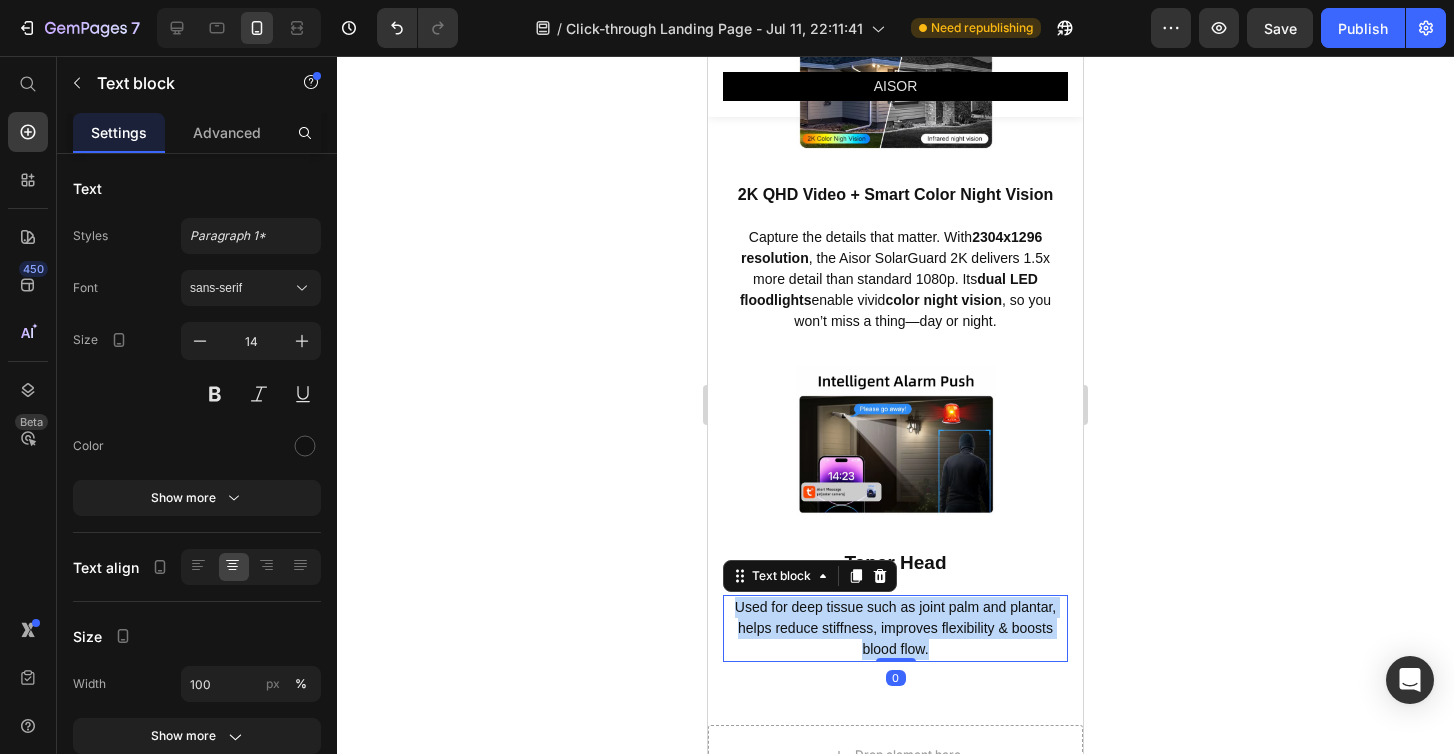 click on "Used for deep tissue such as joint palm and plantar, helps reduce stiffness, improves flexibility & boosts blood flow." at bounding box center [895, 628] 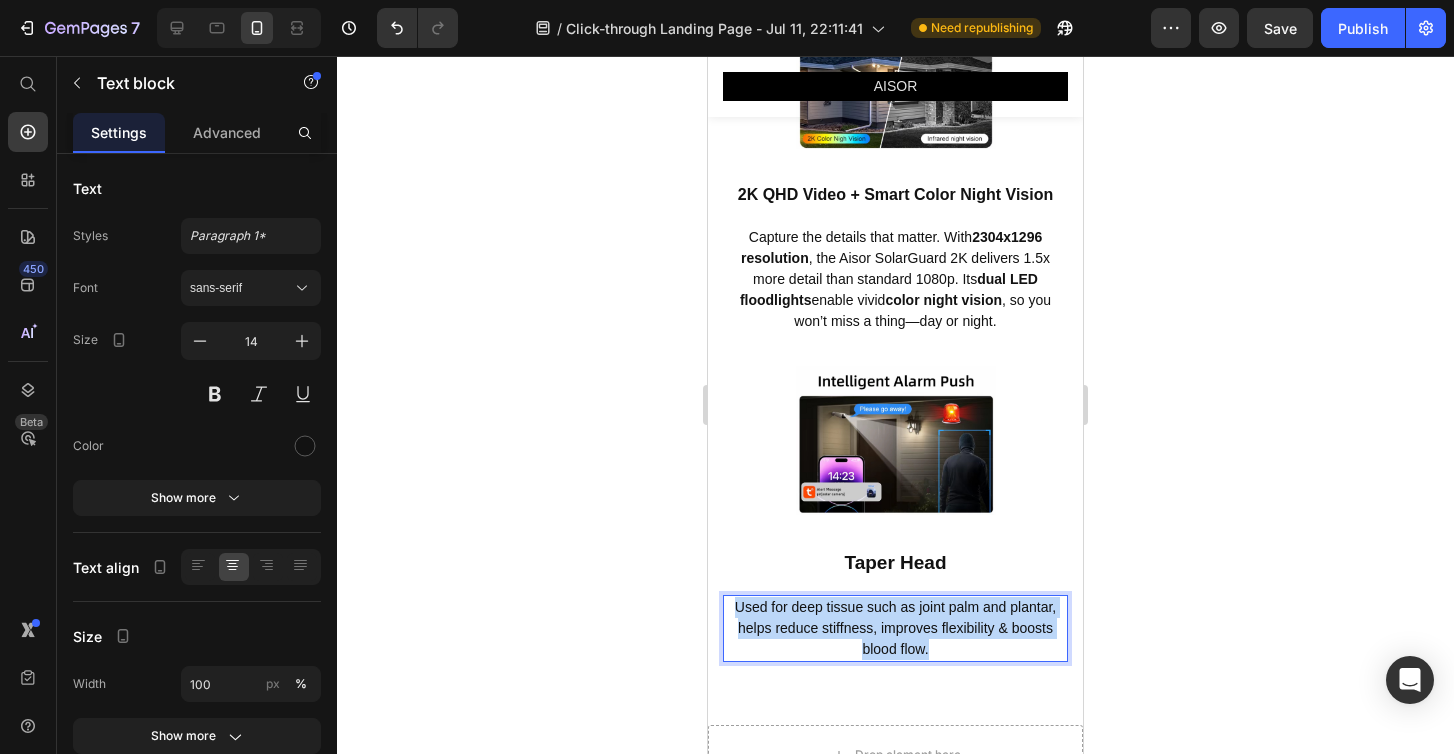 click on "Used for deep tissue such as joint palm and plantar, helps reduce stiffness, improves flexibility & boosts blood flow." at bounding box center (895, 628) 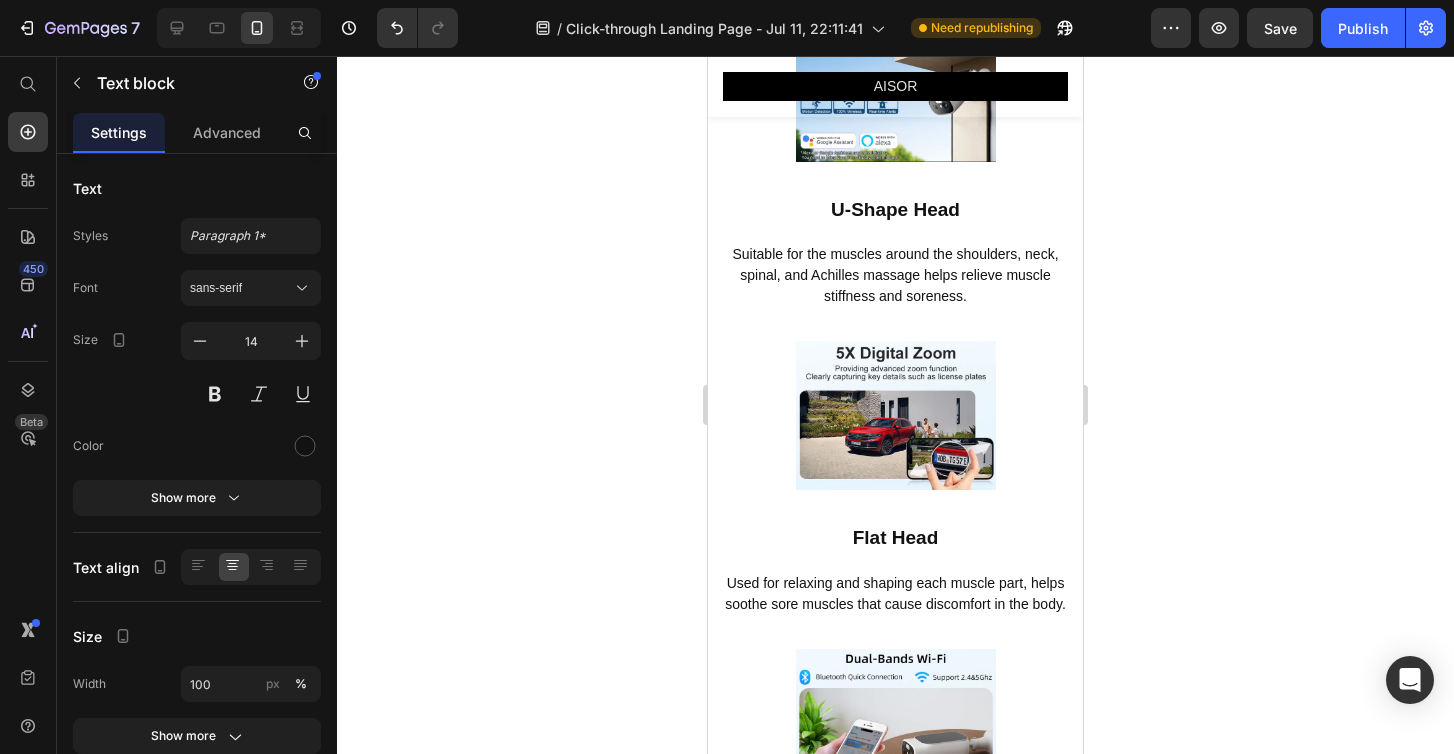 type on "16" 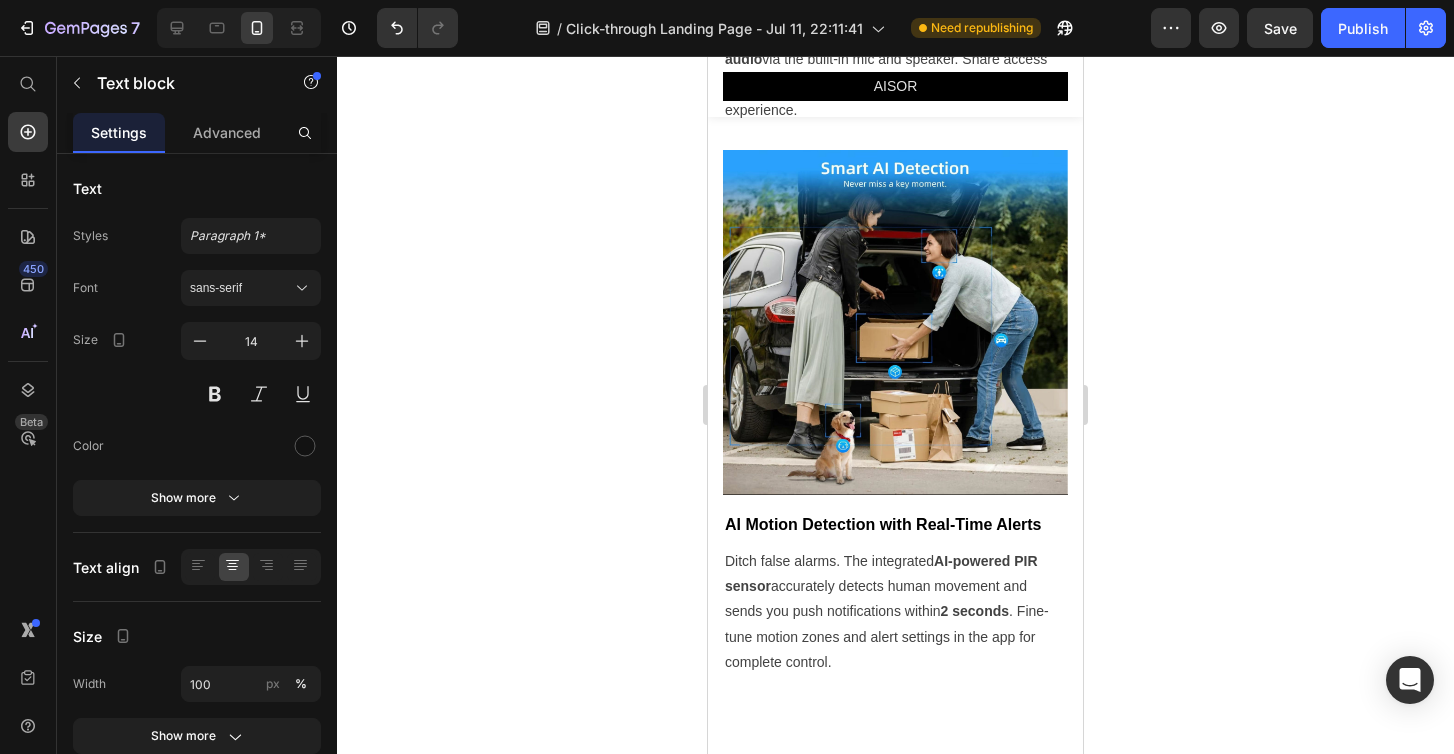 scroll, scrollTop: 4047, scrollLeft: 0, axis: vertical 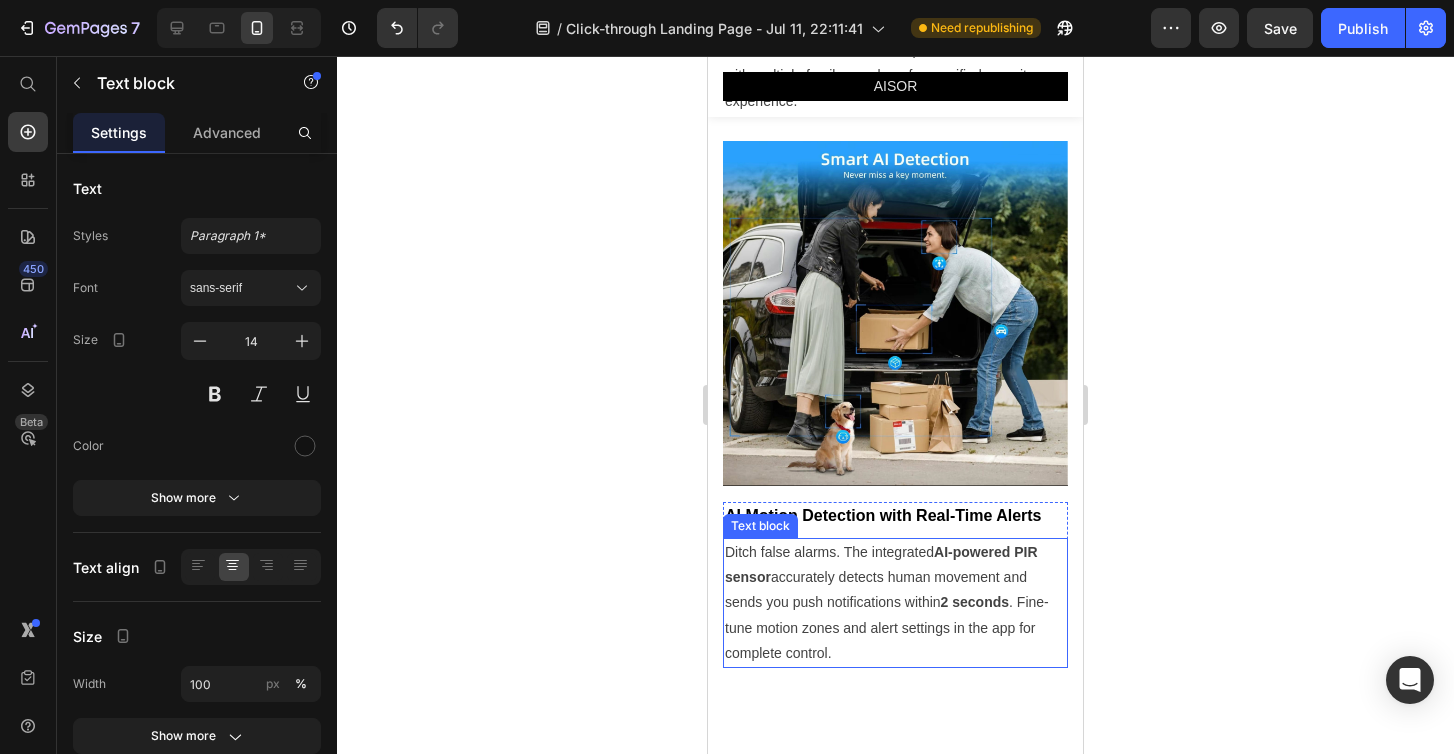 click on "Ditch false alarms. The integrated  AI-powered PIR sensor  accurately detects human movement and sends you push notifications within  2 seconds . Fine-tune motion zones and alert settings in the app for complete control." at bounding box center [895, 603] 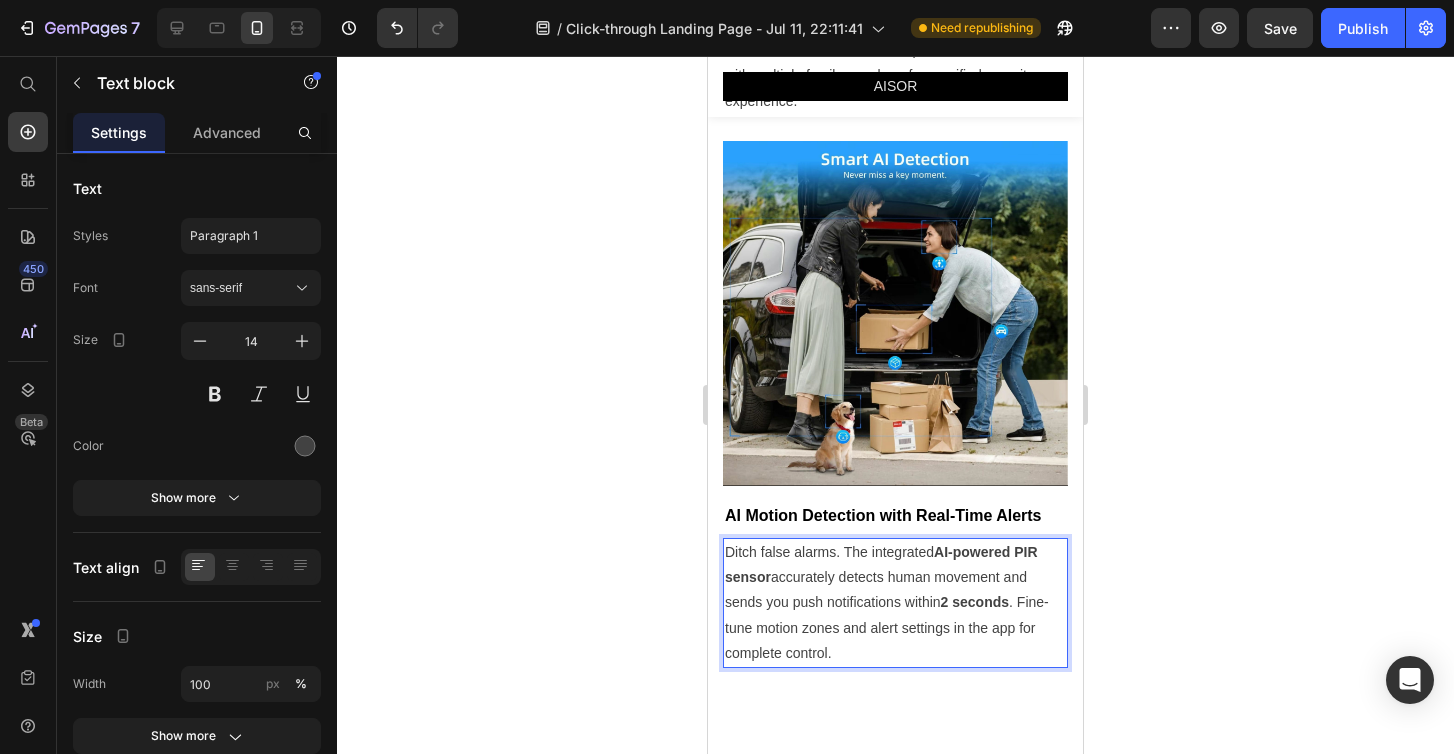 click on "Ditch false alarms. The integrated  AI-powered PIR sensor  accurately detects human movement and sends you push notifications within  2 seconds . Fine-tune motion zones and alert settings in the app for complete control." at bounding box center [895, 603] 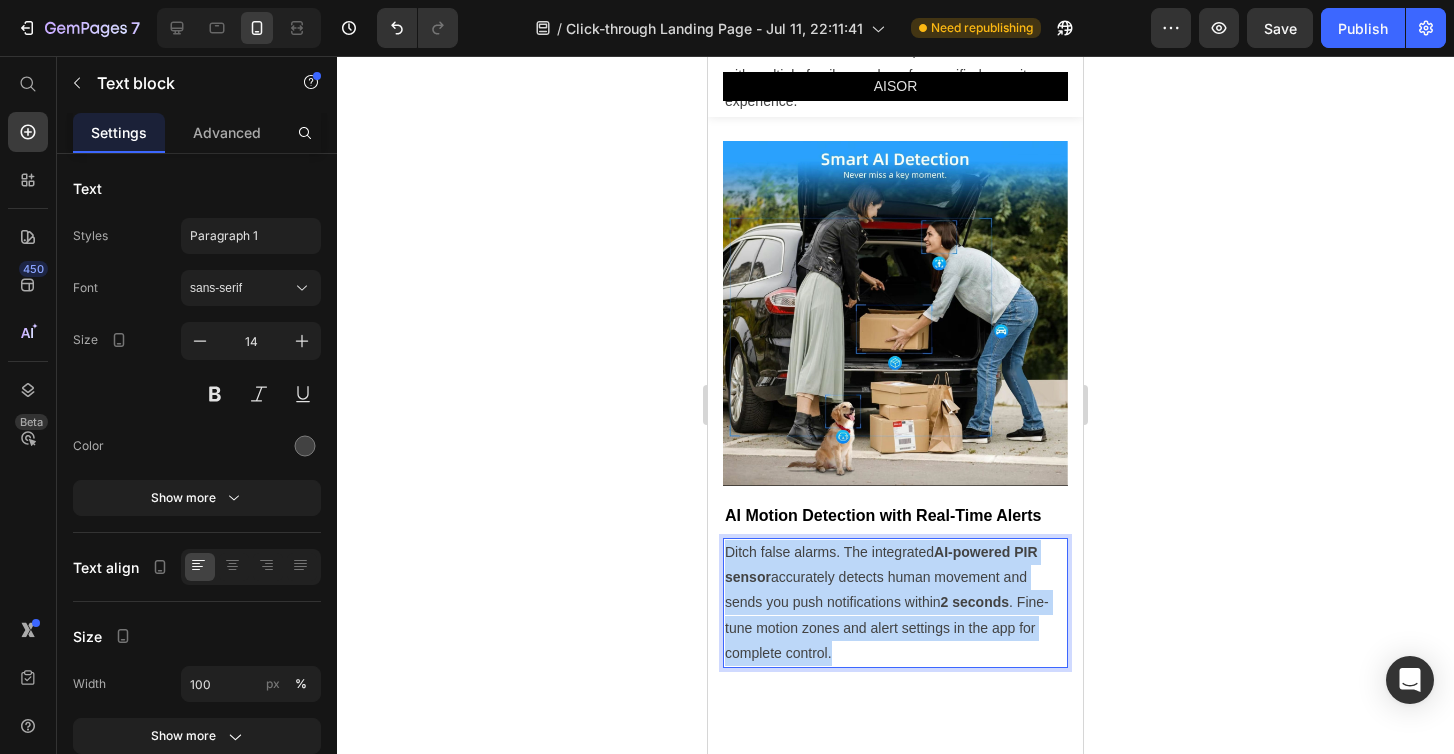 click on "Ditch false alarms. The integrated  AI-powered PIR sensor  accurately detects human movement and sends you push notifications within  2 seconds . Fine-tune motion zones and alert settings in the app for complete control." at bounding box center (895, 603) 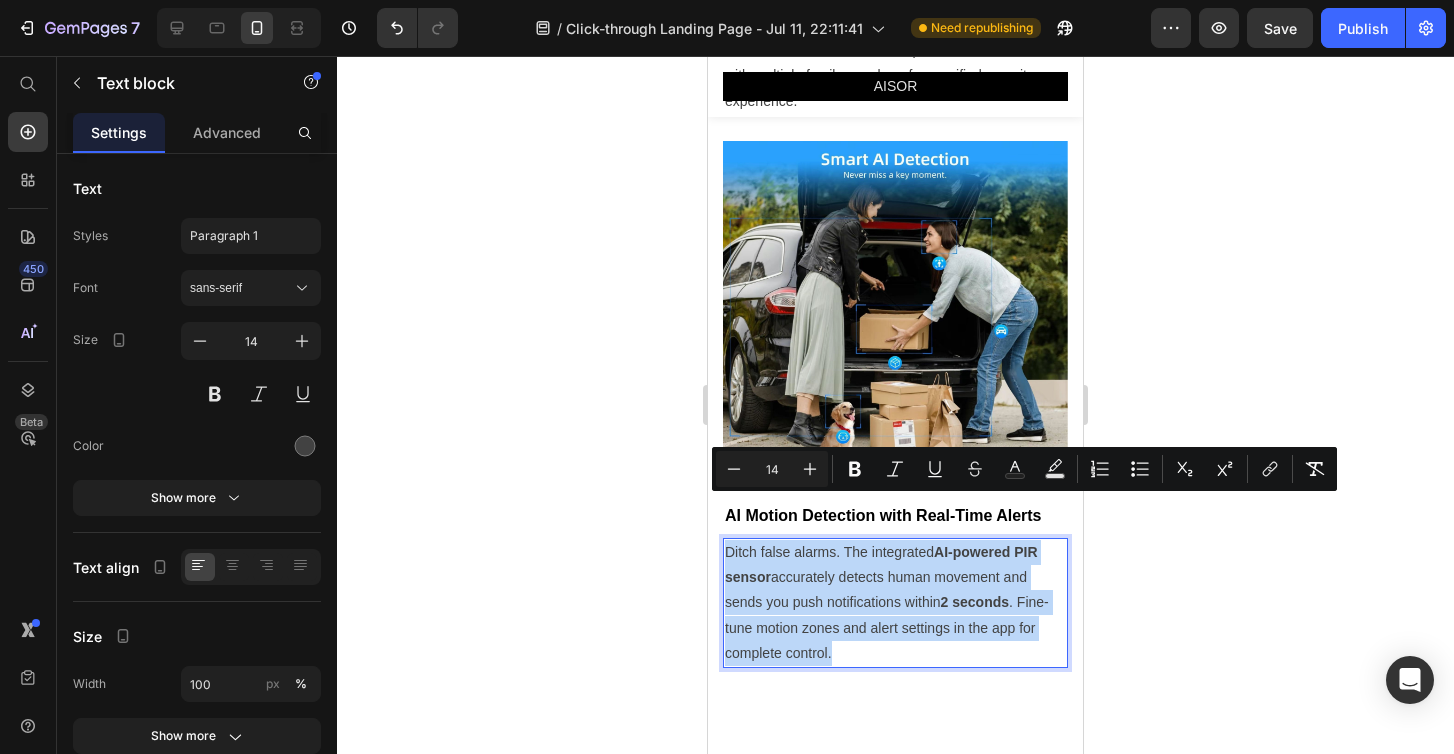 copy on "Ditch false alarms. The integrated  AI-powered PIR sensor  accurately detects human movement and sends you push notifications within  2 seconds . Fine-tune motion zones and alert settings in the app for complete control." 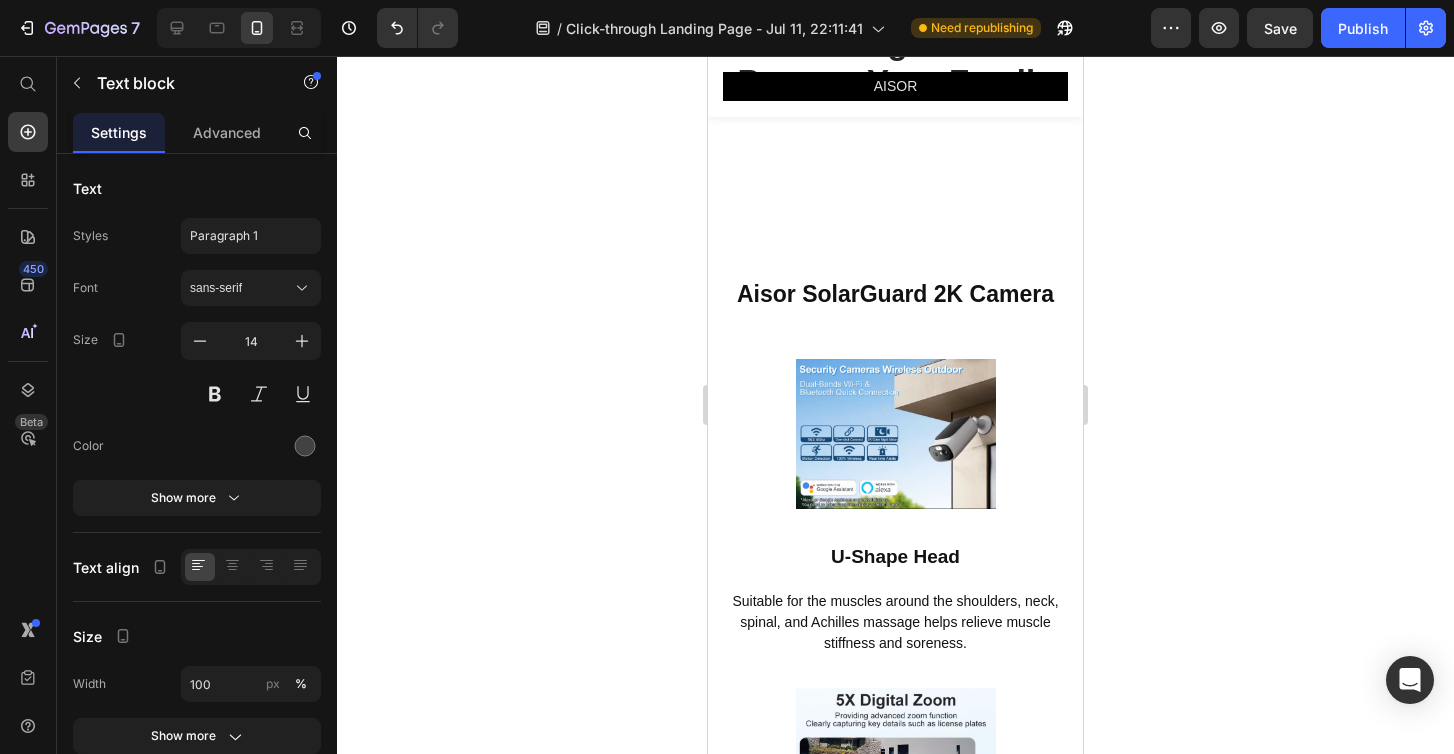 type on "16" 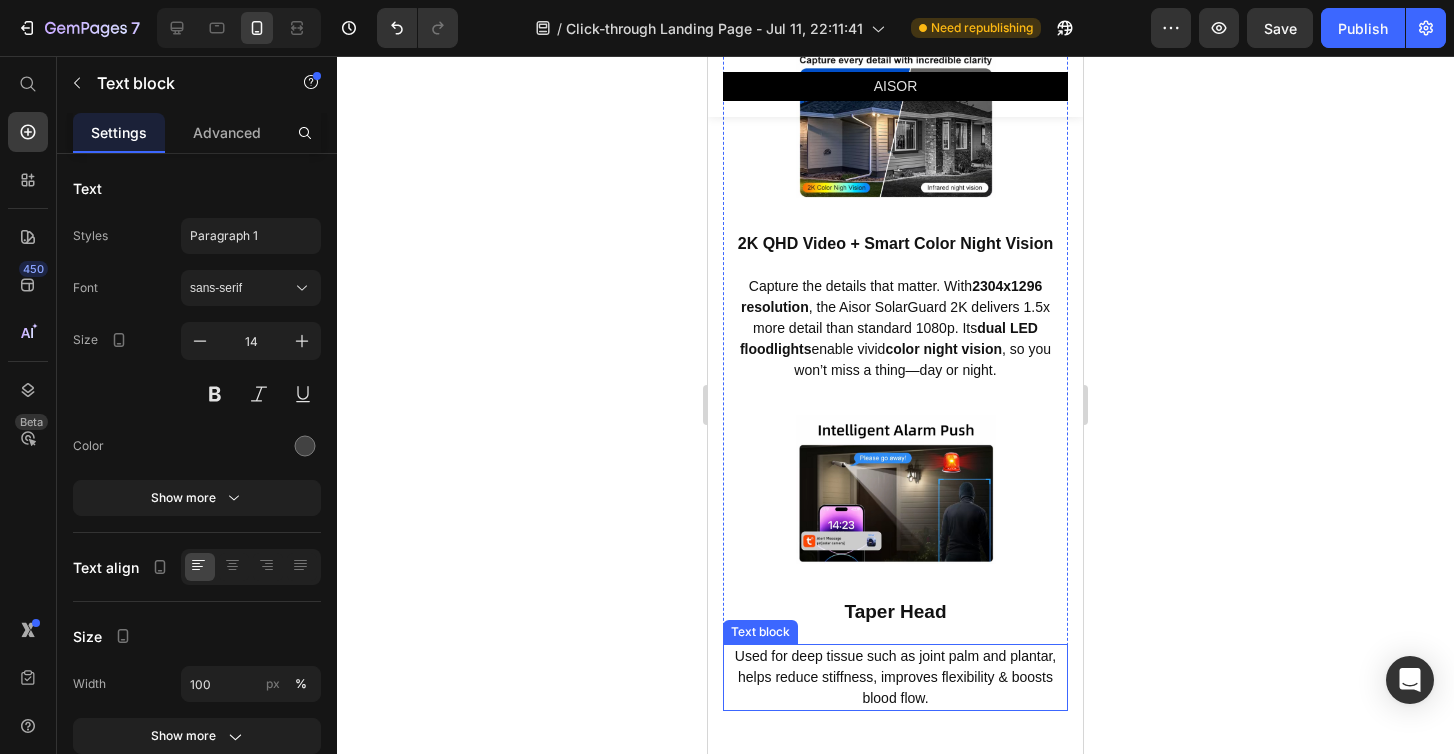 scroll, scrollTop: 6846, scrollLeft: 0, axis: vertical 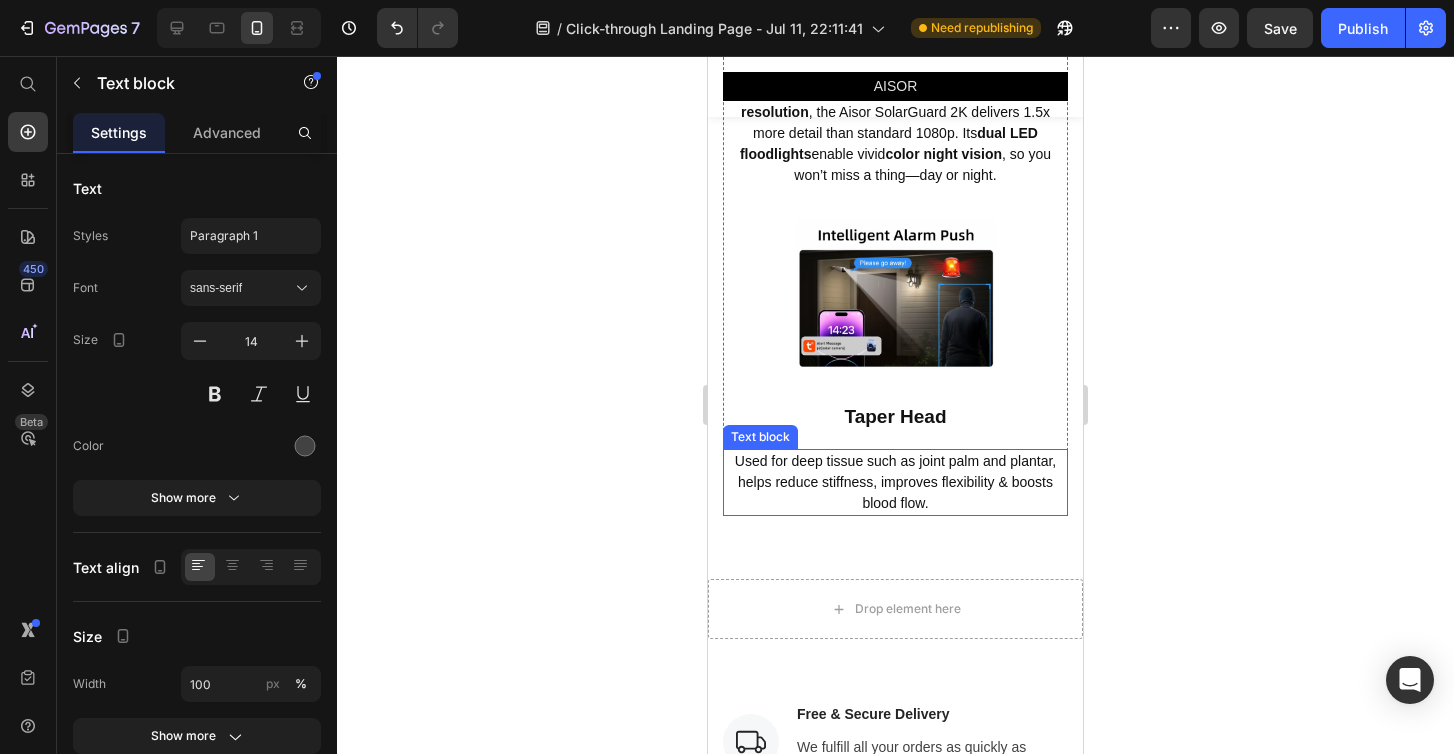 click on "Used for deep tissue such as joint palm and plantar, helps reduce stiffness, improves flexibility & boosts blood flow." at bounding box center (895, 482) 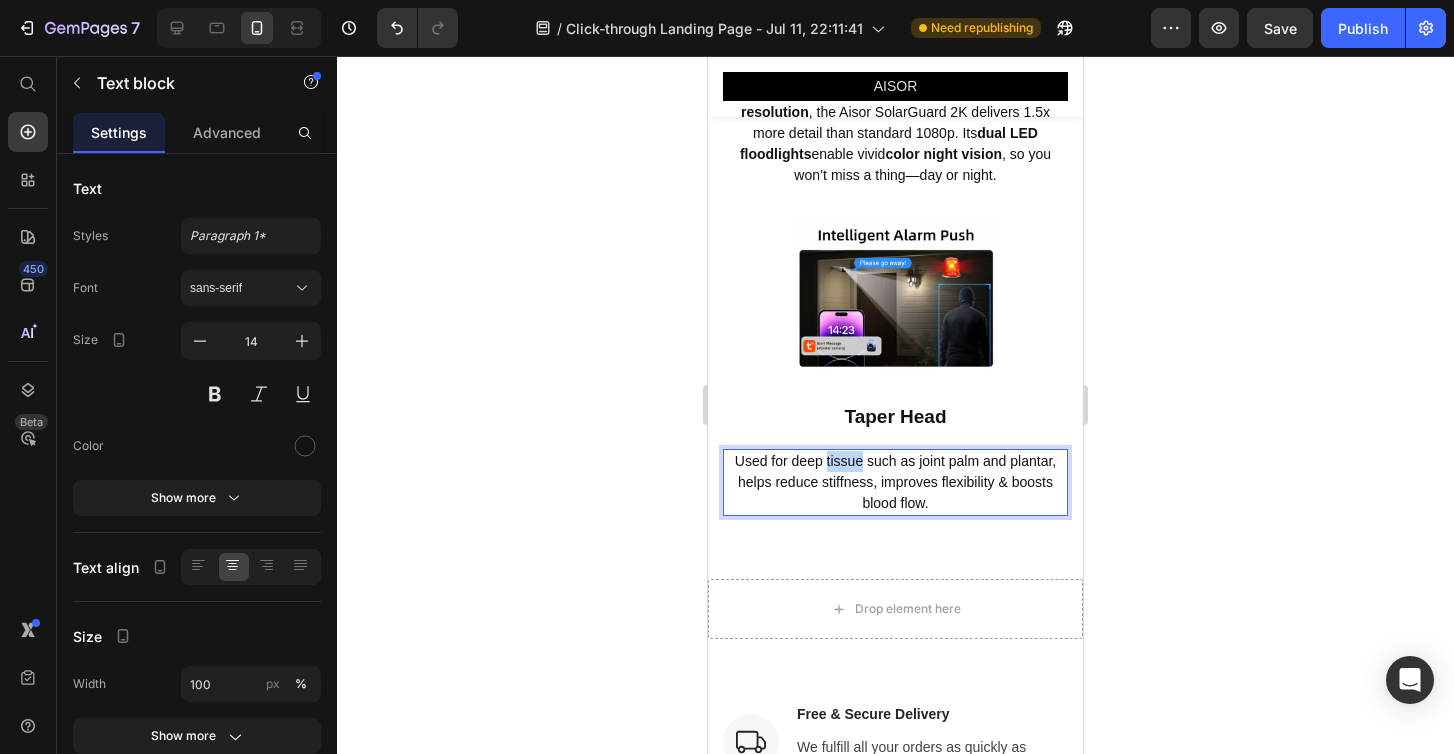 click on "Used for deep tissue such as joint palm and plantar, helps reduce stiffness, improves flexibility & boosts blood flow." at bounding box center (895, 482) 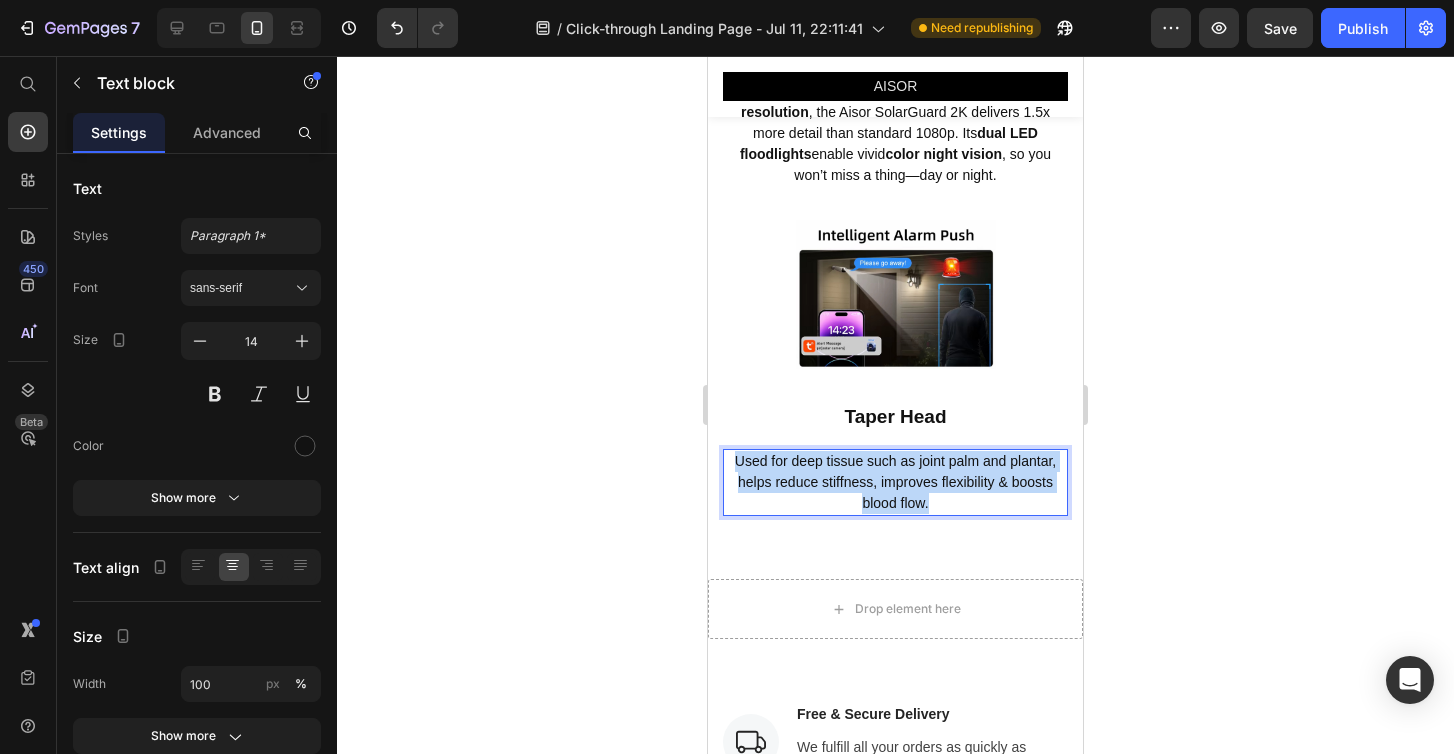 click on "Used for deep tissue such as joint palm and plantar, helps reduce stiffness, improves flexibility & boosts blood flow." at bounding box center (895, 482) 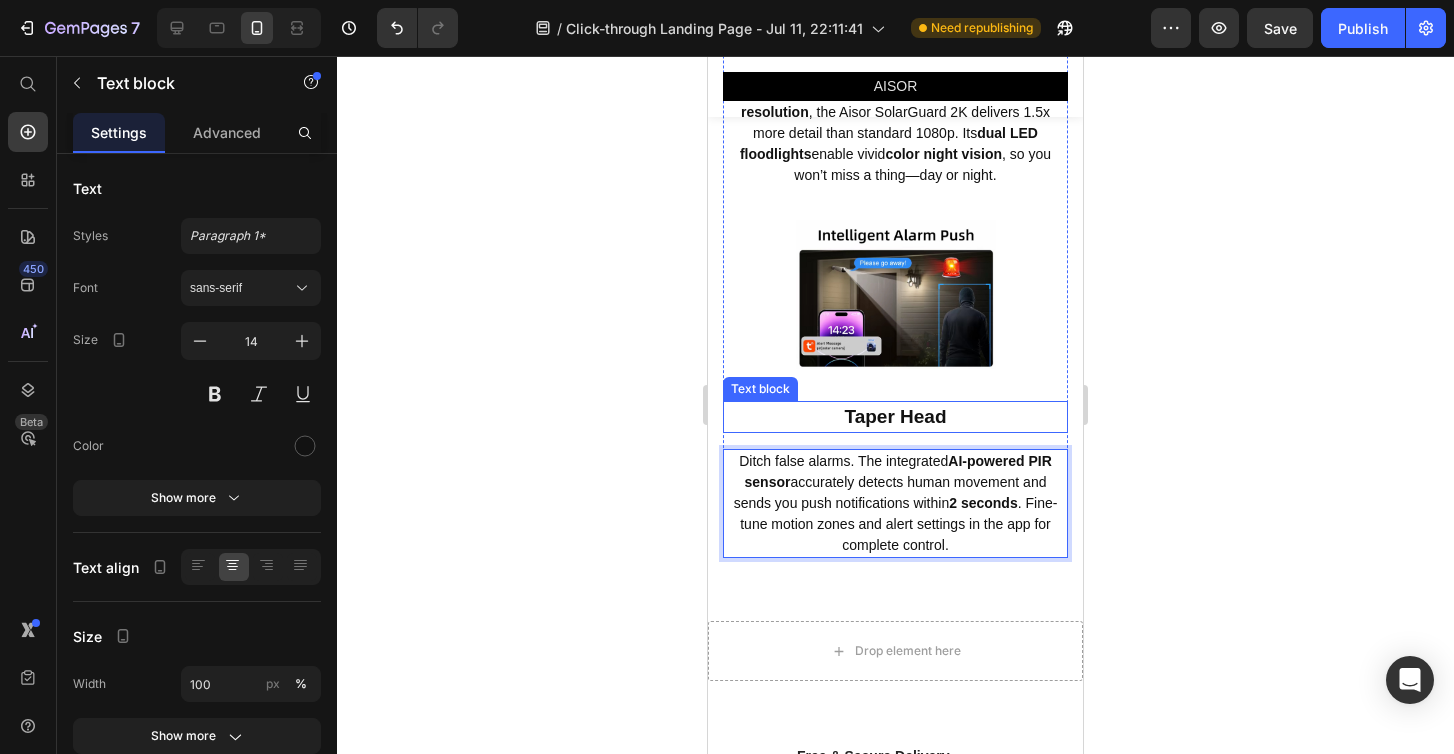 click on "Taper Head" at bounding box center (895, 417) 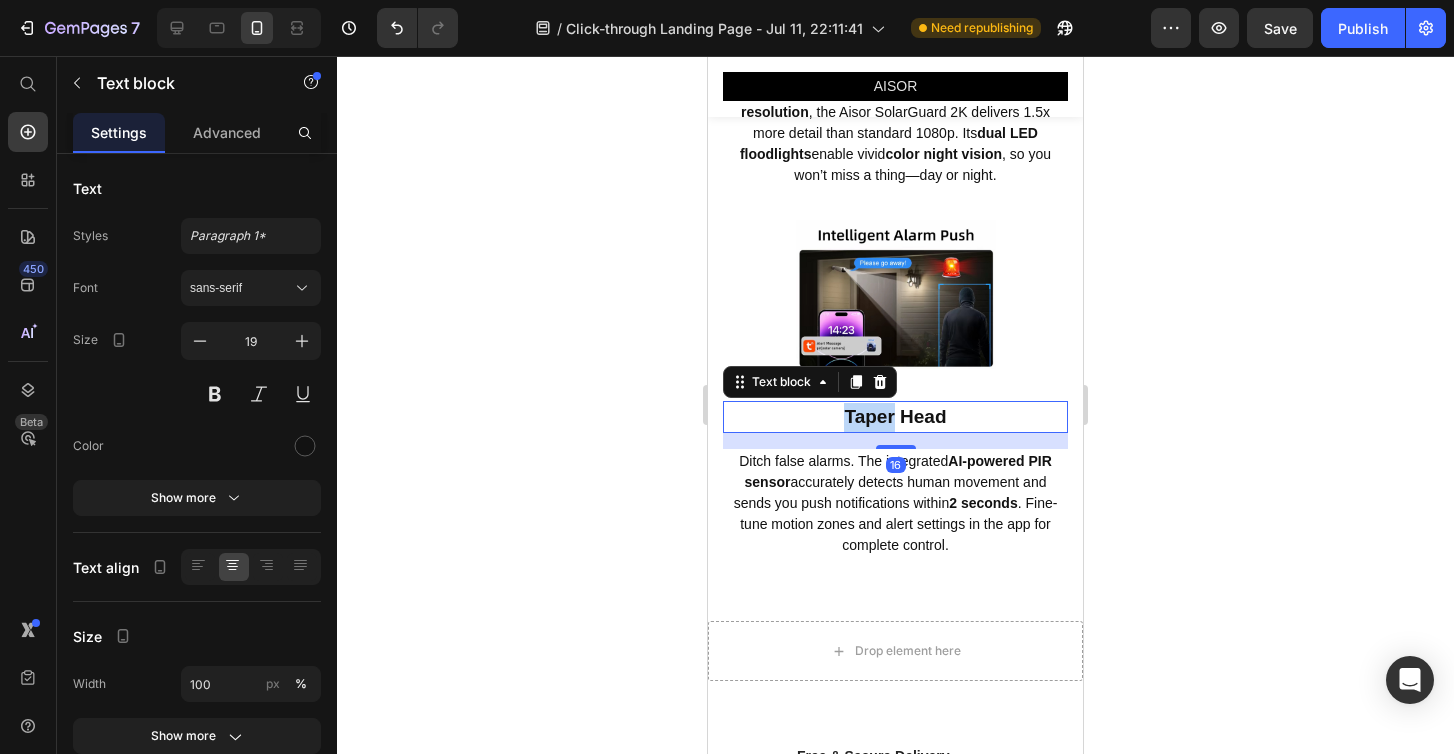 click on "Taper Head" at bounding box center (895, 417) 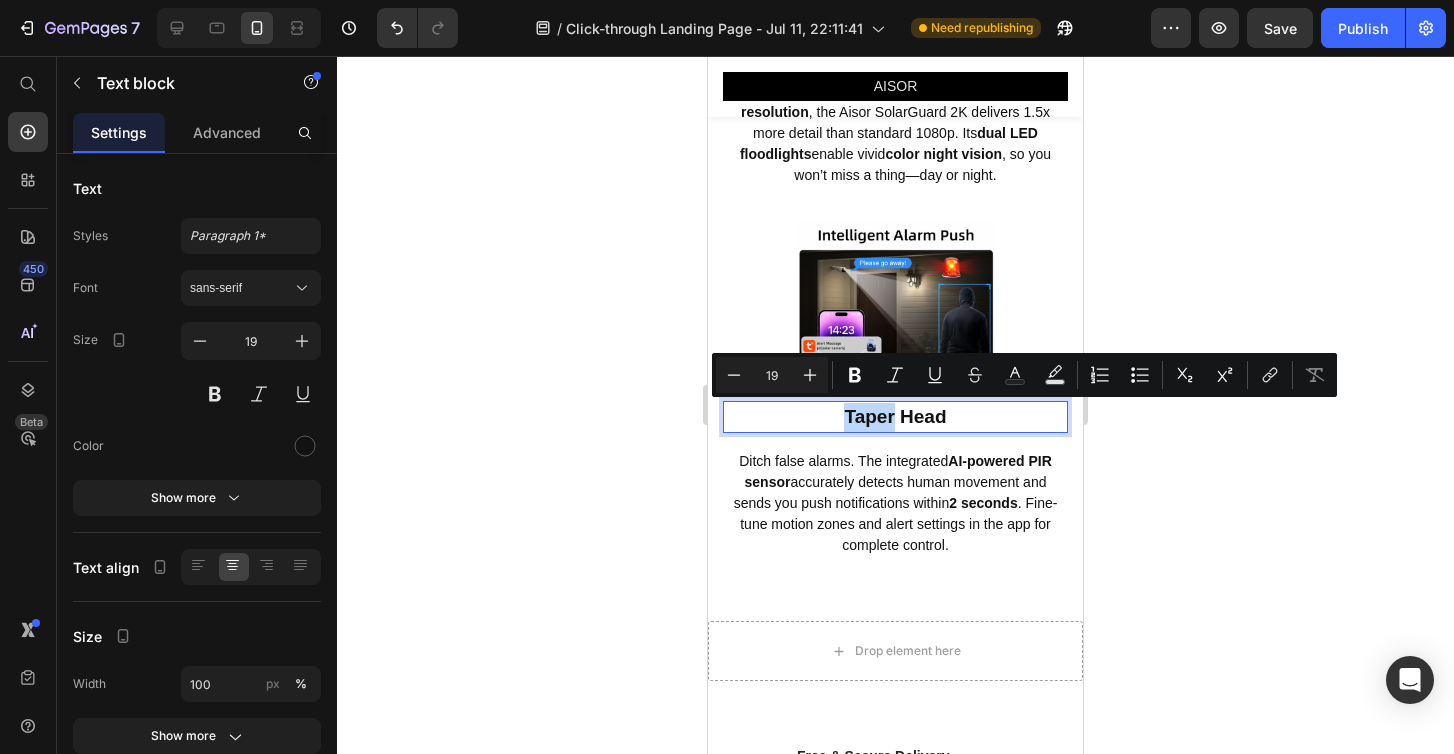 click on "Taper Head" at bounding box center [895, 417] 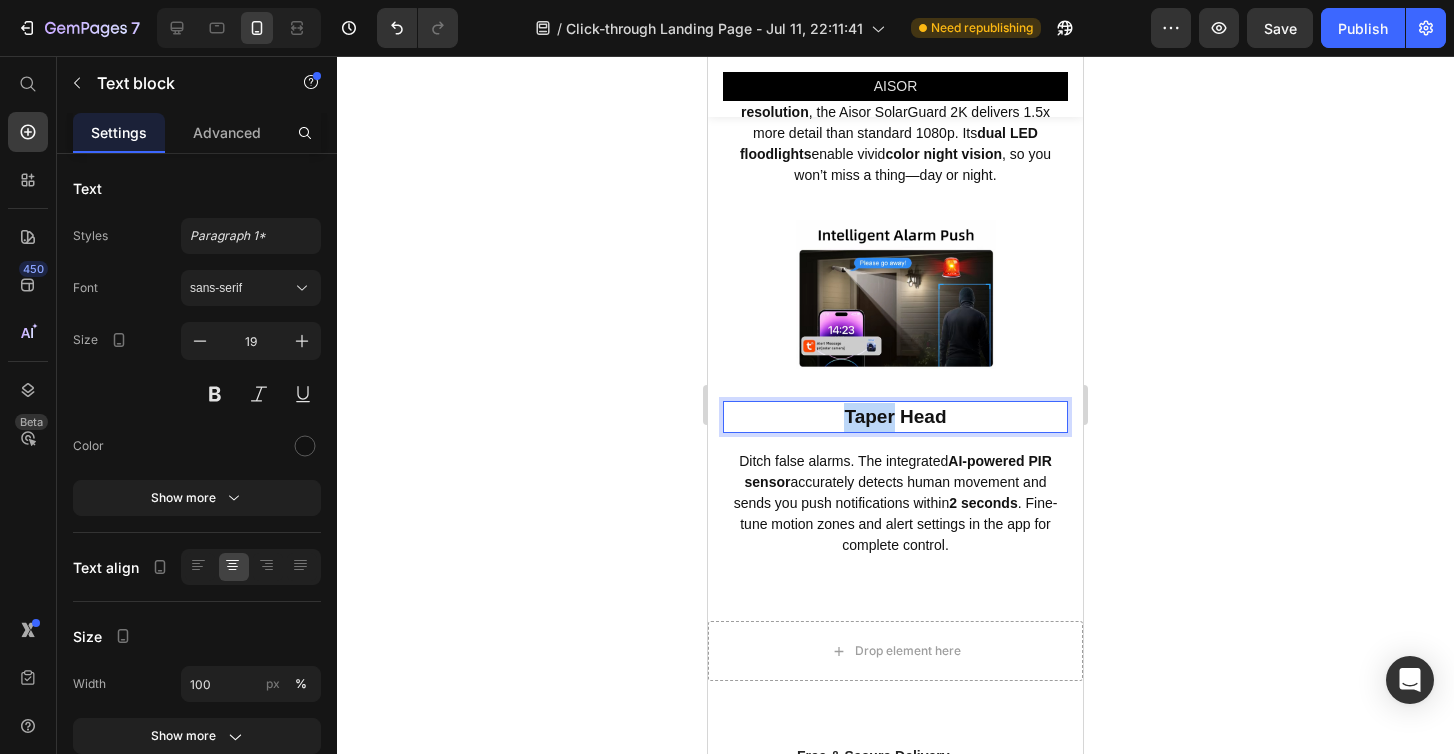 click on "Taper Head" at bounding box center (895, 417) 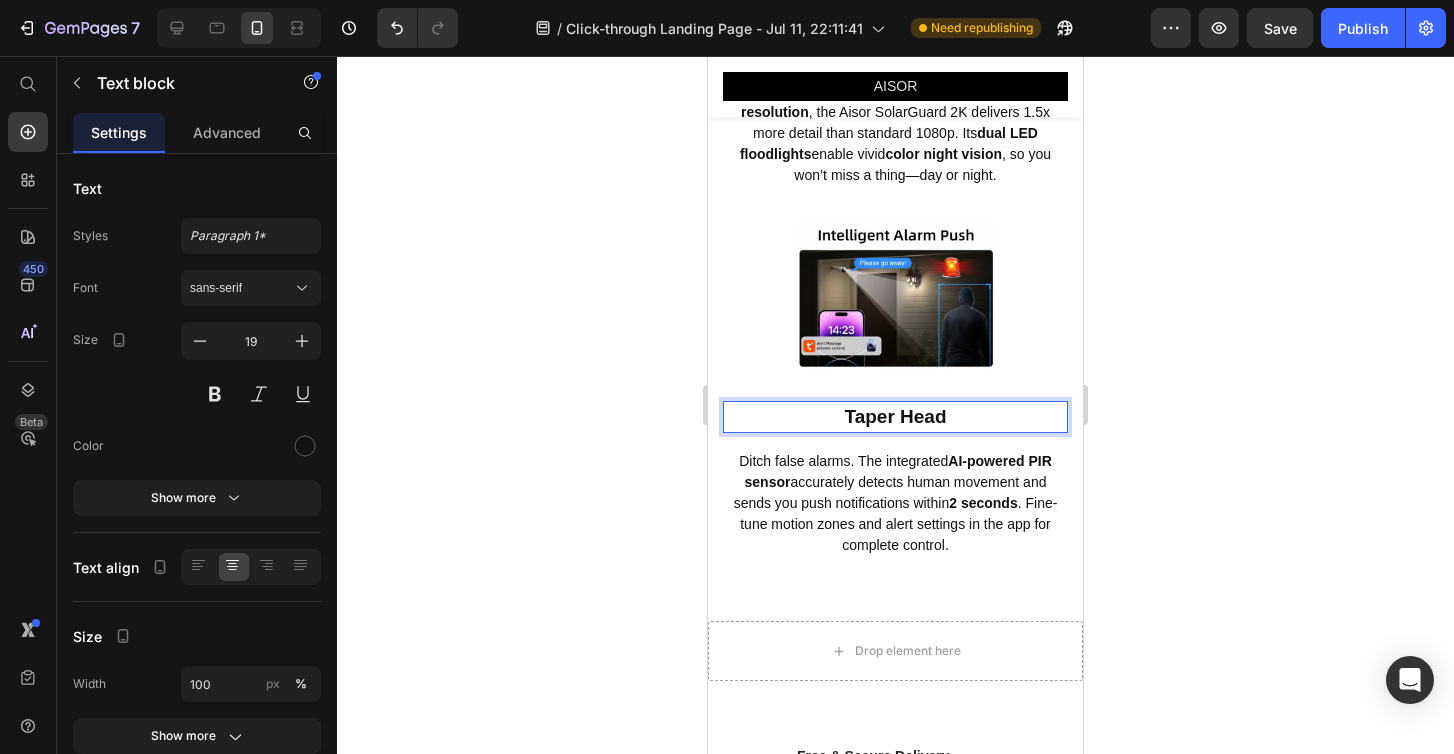 click on "Taper Head" at bounding box center [895, 417] 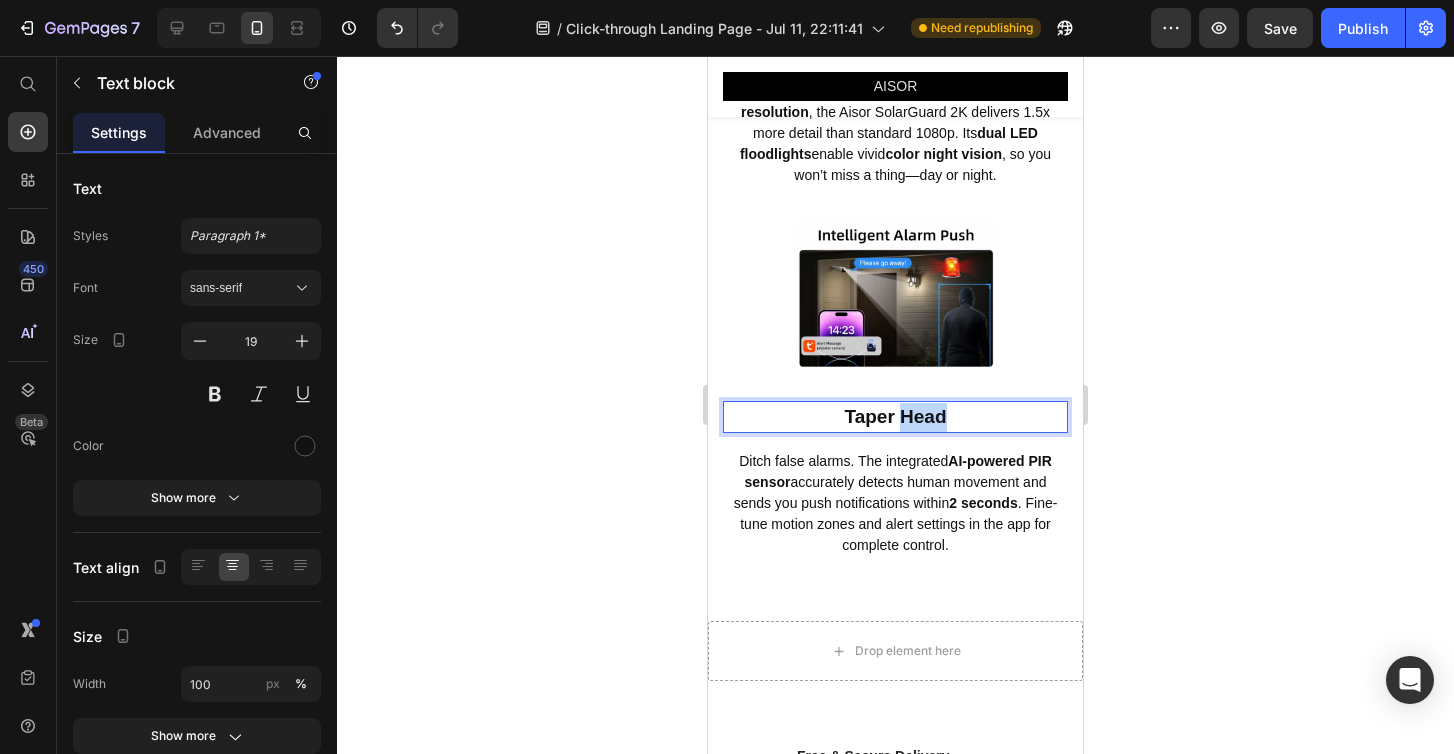 click on "Taper Head" at bounding box center (895, 417) 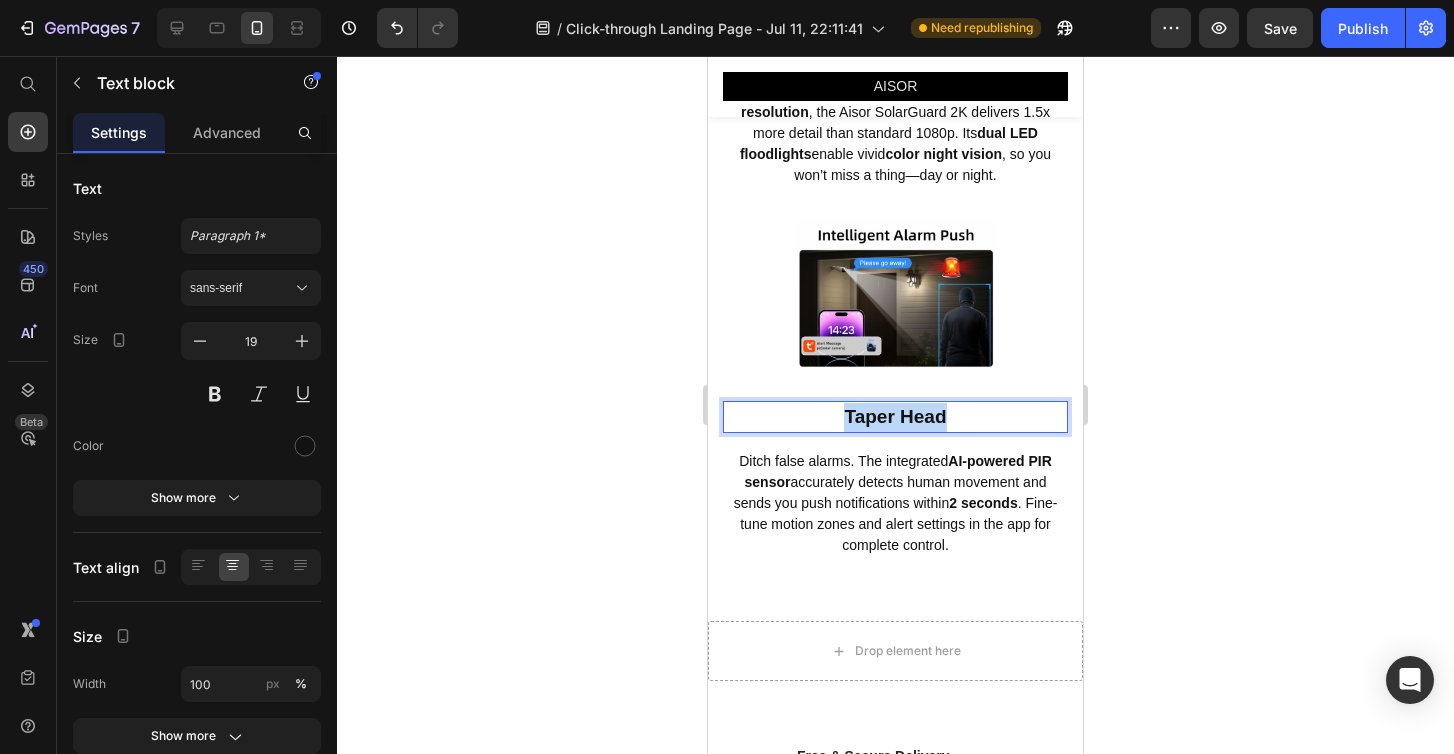 click on "Taper Head" at bounding box center (895, 417) 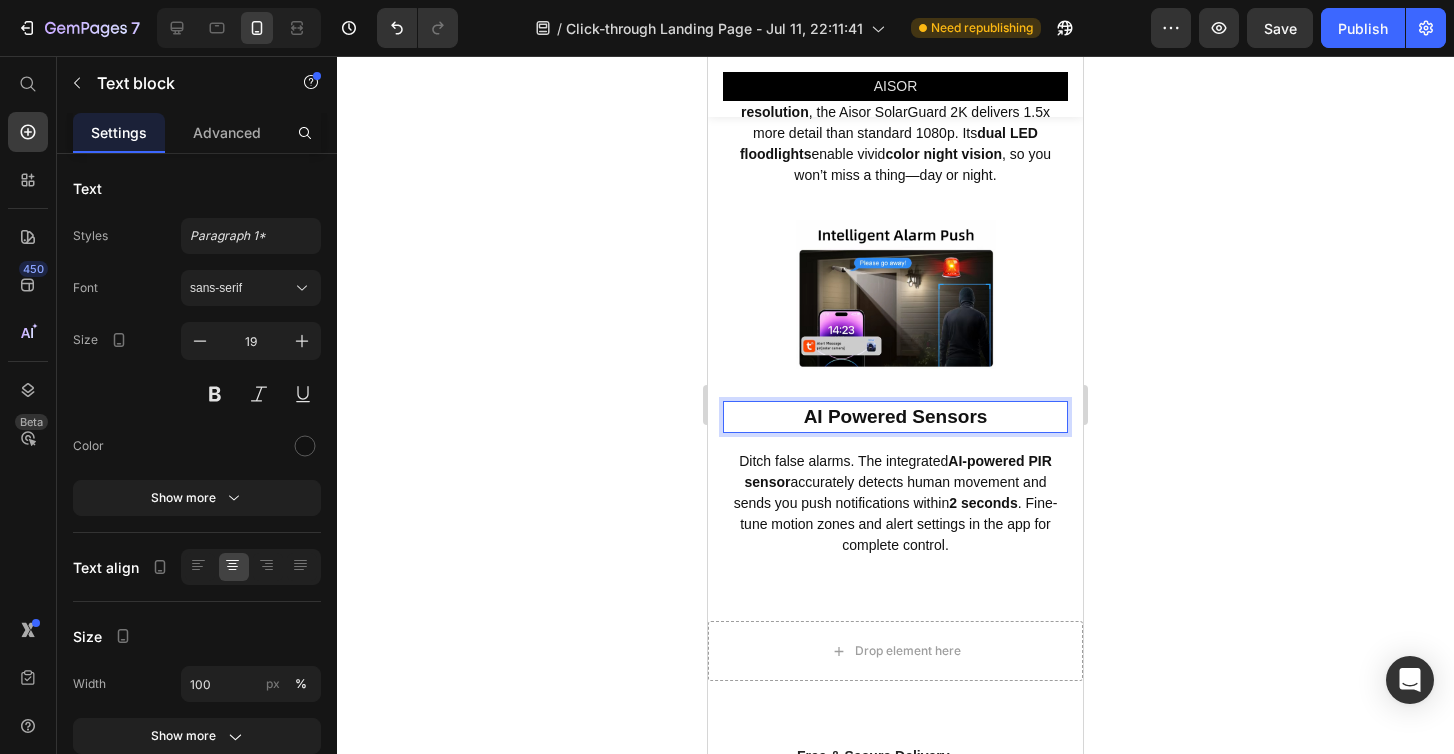 click 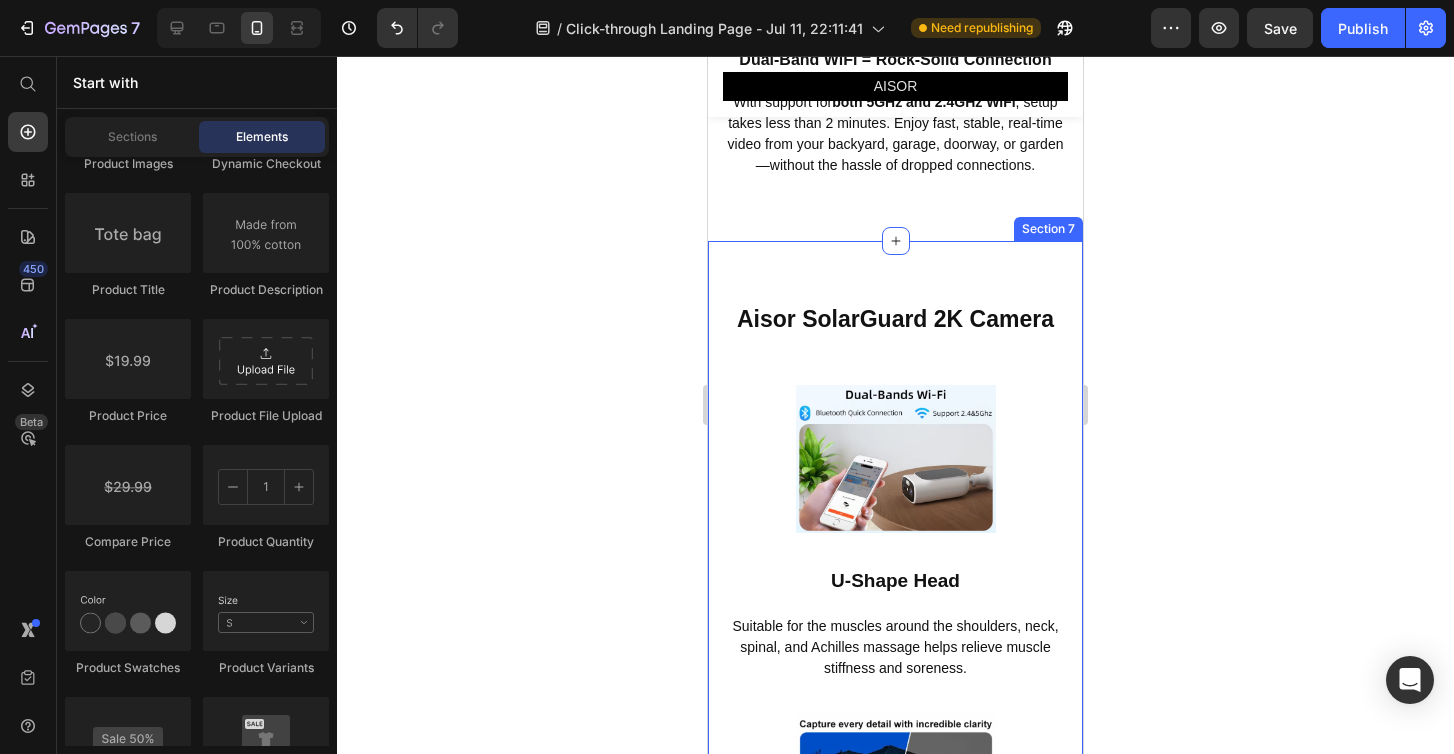 scroll, scrollTop: 5947, scrollLeft: 0, axis: vertical 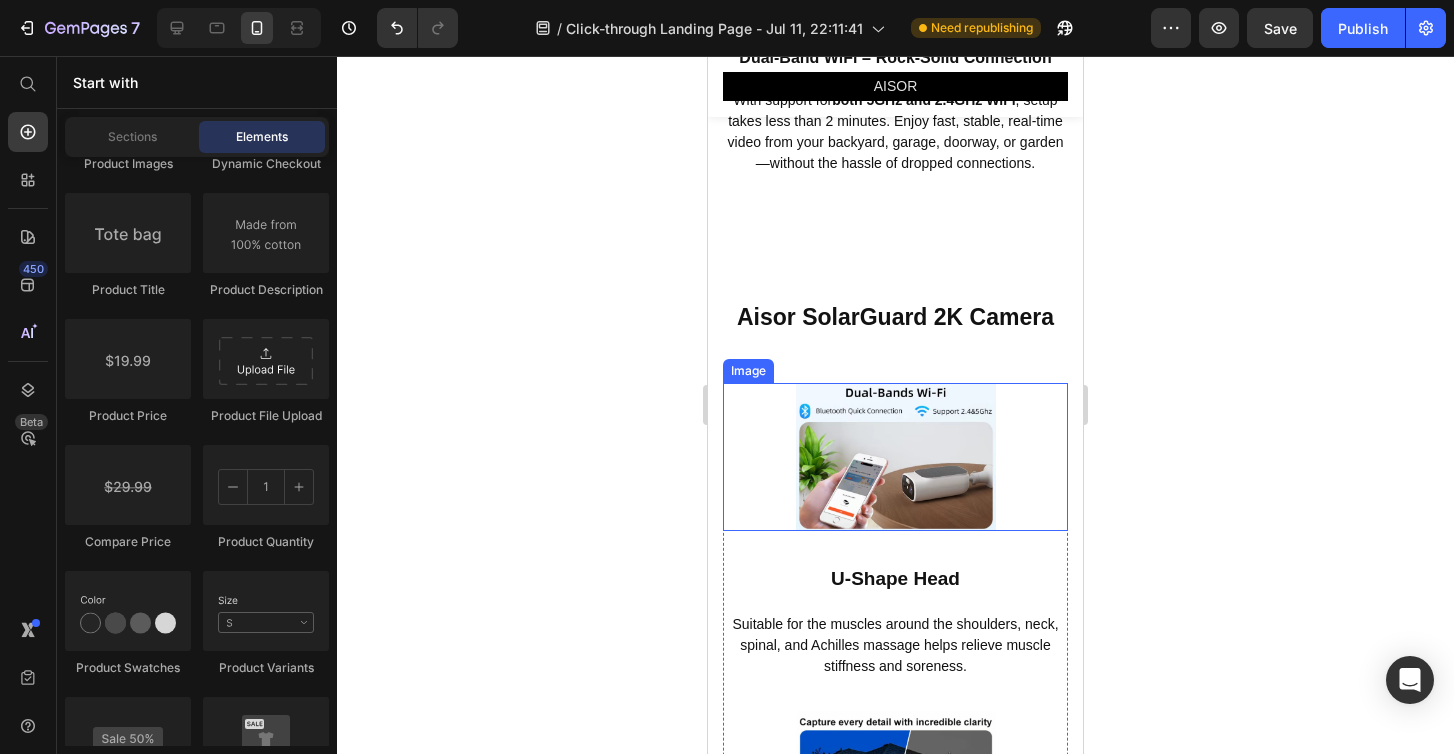 click at bounding box center (895, 457) 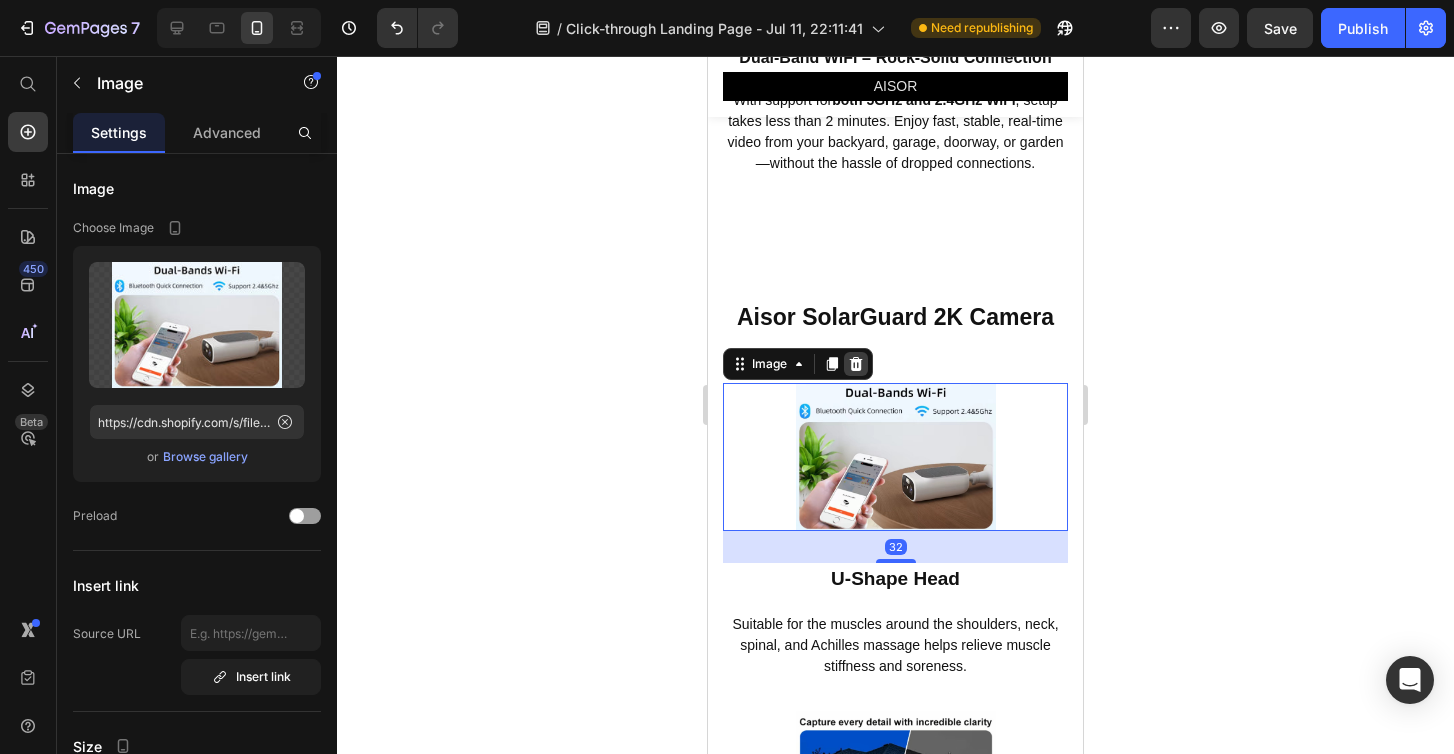 click 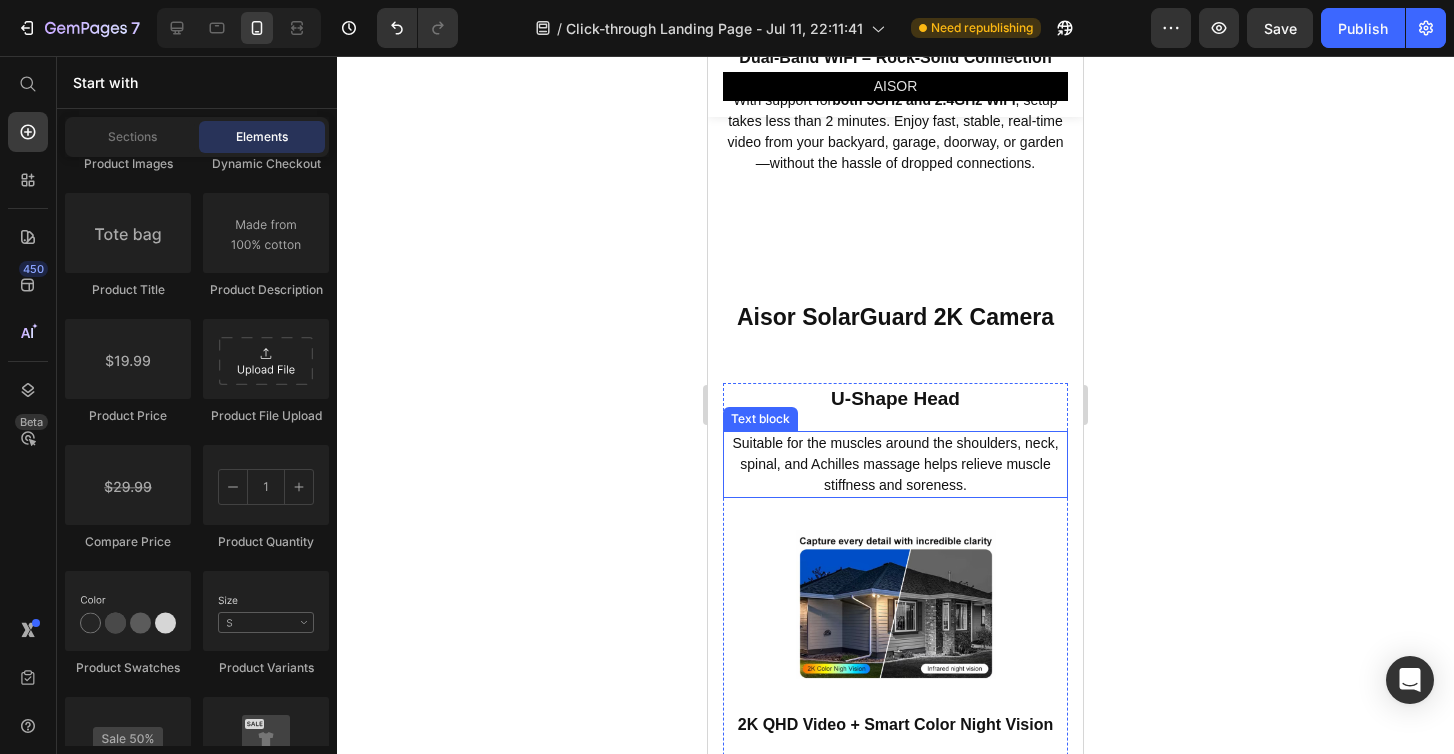 click on "Suitable for the muscles around the shoulders, neck, spinal, and Achilles massage helps relieve muscle stiffness and soreness." at bounding box center (895, 464) 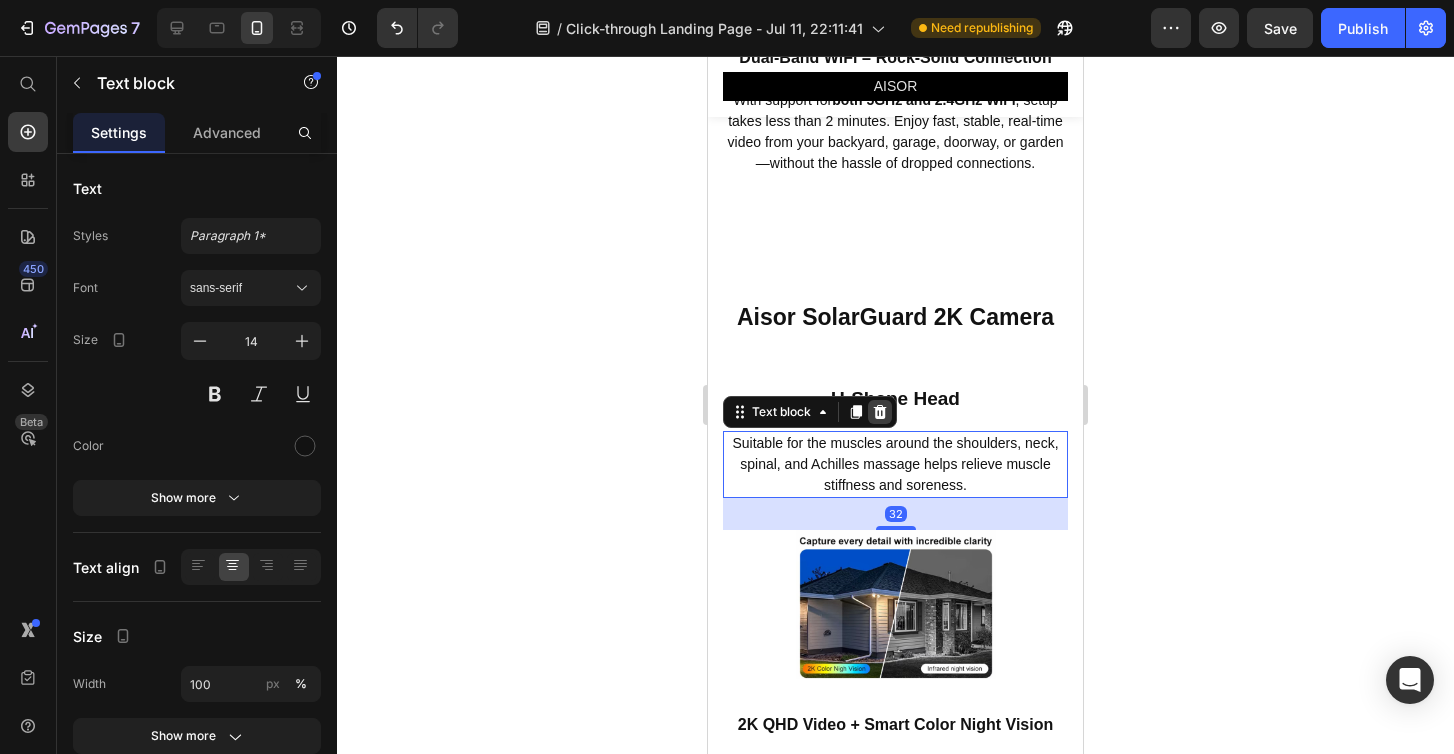 click 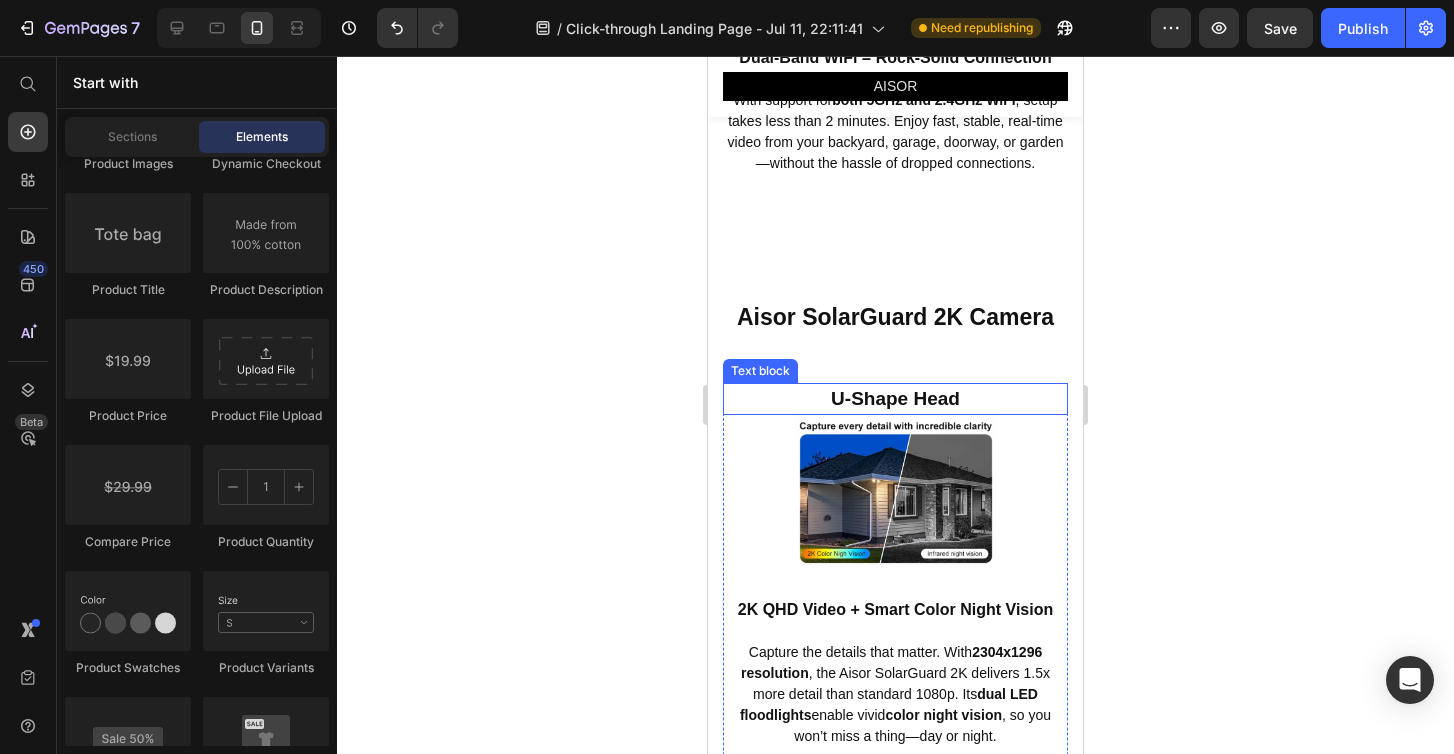 click on "U-Shape Head" at bounding box center [895, 399] 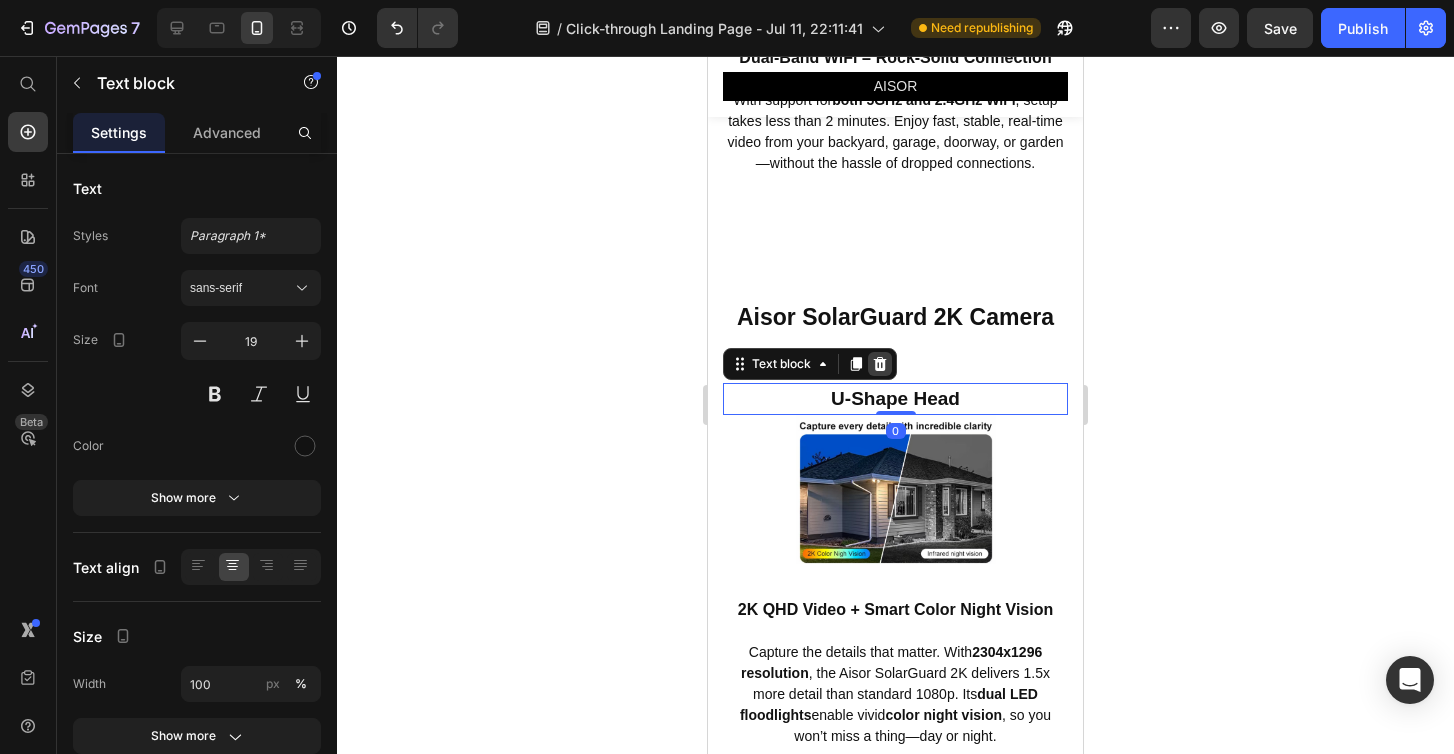 click 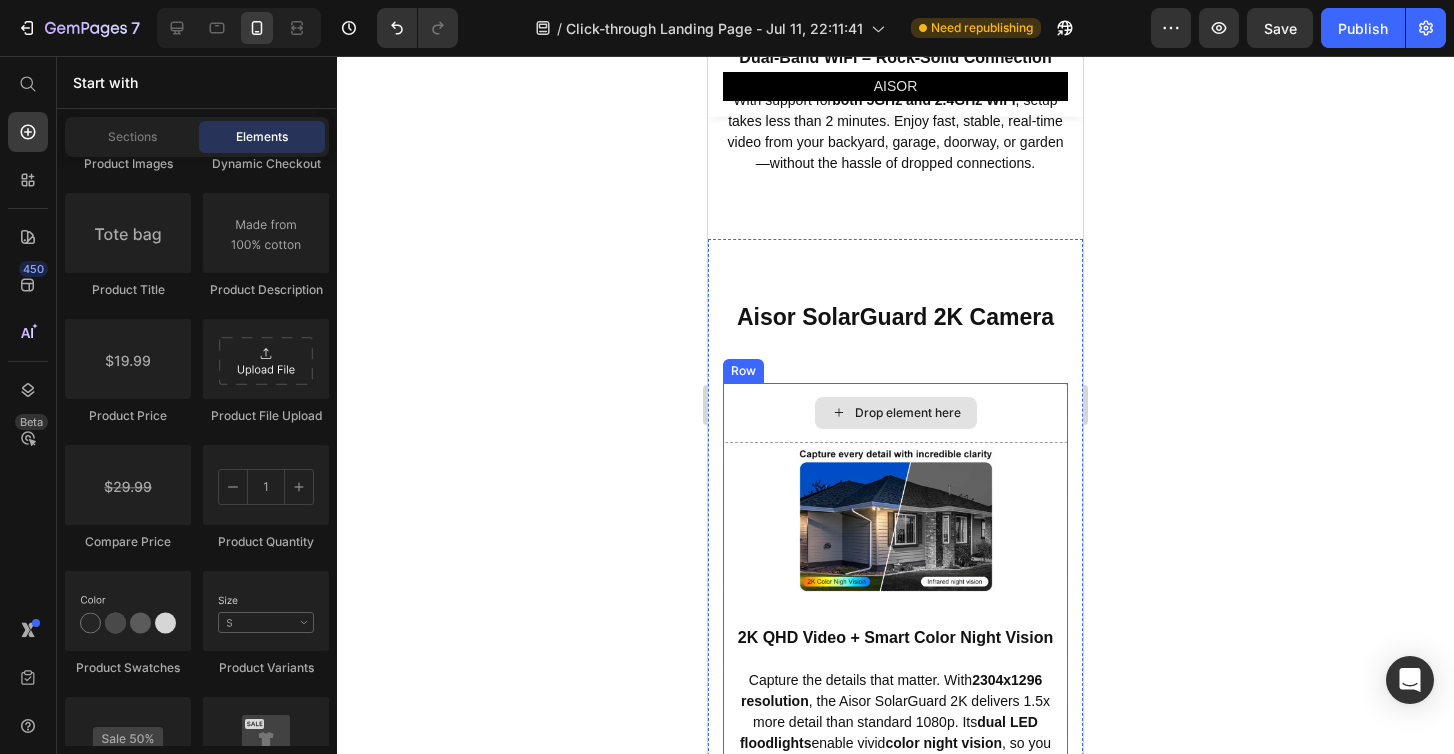 click on "Drop element here" at bounding box center [895, 413] 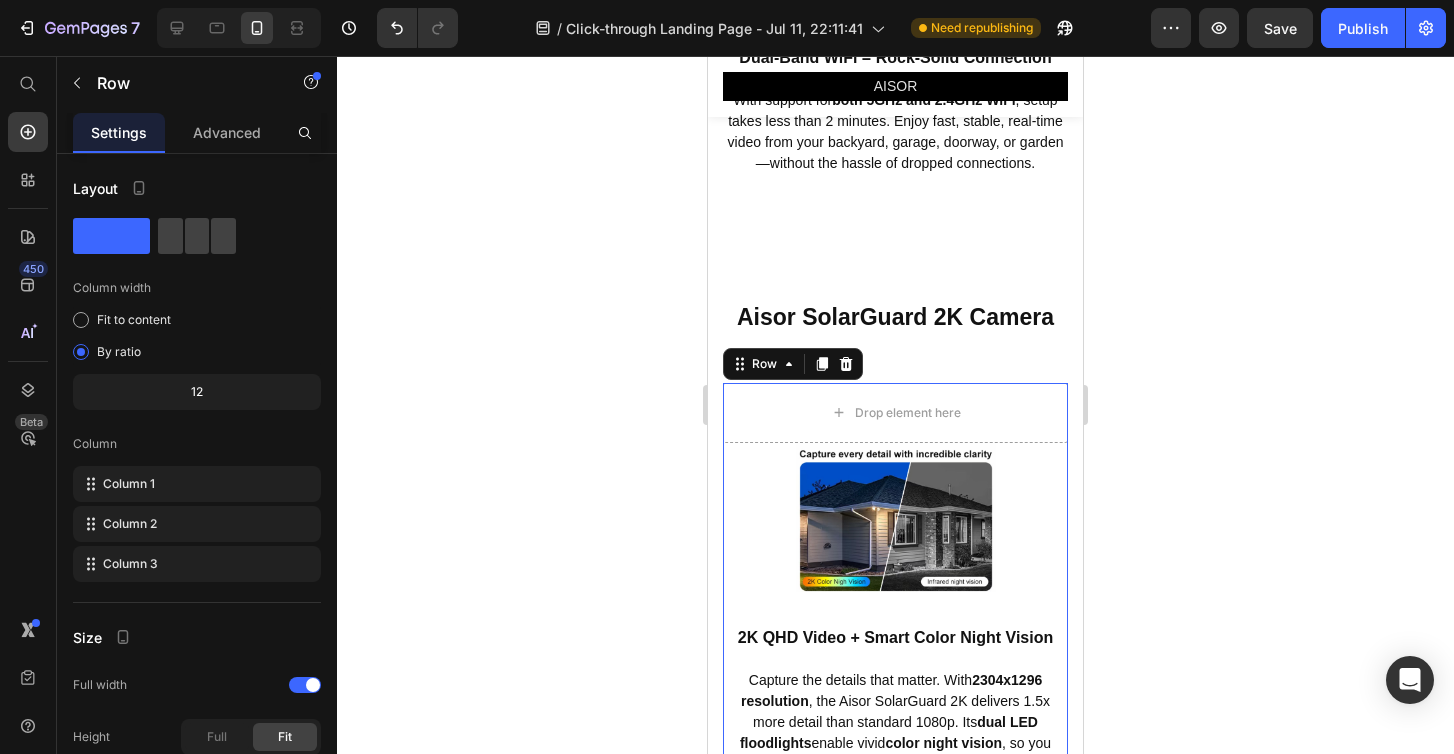 click 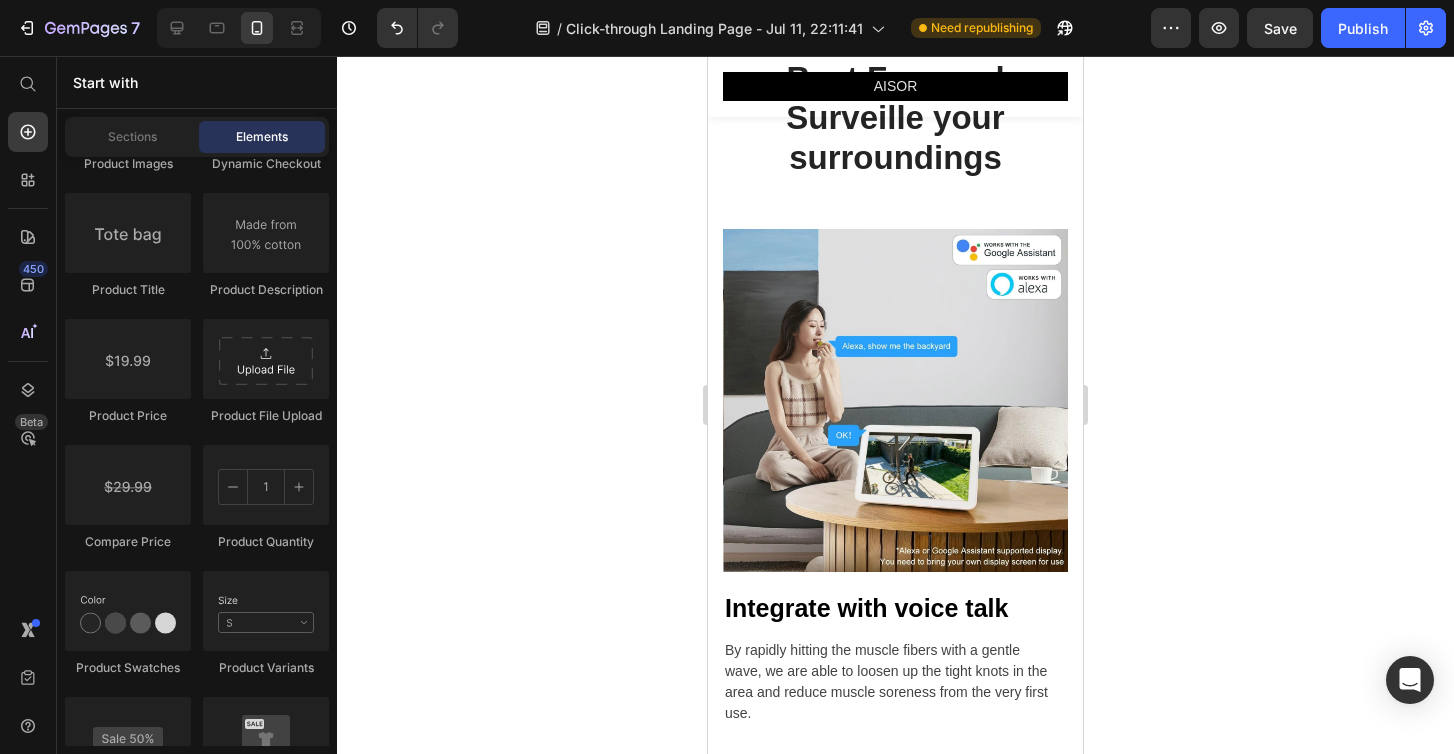 scroll, scrollTop: 2891, scrollLeft: 0, axis: vertical 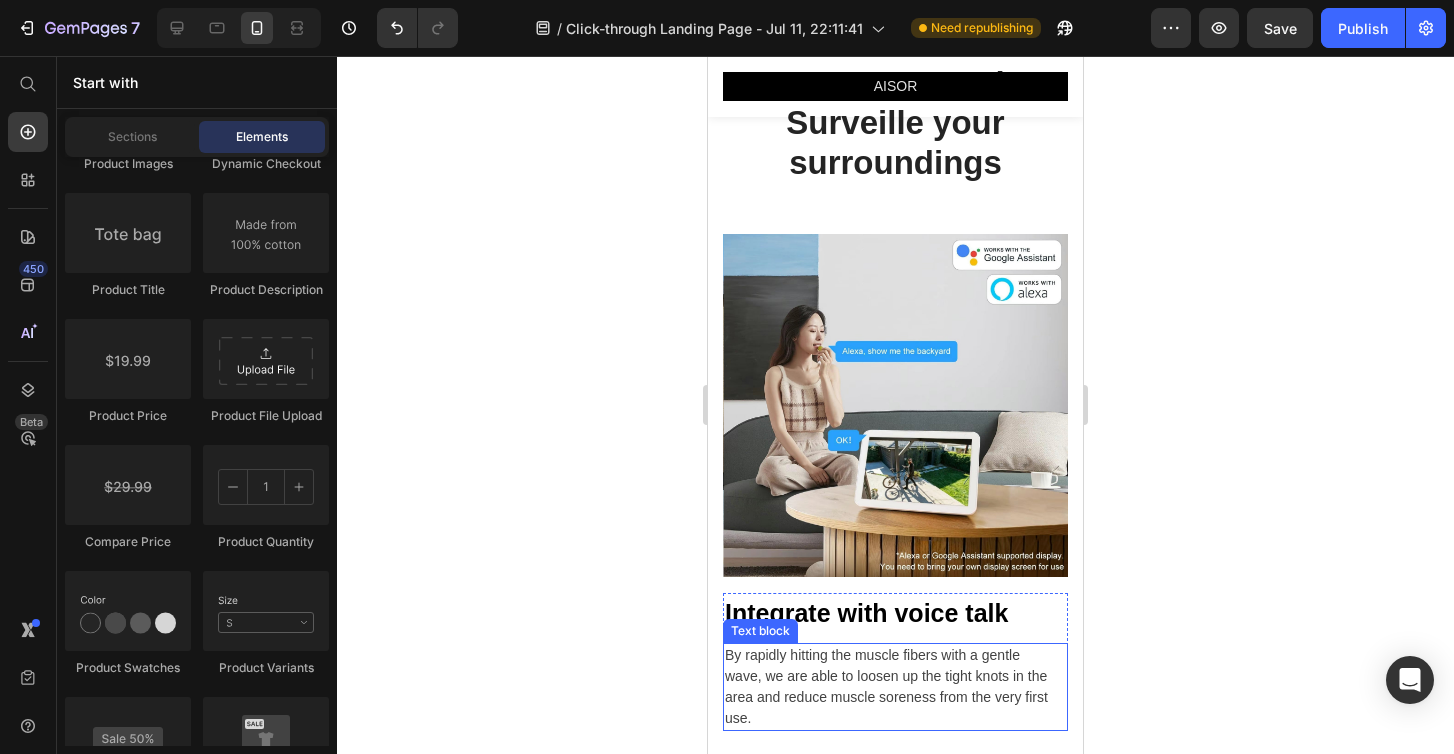click on "By rapidly hitting the muscle fibers with a gentle wave, we are able to loosen up the tight knots in the area and reduce muscle soreness from the very first use." at bounding box center (895, 687) 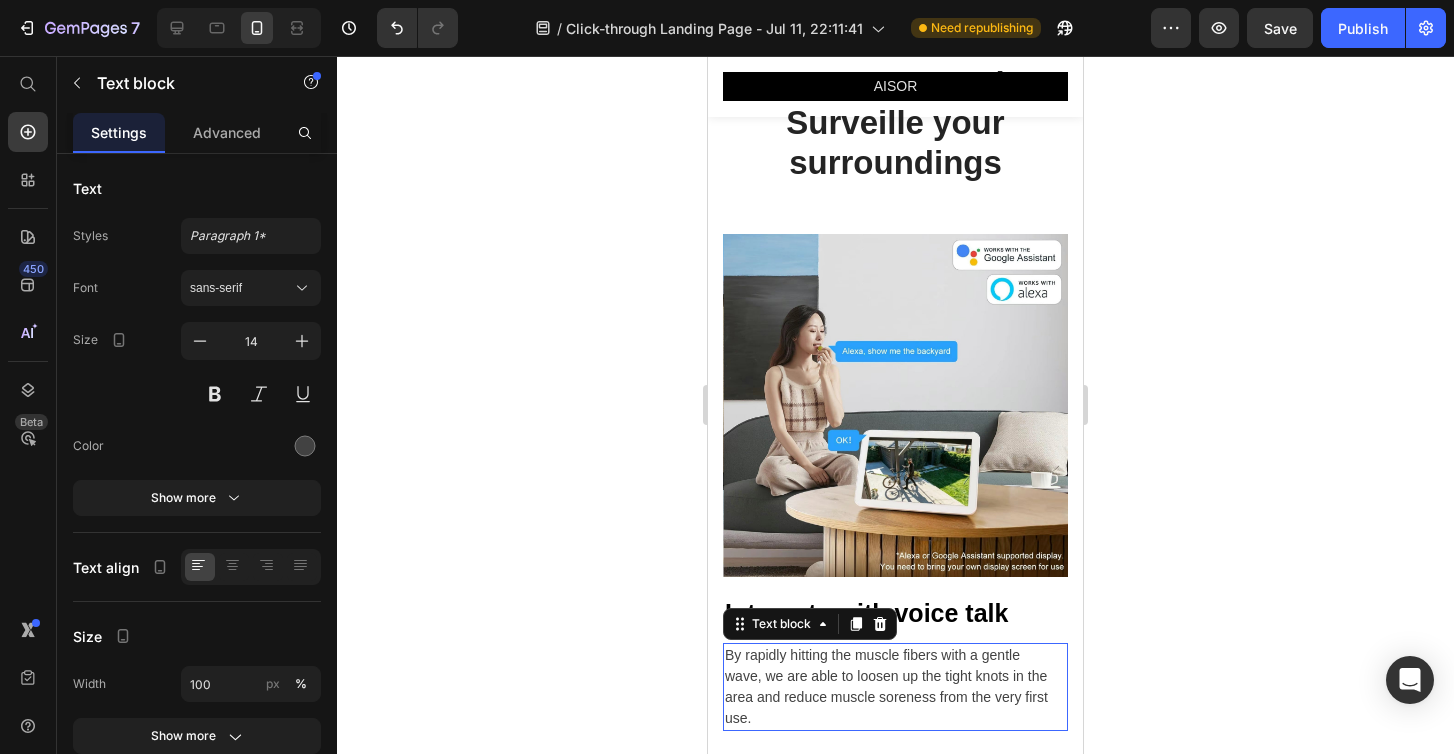 click on "By rapidly hitting the muscle fibers with a gentle wave, we are able to loosen up the tight knots in the area and reduce muscle soreness from the very first use." at bounding box center (895, 687) 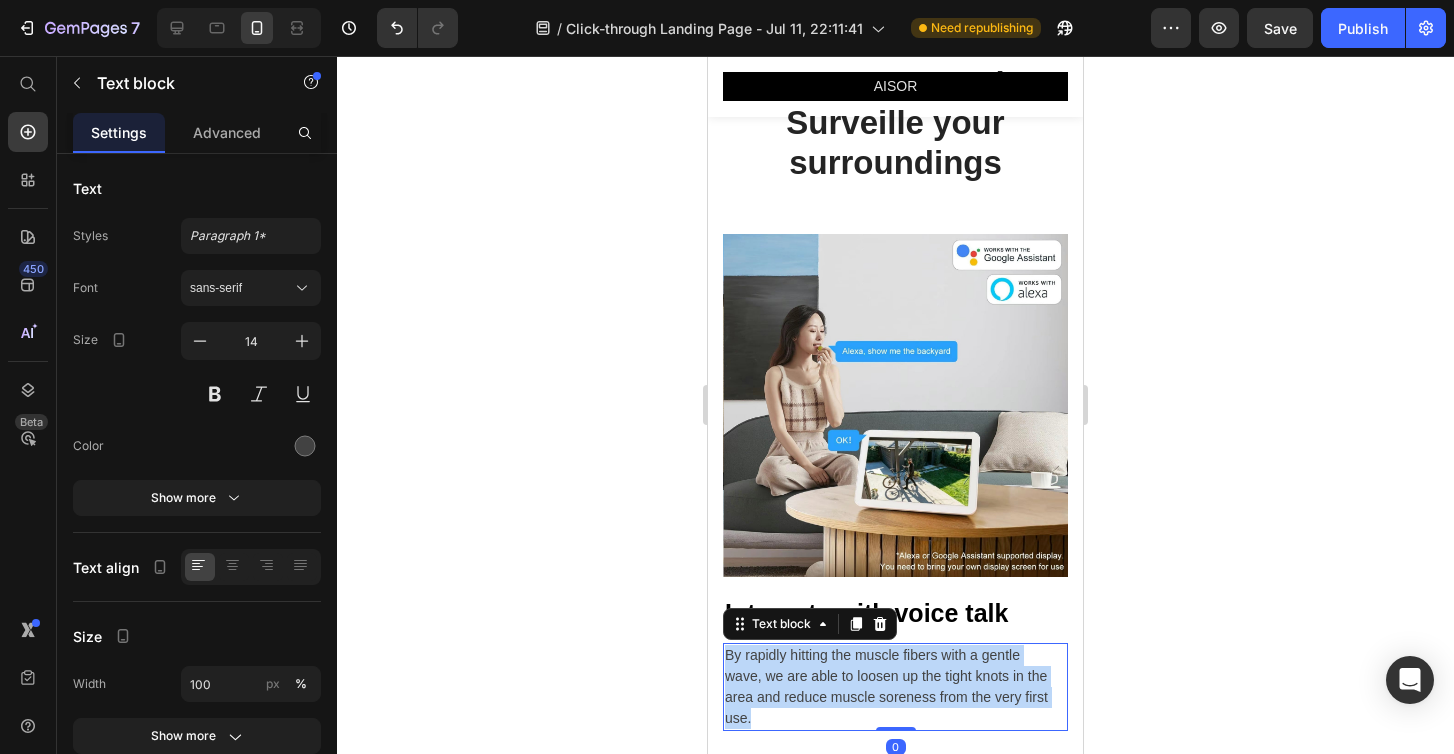 click on "By rapidly hitting the muscle fibers with a gentle wave, we are able to loosen up the tight knots in the area and reduce muscle soreness from the very first use." at bounding box center [895, 687] 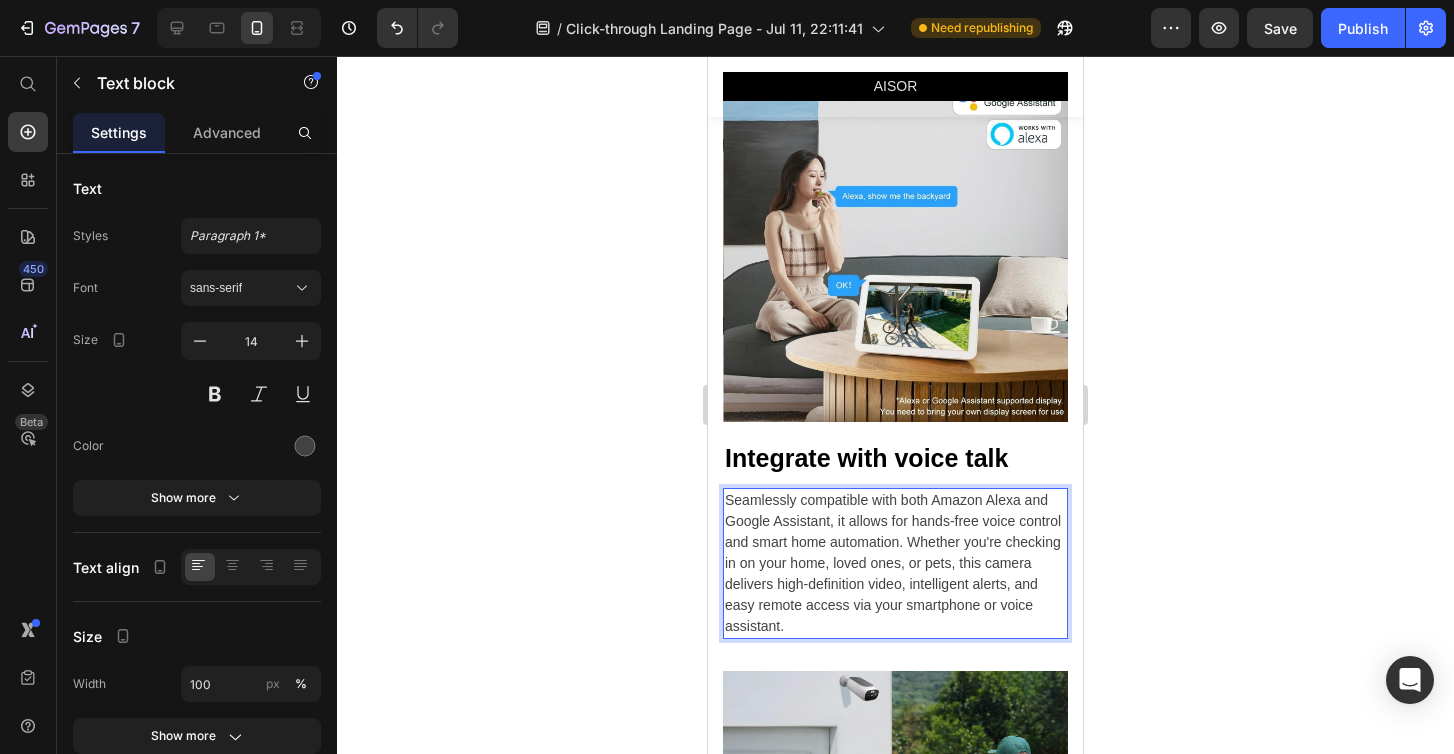 scroll, scrollTop: 3050, scrollLeft: 0, axis: vertical 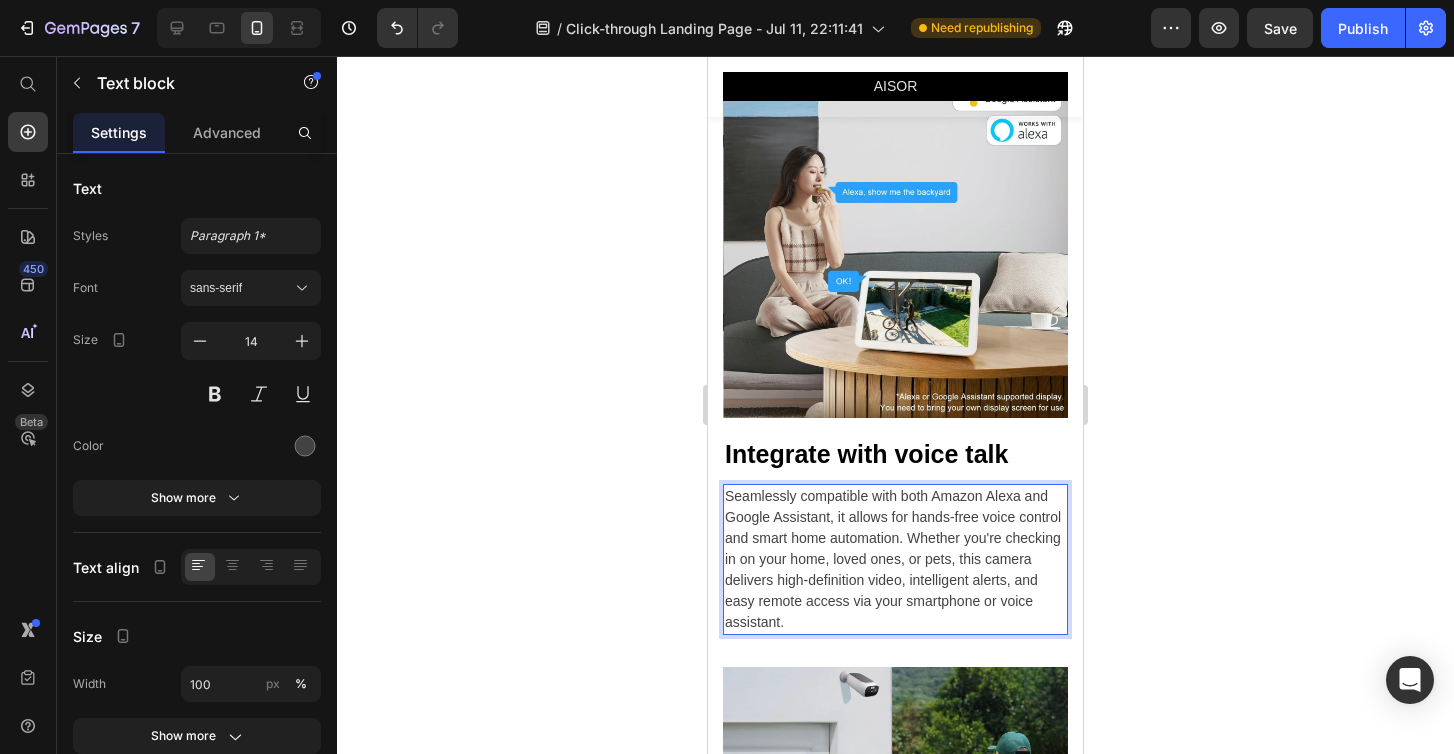click 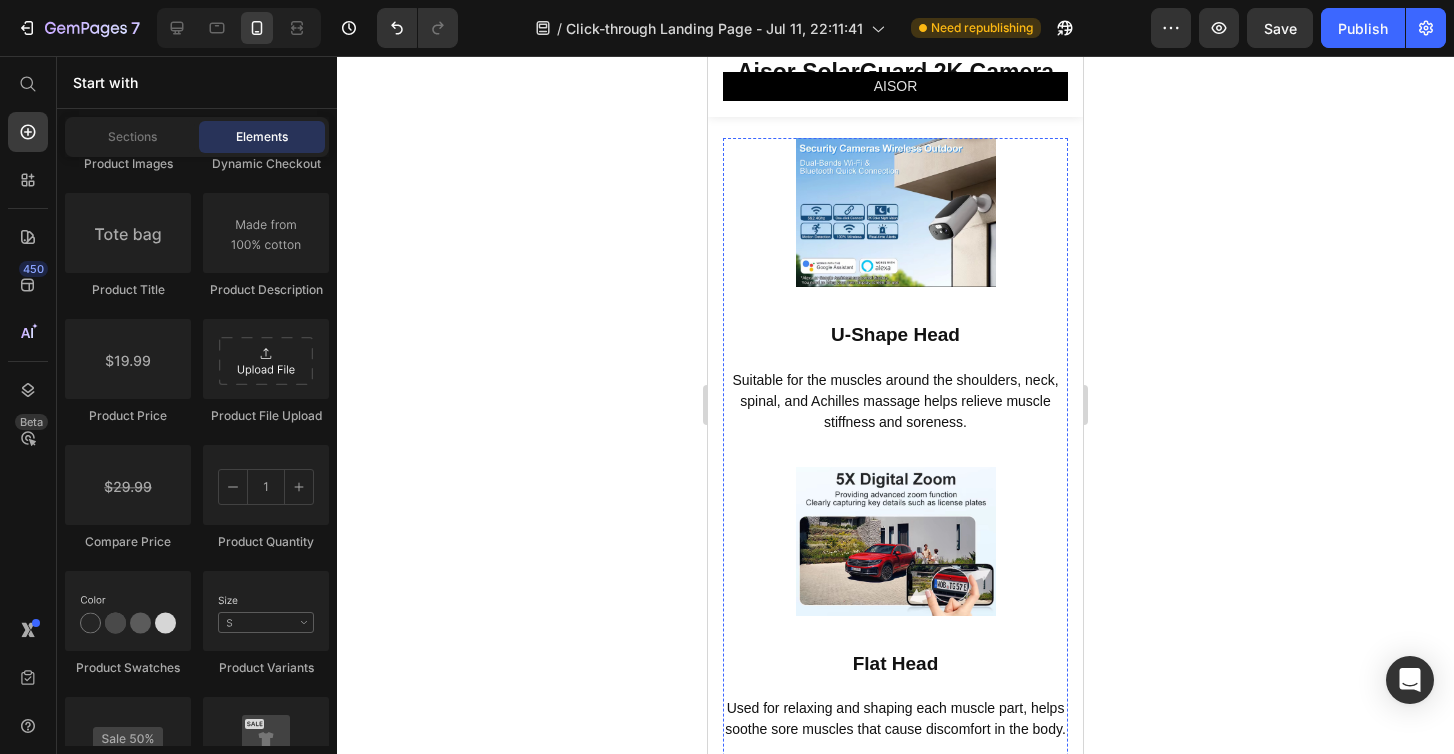 scroll, scrollTop: 5172, scrollLeft: 0, axis: vertical 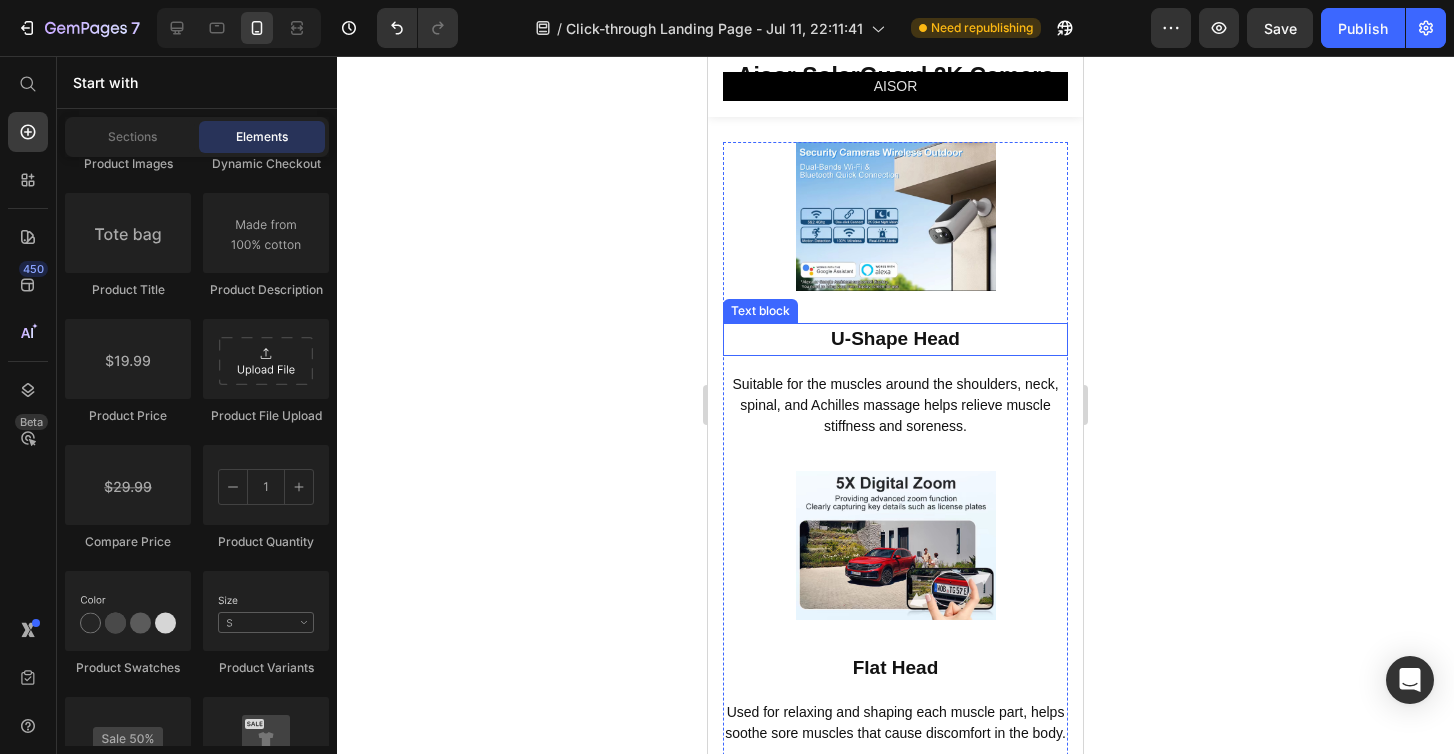 click on "U-Shape Head" at bounding box center (895, 339) 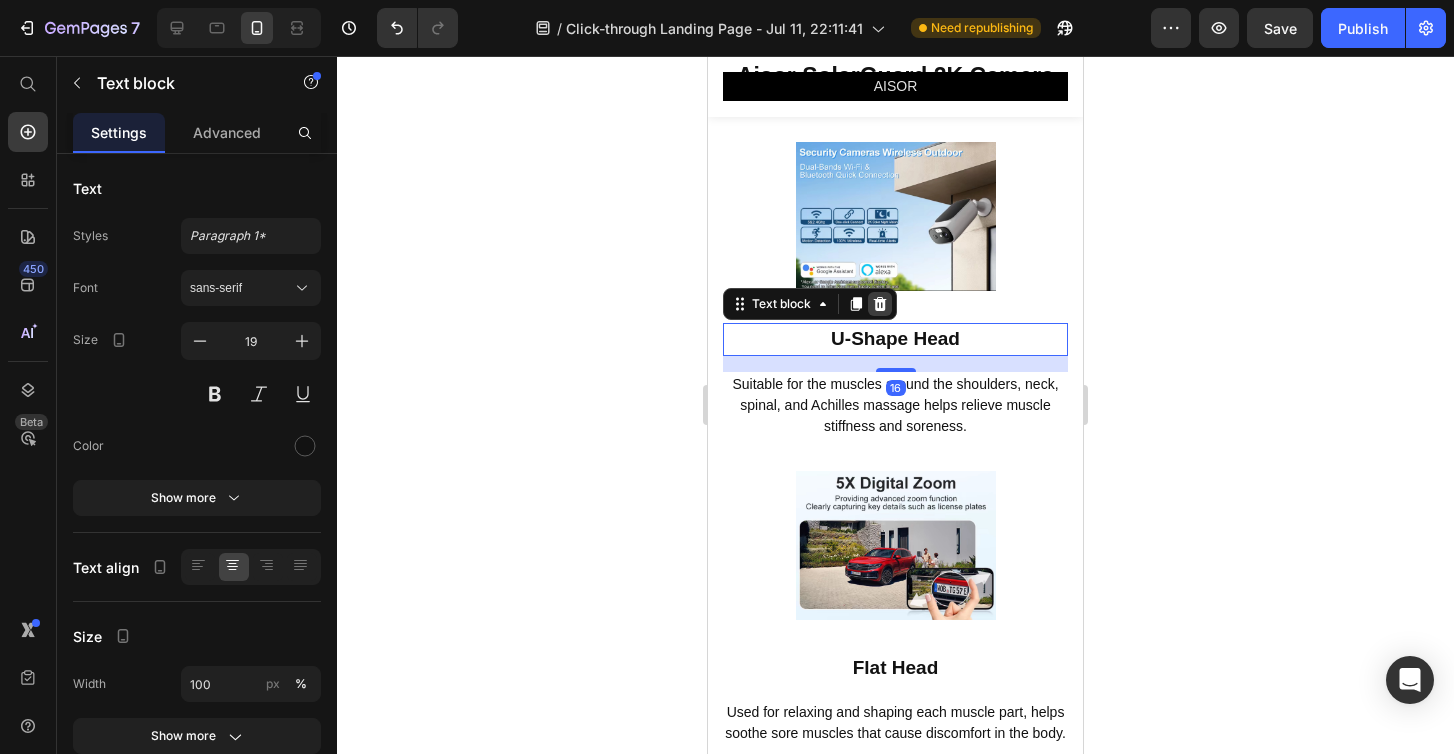 click 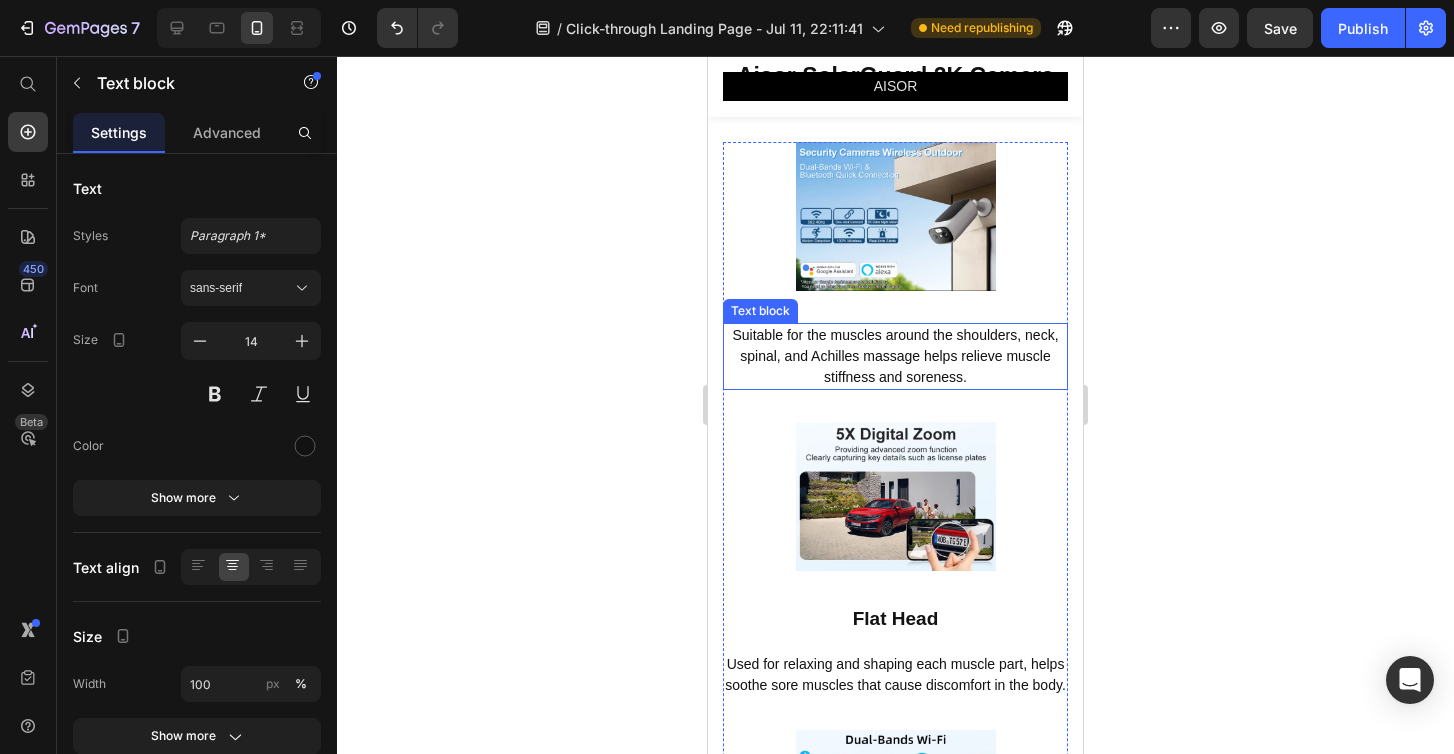 click on "Suitable for the muscles around the shoulders, neck, spinal, and Achilles massage helps relieve muscle stiffness and soreness." at bounding box center (895, 356) 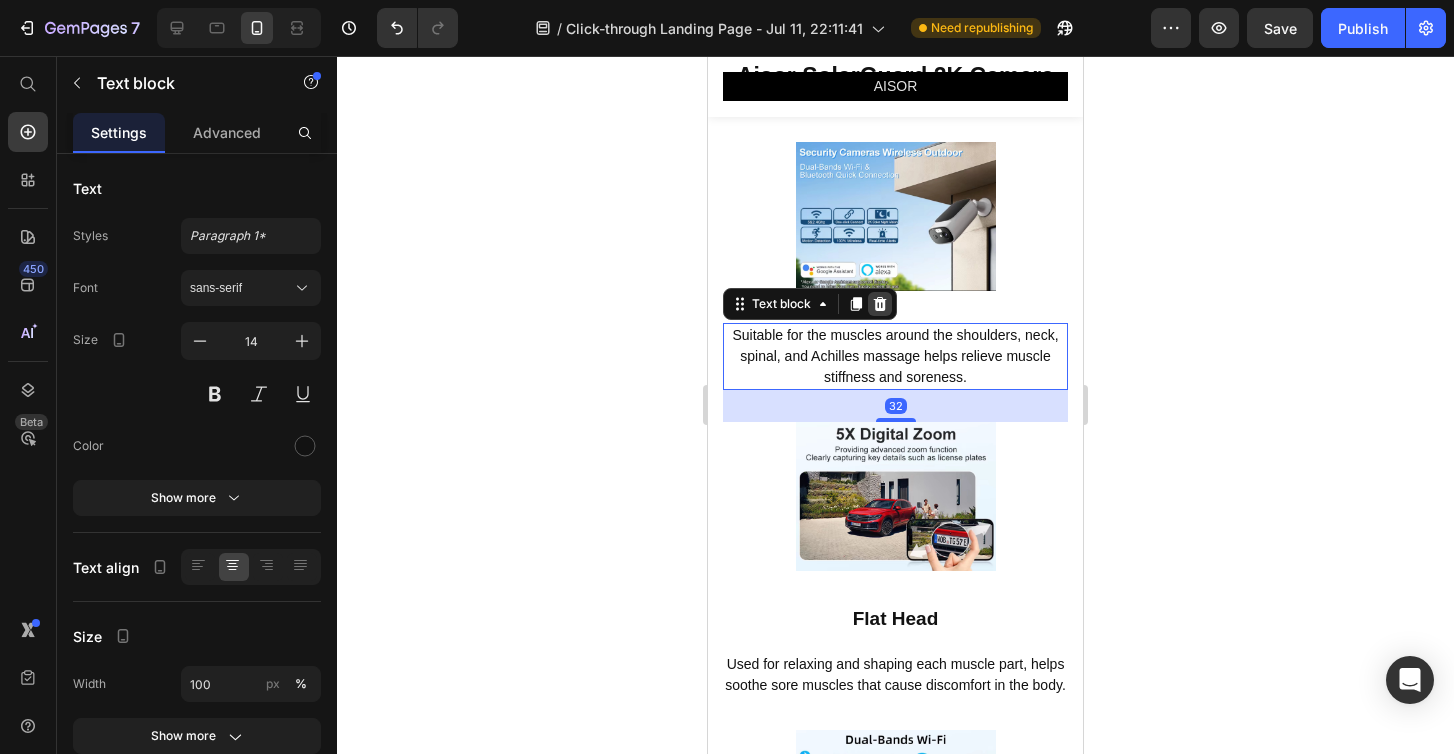 click 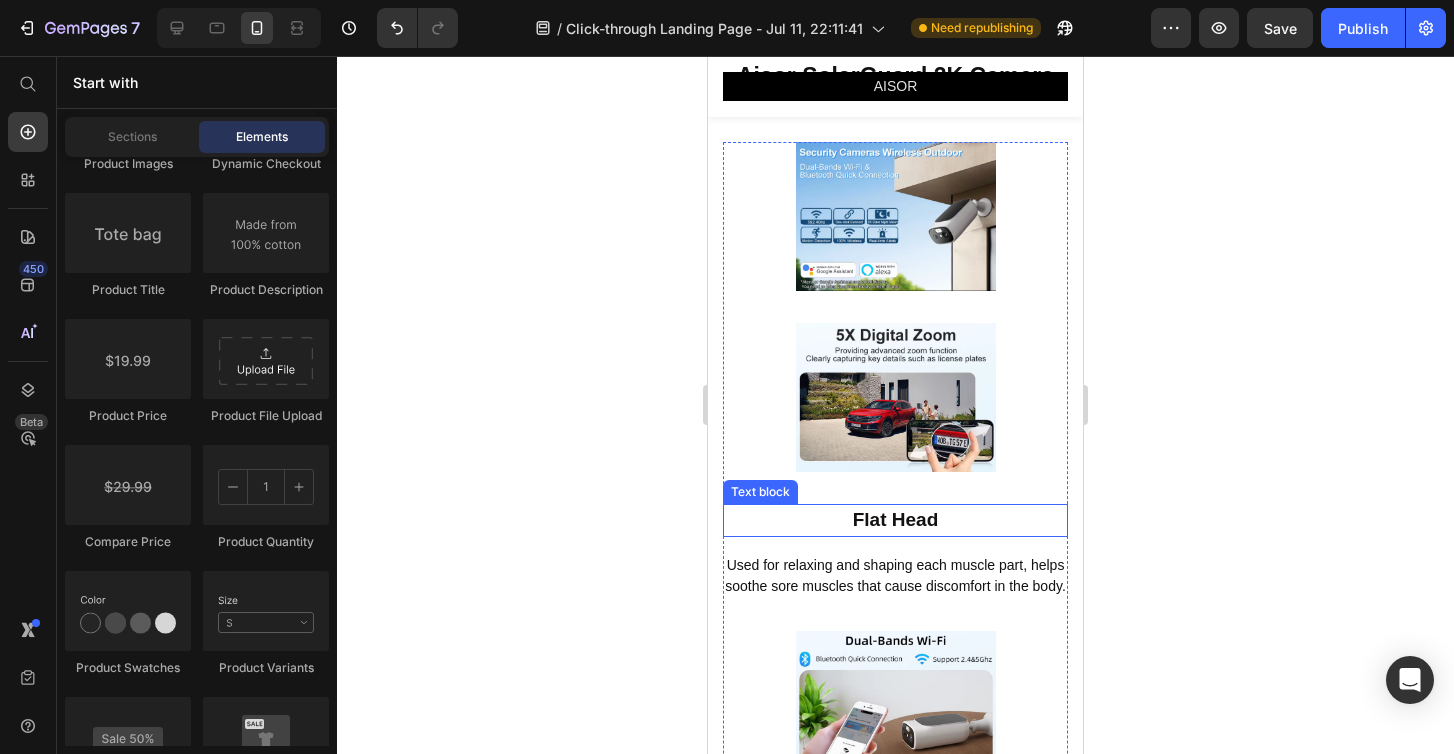 click on "Flat Head" at bounding box center (895, 520) 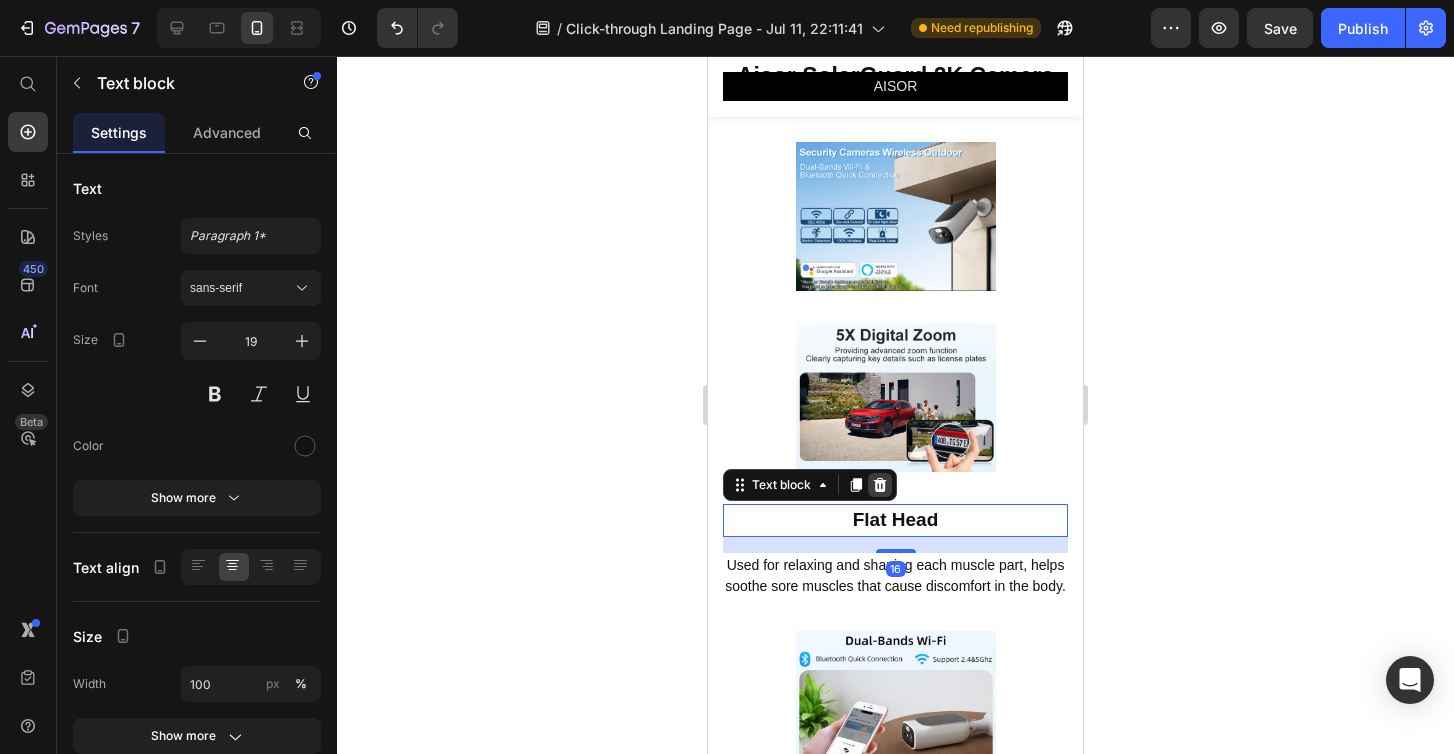 click 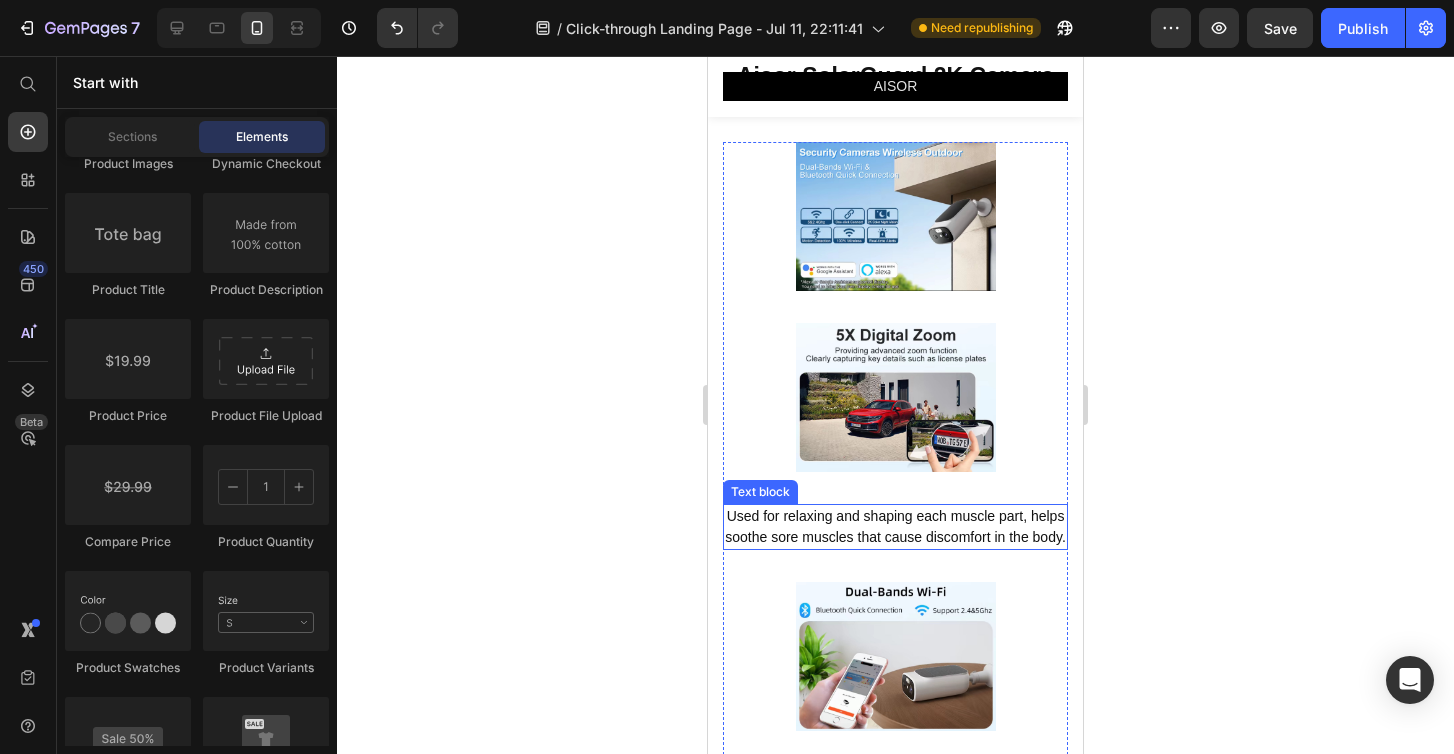 click on "Used for relaxing and shaping each muscle part, helps soothe sore muscles that cause discomfort in the body." at bounding box center [895, 527] 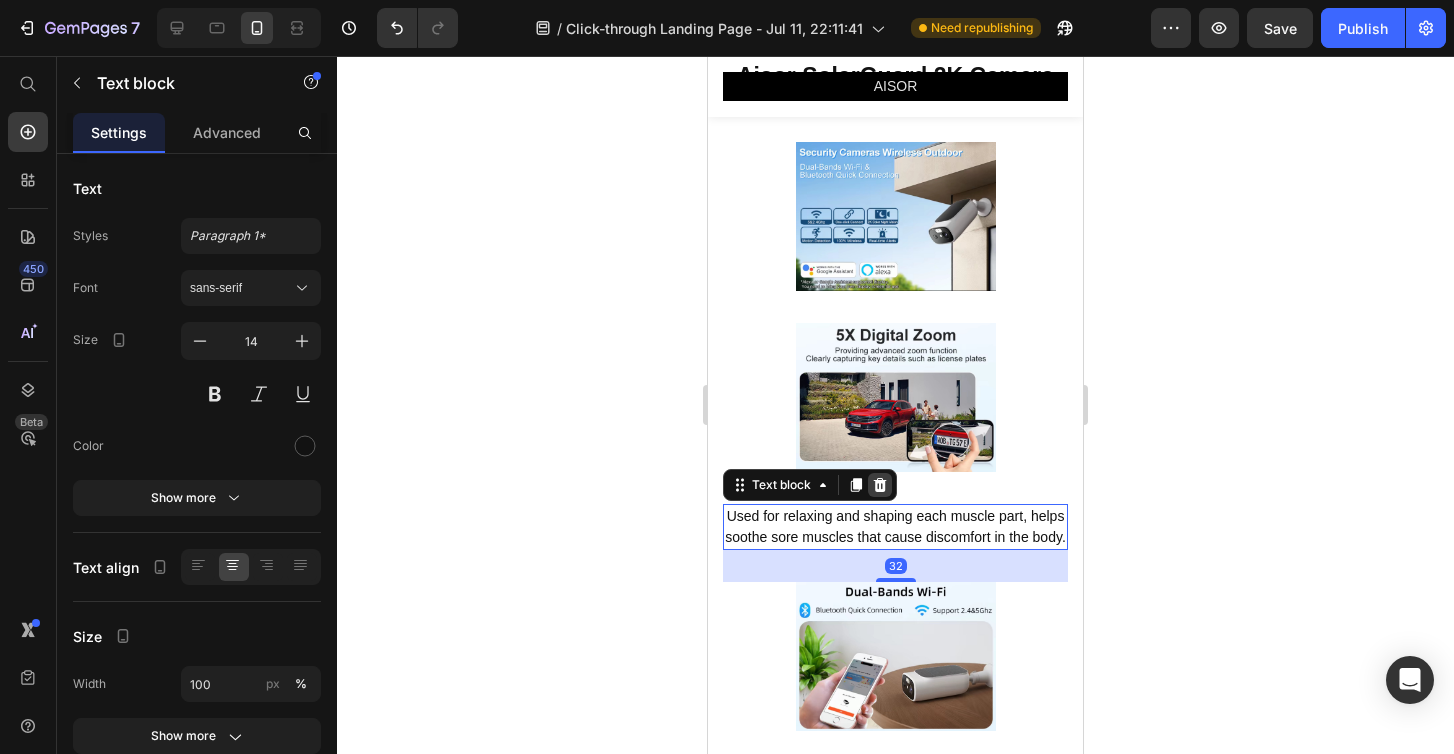 click 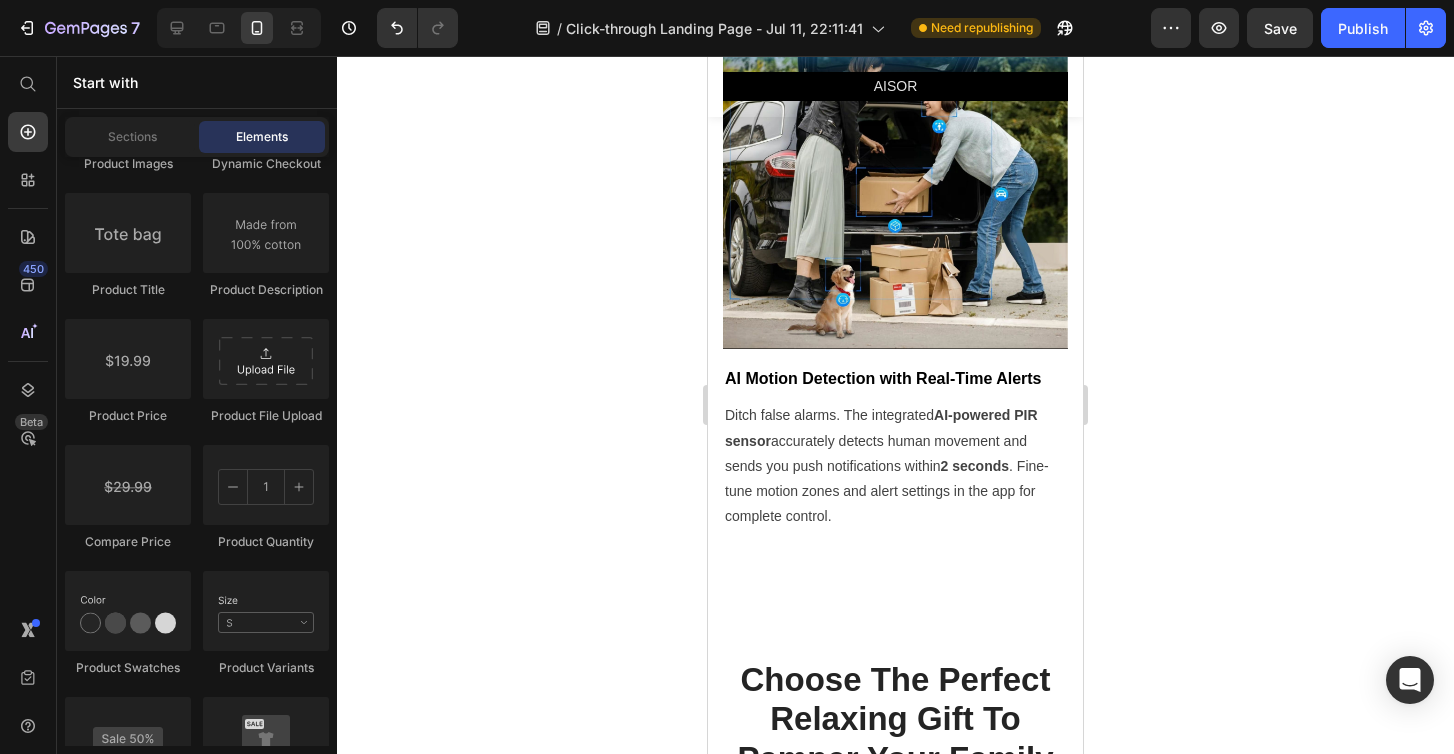 scroll, scrollTop: 4252, scrollLeft: 0, axis: vertical 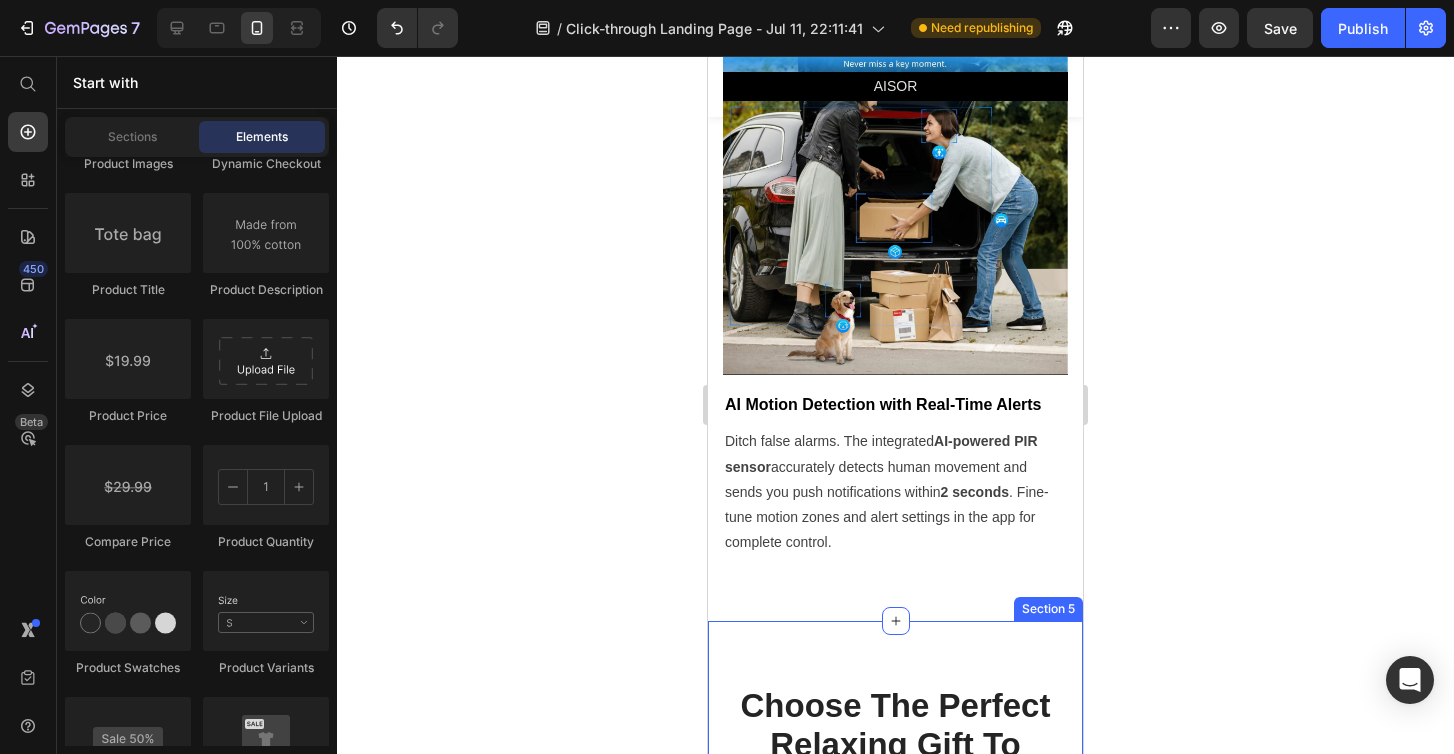 click on "Choose The Perfect Relaxing Gift To Pamper Your Family Heading Row Section 5" at bounding box center (895, 770) 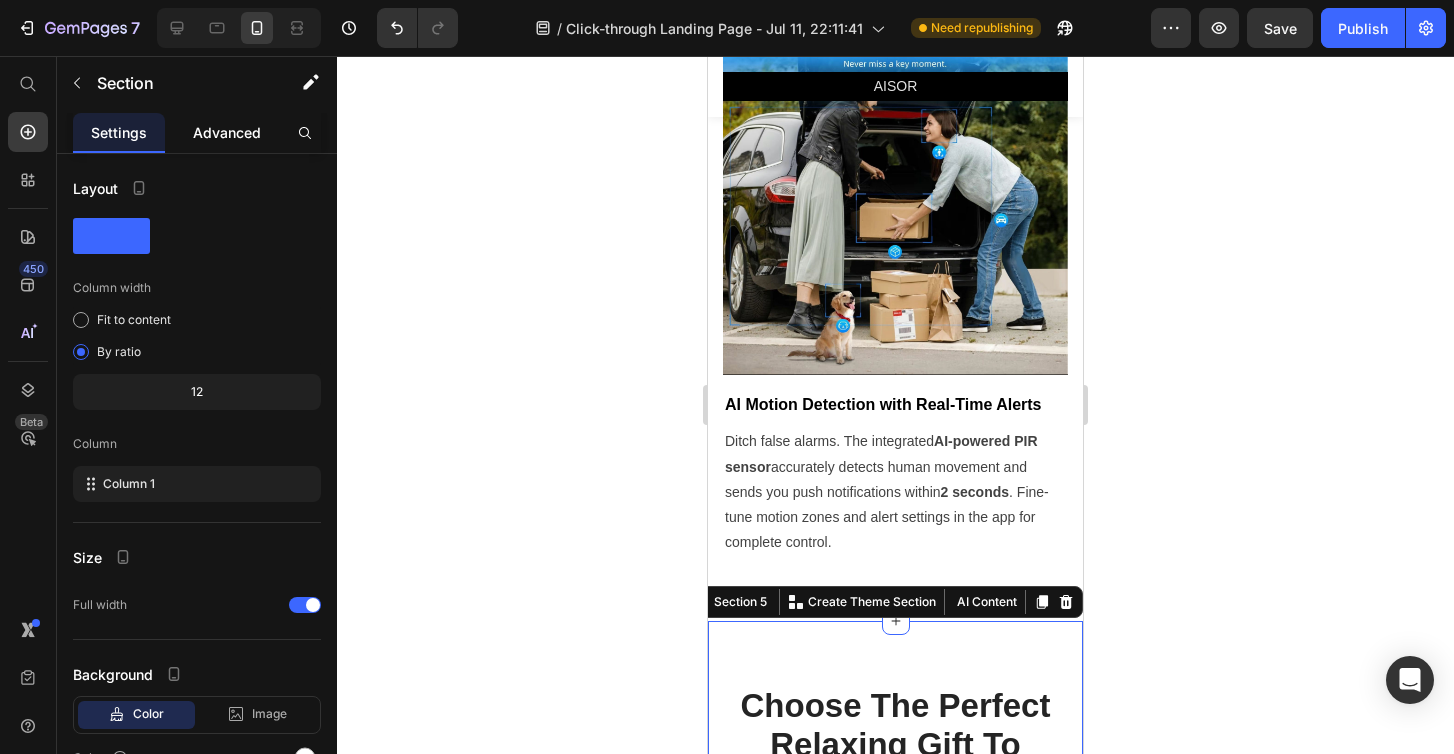 click on "Advanced" at bounding box center [227, 132] 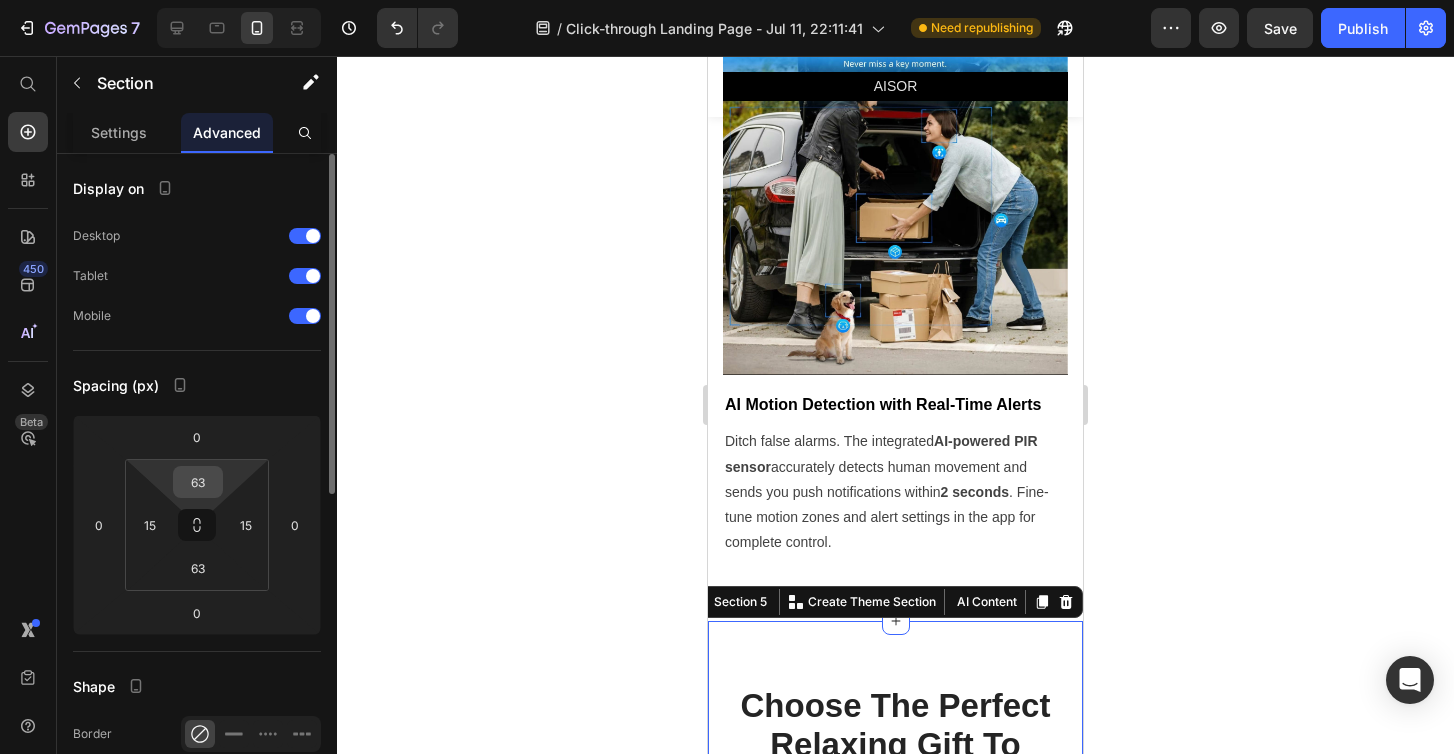 click on "63" at bounding box center (198, 482) 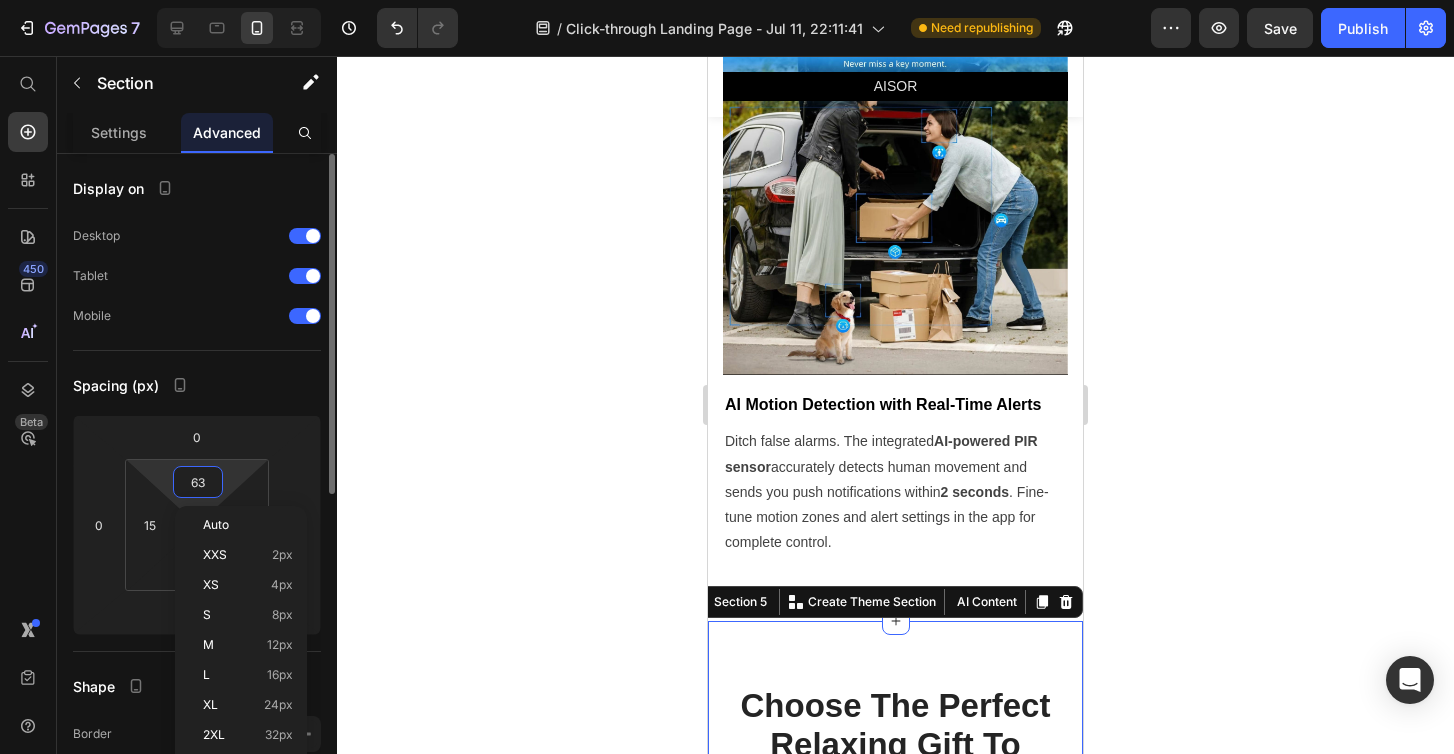 type 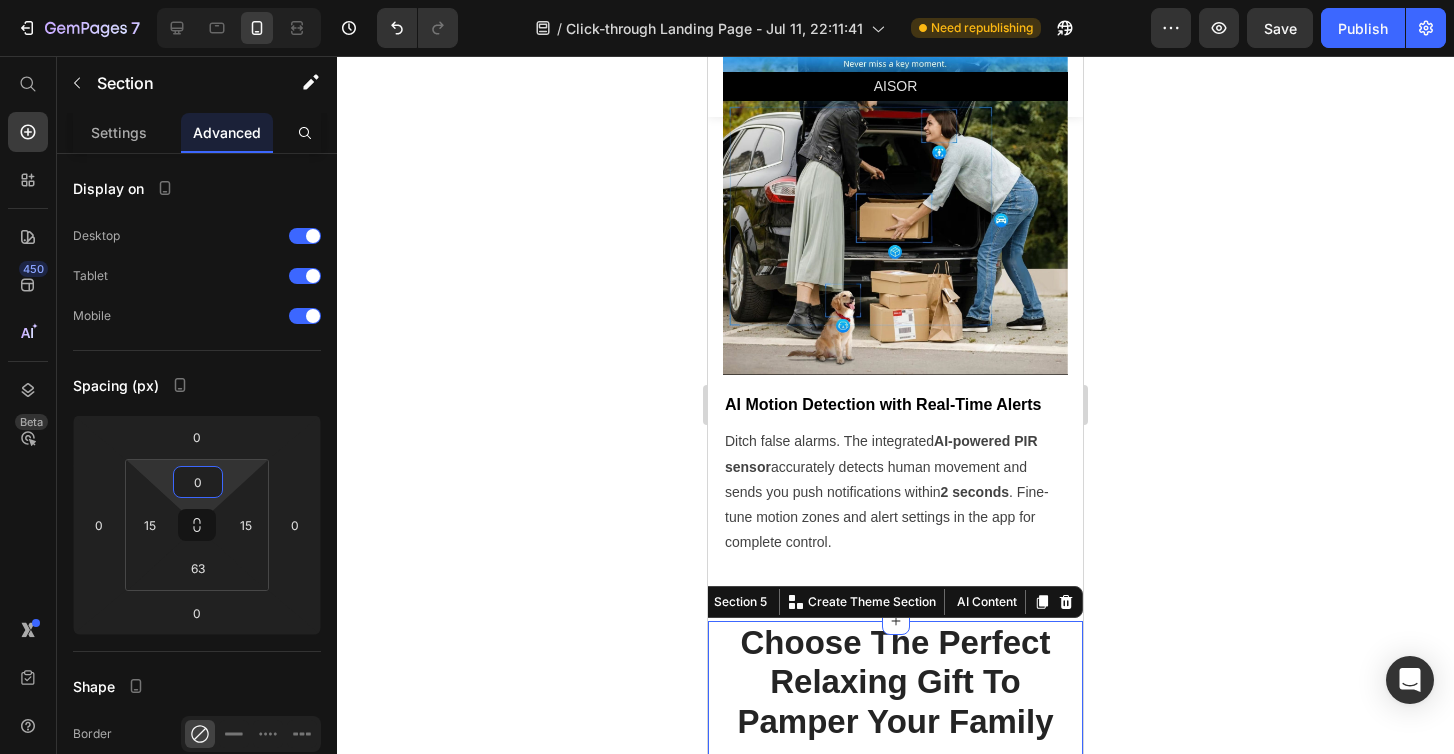 click 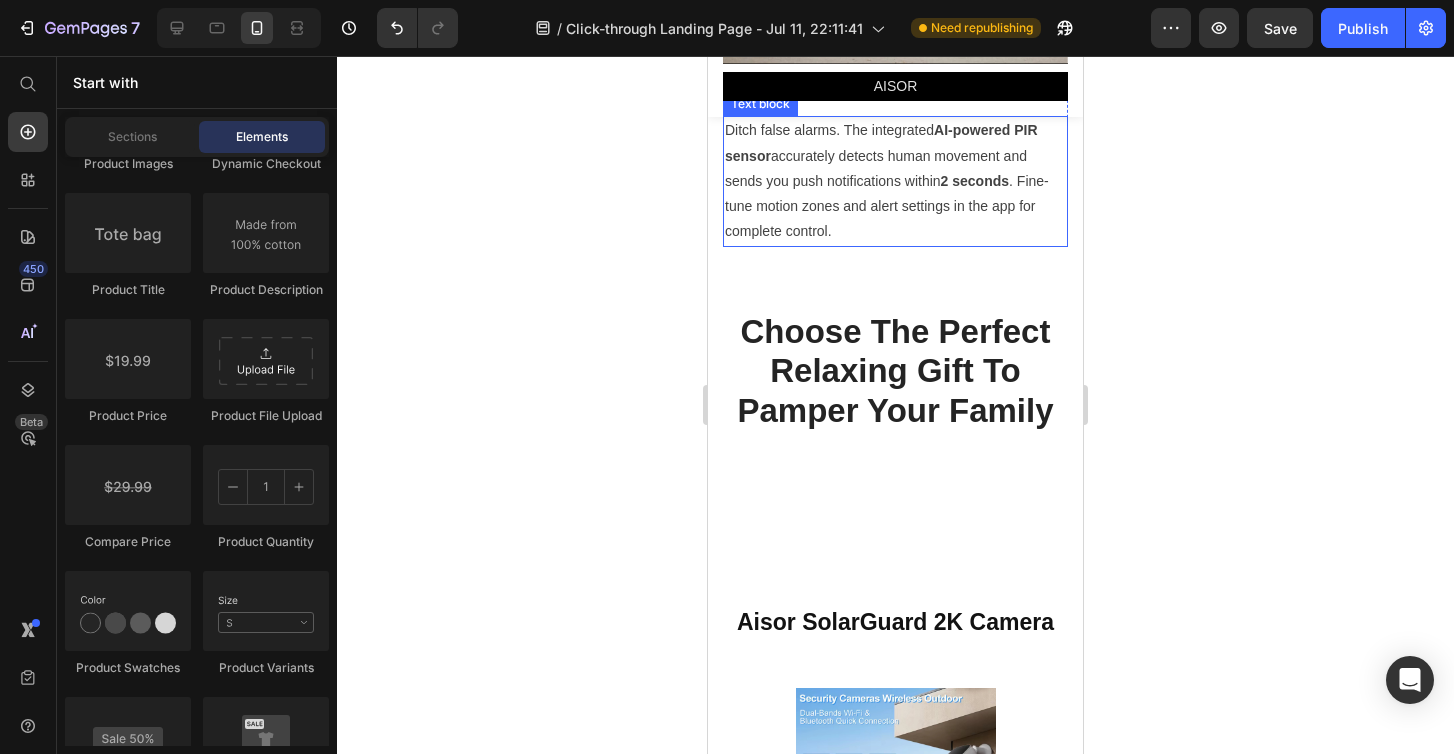 scroll, scrollTop: 4565, scrollLeft: 0, axis: vertical 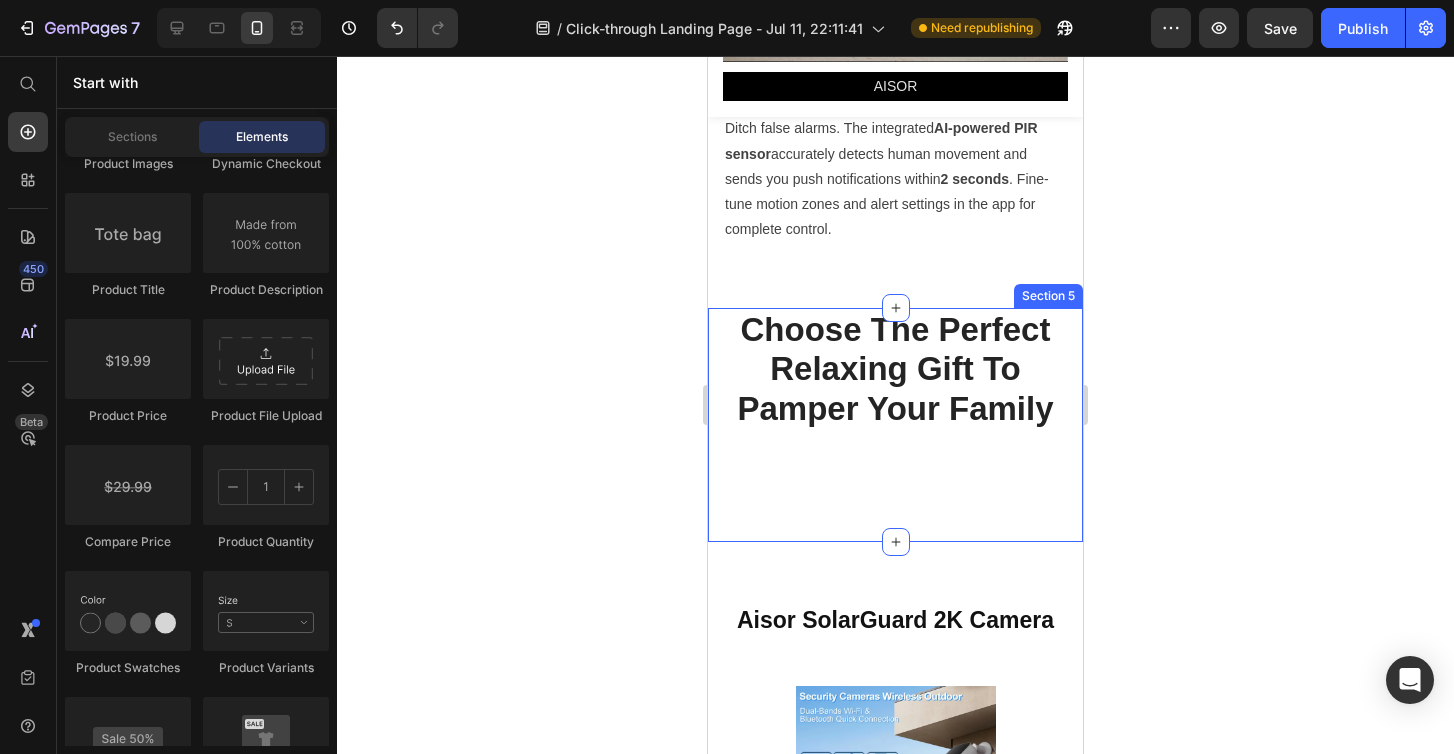click on "Choose The Perfect Relaxing Gift To Pamper Your Family Heading Row Section 5" at bounding box center (895, 425) 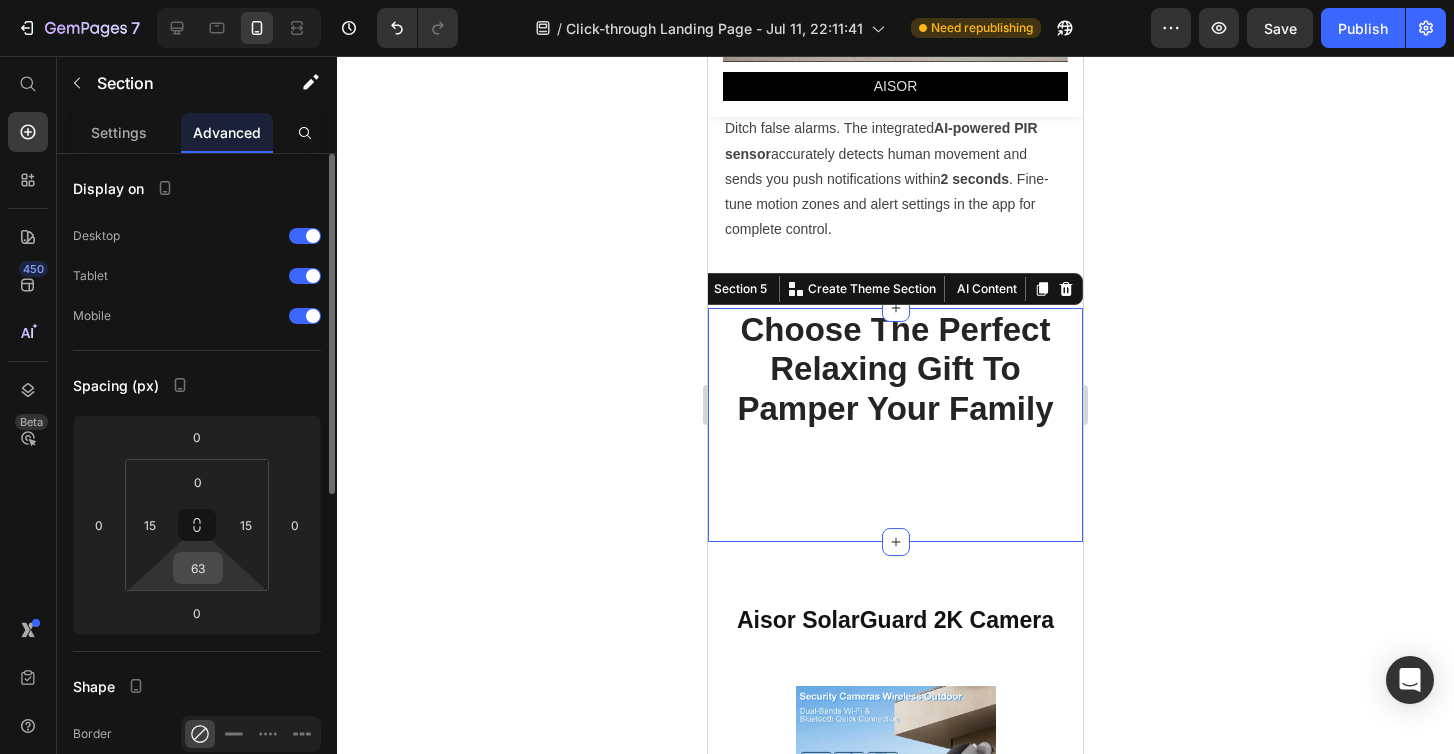 click on "63" at bounding box center [198, 568] 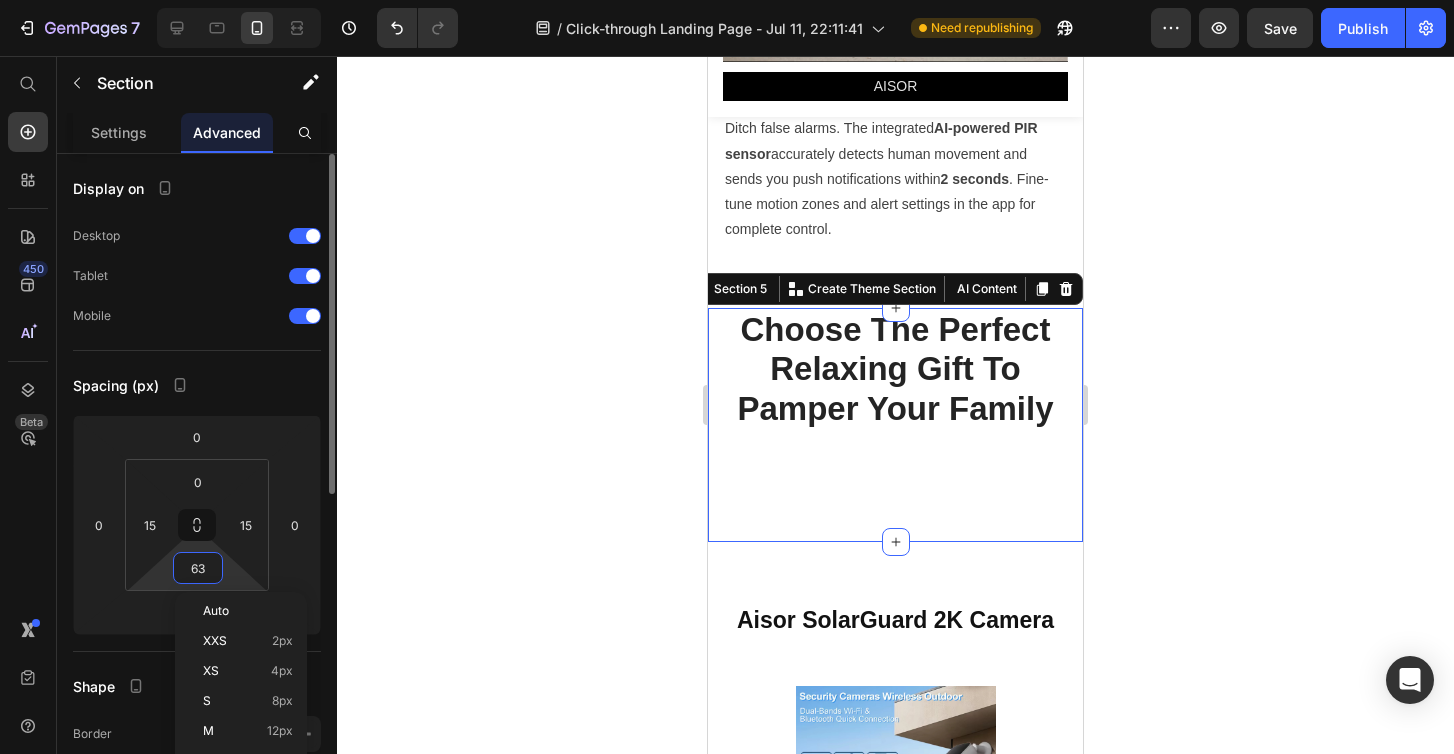 type 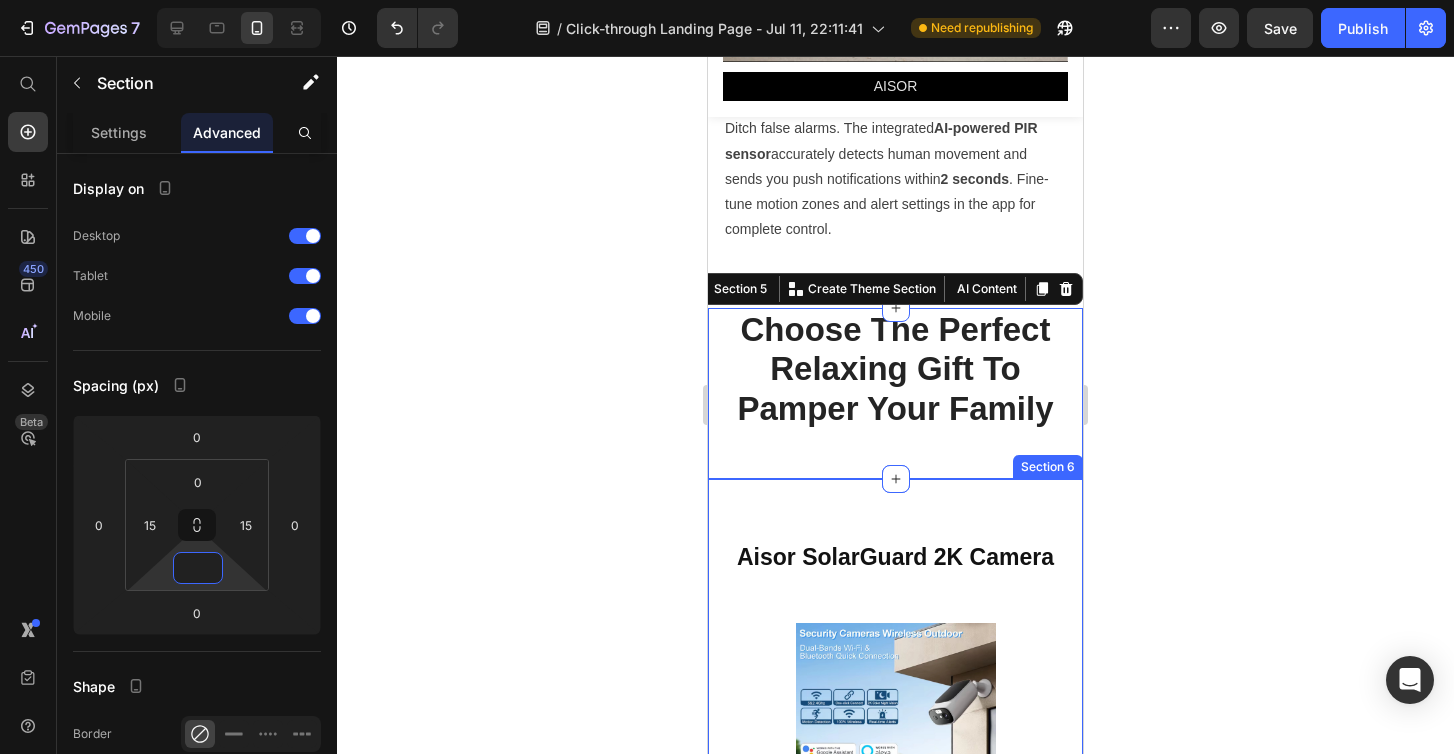 click on "Aisor SolarGuard 2K Camera Heading Image Image Image Dual-Band WiFi = Rock-Solid Connection Text block With support for  both 5GHz and 2.4GHz WiFi , setup takes less than 2 minutes. Enjoy fast, stable, real-time video from your backyard, garage, doorway, or garden—without the hassle of dropped connections. Text block Row Section 6" at bounding box center [895, 920] 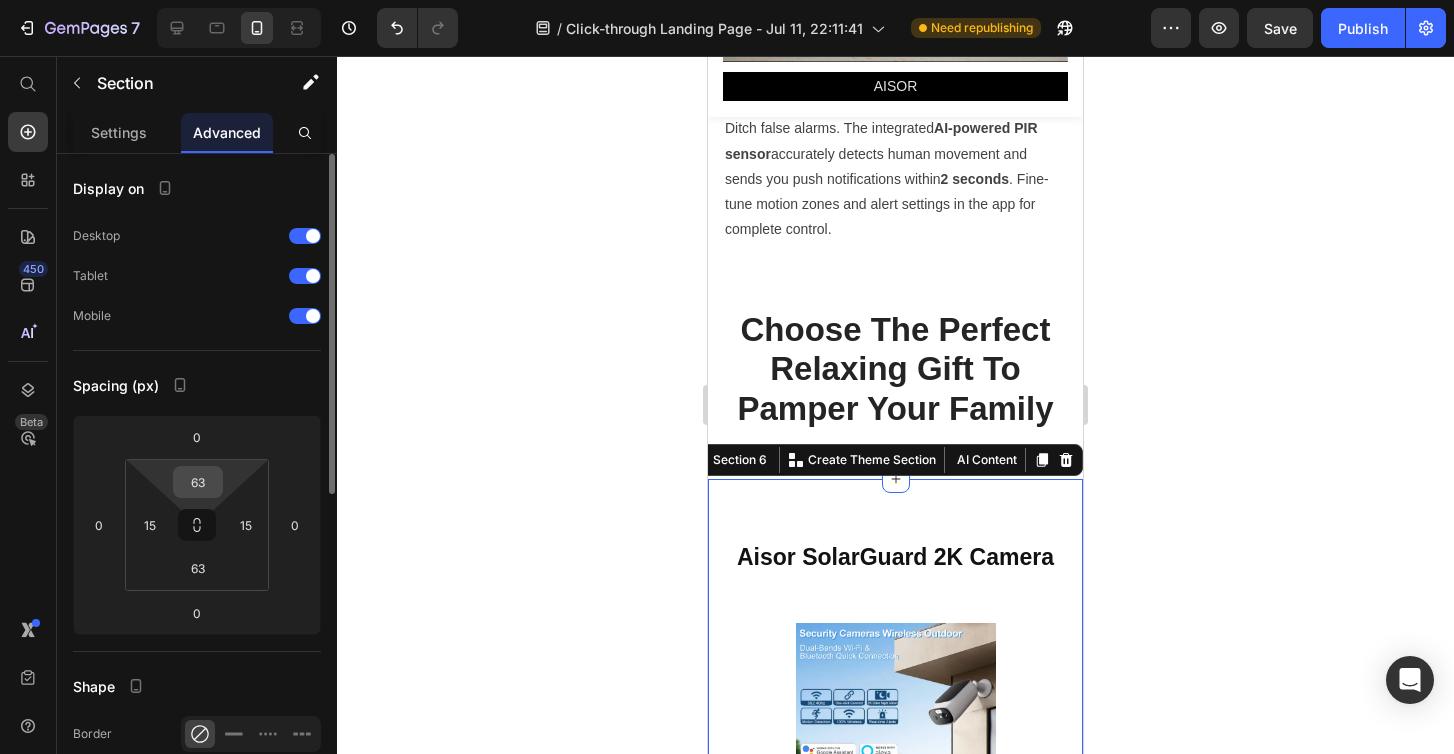 click on "63" at bounding box center (198, 482) 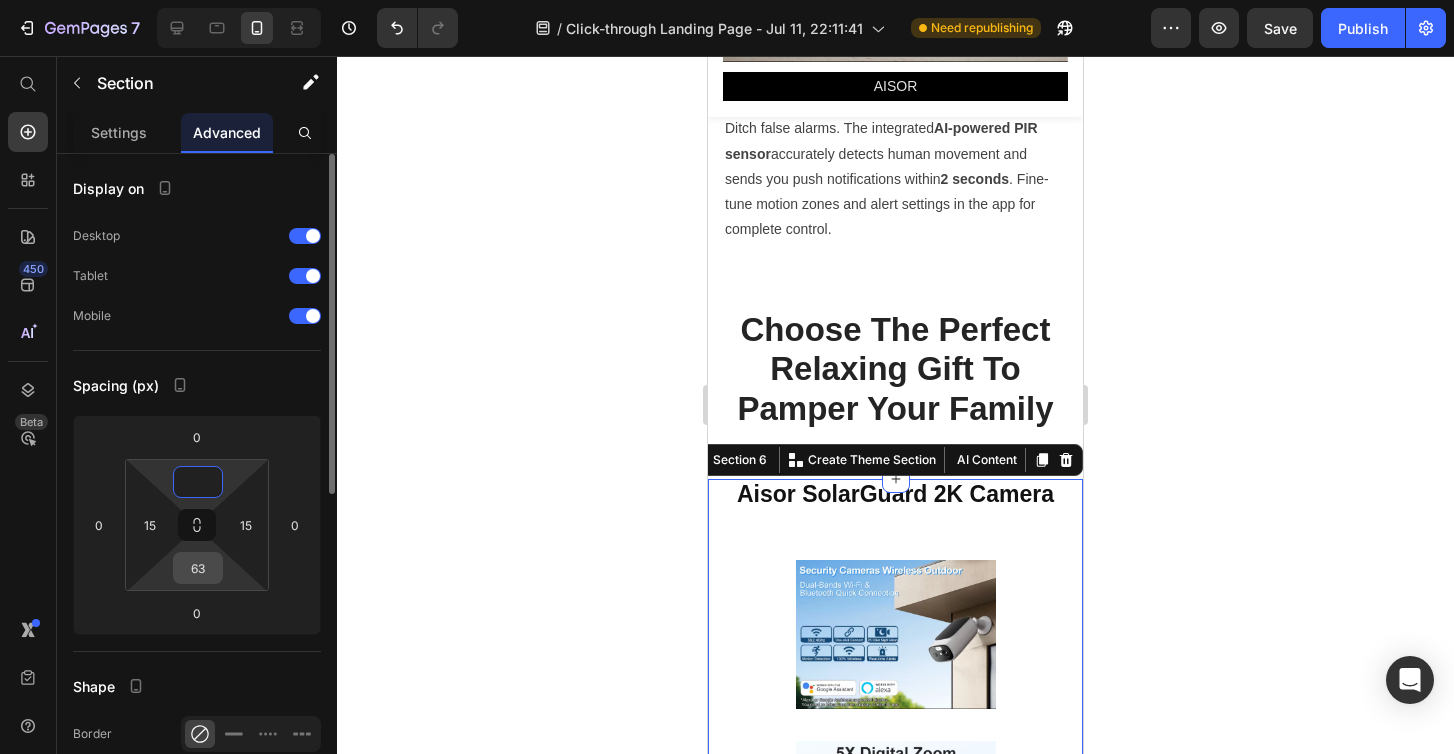 type on "0" 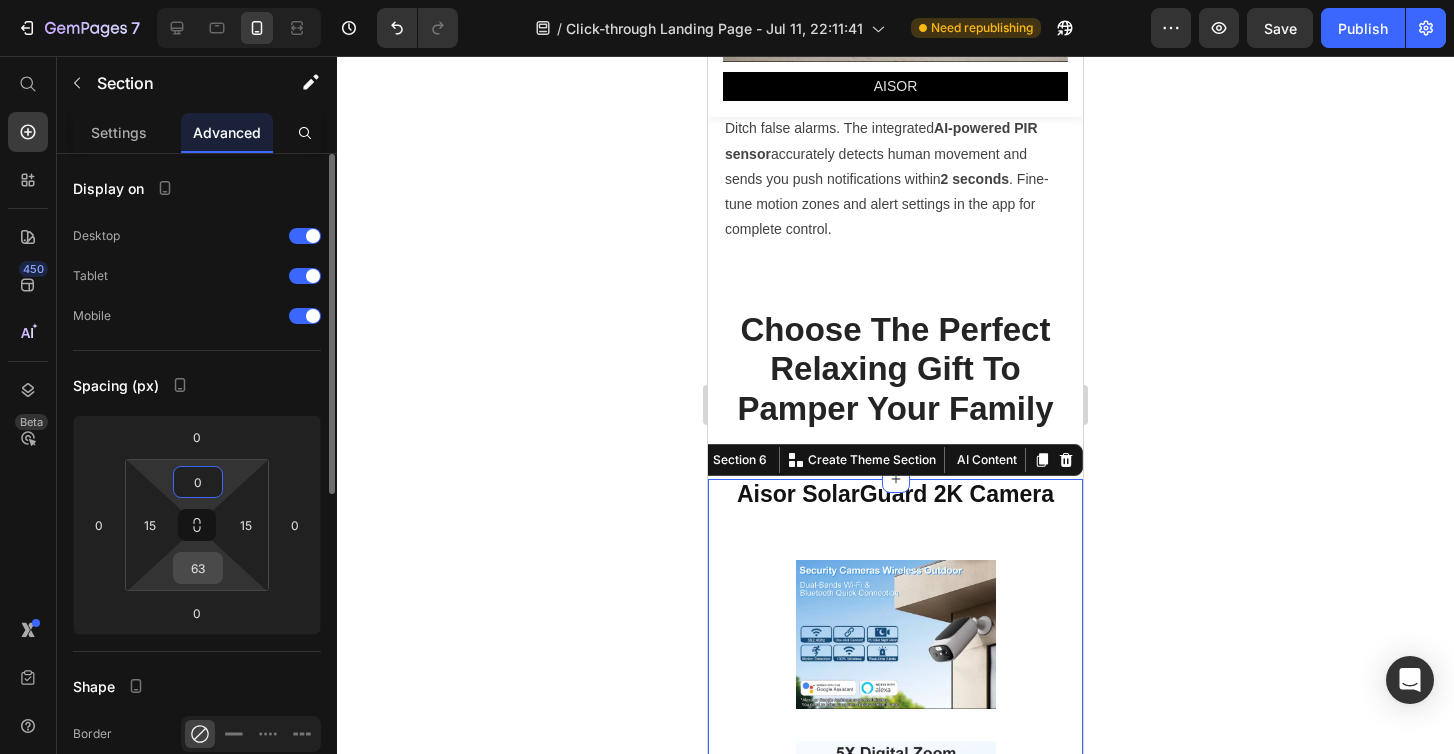 click on "63" at bounding box center [198, 568] 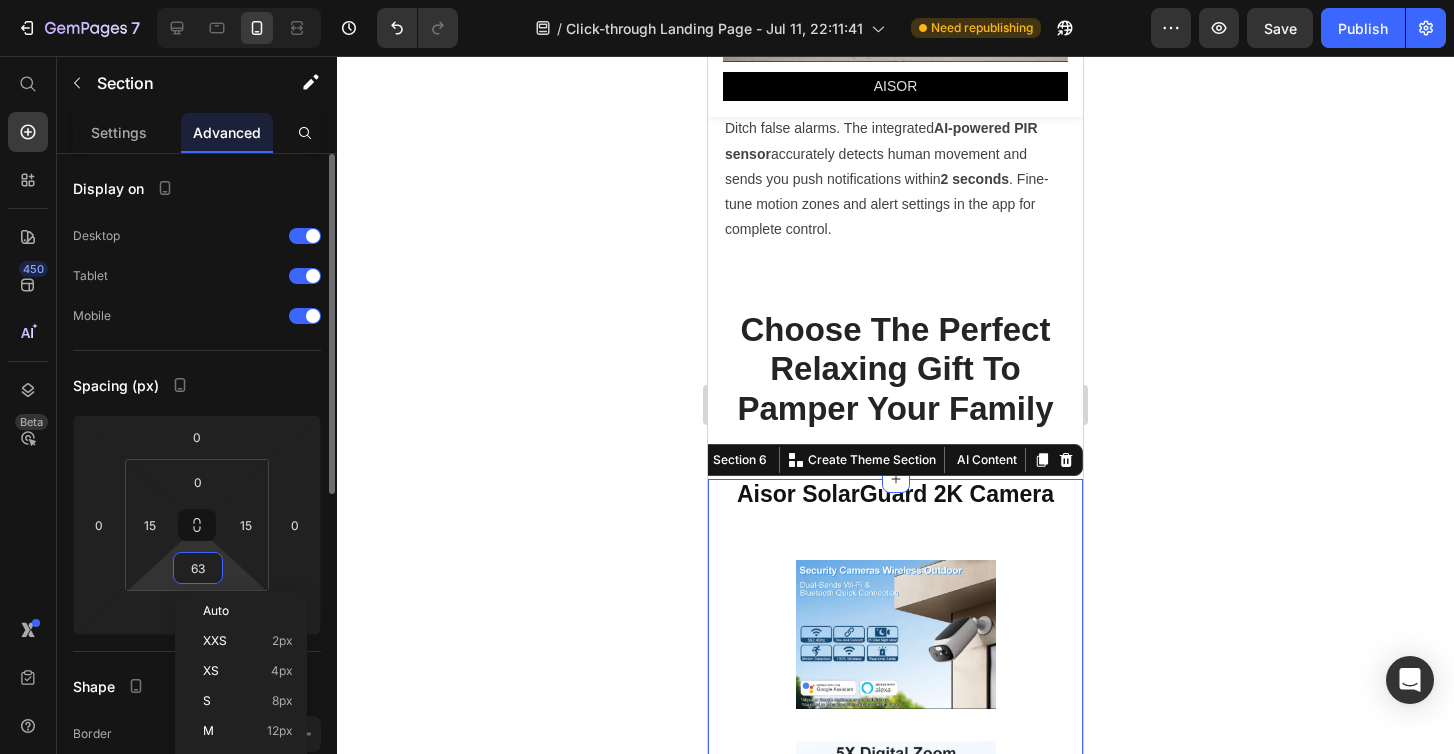 type 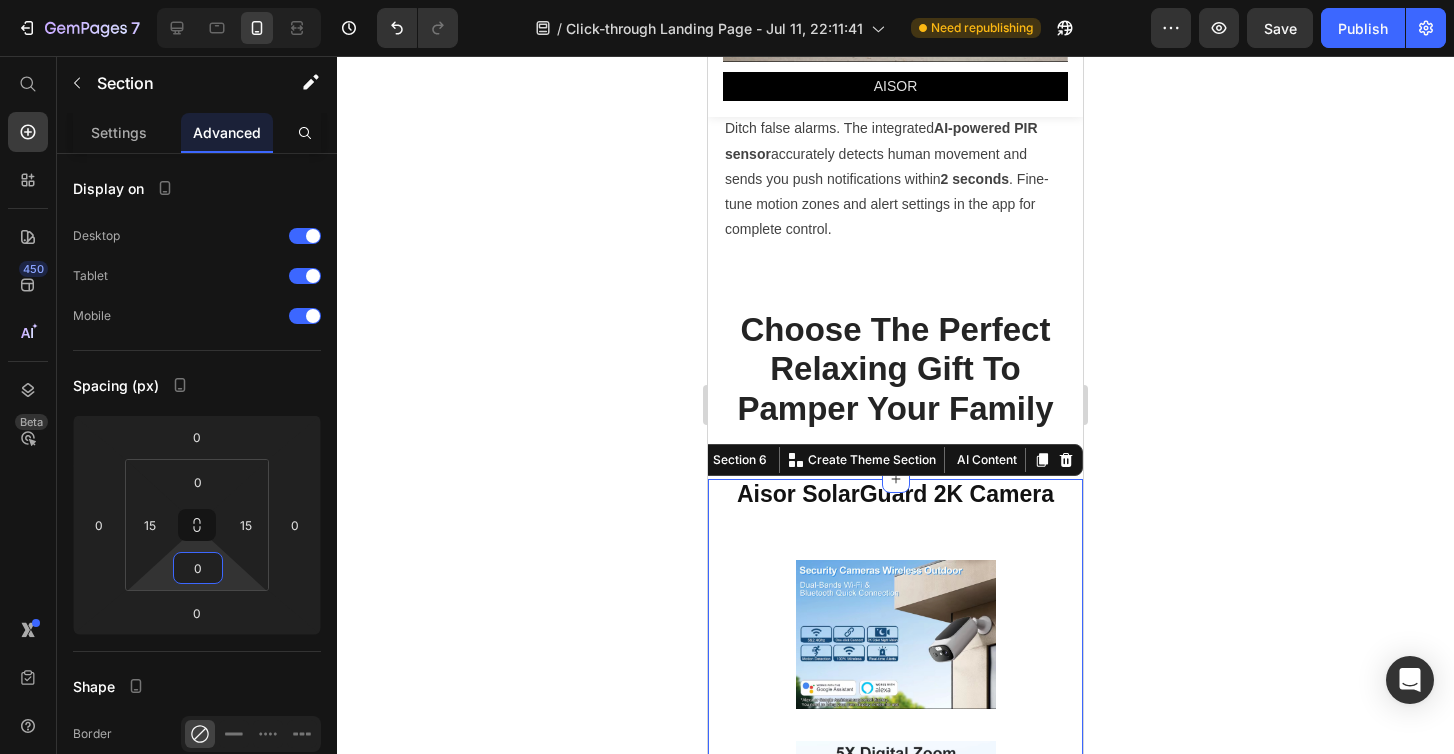 click 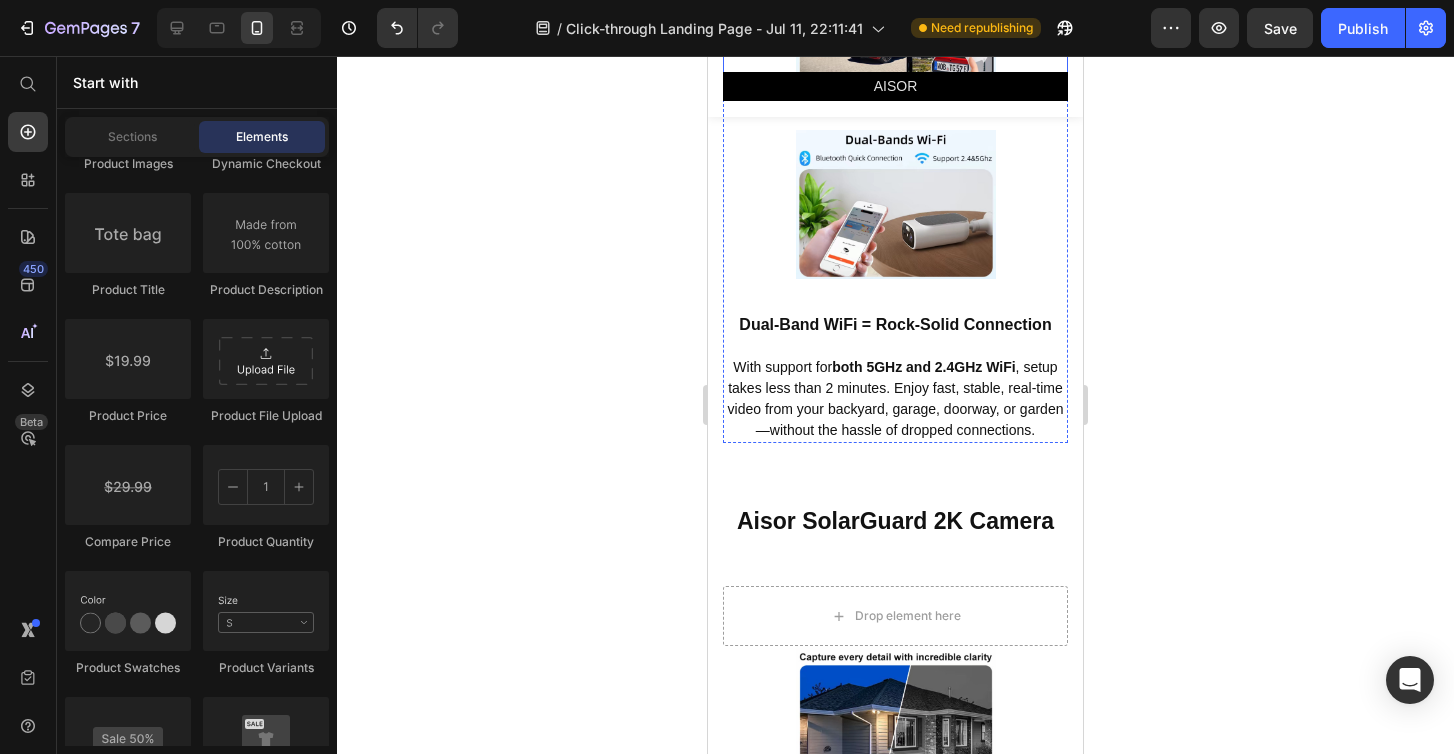 scroll, scrollTop: 5324, scrollLeft: 0, axis: vertical 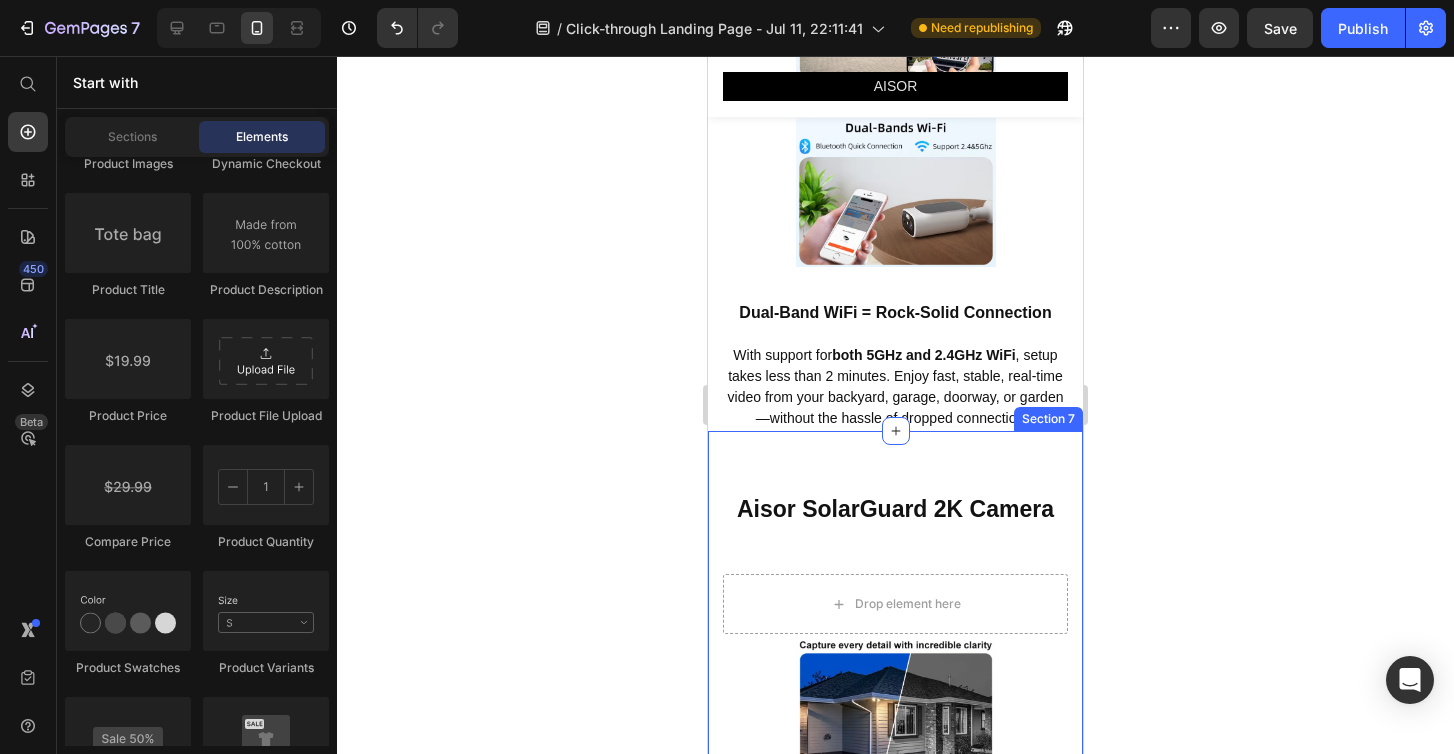 click on "Aisor SolarGuard 2K Camera Heading
Drop element here Image 2K QHD Video + Smart Color Night Vision Text block Capture the details that matter. With  2304x1296 resolution , the Aisor SolarGuard 2K delivers 1.5x more detail than standard 1080p. Its  dual LED floodlights  enable vivid  color night vision , so you won’t miss a thing—day or night. Text block Image AI Powered Sensors Text block Ditch false alarms. The integrated  AI-powered PIR sensor  accurately detects human movement and sends you push notifications within  2 seconds . Fine-tune motion zones and alert settings in the app for complete control. Text block Row Section 7" at bounding box center (895, 916) 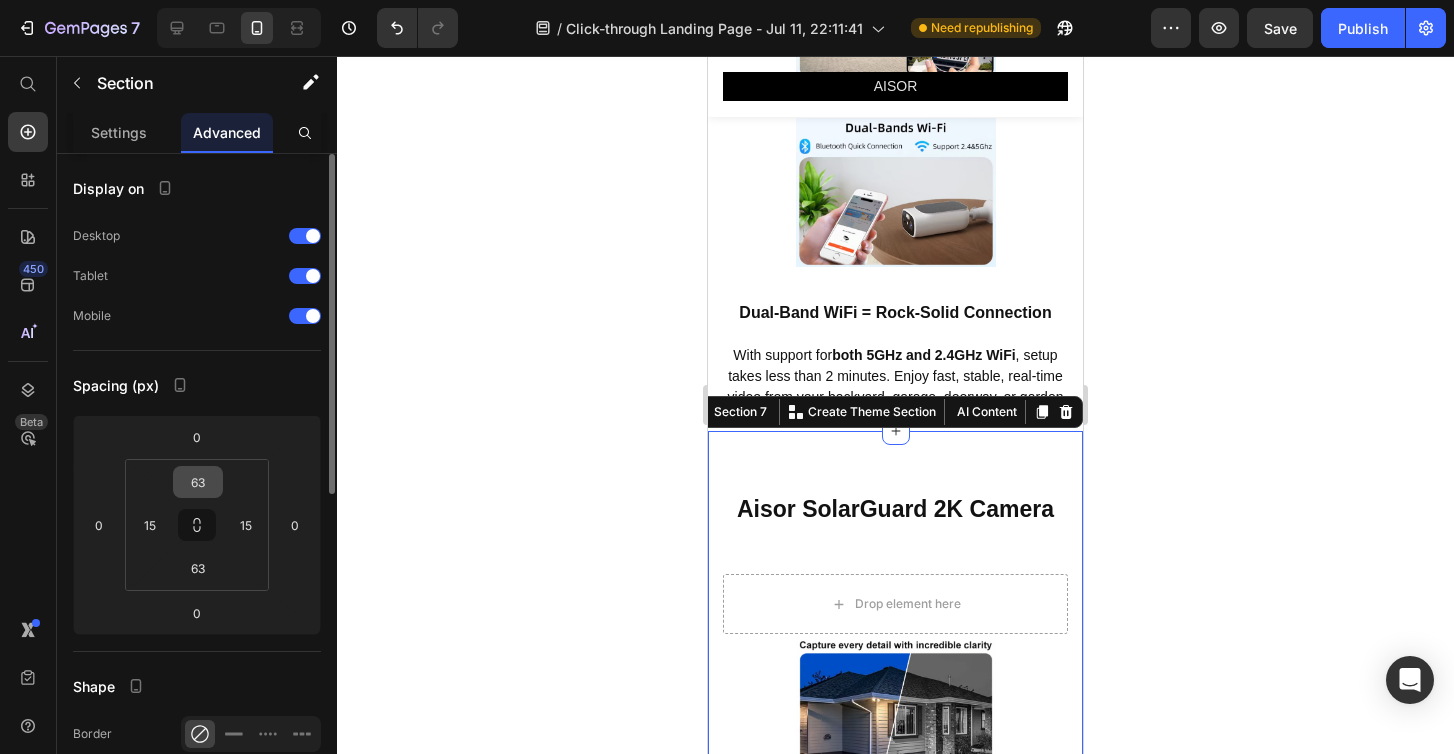 click on "63" at bounding box center [198, 482] 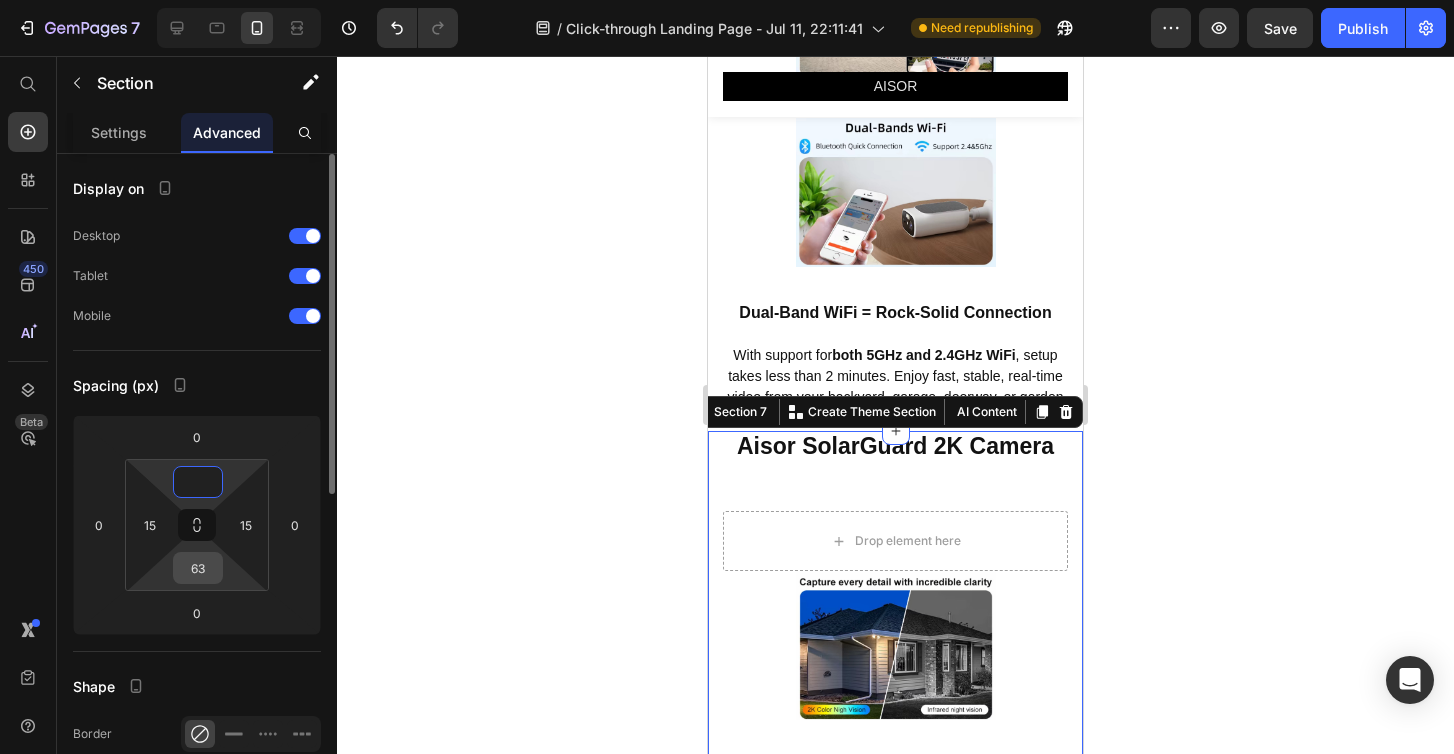 type on "0" 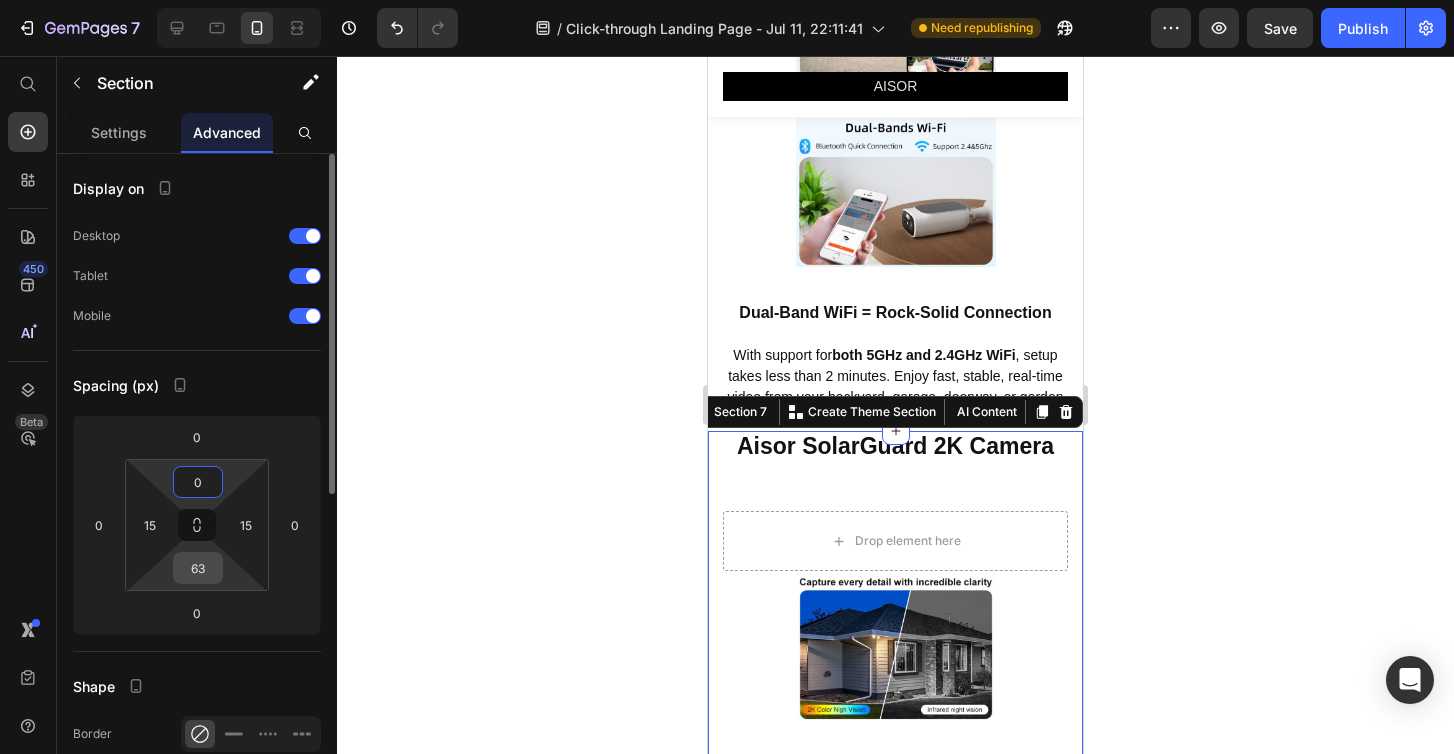 click on "63" at bounding box center [198, 568] 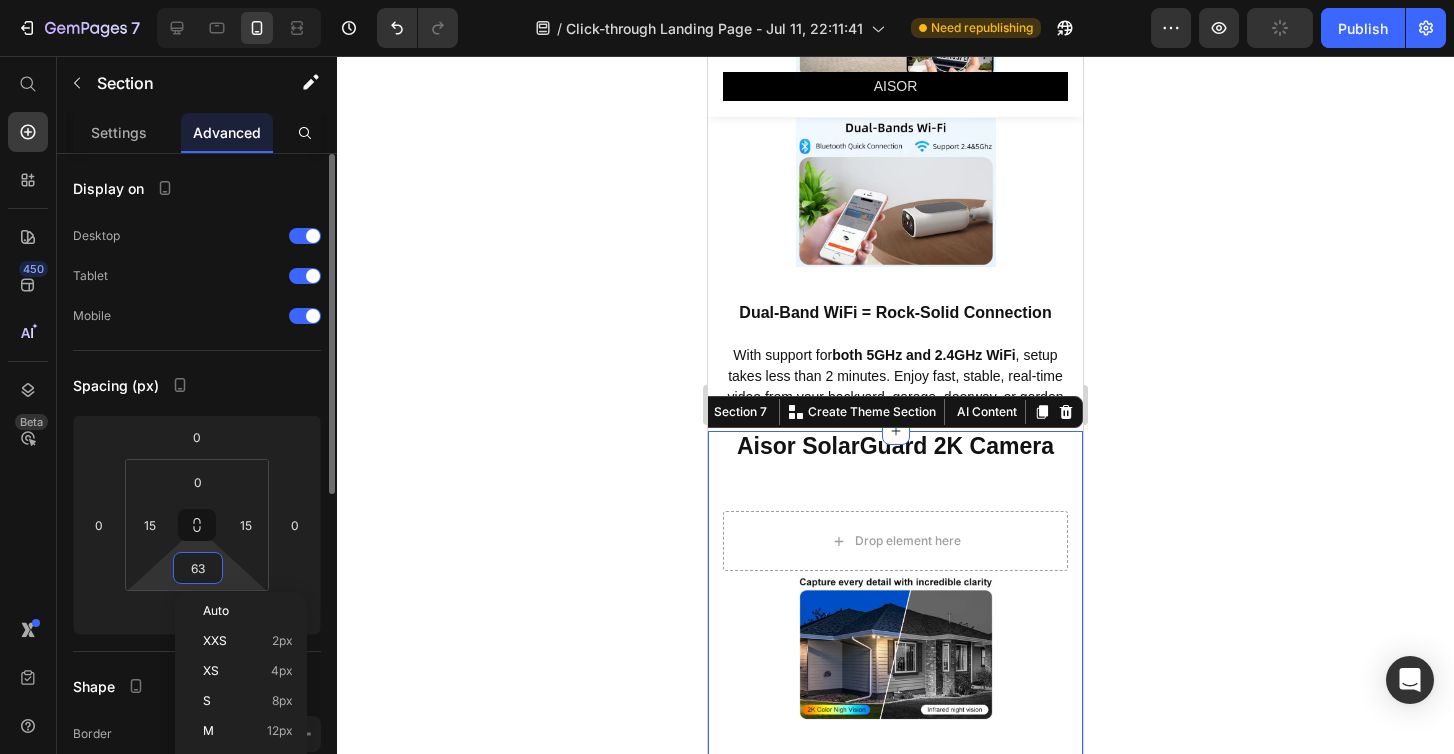type 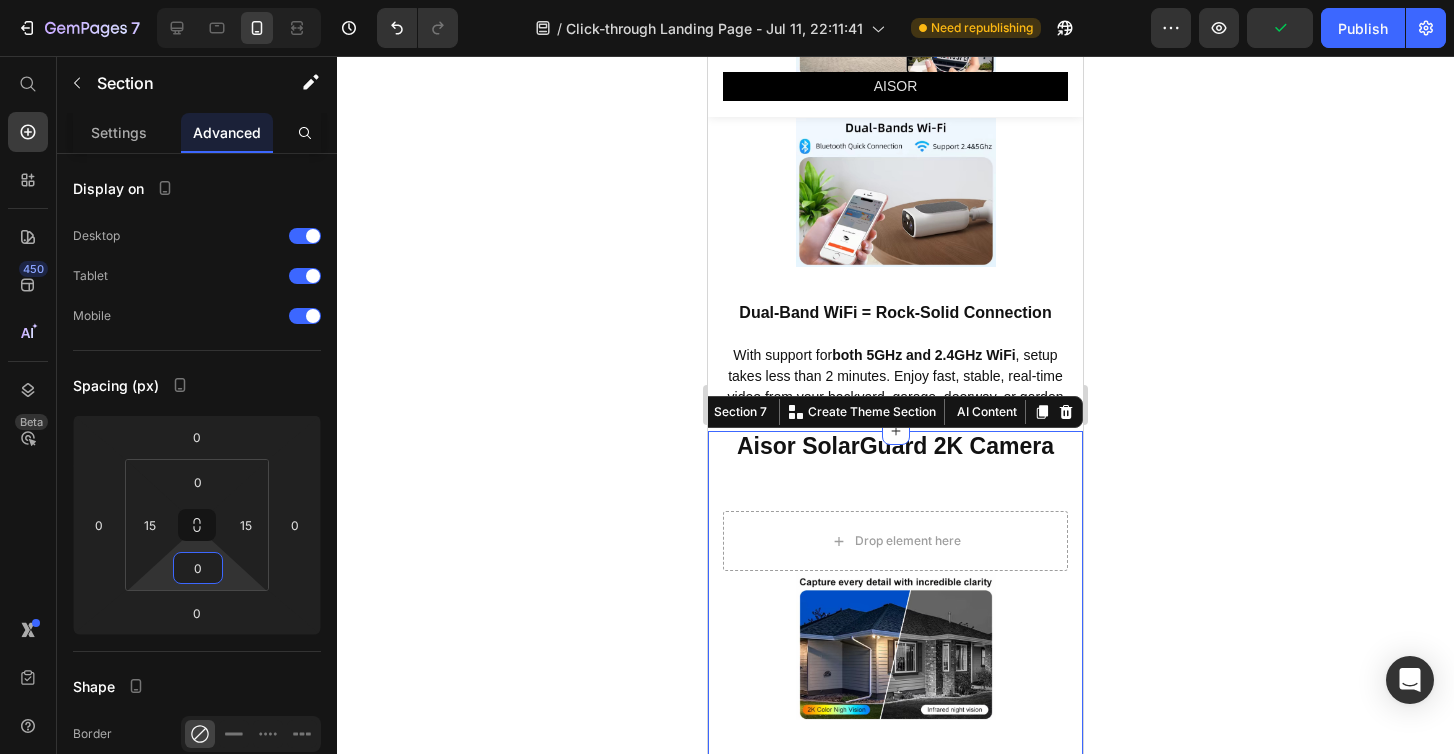 click 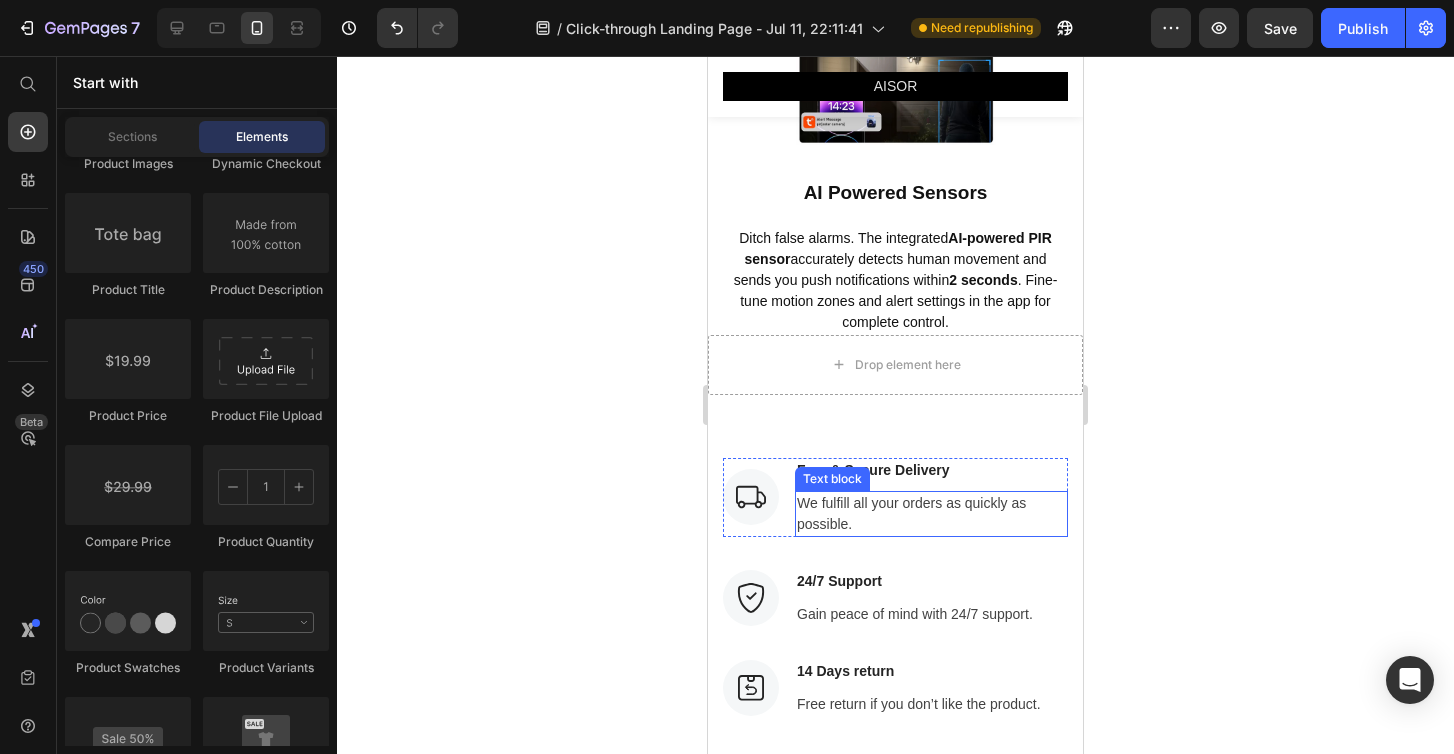 scroll, scrollTop: 6348, scrollLeft: 0, axis: vertical 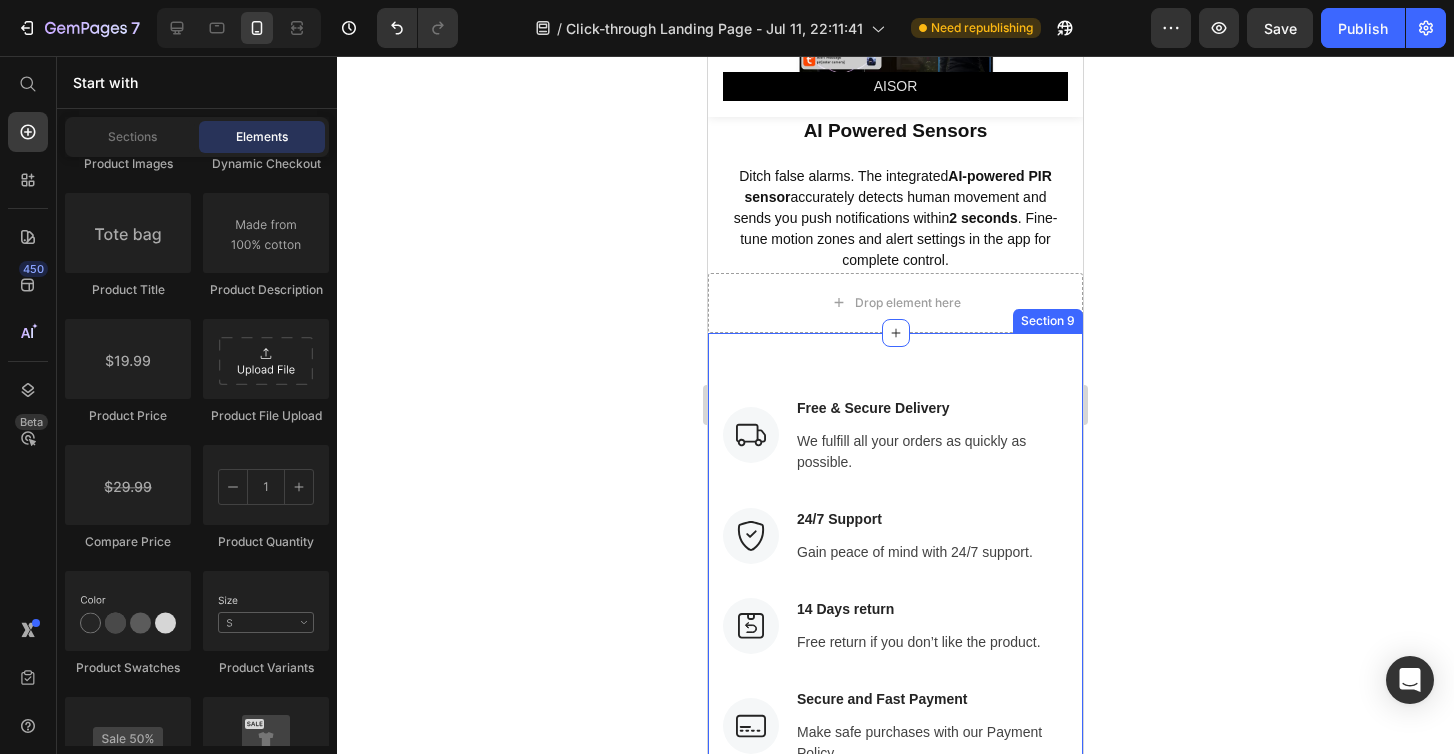 click on "Image Free & Secure Delivery Text block We fulfill all your orders as quickly as possible. Text block Row Image 24/7 Support Text block Gain peace of mind with 24/7 support. Text block Row Image 14 Days return Text block Free return if you don’t like the product. Text block Row Image Secure and Fast Payment Text block Make safe purchases with our Payment Policy. Text block Row Row Section 9" at bounding box center (895, 581) 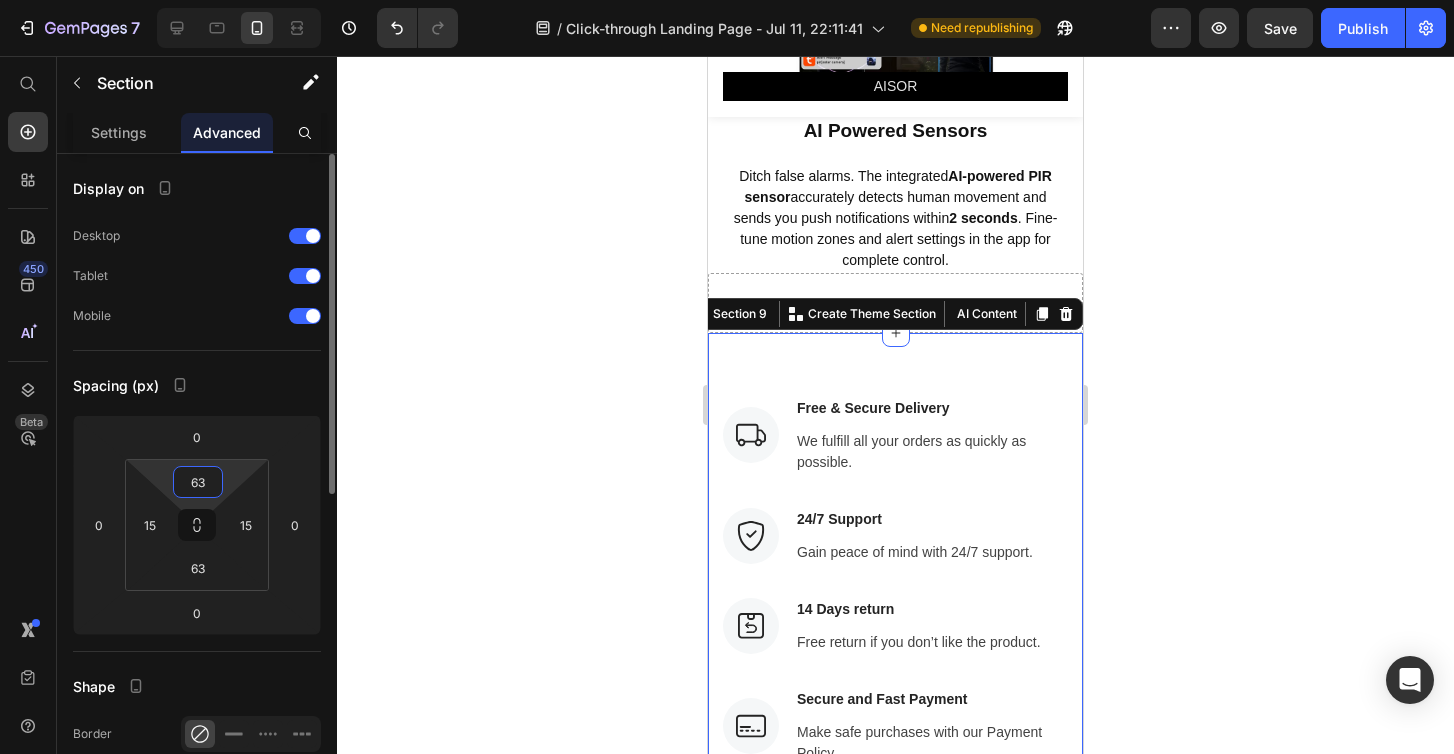 click on "63" at bounding box center [198, 482] 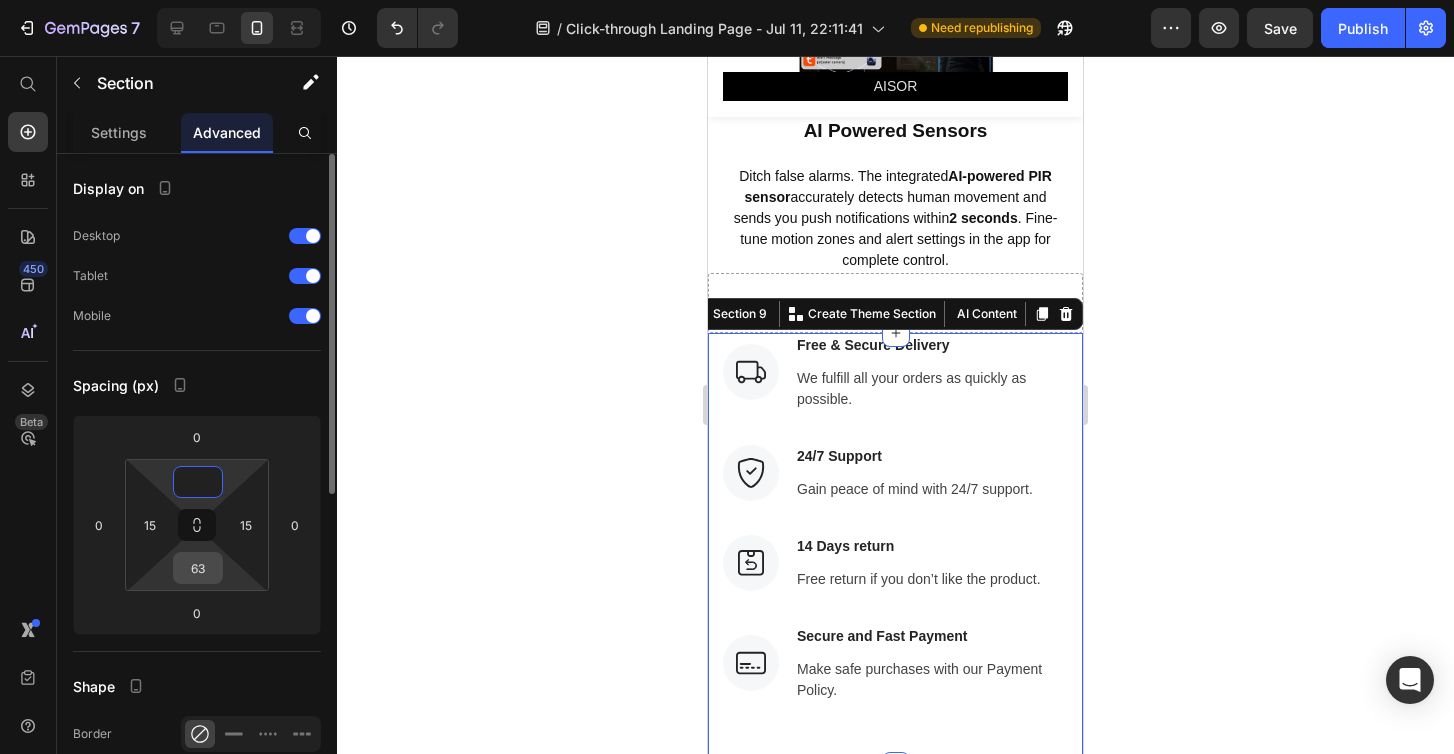 type on "0" 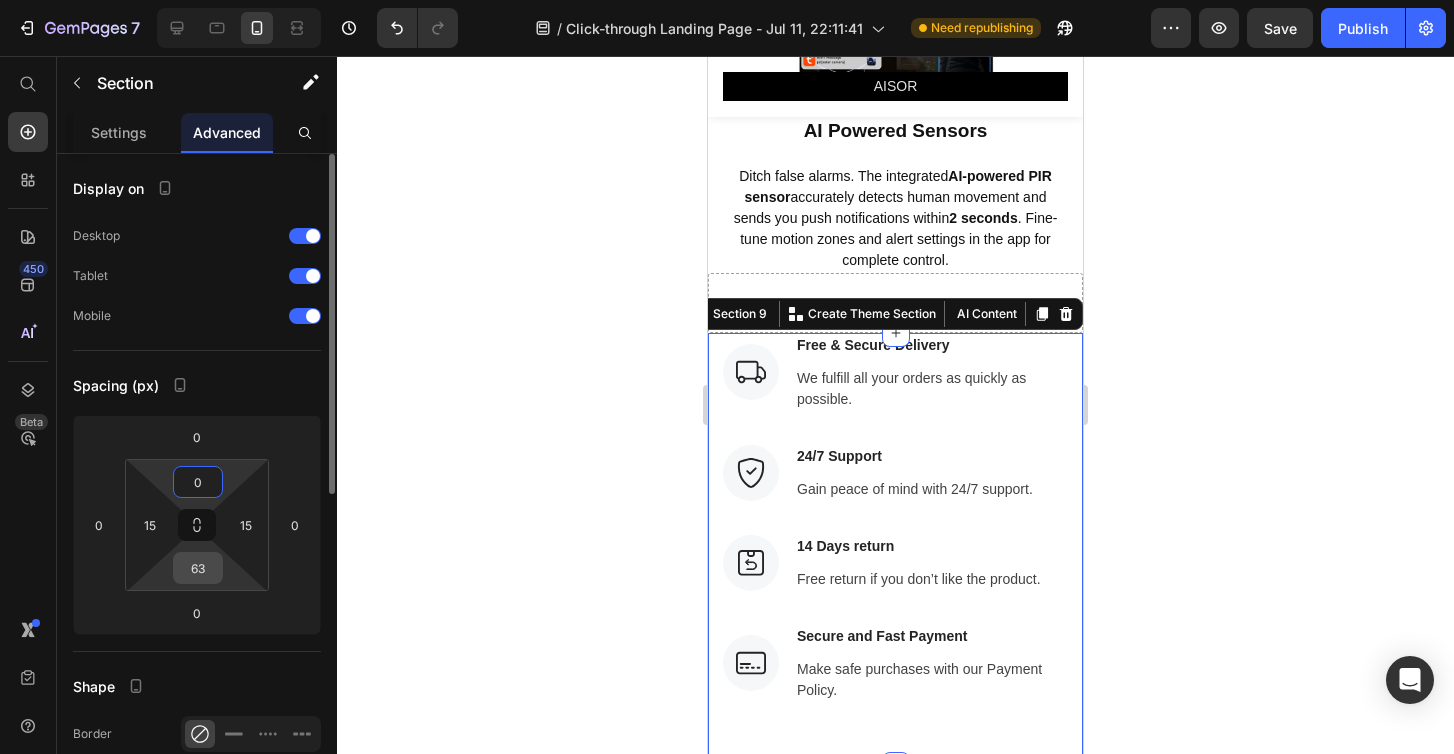 click on "63" at bounding box center [198, 568] 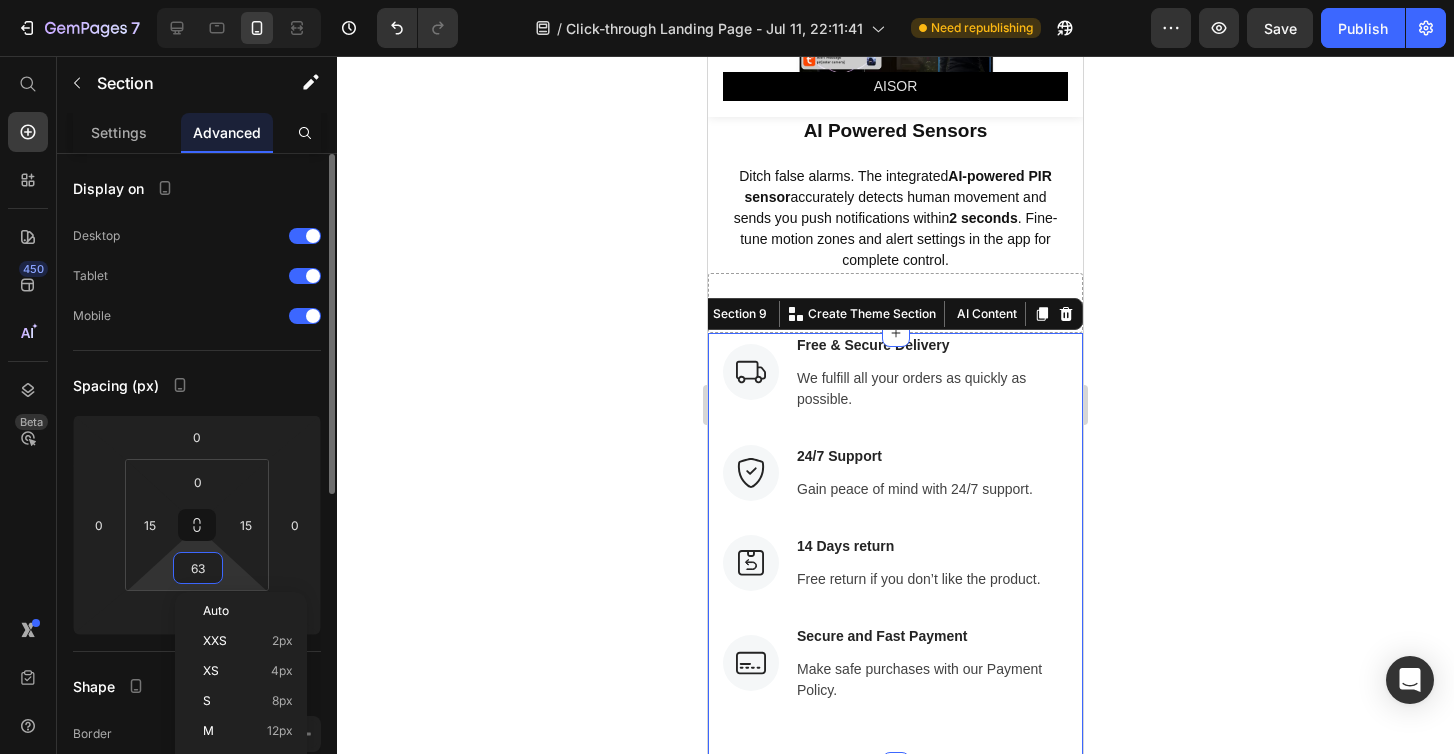 type 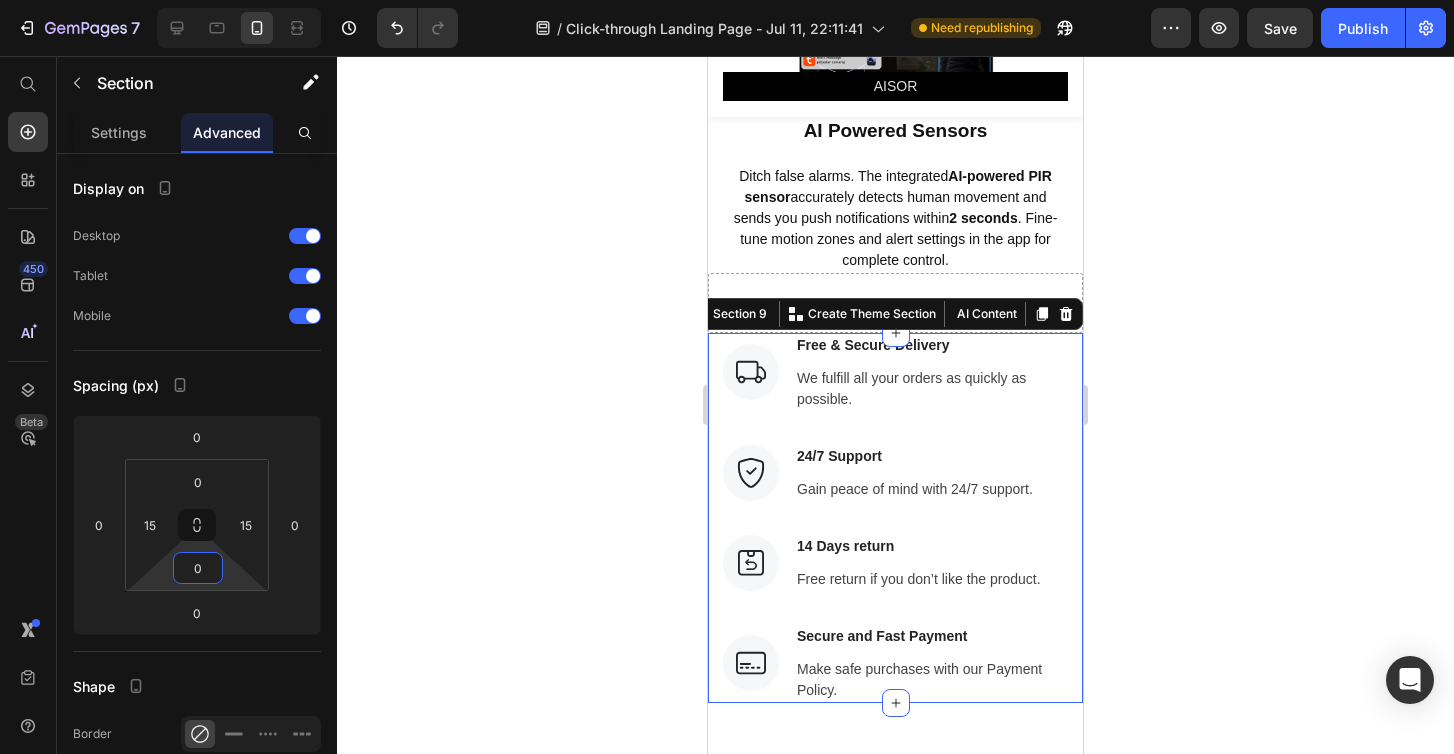 click 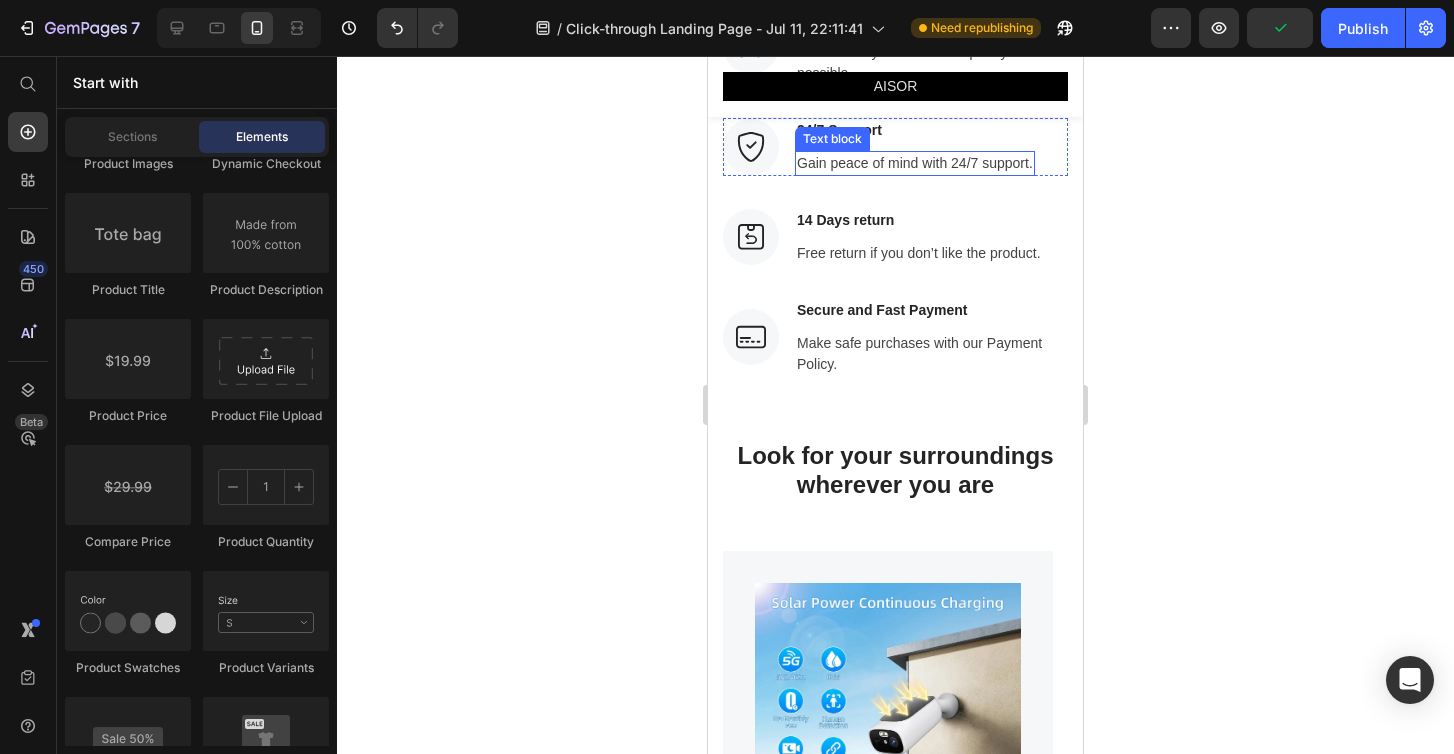 scroll, scrollTop: 6684, scrollLeft: 0, axis: vertical 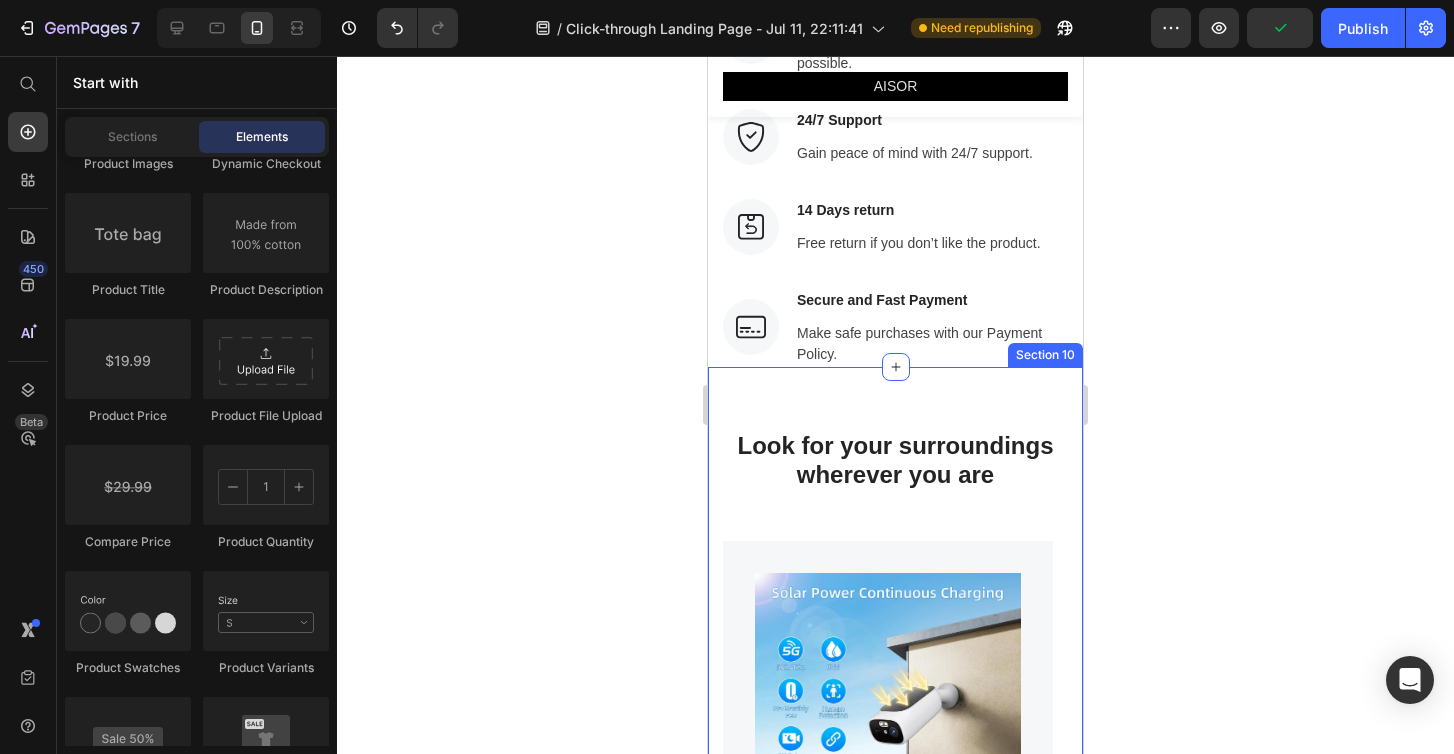 click on "Look for your surroundings wherever you are Heading Row Product Images Aisor SolarGuard 2K Camera (P) Title Relieve Eye Pain and Improve Sleep Text block                Icon                Icon                Icon                Icon                Icon Icon List Hoz (224 reviews) Text block Row $90.88 (P) Price $181.76 (P) Price Row Buy Now (P) Cart Button Row Product Product Images Image Only on Mother’s Day! Text block Row Aisor SolarGuard 2K Camera (P) Title Relieve Eye Pain and Improve Sleep Text block                Icon                Icon                Icon                Icon                Icon Icon List Hoz (224 reviews) Text block Row $90.88 (P) Price $181.76 (P) Price Row Buy Now (P) Cart Button Row Product Product Images Image Only on Mother’s Day! Text block Row Aisor SolarGuard 2K Camera (P) Title Relieve Eye Pain and Improve Sleep Text block                Icon                Icon                Icon                Icon                Icon Icon List Hoz (224 reviews) Text block Row Row" at bounding box center [895, 866] 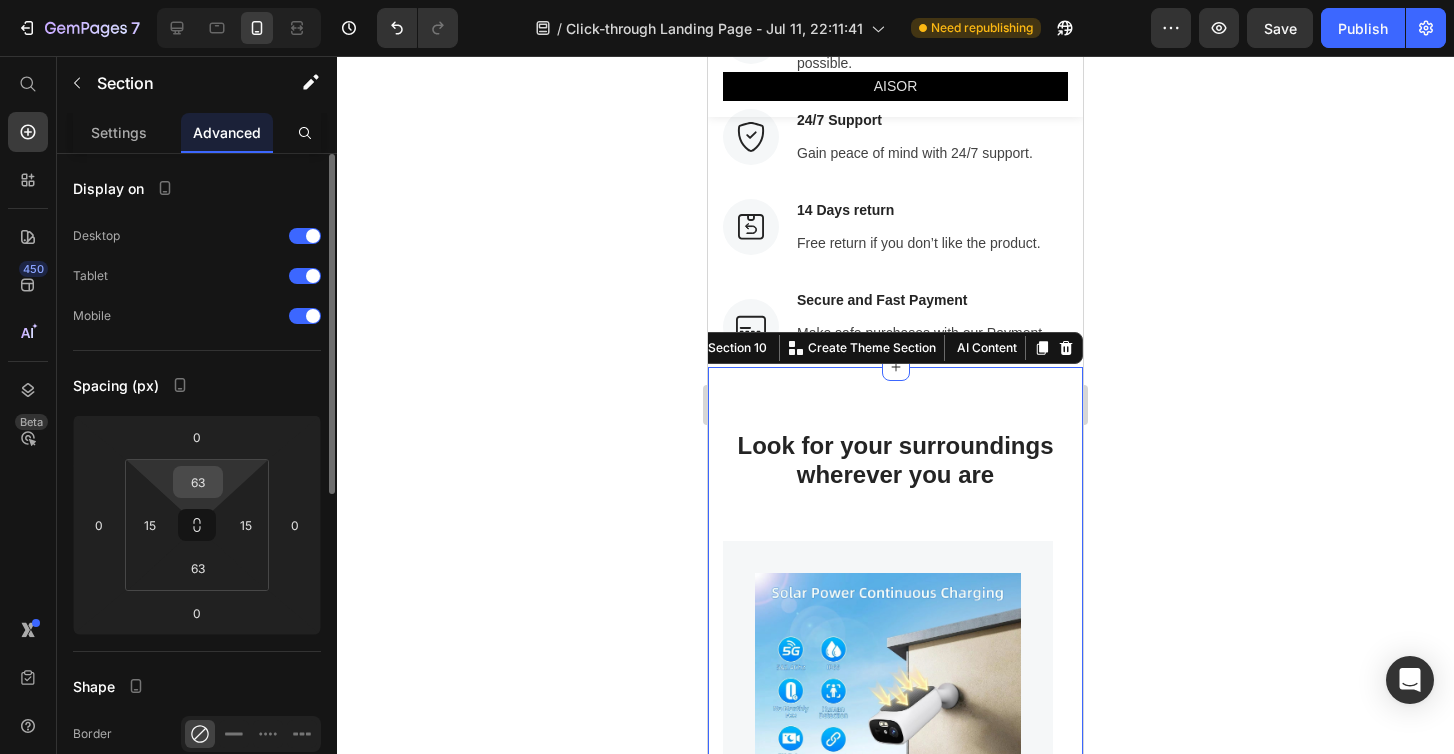 click on "63" at bounding box center (198, 482) 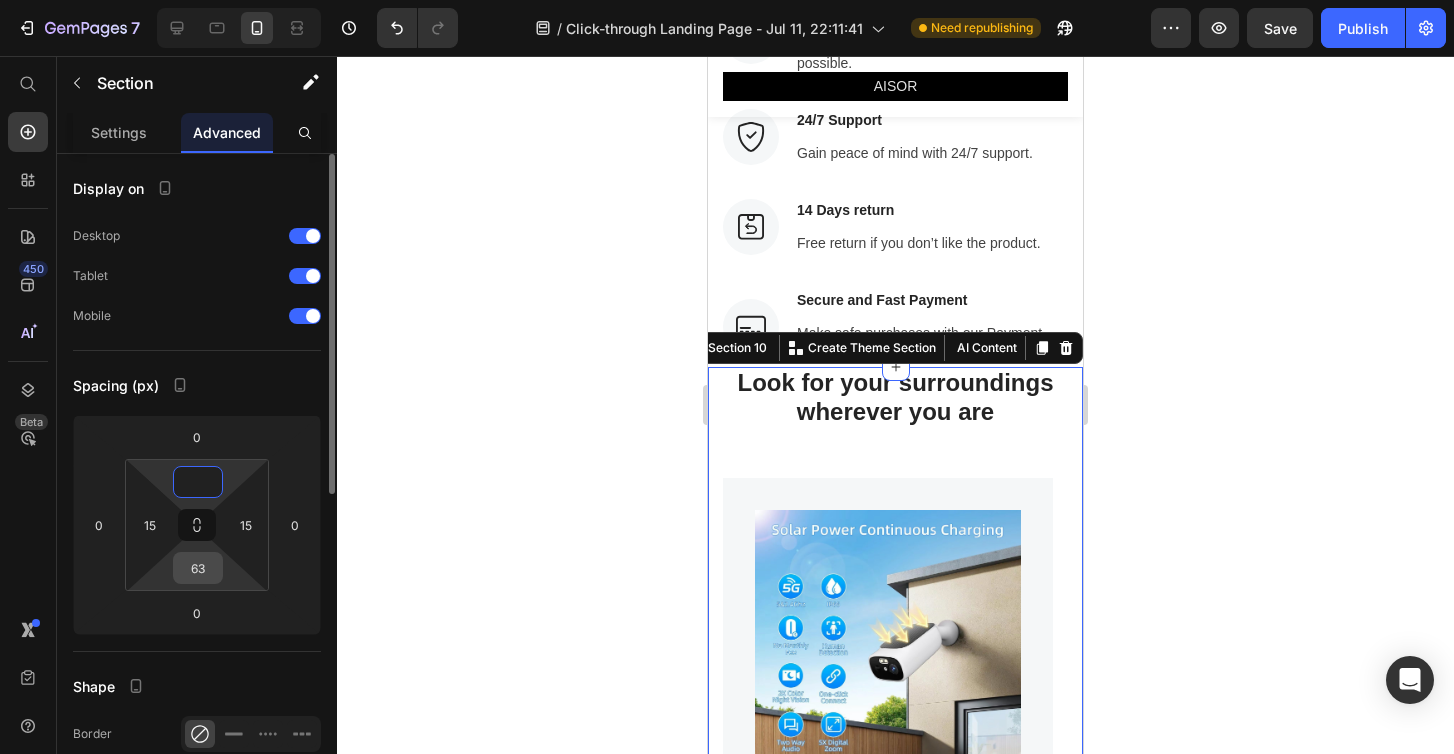 type on "0" 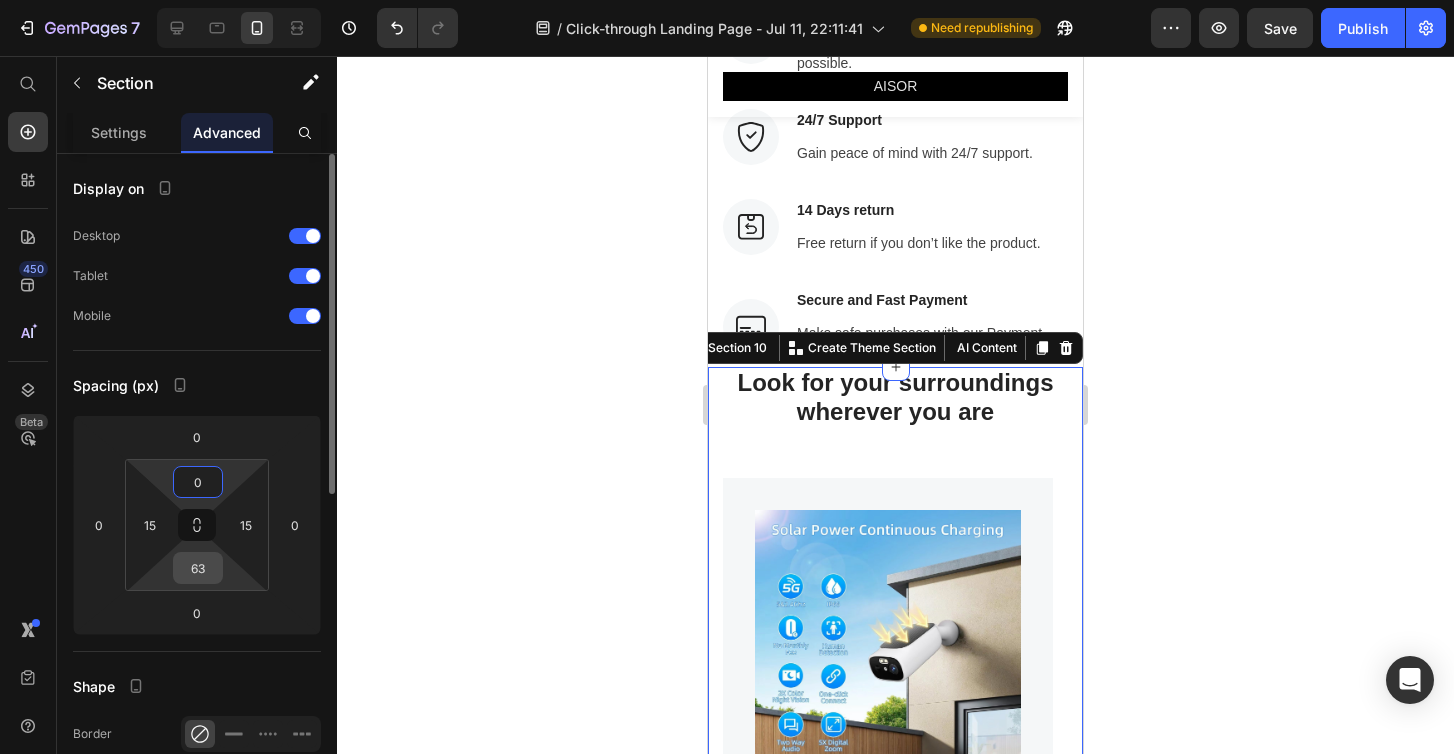 click on "63" at bounding box center [198, 568] 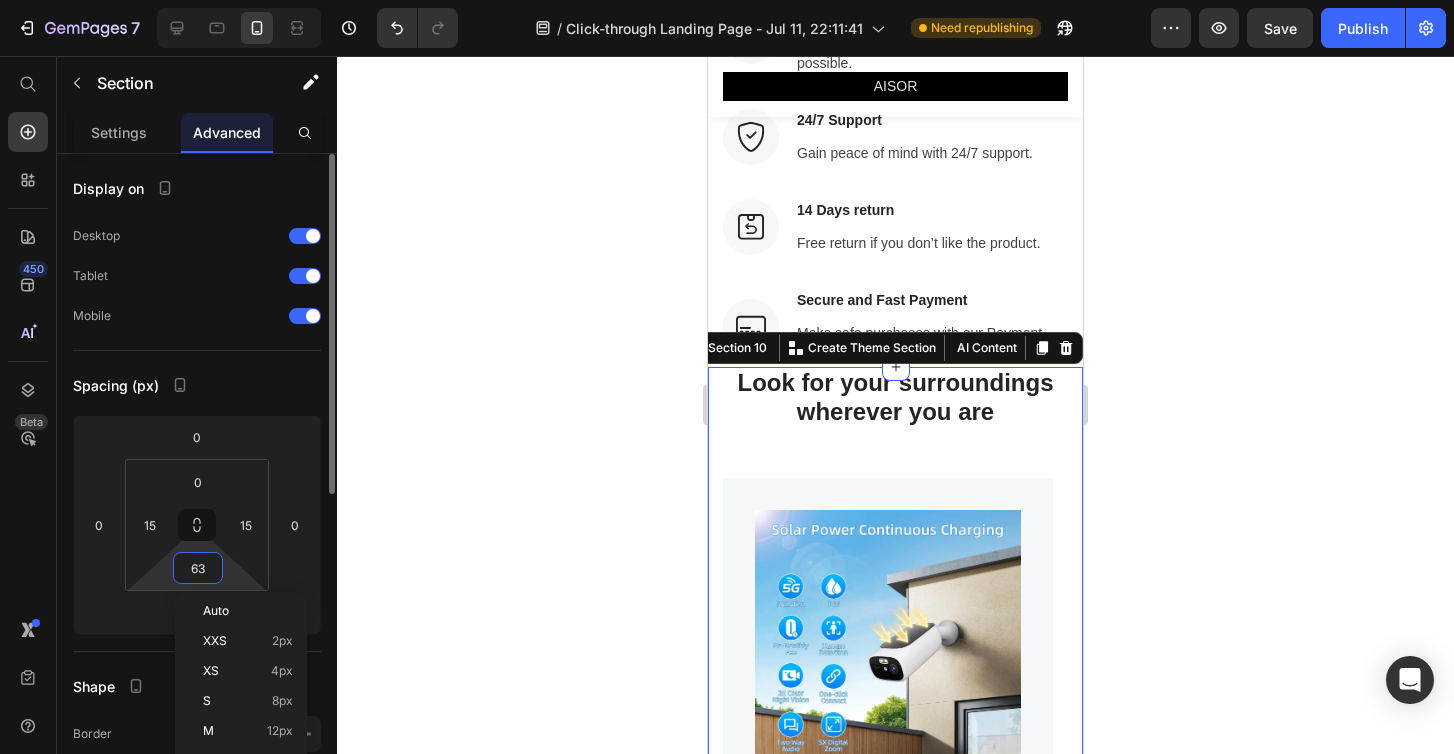 type 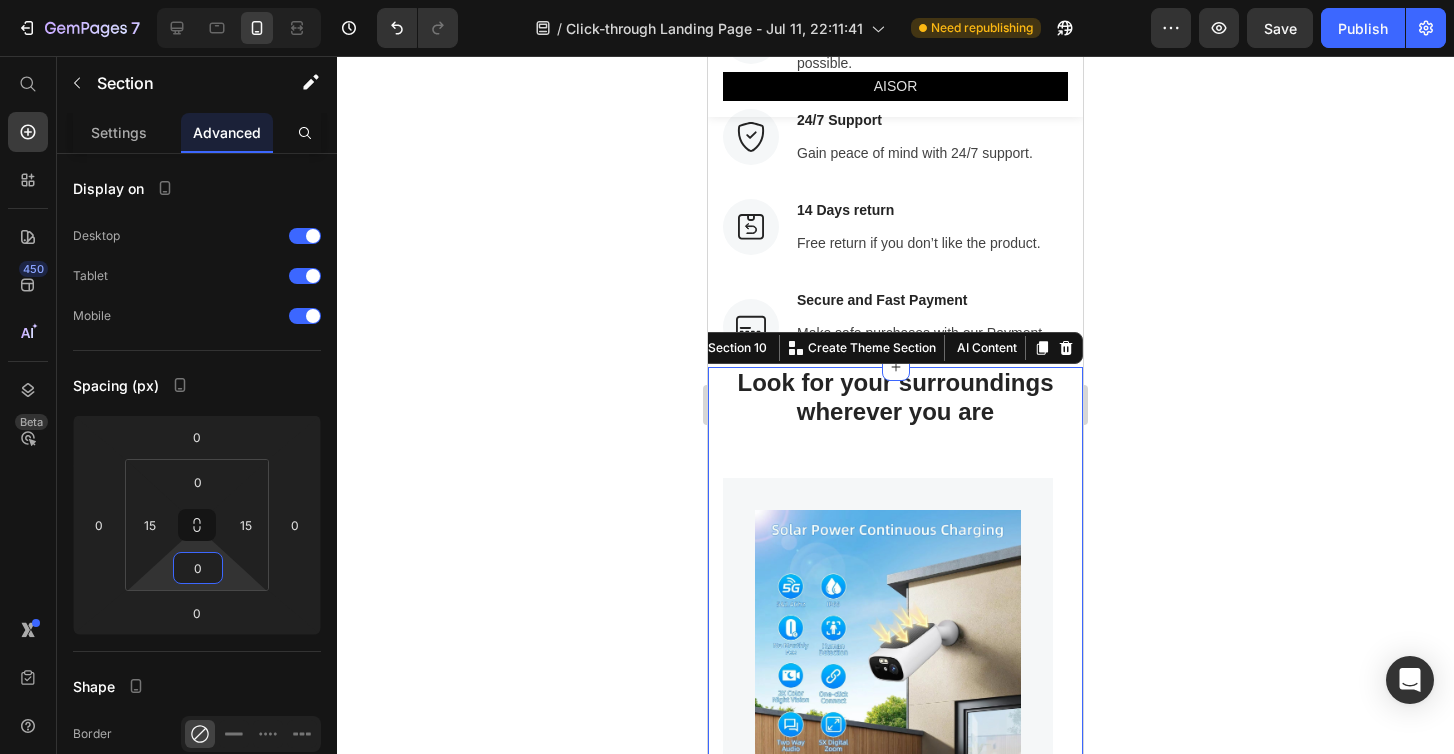 click 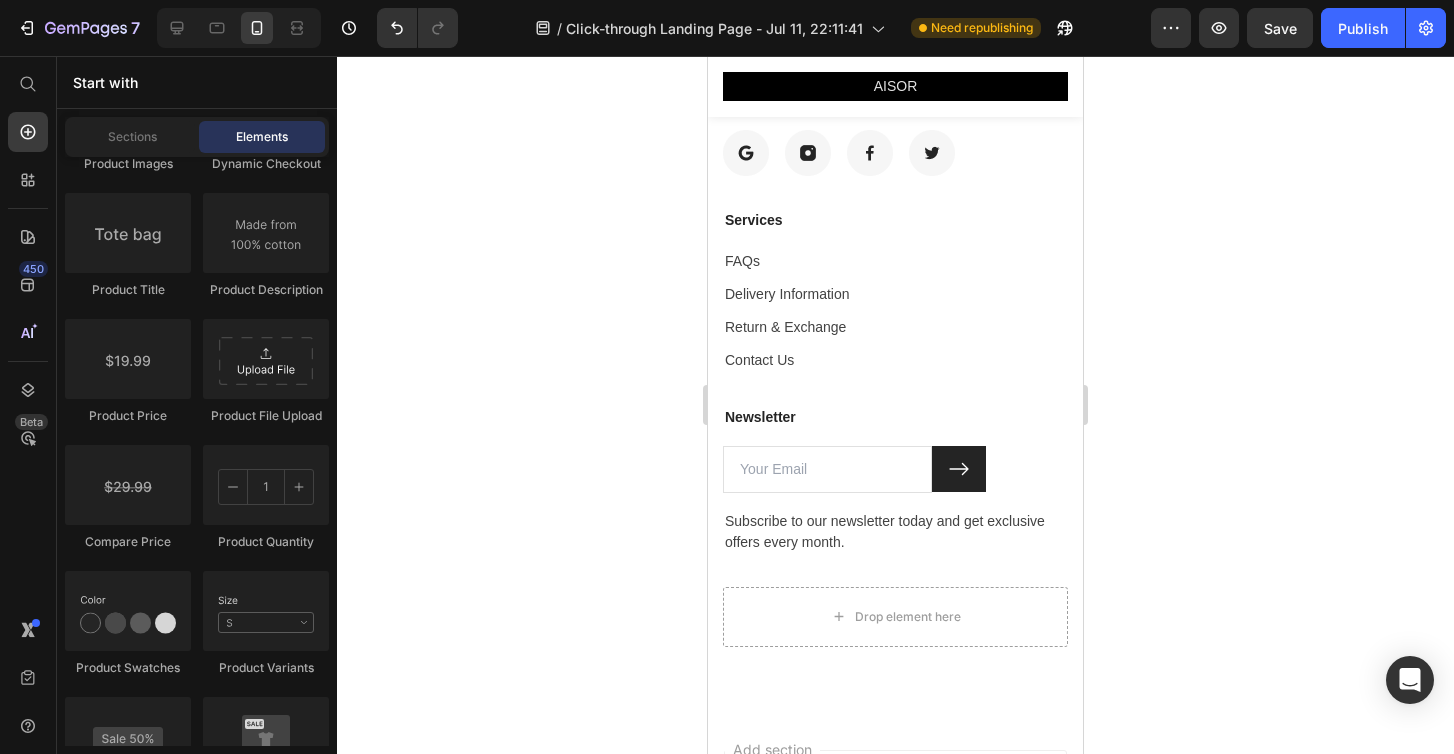 scroll, scrollTop: 9513, scrollLeft: 0, axis: vertical 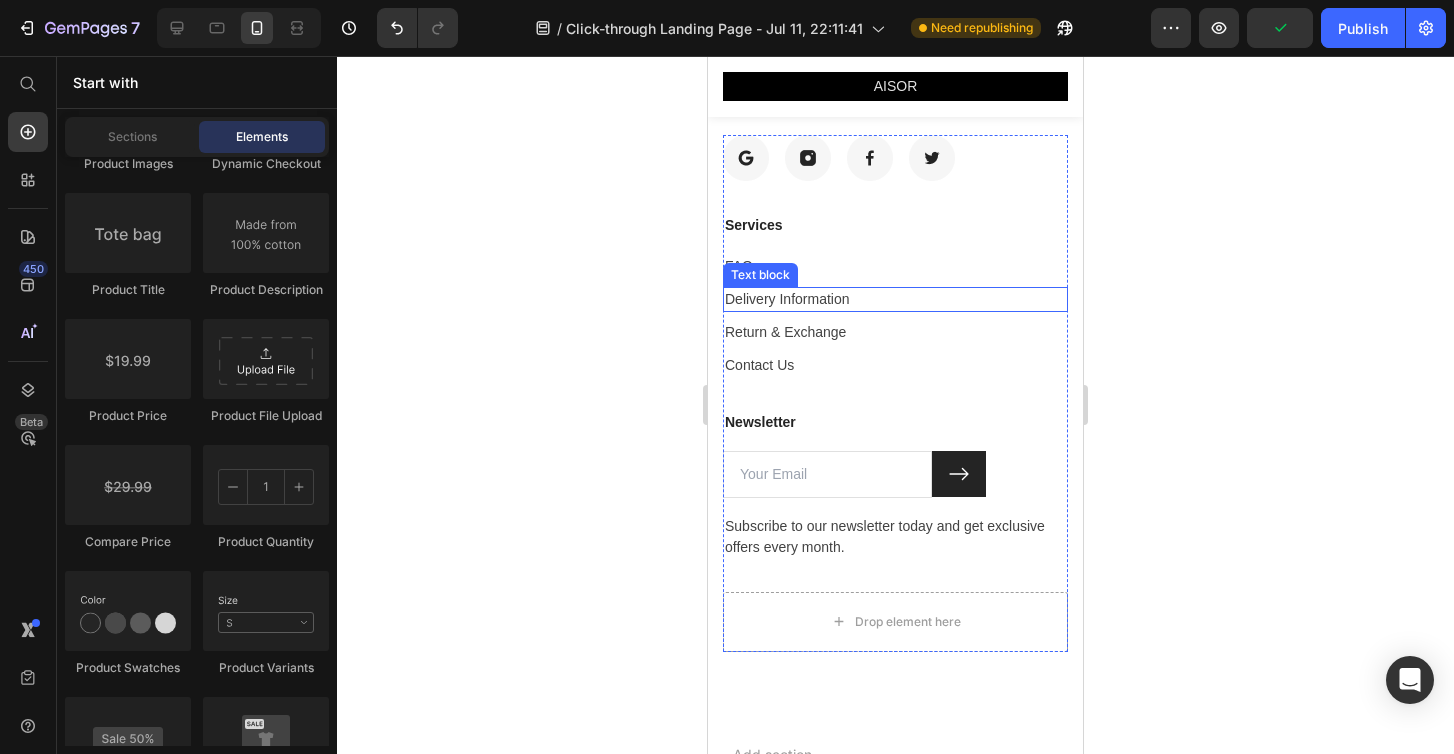 click on "Delivery Information" at bounding box center [895, 299] 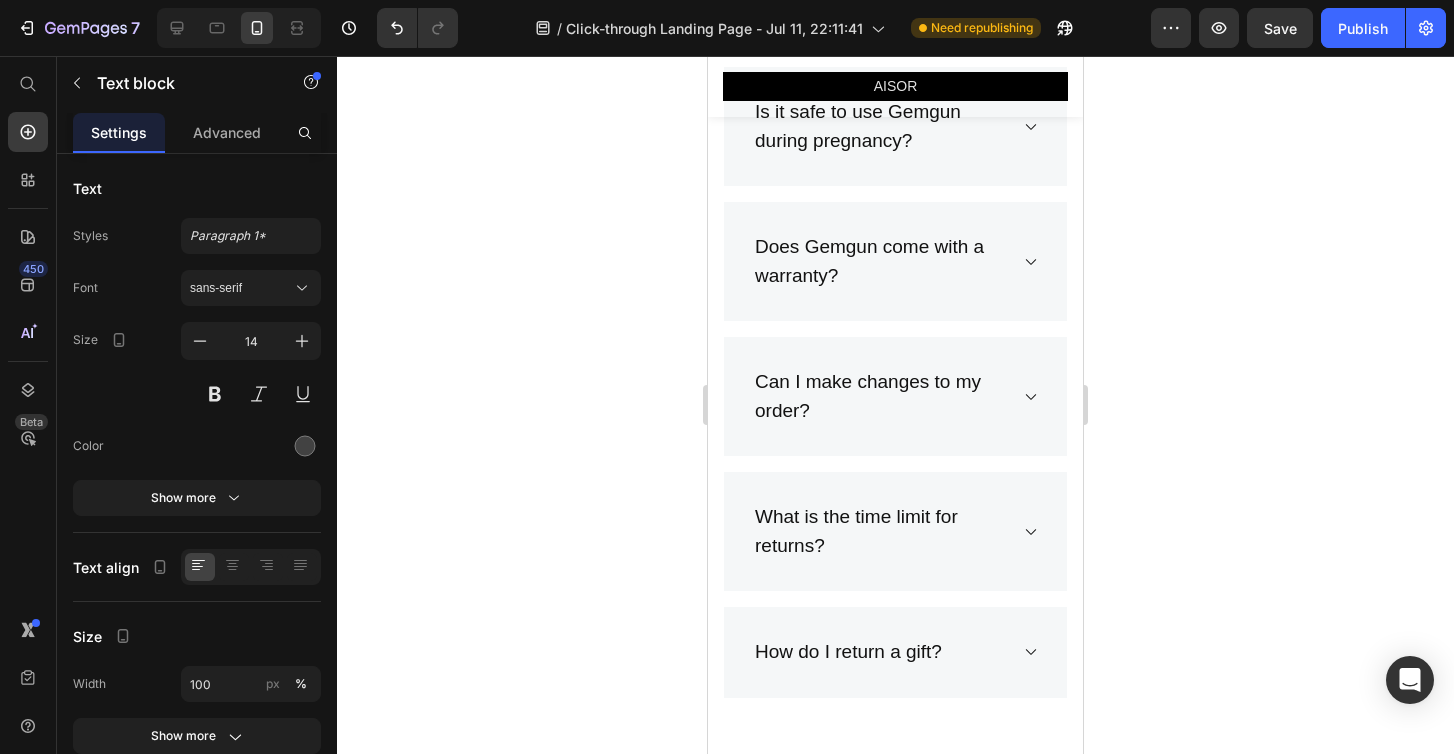 scroll, scrollTop: 8672, scrollLeft: 0, axis: vertical 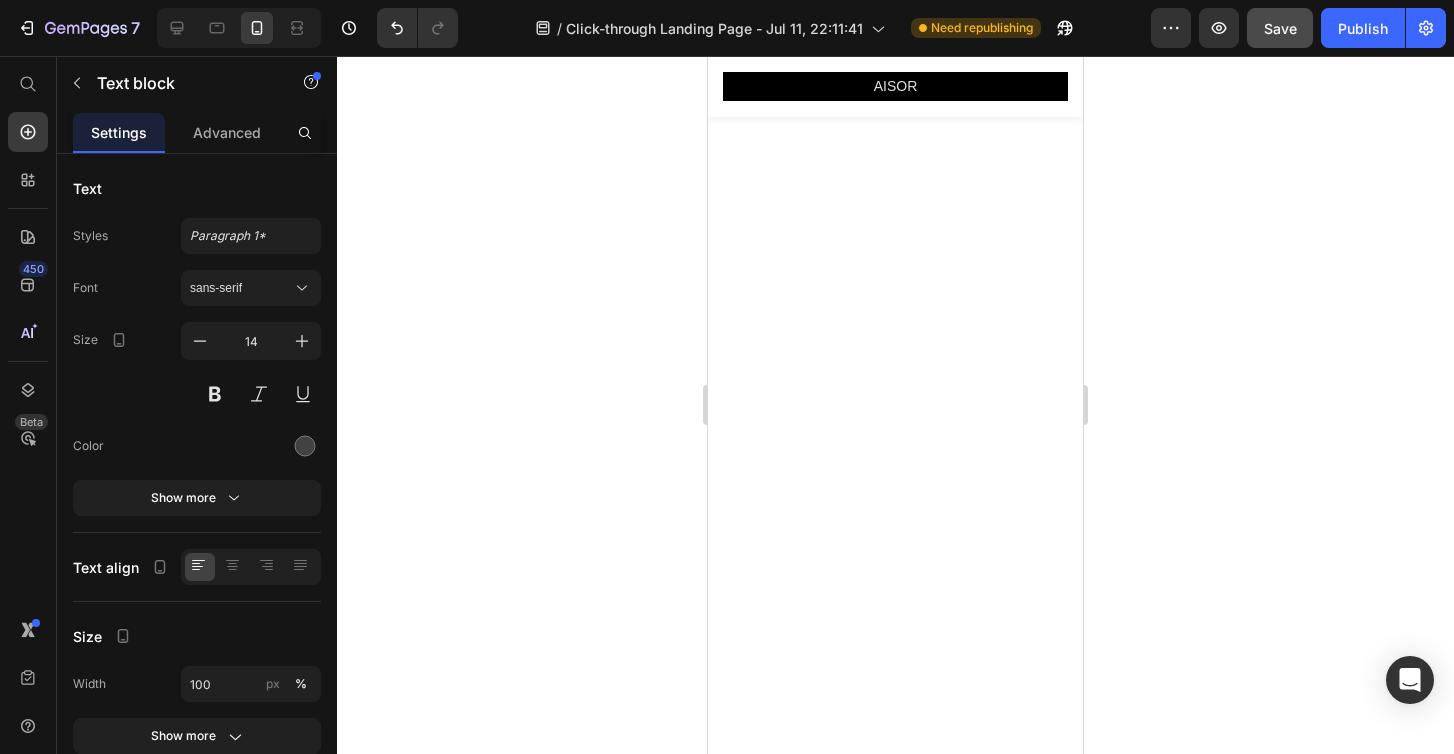 click on "Save" at bounding box center (1280, 28) 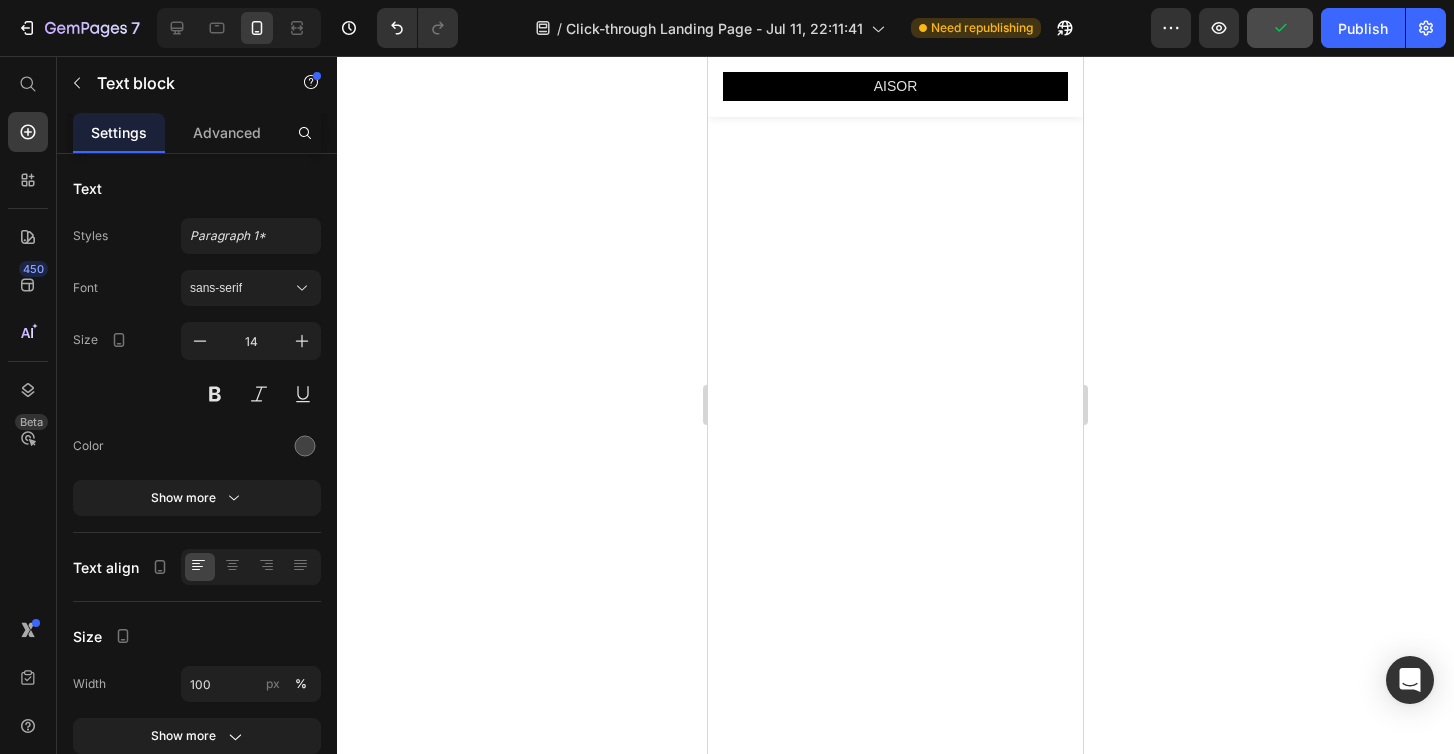 scroll, scrollTop: 0, scrollLeft: 0, axis: both 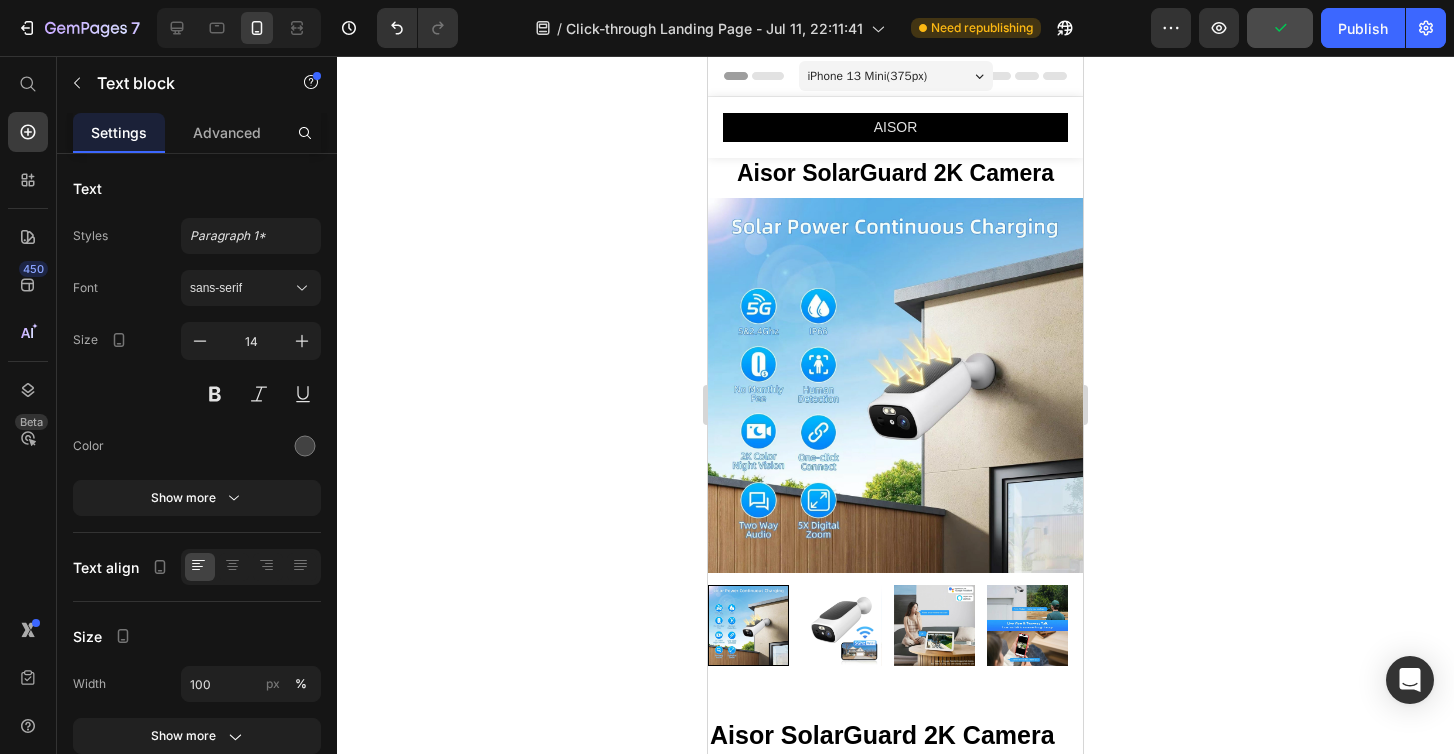 radio on "false" 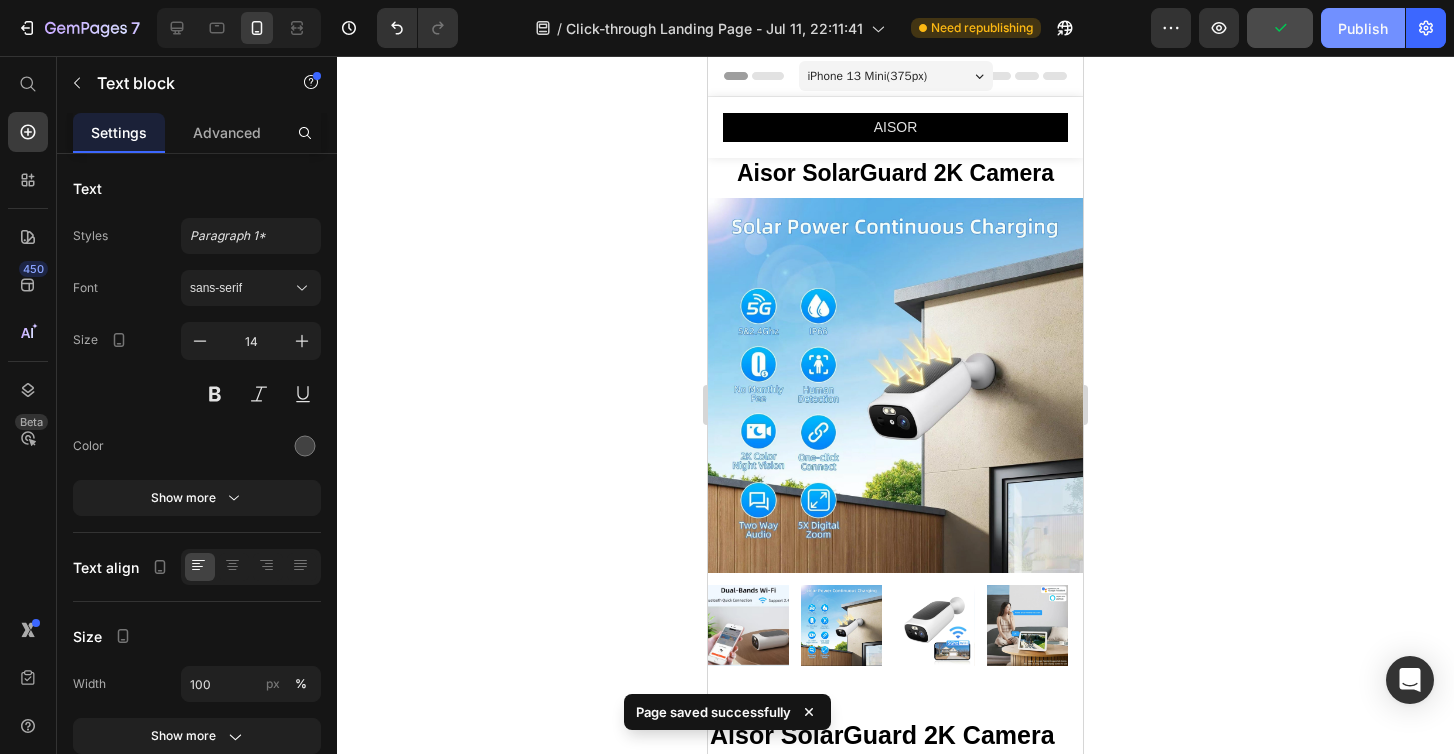 click on "Publish" at bounding box center (1363, 28) 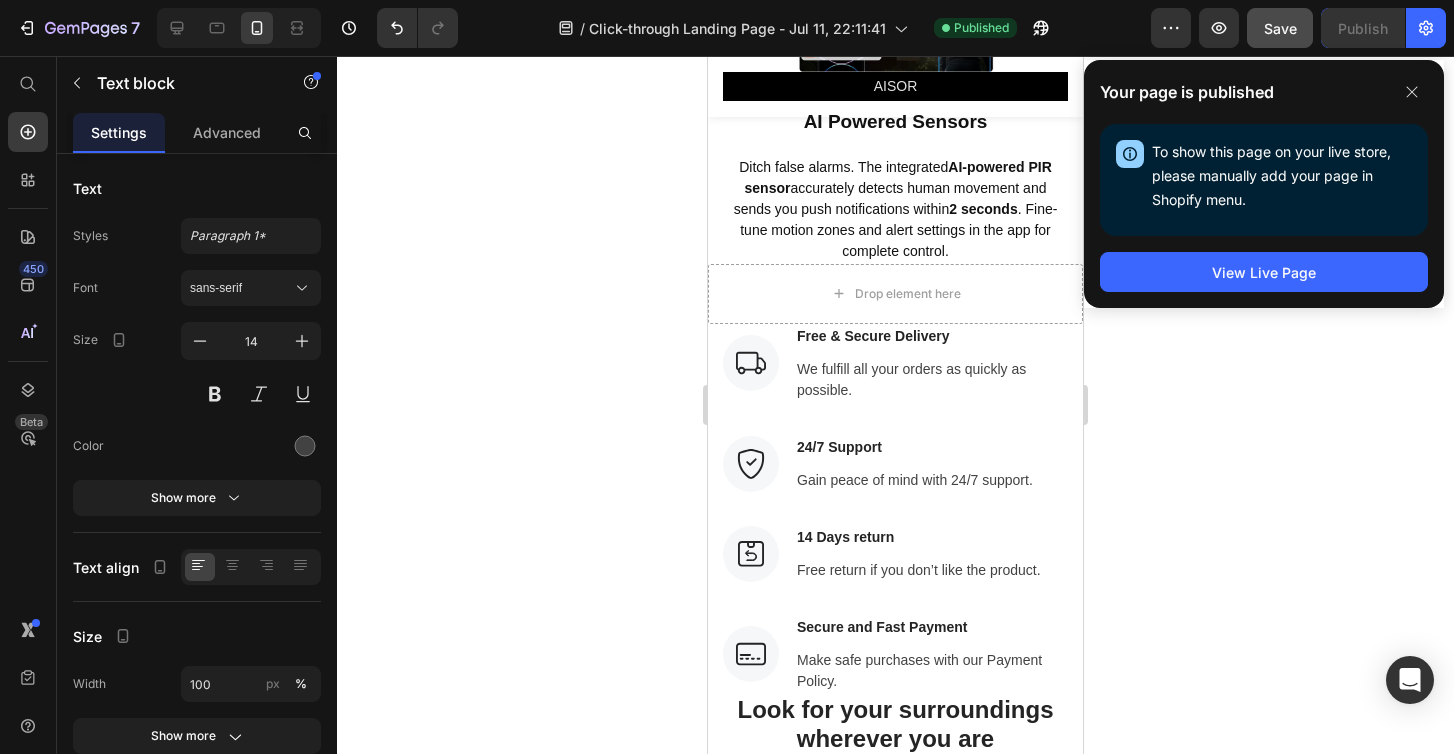 scroll, scrollTop: 6362, scrollLeft: 0, axis: vertical 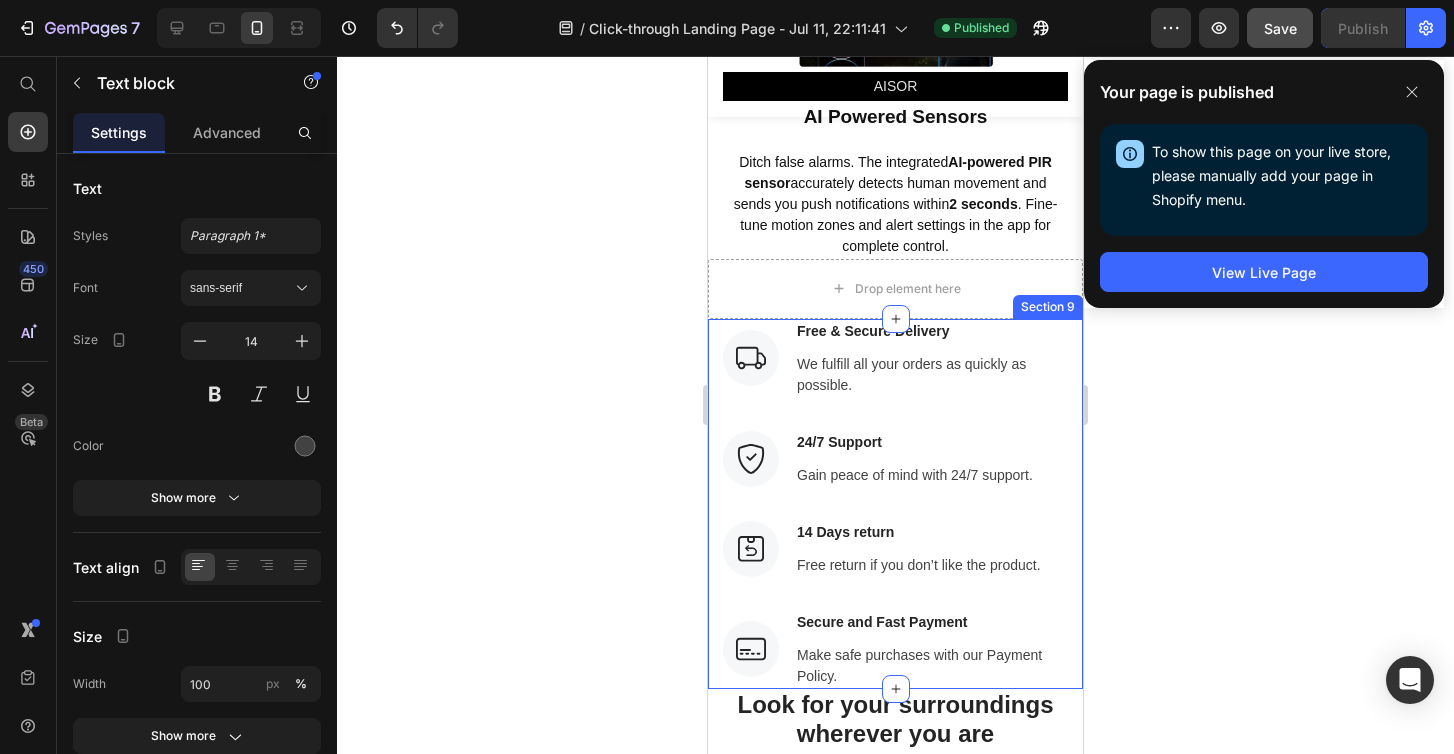 click on "Image Free & Secure Delivery Text block We fulfill all your orders as quickly as possible. Text block Row Image 24/7 Support Text block Gain peace of mind with 24/7 support. Text block Row Image 14 Days return Text block Free return if you don’t like the product. Text block Row Image Secure and Fast Payment Text block Make safe purchases with our Payment Policy. Text block Row Row Section 9" at bounding box center (895, 504) 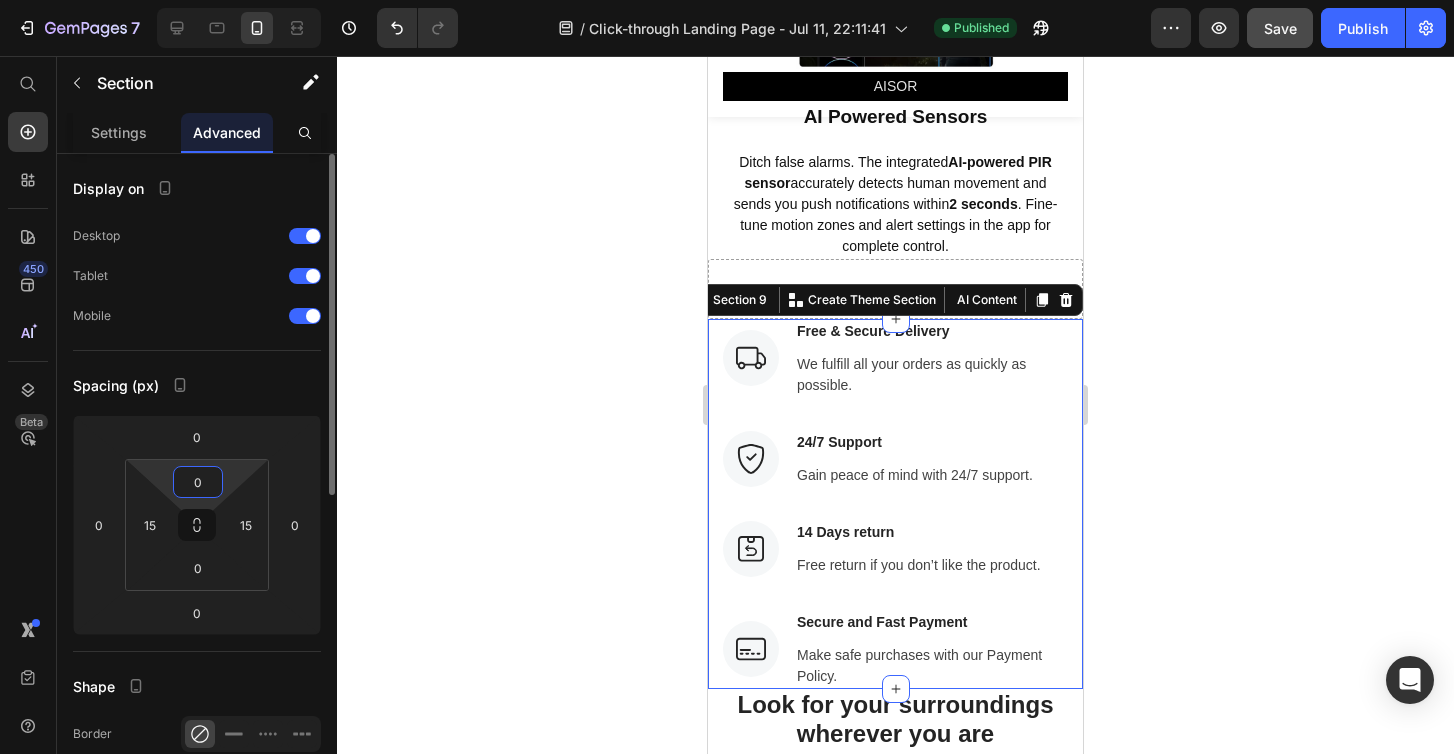 click on "0" at bounding box center [198, 482] 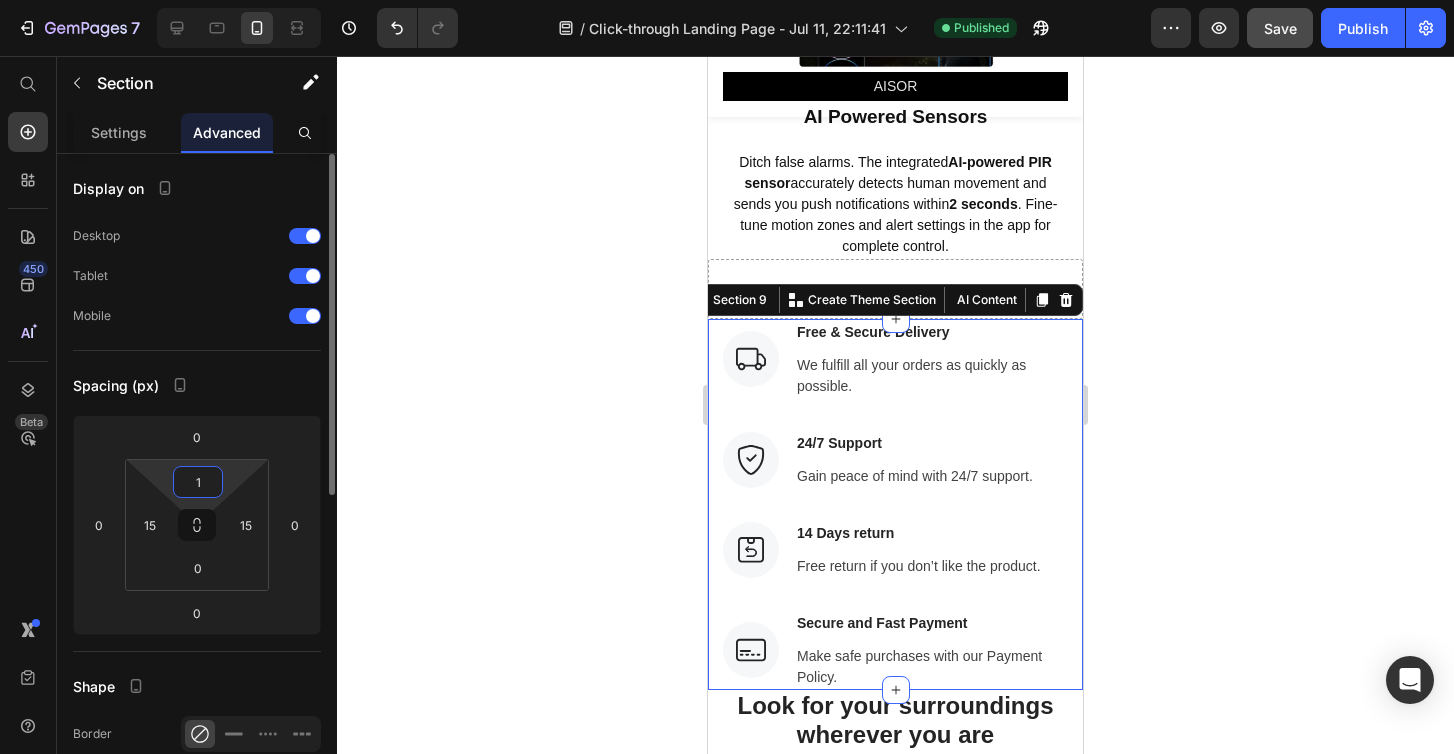 type on "15" 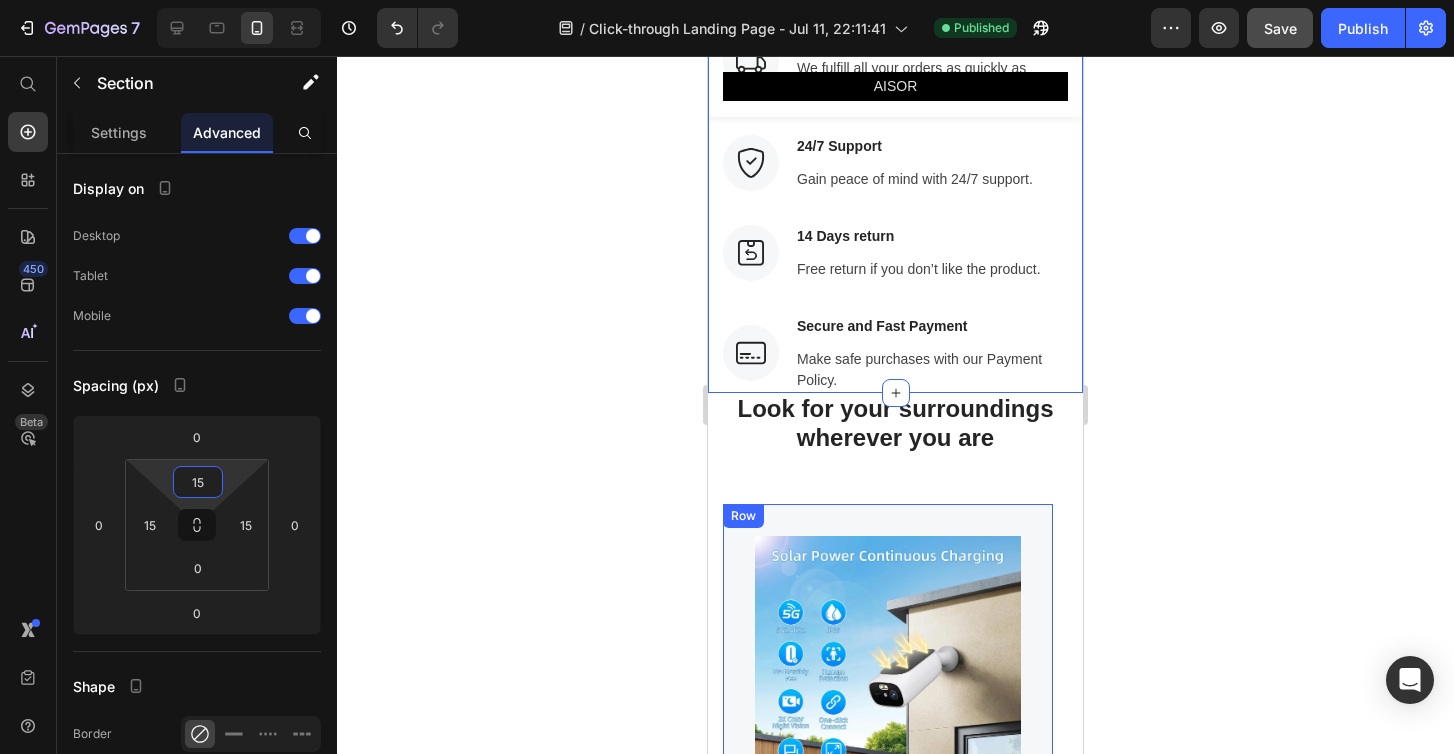 scroll, scrollTop: 6730, scrollLeft: 0, axis: vertical 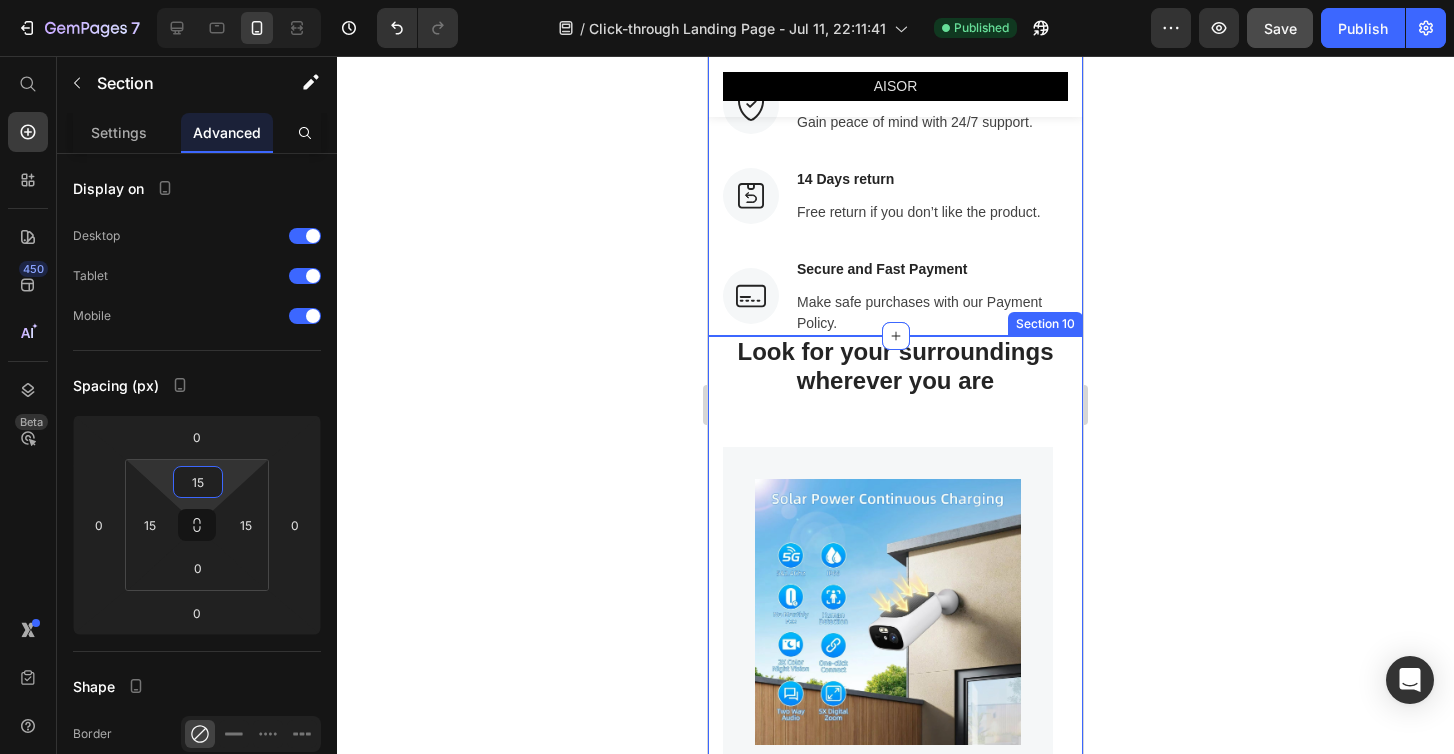 click on "Look for your surroundings wherever you are Heading Row Product Images Aisor SolarGuard 2K Camera (P) Title Relieve Eye Pain and Improve Sleep Text block                Icon                Icon                Icon                Icon                Icon Icon List Hoz (224 reviews) Text block Row $90.88 (P) Price $181.76 (P) Price Row Buy Now (P) Cart Button Row Product Product Images Image Only on Mother’s Day! Text block Row Aisor SolarGuard 2K Camera (P) Title Relieve Eye Pain and Improve Sleep Text block                Icon                Icon                Icon                Icon                Icon Icon List Hoz (224 reviews) Text block Row $90.88 (P) Price $181.76 (P) Price Row Buy Now (P) Cart Button Row Product Product Images Image Only on Mother’s Day! Text block Row Aisor SolarGuard 2K Camera (P) Title Relieve Eye Pain and Improve Sleep Text block                Icon                Icon                Icon                Icon                Icon Icon List Hoz (224 reviews) Text block Row Row" at bounding box center (895, 772) 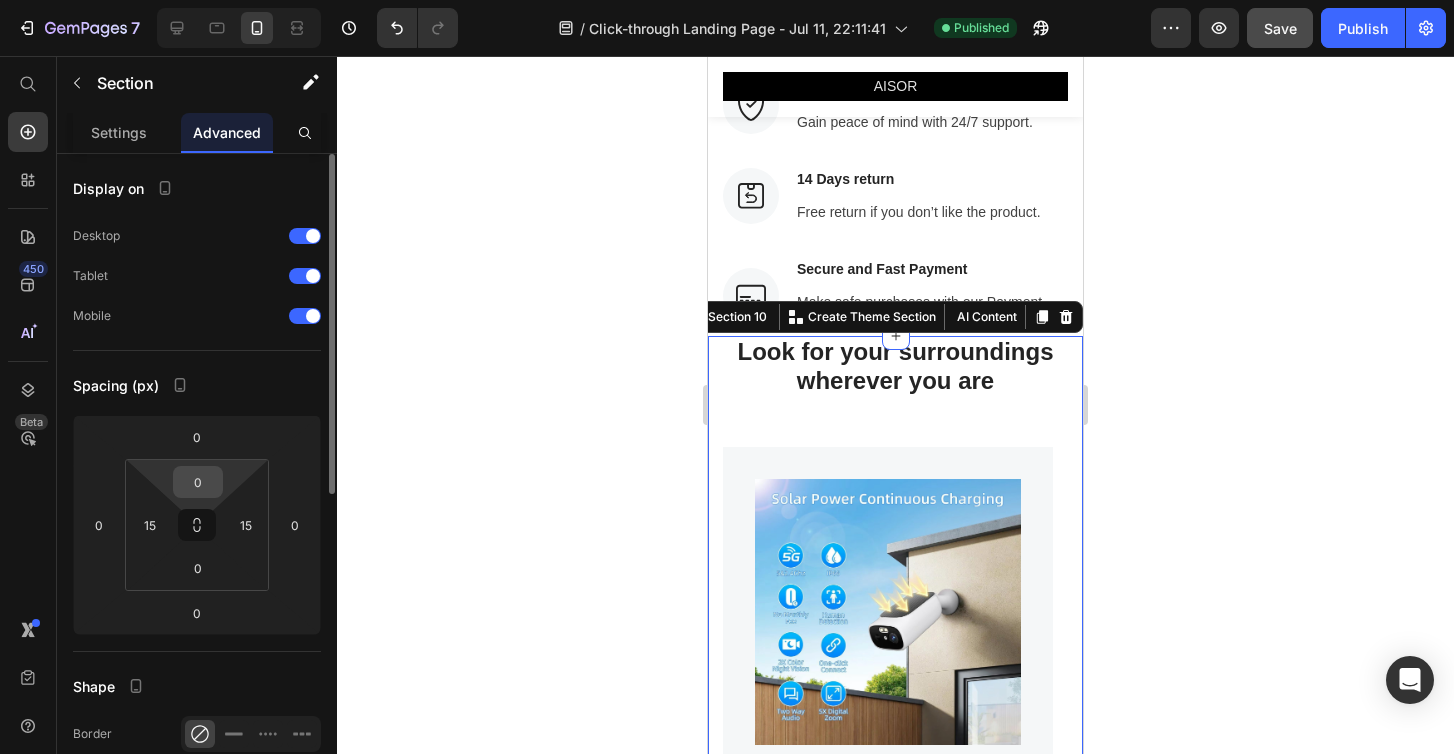 click on "0" at bounding box center [198, 482] 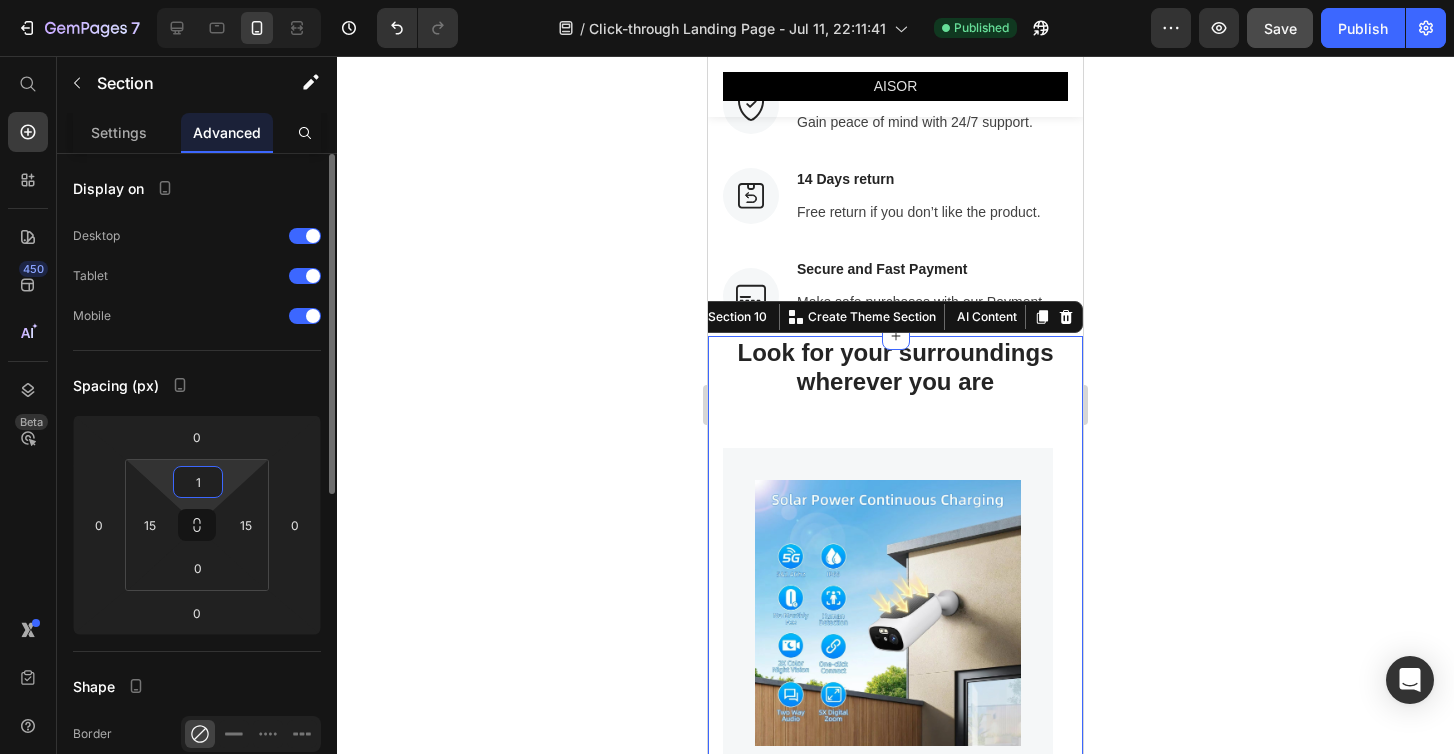 type on "15" 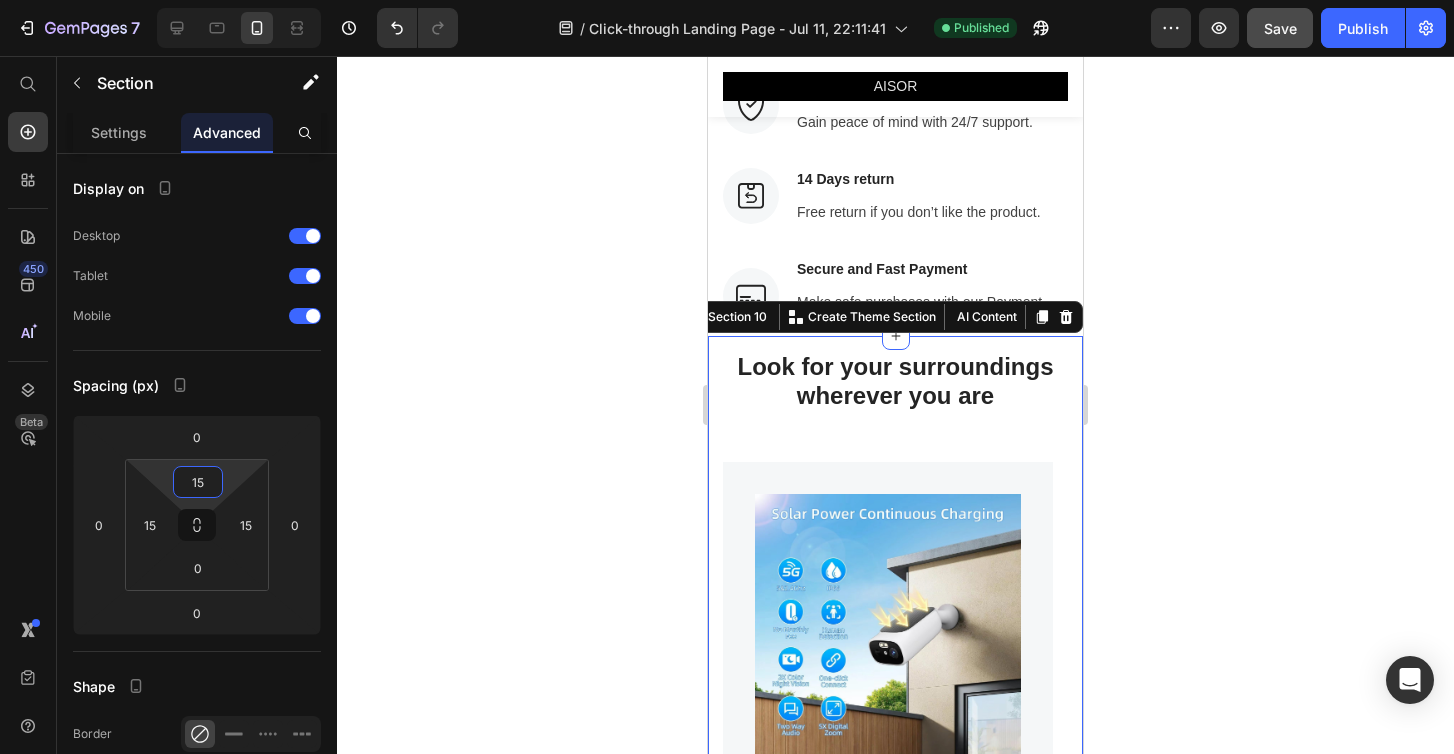 click 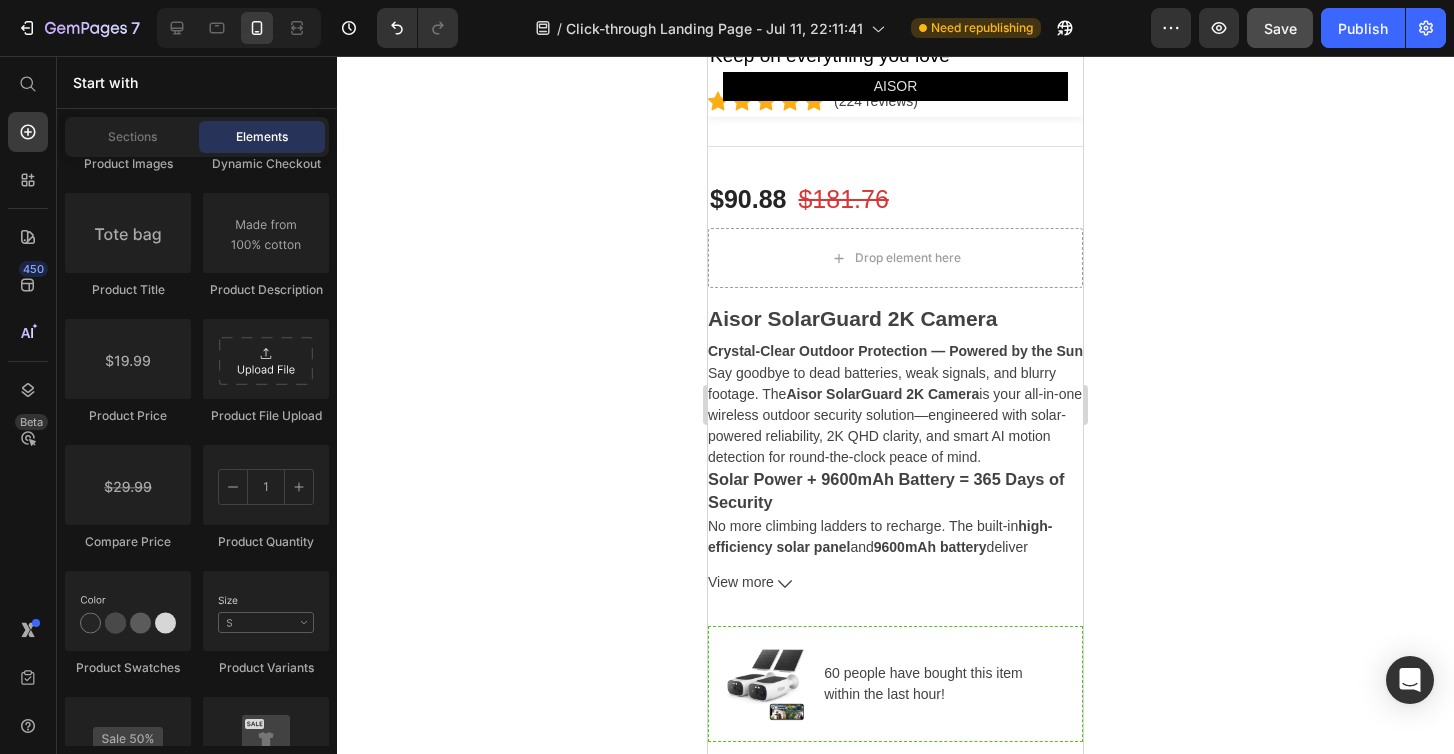scroll, scrollTop: 727, scrollLeft: 0, axis: vertical 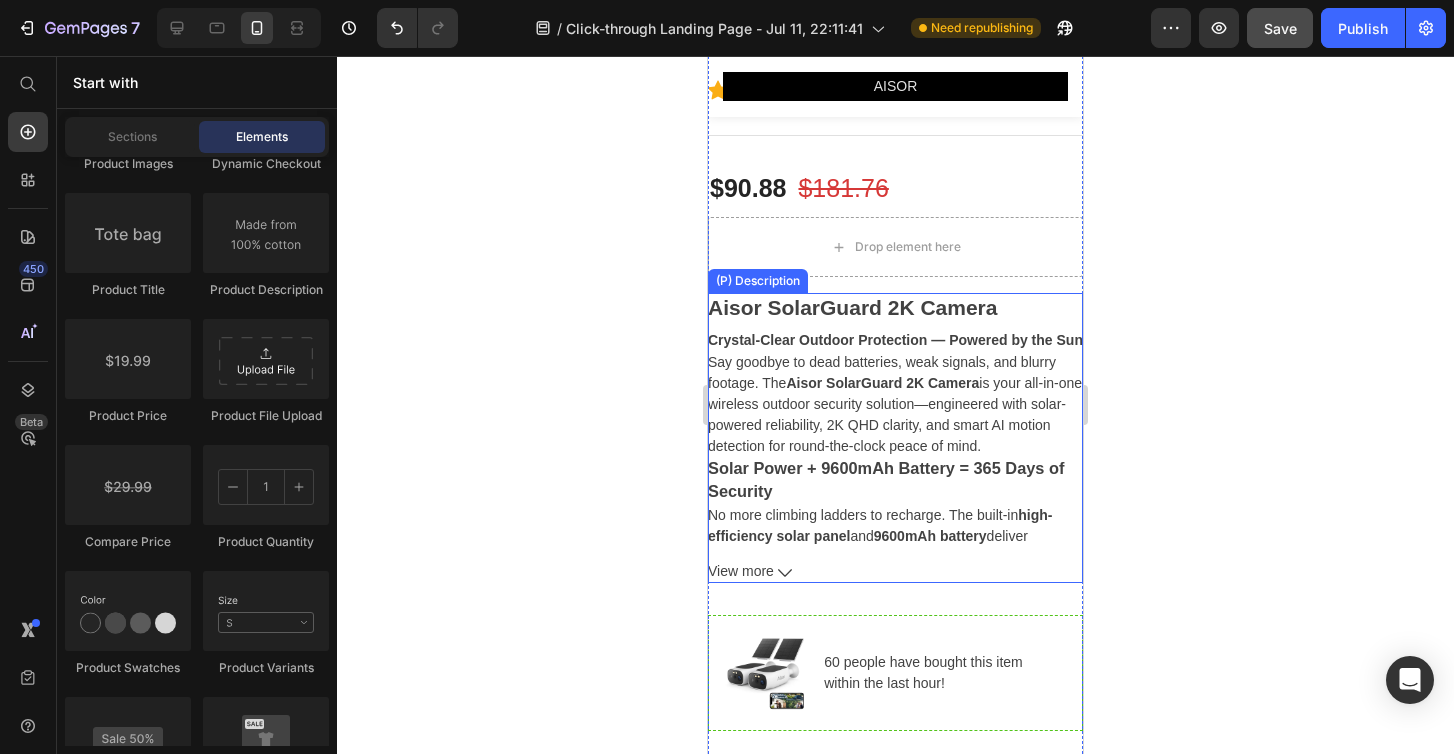 click on "Aisor SolarGuard 2K Camera
Crystal-Clear Outdoor Protection — Powered by the Sun
Say goodbye to dead batteries, weak signals, and blurry footage. The  Aisor SolarGuard 2K Camera  is your all-in-one wireless outdoor security solution—engineered with solar-powered reliability, 2K QHD clarity, and smart AI motion detection for round-the-clock peace of mind.
Solar Power + 9600mAh Battery = 365 Days of Security
No more climbing ladders to recharge. The built-in  high-efficiency solar panel  and  9600mAh battery  deliver uninterrupted, year-round performance. Whether it’s sun or shade, your camera stays powered and active.
Dual-Band WiFi = Rock-Solid Connection
With support for  both 5GHz and 2.4GHz WiFi , setup takes less than 2 minutes. Enjoy fast, stable, real-time video from your backyard, garage, doorway, or garden—without the hassle of dropped connections.
2K QHD Video + Smart Color Night Vision
Capture the details that matter. With  2304x1296 resolution dual LED floodlights" at bounding box center (895, 419) 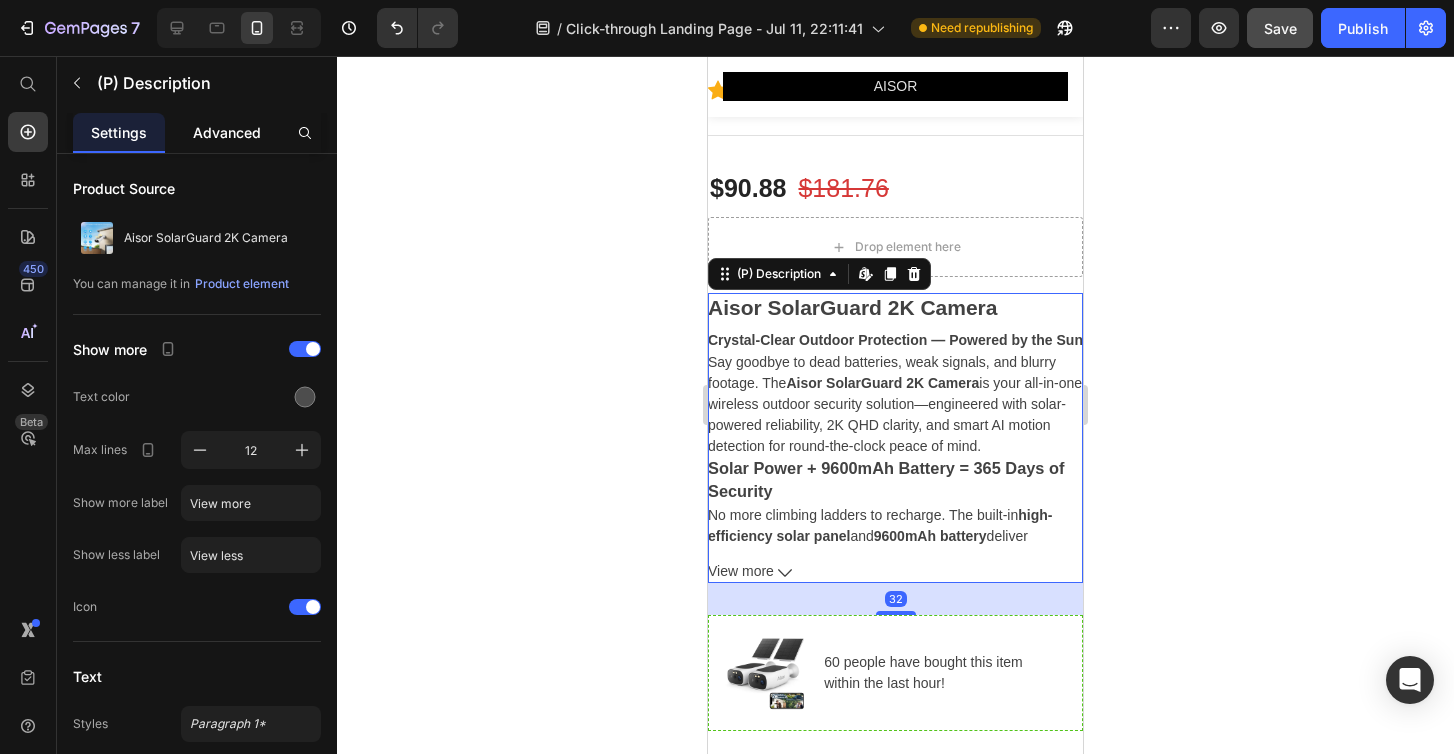 click on "Advanced" at bounding box center (227, 132) 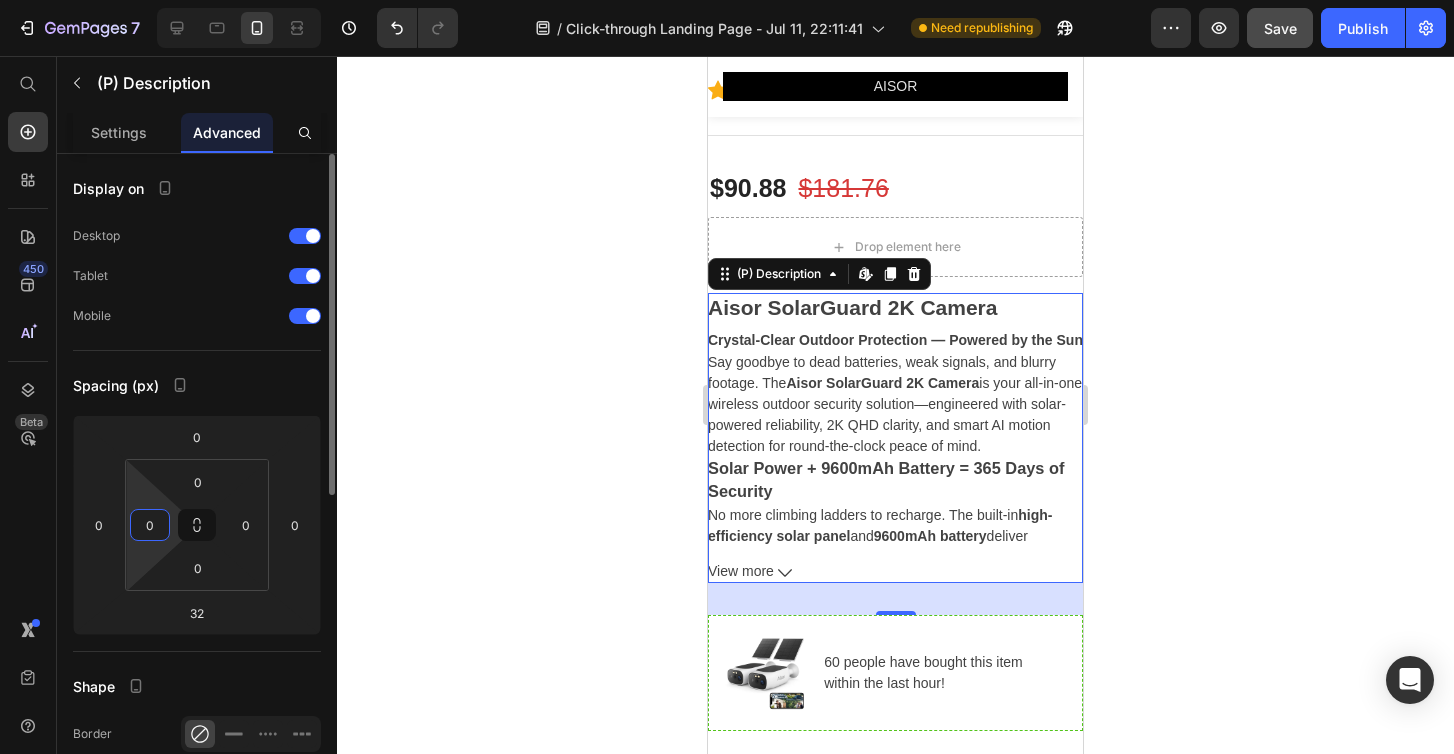 click on "0" at bounding box center [150, 525] 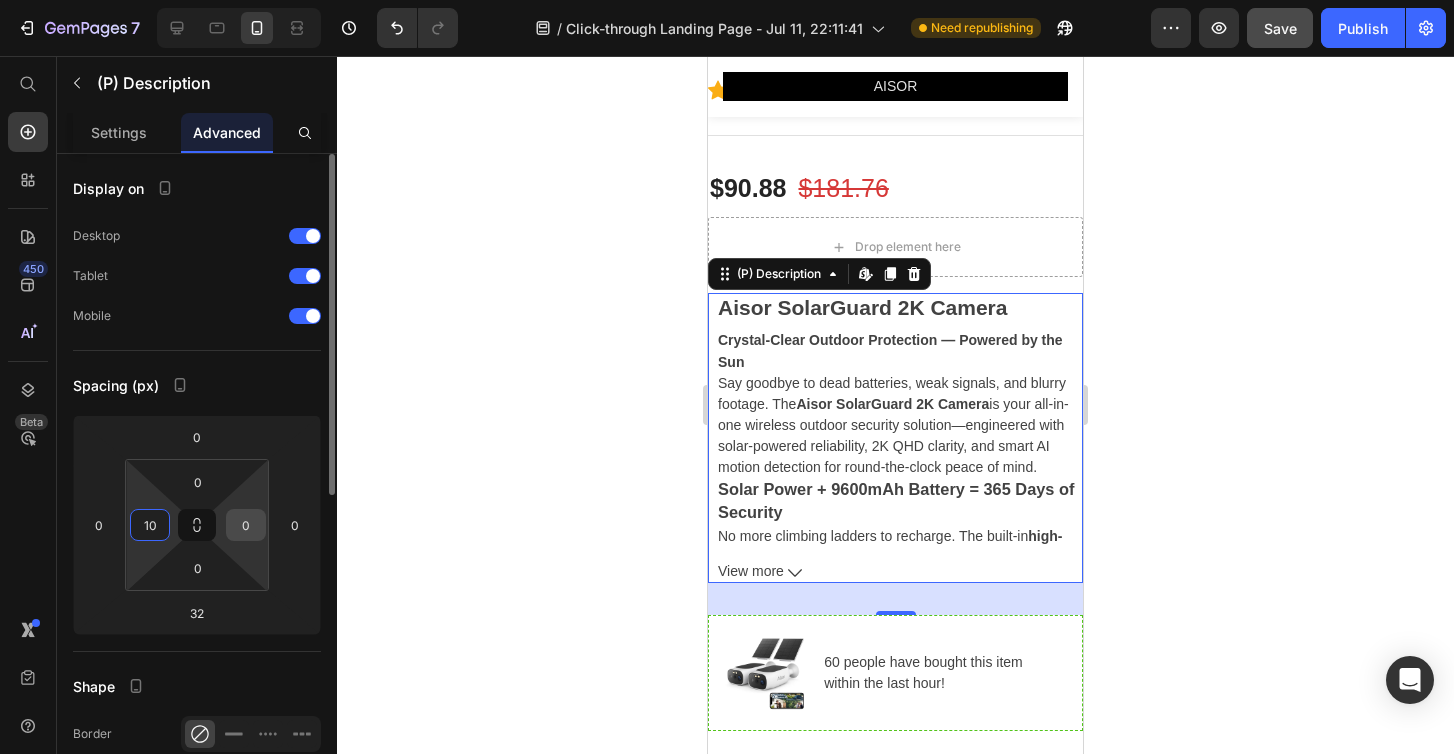 type on "10" 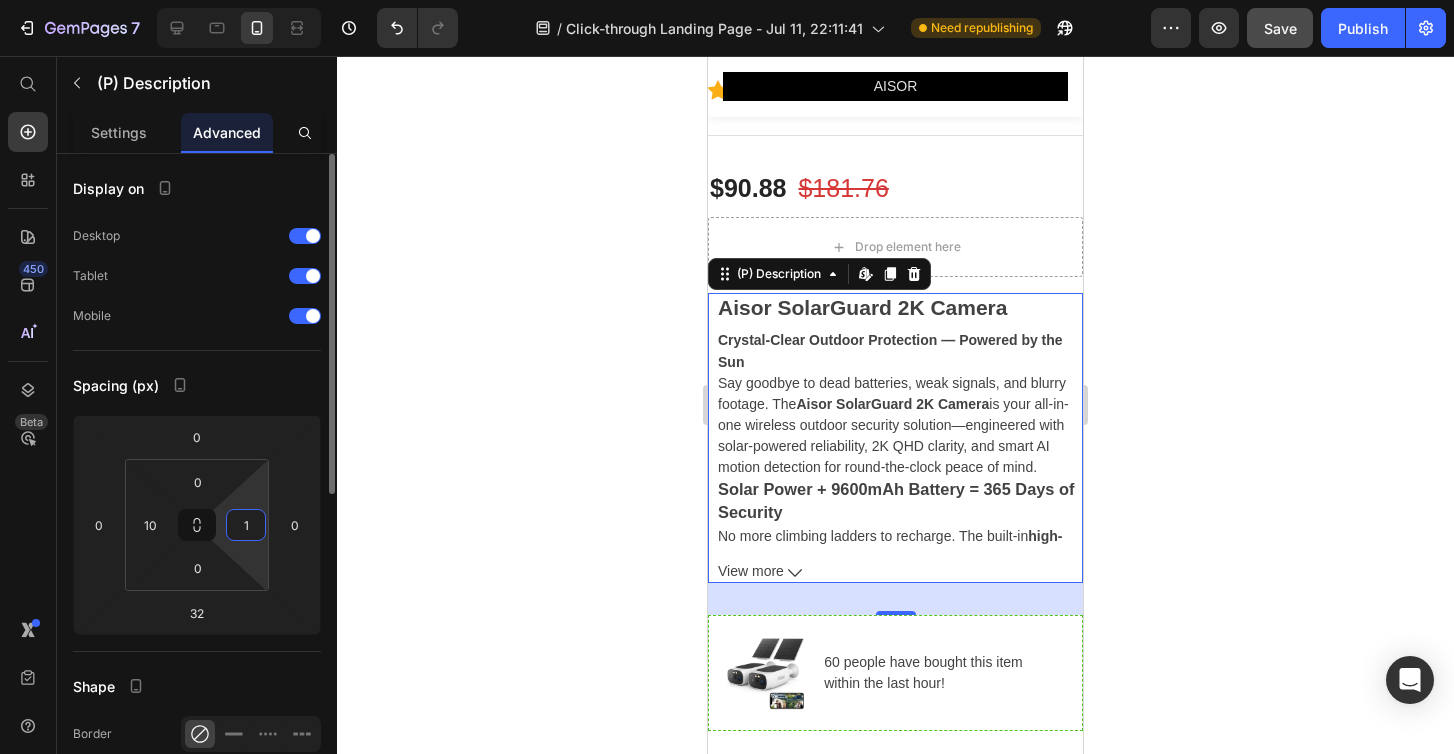 type on "10" 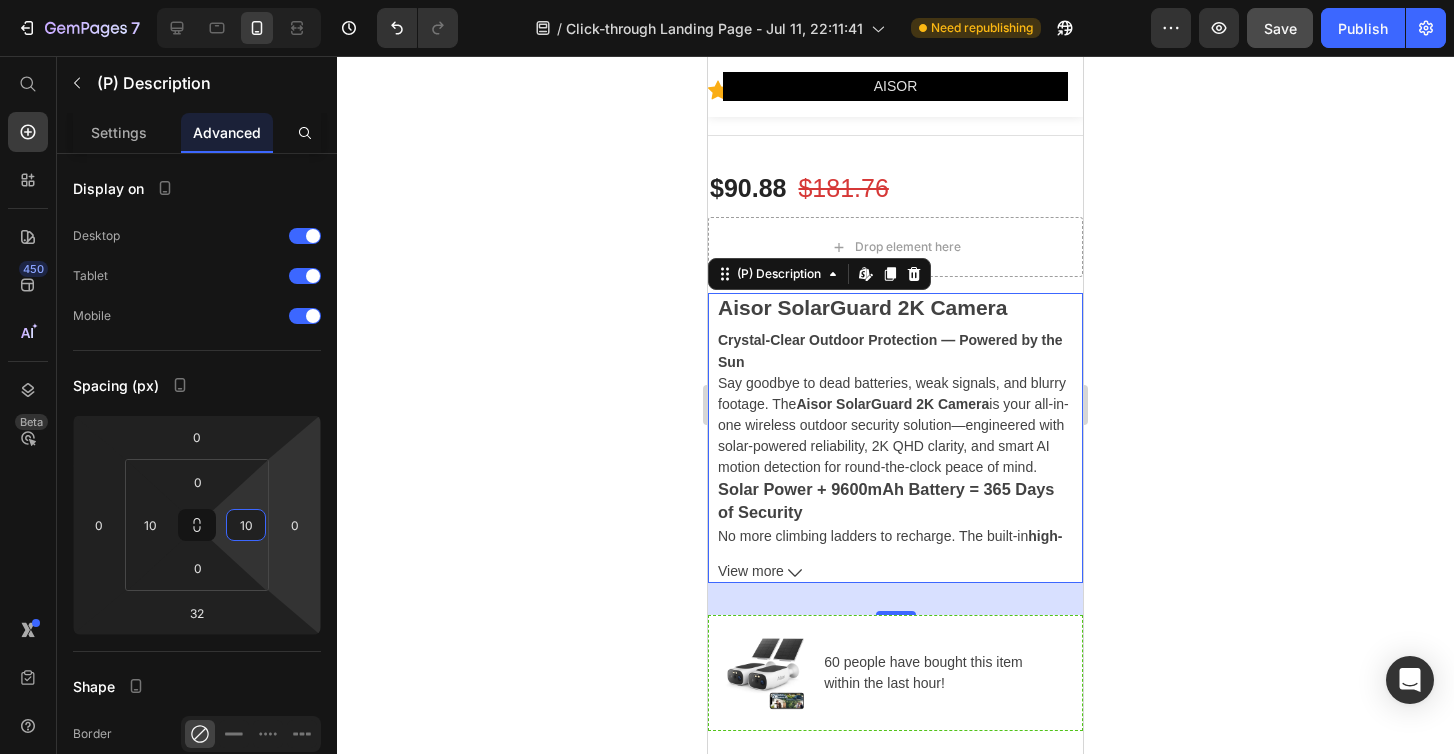 click 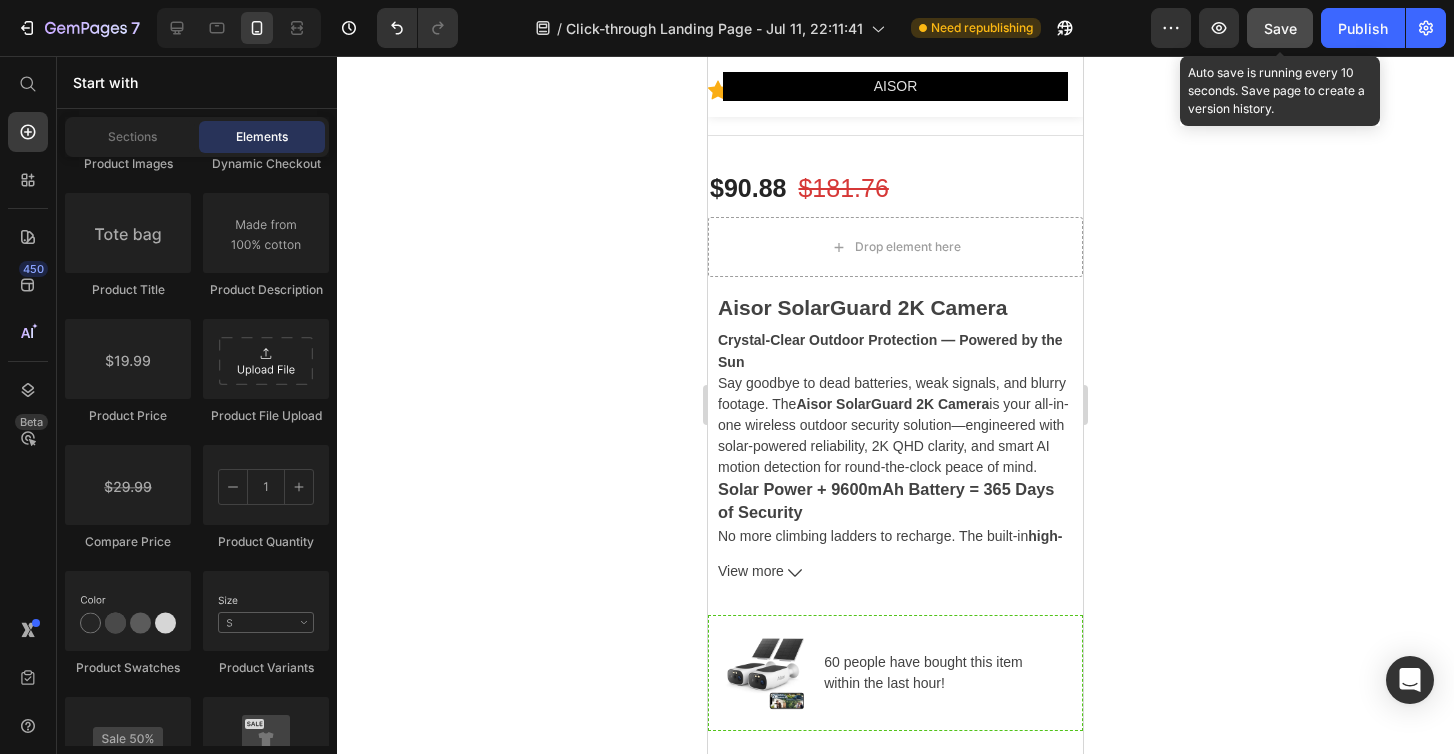 click on "Save" 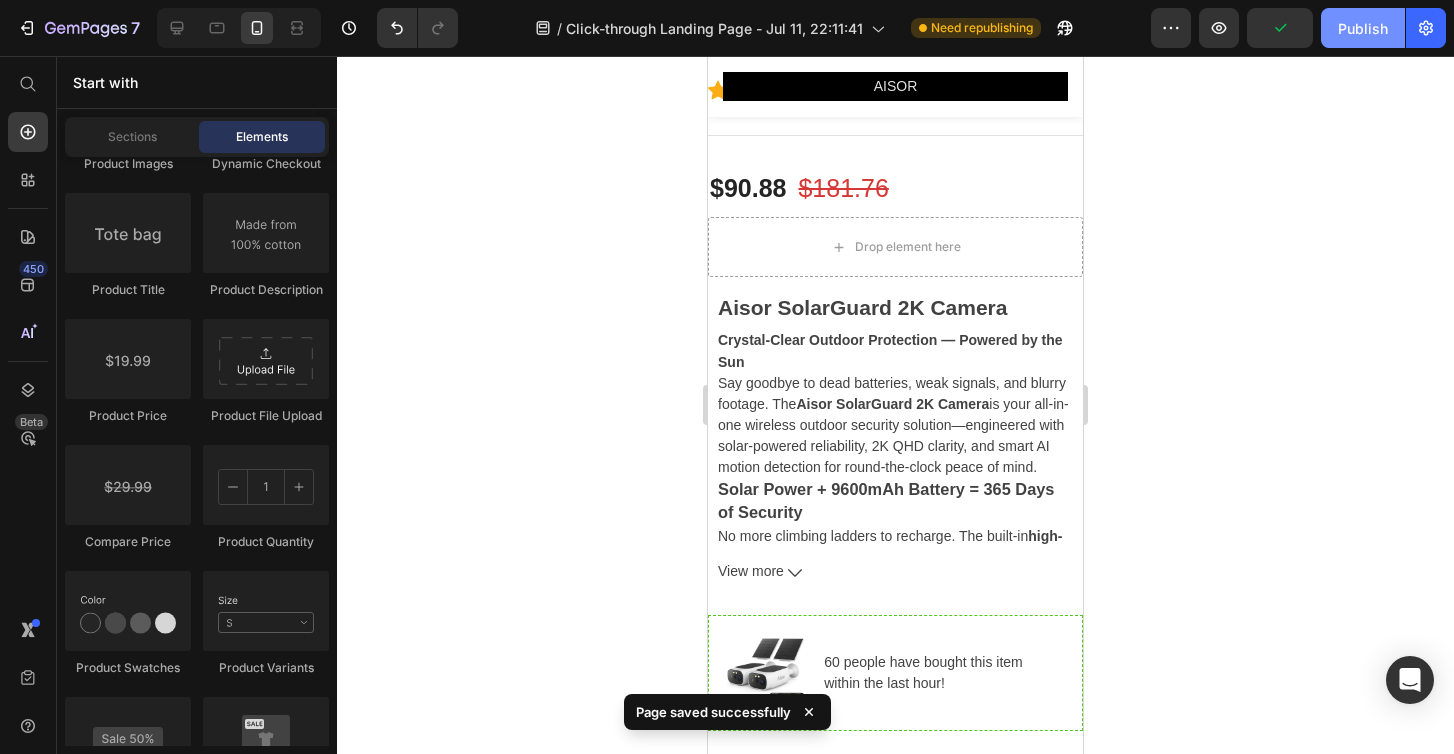 click on "Publish" 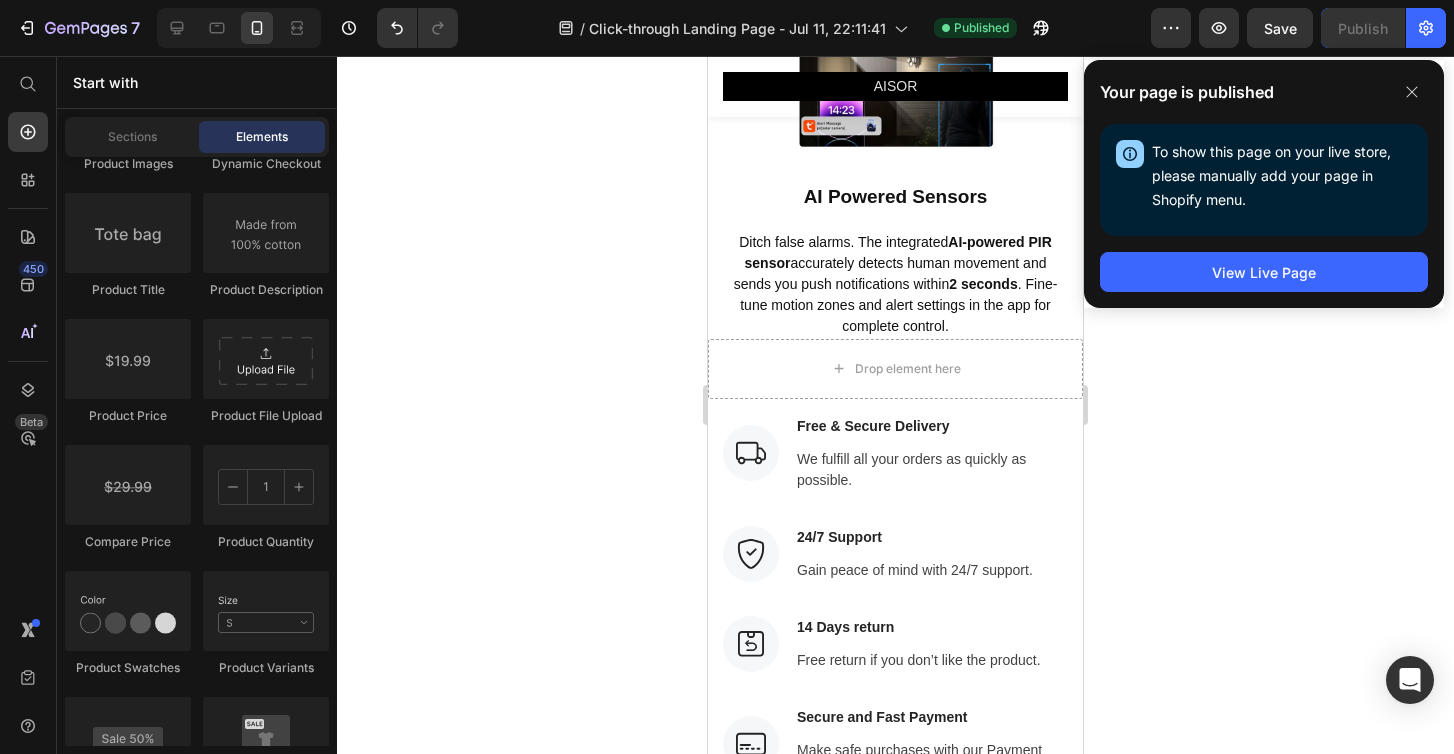 scroll, scrollTop: 6287, scrollLeft: 0, axis: vertical 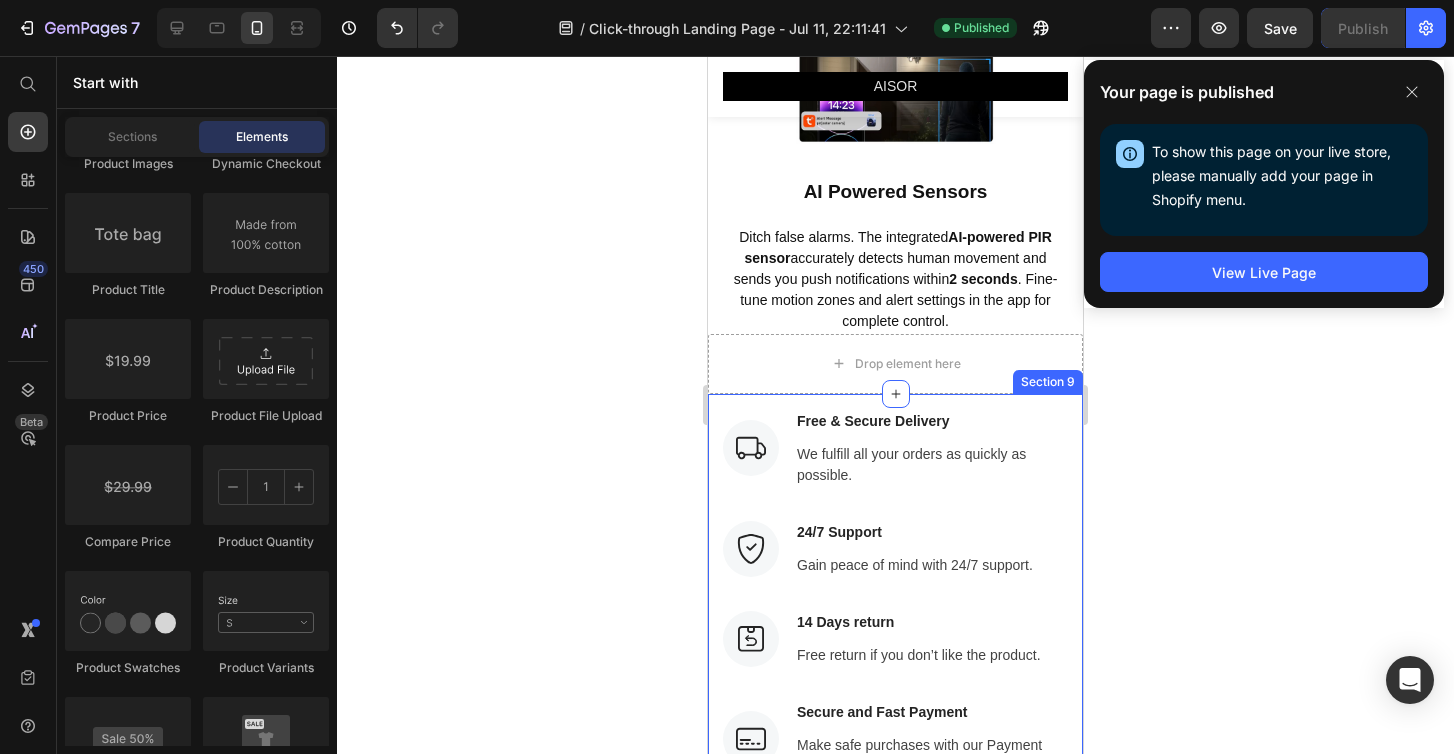 click on "Image Free & Secure Delivery Text block We fulfill all your orders as quickly as possible. Text block Row Image 24/7 Support Text block Gain peace of mind with 24/7 support. Text block Row Image 14 Days return Text block Free return if you don’t like the product. Text block Row Image Secure and Fast Payment Text block Make safe purchases with our Payment Policy. Text block Row Row Section 9" at bounding box center (895, 586) 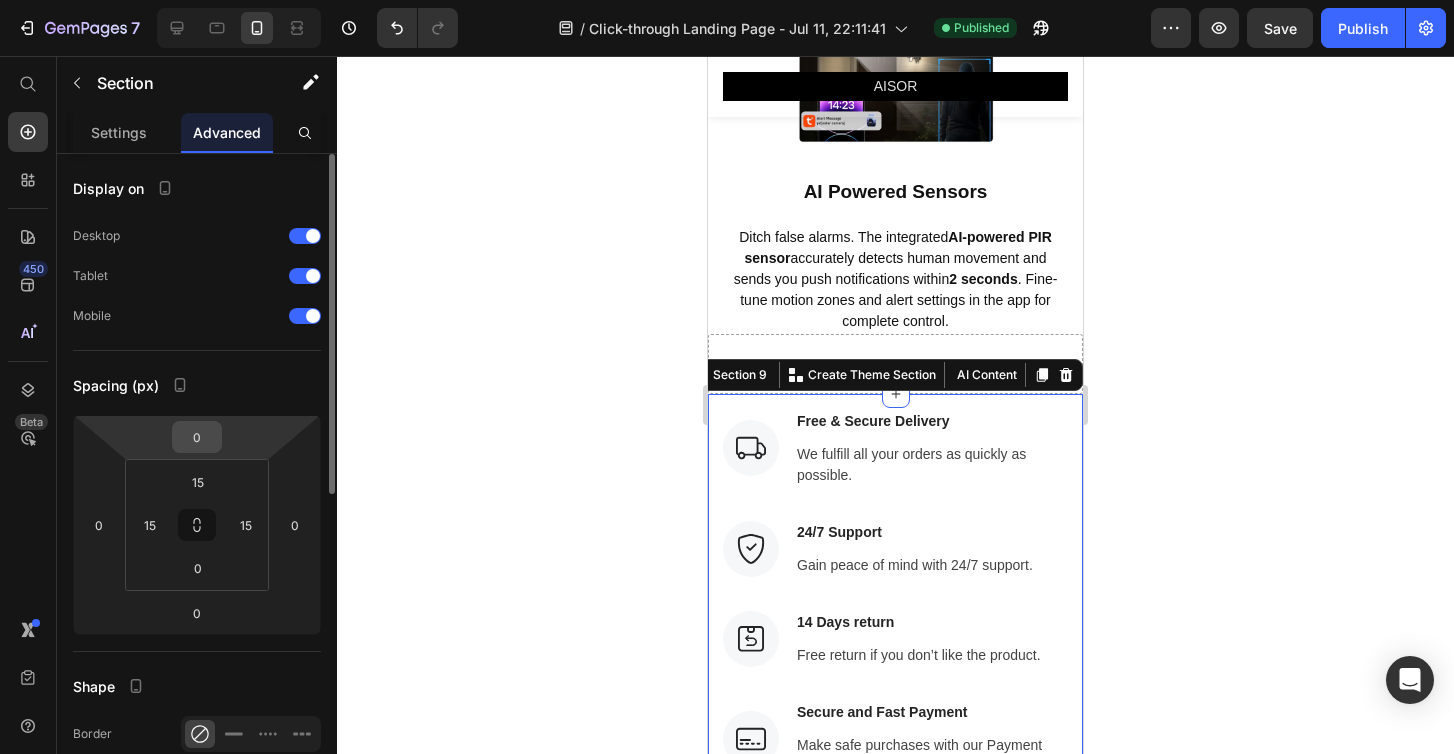 click on "0" at bounding box center [197, 437] 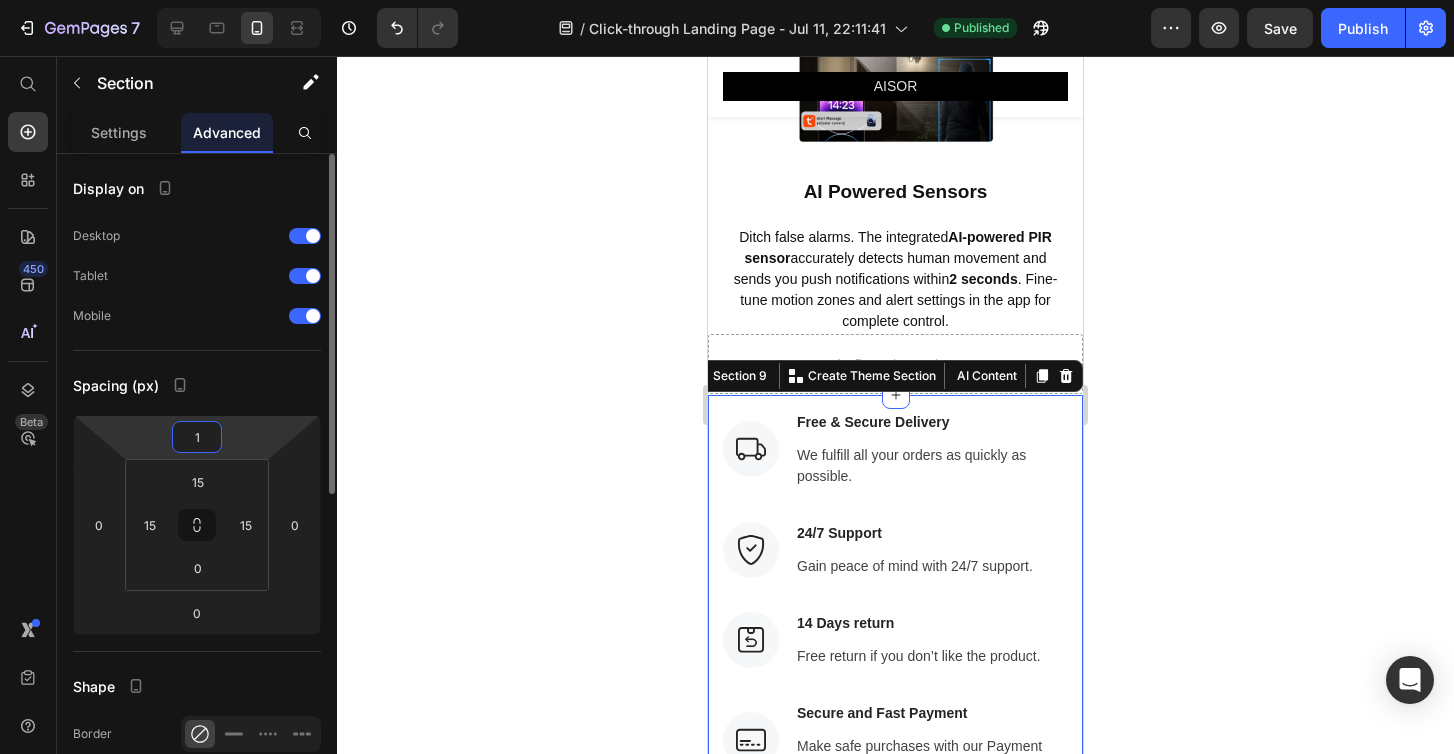 type on "15" 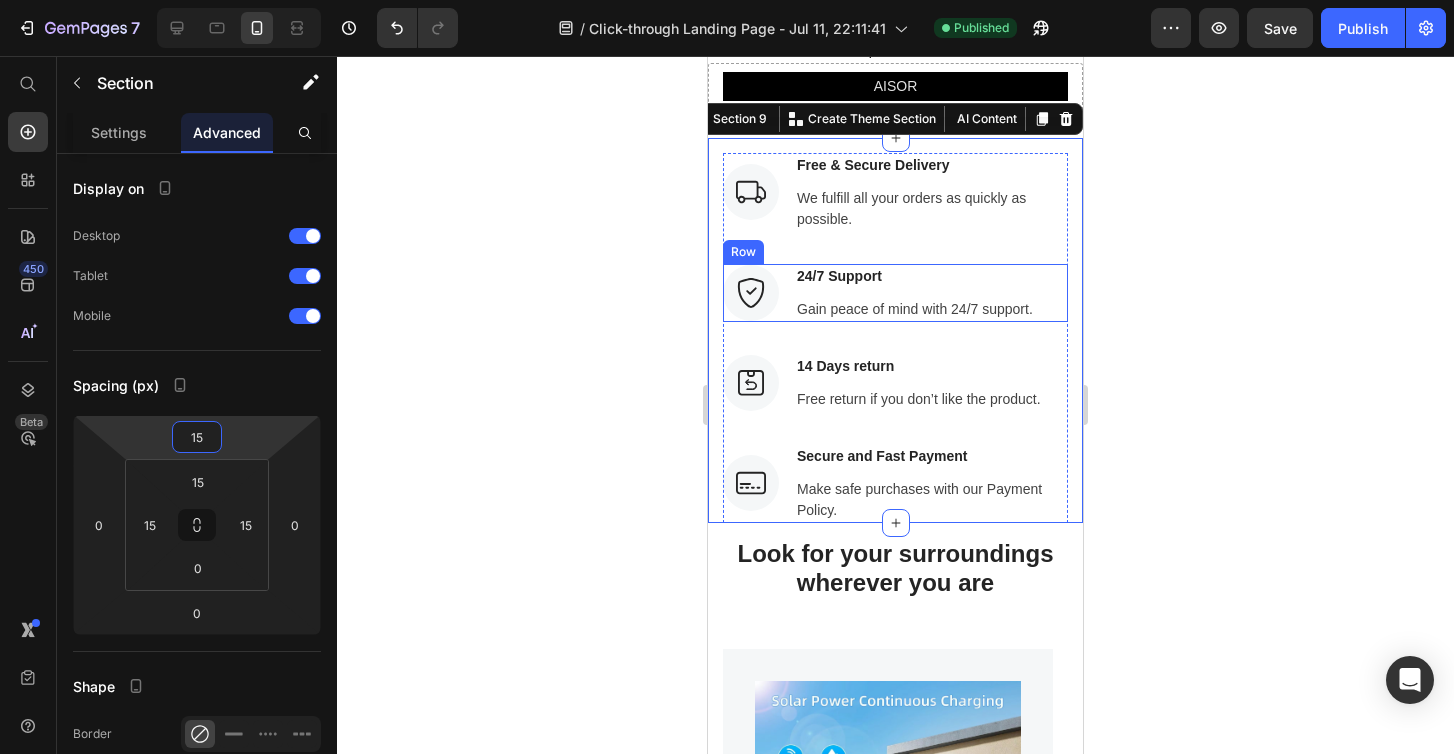 scroll, scrollTop: 6566, scrollLeft: 0, axis: vertical 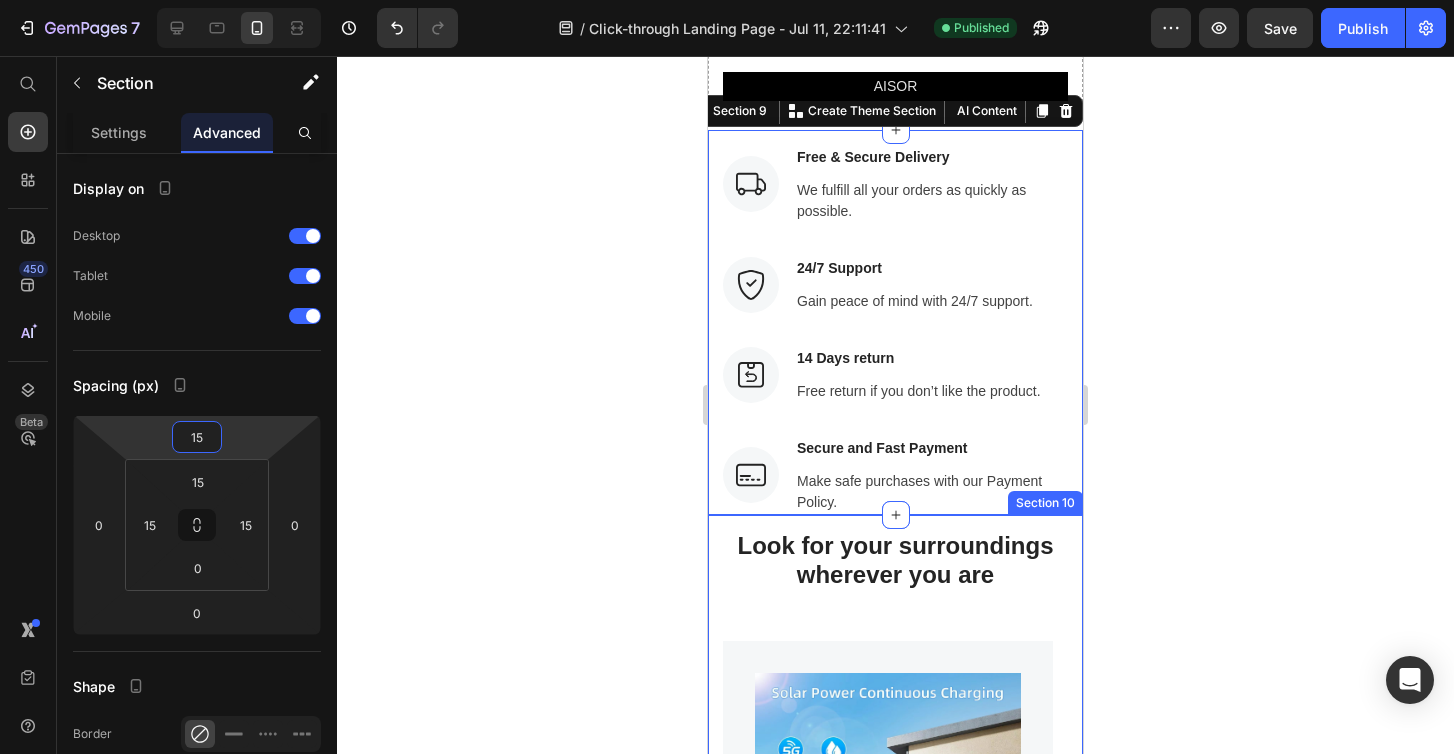 click on "Look for your surroundings wherever you are Heading Row Product Images Aisor SolarGuard 2K Camera (P) Title Relieve Eye Pain and Improve Sleep Text block                Icon                Icon                Icon                Icon                Icon Icon List Hoz (224 reviews) Text block Row $90.88 (P) Price $181.76 (P) Price Row Buy Now (P) Cart Button Row Product Product Images Image Only on Mother’s Day! Text block Row Aisor SolarGuard 2K Camera (P) Title Relieve Eye Pain and Improve Sleep Text block                Icon                Icon                Icon                Icon                Icon Icon List Hoz (224 reviews) Text block Row $90.88 (P) Price $181.76 (P) Price Row Buy Now (P) Cart Button Row Product Product Images Image Only on Mother’s Day! Text block Row Aisor SolarGuard 2K Camera (P) Title Relieve Eye Pain and Improve Sleep Text block                Icon                Icon                Icon                Icon                Icon Icon List Hoz (224 reviews) Text block Row Row" at bounding box center (895, 959) 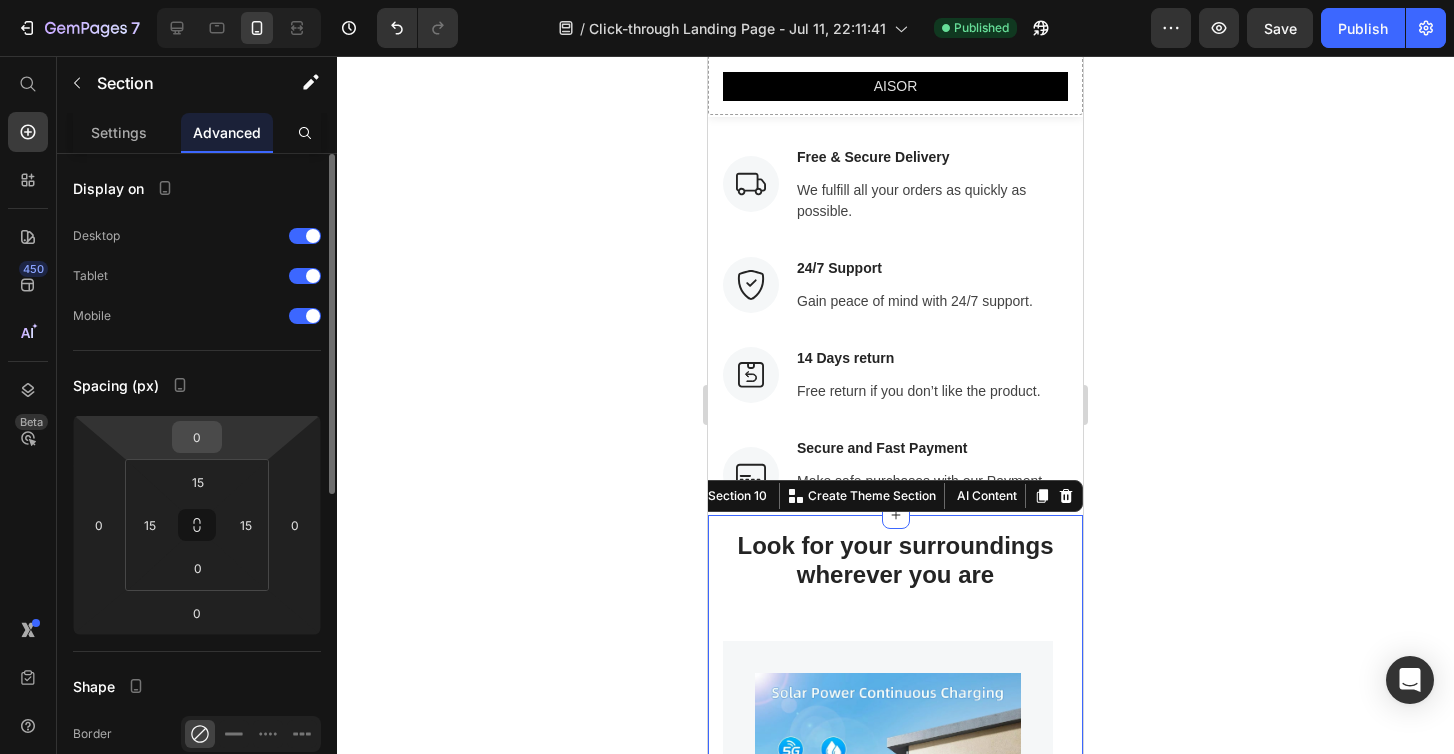 click on "0" at bounding box center (197, 437) 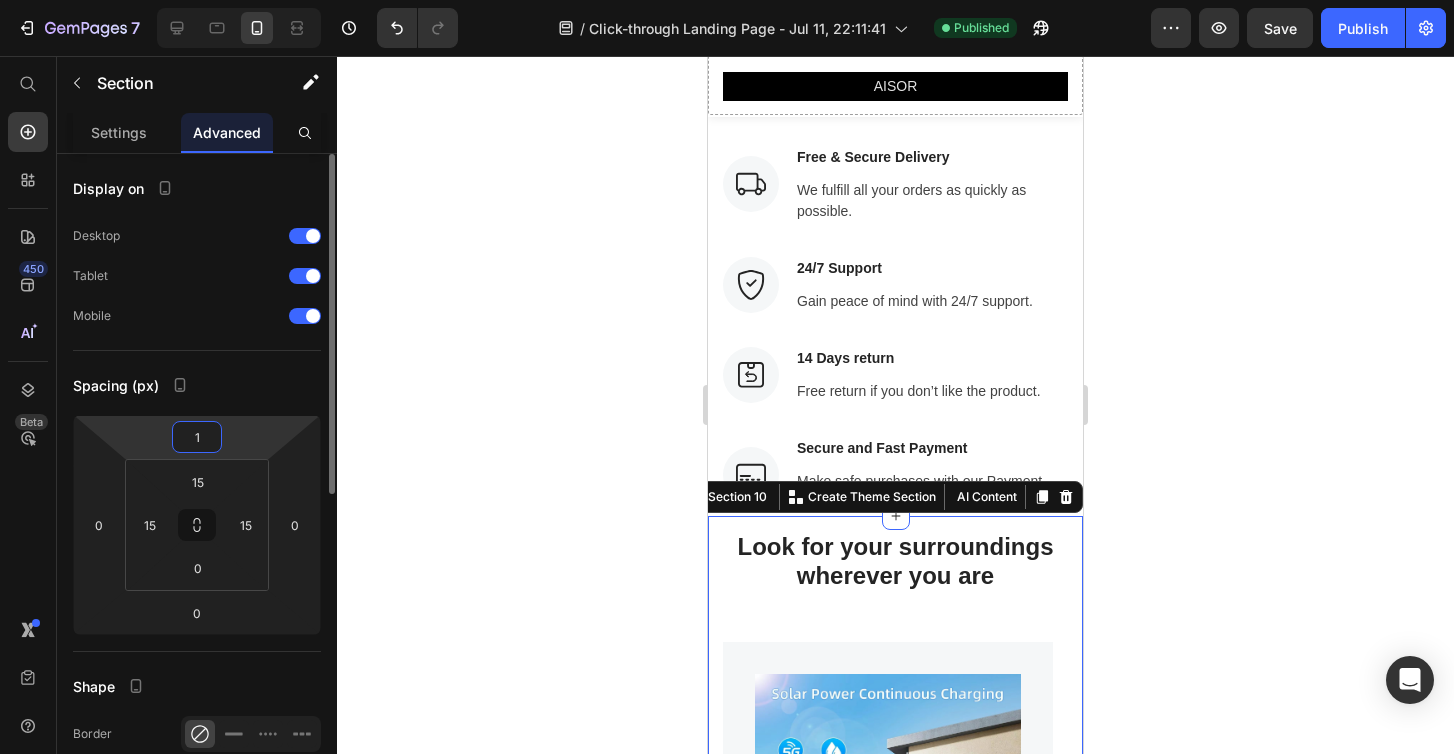 type on "15" 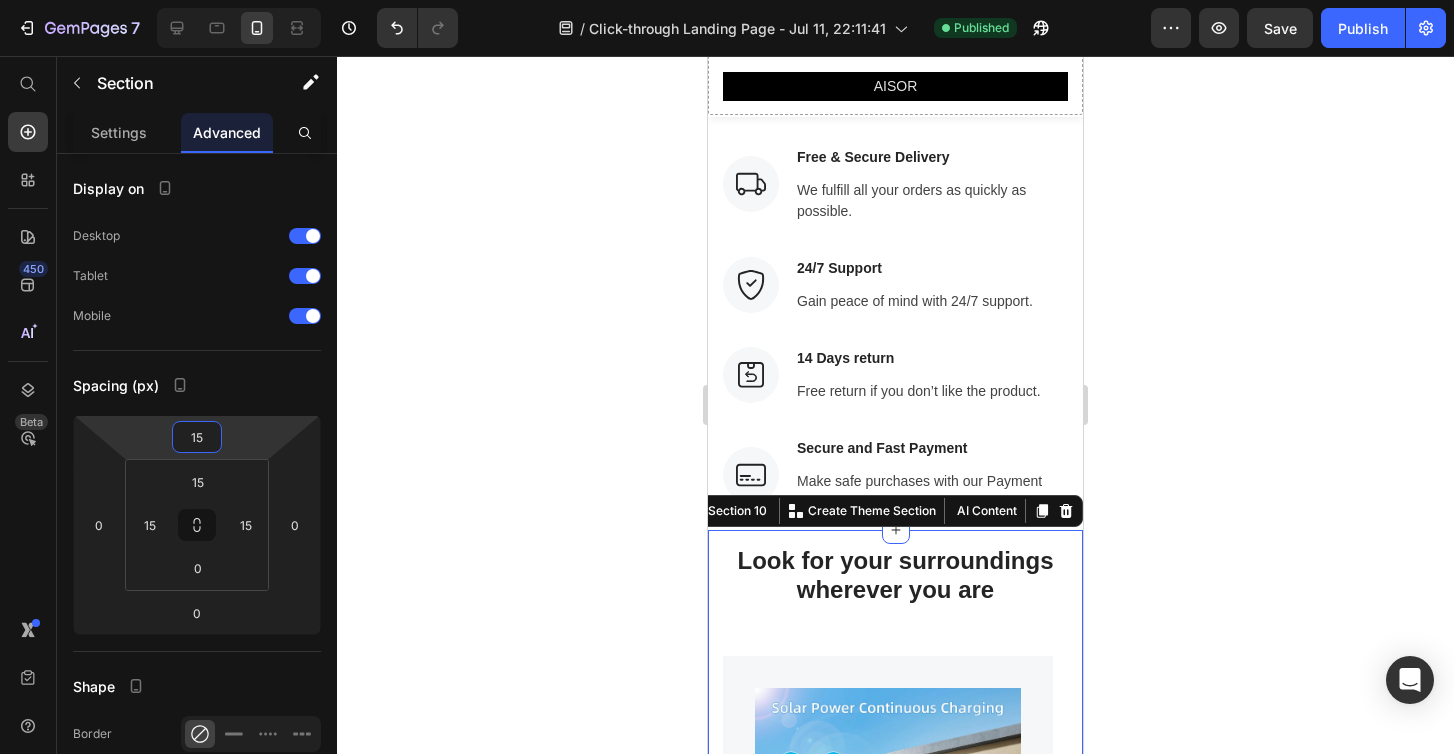 click 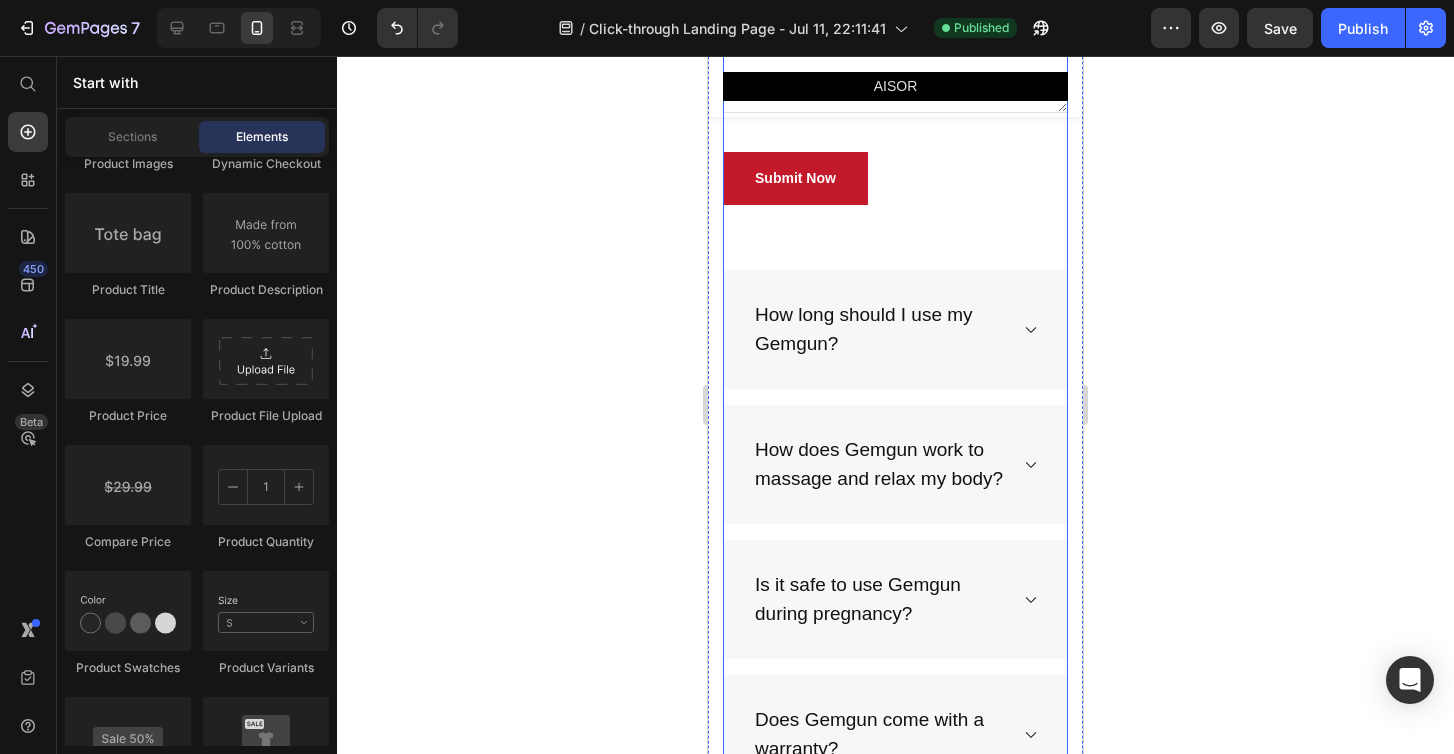 scroll, scrollTop: 8229, scrollLeft: 0, axis: vertical 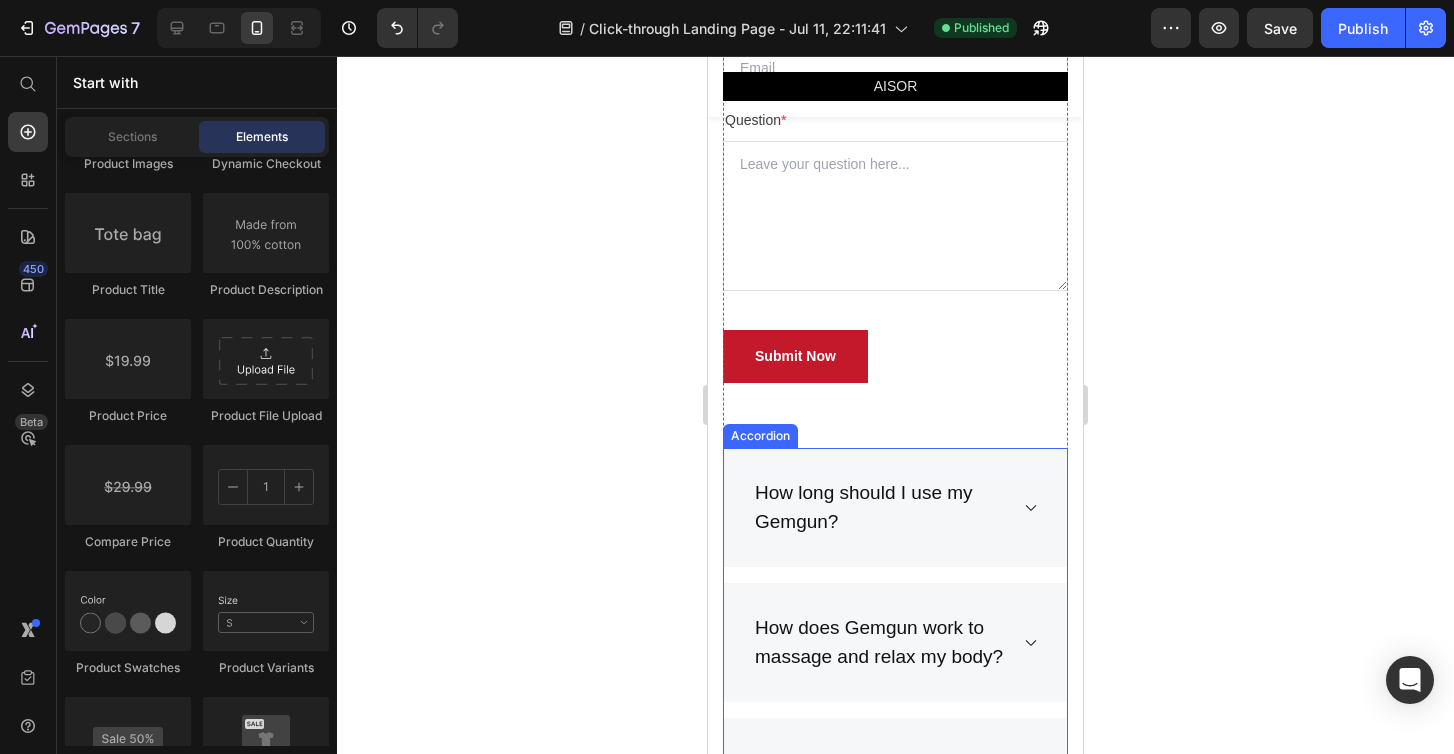 click on "How long should I use my Gemgun?" at bounding box center (895, 507) 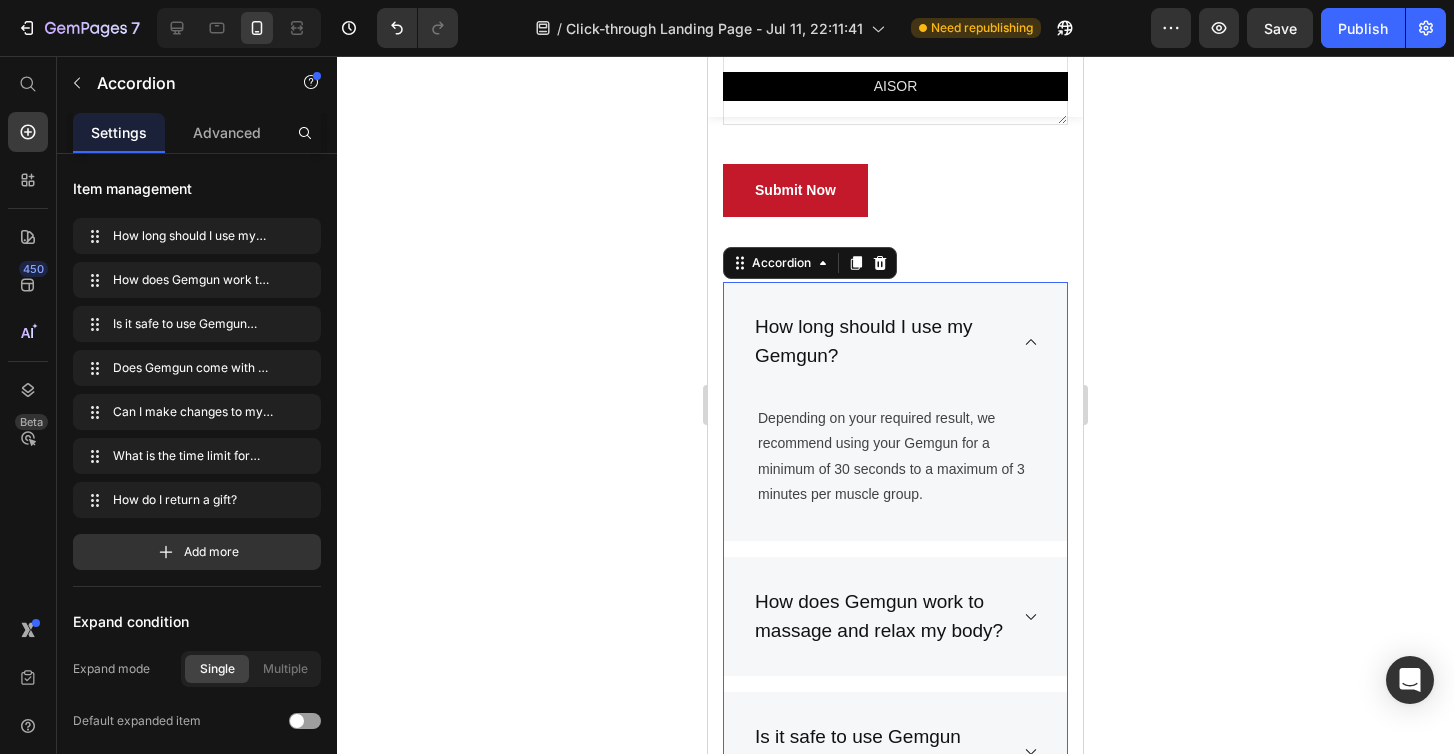 scroll, scrollTop: 8282, scrollLeft: 0, axis: vertical 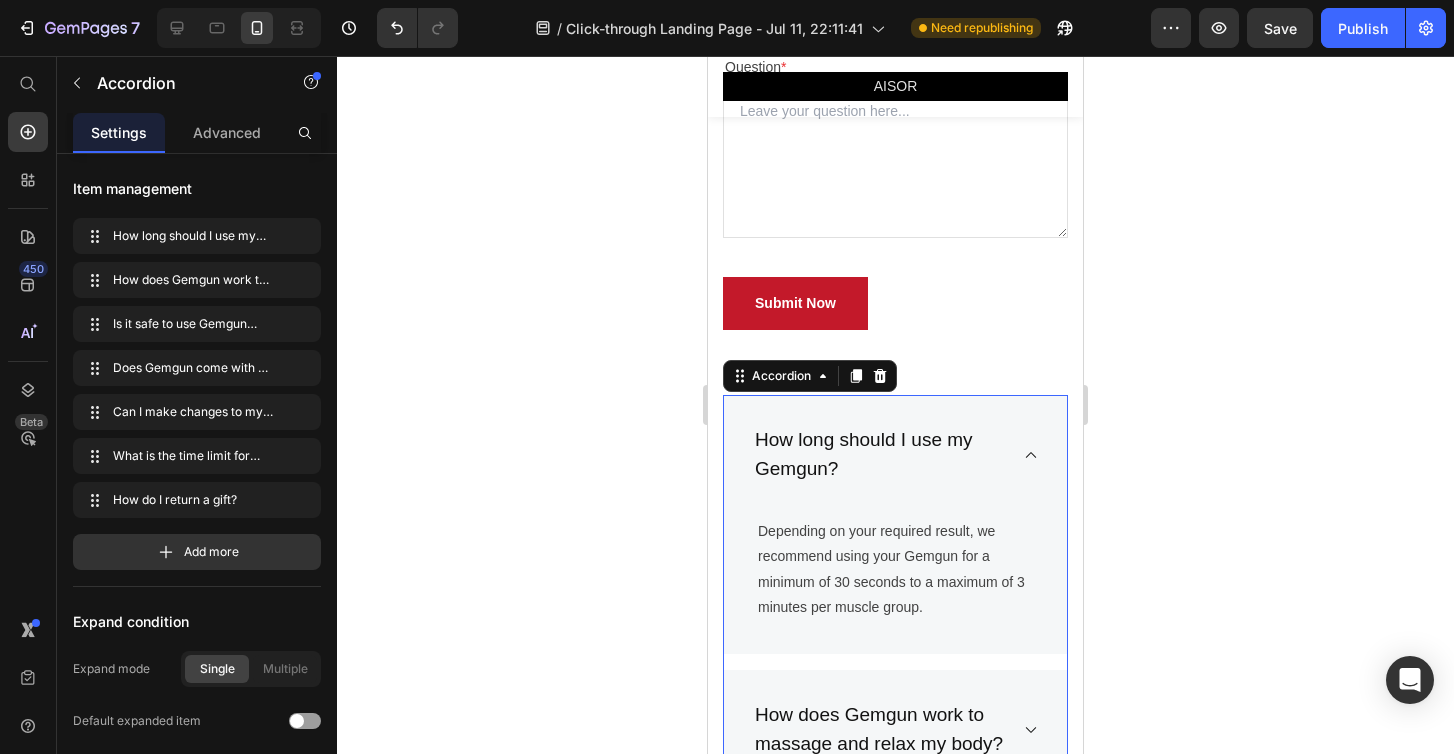 click 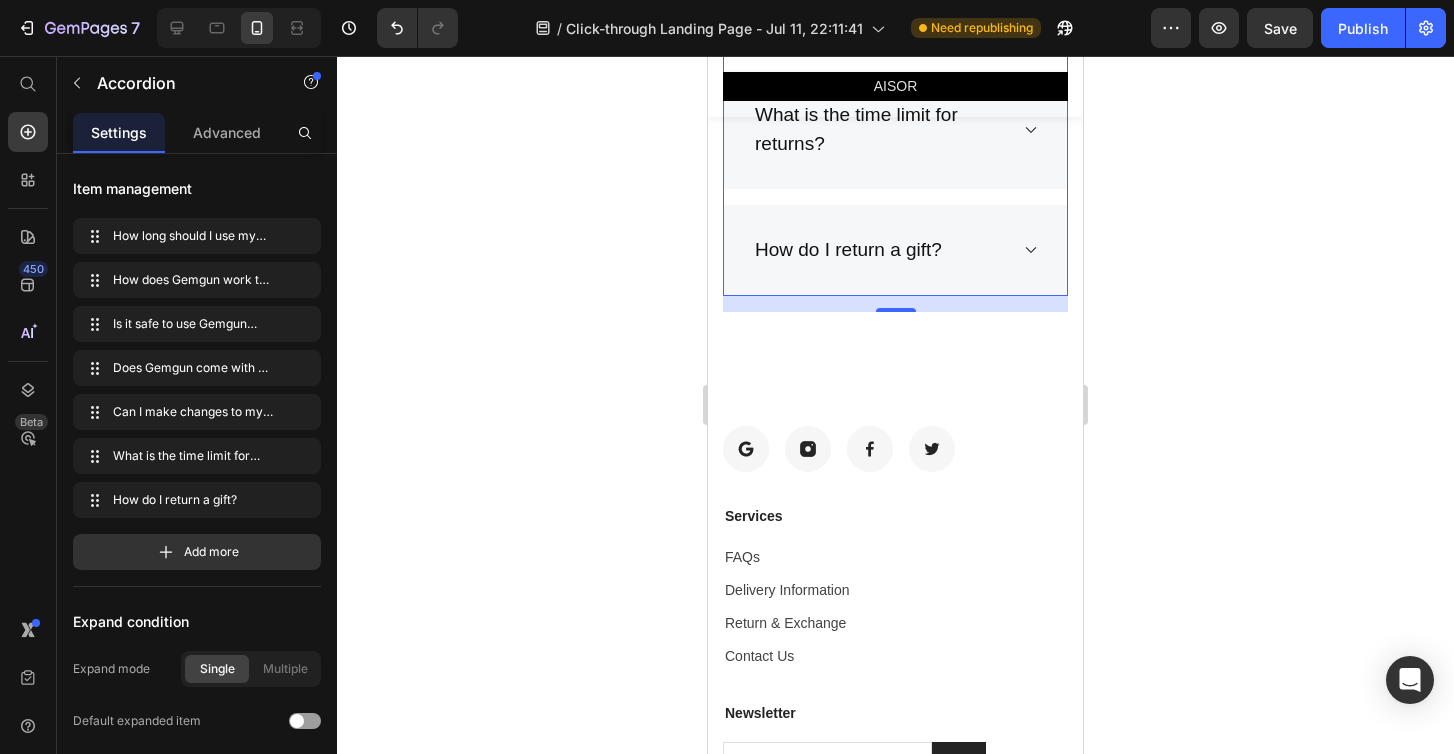 scroll, scrollTop: 9283, scrollLeft: 0, axis: vertical 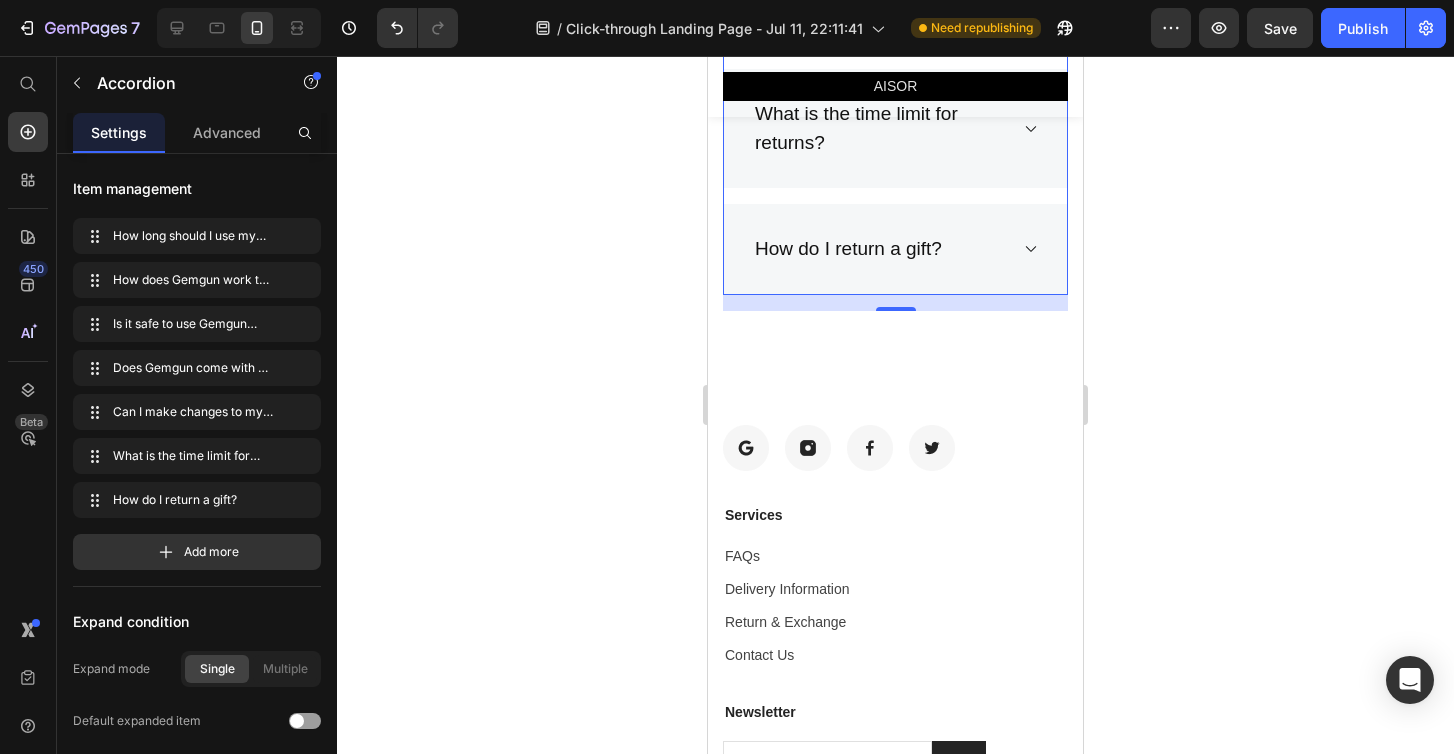 click 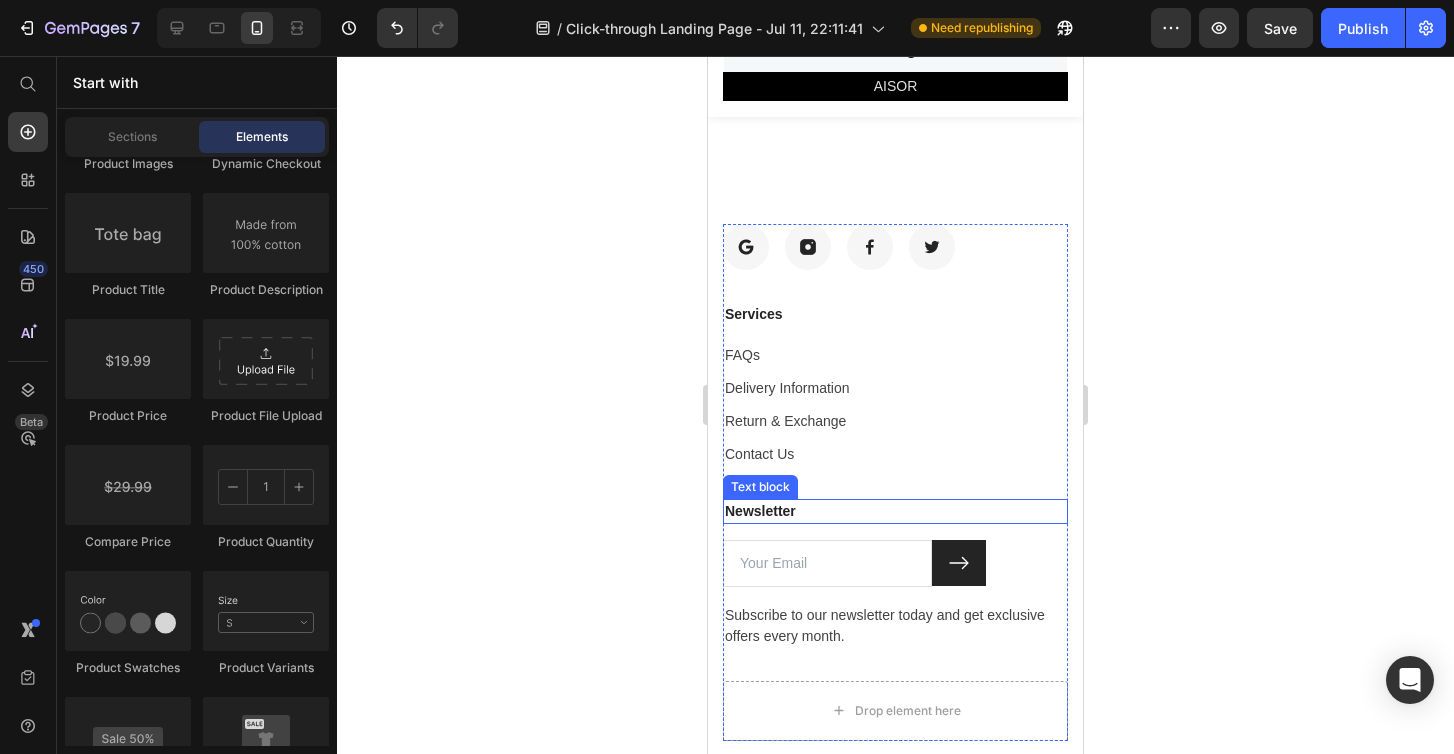 scroll, scrollTop: 9485, scrollLeft: 0, axis: vertical 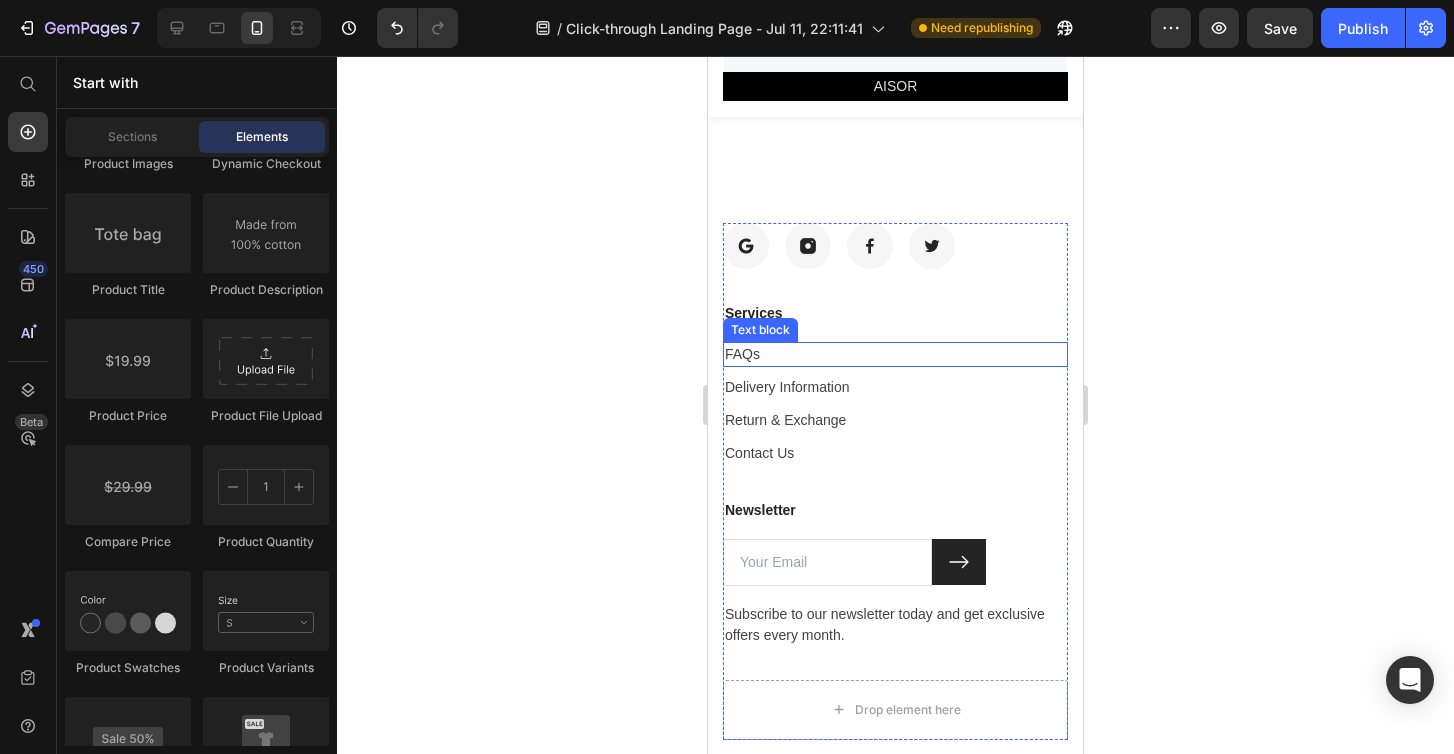 click on "FAQs" at bounding box center [895, 354] 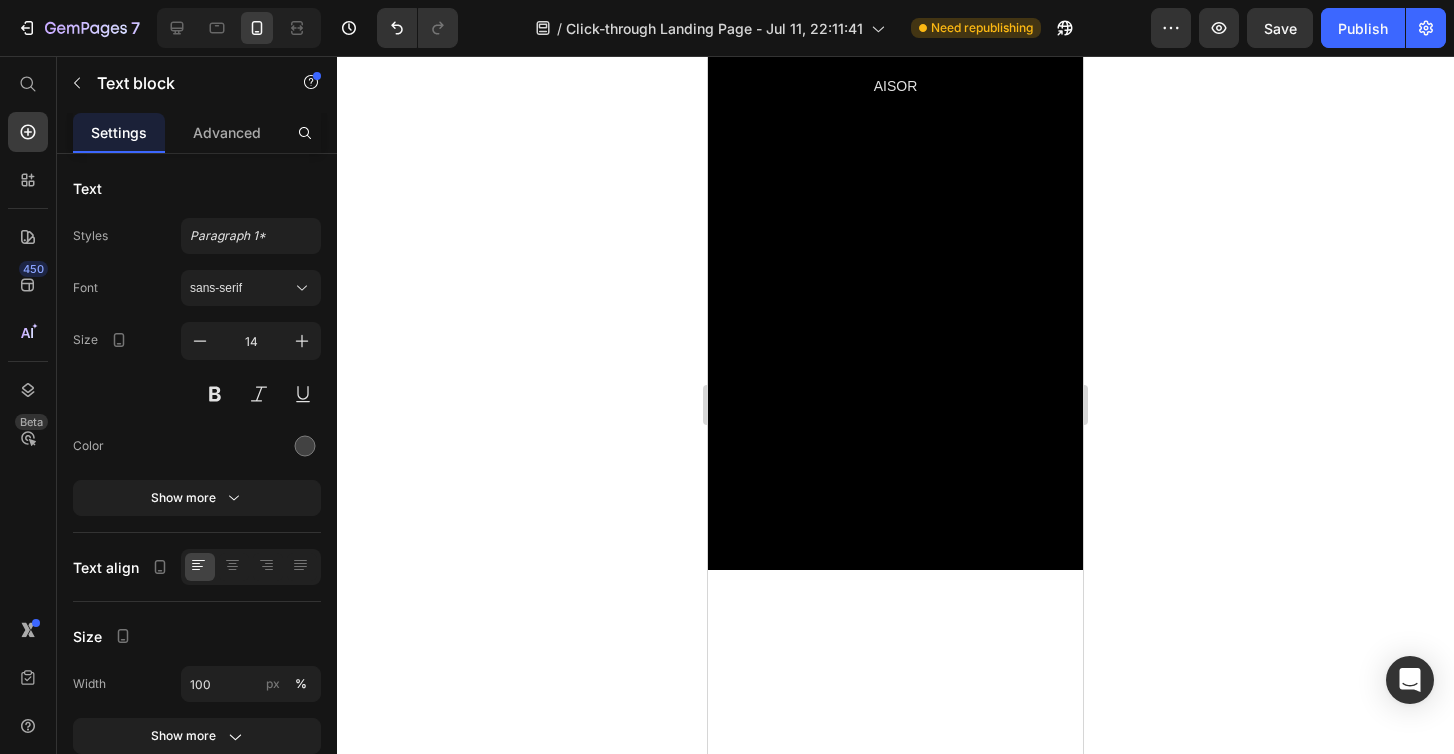 scroll, scrollTop: 0, scrollLeft: 0, axis: both 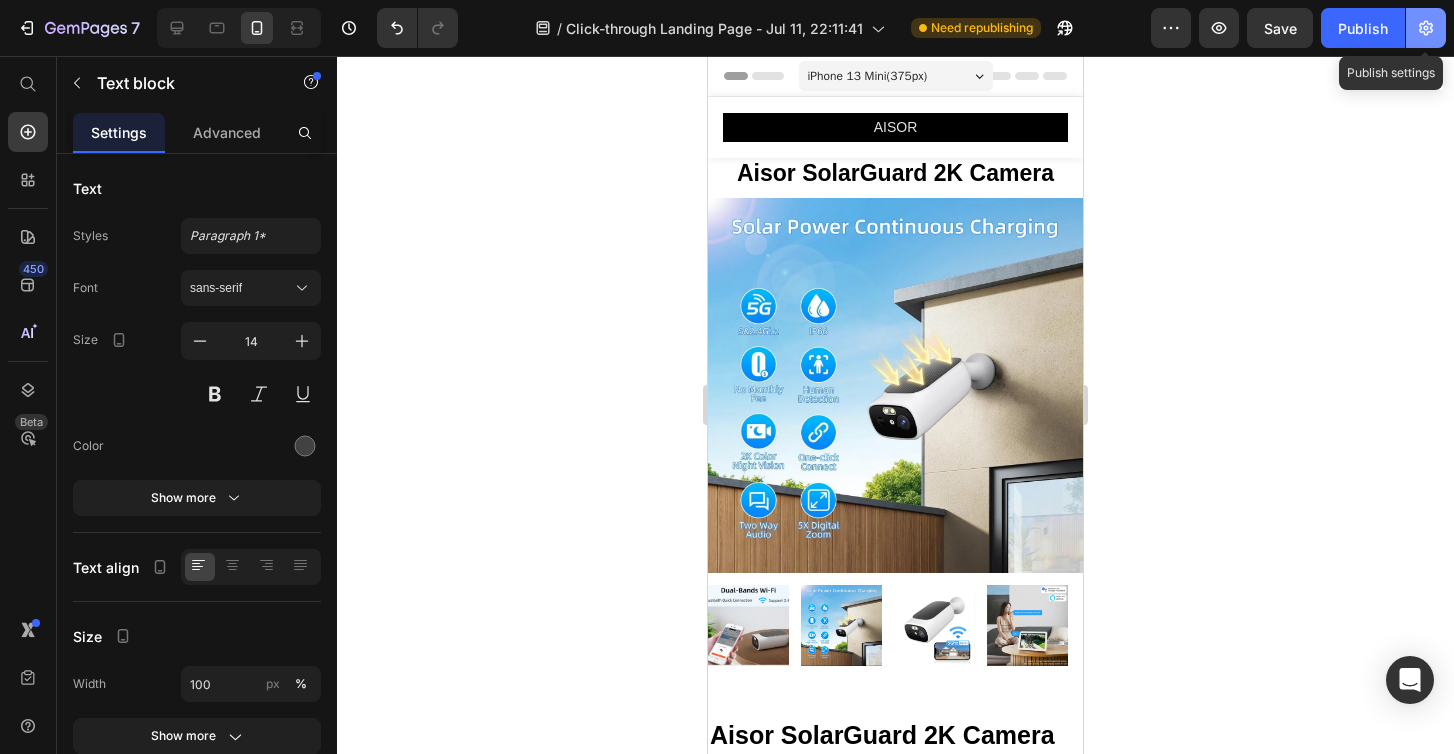 click 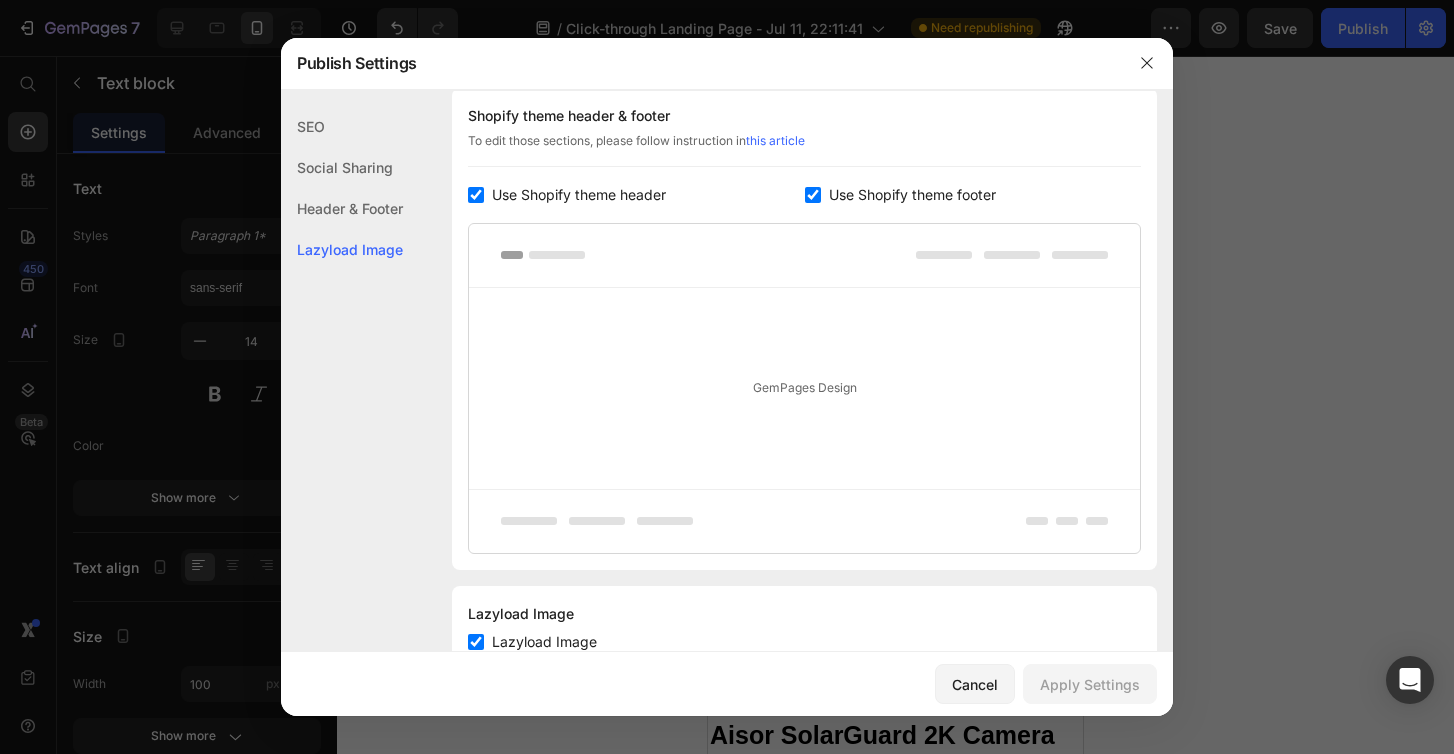 scroll, scrollTop: 967, scrollLeft: 0, axis: vertical 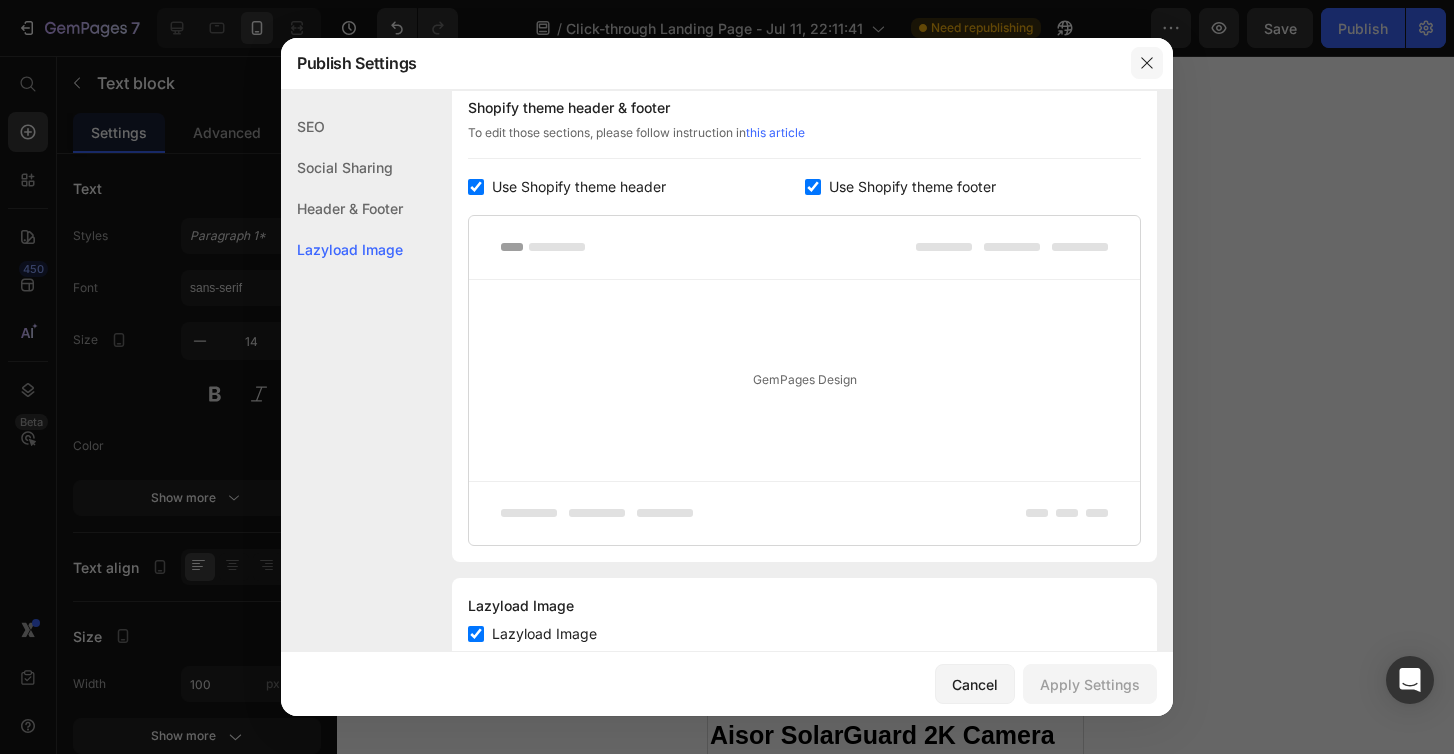 click 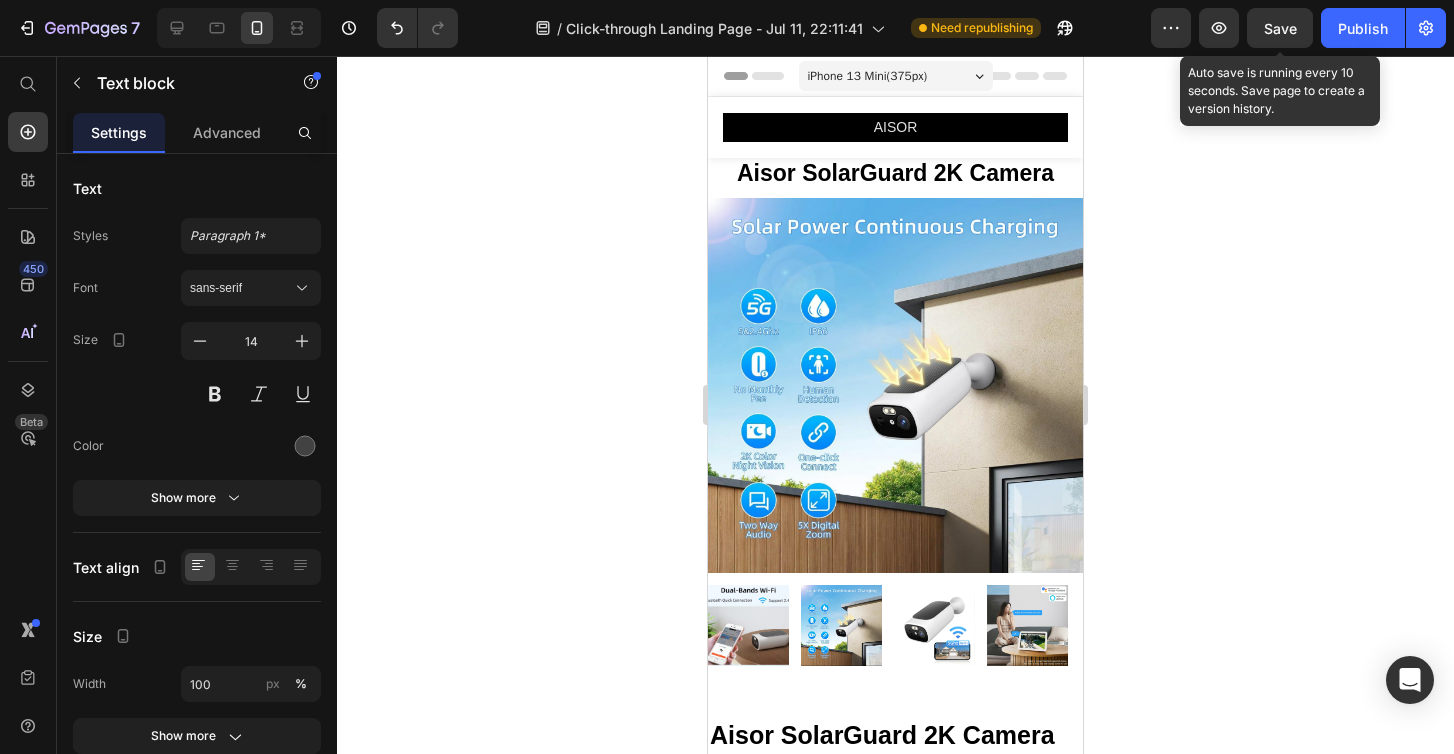 click on "Save" at bounding box center [1280, 28] 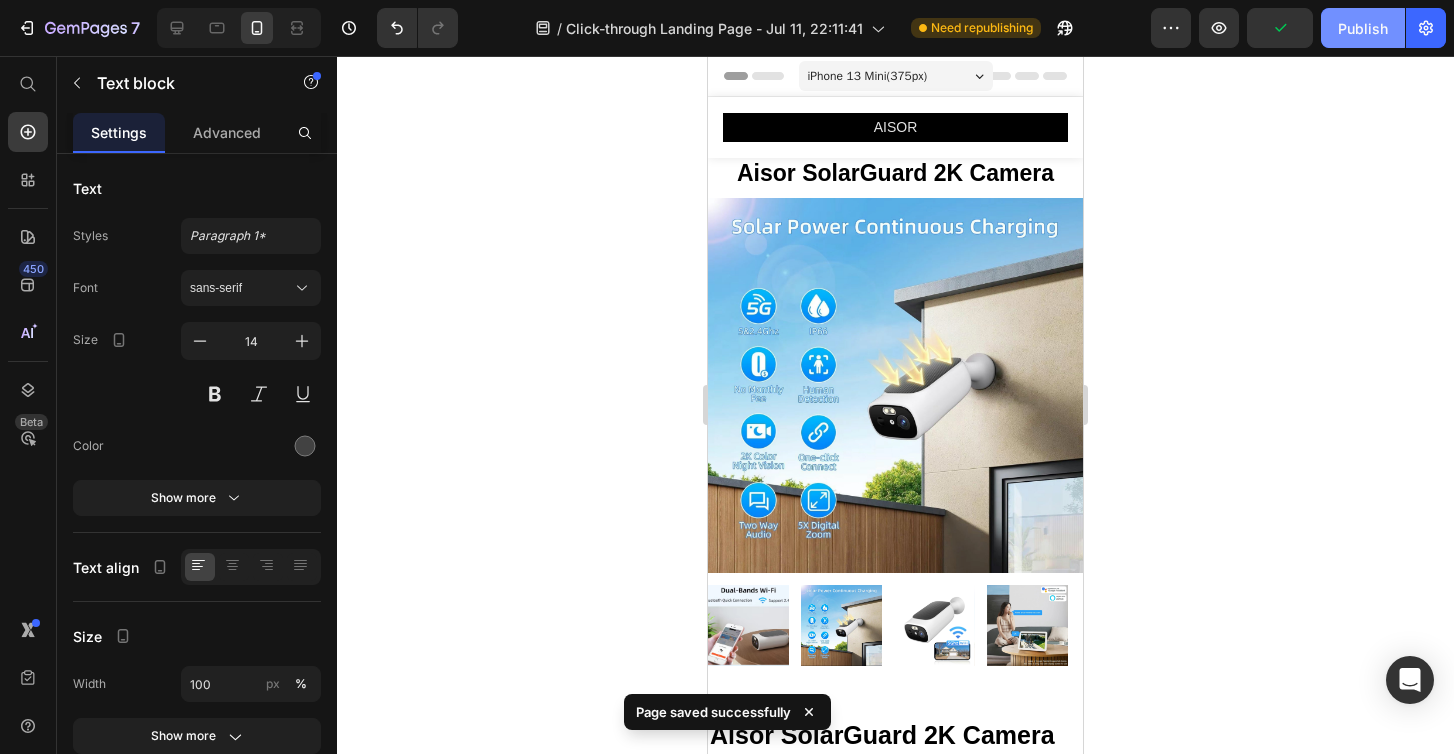 click on "Publish" at bounding box center [1363, 28] 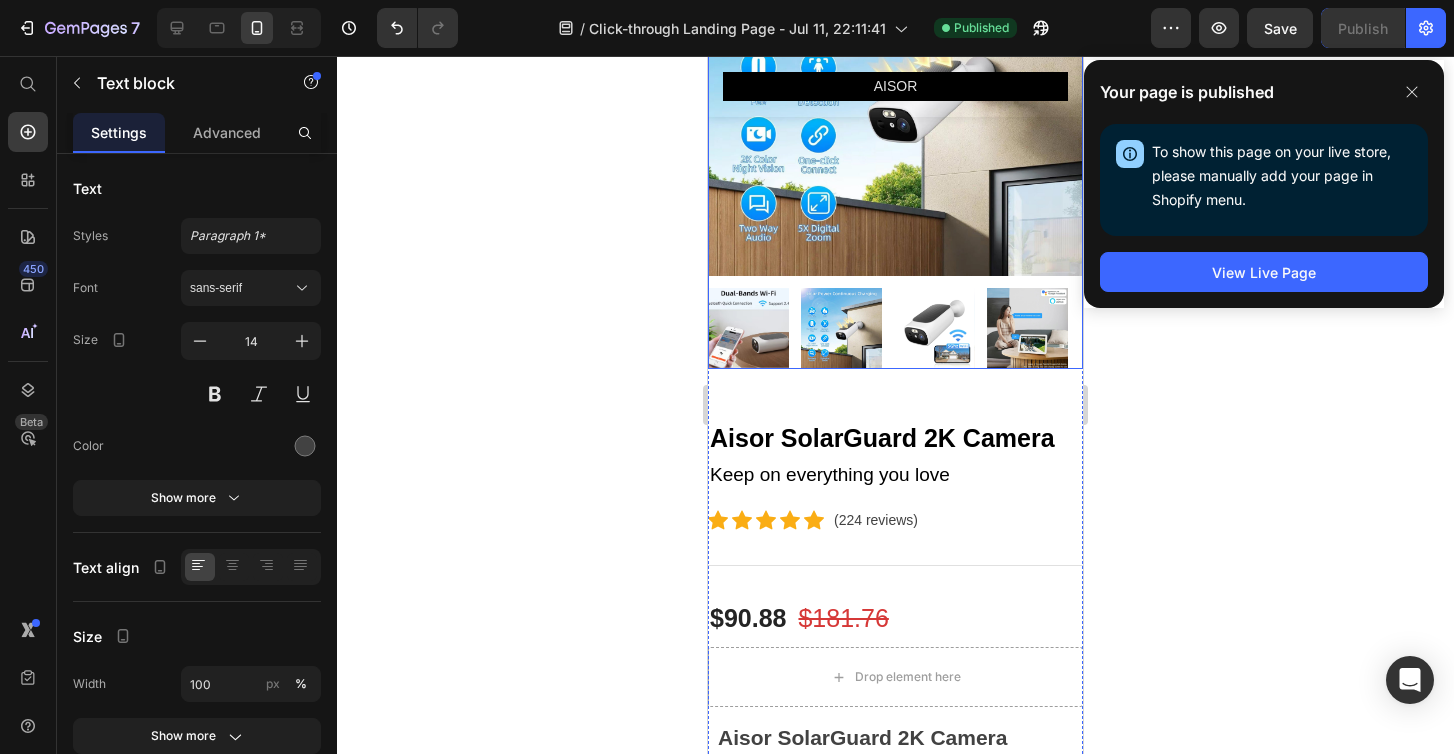 scroll, scrollTop: 326, scrollLeft: 0, axis: vertical 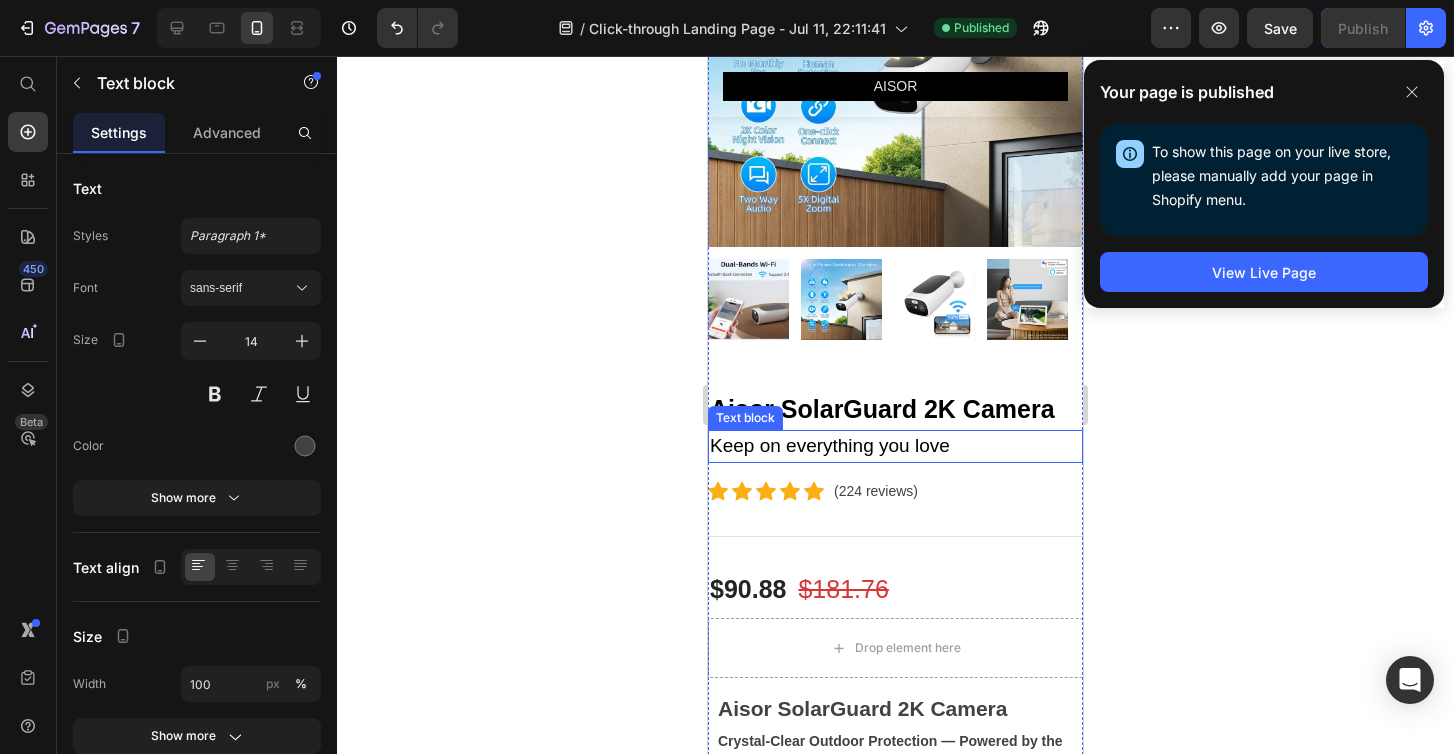 click on "Keep on everything you love" at bounding box center [895, 446] 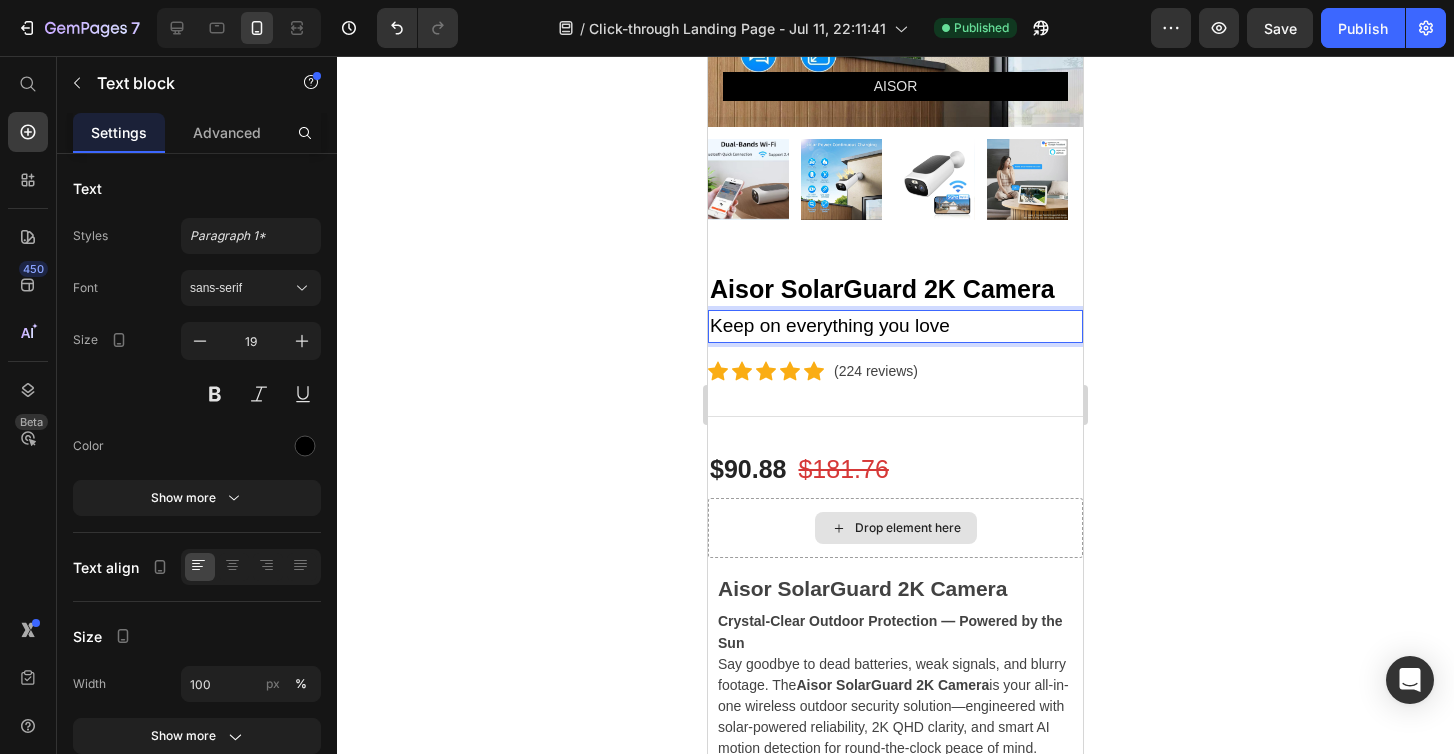 scroll, scrollTop: 449, scrollLeft: 0, axis: vertical 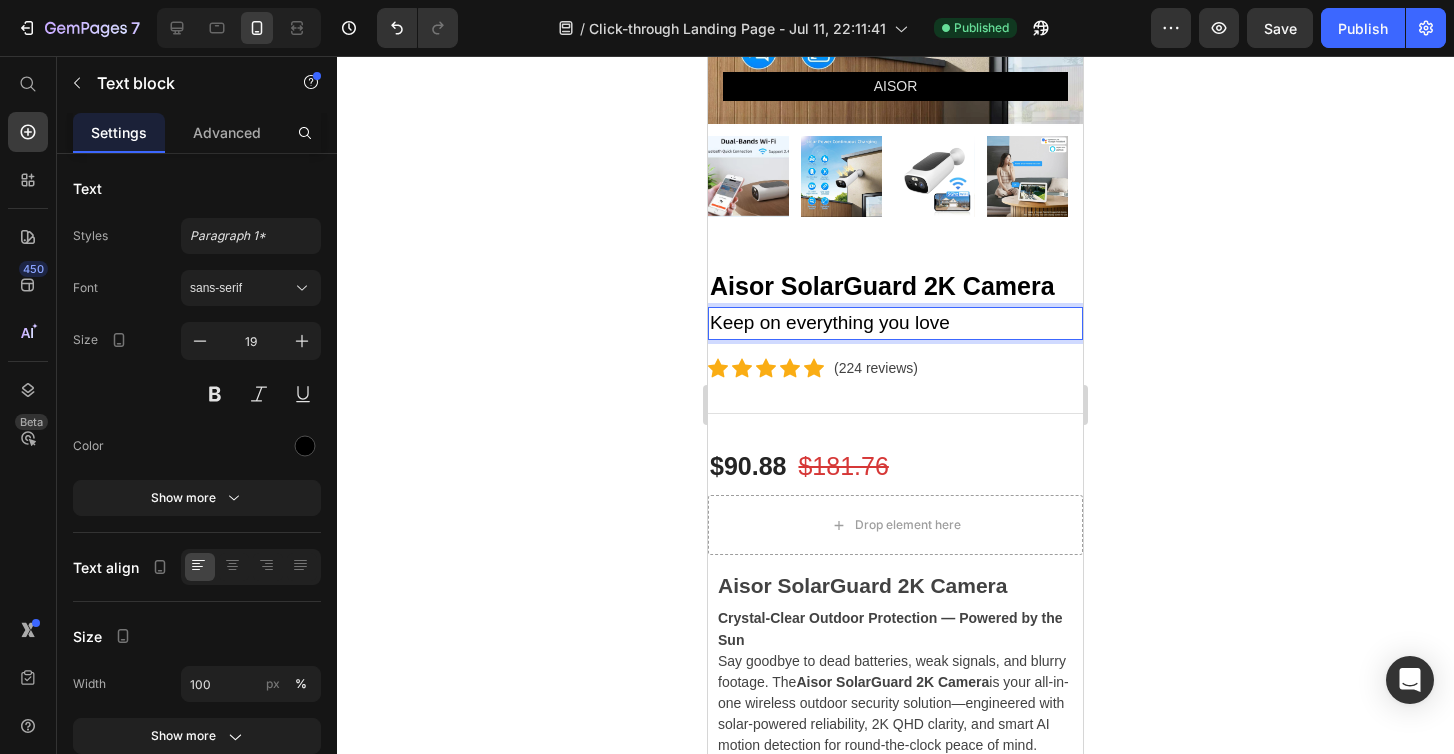 click on "Keep on everything you love" at bounding box center (895, 323) 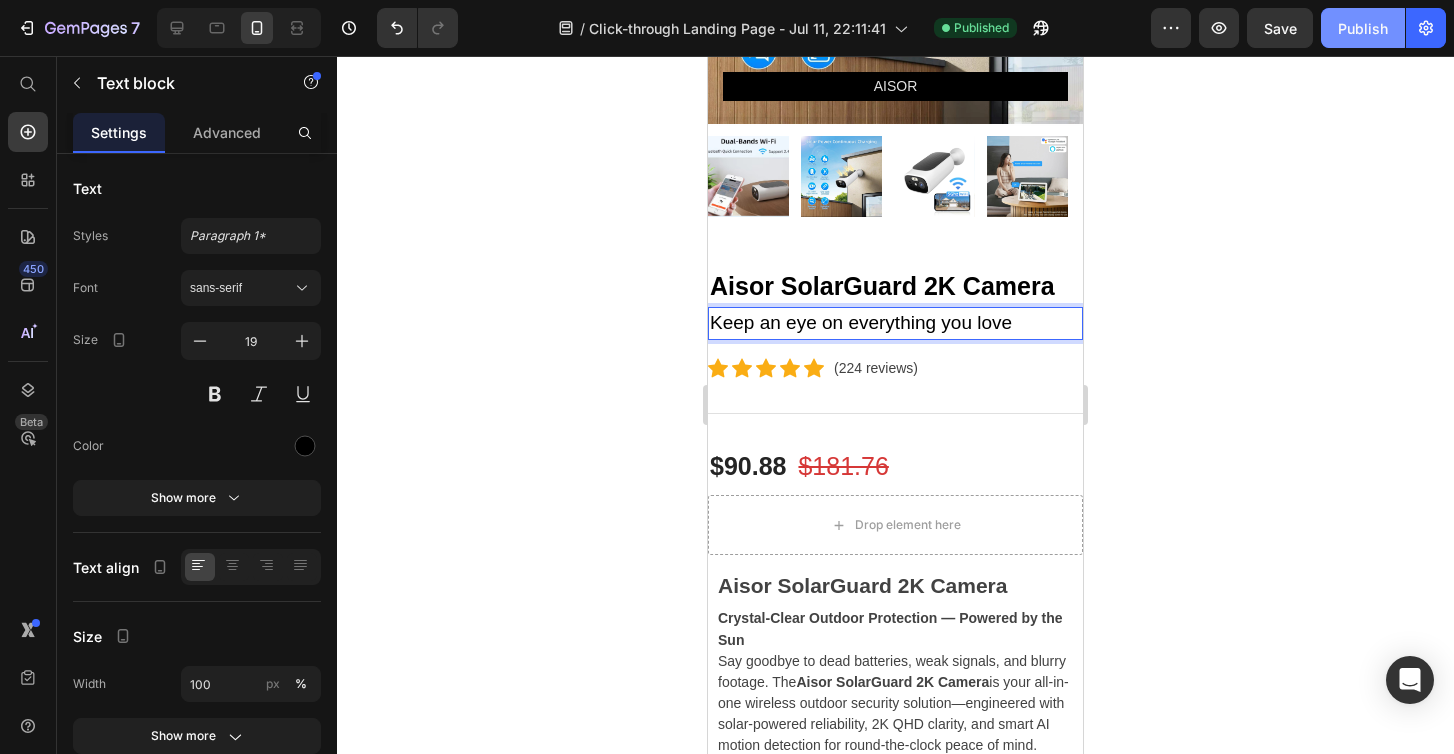 click on "Save" 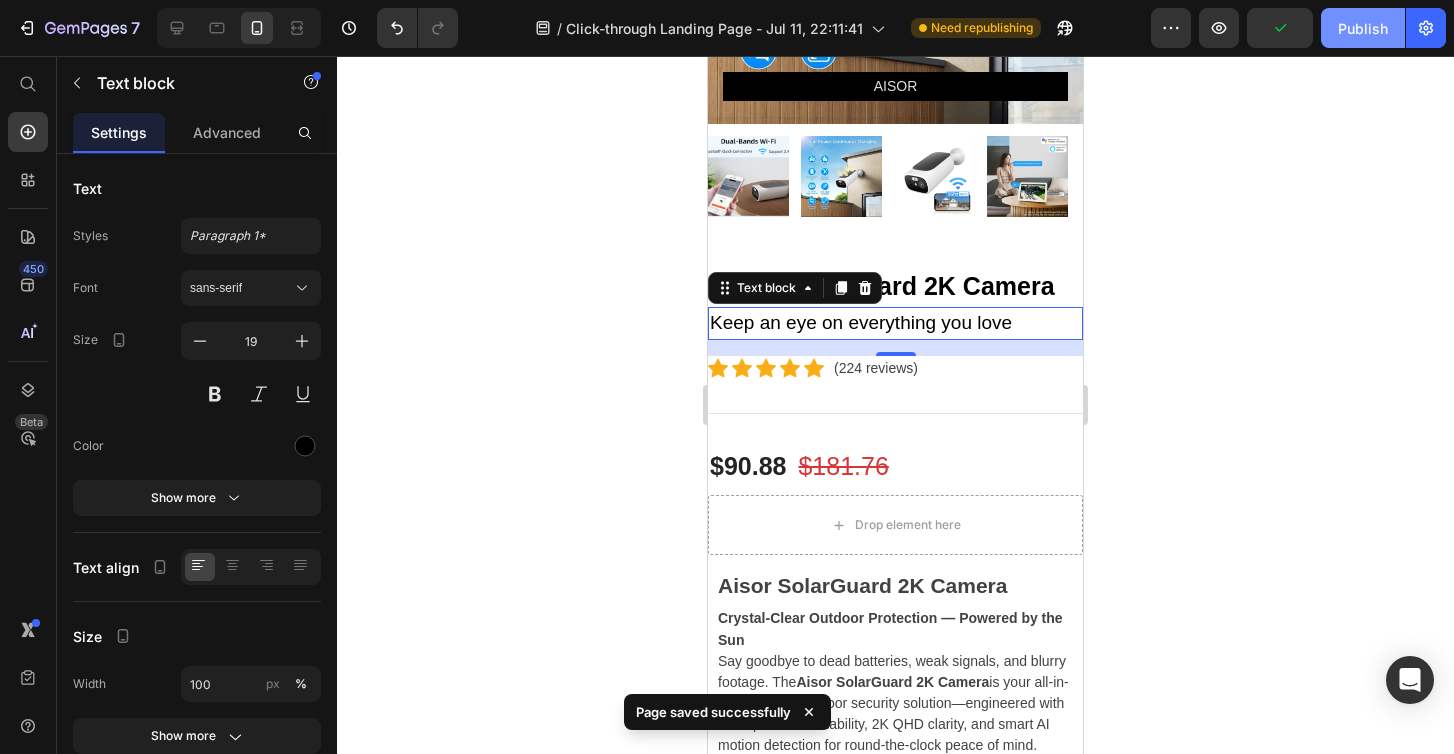 click on "Publish" at bounding box center [1363, 28] 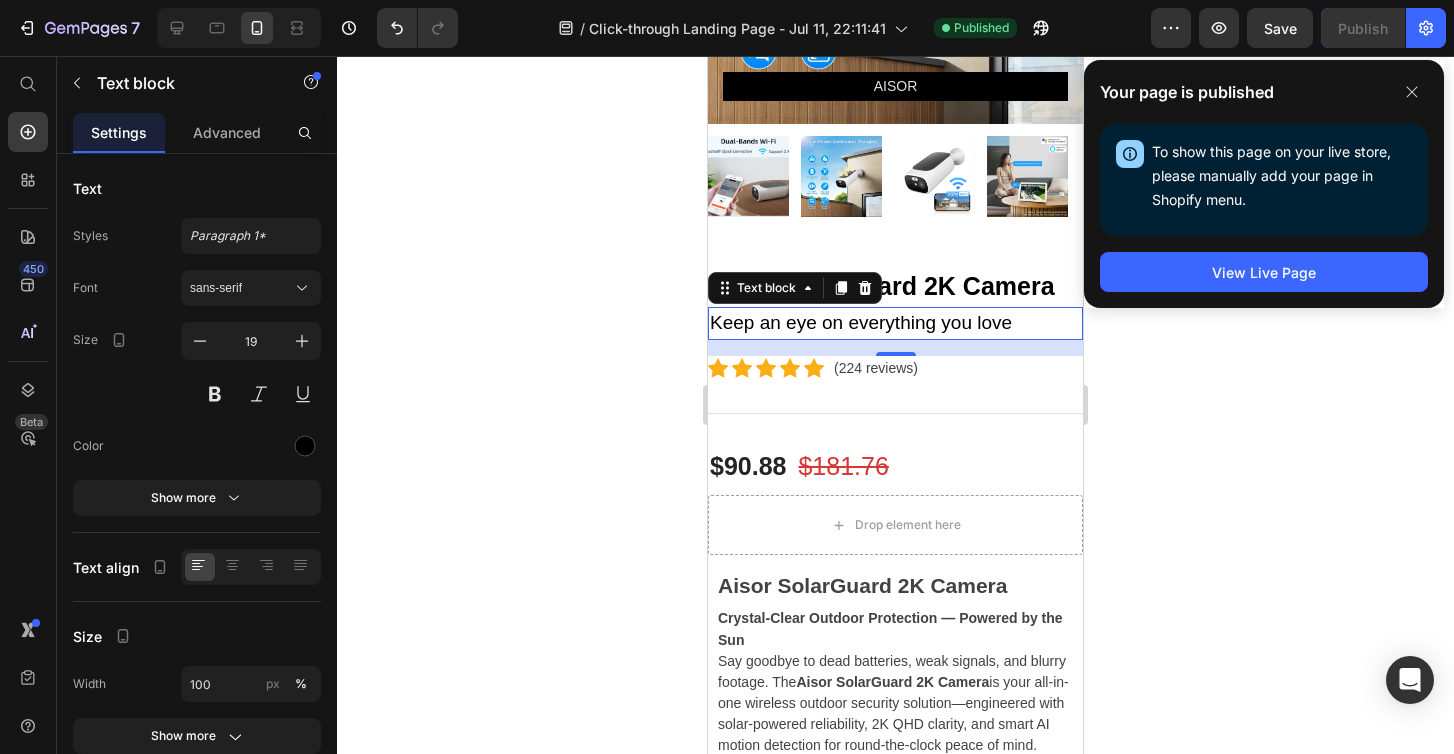 click 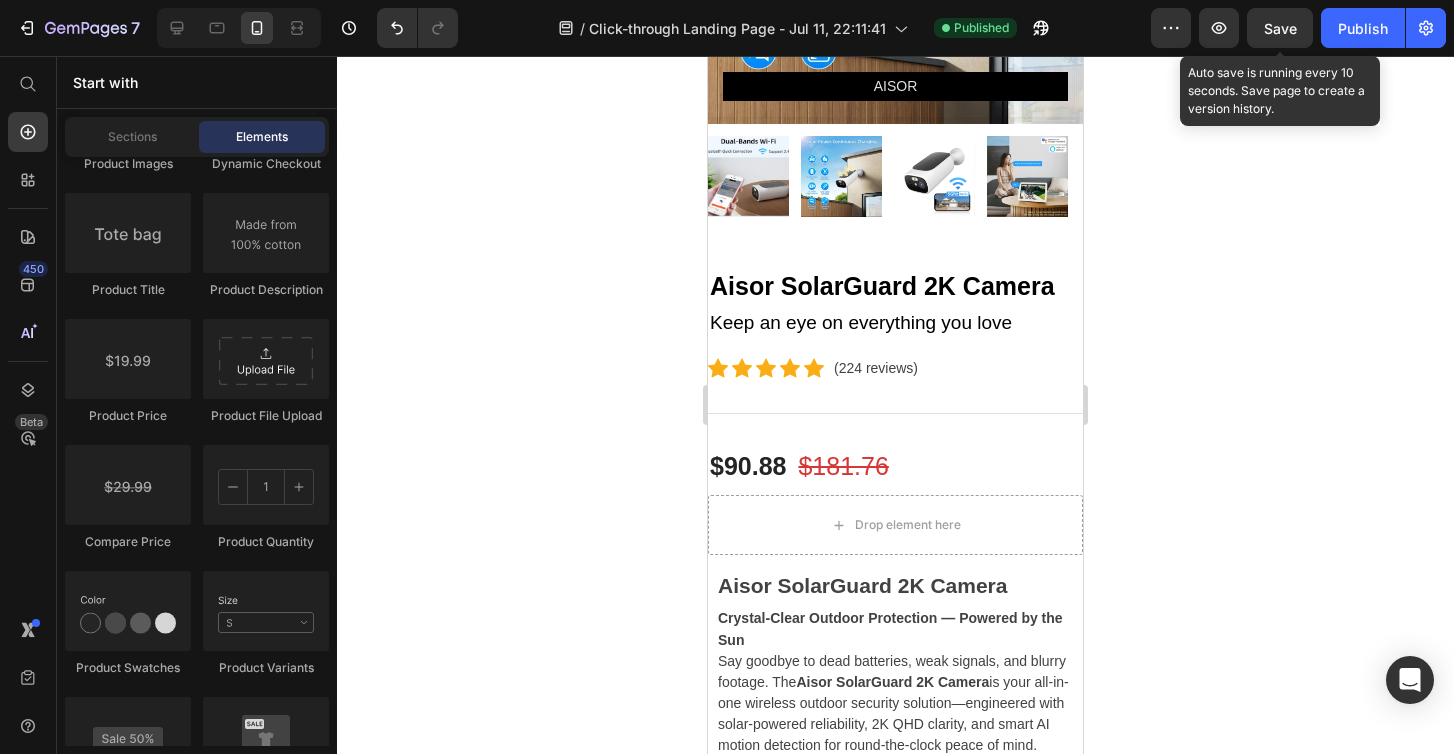 click on "Save" at bounding box center (1280, 28) 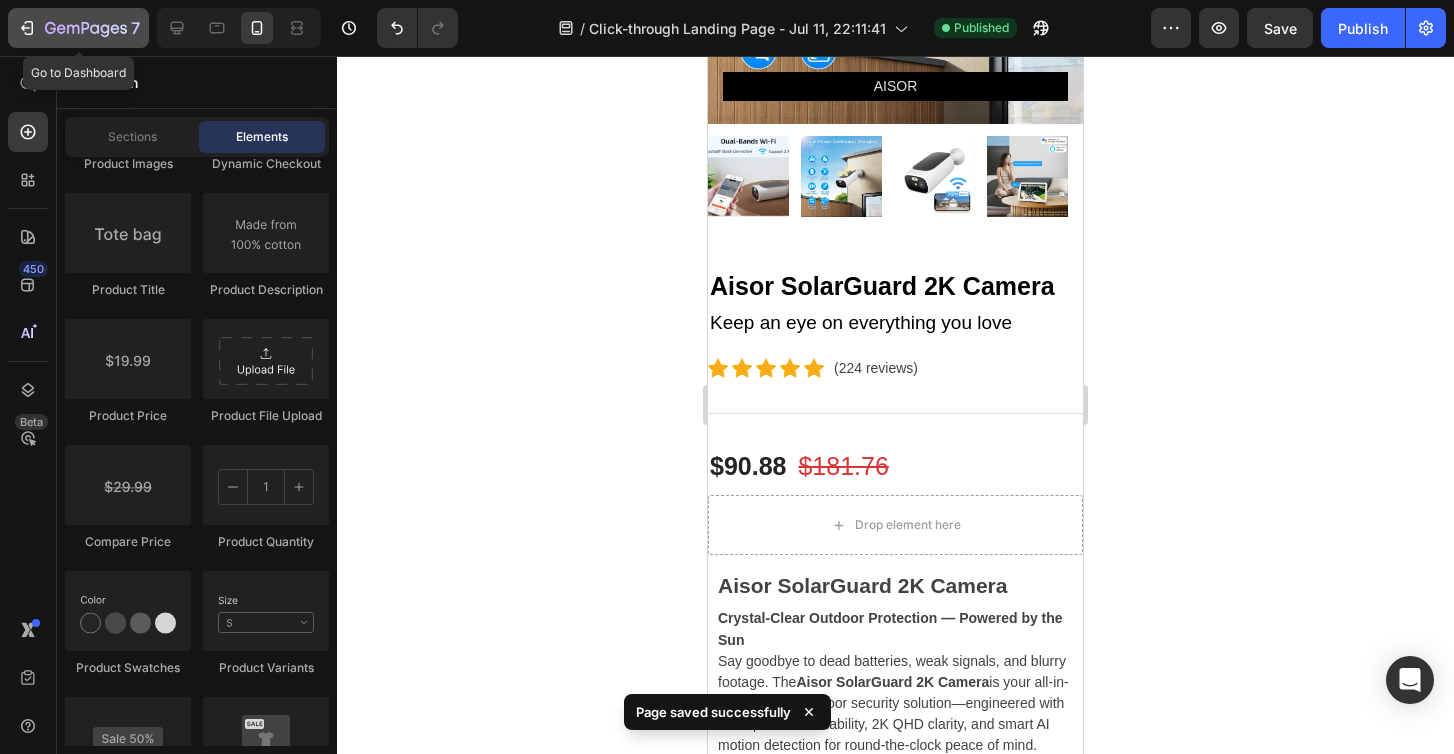 click 